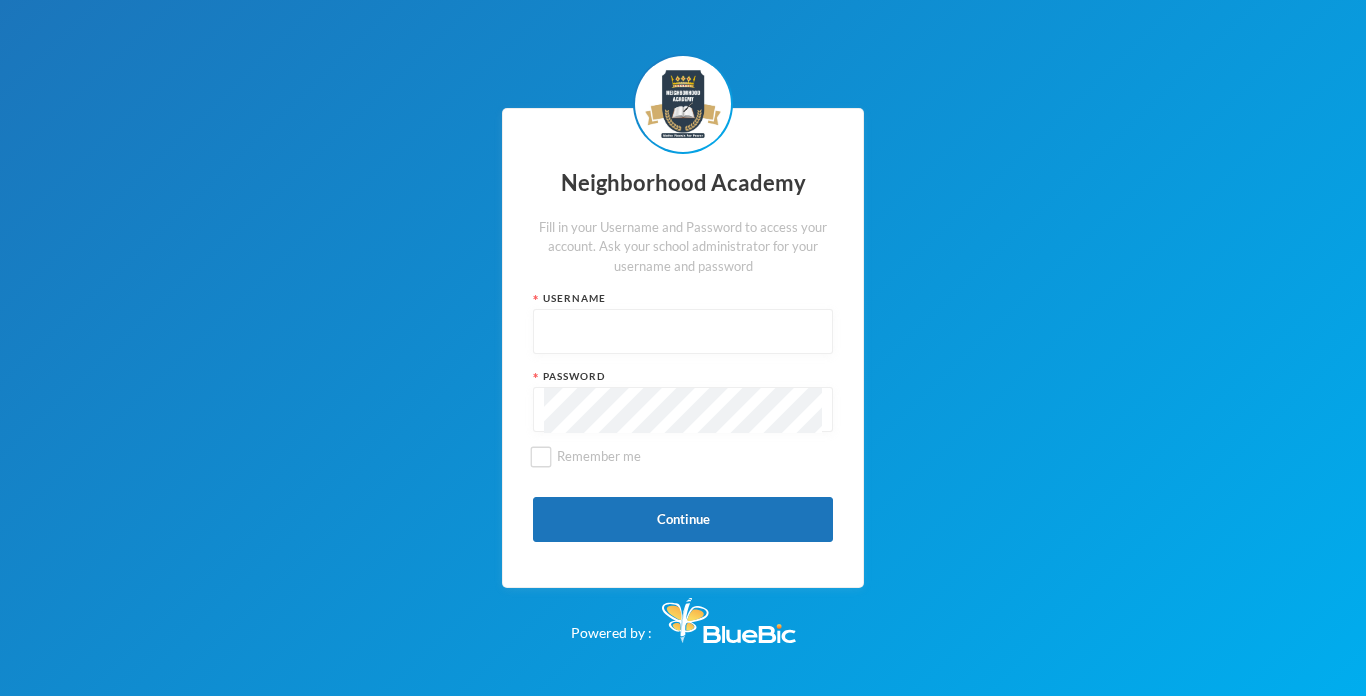 scroll, scrollTop: 0, scrollLeft: 0, axis: both 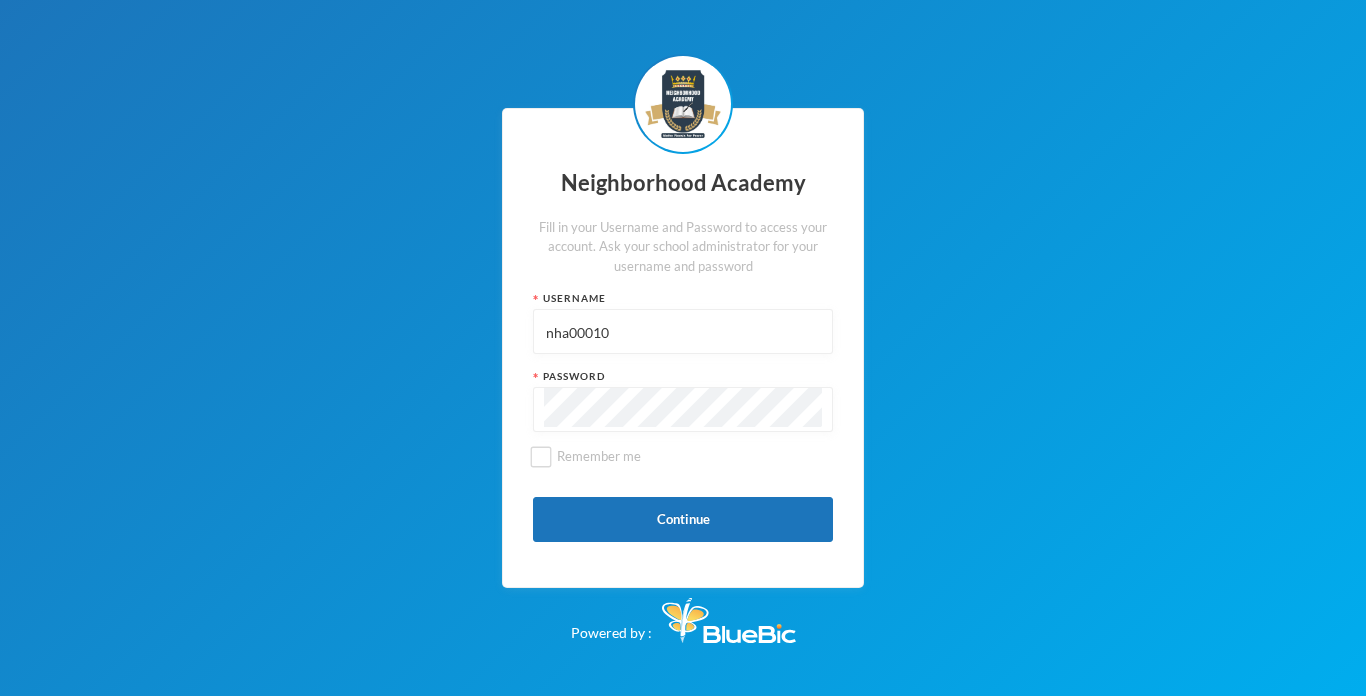 click on "nha00010" at bounding box center (683, 332) 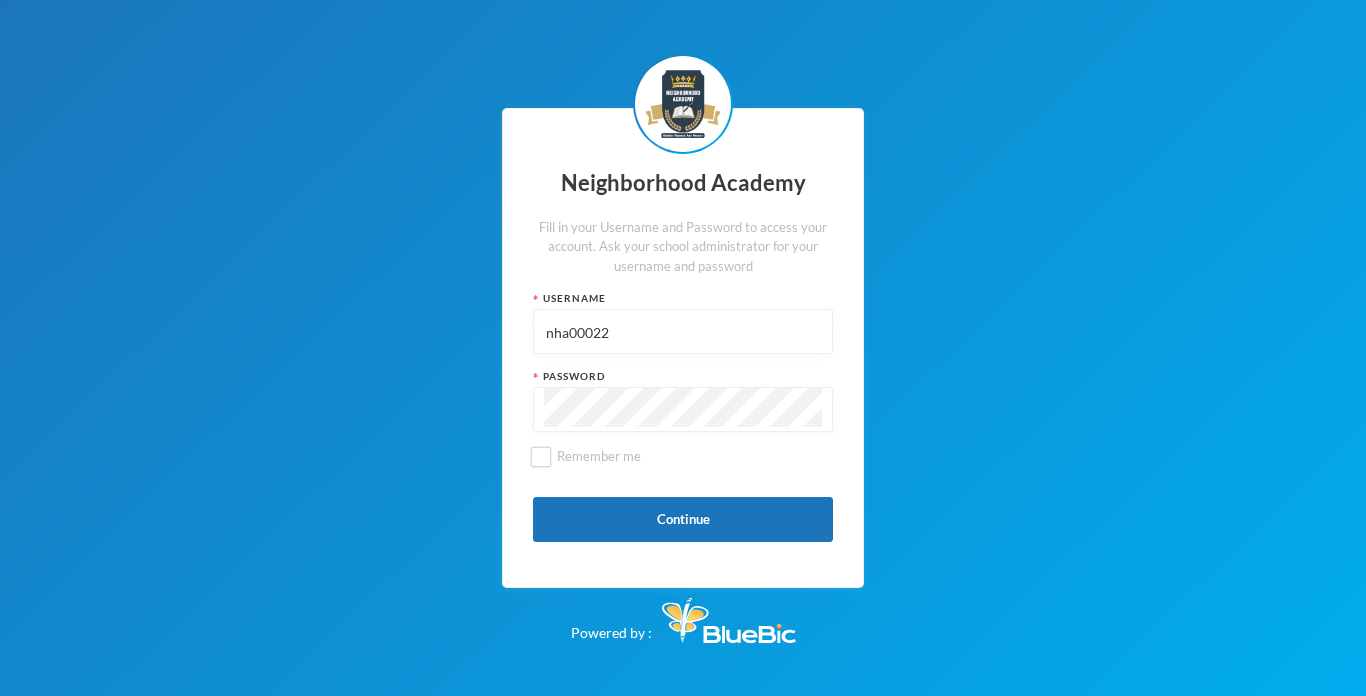 type on "nha00022" 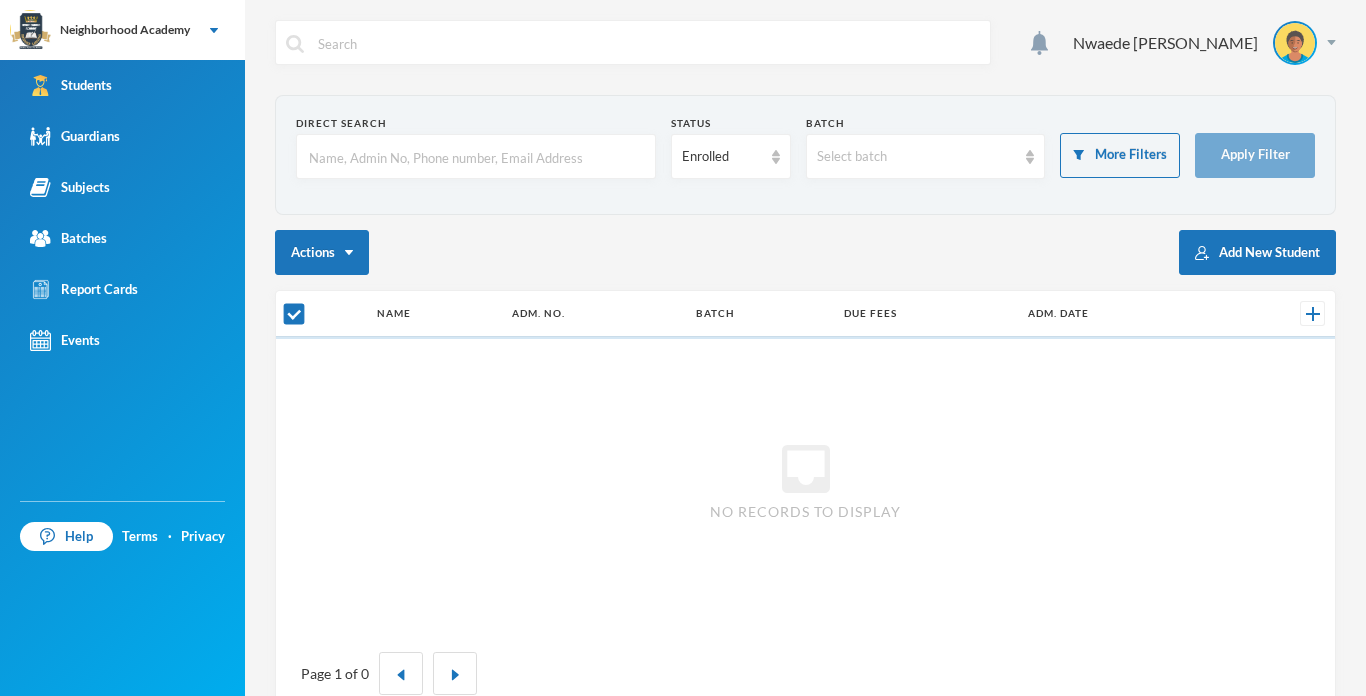 checkbox on "false" 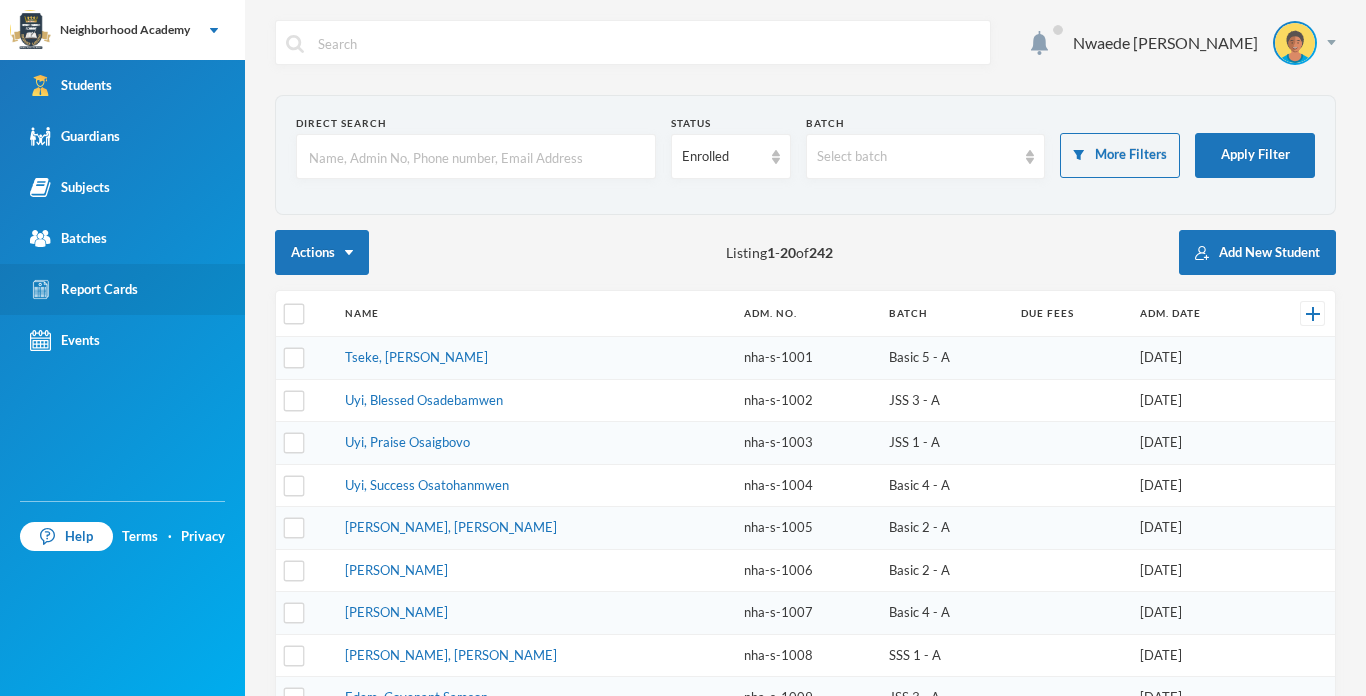 click on "Report Cards" at bounding box center [84, 289] 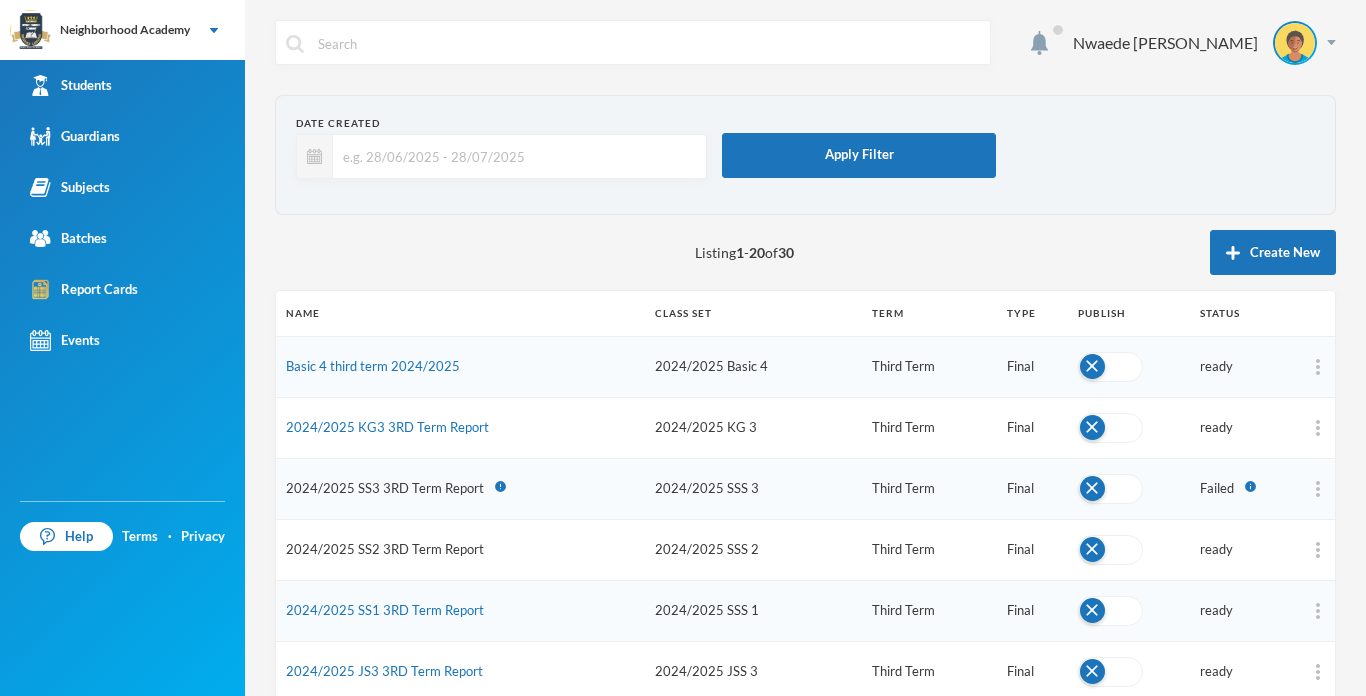 click on "2024/2025 SS2 3RD Term Report" at bounding box center (385, 549) 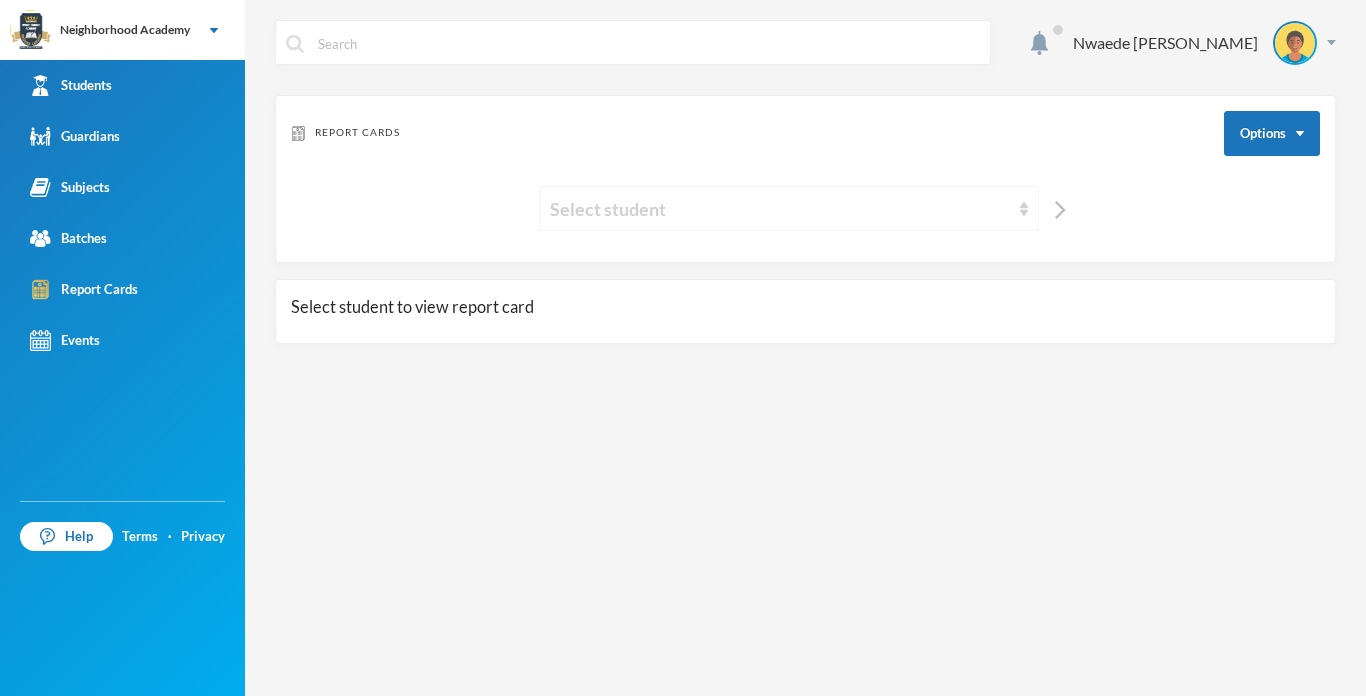 click on "Select student" at bounding box center [780, 209] 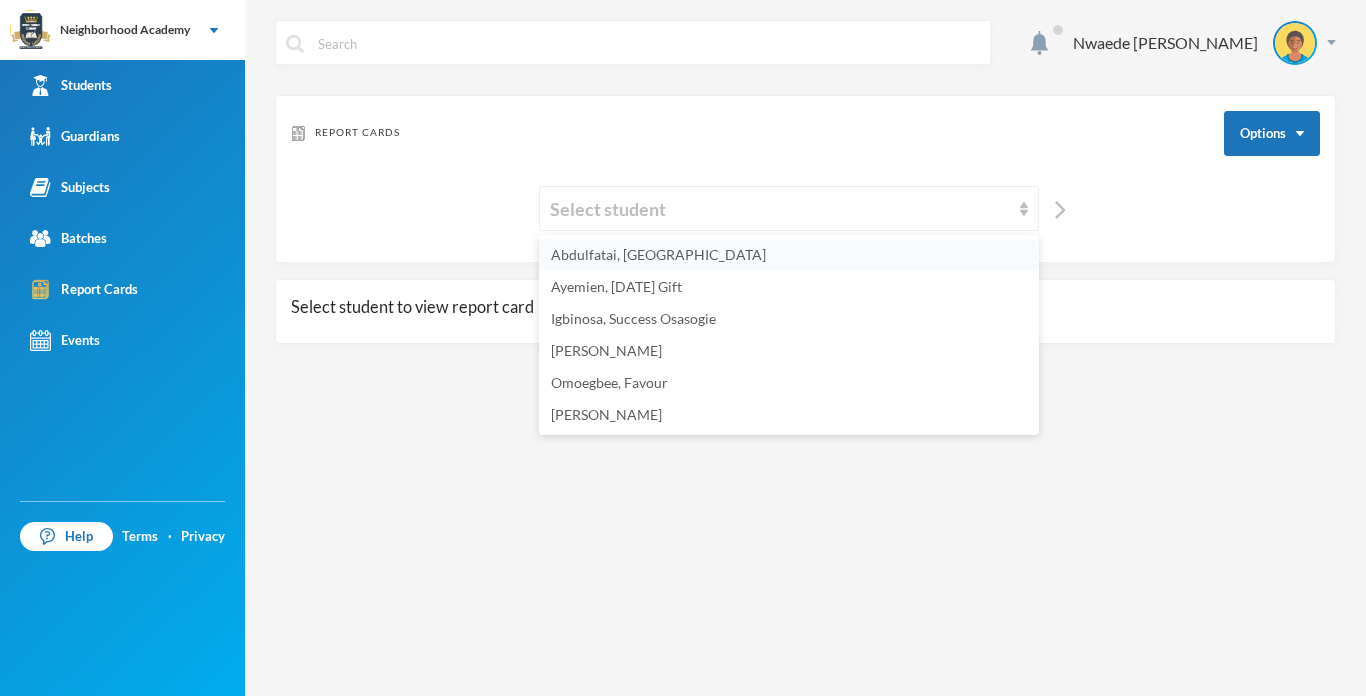 click on "Abdulfatai, [GEOGRAPHIC_DATA]" at bounding box center (658, 254) 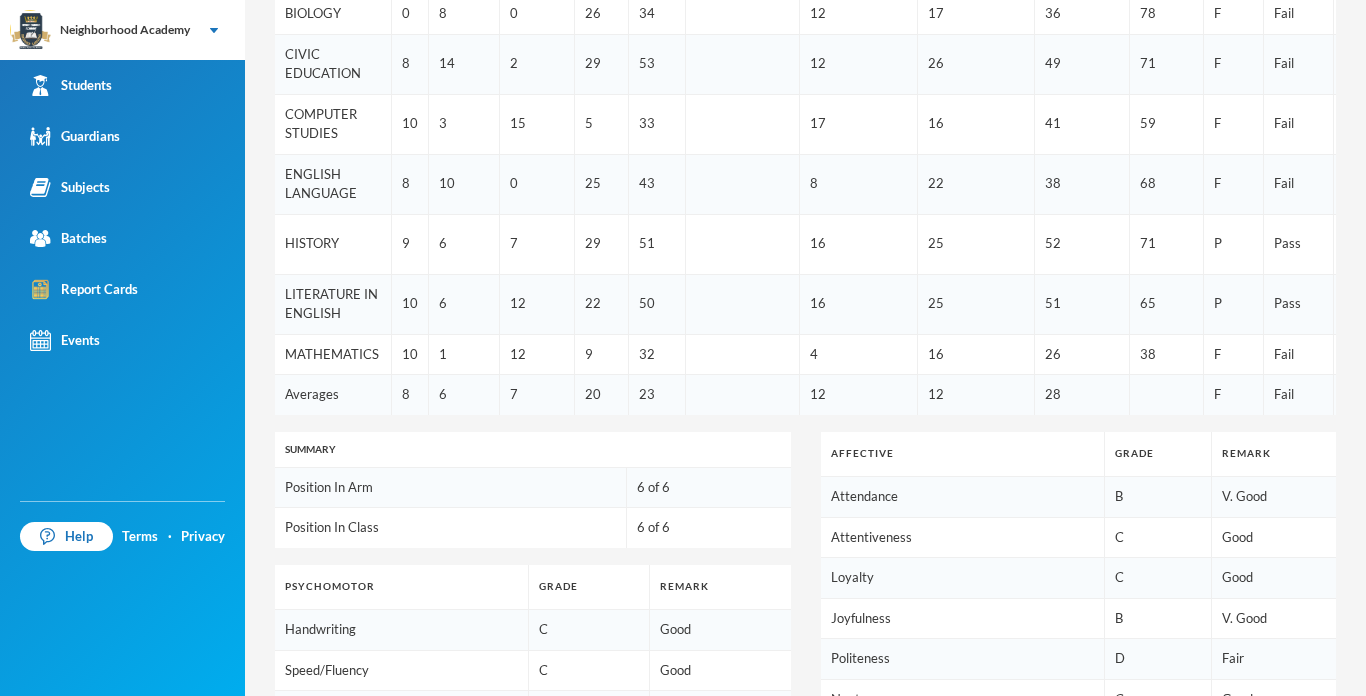 scroll, scrollTop: 680, scrollLeft: 0, axis: vertical 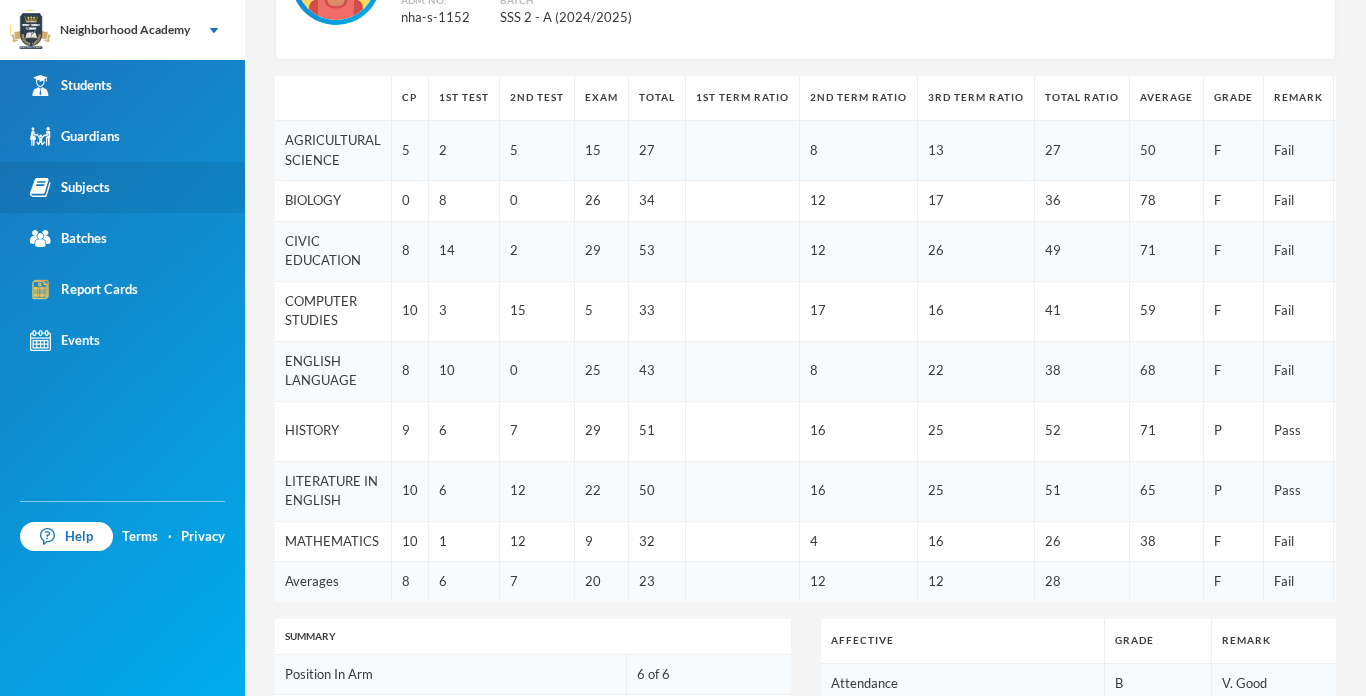 click on "Subjects" at bounding box center (70, 187) 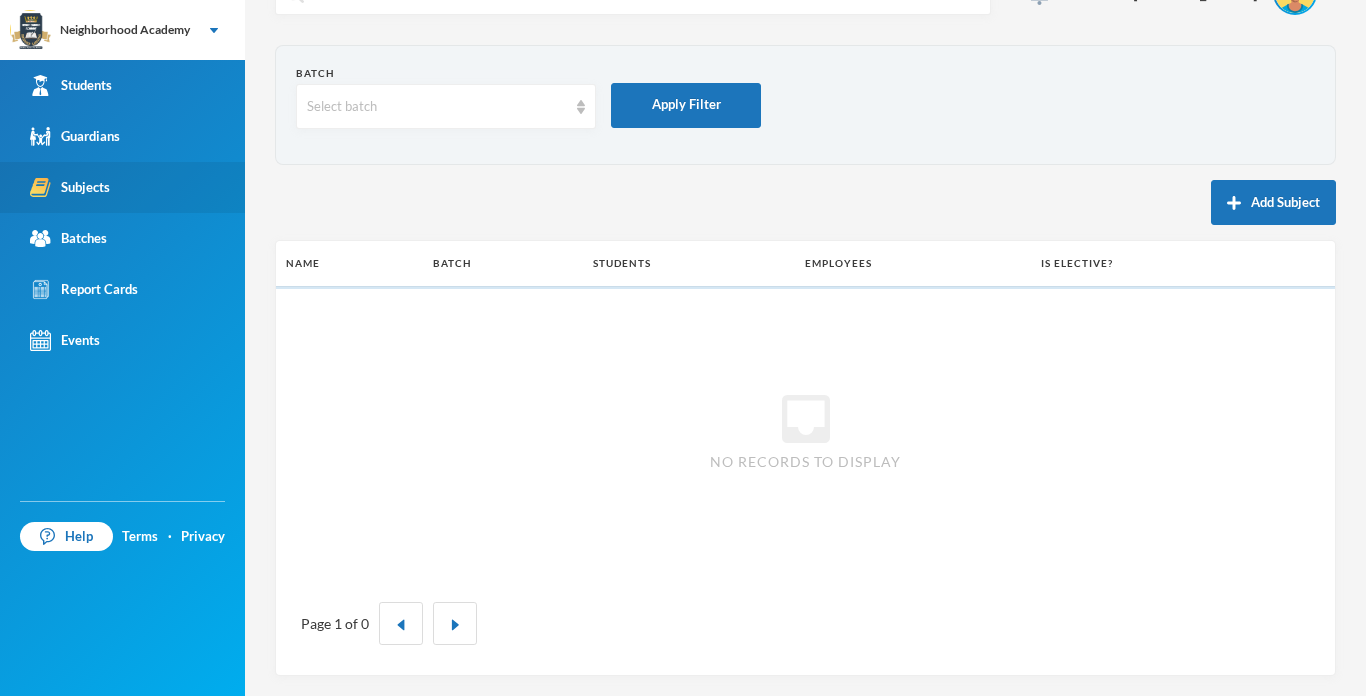 scroll, scrollTop: 50, scrollLeft: 0, axis: vertical 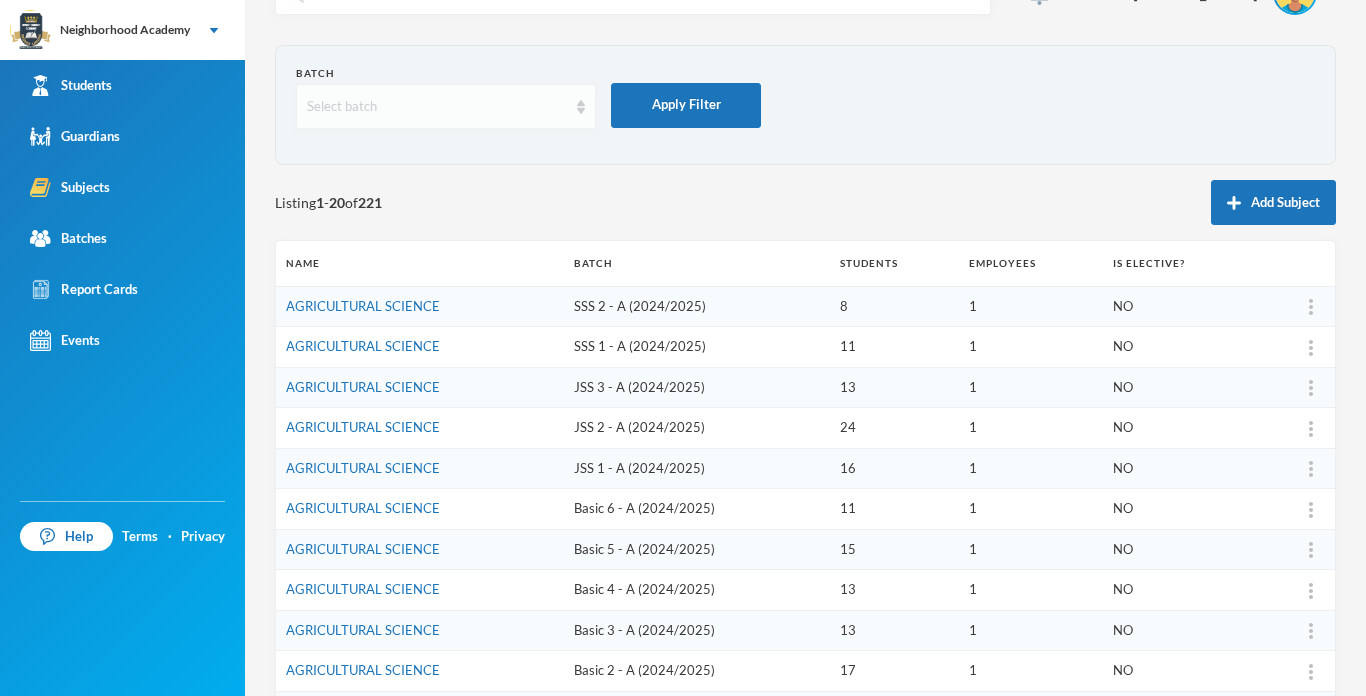 click on "Select batch" at bounding box center (437, 107) 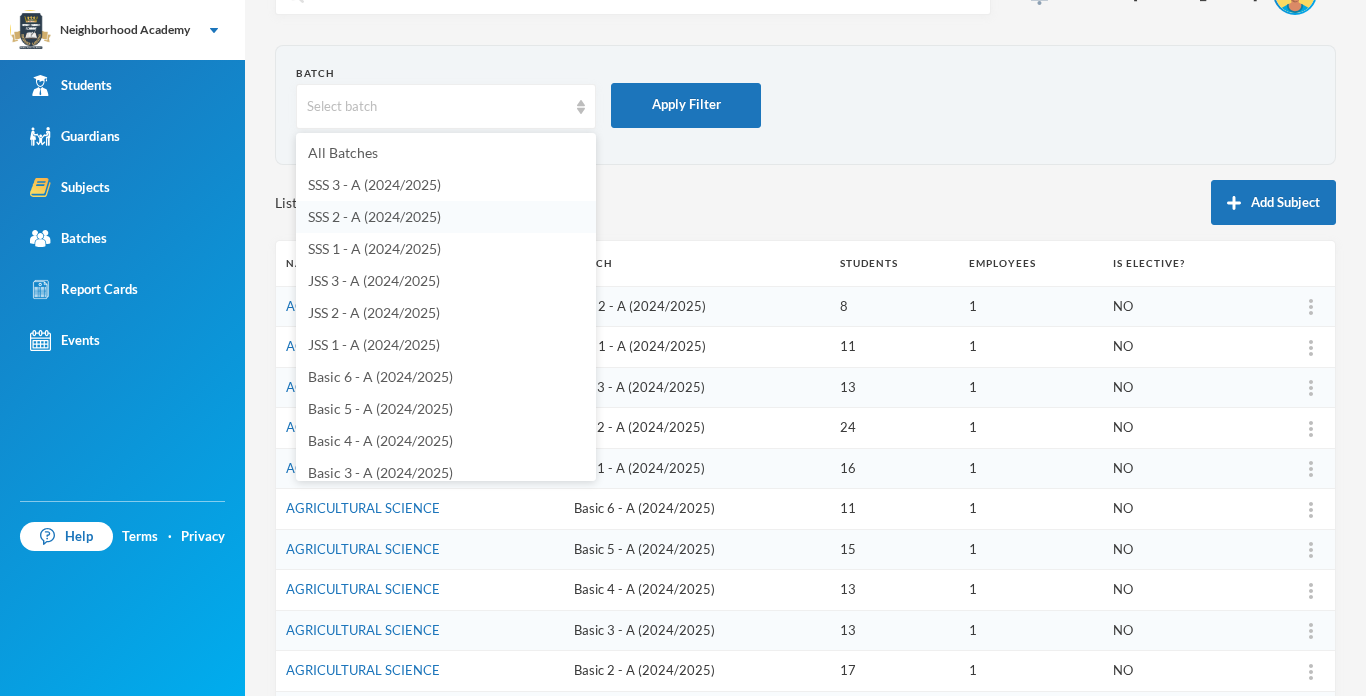 click on "SSS 2 - A (2024/2025)" at bounding box center (374, 216) 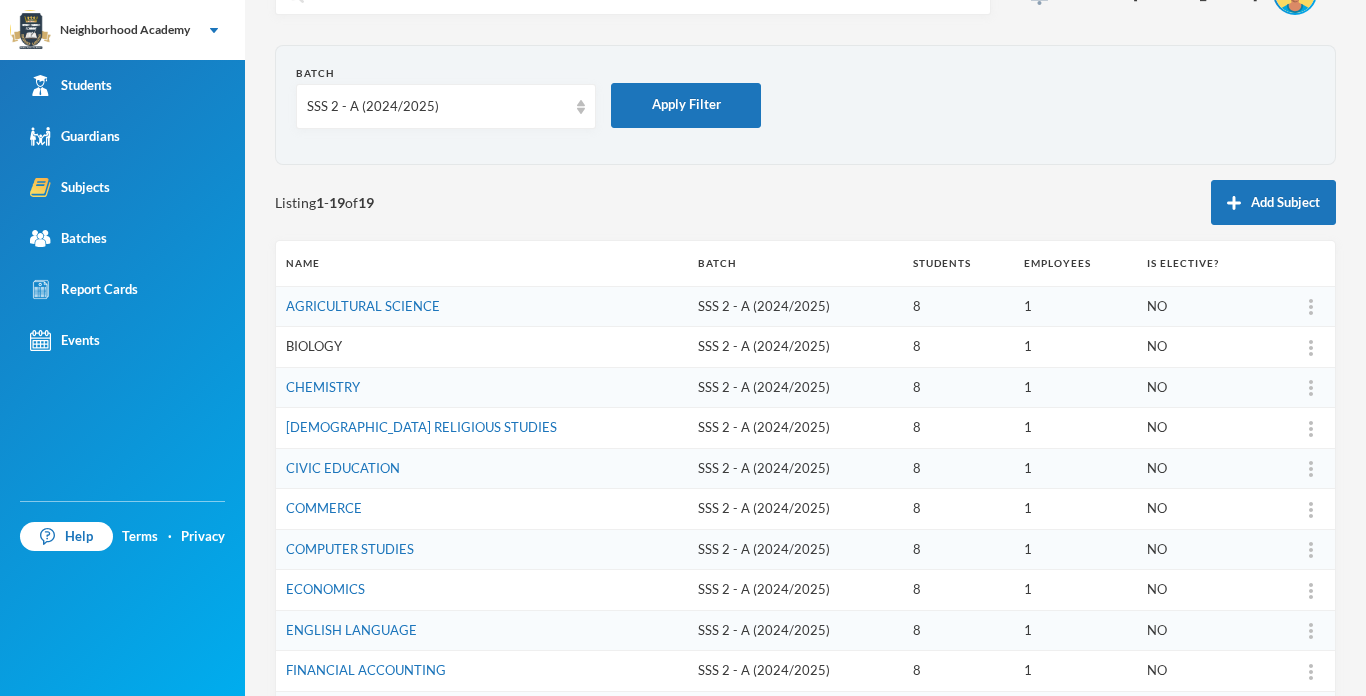 click on "BIOLOGY" at bounding box center (314, 346) 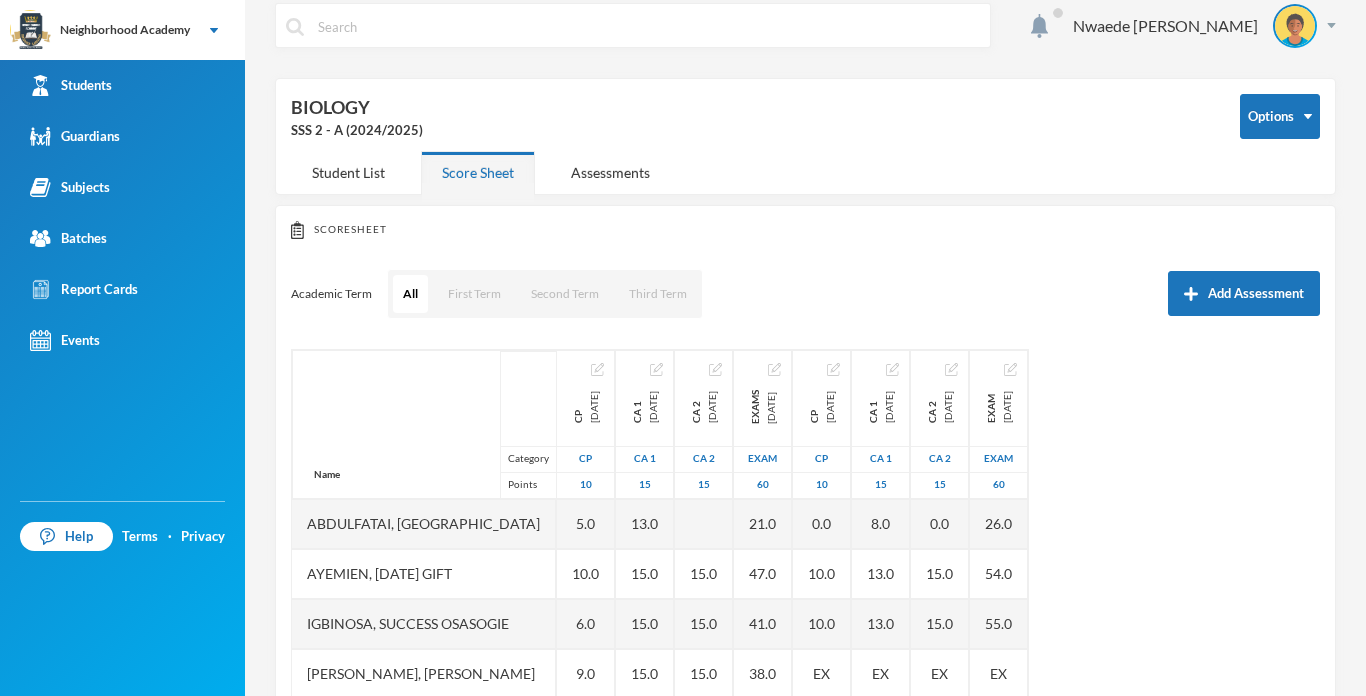 scroll, scrollTop: 50, scrollLeft: 0, axis: vertical 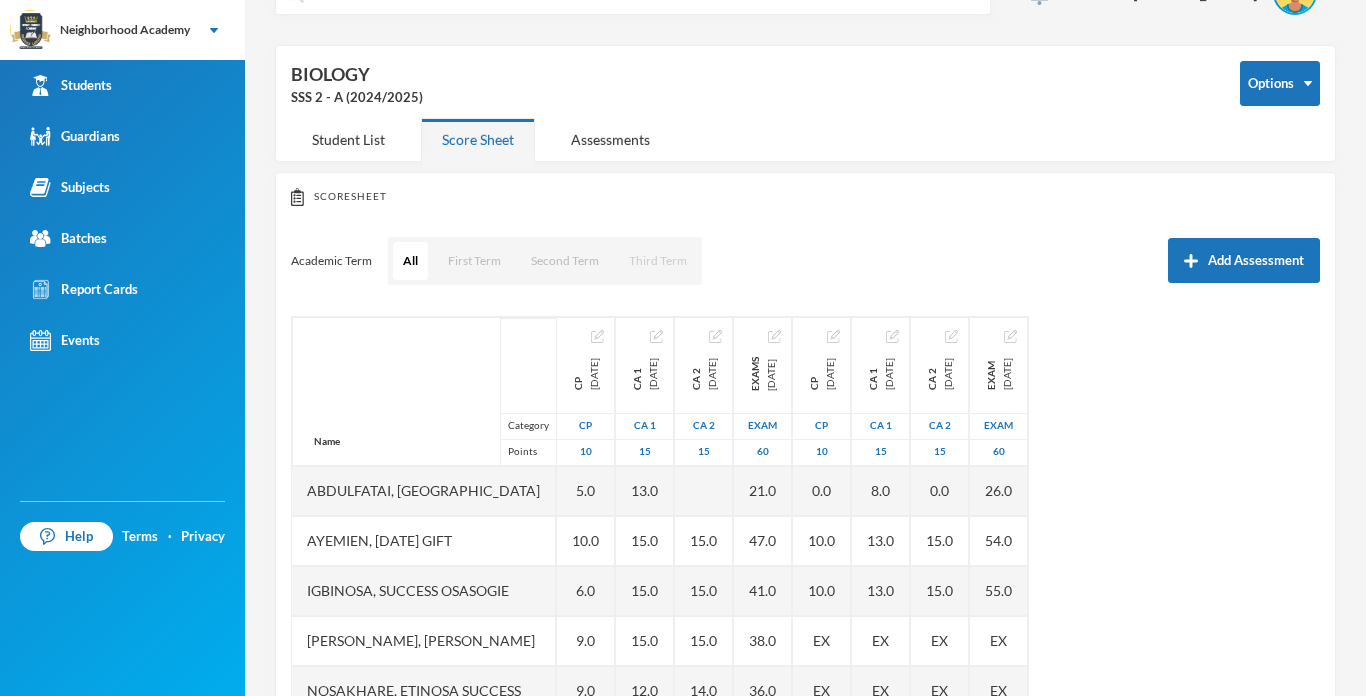 click on "Third Term" at bounding box center (658, 261) 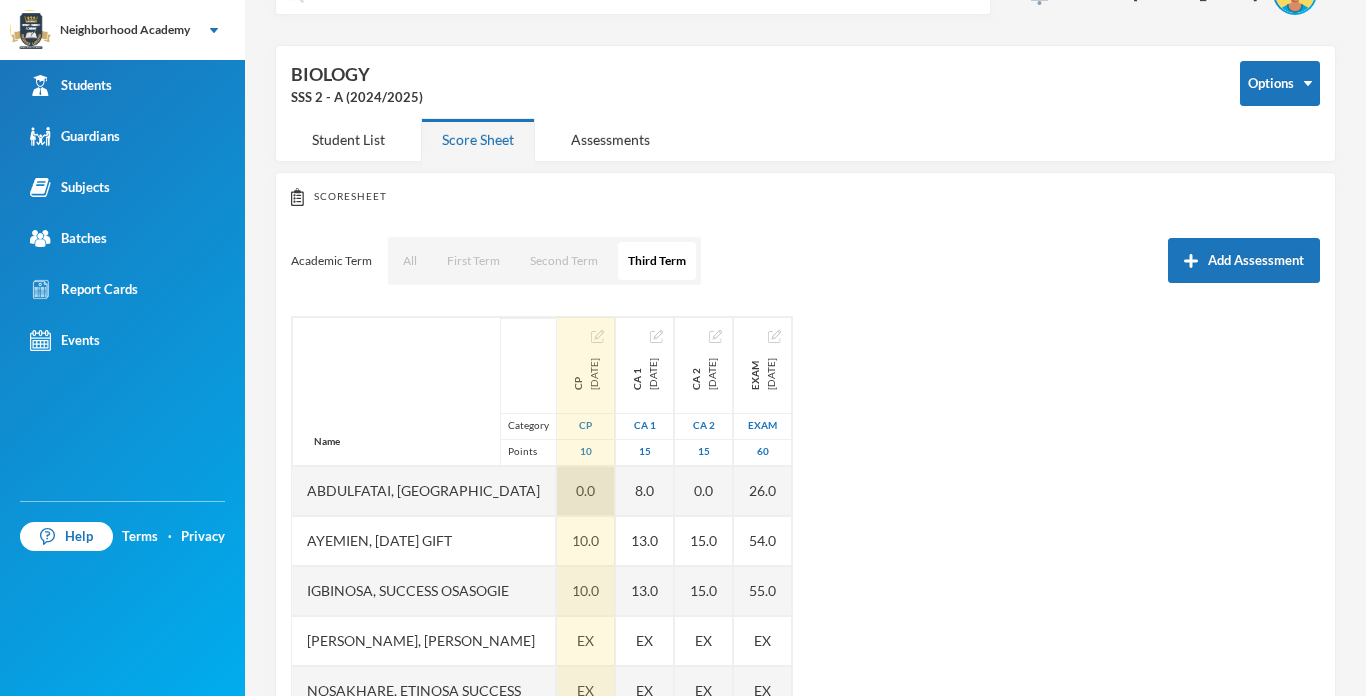 click on "0.0" at bounding box center (586, 491) 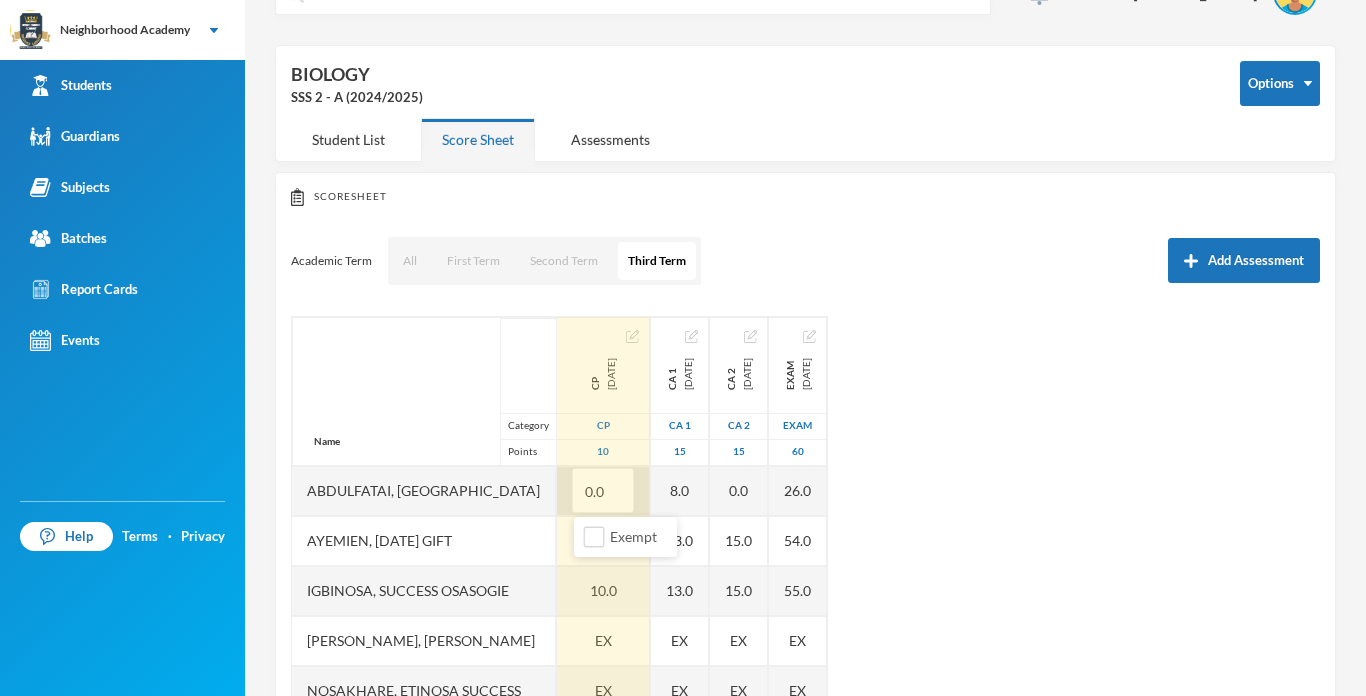 type on "8" 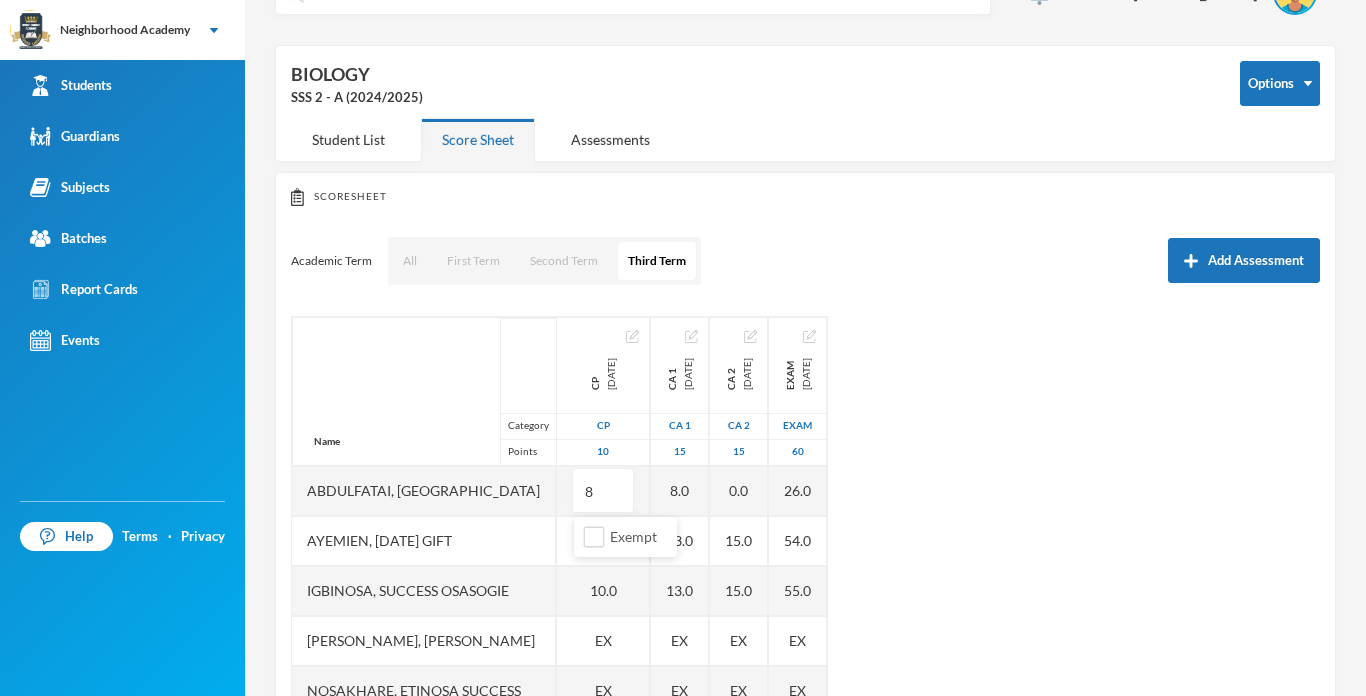 click on "Name   Category Points Abdulfatai, Abibah Ayemien, Monday Gift Igbinosa, Success Osasogie Nomwengho, Osaivbie Jennifer Nosakhare, Etinosa Success Obinna, Melody Omoegbee, Favour Yusuf, Christian Ayomiposi CP 2025-05-30 CP 10 8 10.0 10.0 EX EX 10.0 10.0 10.0 CA 1 2025-05-30 CA 1 15 8.0 13.0 13.0 EX EX 12.0 15.0 13.0 CA 2 2025-07-09 CA 2 15 0.0 15.0 15.0 EX EX 15.0 15.0 15.0 Exam 2025-07-30 Exam 60 26.0 54.0 55.0 EX EX 39.0 56.0 51.0" at bounding box center [805, 566] 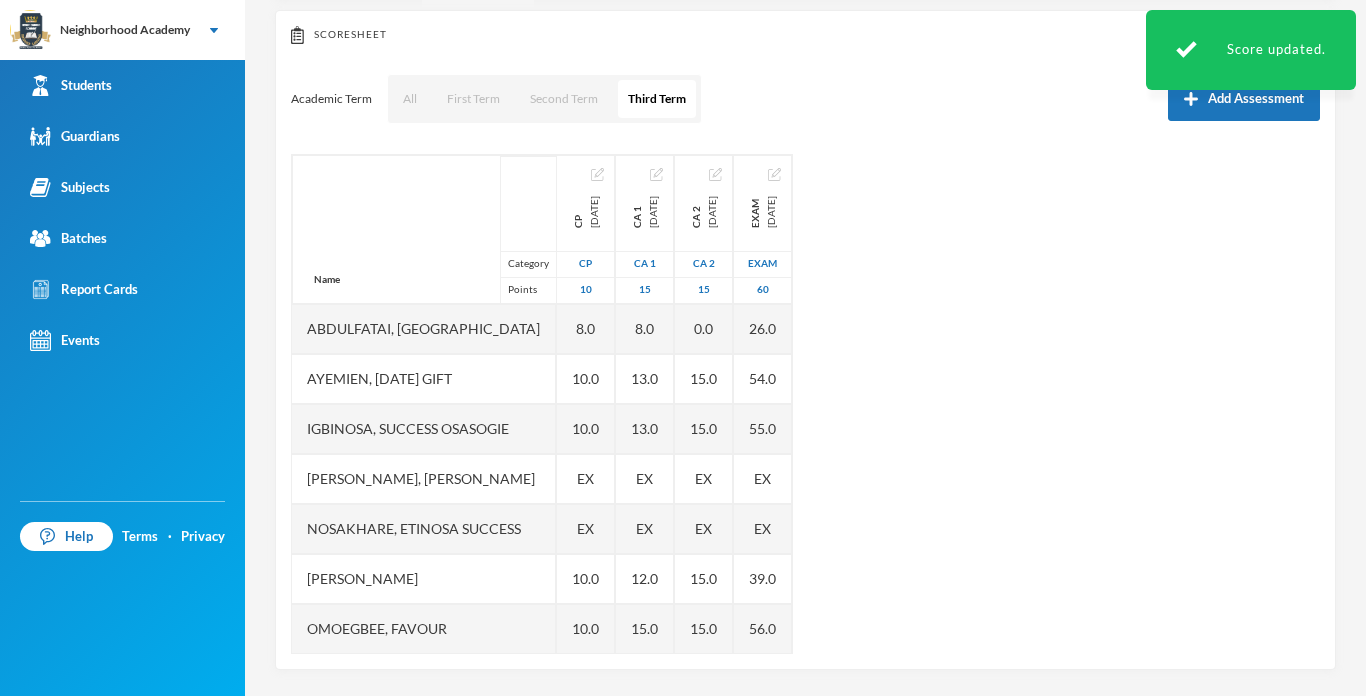 scroll, scrollTop: 216, scrollLeft: 0, axis: vertical 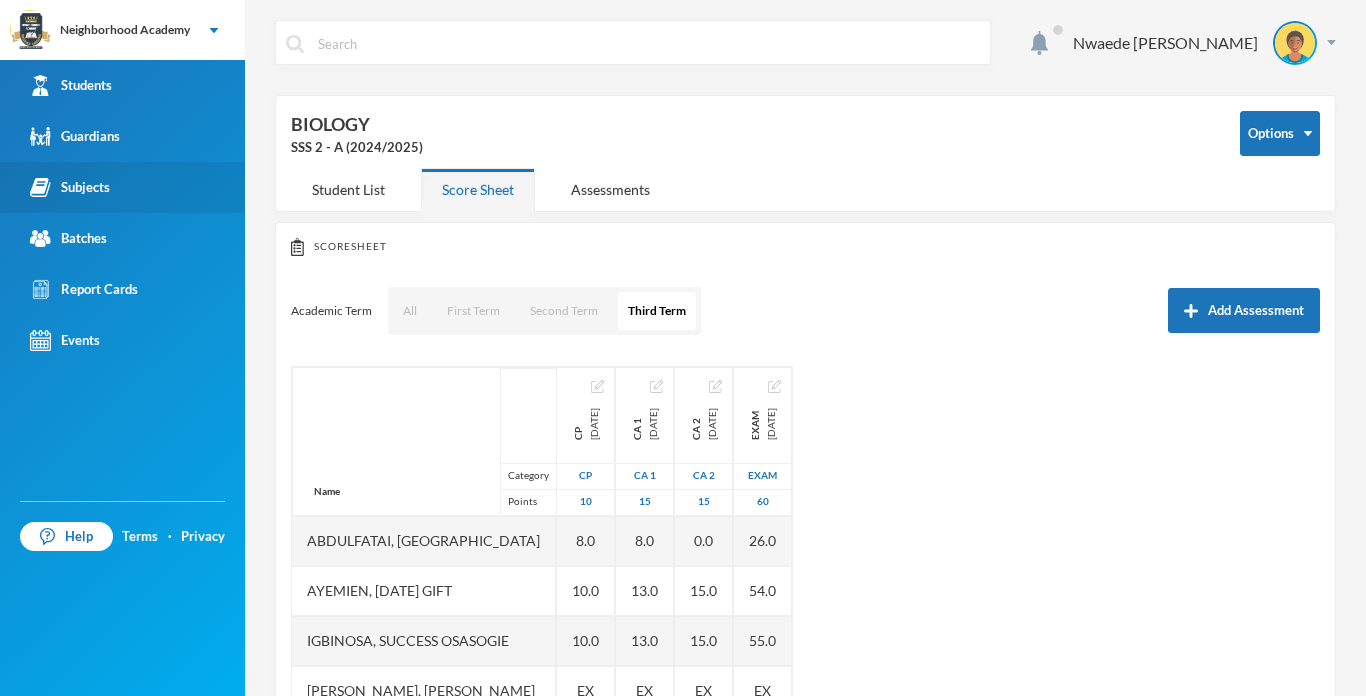 click on "Subjects" at bounding box center [70, 187] 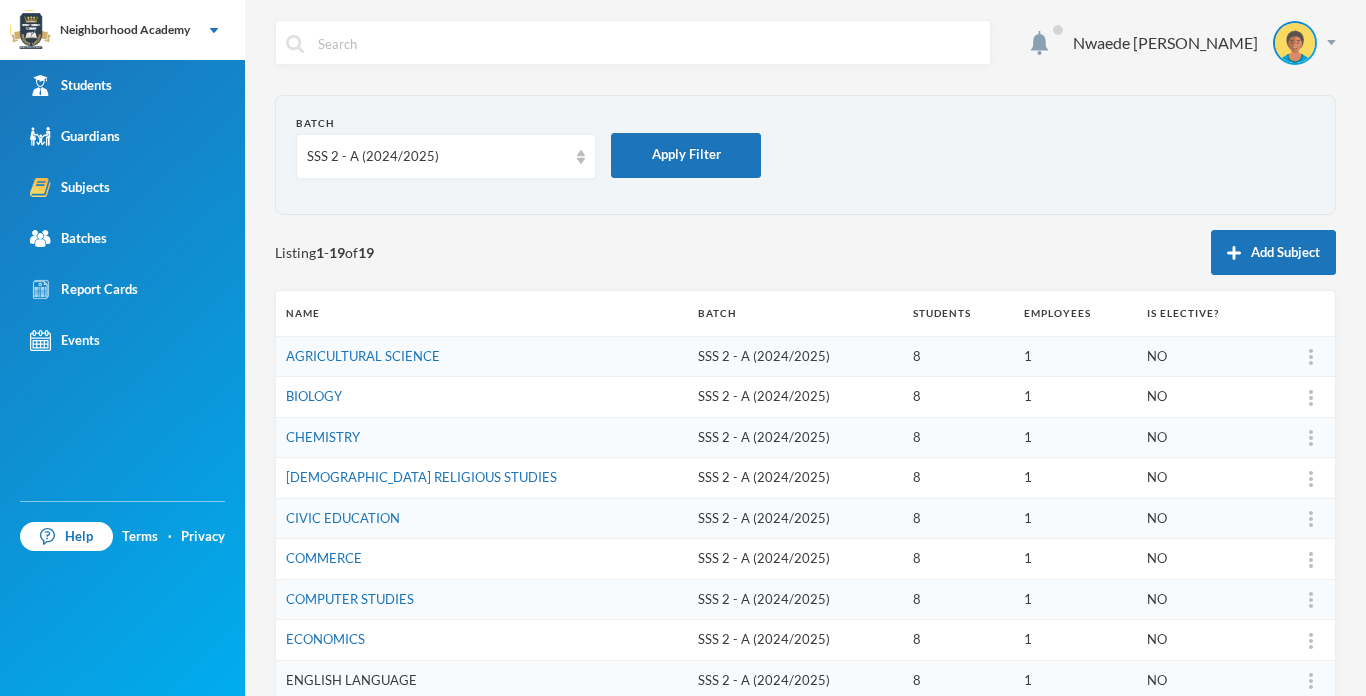 click on "ENGLISH LANGUAGE" at bounding box center (351, 680) 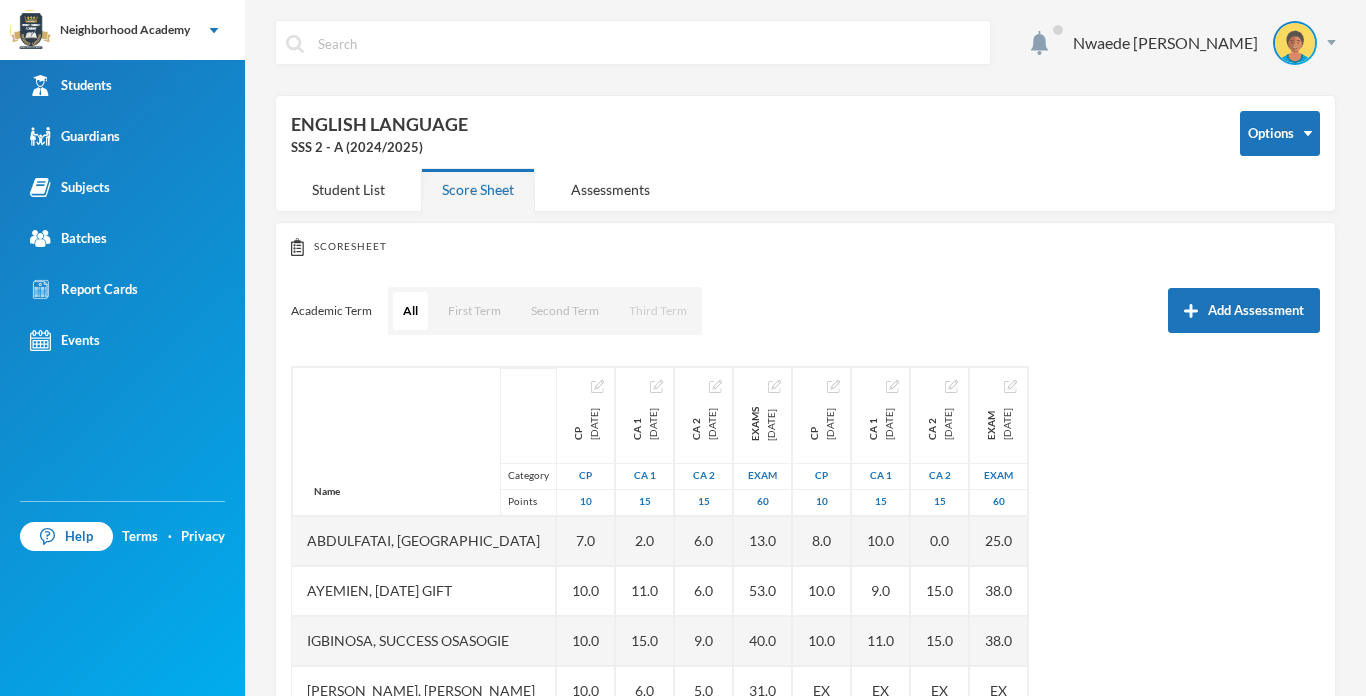 click on "Third Term" at bounding box center [658, 311] 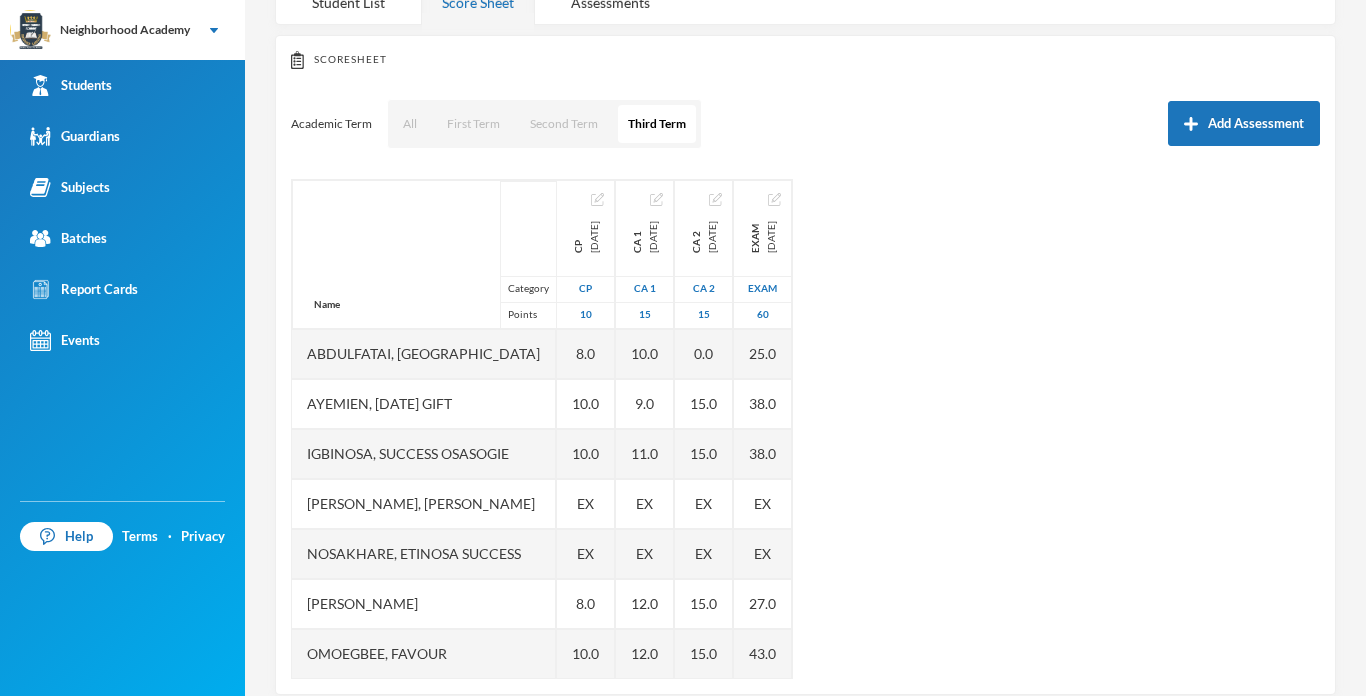 scroll, scrollTop: 216, scrollLeft: 0, axis: vertical 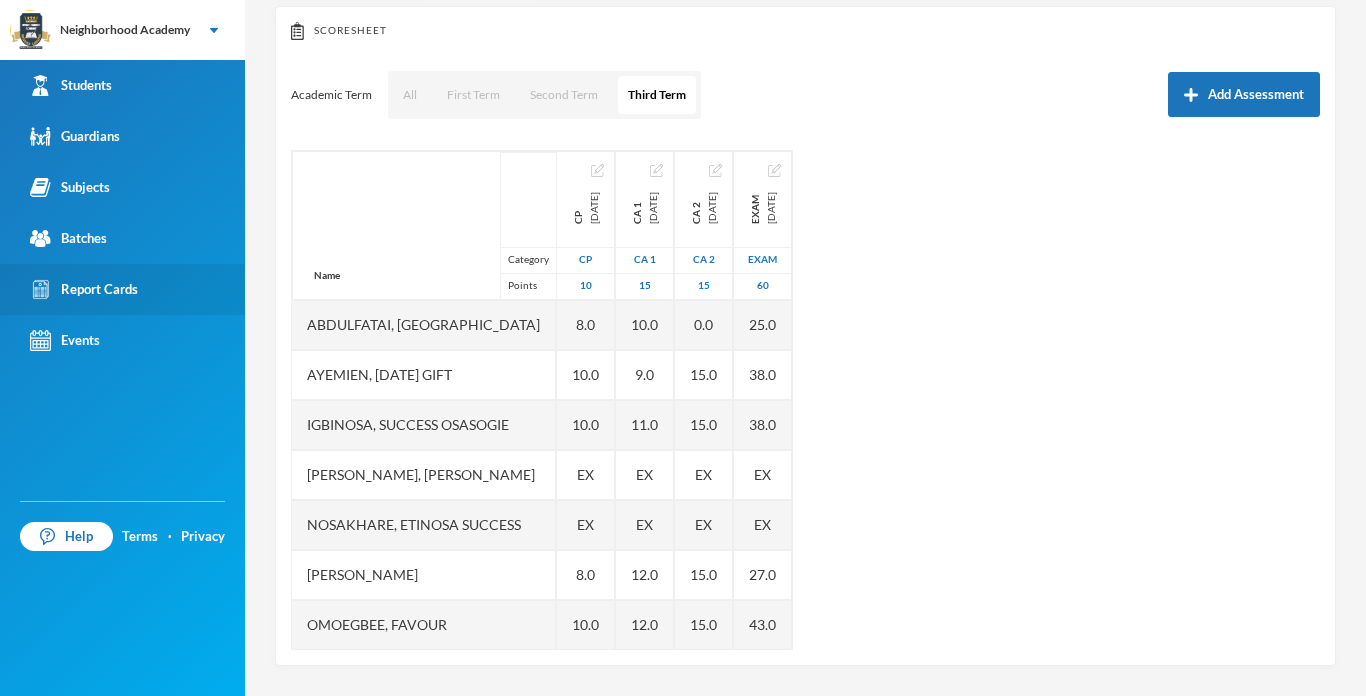 click on "Report Cards" at bounding box center [84, 289] 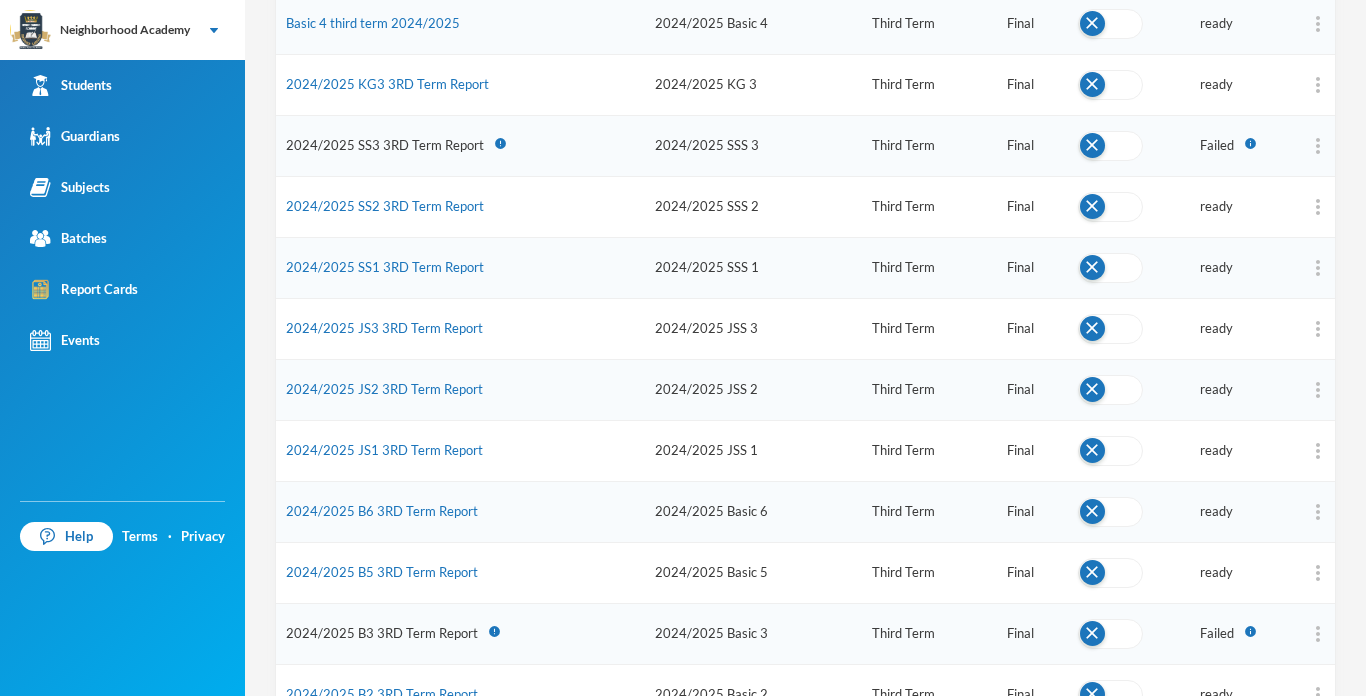 scroll, scrollTop: 304, scrollLeft: 0, axis: vertical 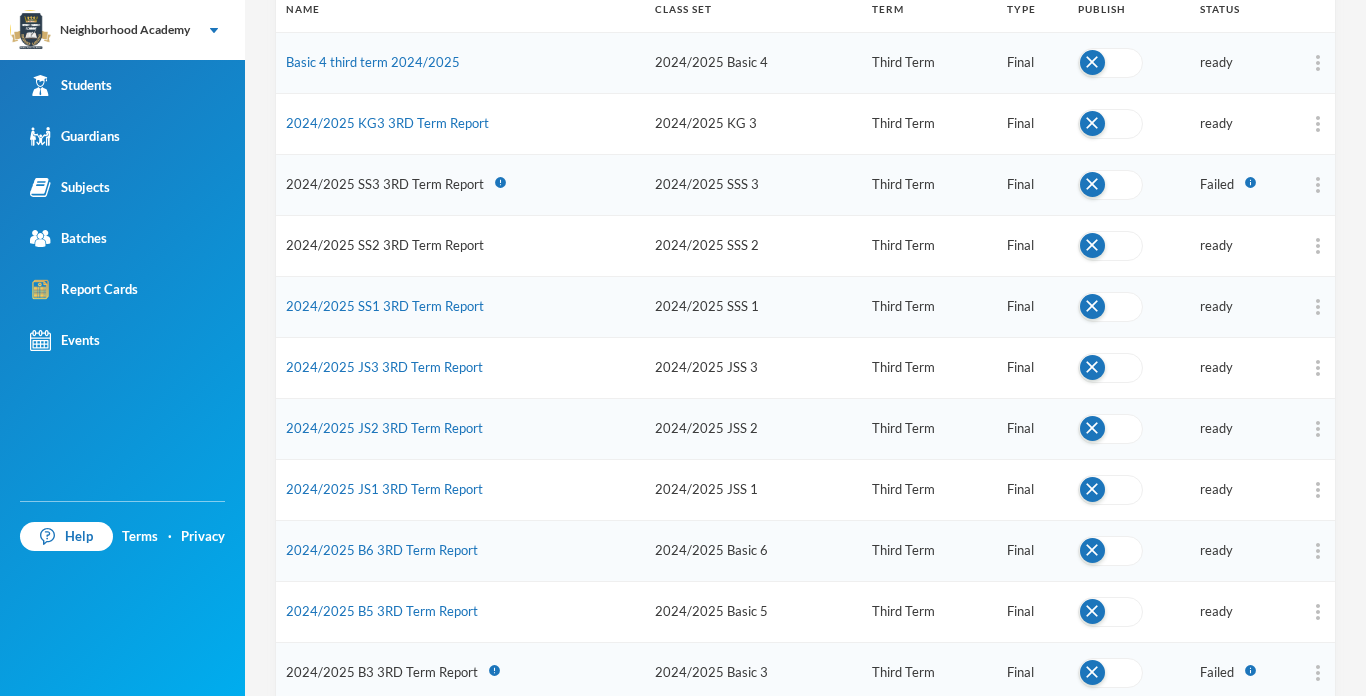 click on "2024/2025 SS2 3RD Term Report" at bounding box center [385, 245] 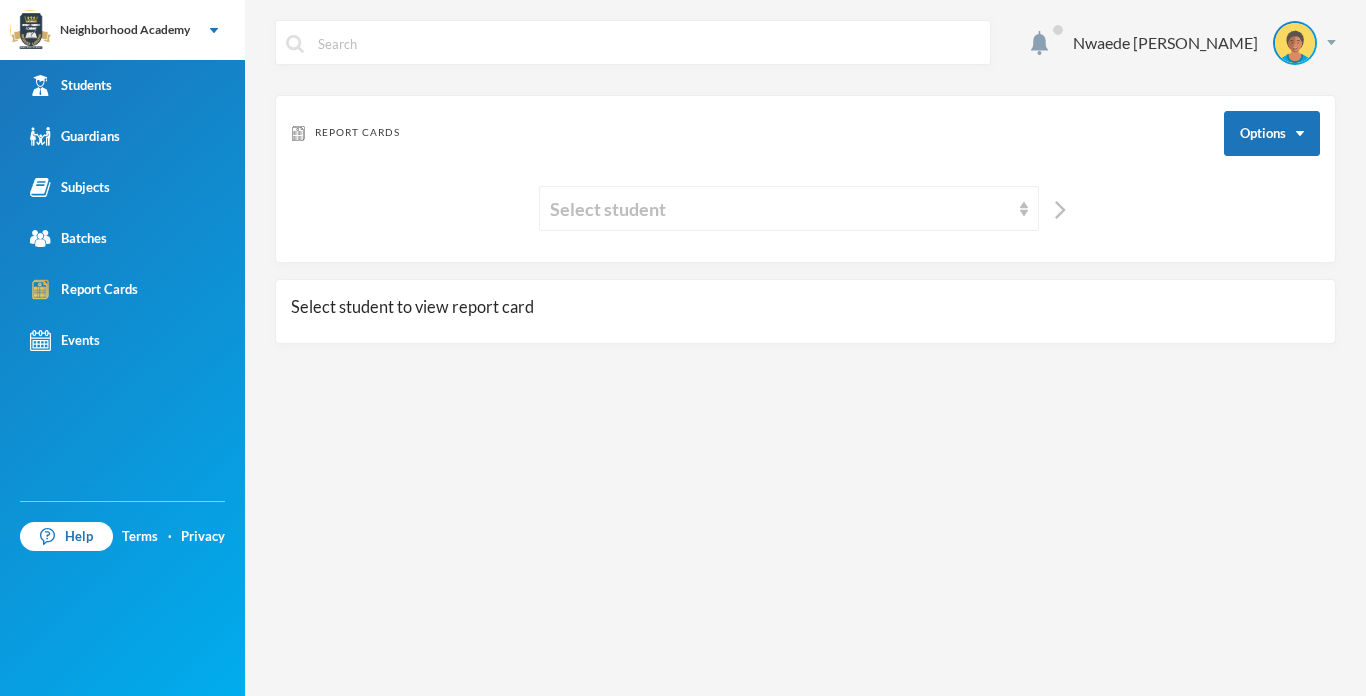scroll, scrollTop: 0, scrollLeft: 0, axis: both 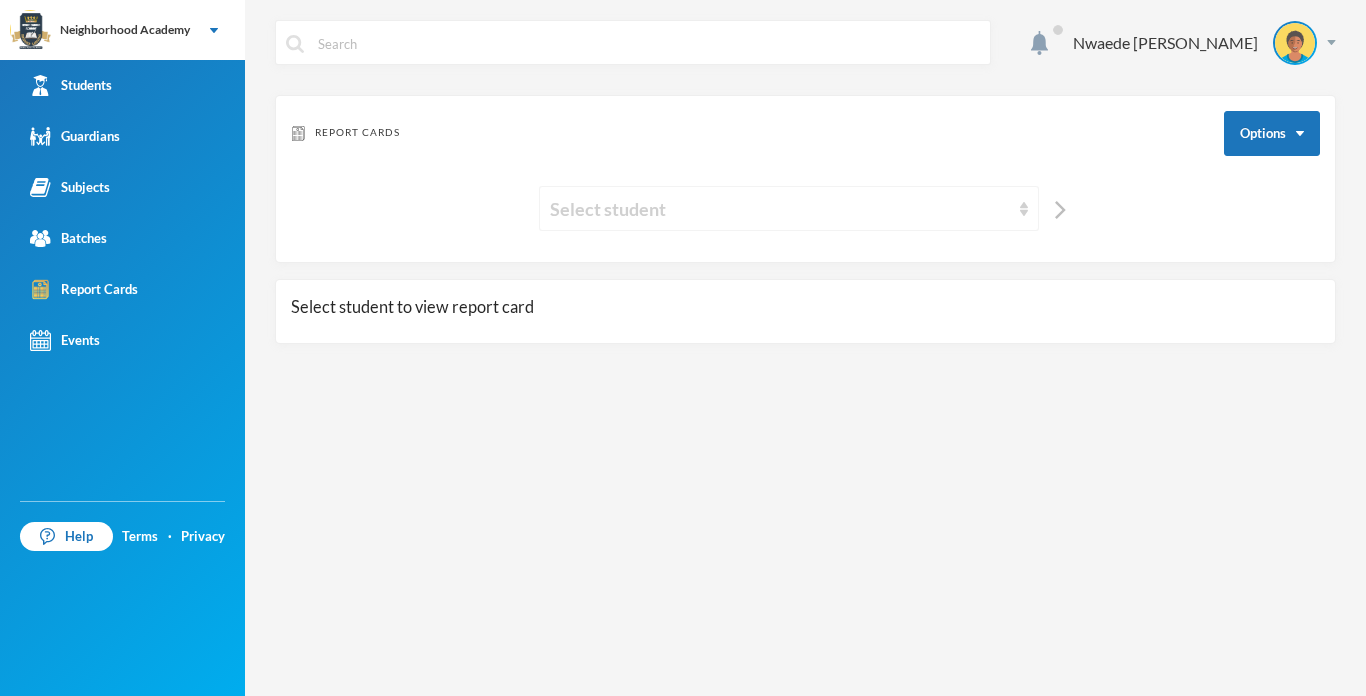 click on "Select student" at bounding box center (780, 209) 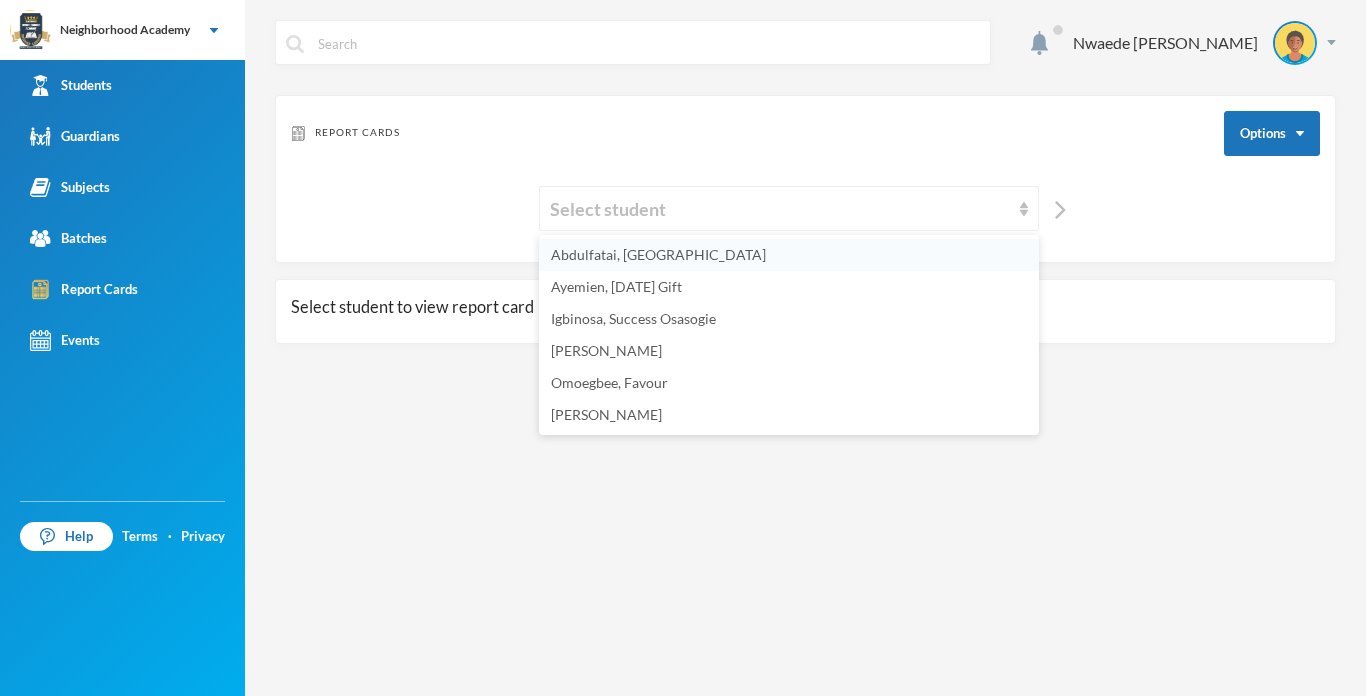 click on "Abdulfatai, [GEOGRAPHIC_DATA]" at bounding box center [658, 254] 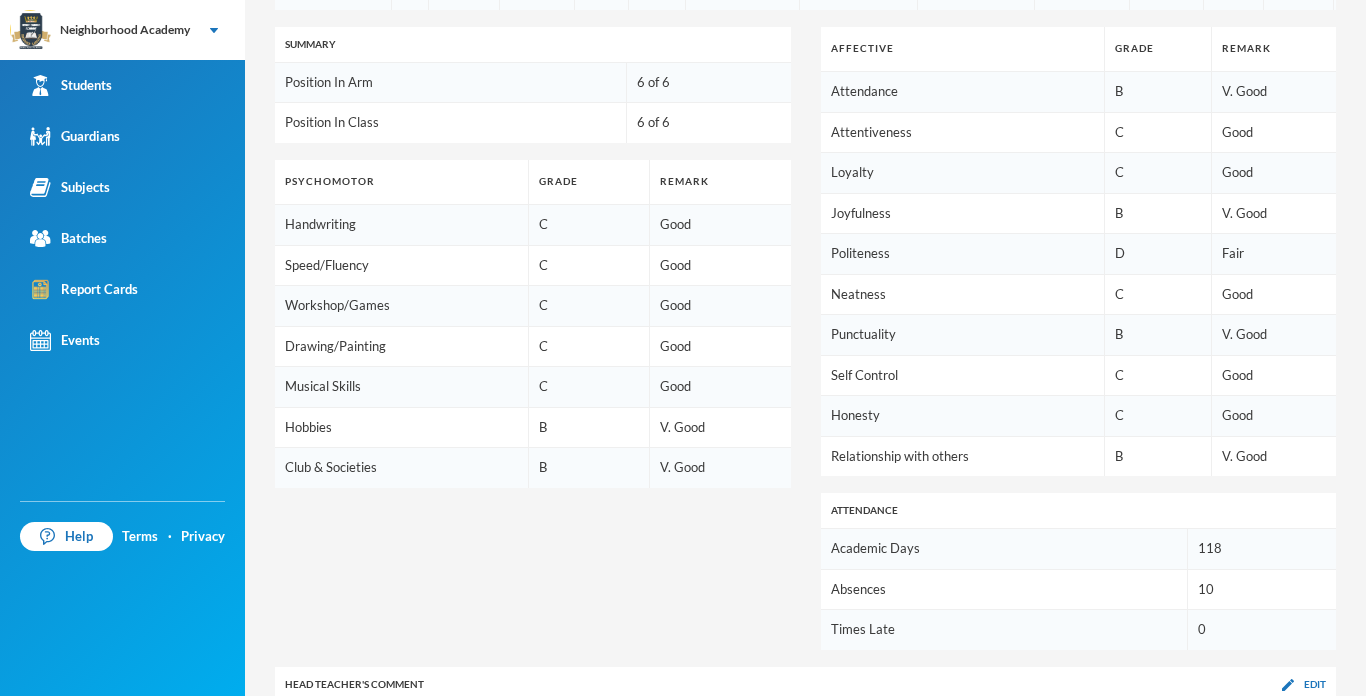 scroll, scrollTop: 1000, scrollLeft: 0, axis: vertical 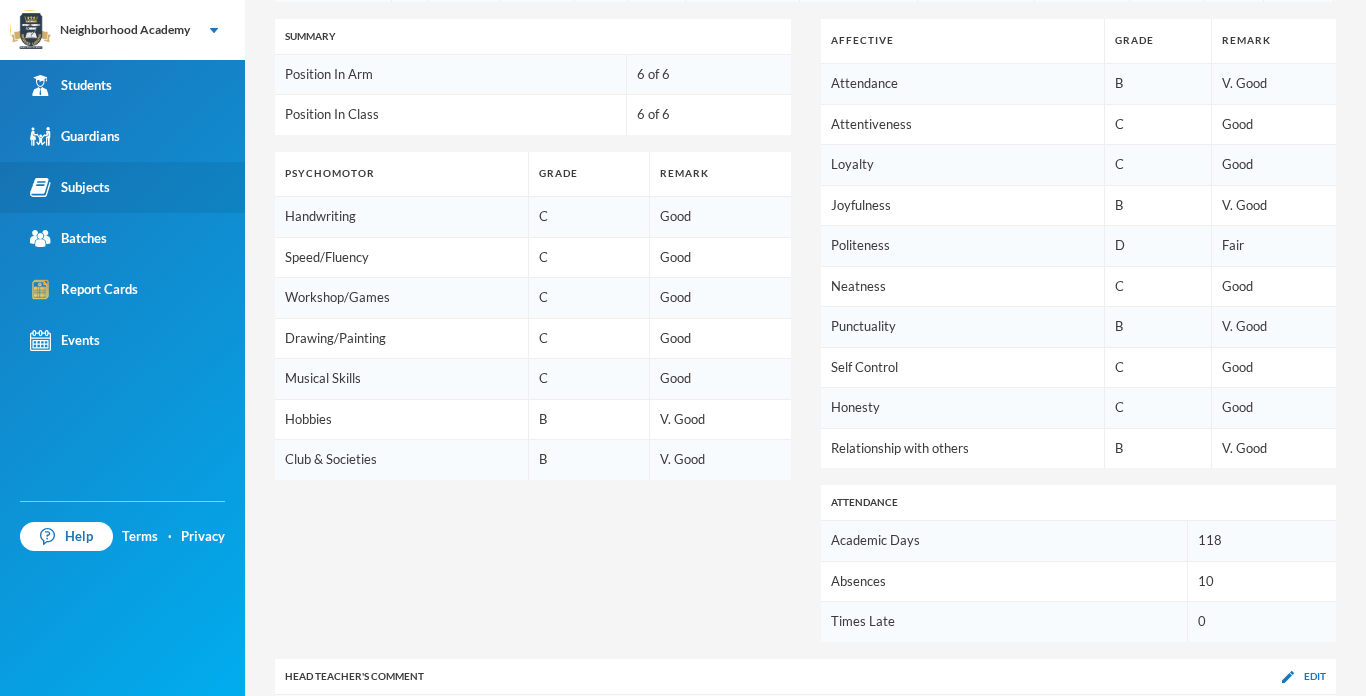 click on "Subjects" at bounding box center (70, 187) 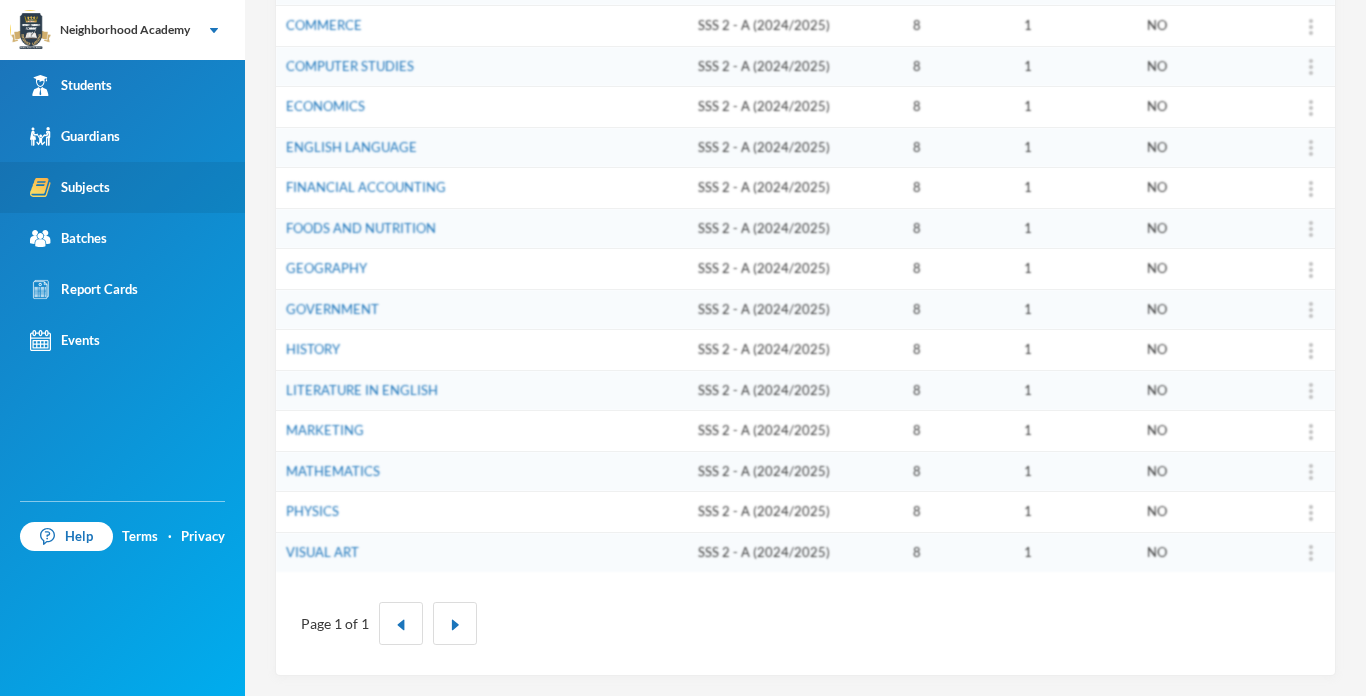 scroll, scrollTop: 533, scrollLeft: 0, axis: vertical 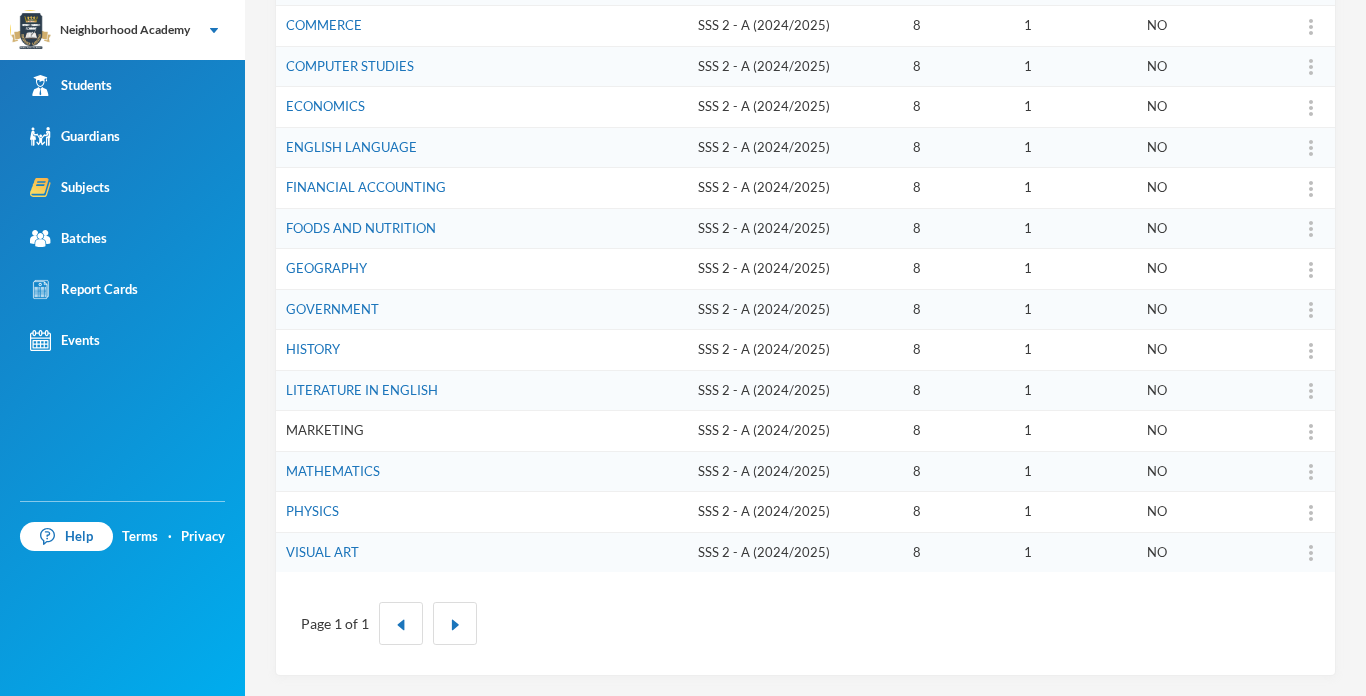 click on "MARKETING" at bounding box center [325, 430] 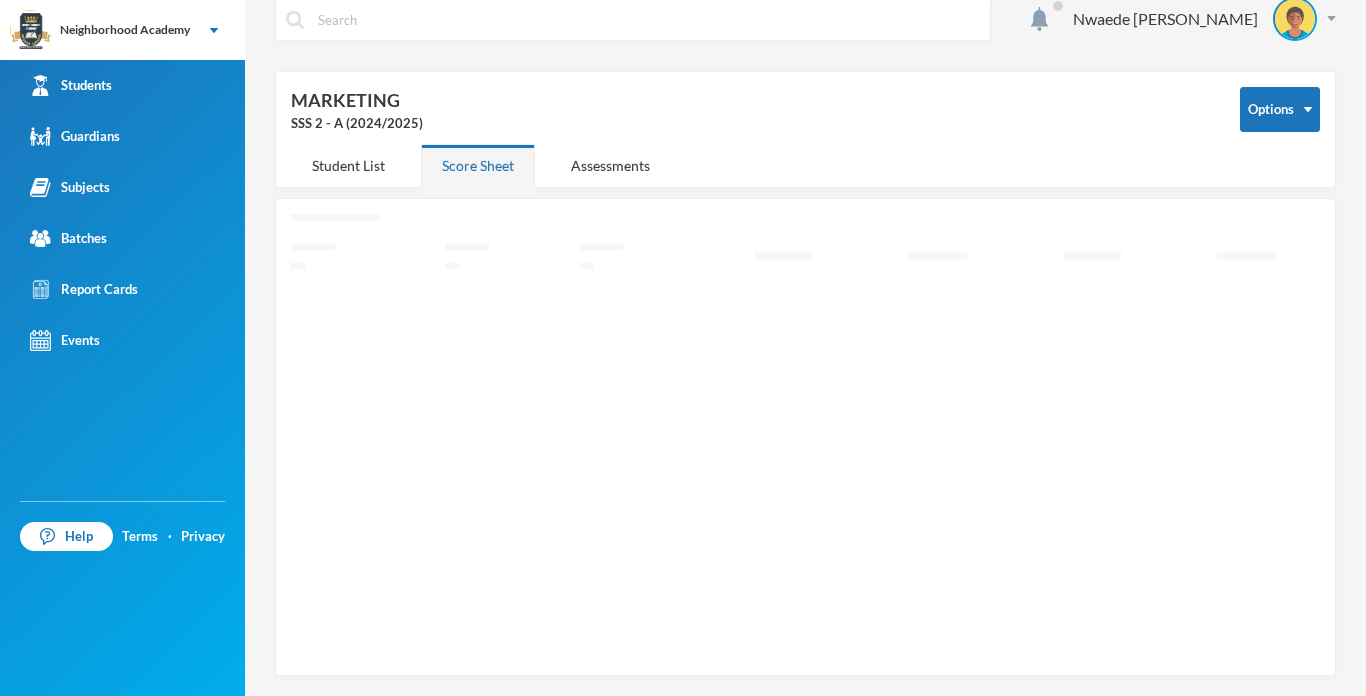 scroll, scrollTop: 17, scrollLeft: 0, axis: vertical 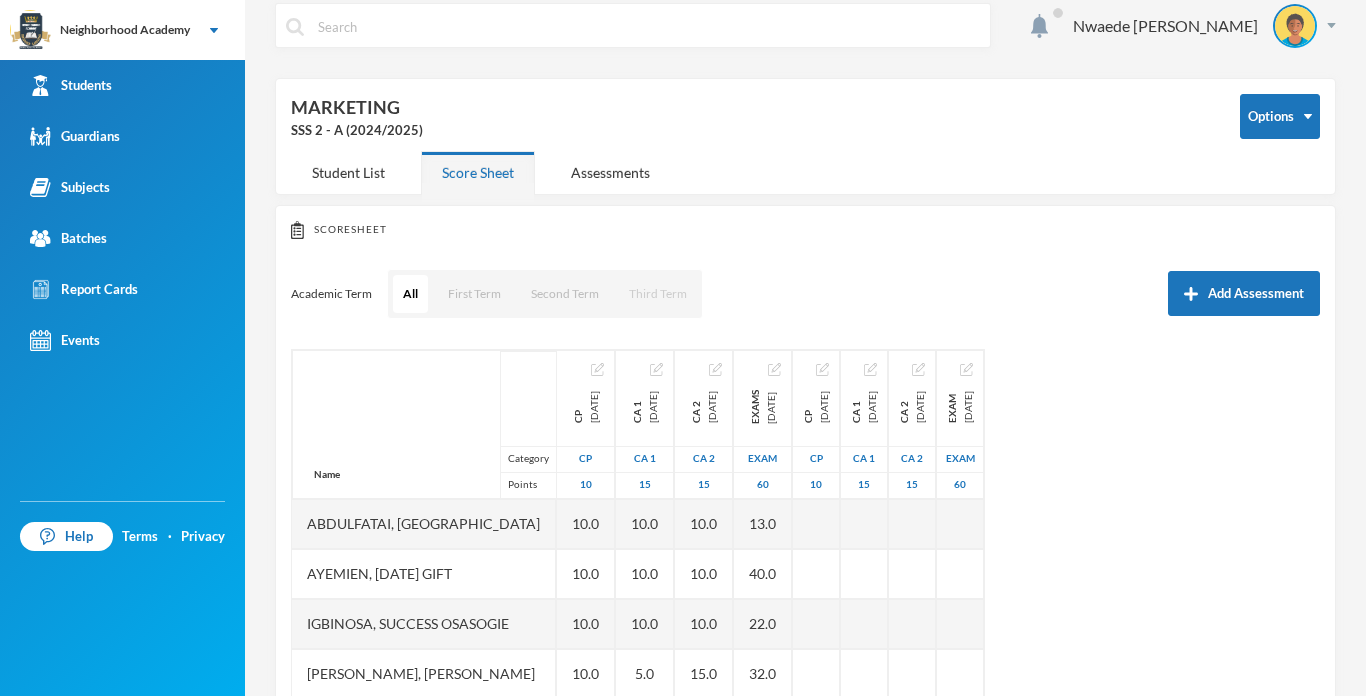click on "Third Term" at bounding box center [658, 294] 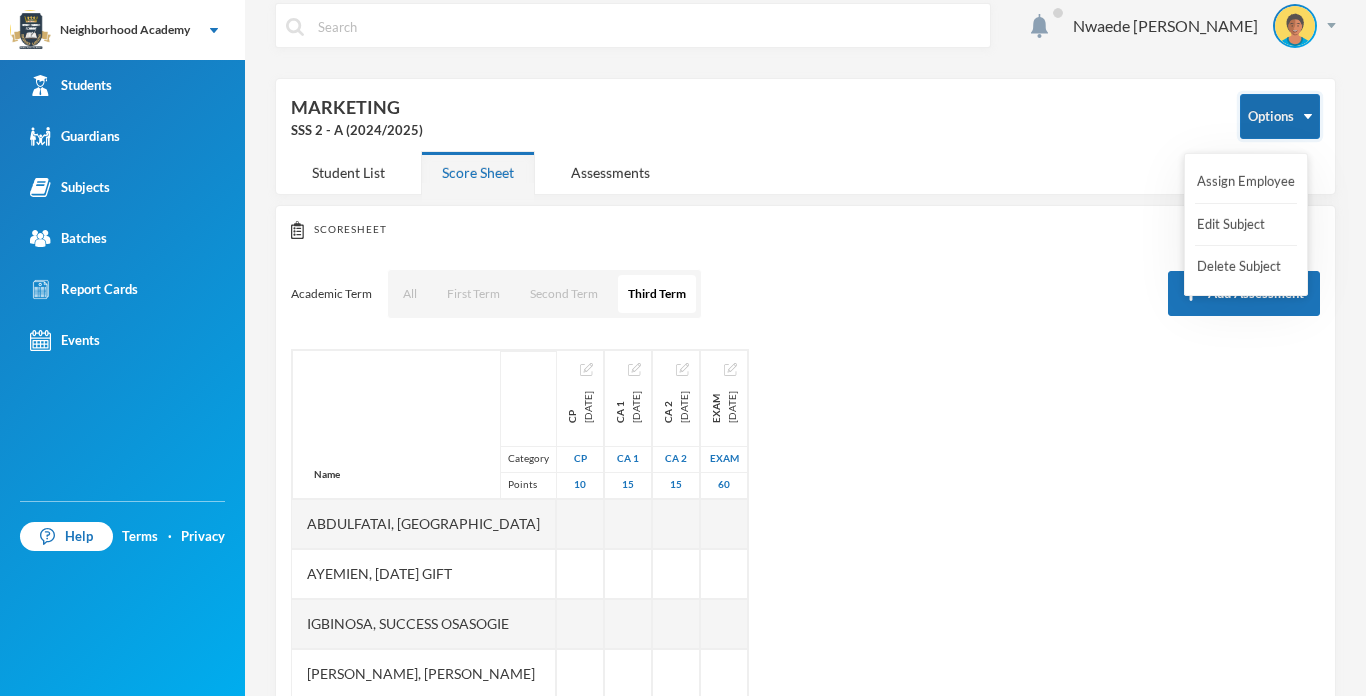 click on "Options" at bounding box center (1280, 116) 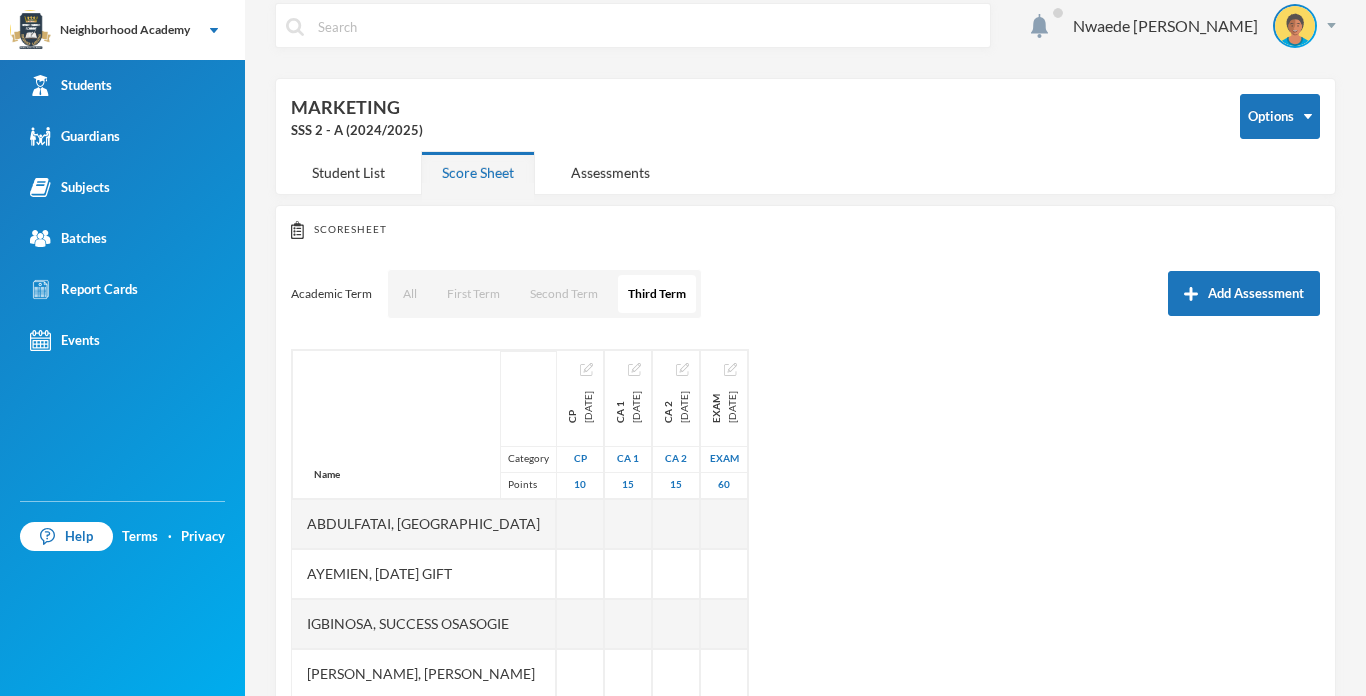 click on "Name   Category Points" at bounding box center (424, 424) 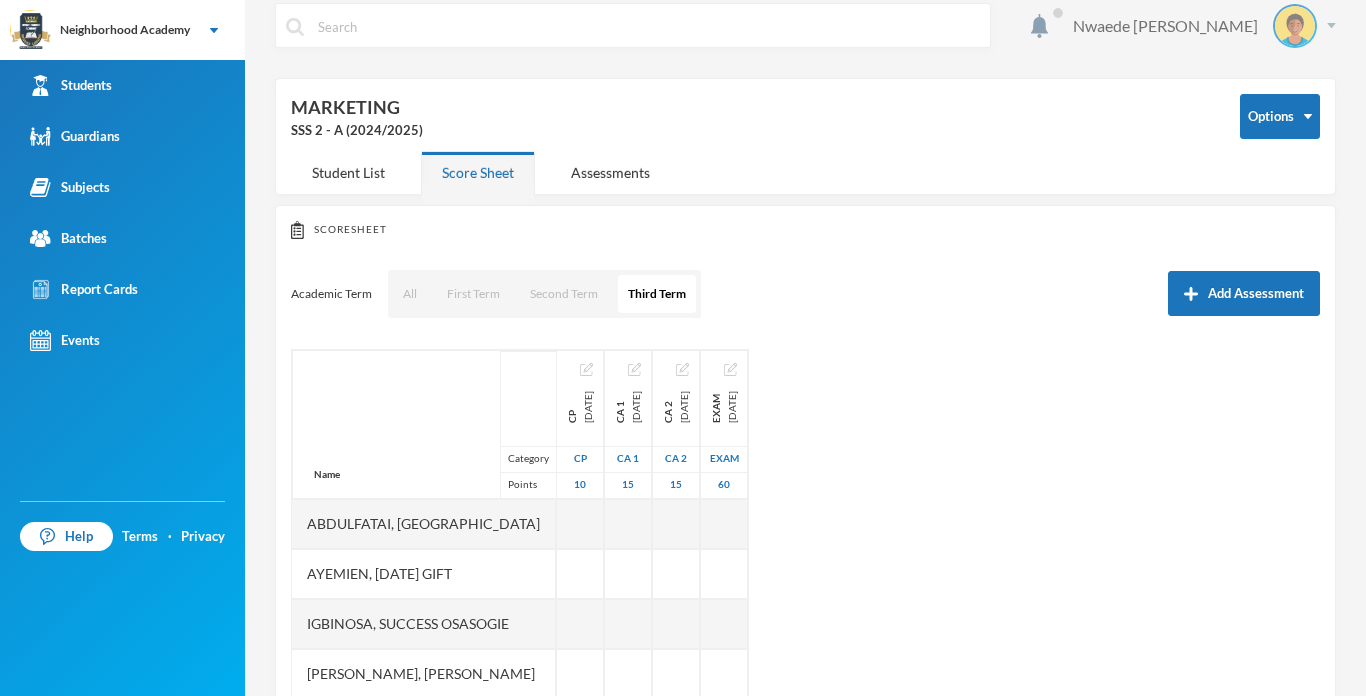 click on "Nwaede [PERSON_NAME]" at bounding box center (1197, 26) 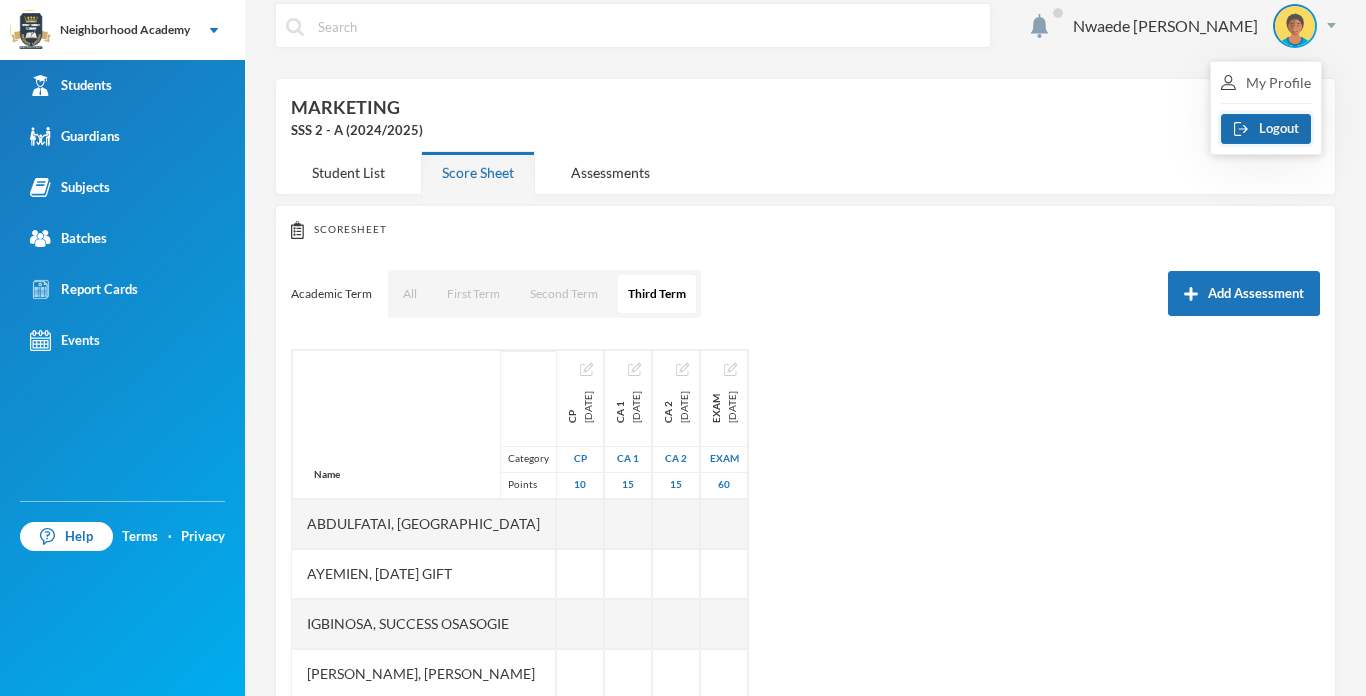 click on "Logout" at bounding box center [1266, 129] 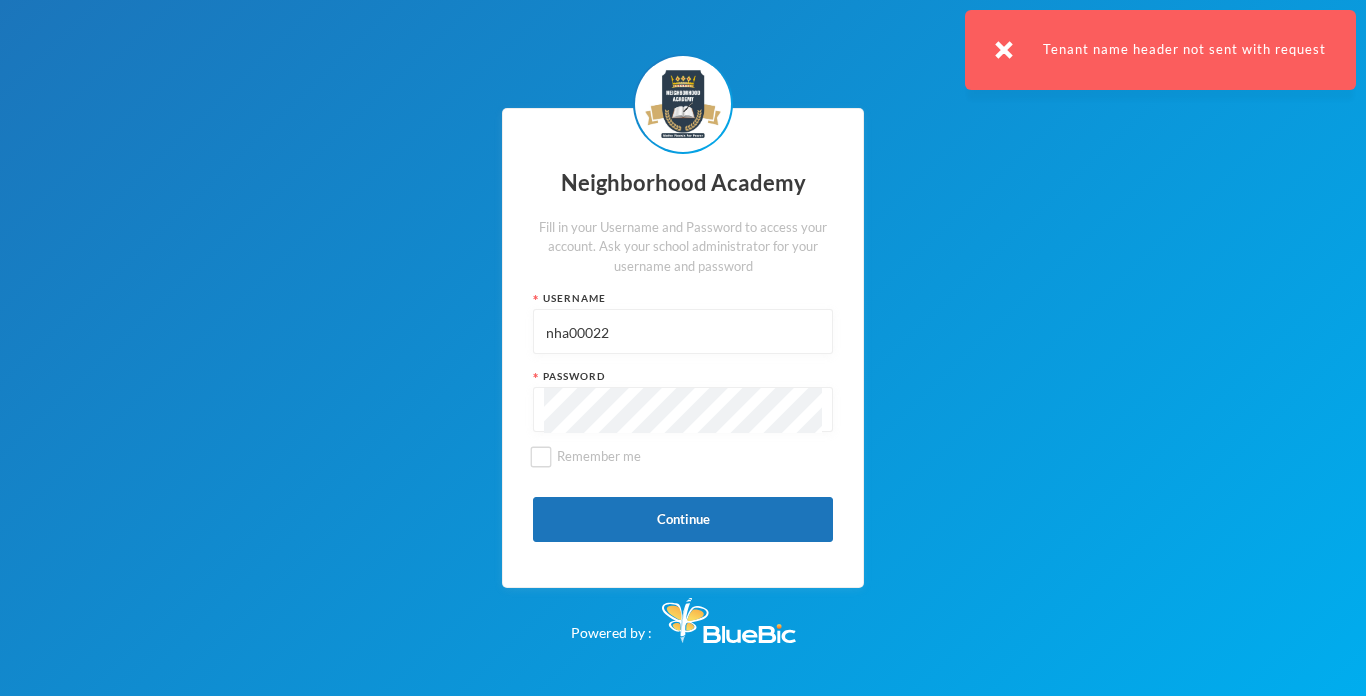drag, startPoint x: 614, startPoint y: 334, endPoint x: 655, endPoint y: 385, distance: 65.43699 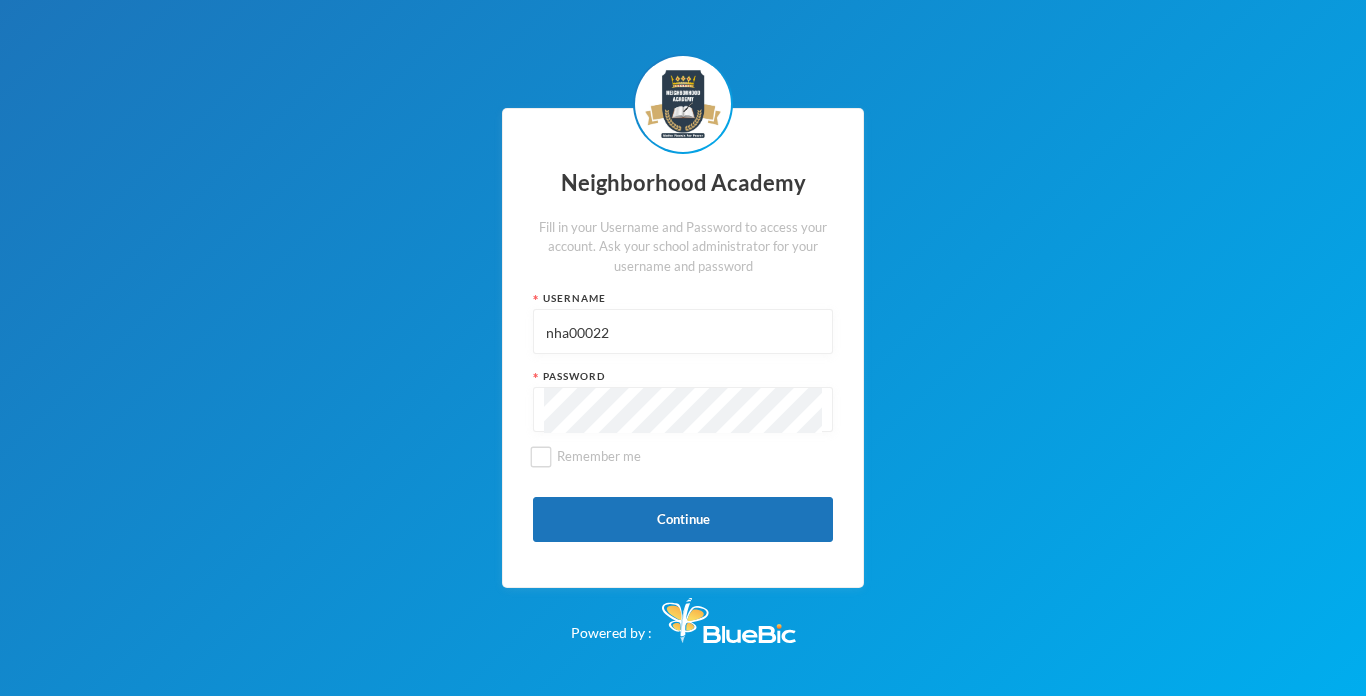 click on "nha00022" at bounding box center (683, 332) 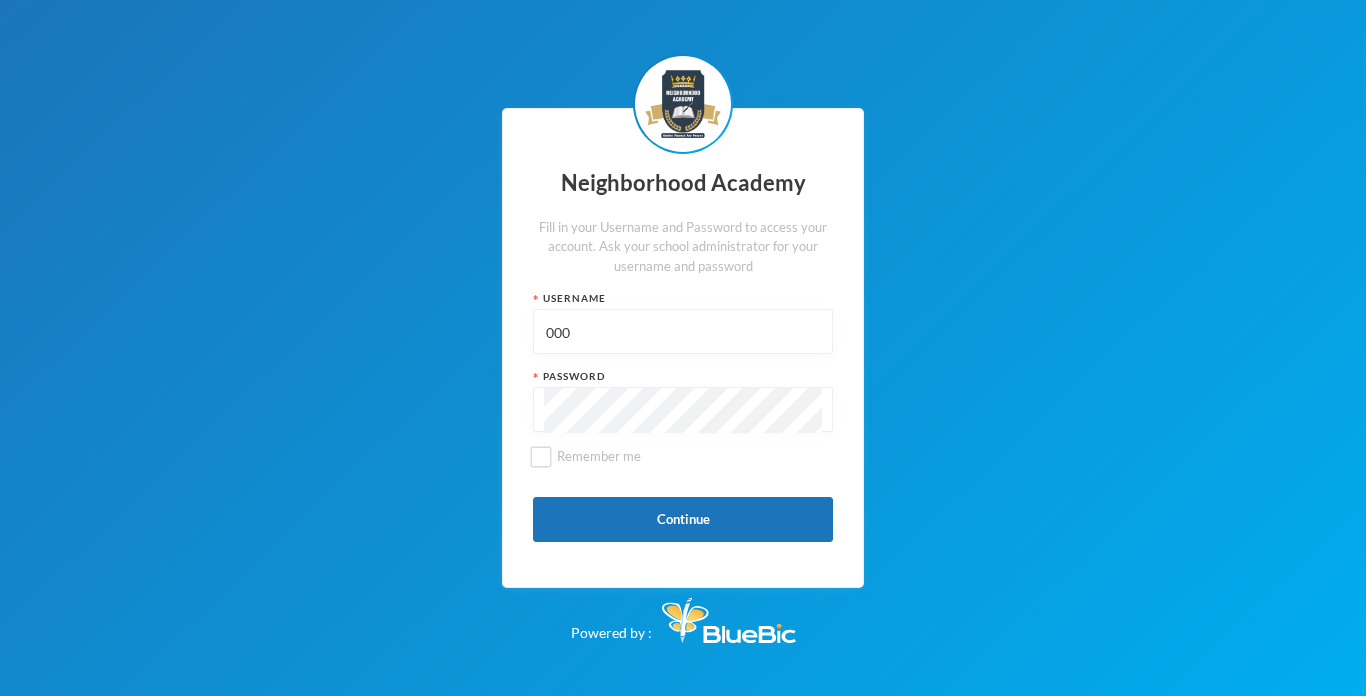 click on "000" at bounding box center (683, 332) 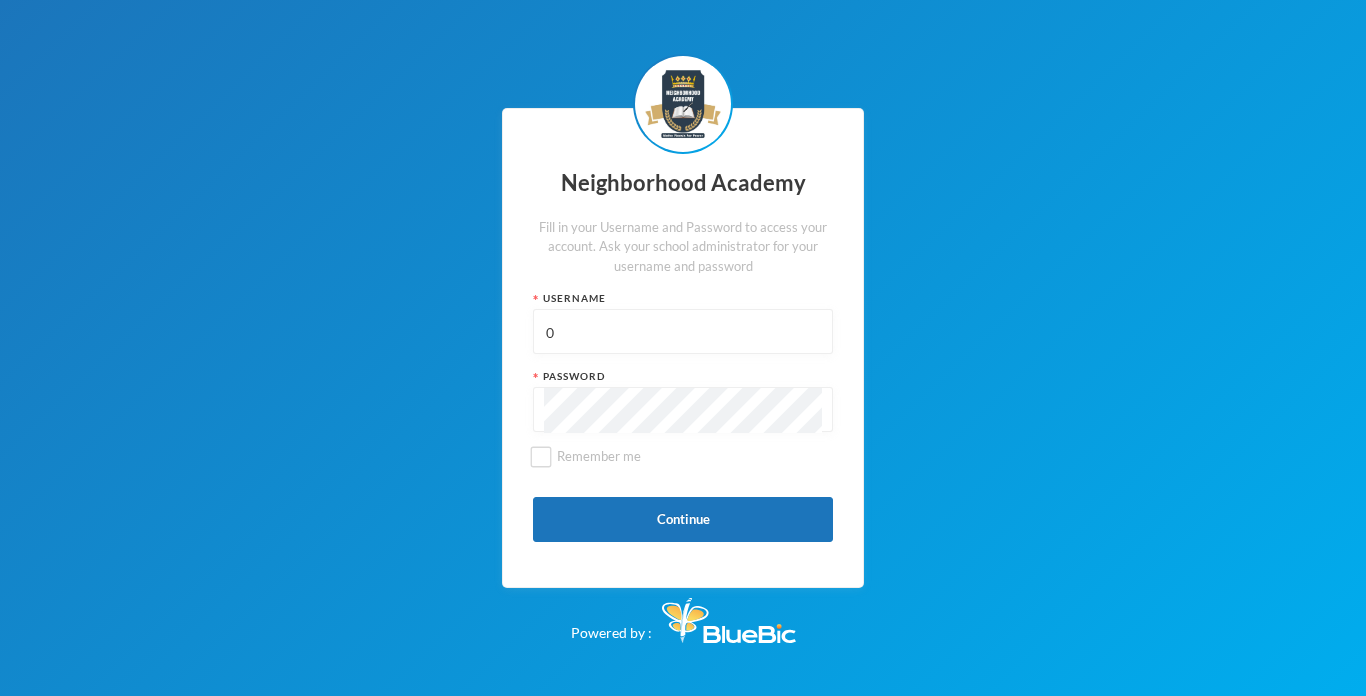 click on "0" at bounding box center [683, 332] 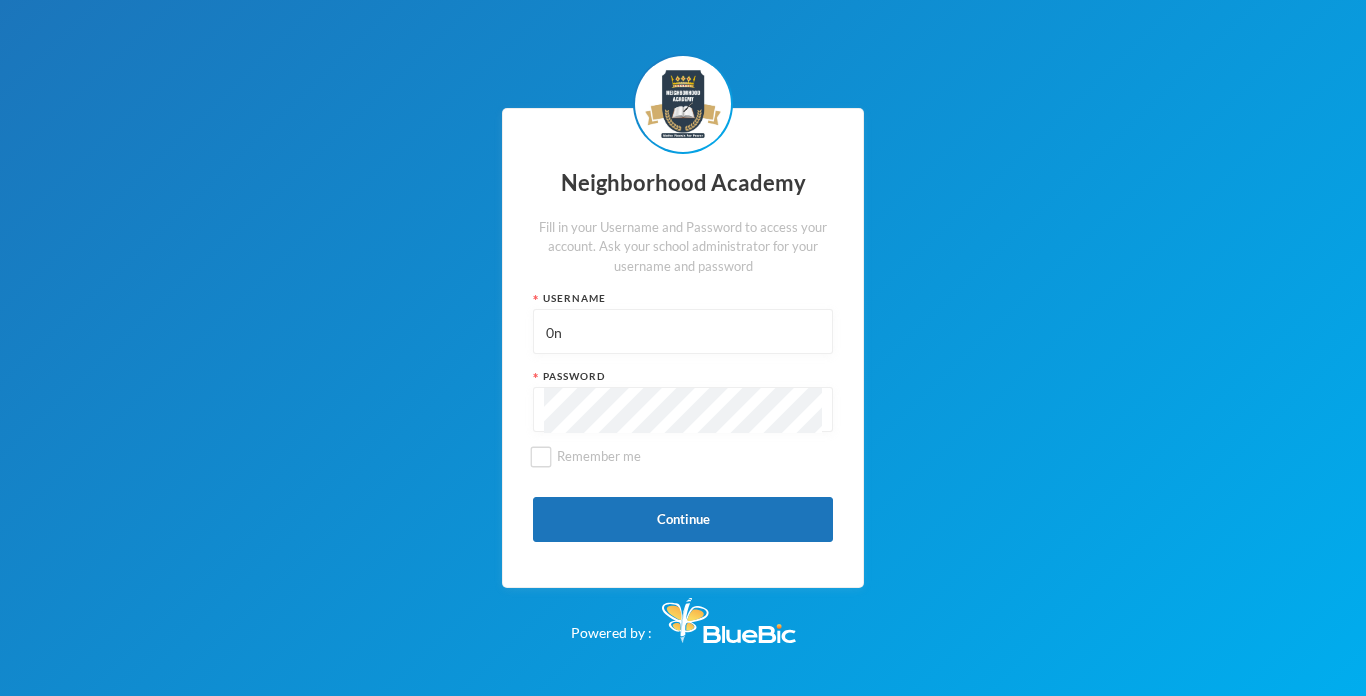 click on "0n" at bounding box center [683, 332] 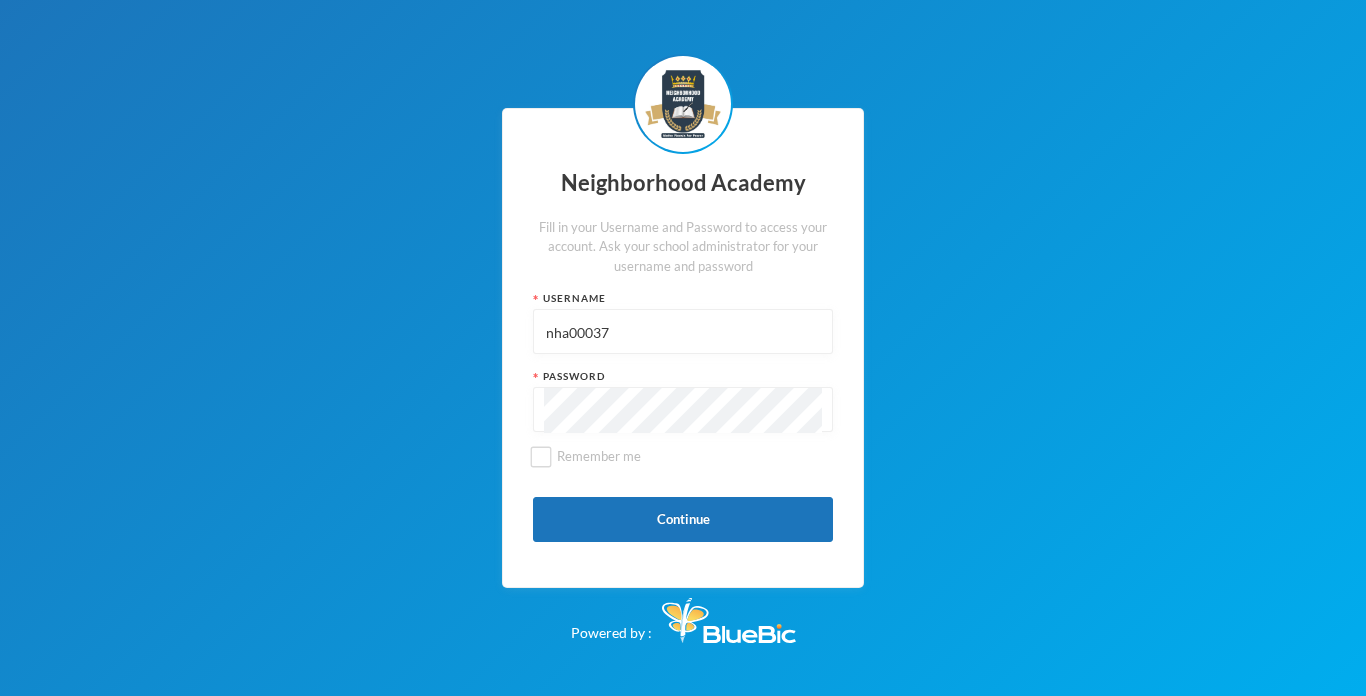 type on "nha00037" 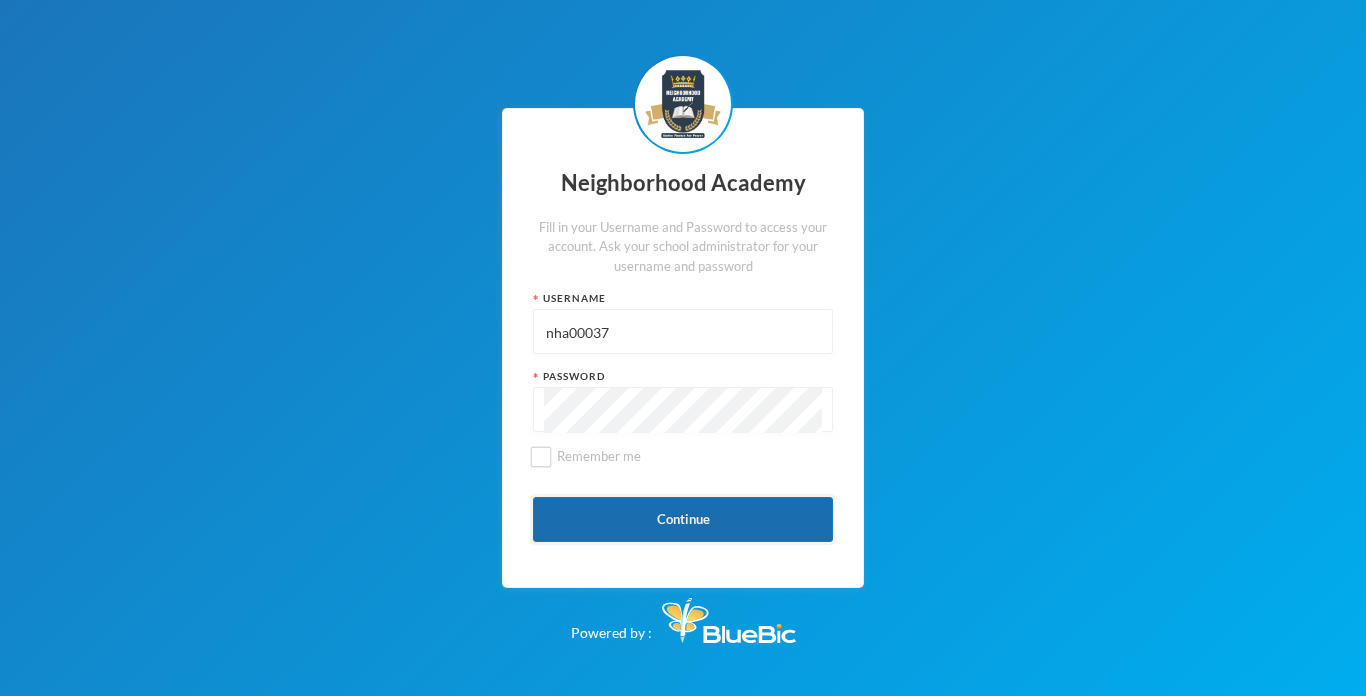 click on "Continue" at bounding box center (683, 519) 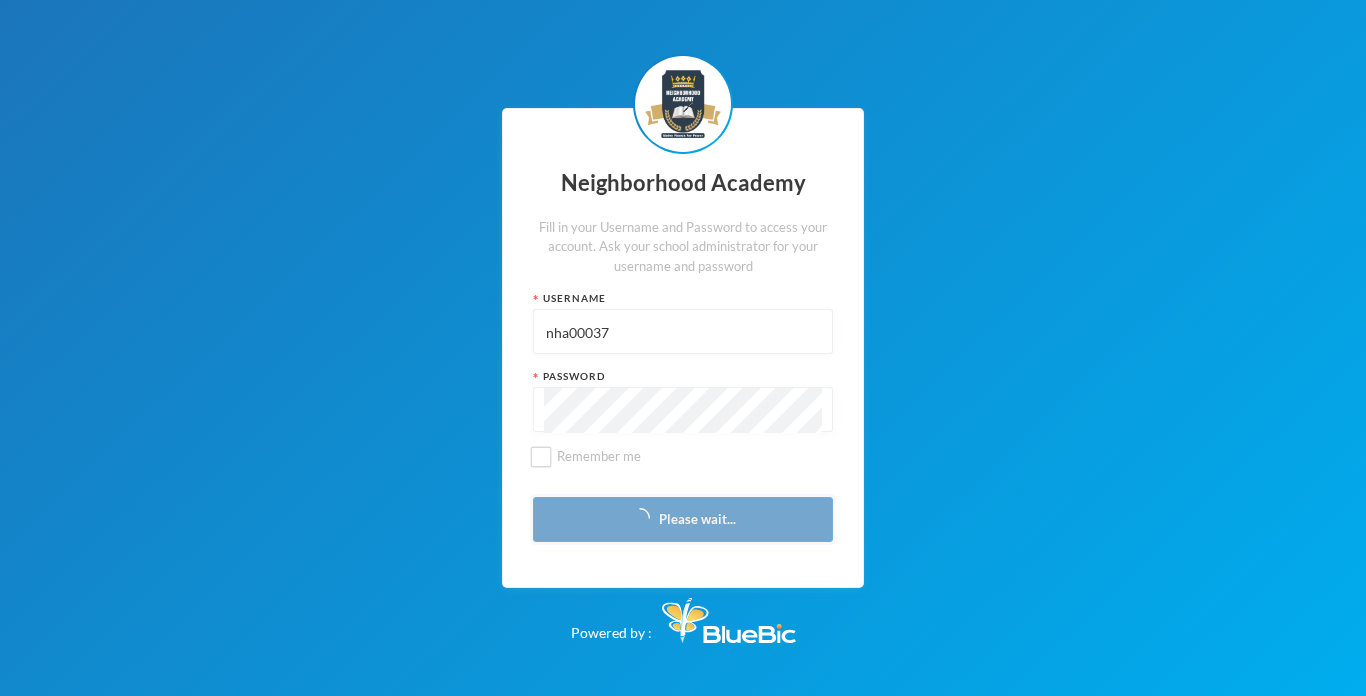 click on "Please wait..." at bounding box center [683, 519] 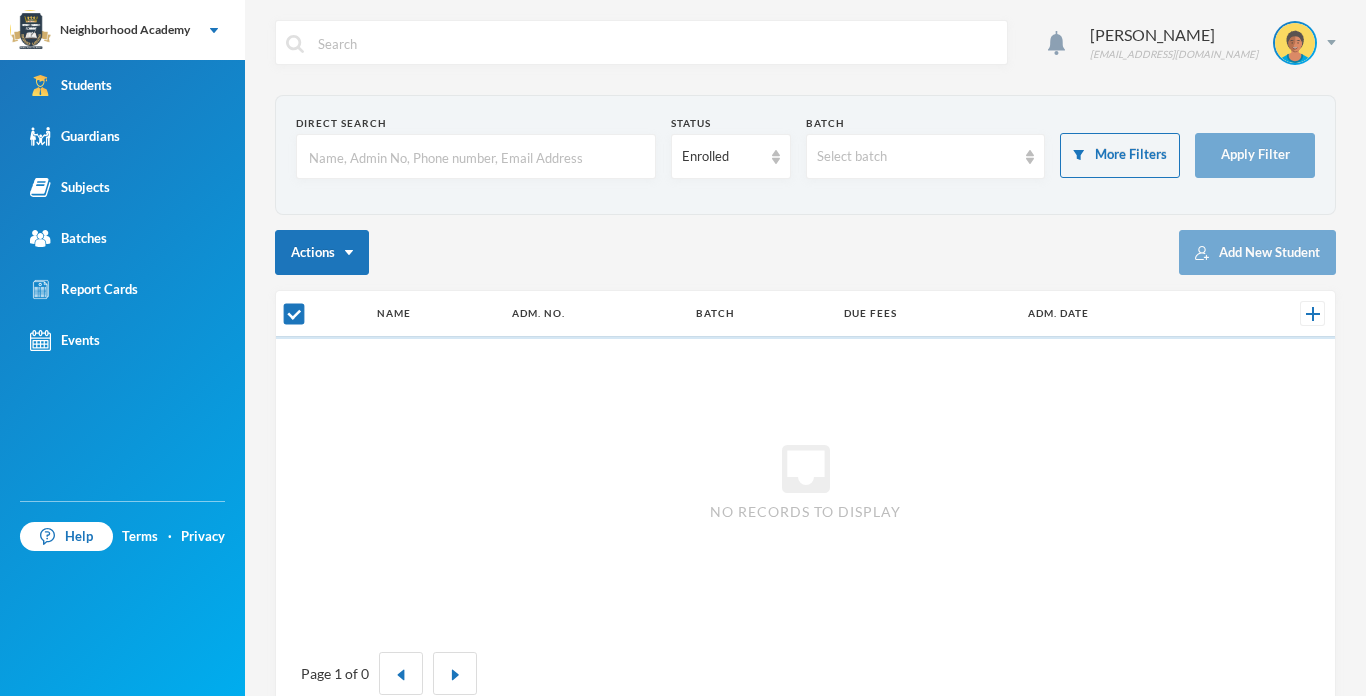 checkbox on "false" 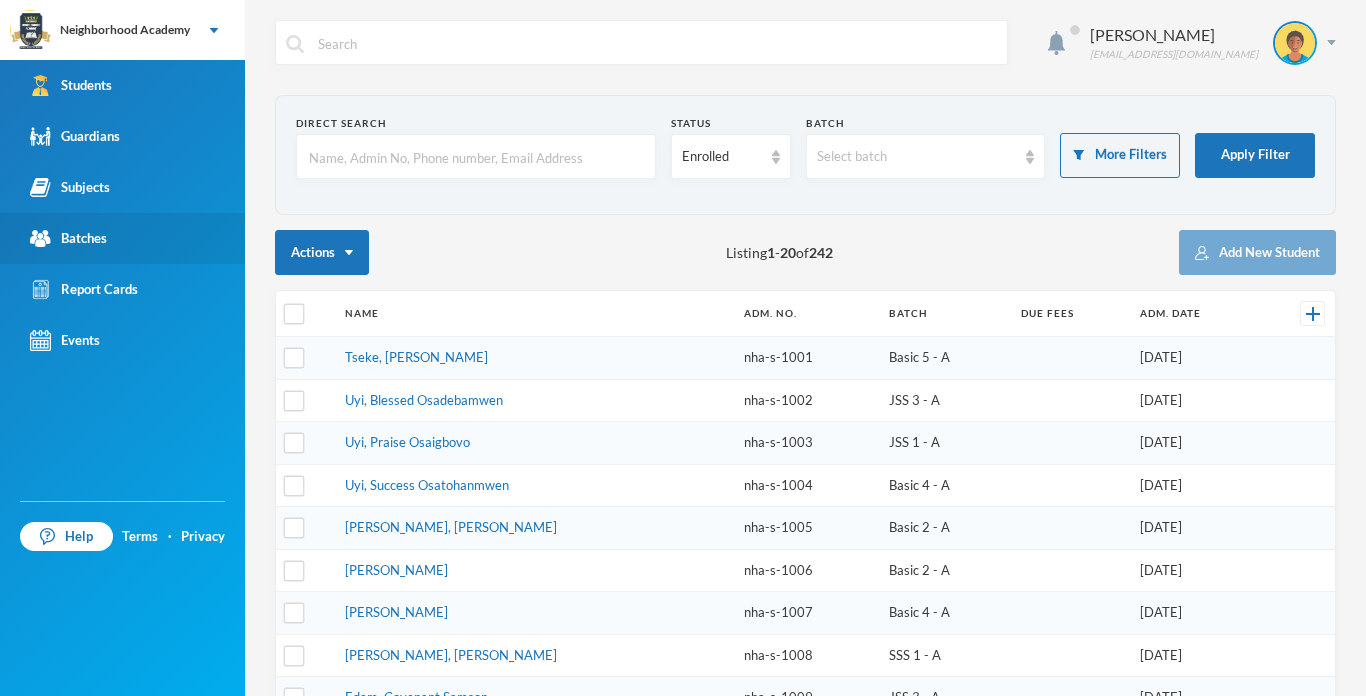 click on "Batches" at bounding box center (68, 238) 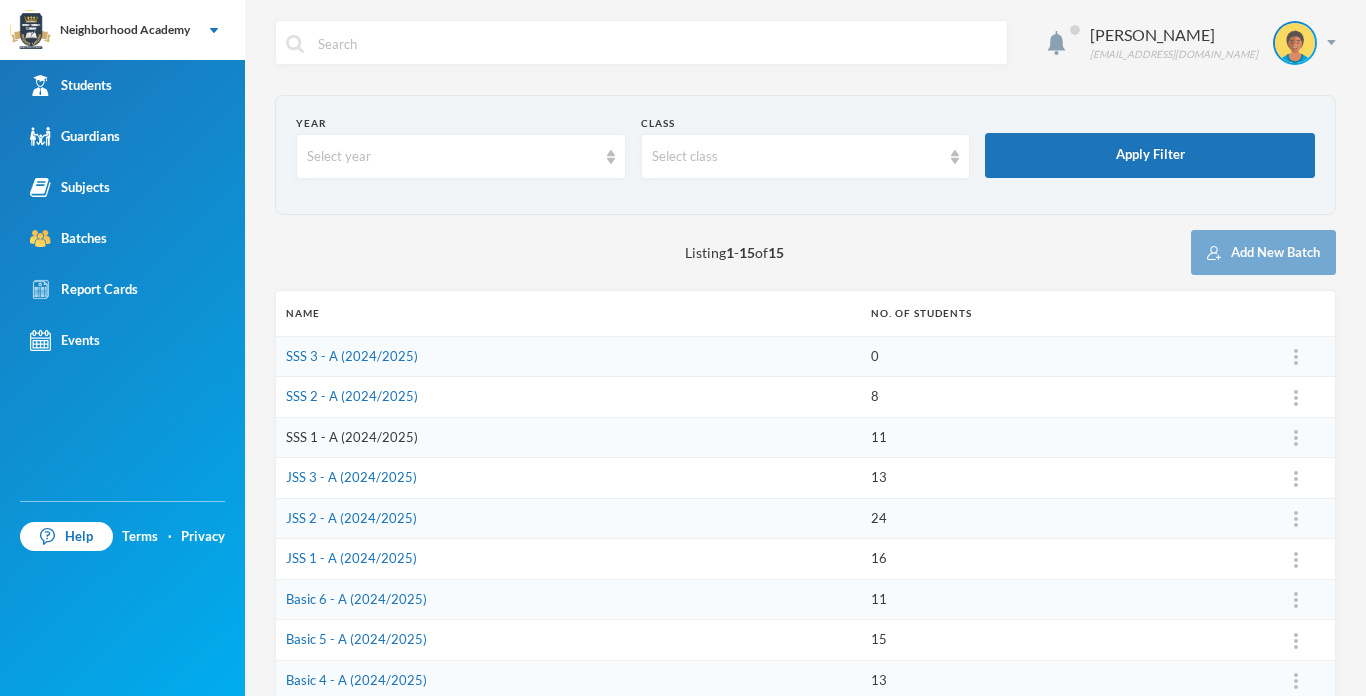 click on "SSS 1 - A (2024/2025)" at bounding box center [352, 437] 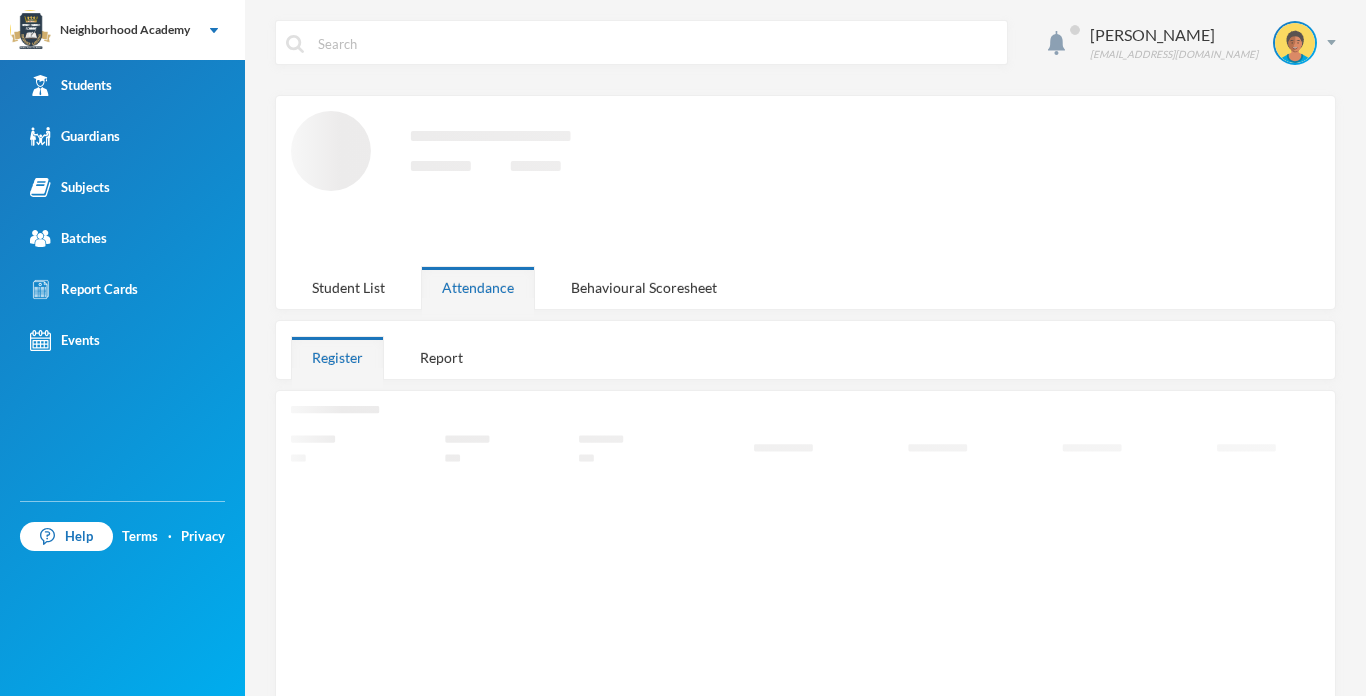 drag, startPoint x: 306, startPoint y: 438, endPoint x: 490, endPoint y: 405, distance: 186.93582 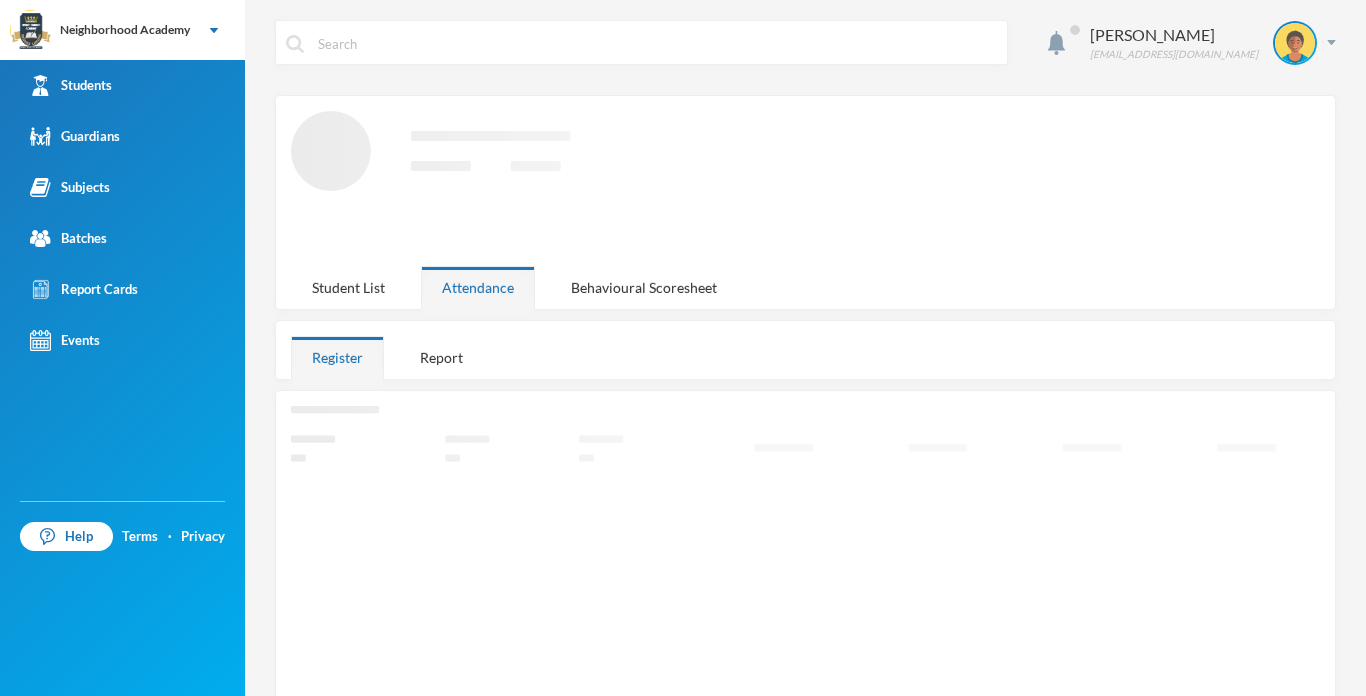 click on "Loading interface..." 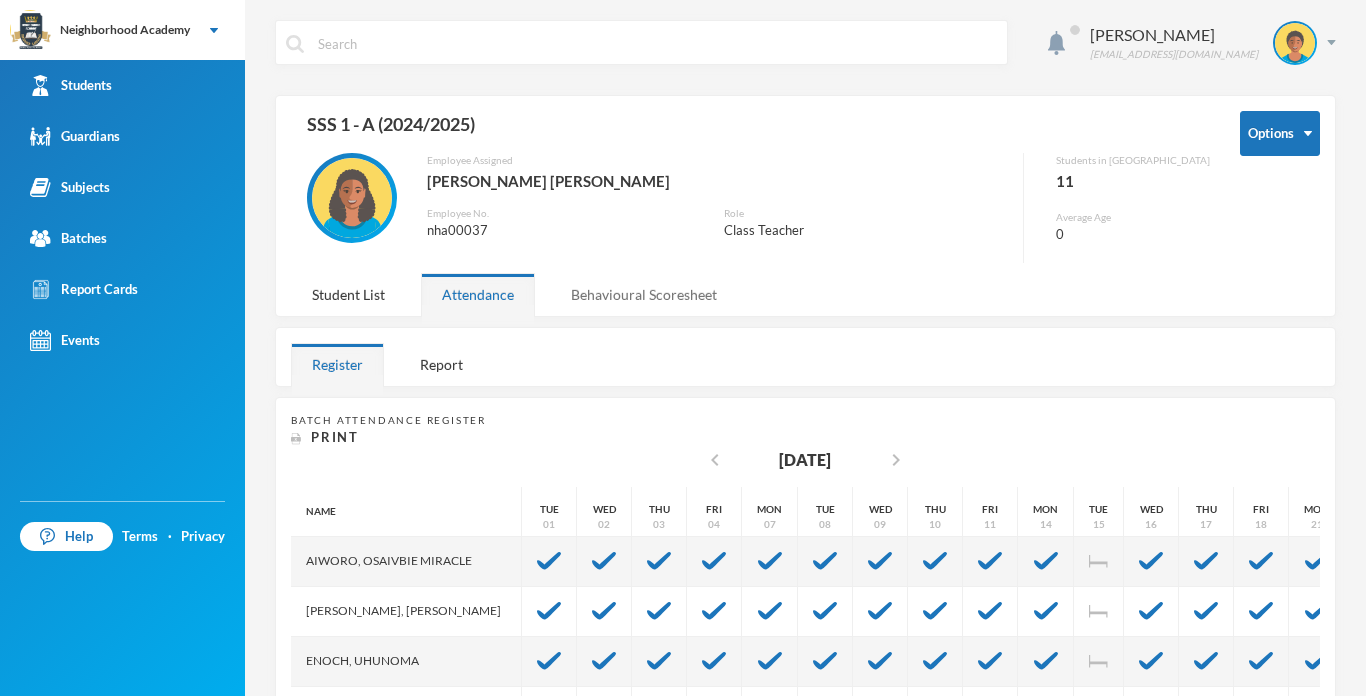 click on "Behavioural Scoresheet" at bounding box center [644, 294] 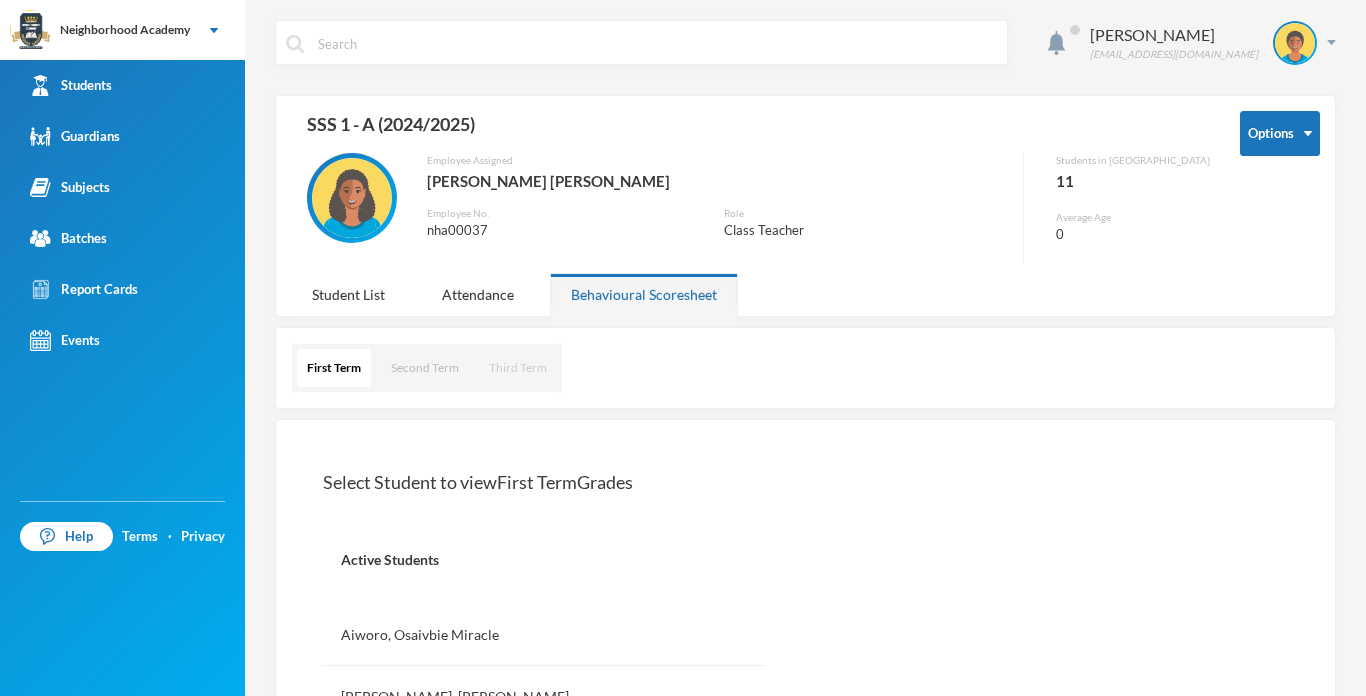 click on "Third Term" at bounding box center [518, 368] 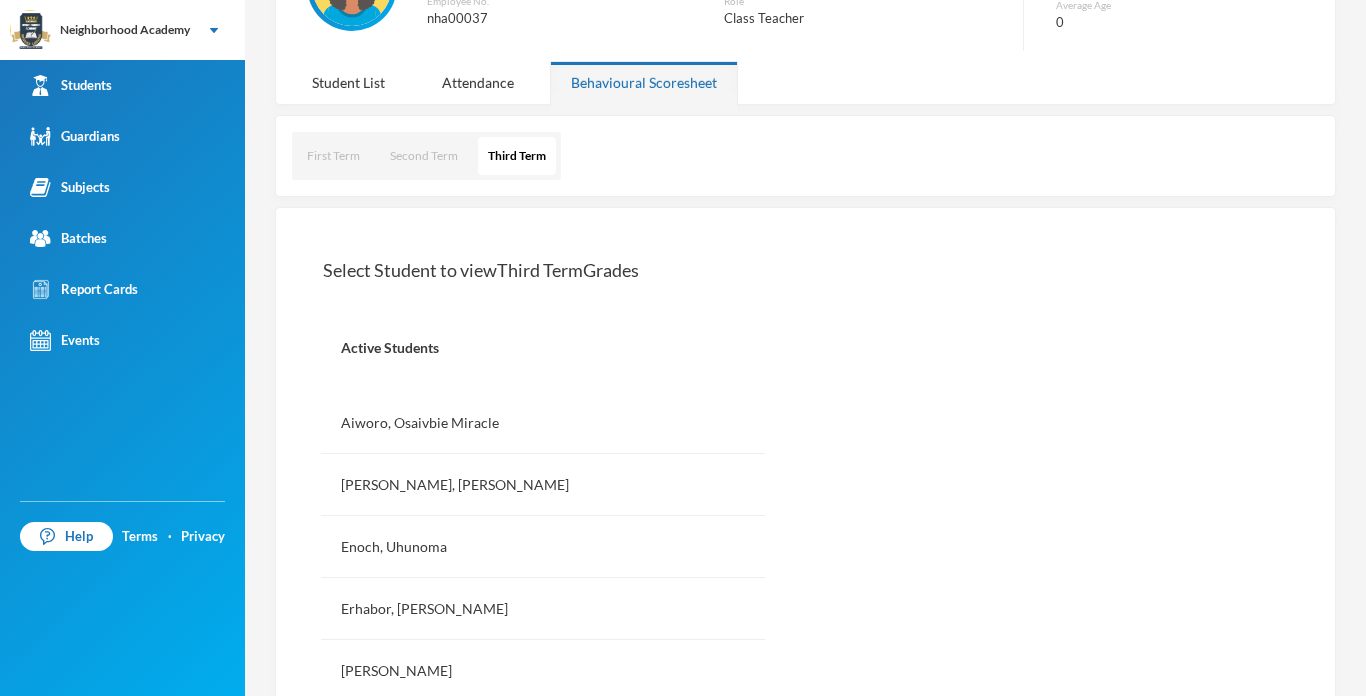 scroll, scrollTop: 240, scrollLeft: 0, axis: vertical 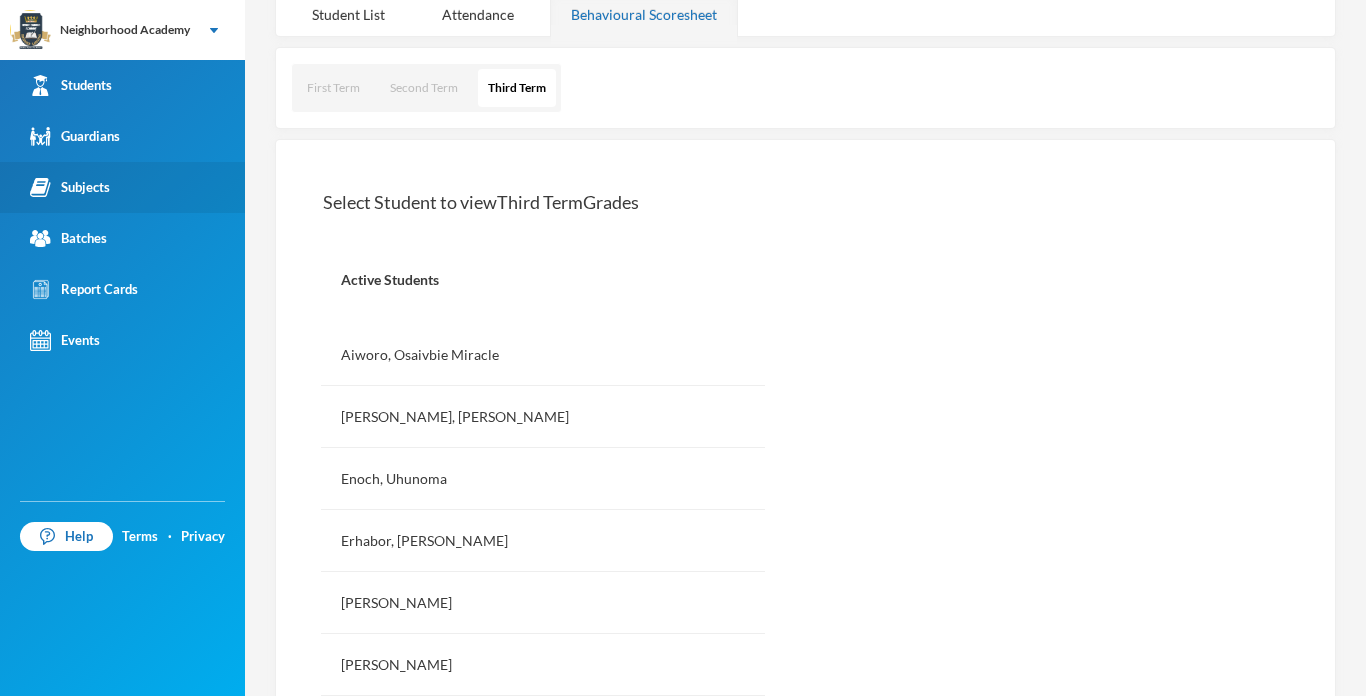 click on "Subjects" at bounding box center [122, 187] 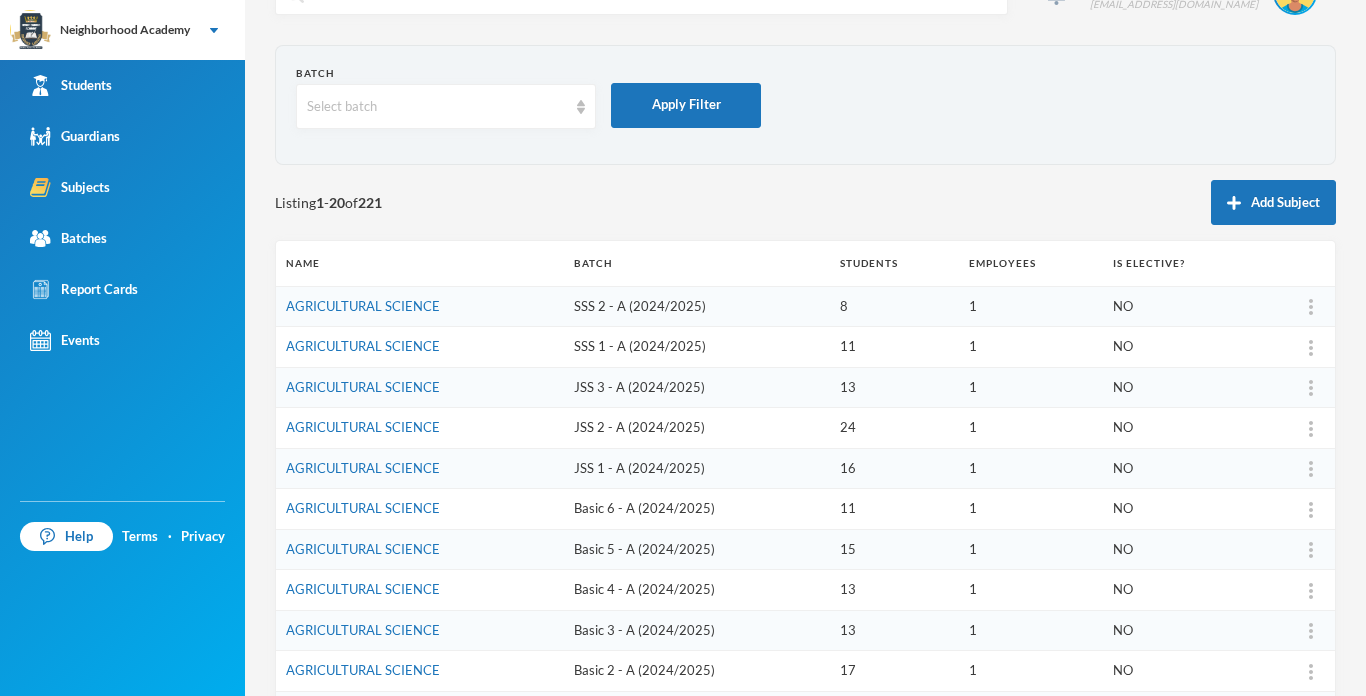 scroll, scrollTop: 280, scrollLeft: 0, axis: vertical 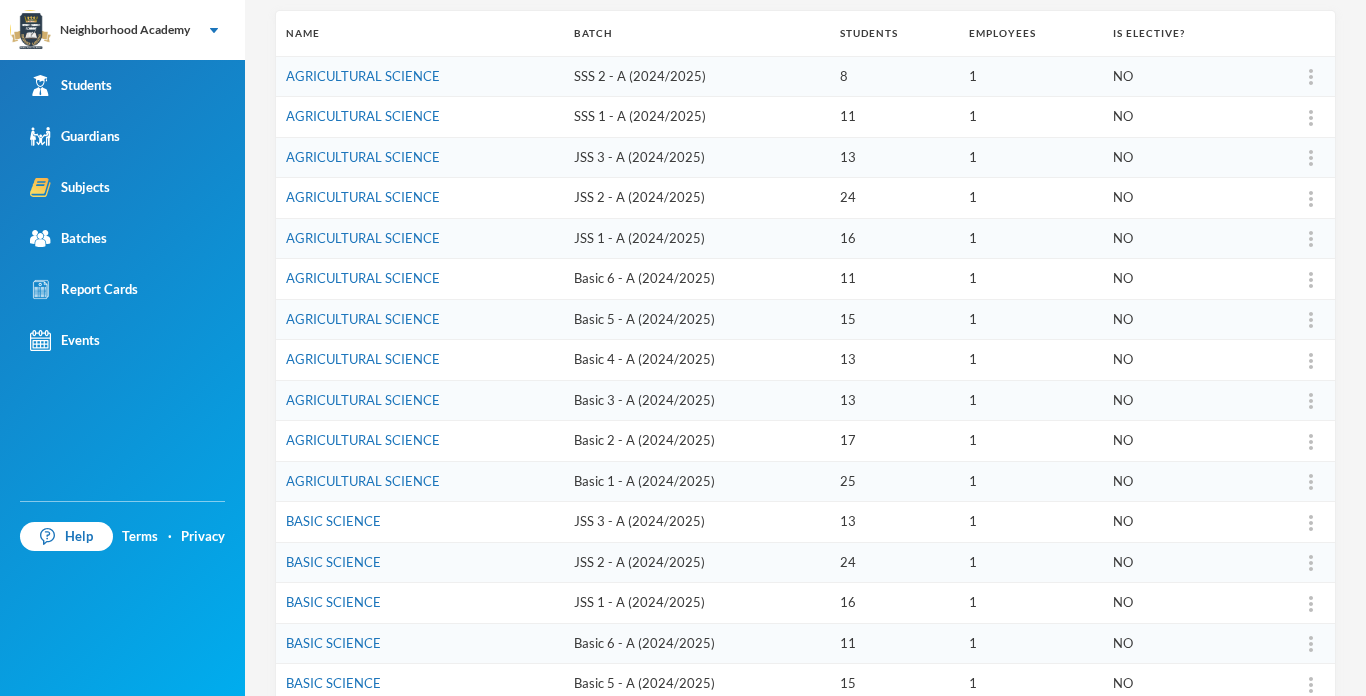 click on "SSS 1 - A (2024/2025)" at bounding box center (697, 117) 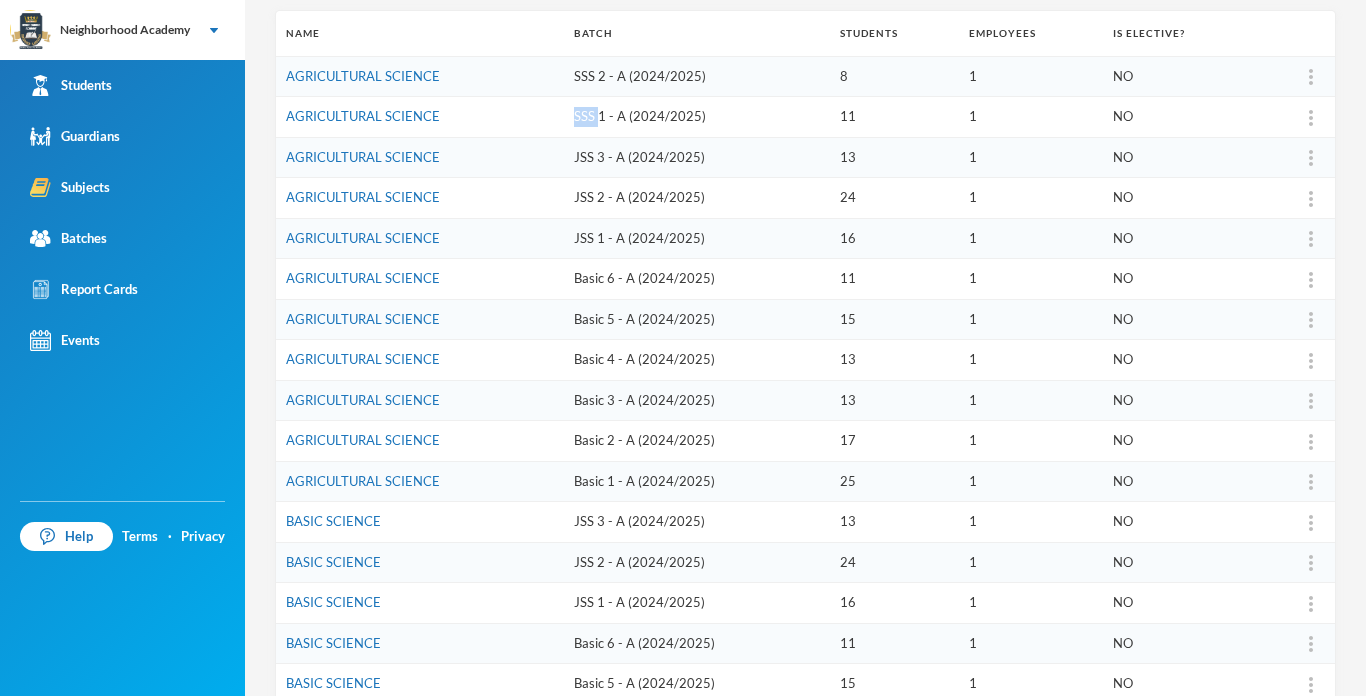 click on "SSS 1 - A (2024/2025)" at bounding box center (697, 117) 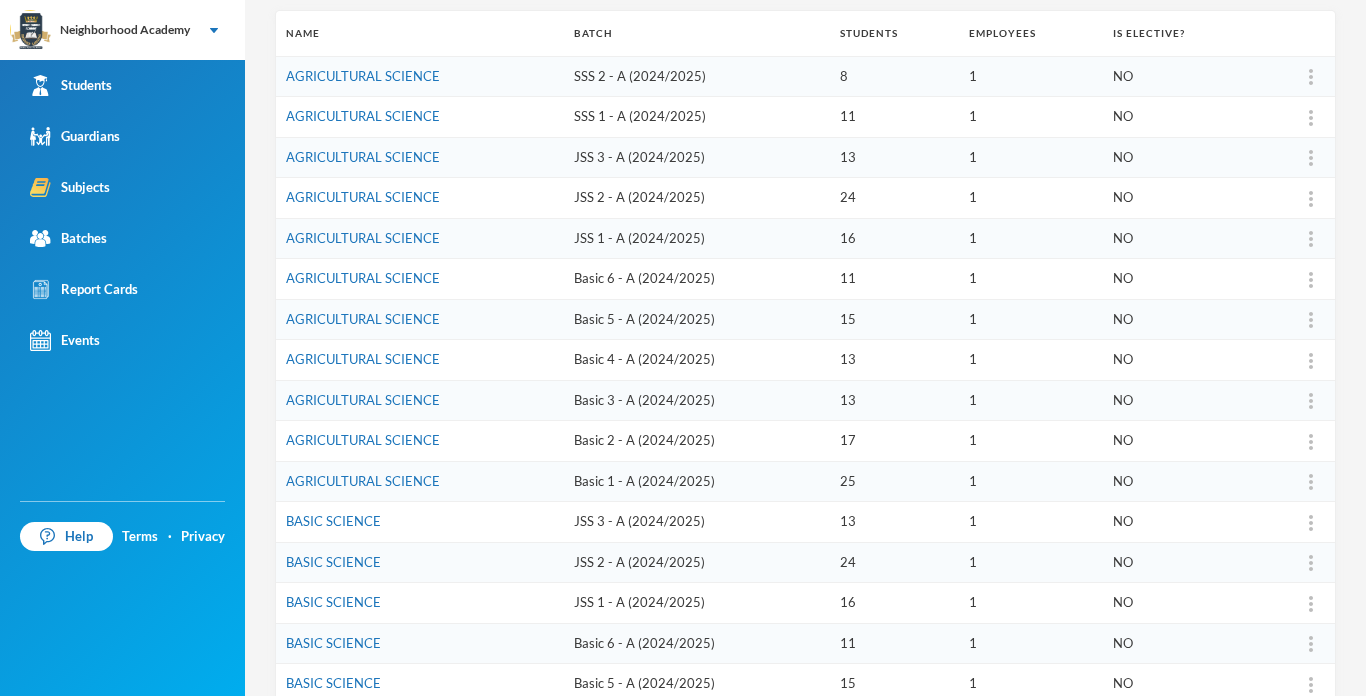 click on "AGRICULTURAL SCIENCE" at bounding box center [420, 117] 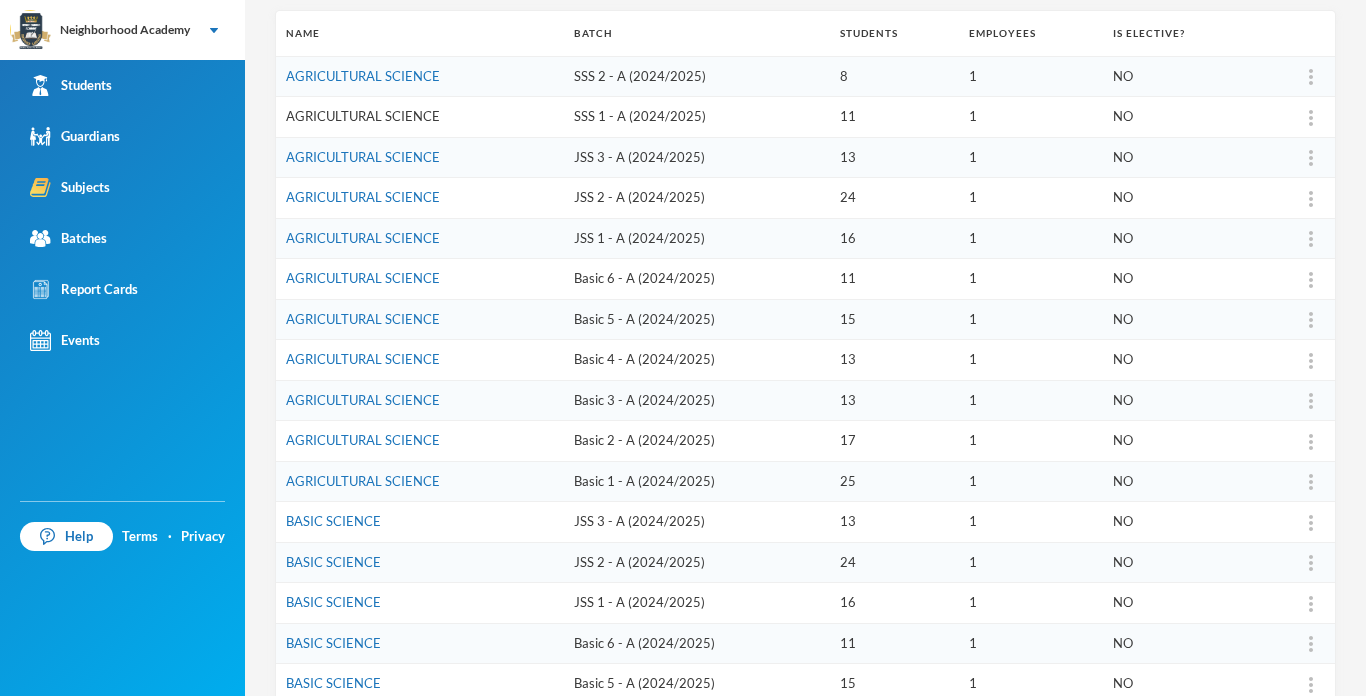 click on "AGRICULTURAL SCIENCE" at bounding box center (363, 116) 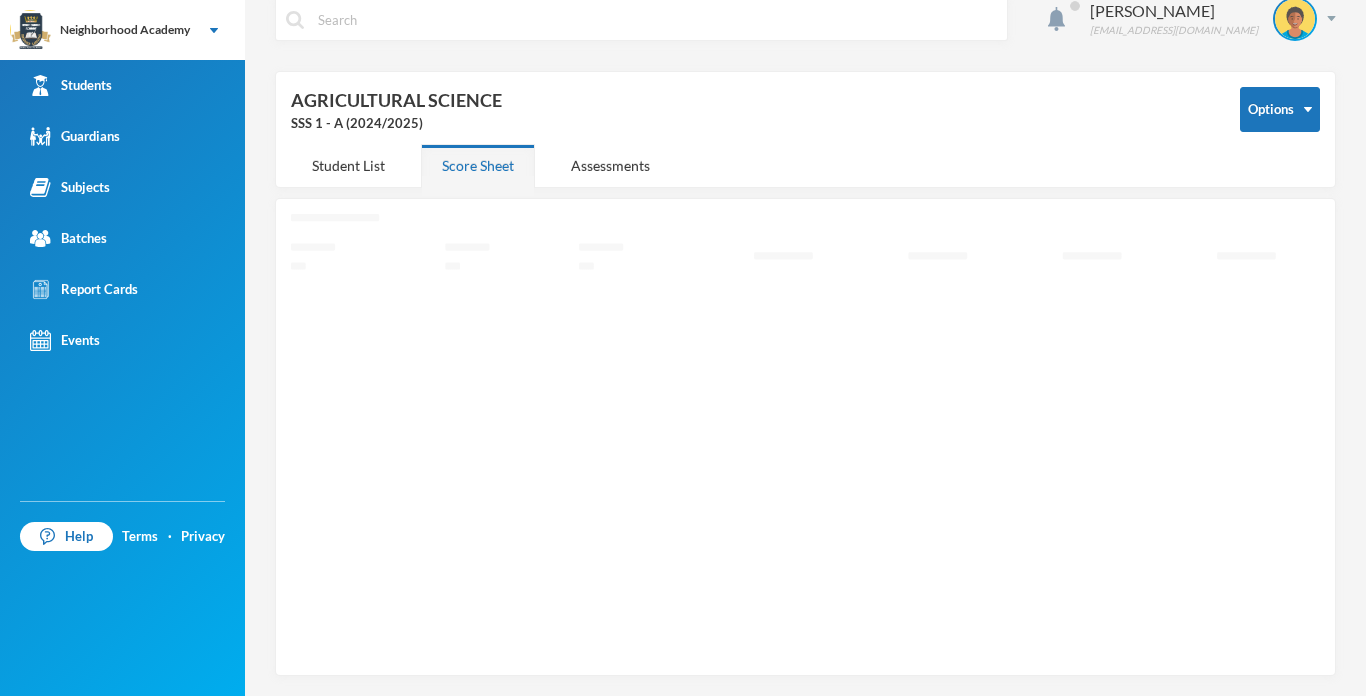 scroll, scrollTop: 17, scrollLeft: 0, axis: vertical 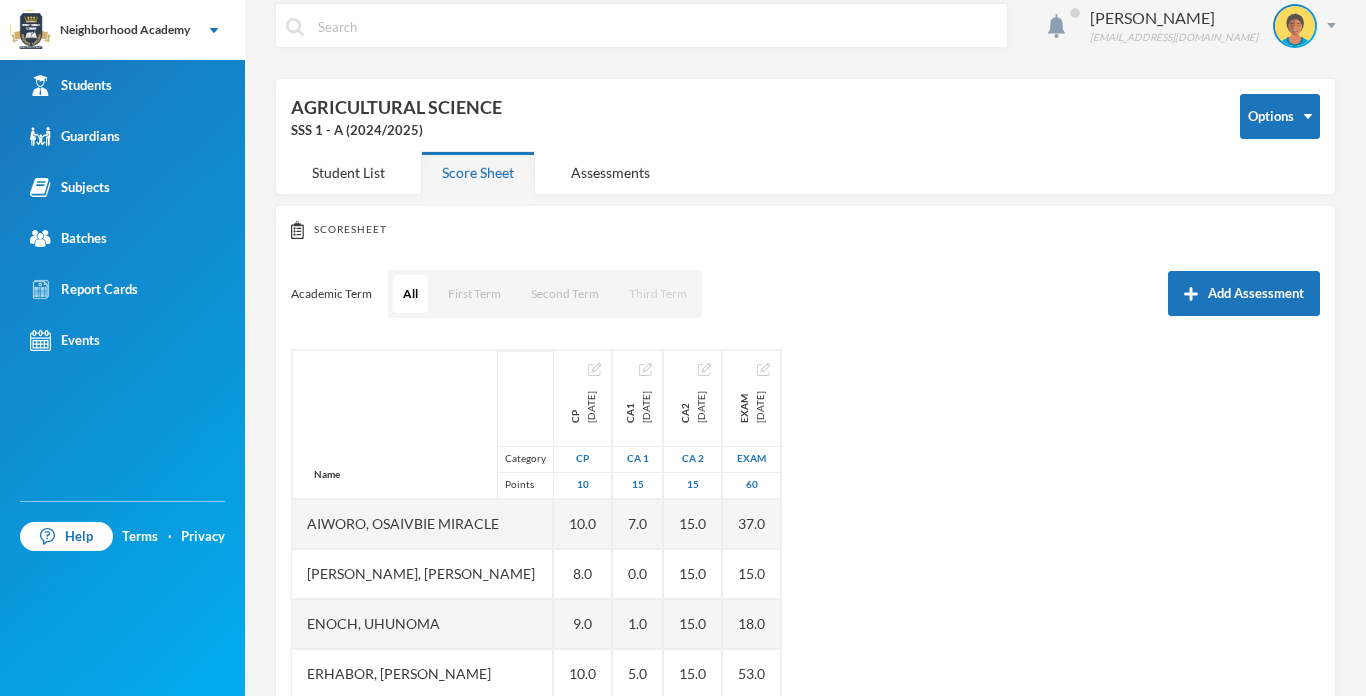 click on "Third Term" at bounding box center [658, 294] 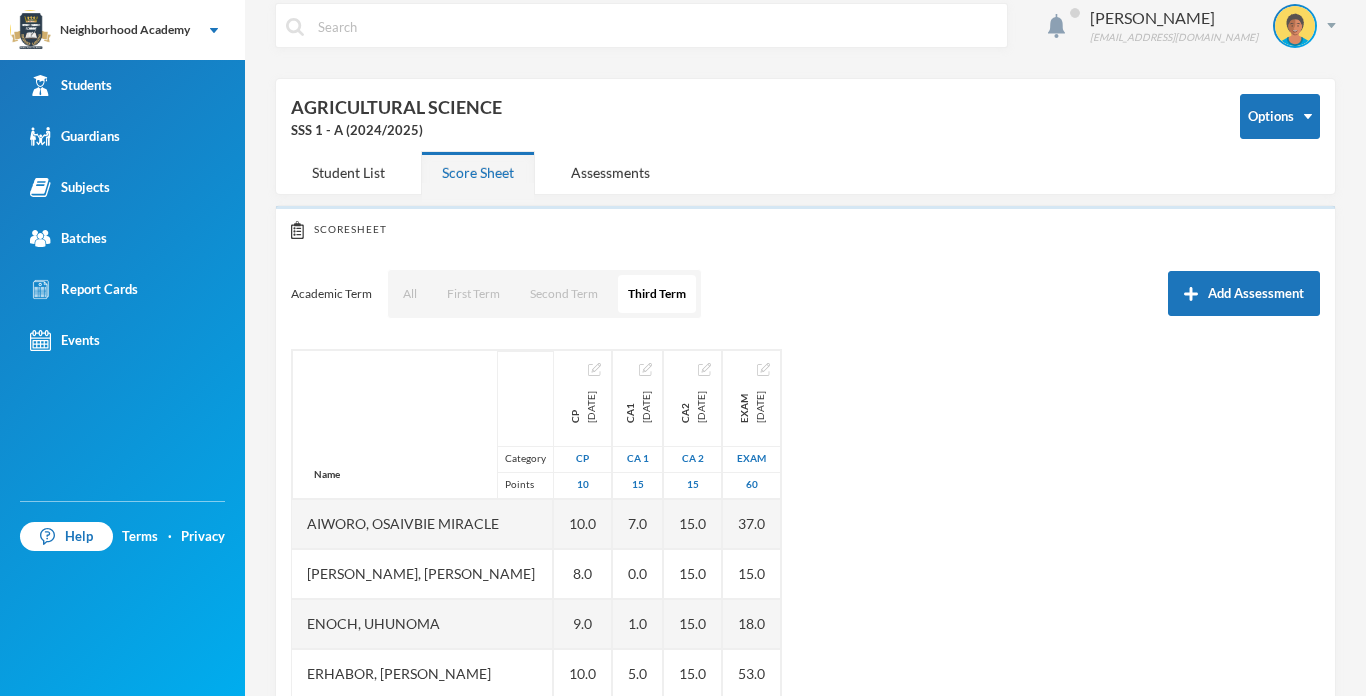 scroll, scrollTop: 0, scrollLeft: 0, axis: both 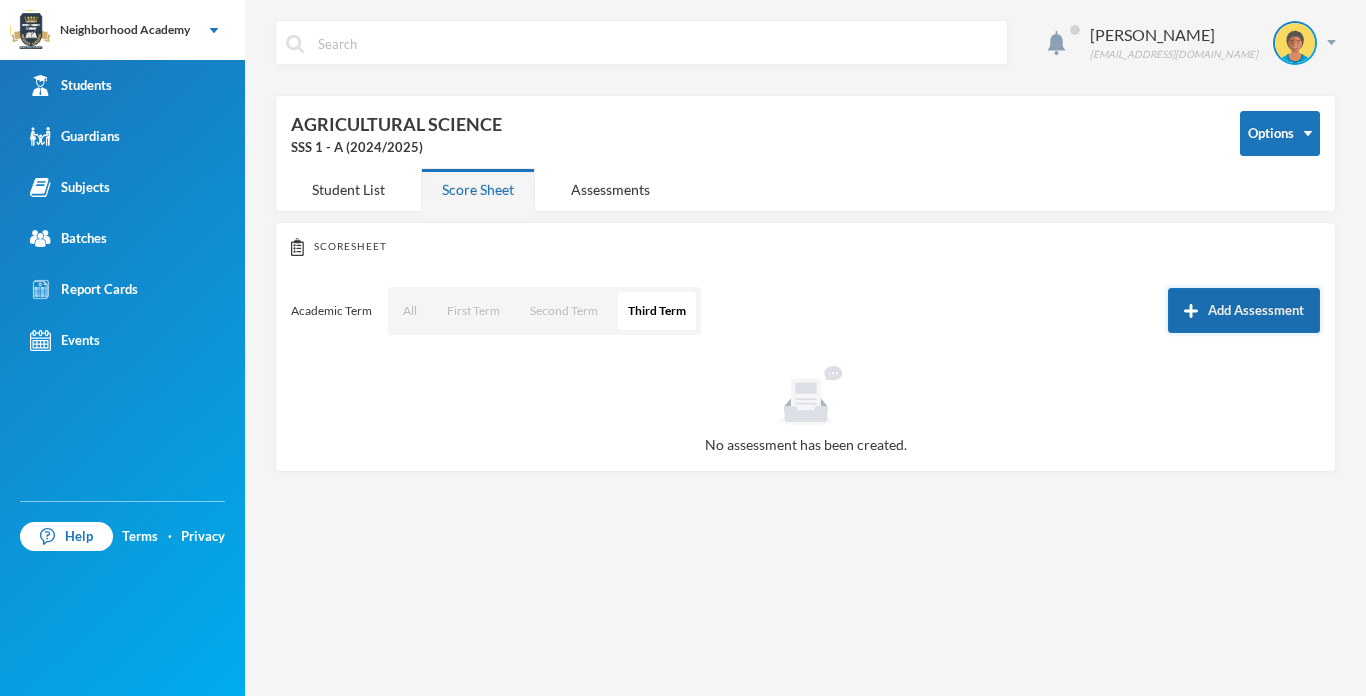 click on "Add Assessment" at bounding box center [1244, 310] 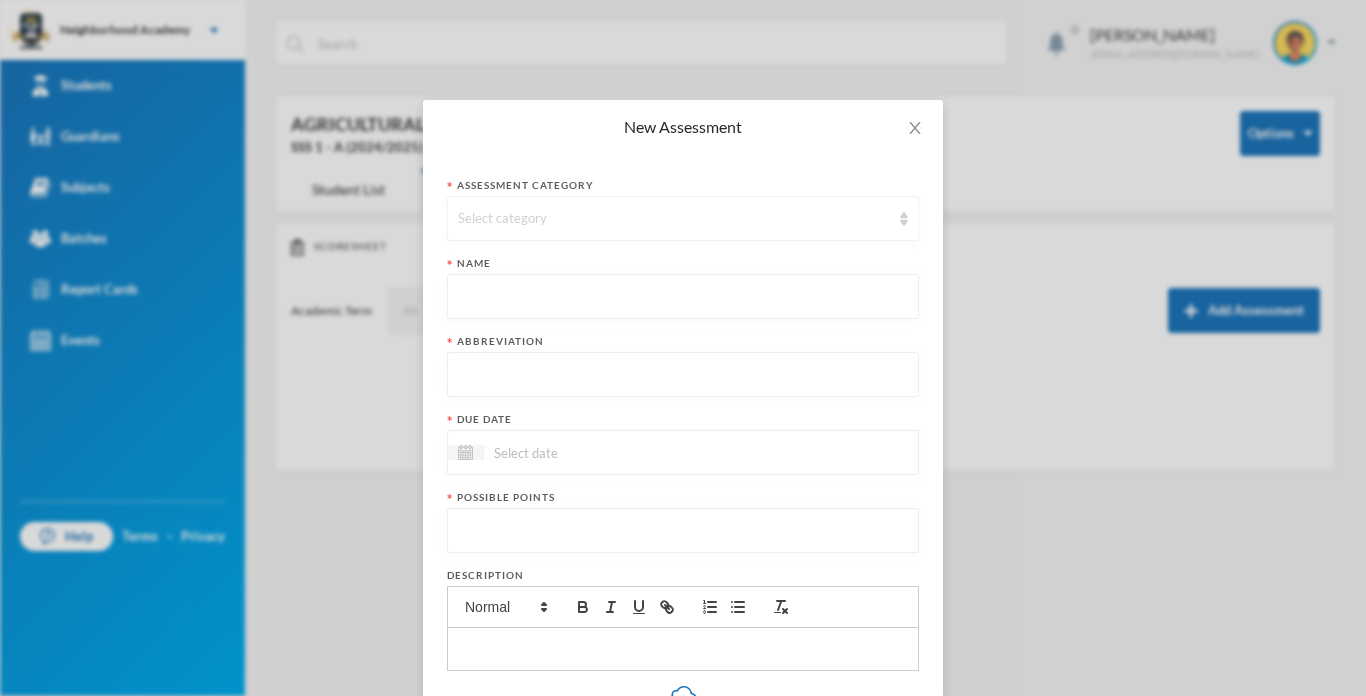 click on "Select category" at bounding box center [683, 218] 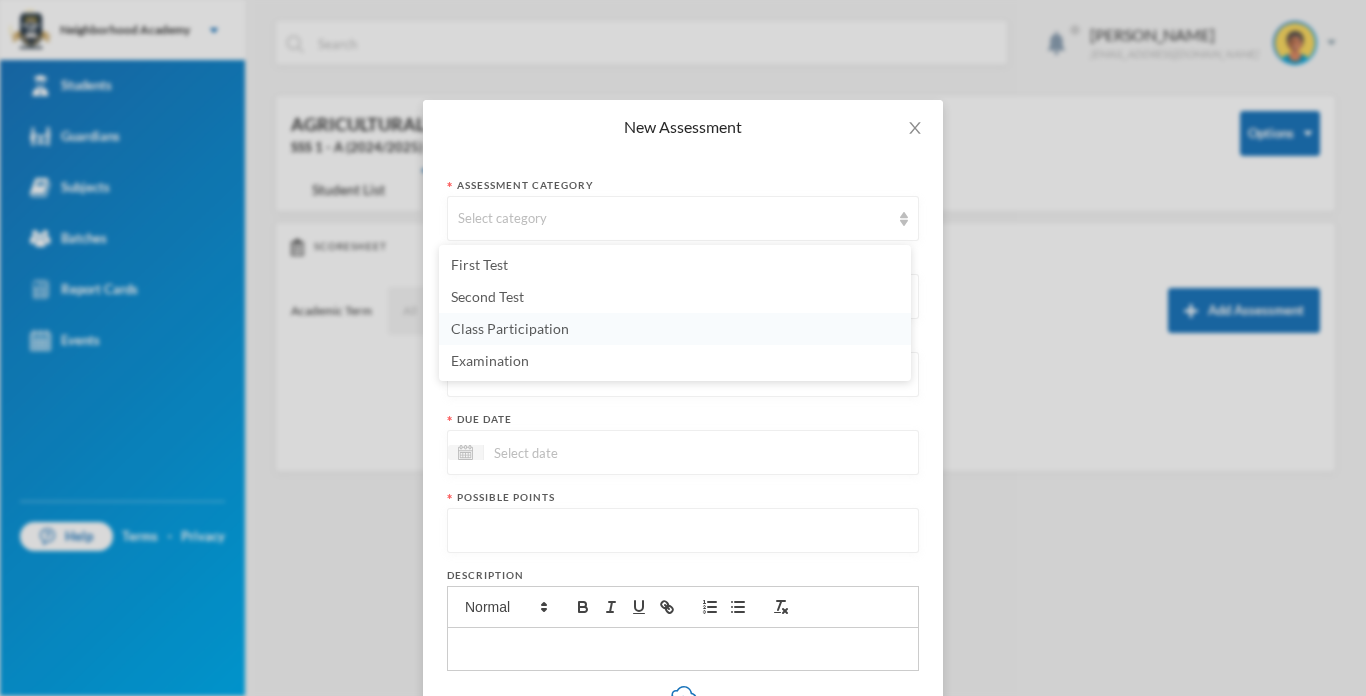 click on "Class Participation" at bounding box center [675, 329] 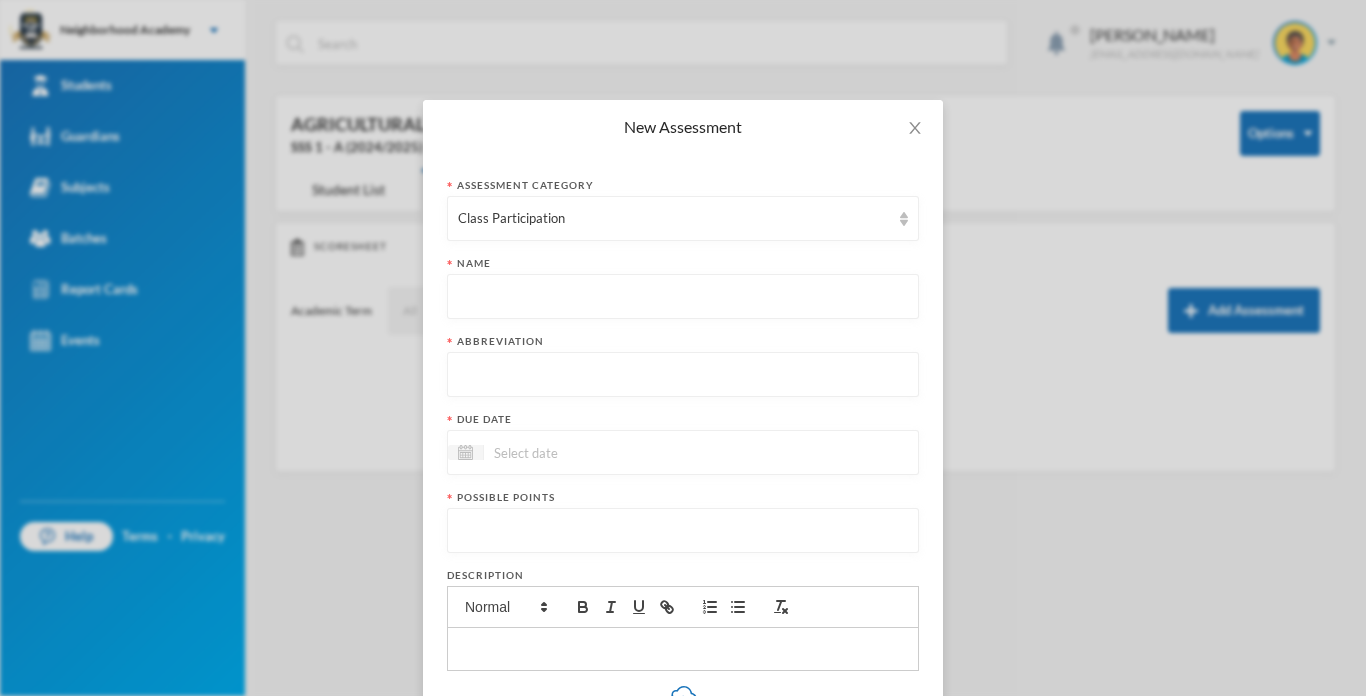 click at bounding box center (683, 297) 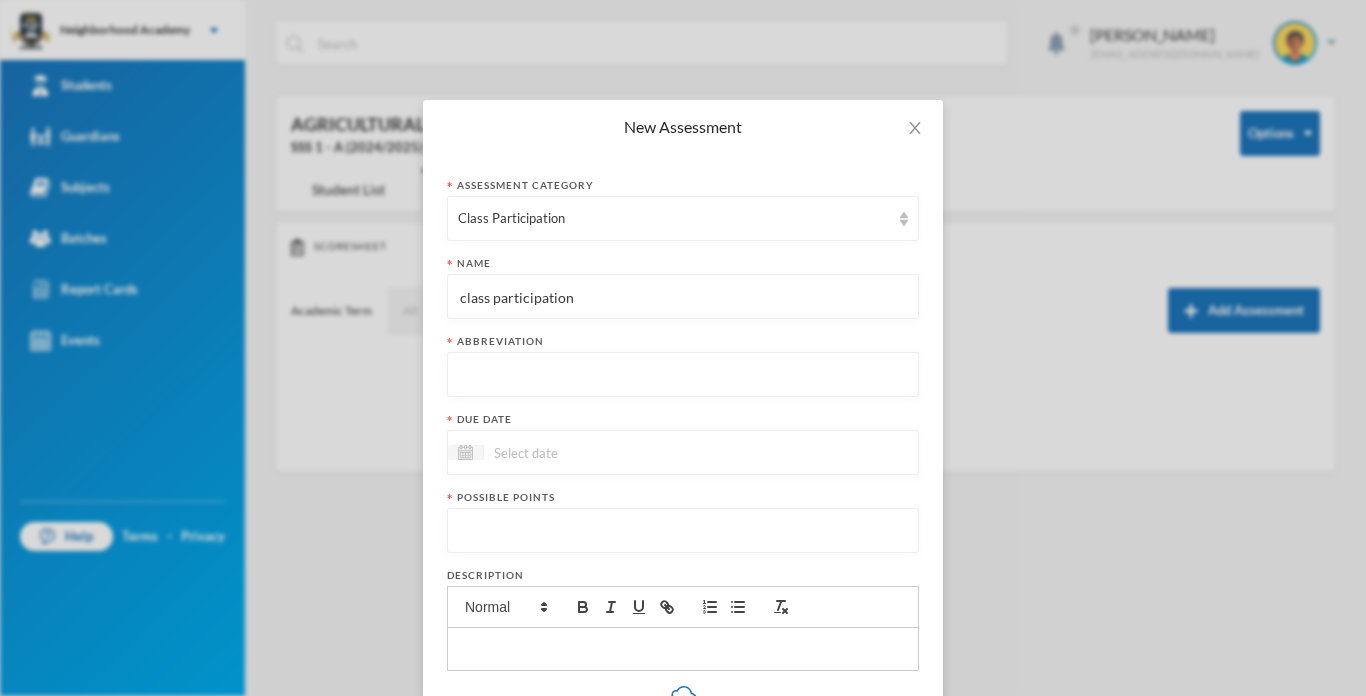type on "class participation" 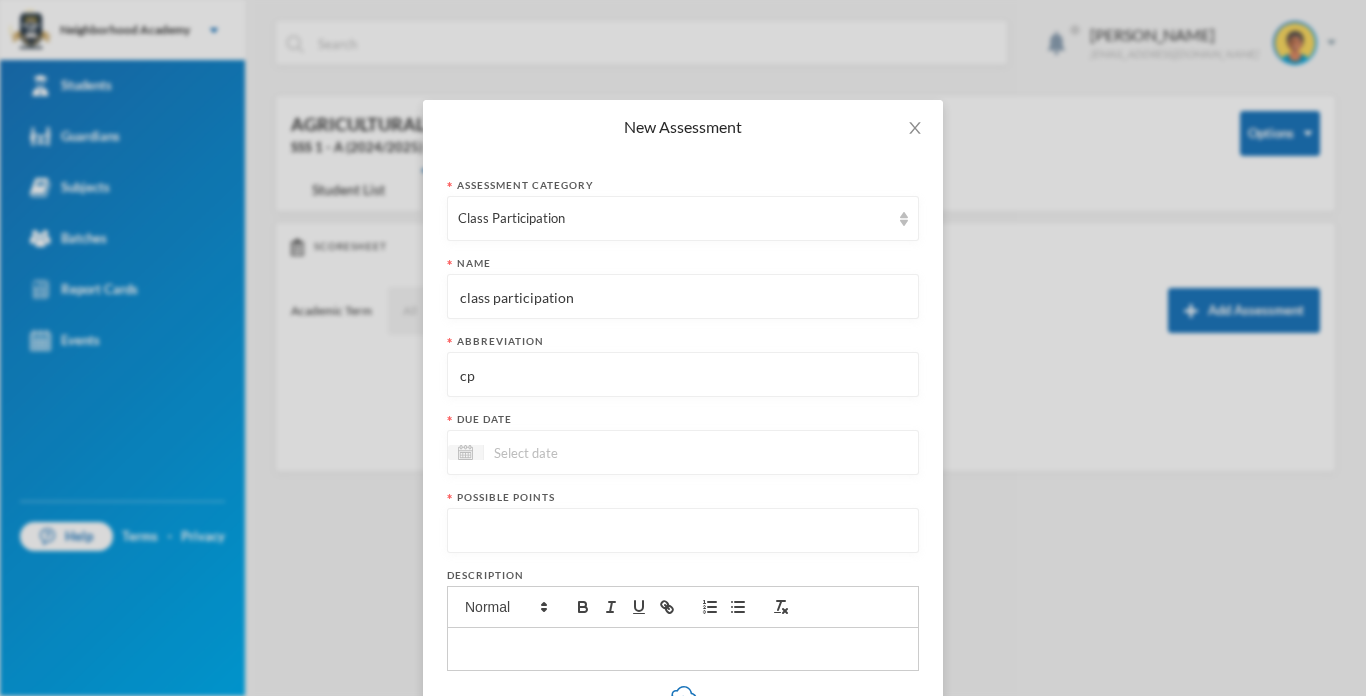 type on "cp" 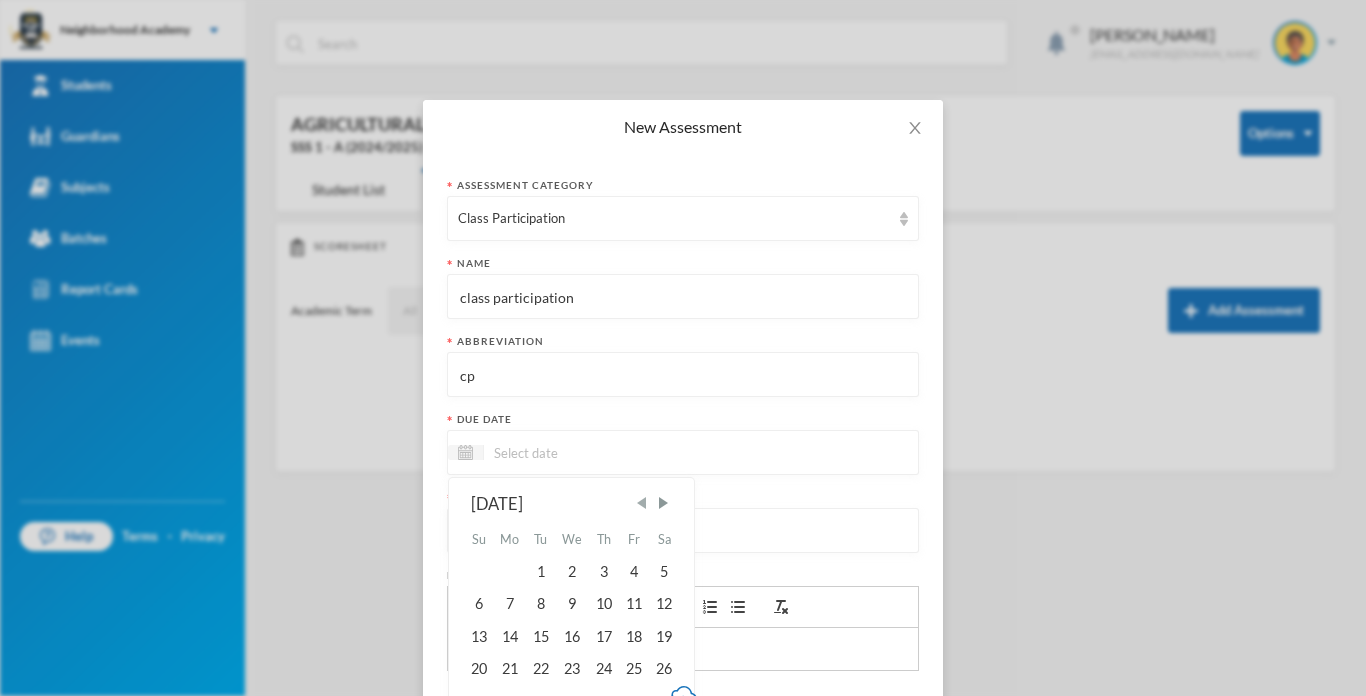 click at bounding box center [642, 503] 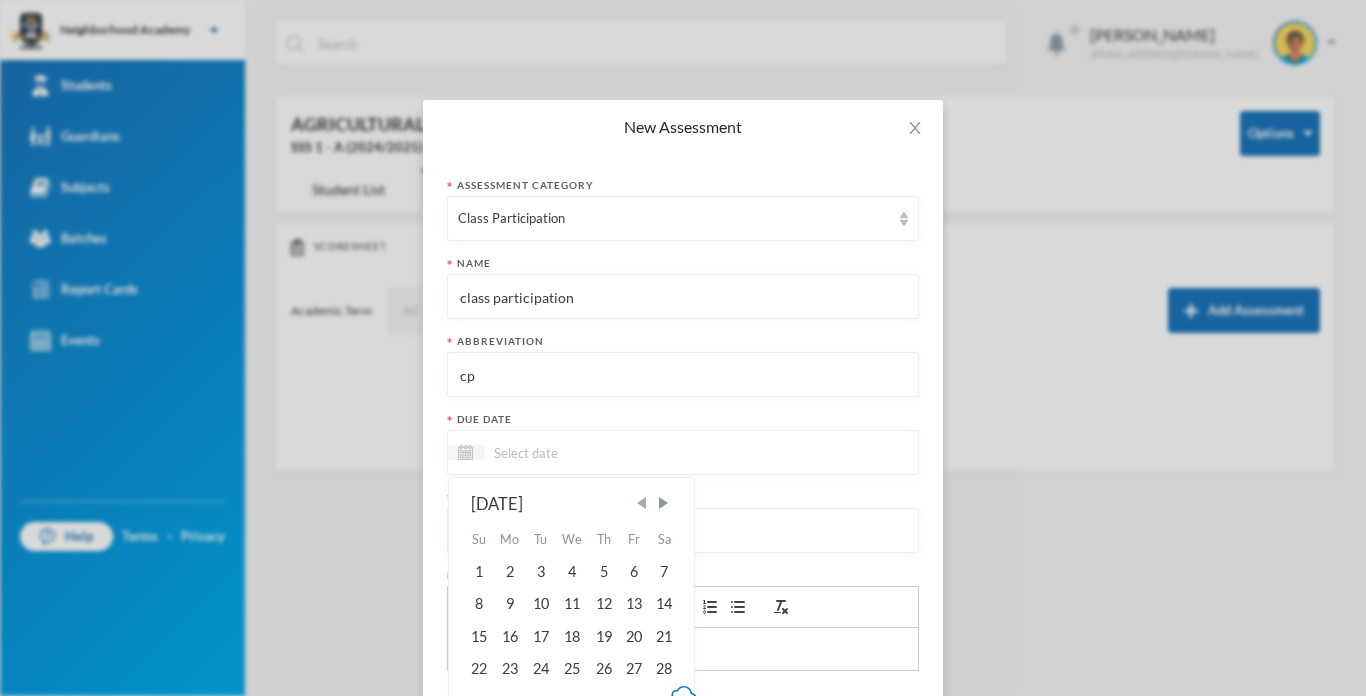 click at bounding box center [642, 503] 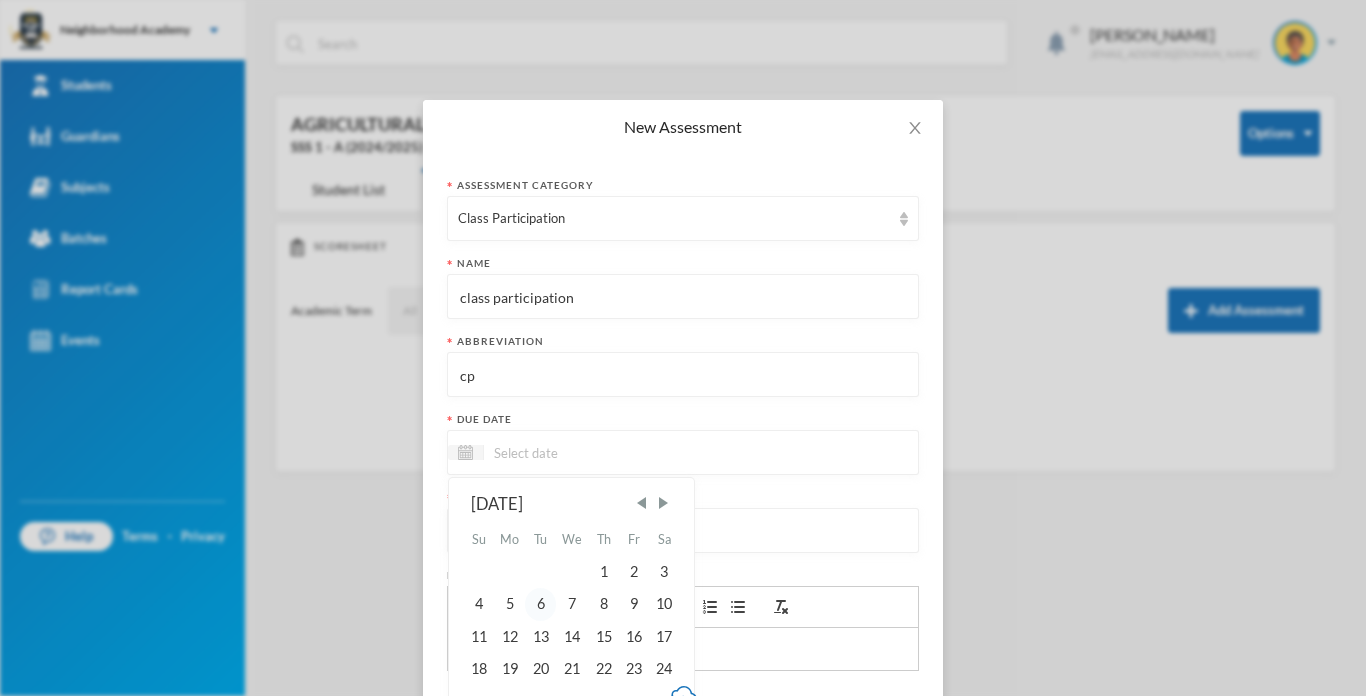 click on "6" at bounding box center [540, 604] 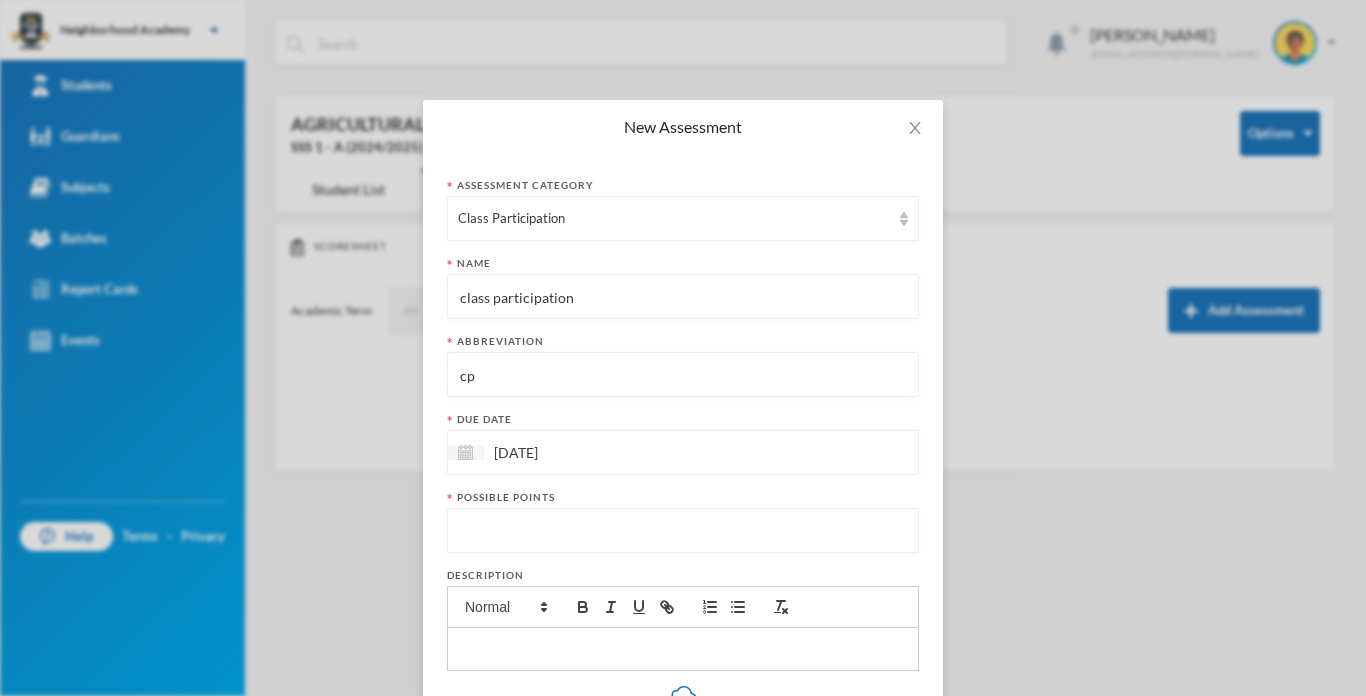click on "New Assessment Assessment category Class Participation Name class participation Abbreviation cp Due date 06/05/2025 Possible points Description                                                                             Upload files You can also upload files by clicking here Show more Extra points Include in final grade Show To Students Immediately Show scores to students Display score as Points Cancel Save Assessment" at bounding box center (683, 348) 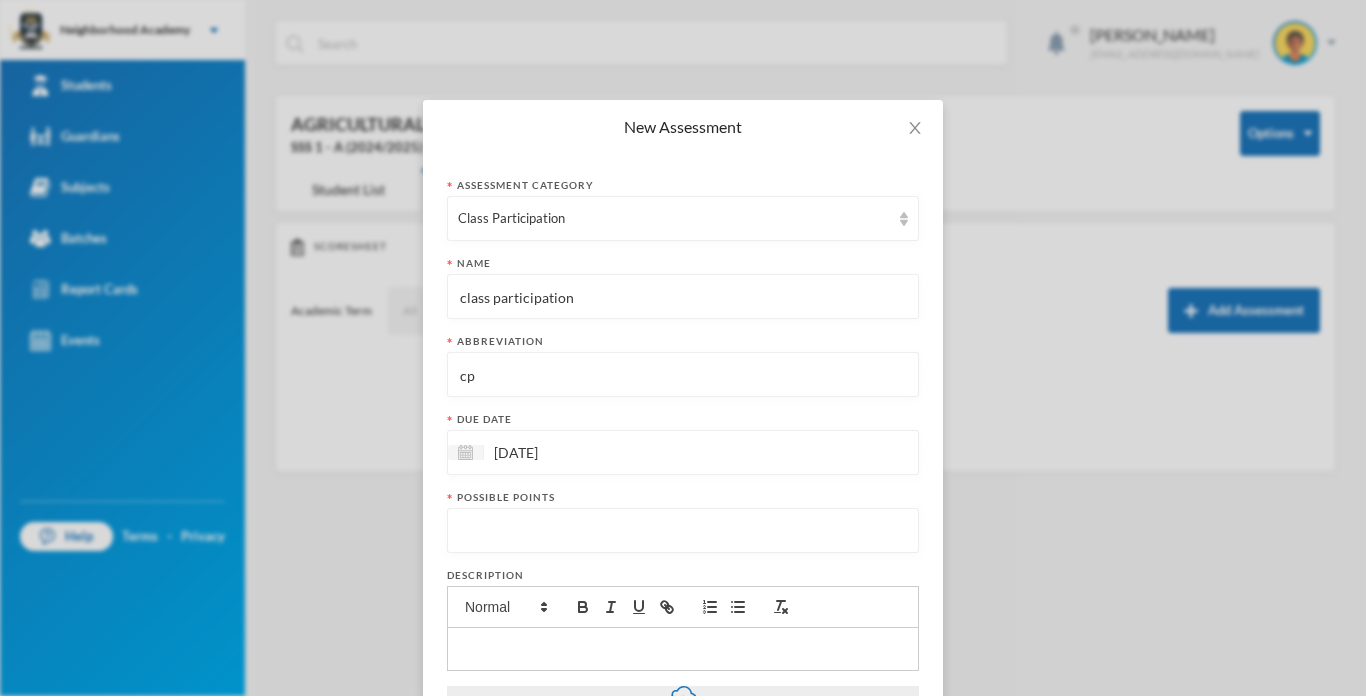 scroll, scrollTop: 223, scrollLeft: 0, axis: vertical 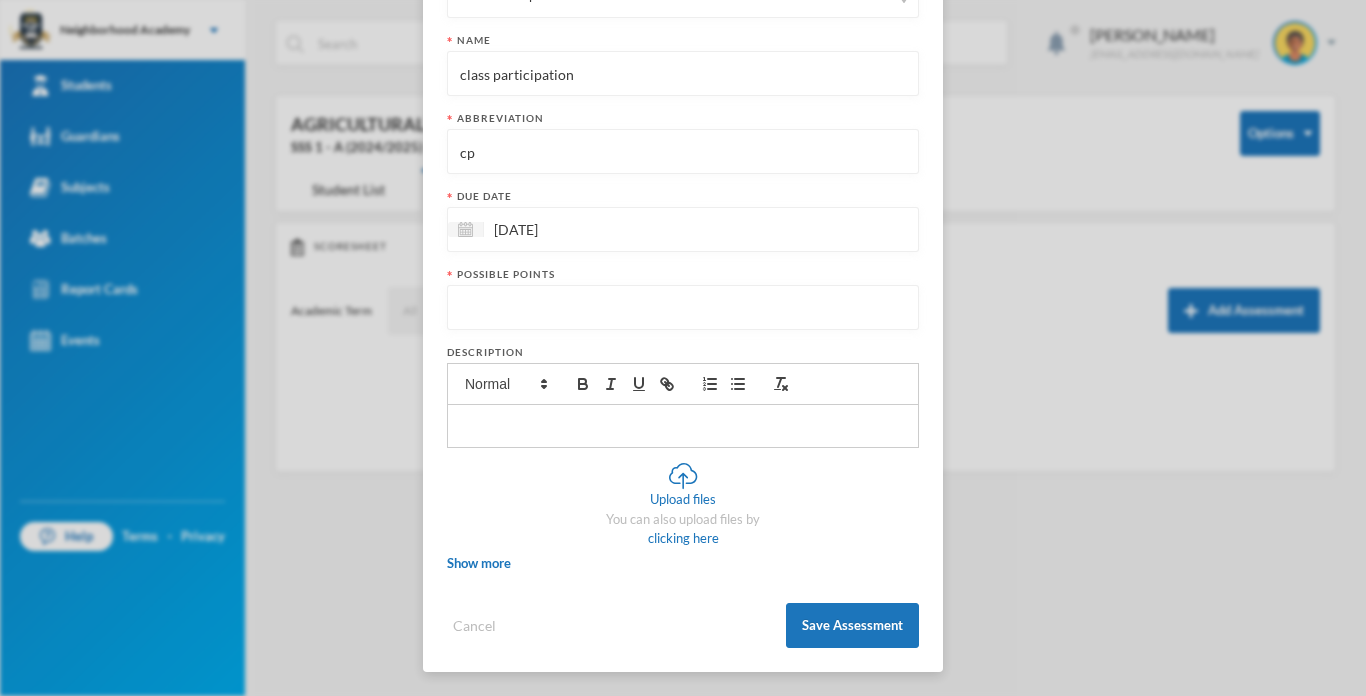 click at bounding box center [683, 308] 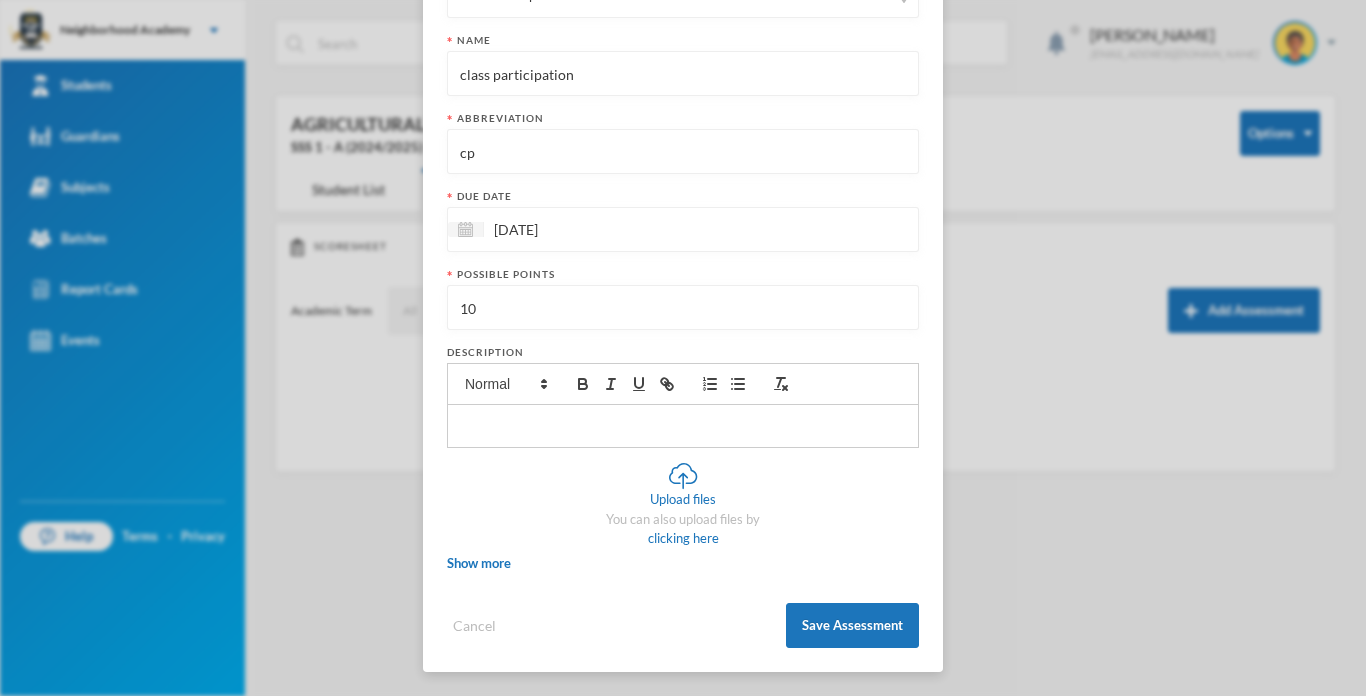 drag, startPoint x: 501, startPoint y: 293, endPoint x: 794, endPoint y: 293, distance: 293 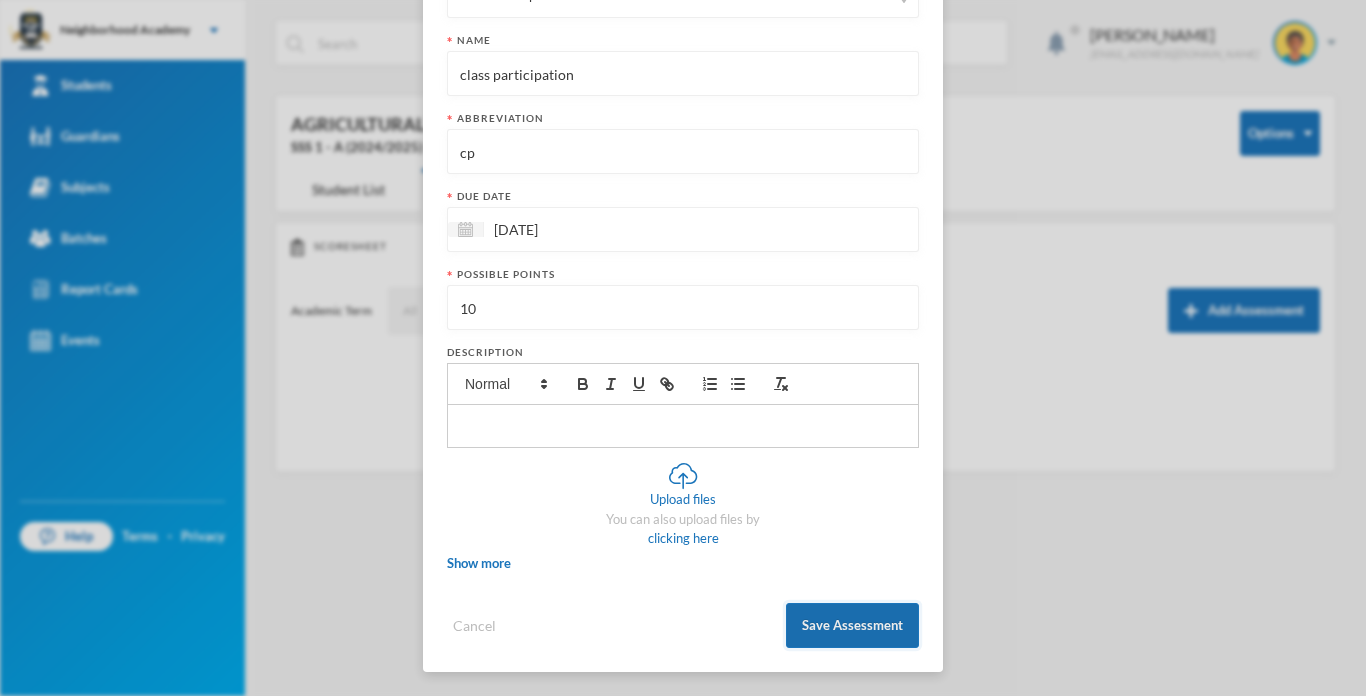 type on "10" 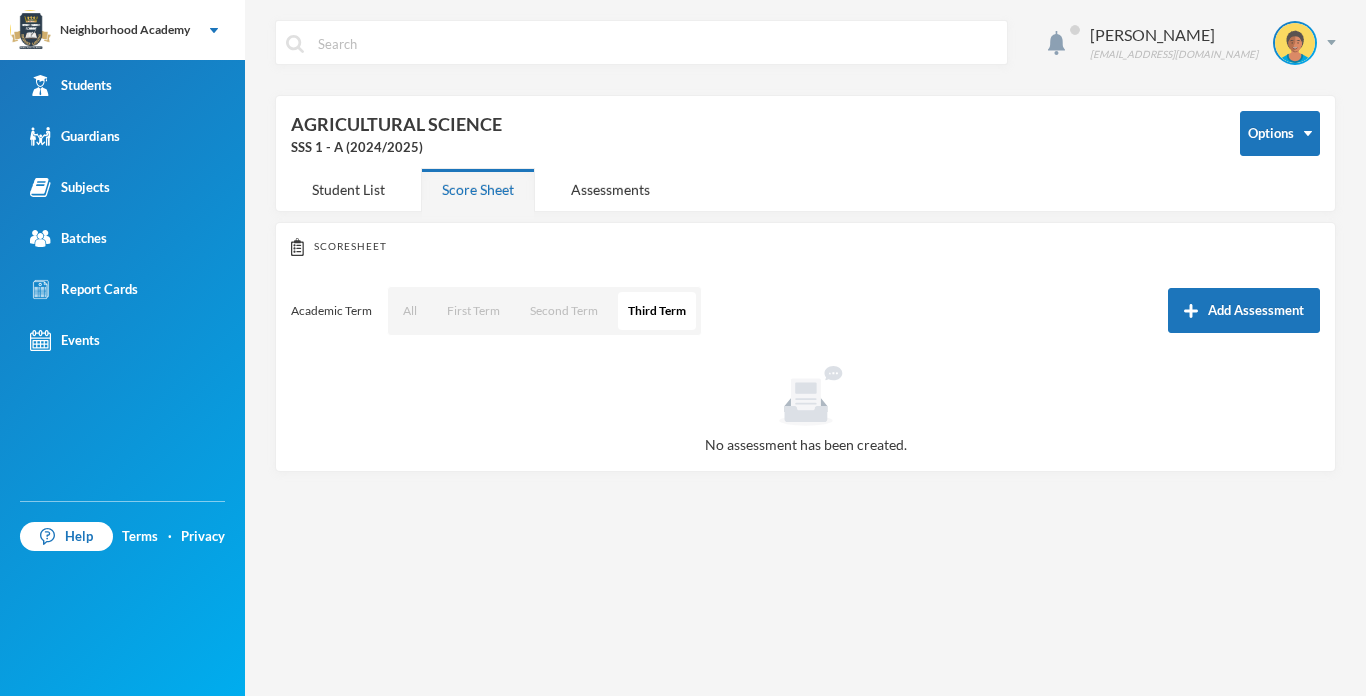scroll, scrollTop: 123, scrollLeft: 0, axis: vertical 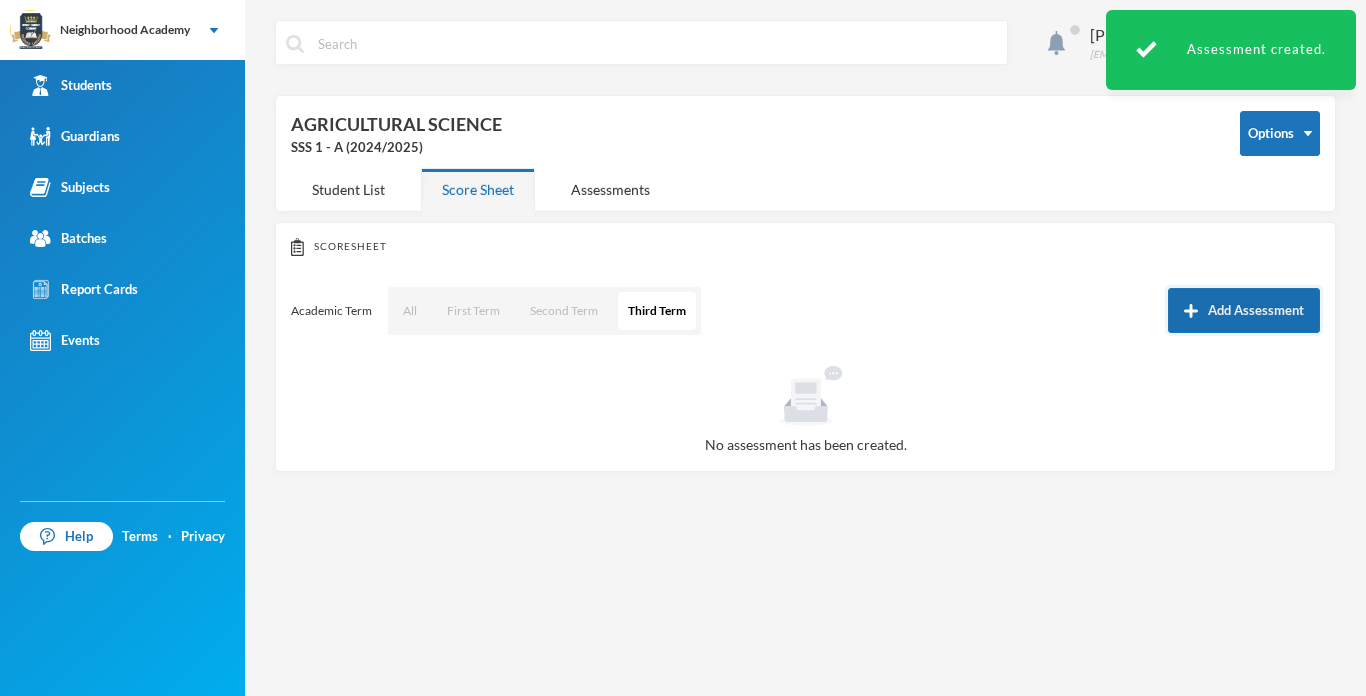 click on "Add Assessment" at bounding box center [1244, 310] 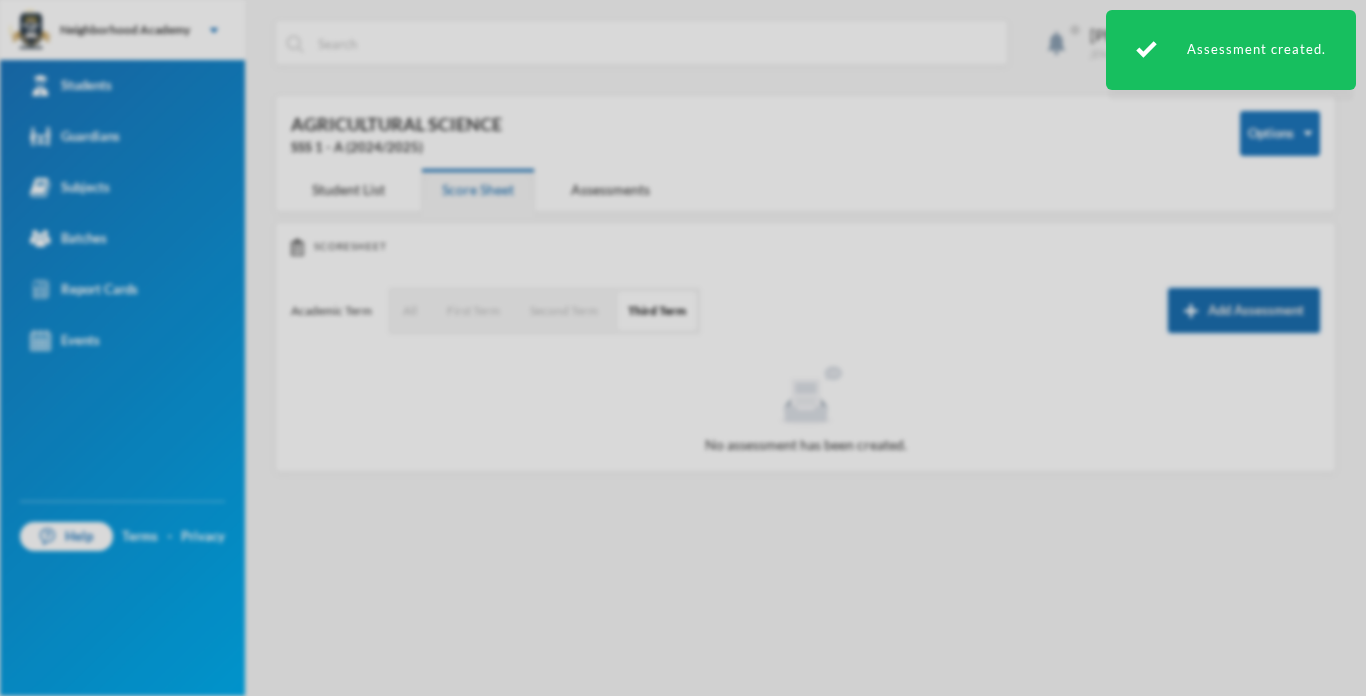 scroll, scrollTop: 0, scrollLeft: 0, axis: both 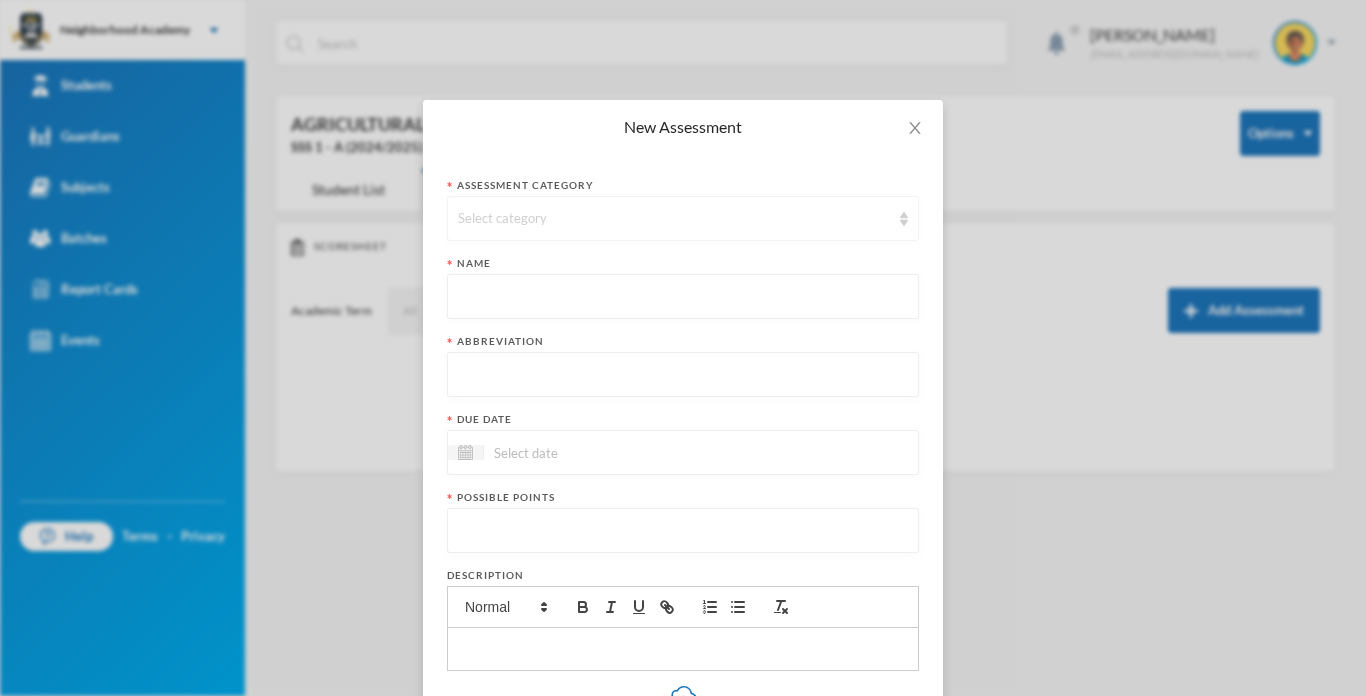 click at bounding box center [904, 219] 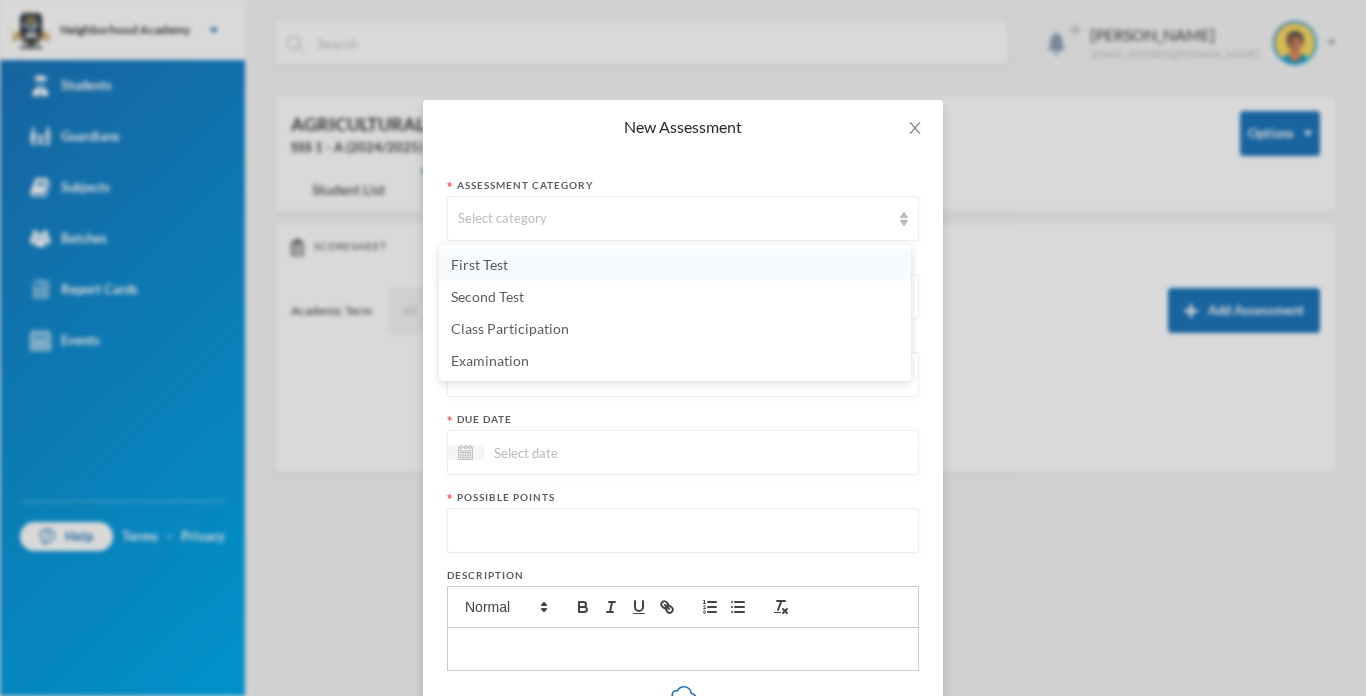 click on "First Test" at bounding box center (675, 265) 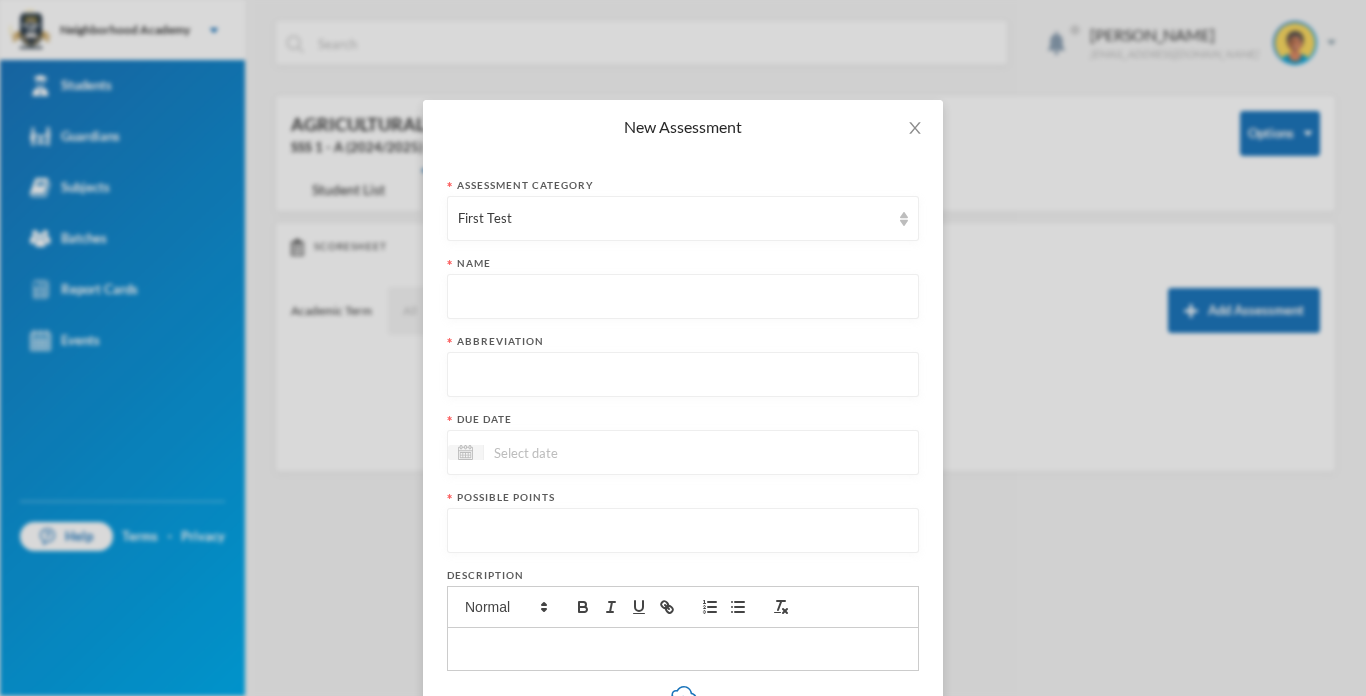 click at bounding box center [683, 297] 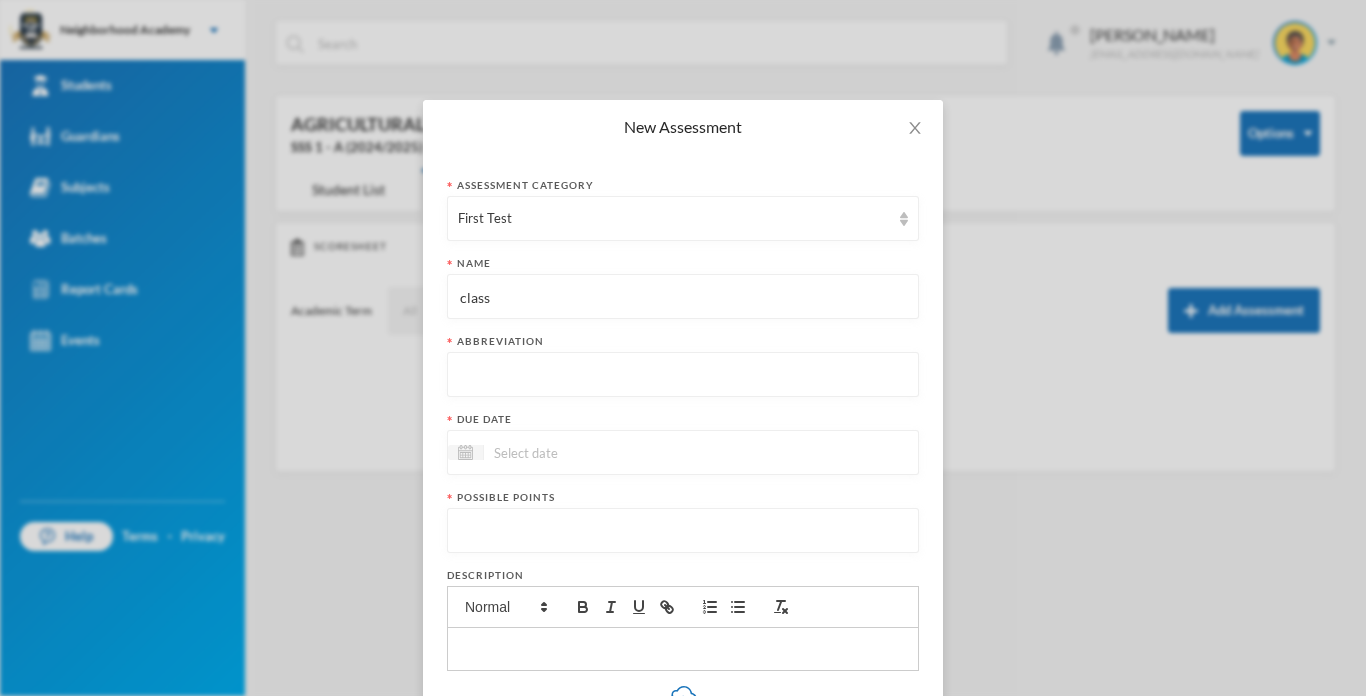 click on "class" at bounding box center [683, 297] 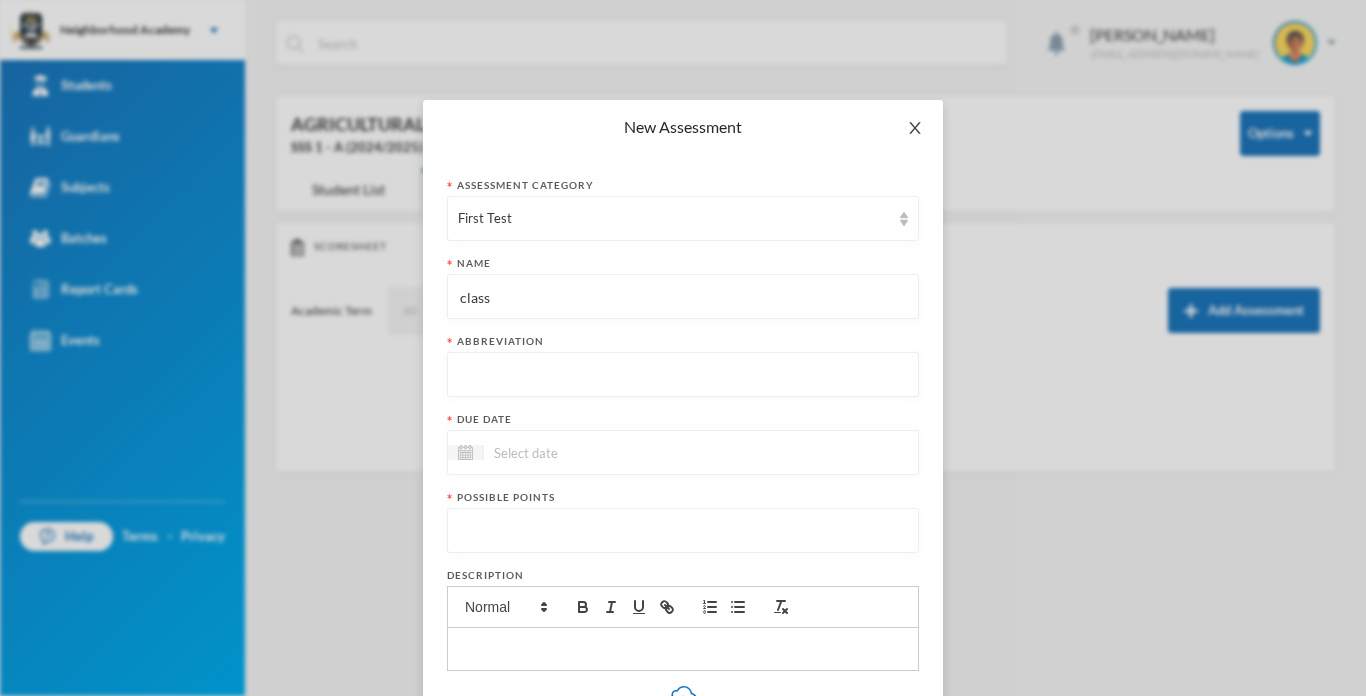 click 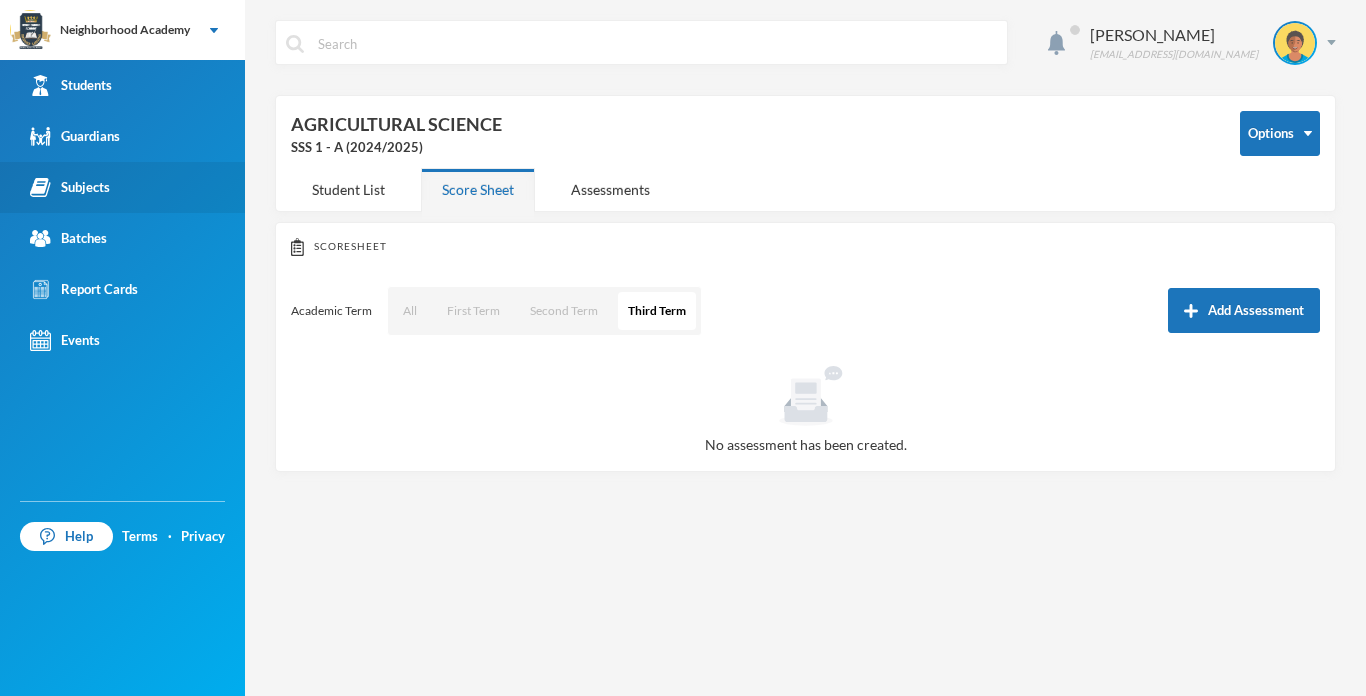 click on "Subjects" at bounding box center [70, 187] 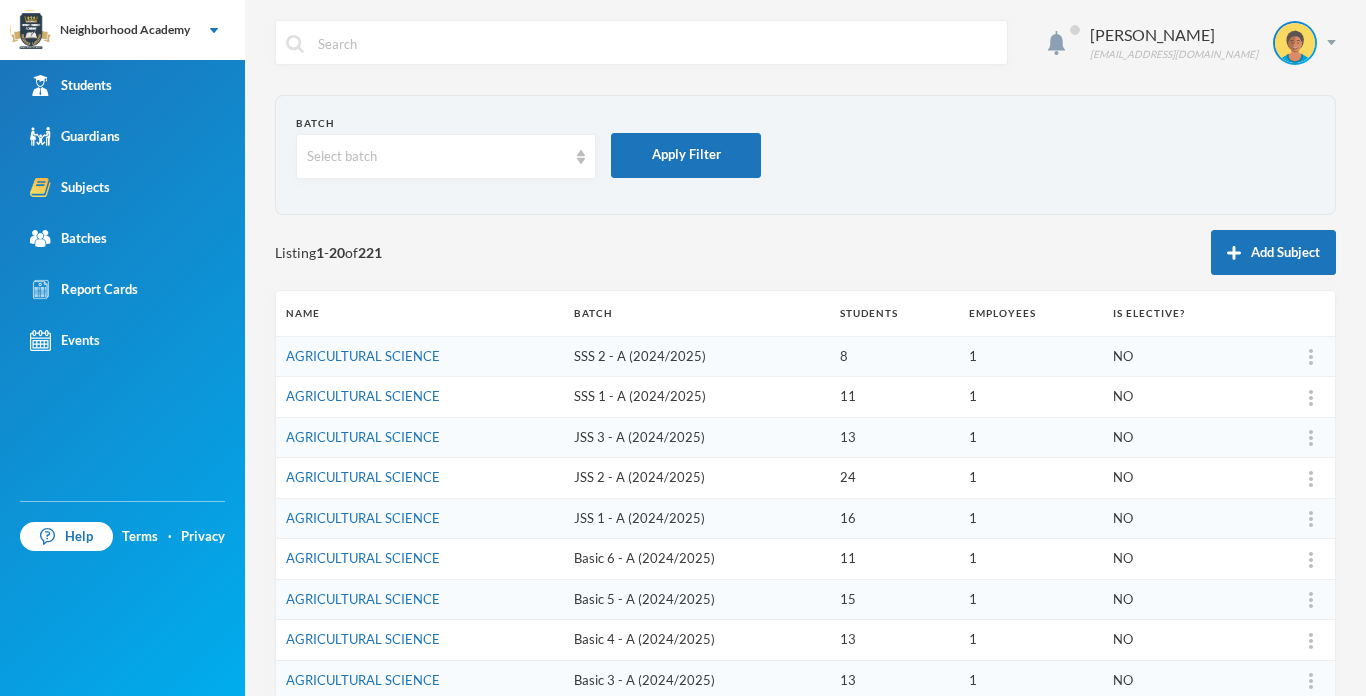 drag, startPoint x: 411, startPoint y: 461, endPoint x: 427, endPoint y: 493, distance: 35.77709 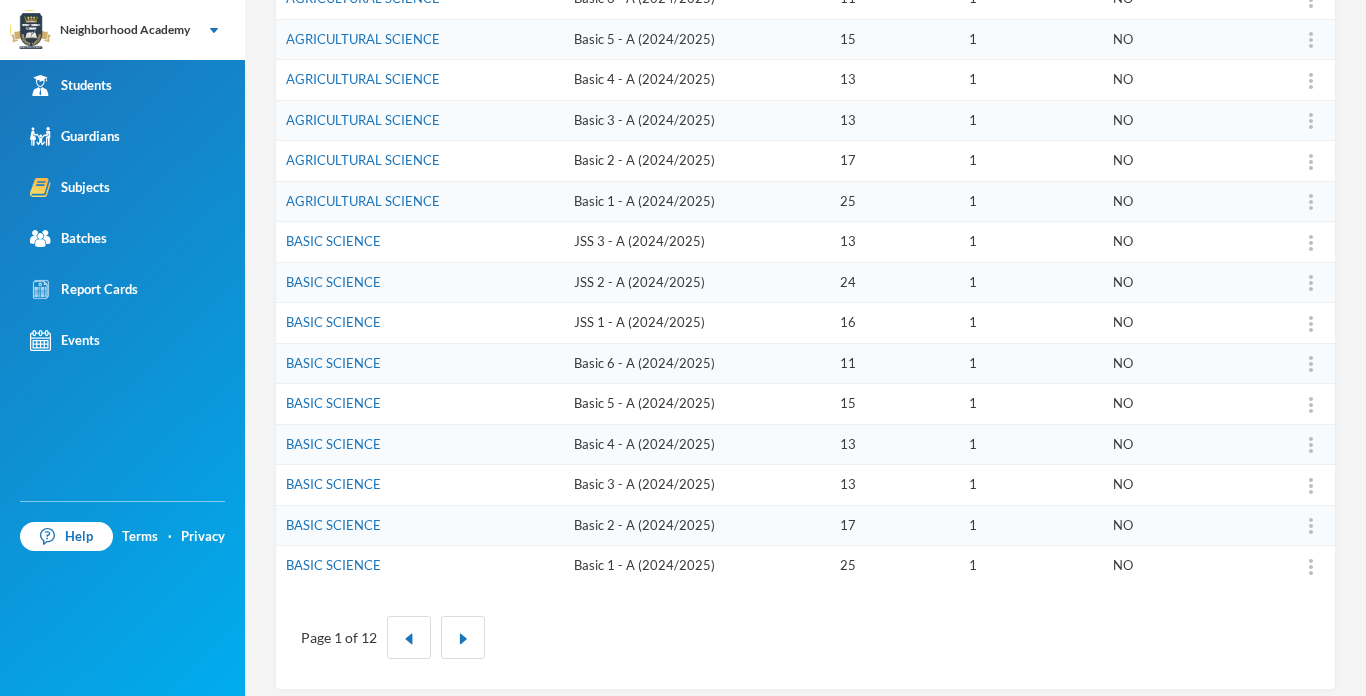 scroll, scrollTop: 574, scrollLeft: 0, axis: vertical 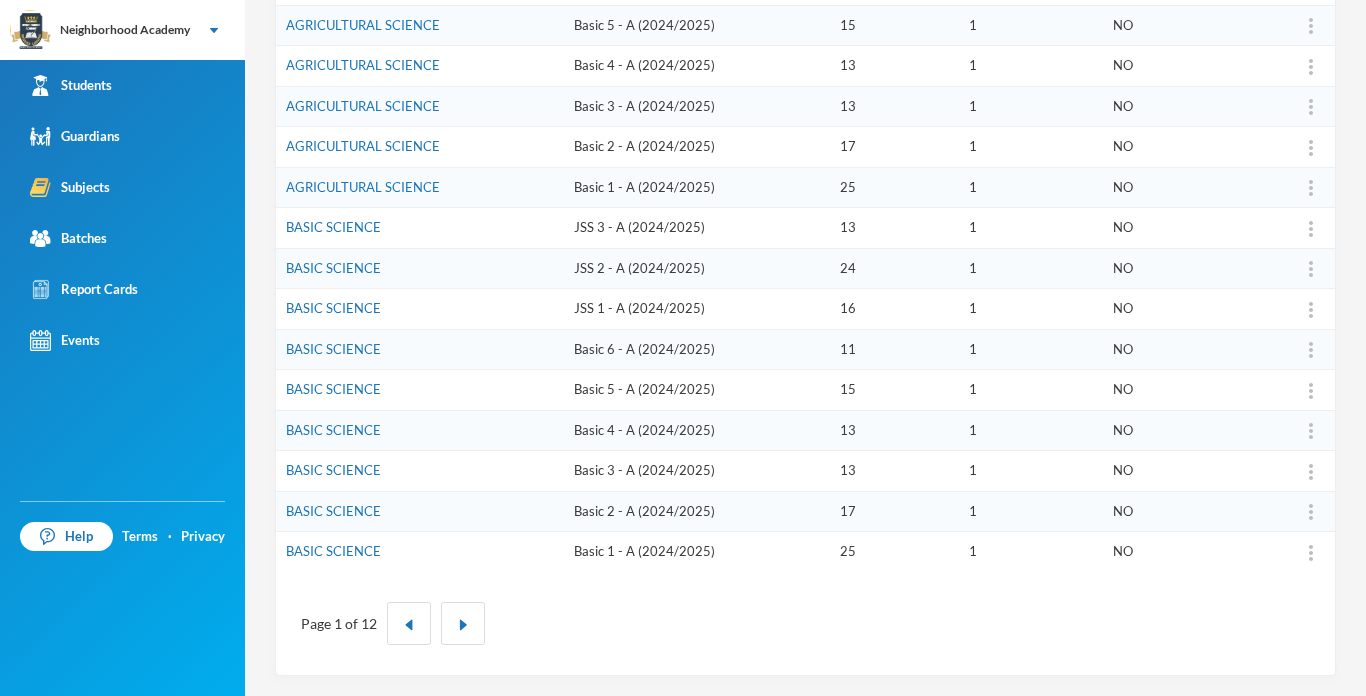drag, startPoint x: 773, startPoint y: 146, endPoint x: 740, endPoint y: 145, distance: 33.01515 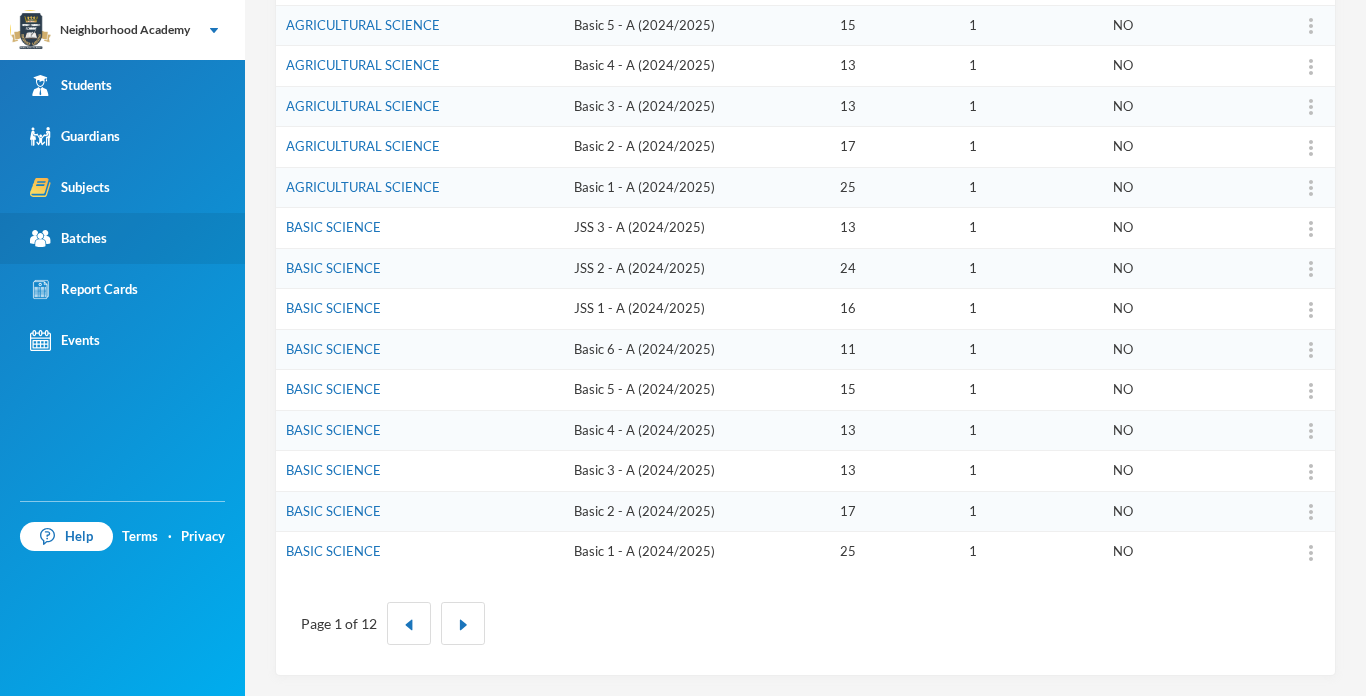 click on "Batches" at bounding box center (122, 238) 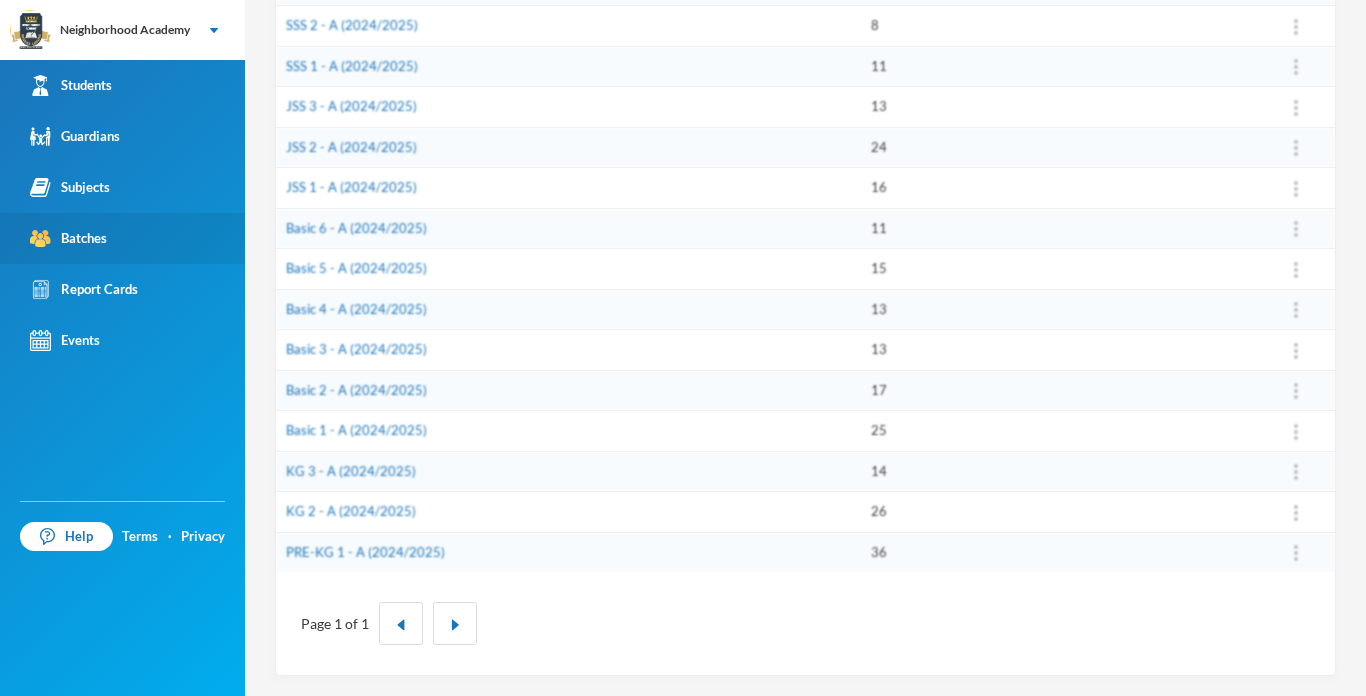 scroll, scrollTop: 371, scrollLeft: 0, axis: vertical 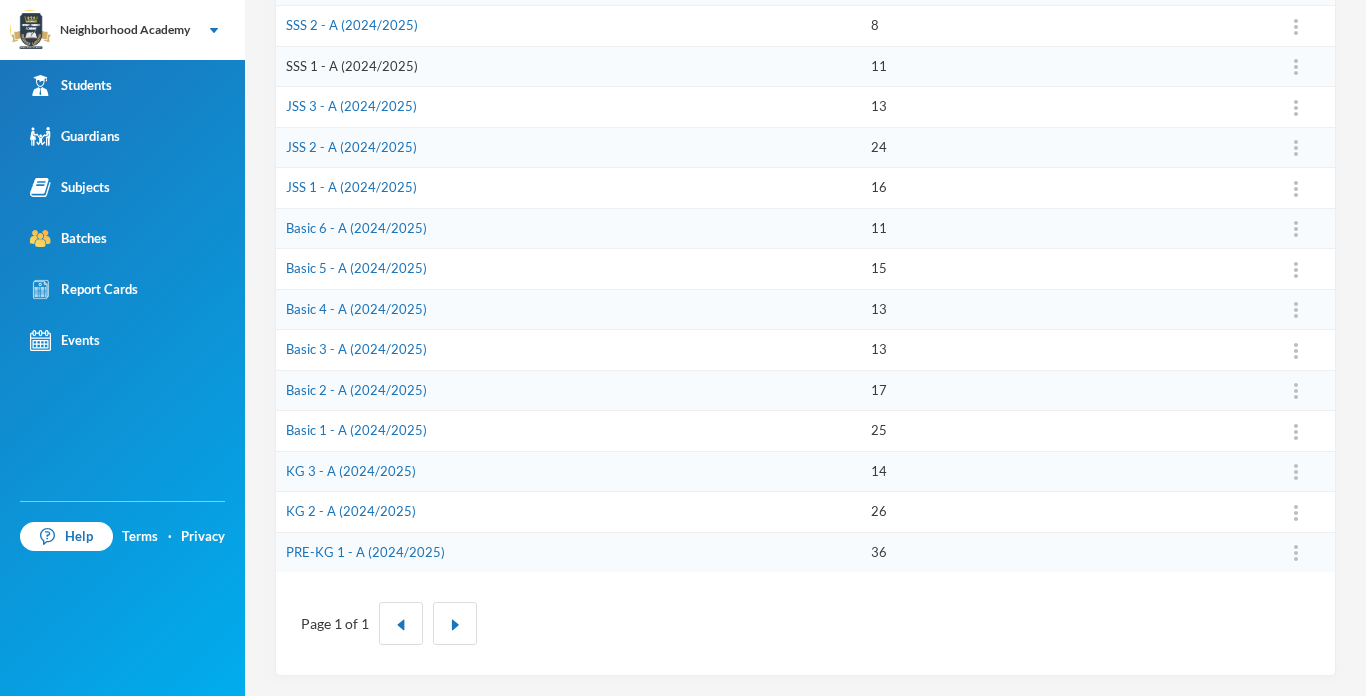 click on "SSS 1 - A (2024/2025)" at bounding box center (352, 66) 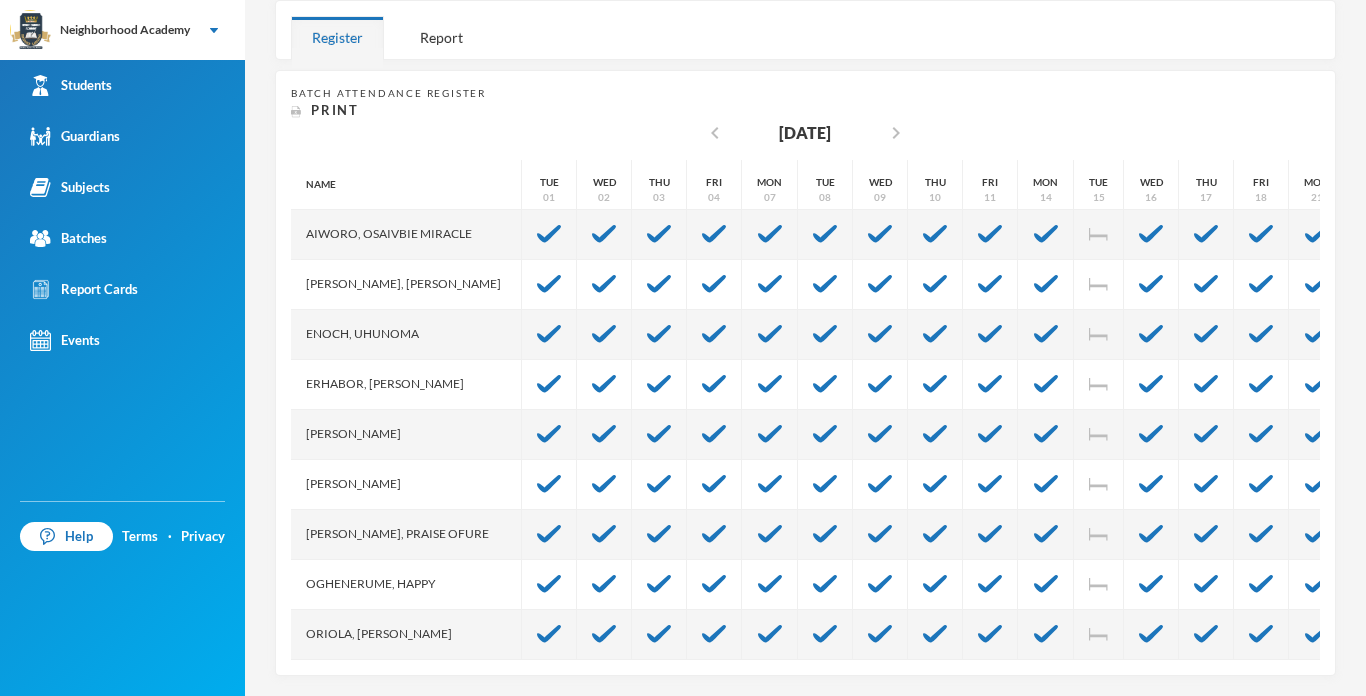 scroll, scrollTop: 337, scrollLeft: 0, axis: vertical 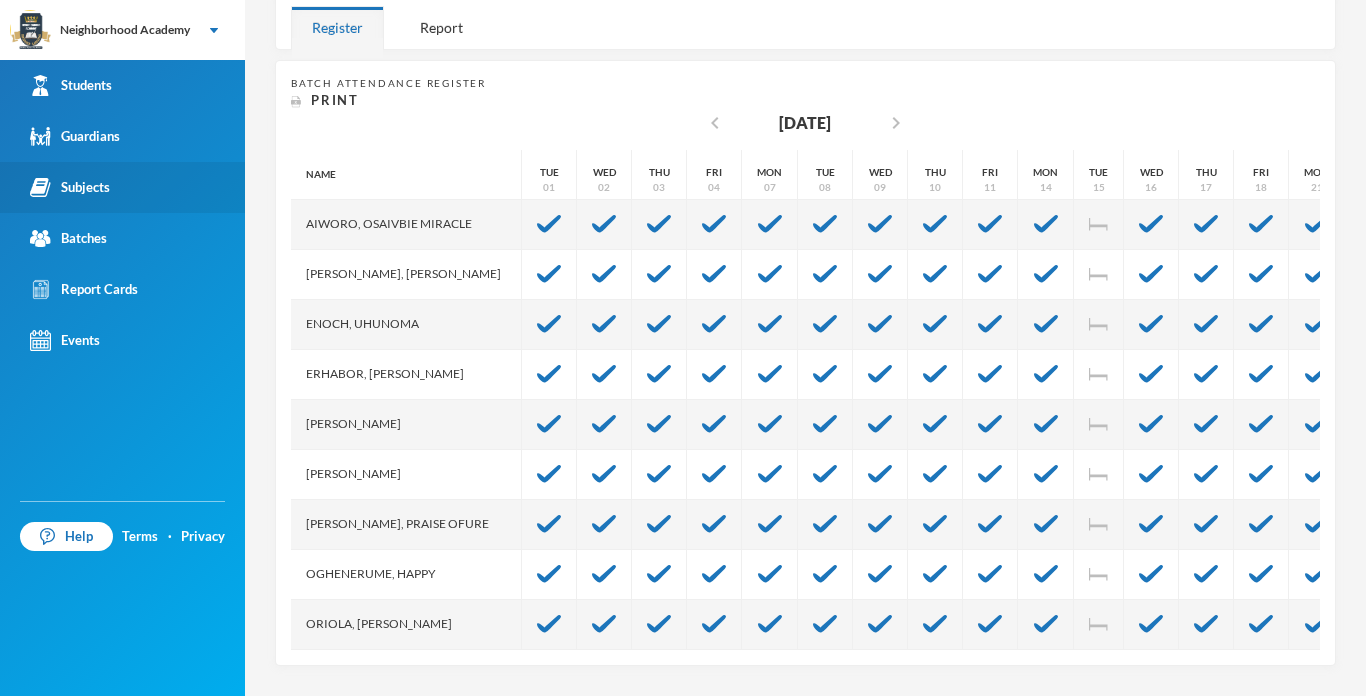 click on "Subjects" at bounding box center [122, 187] 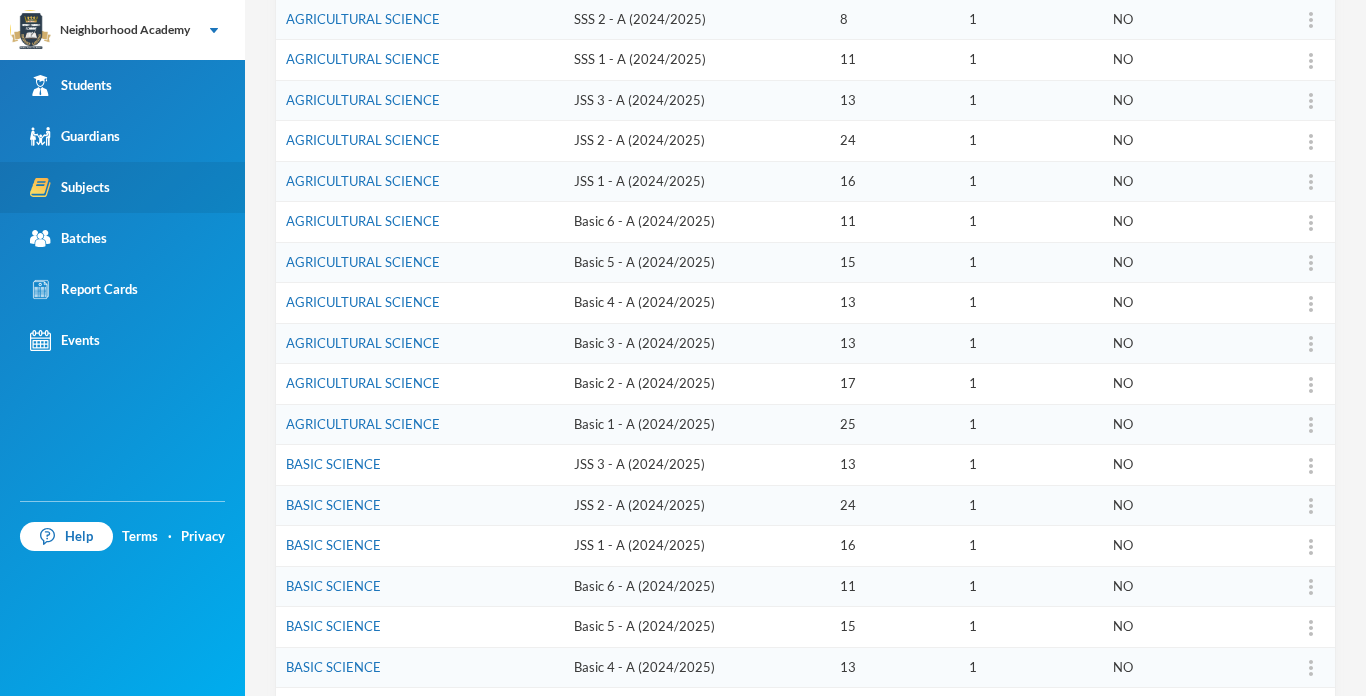 click on "Subjects" at bounding box center (122, 187) 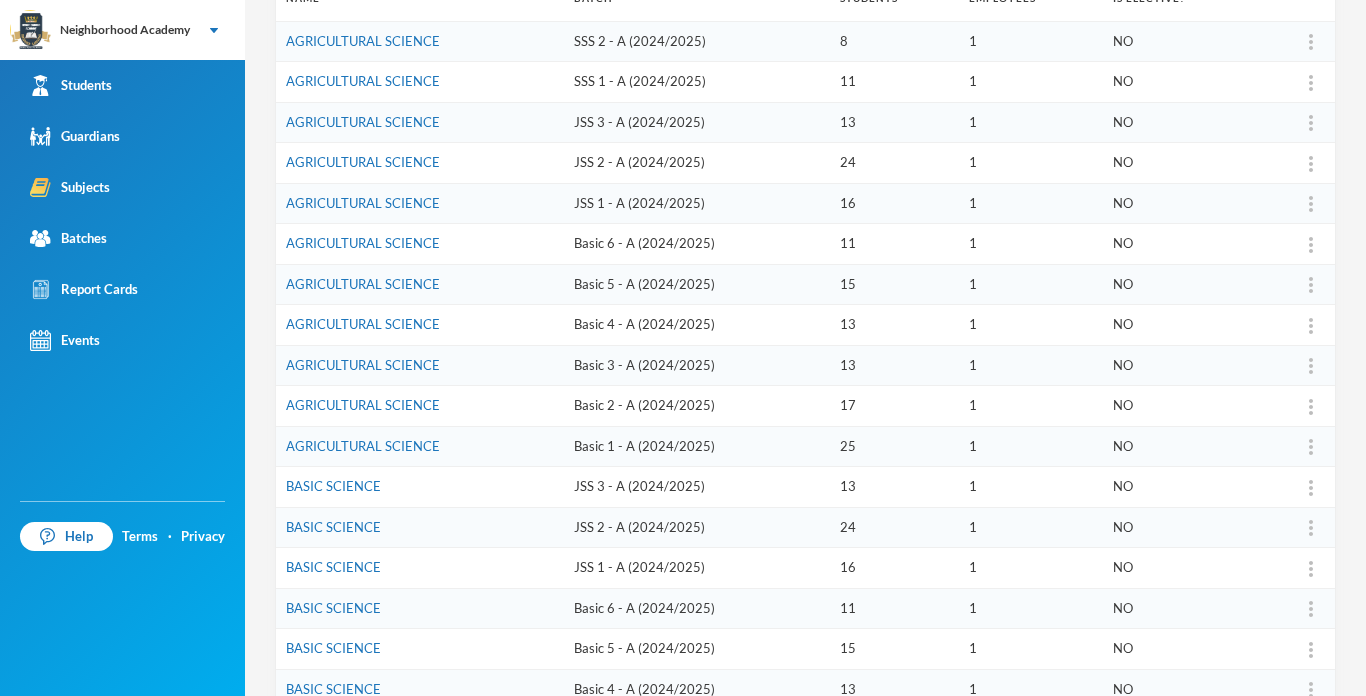 scroll, scrollTop: 297, scrollLeft: 0, axis: vertical 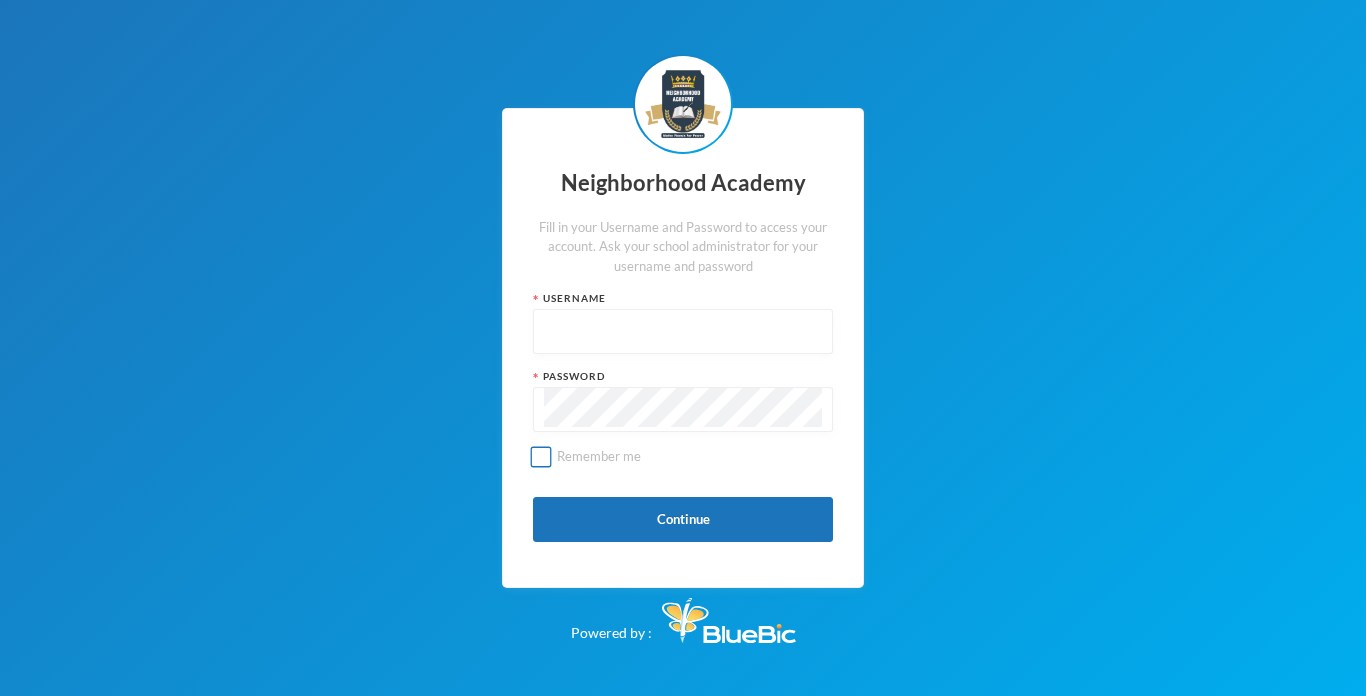 type on "nha00037" 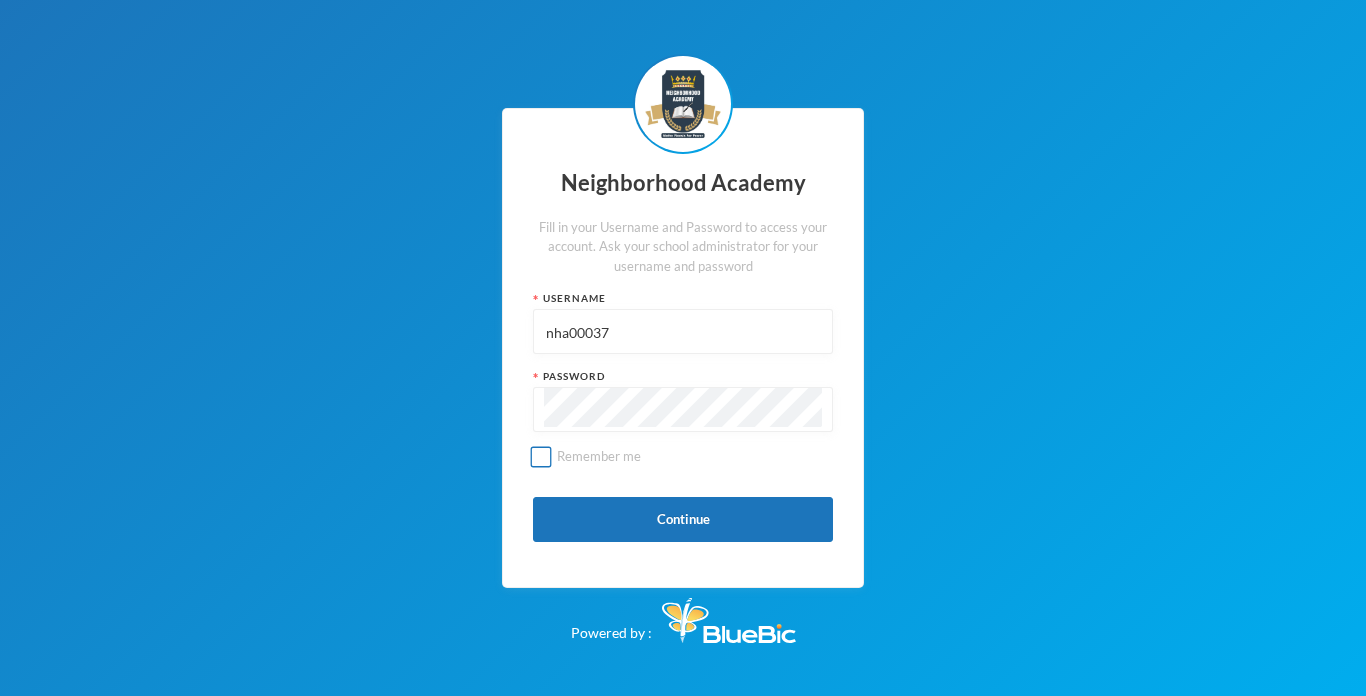 click on "Remember me" at bounding box center [541, 456] 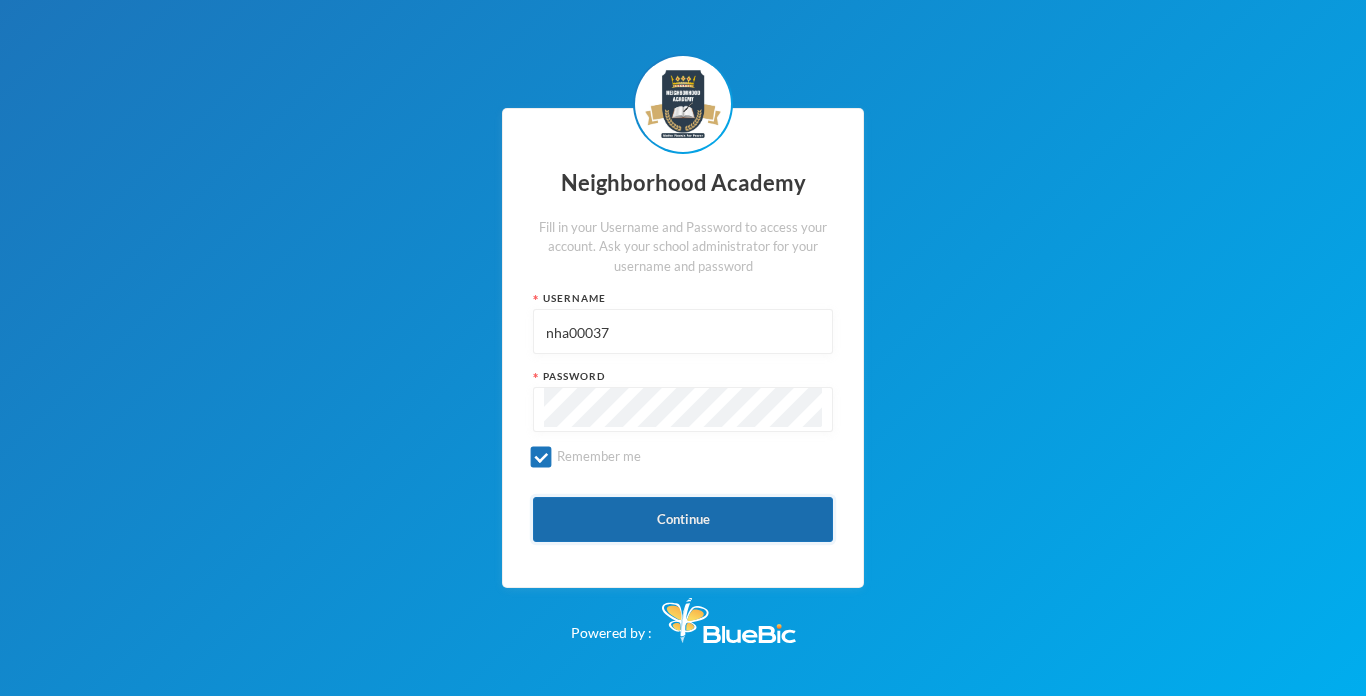 click on "Continue" at bounding box center [683, 519] 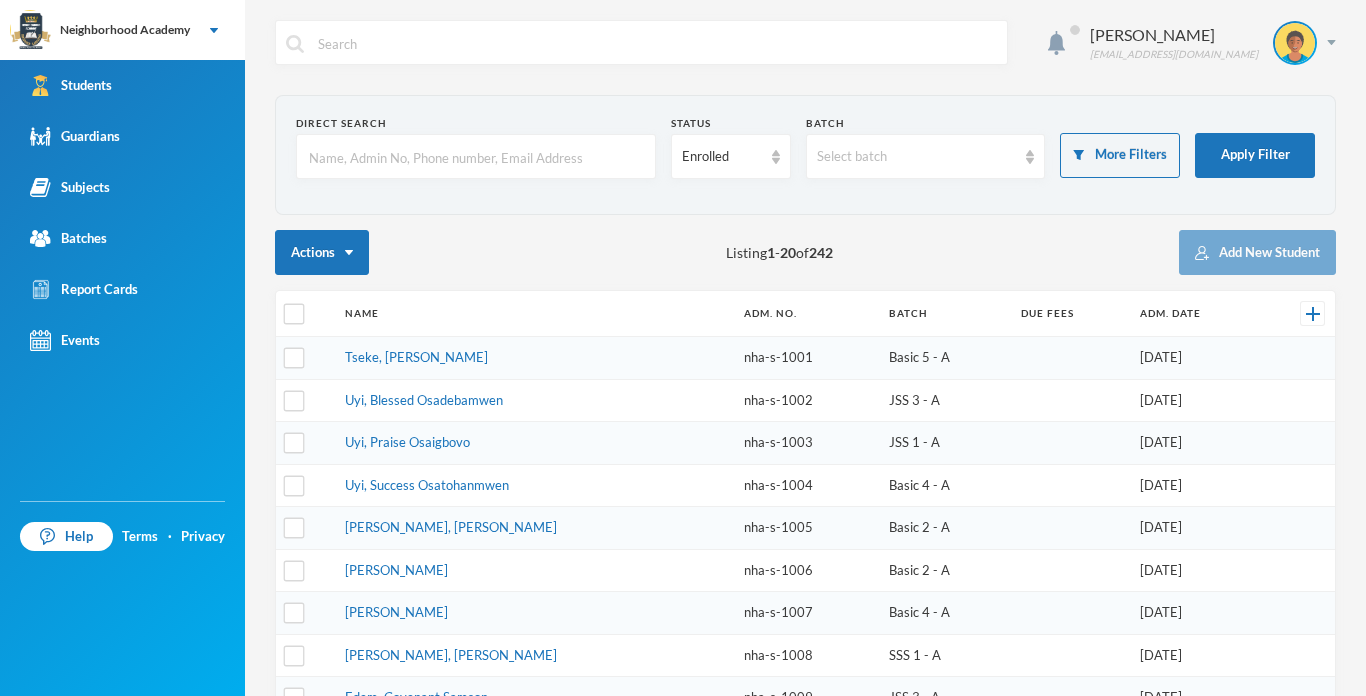click on "[PERSON_NAME]" at bounding box center [534, 613] 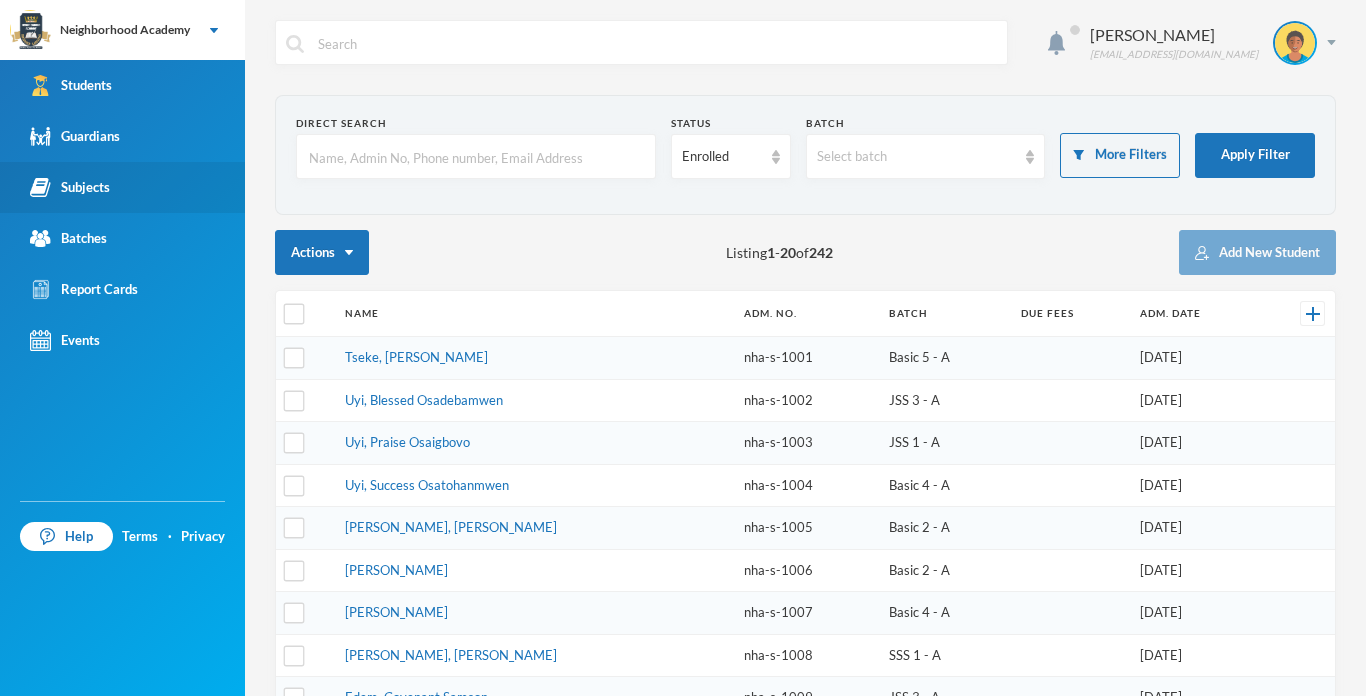 click on "Subjects" at bounding box center (122, 187) 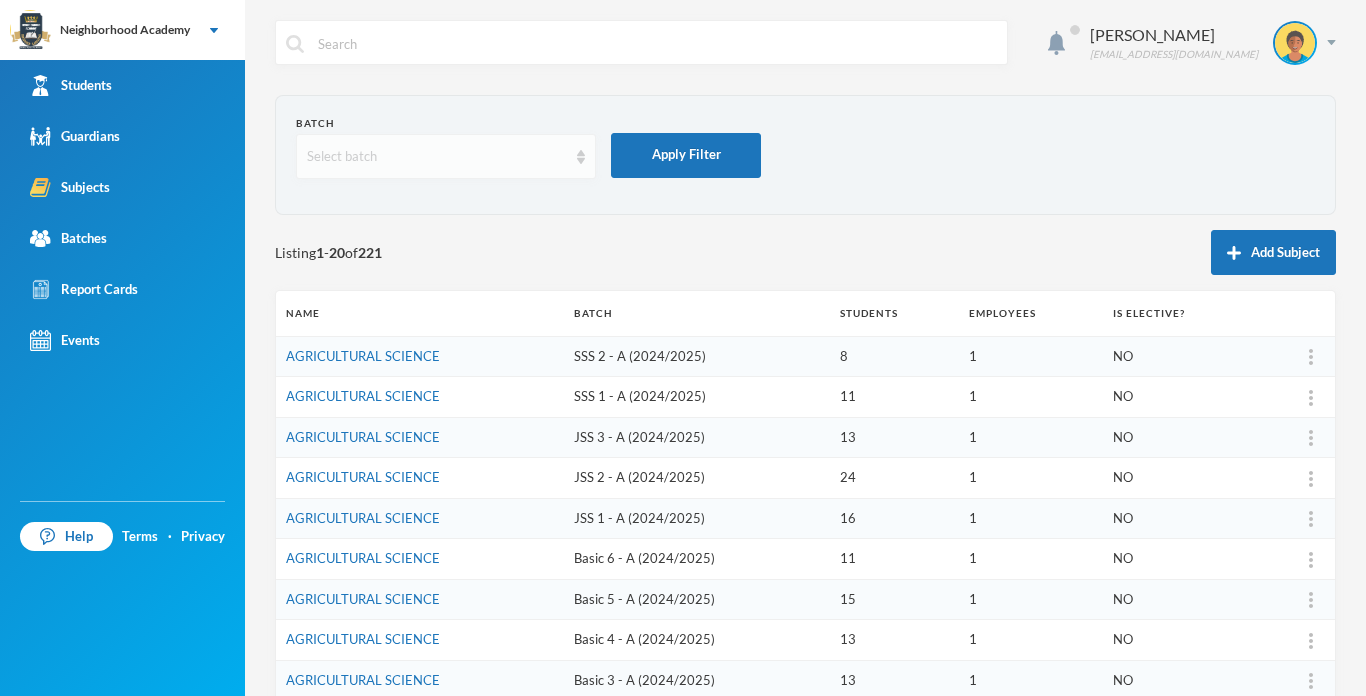 click at bounding box center [581, 157] 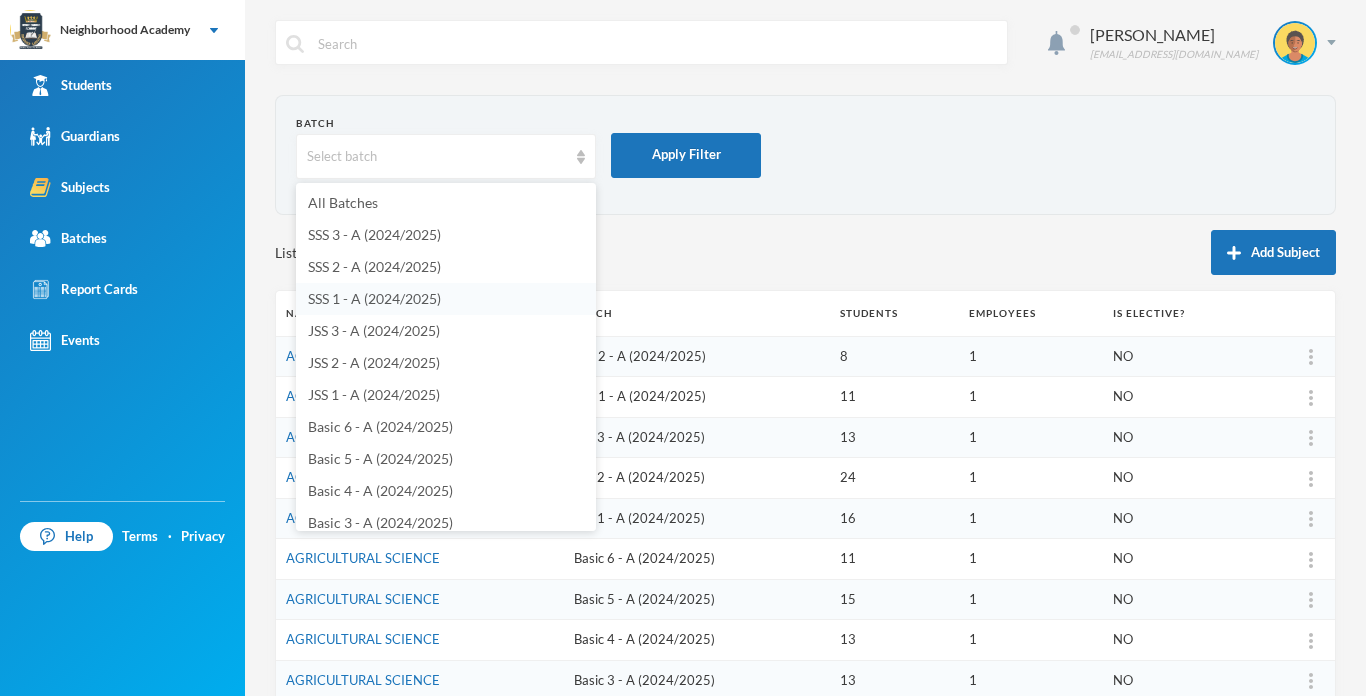 click on "SSS 1 - A (2024/2025)" at bounding box center [374, 298] 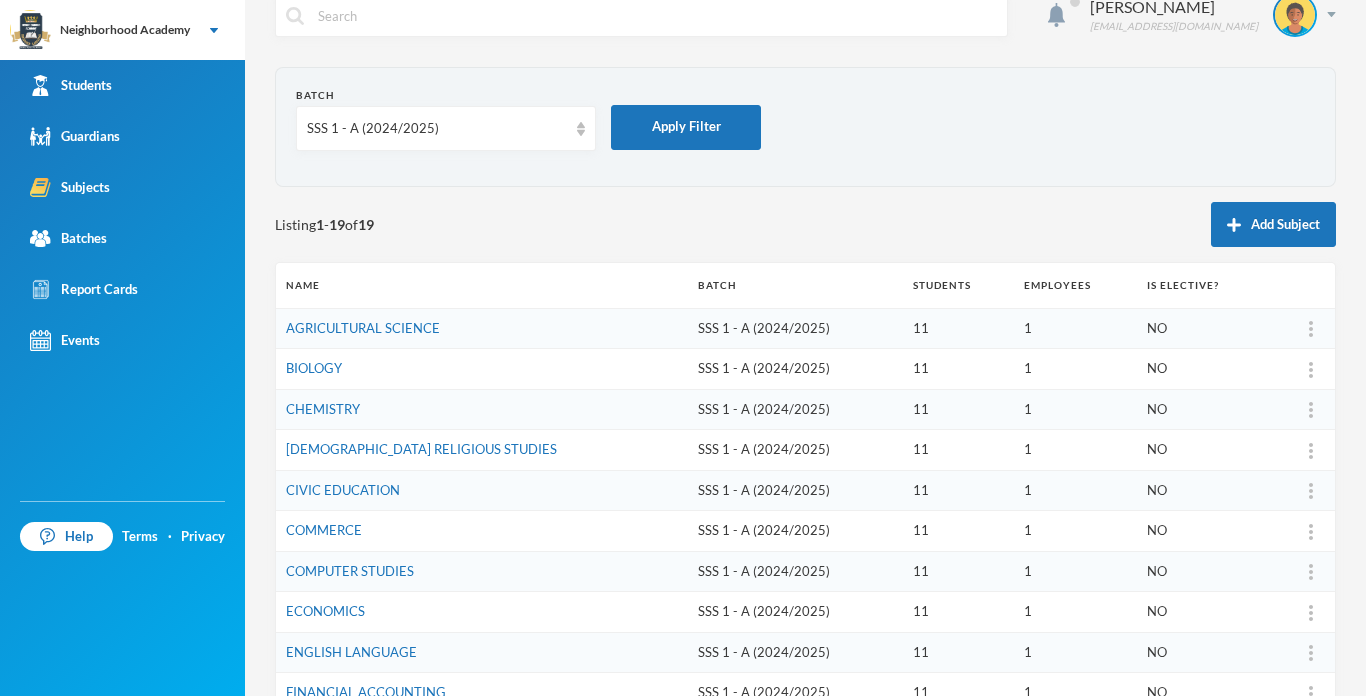 scroll, scrollTop: 40, scrollLeft: 0, axis: vertical 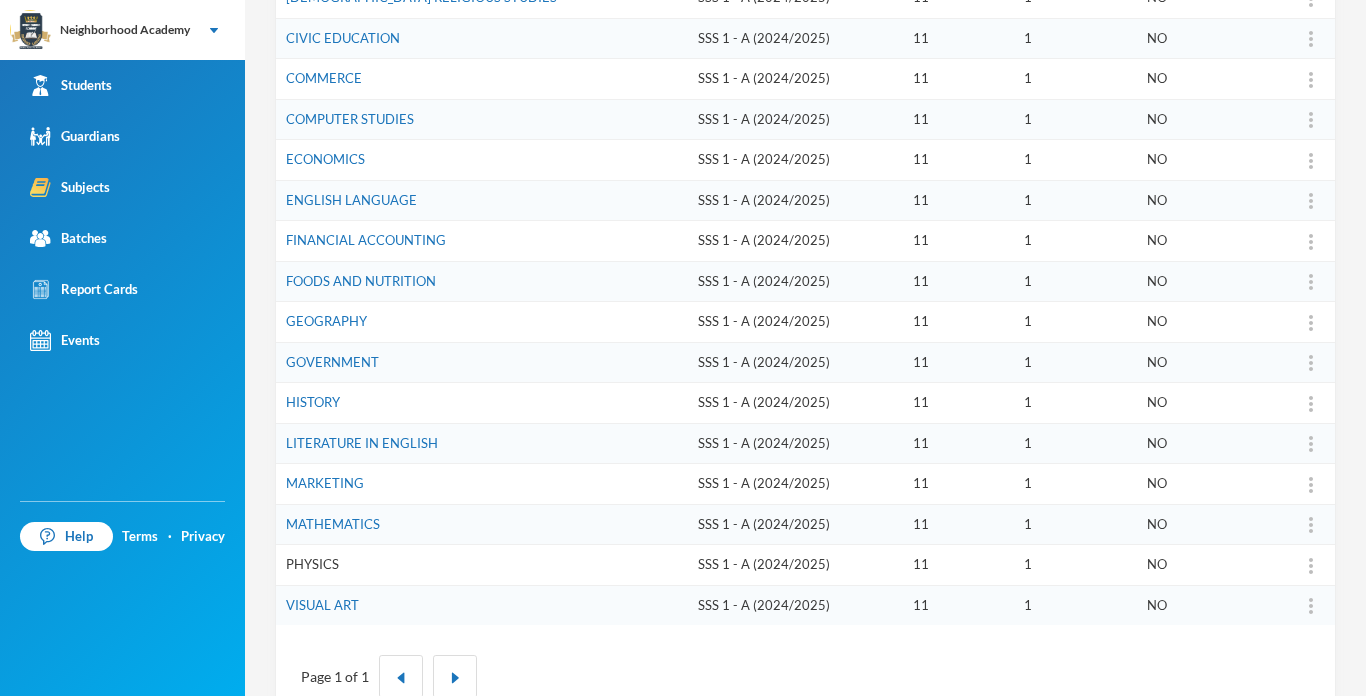 click on "PHYSICS" at bounding box center (312, 564) 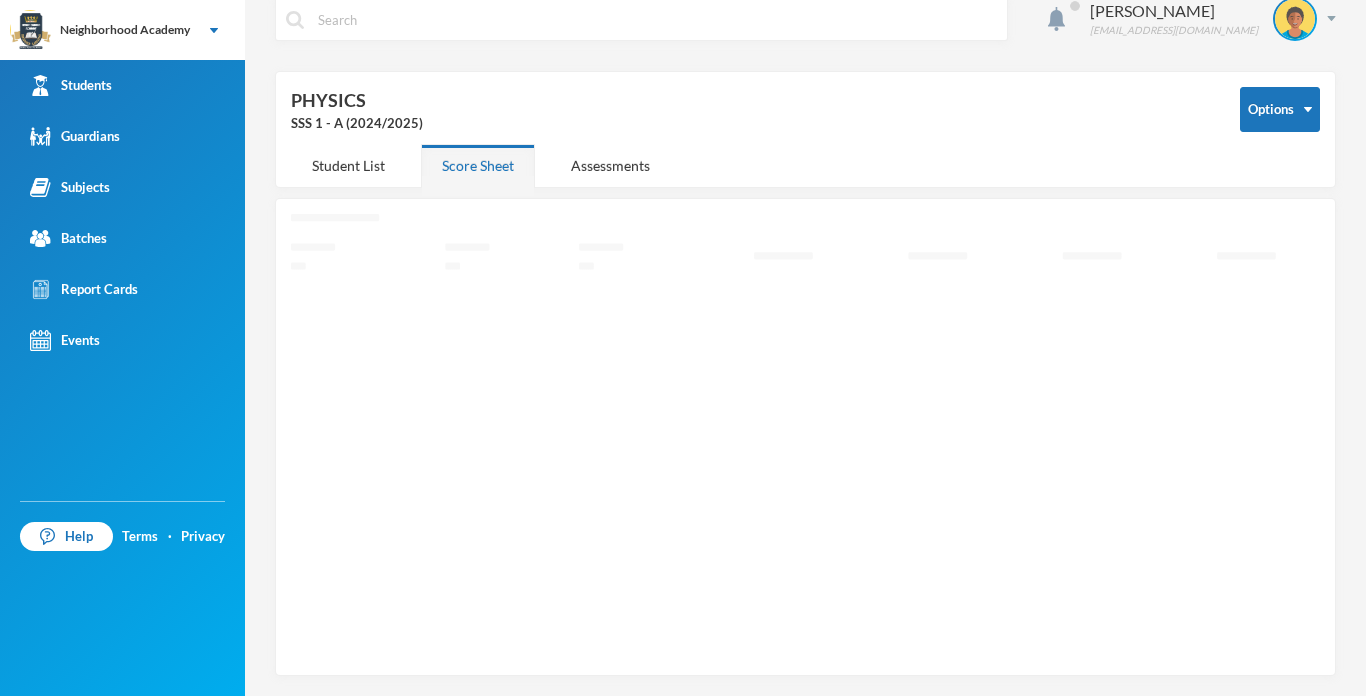 scroll, scrollTop: 17, scrollLeft: 0, axis: vertical 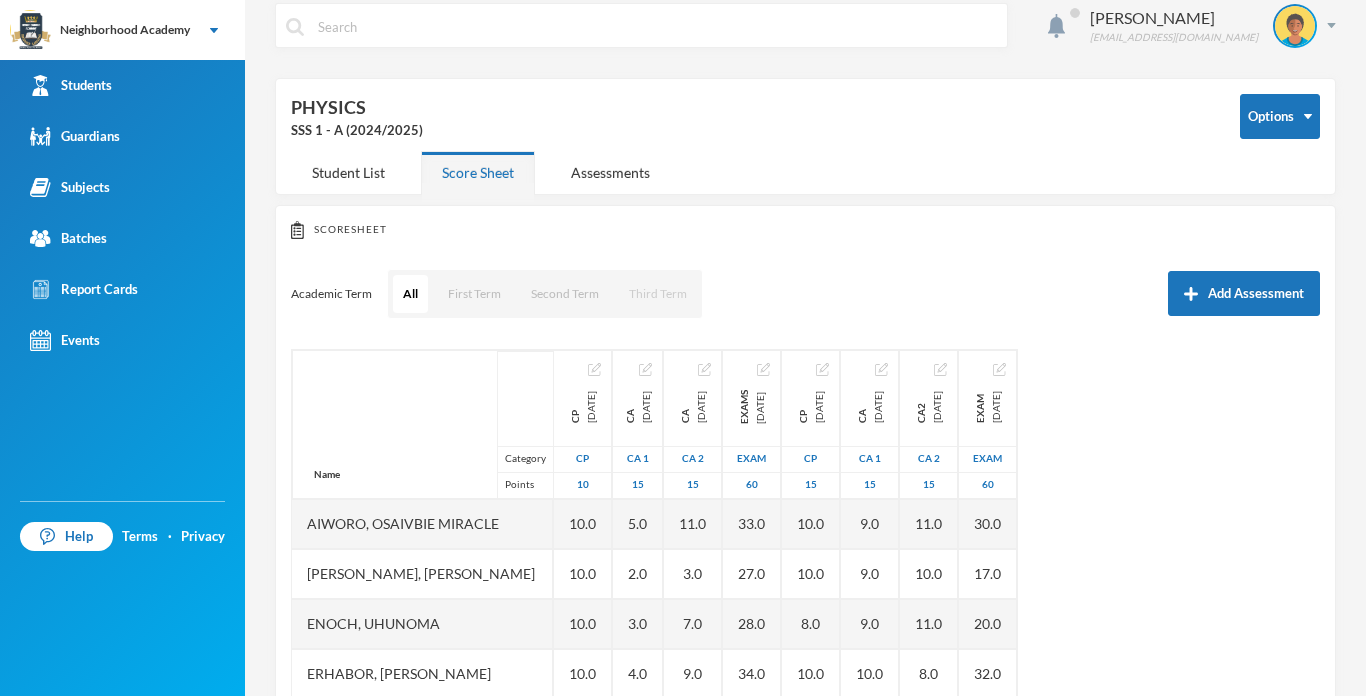 click on "Third Term" at bounding box center [658, 294] 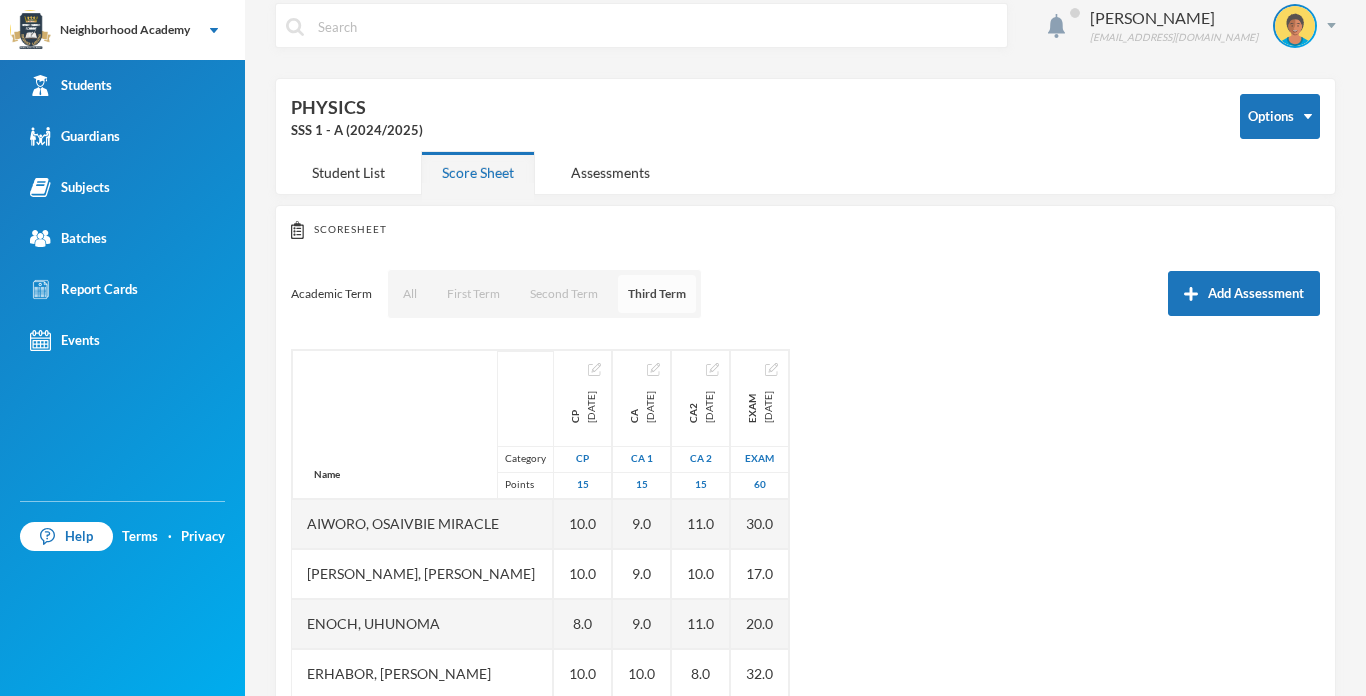 click on "Third Term" at bounding box center [657, 294] 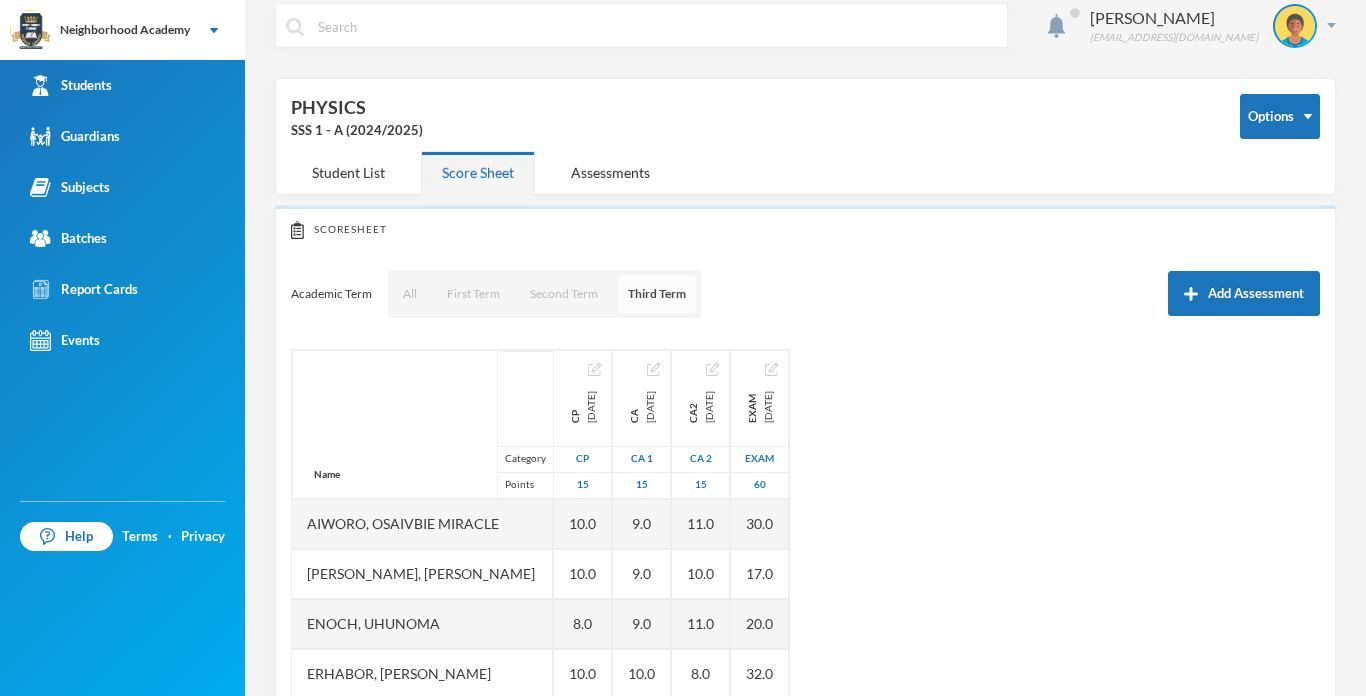 click on "Third Term" at bounding box center (657, 294) 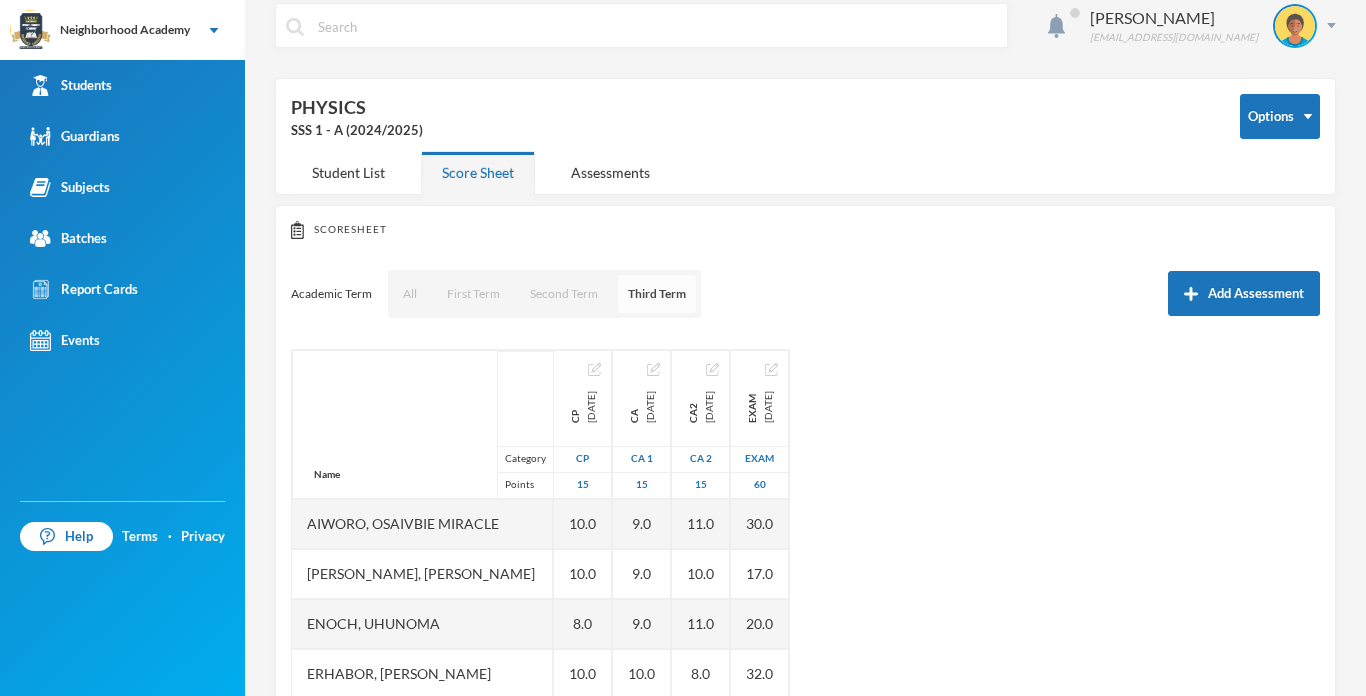 click on "Third Term" at bounding box center [657, 294] 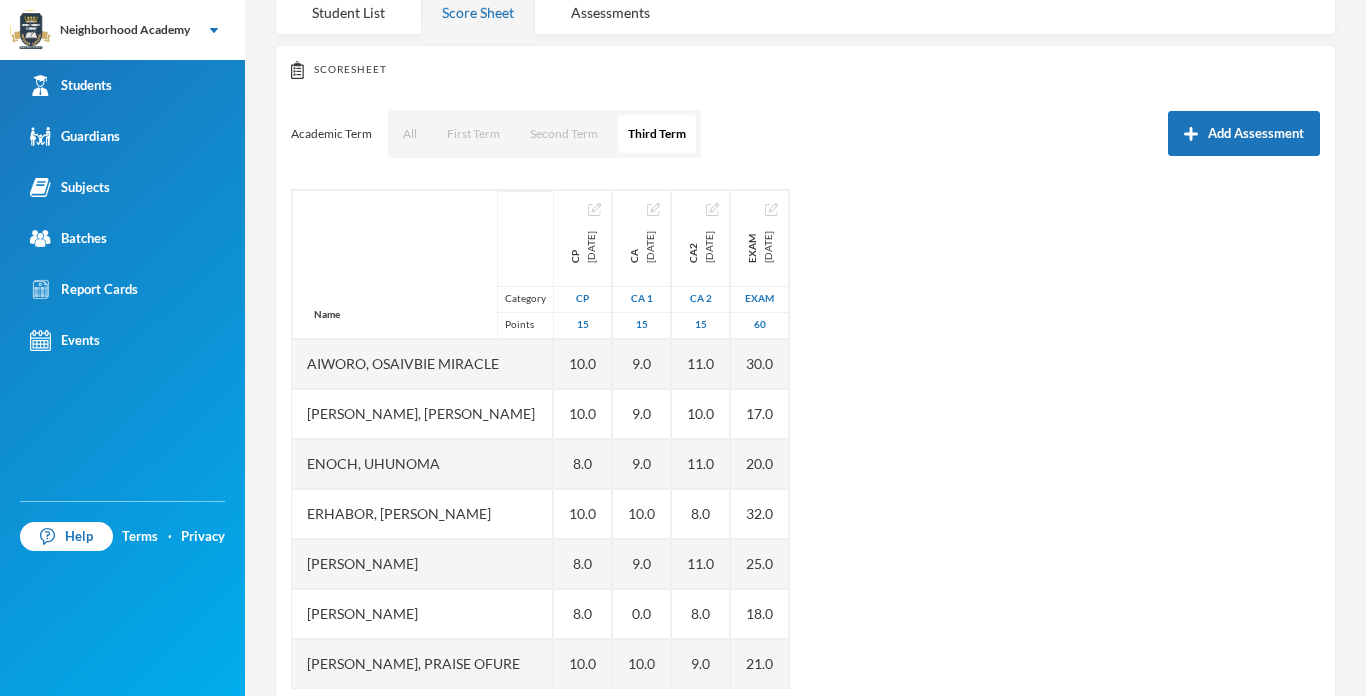 scroll, scrollTop: 216, scrollLeft: 0, axis: vertical 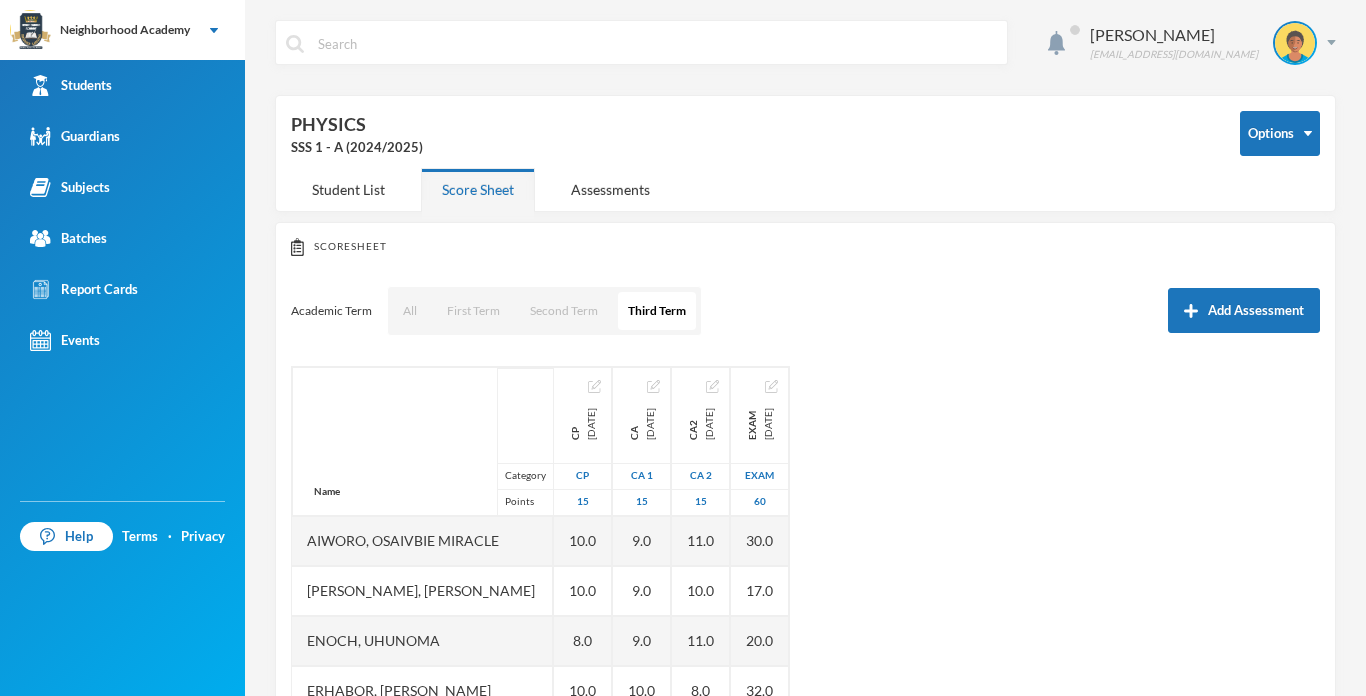 click on "PHYSICS SSS 1 - A (2024/2025)" at bounding box center [750, 134] 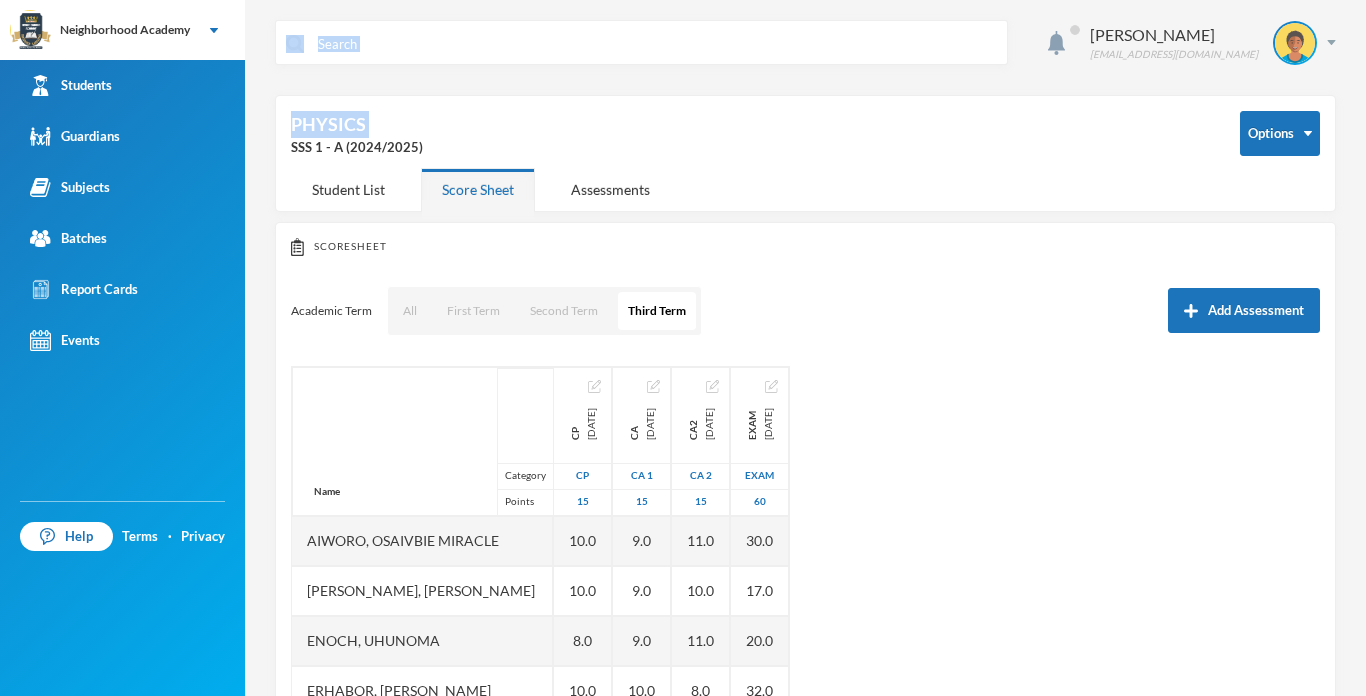 drag, startPoint x: 332, startPoint y: 127, endPoint x: 374, endPoint y: 91, distance: 55.31727 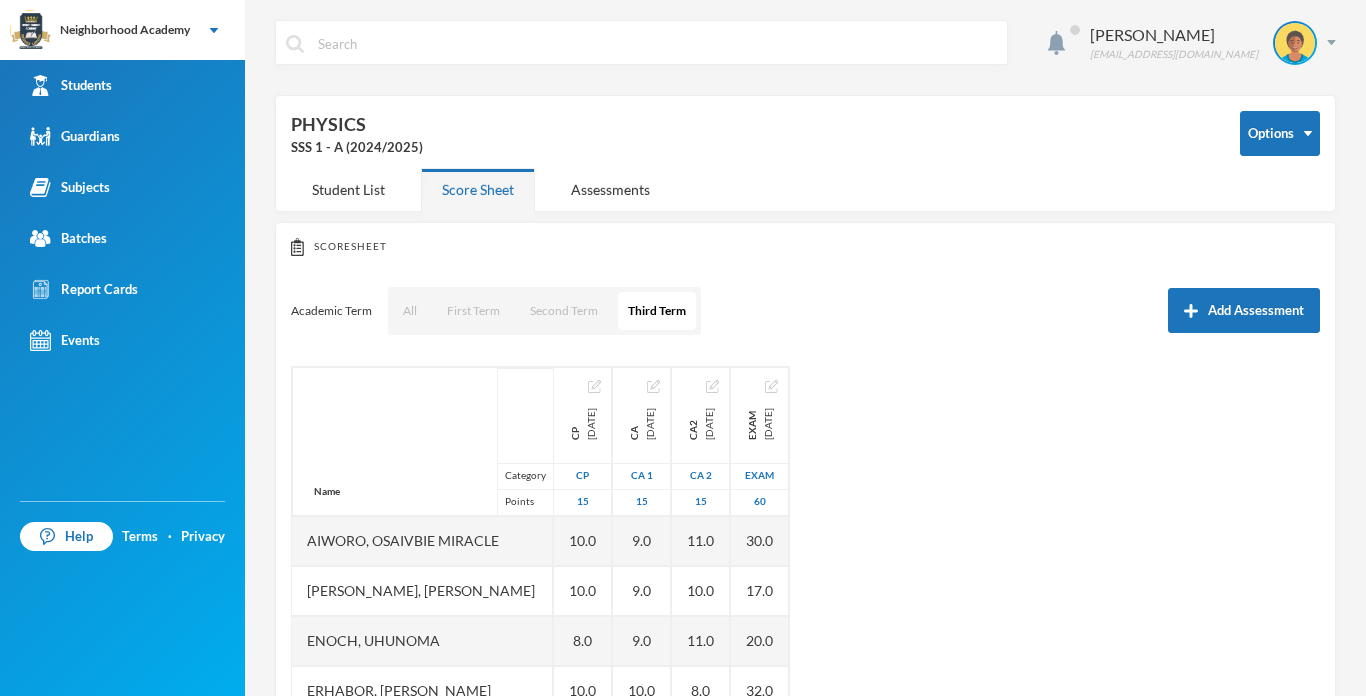 click at bounding box center [656, 43] 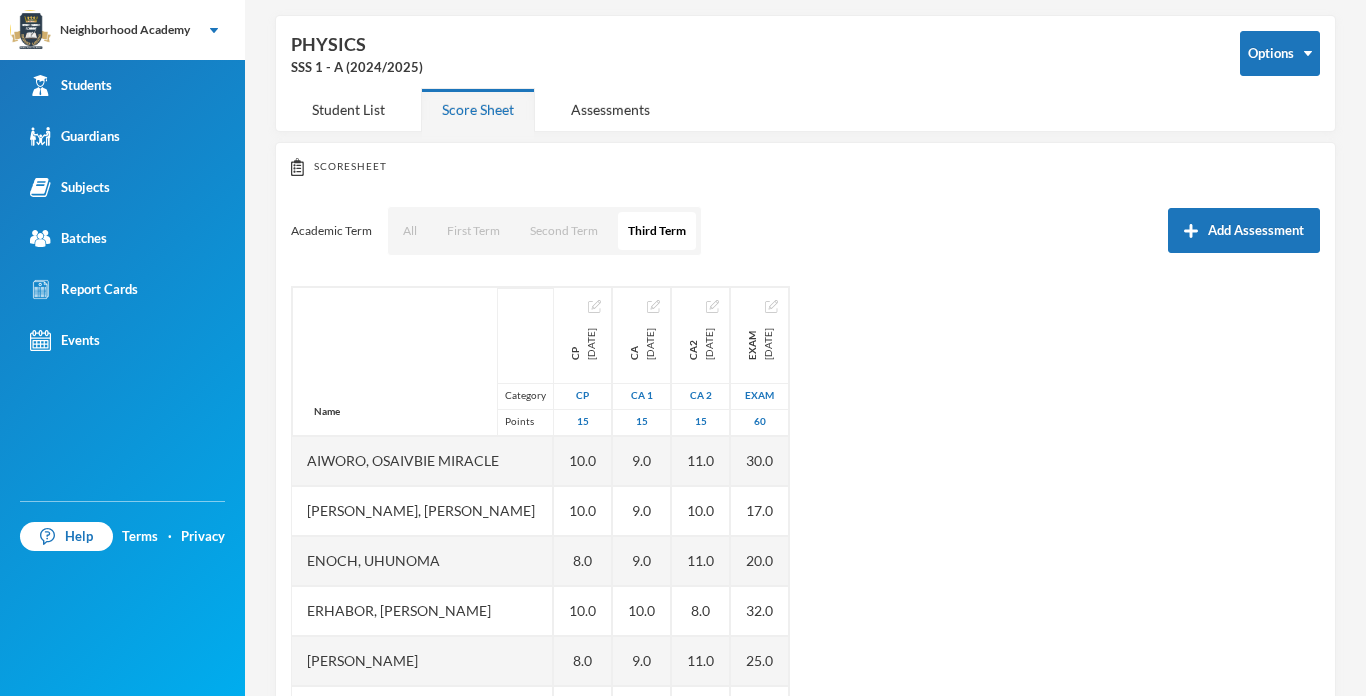 scroll, scrollTop: 120, scrollLeft: 0, axis: vertical 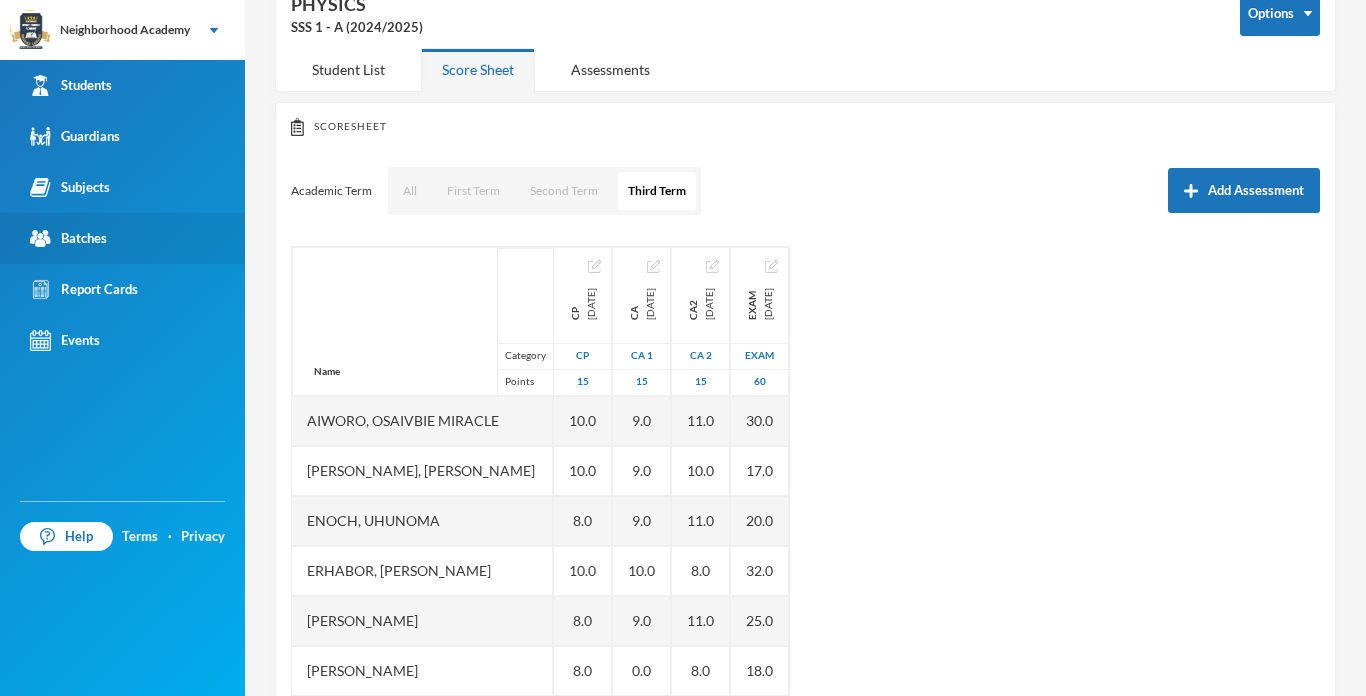 click on "Batches" at bounding box center (68, 238) 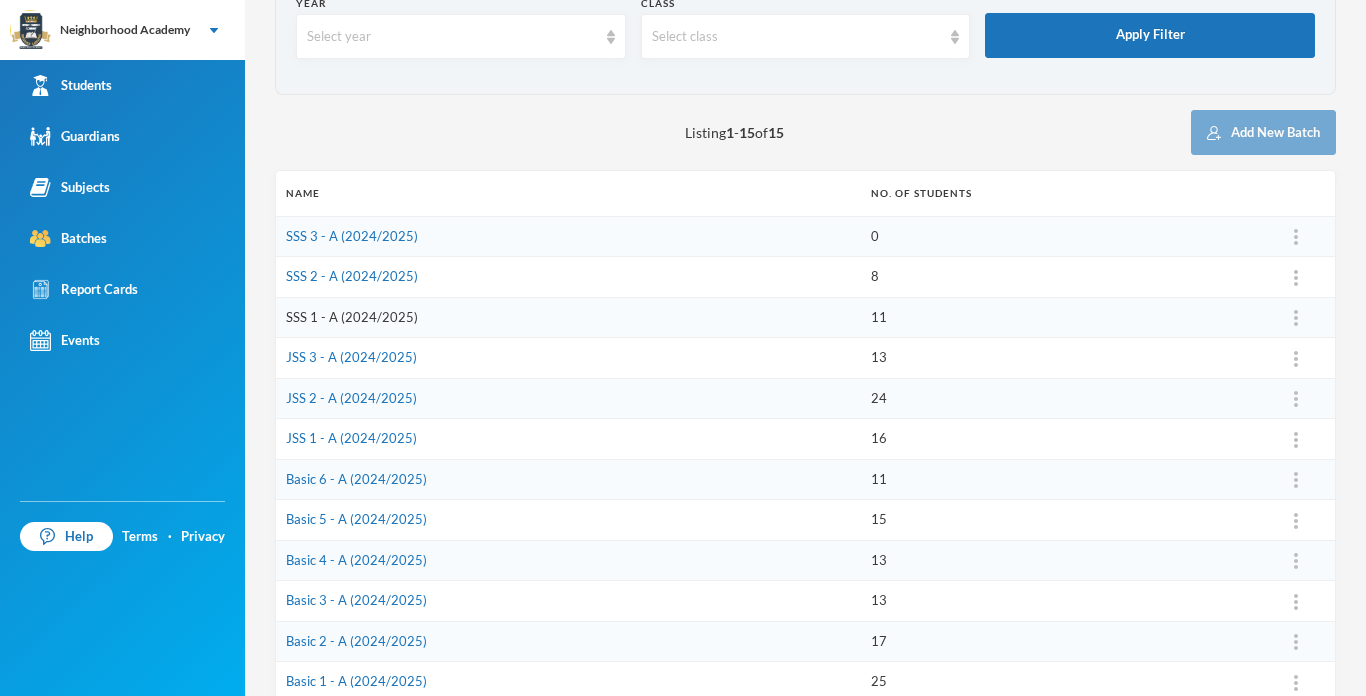 click on "SSS 1 - A (2024/2025)" at bounding box center [352, 317] 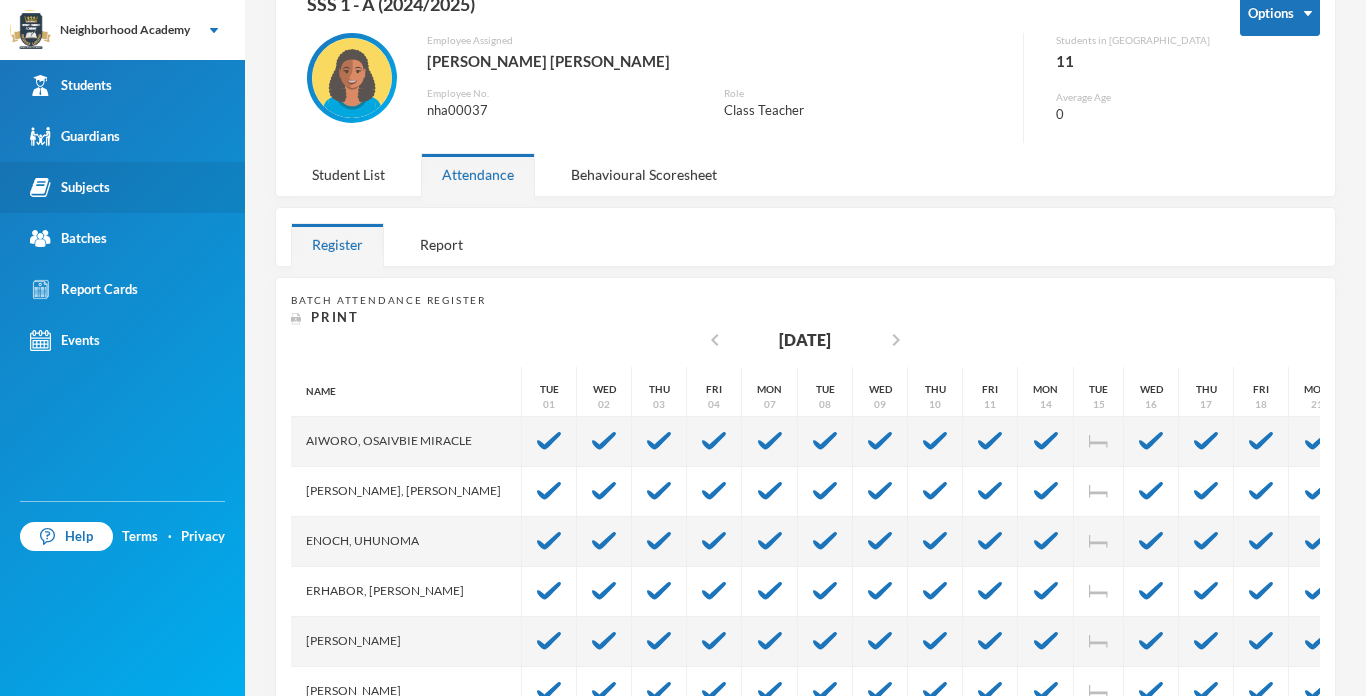 click on "Subjects" at bounding box center (70, 187) 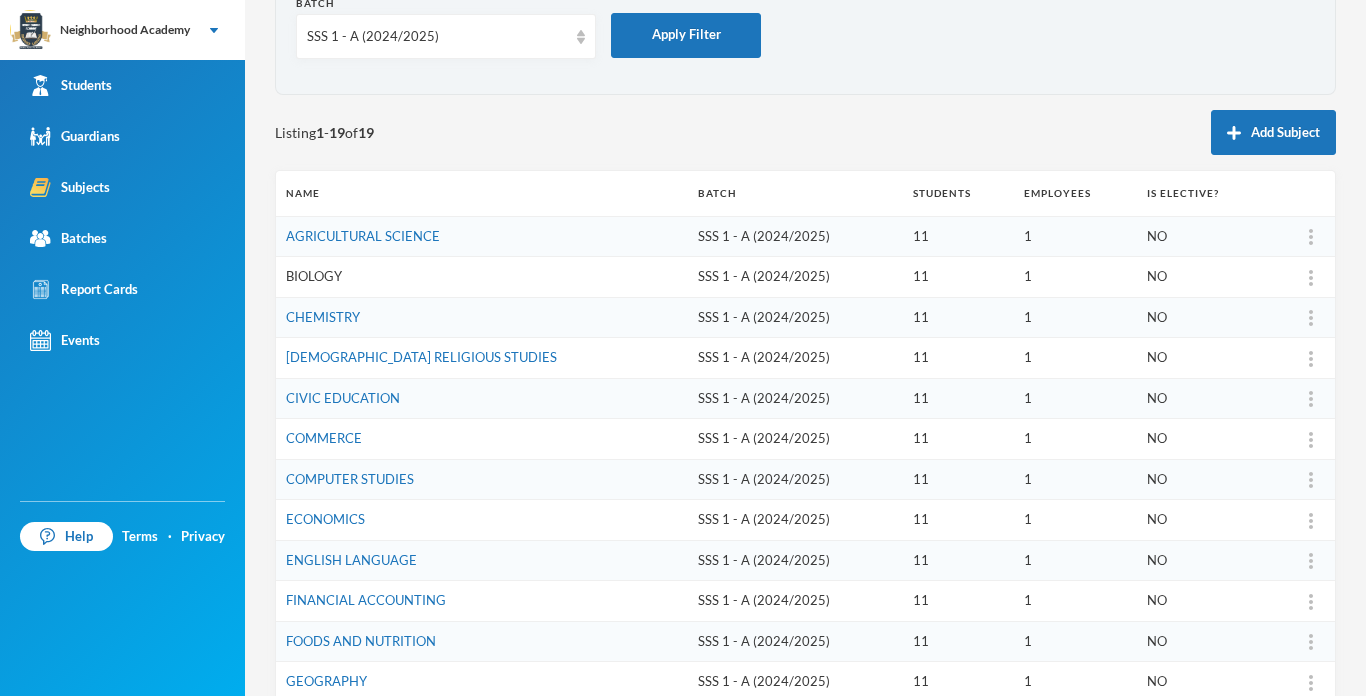 click on "BIOLOGY" at bounding box center [314, 276] 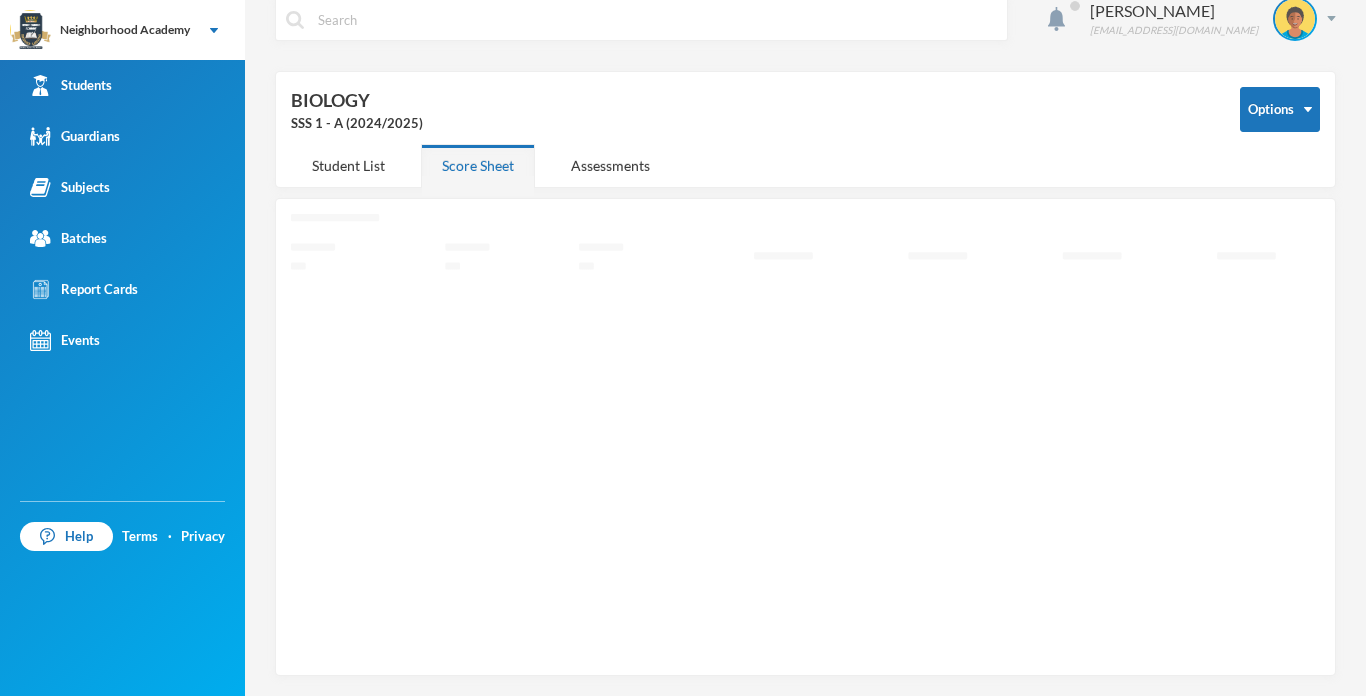 scroll, scrollTop: 17, scrollLeft: 0, axis: vertical 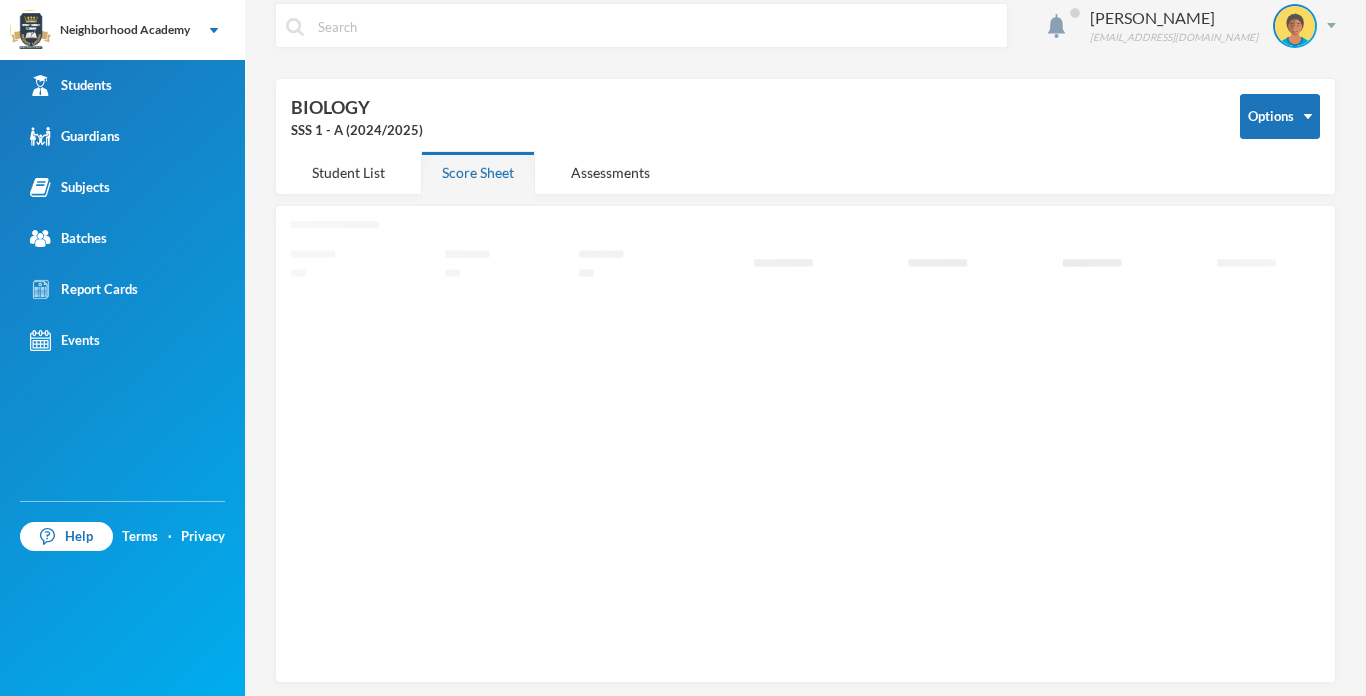 click on "Loading interface..." 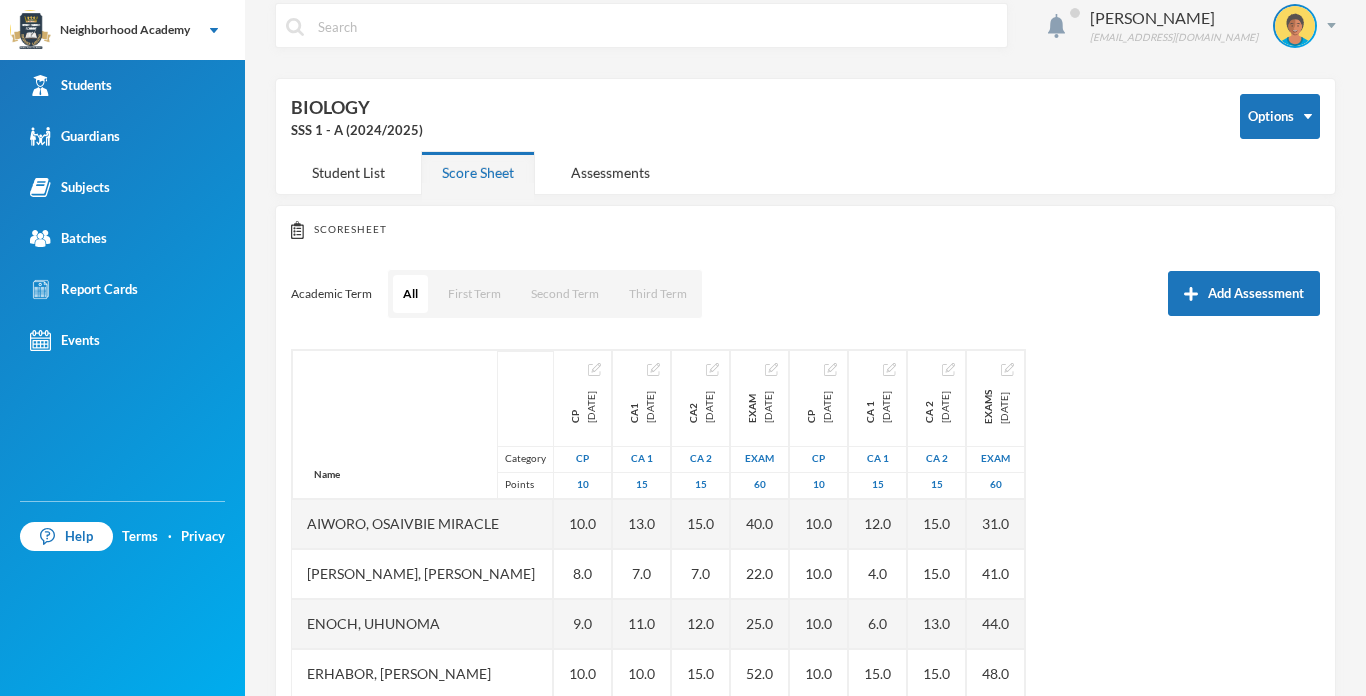 scroll, scrollTop: 120, scrollLeft: 0, axis: vertical 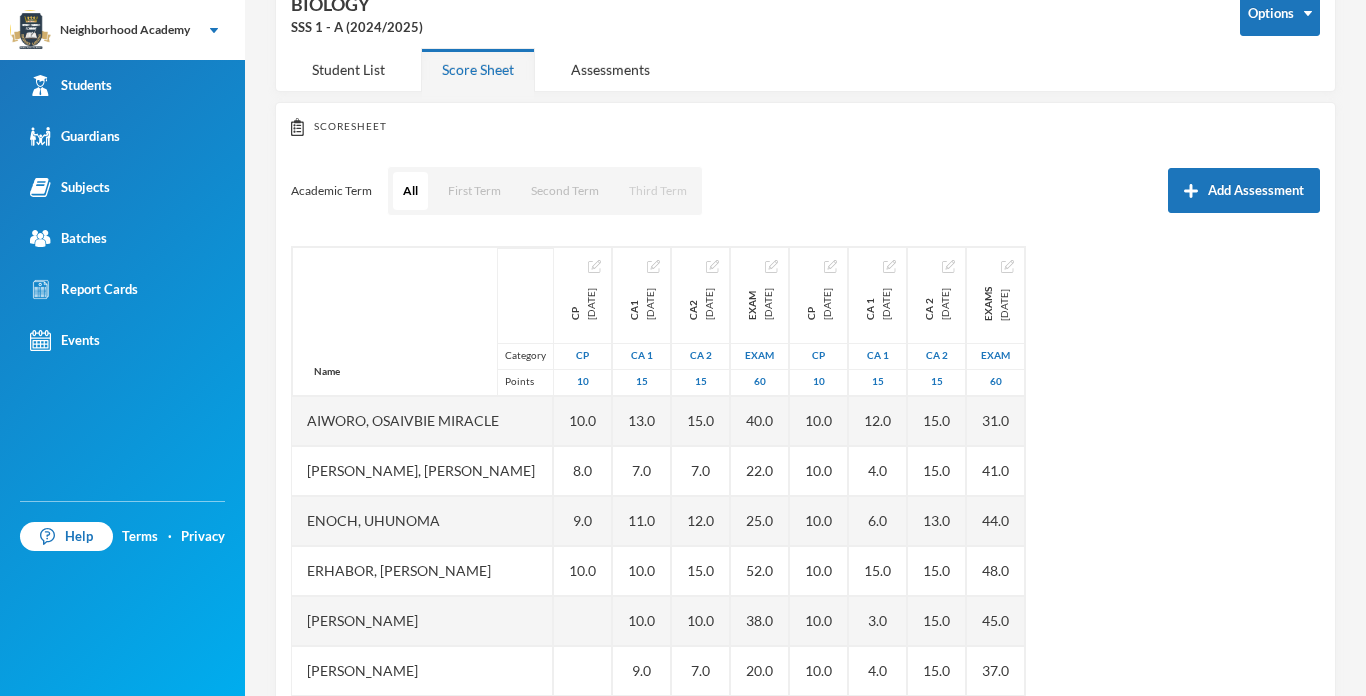 click on "Third Term" at bounding box center (658, 191) 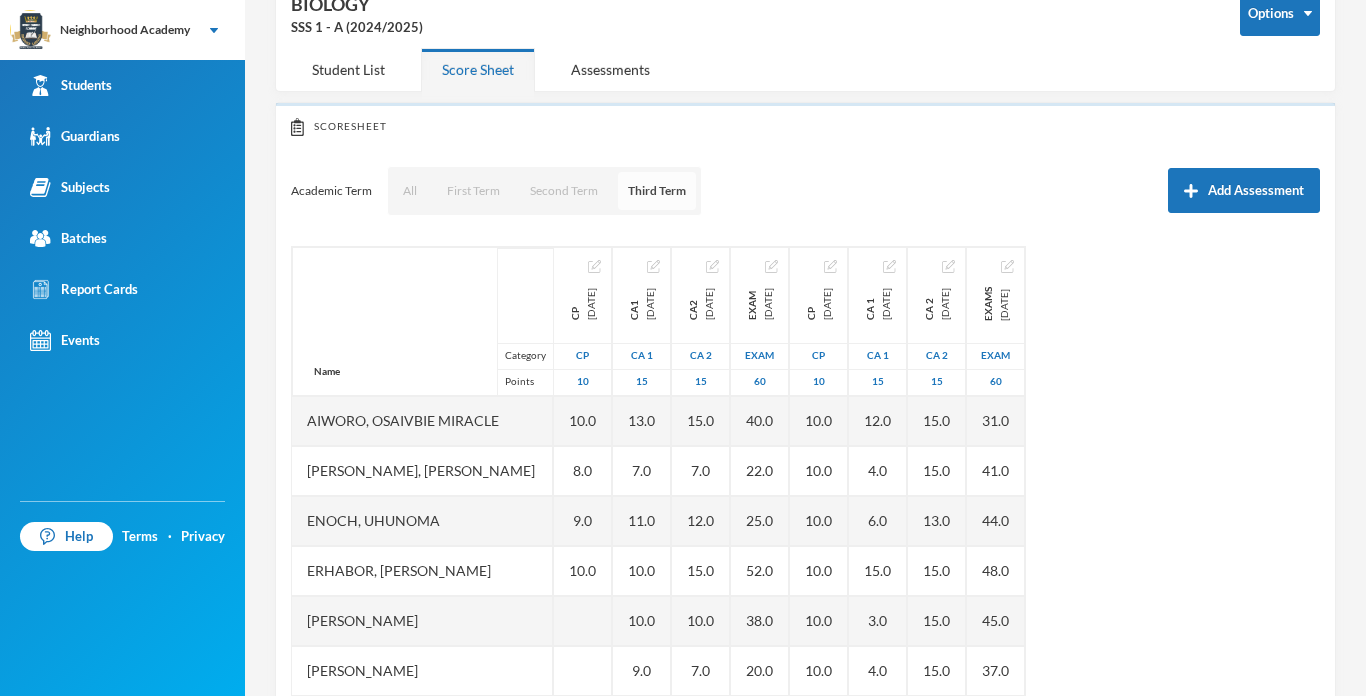 click on "Third Term" at bounding box center (657, 191) 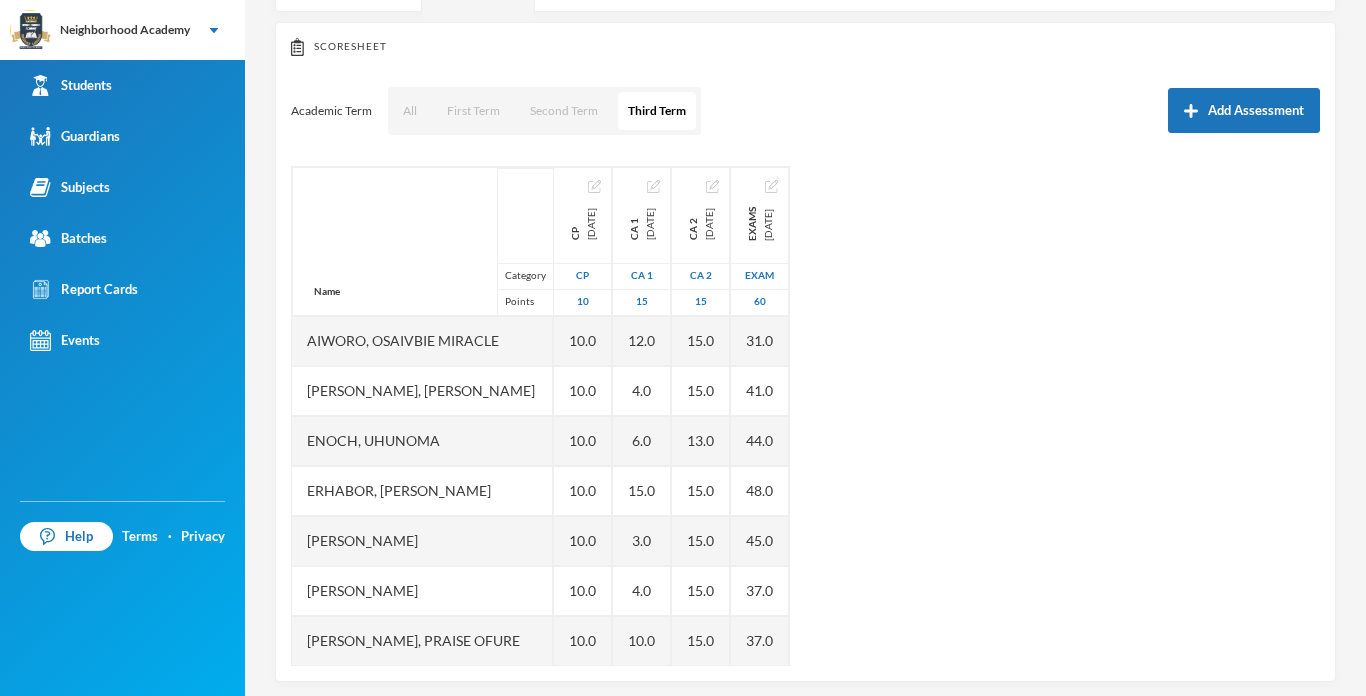 scroll, scrollTop: 216, scrollLeft: 0, axis: vertical 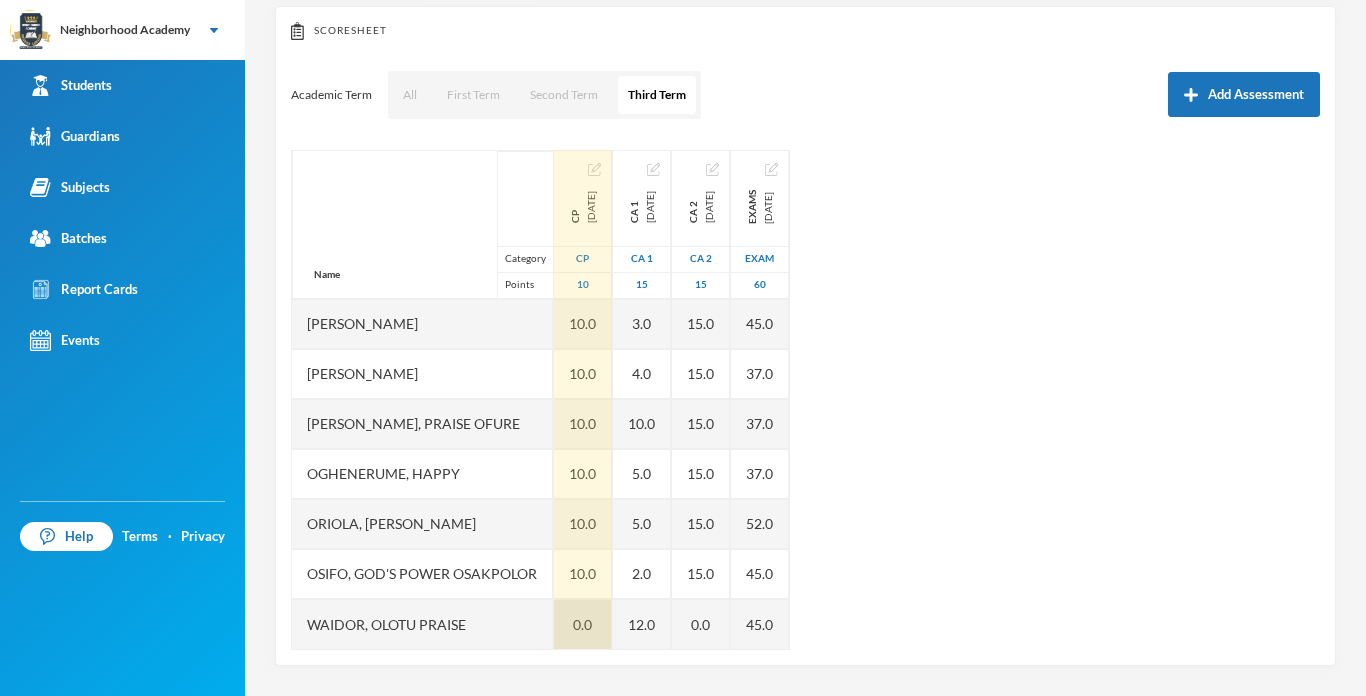 type 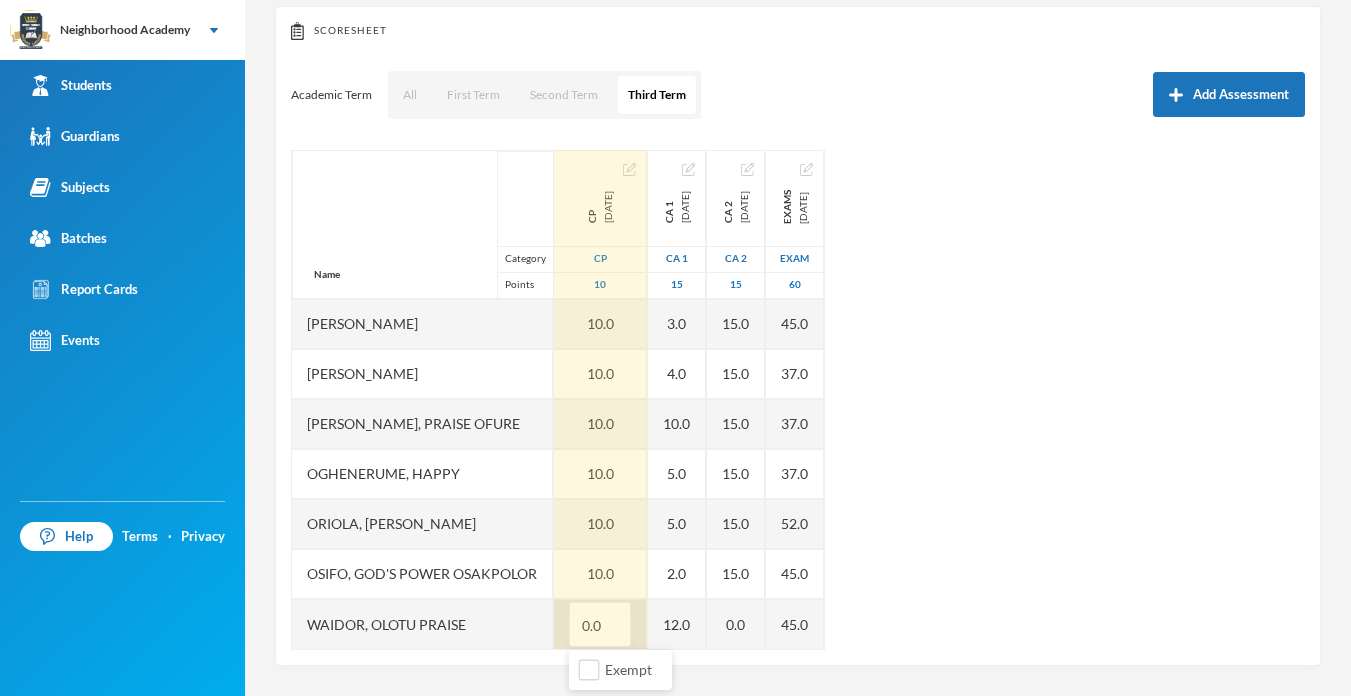 click on "0.0" at bounding box center [600, 625] 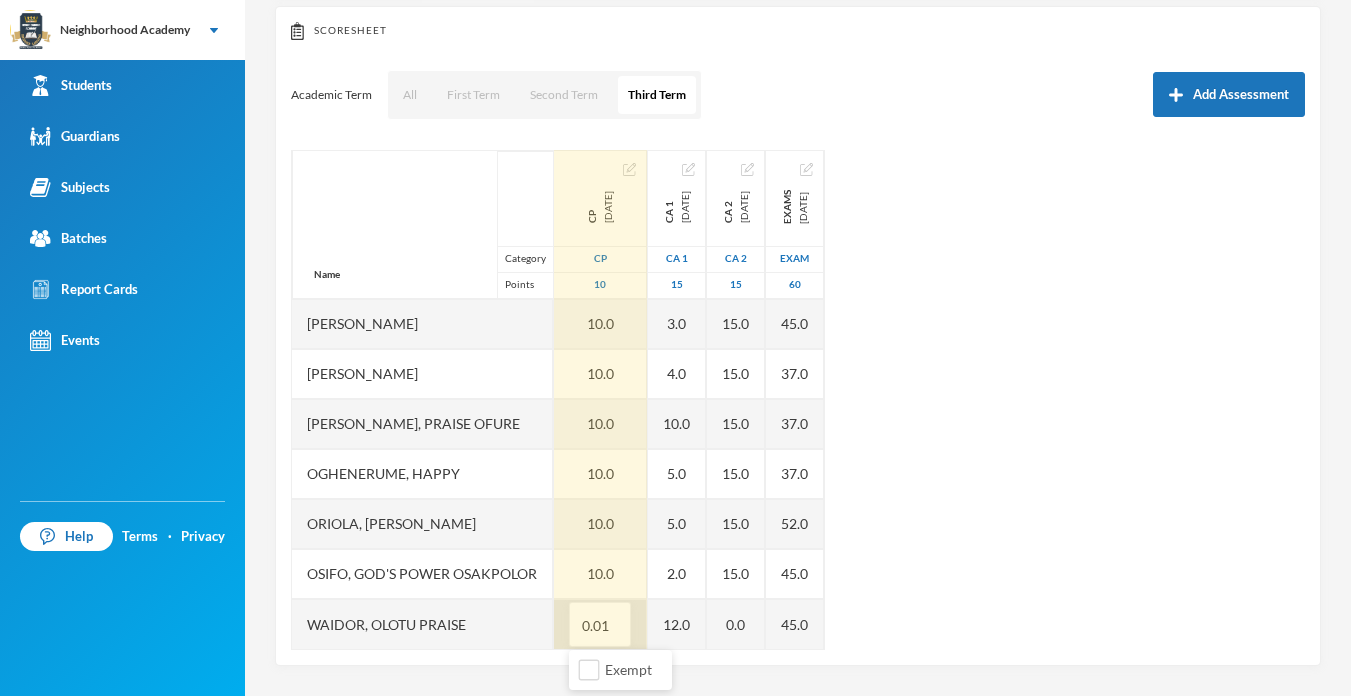 click on "0.01" at bounding box center [600, 625] 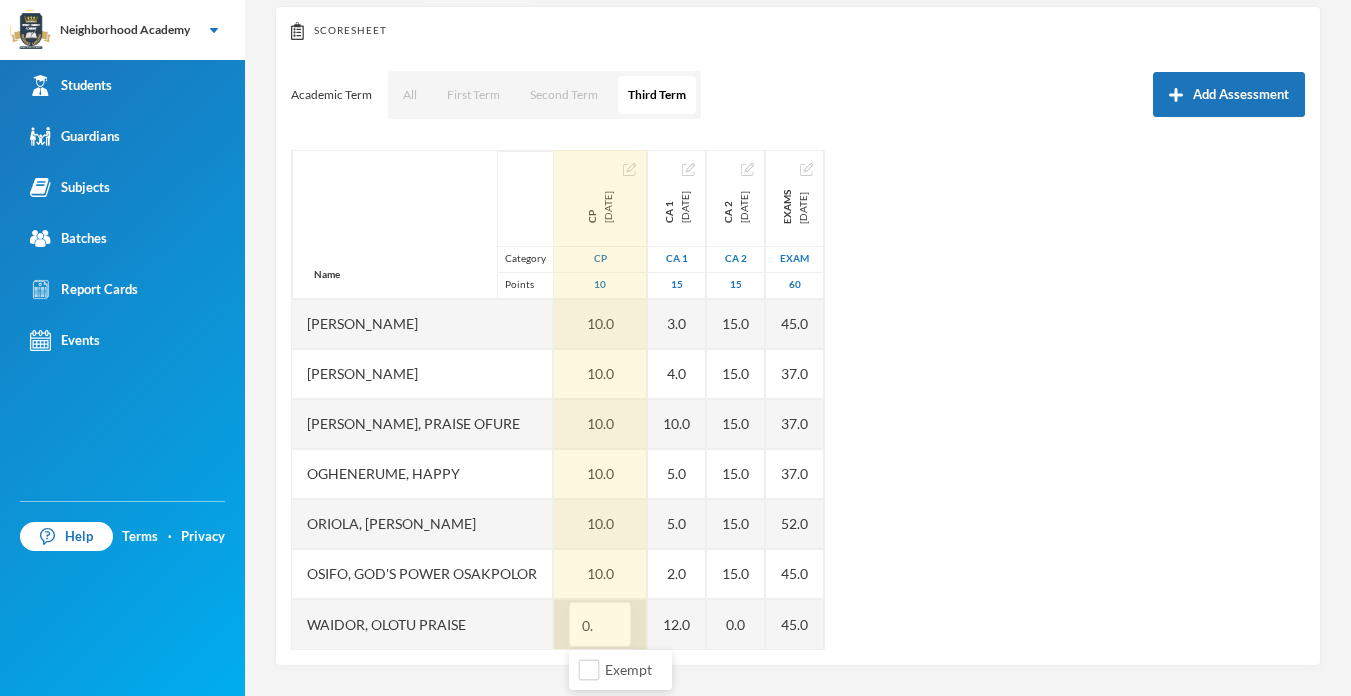 type on "0" 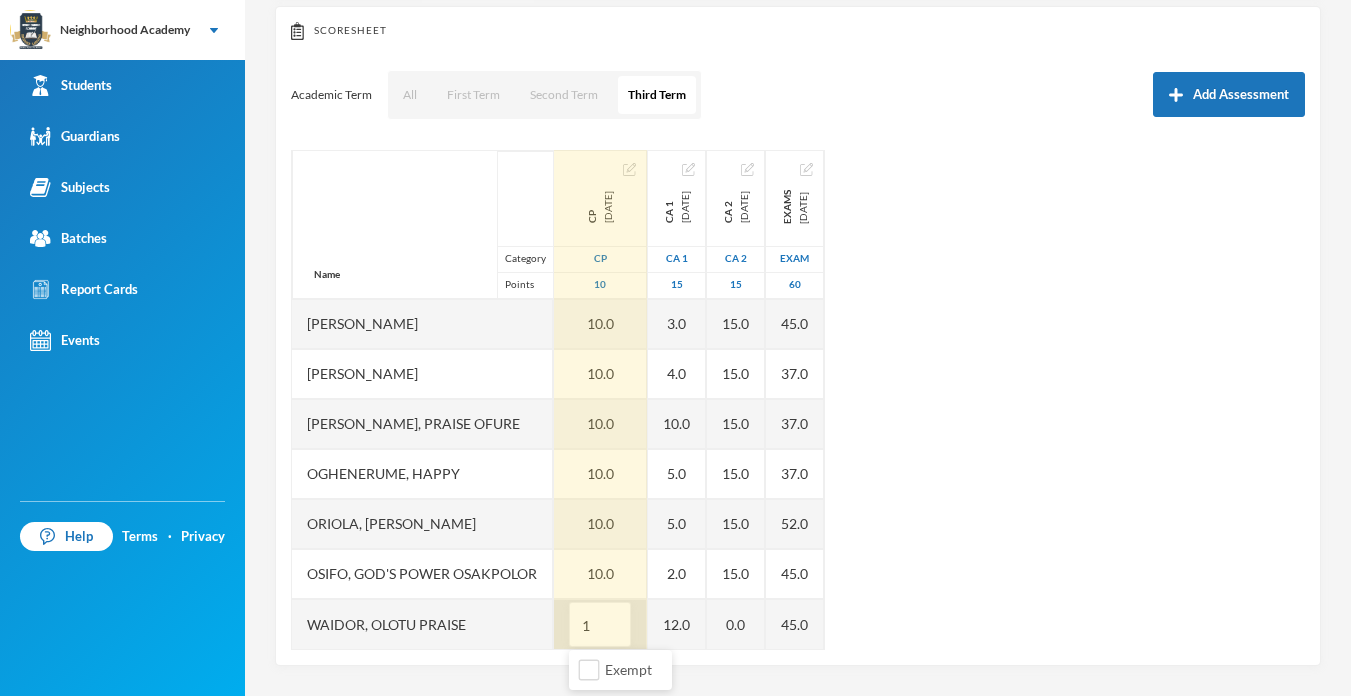 type on "10" 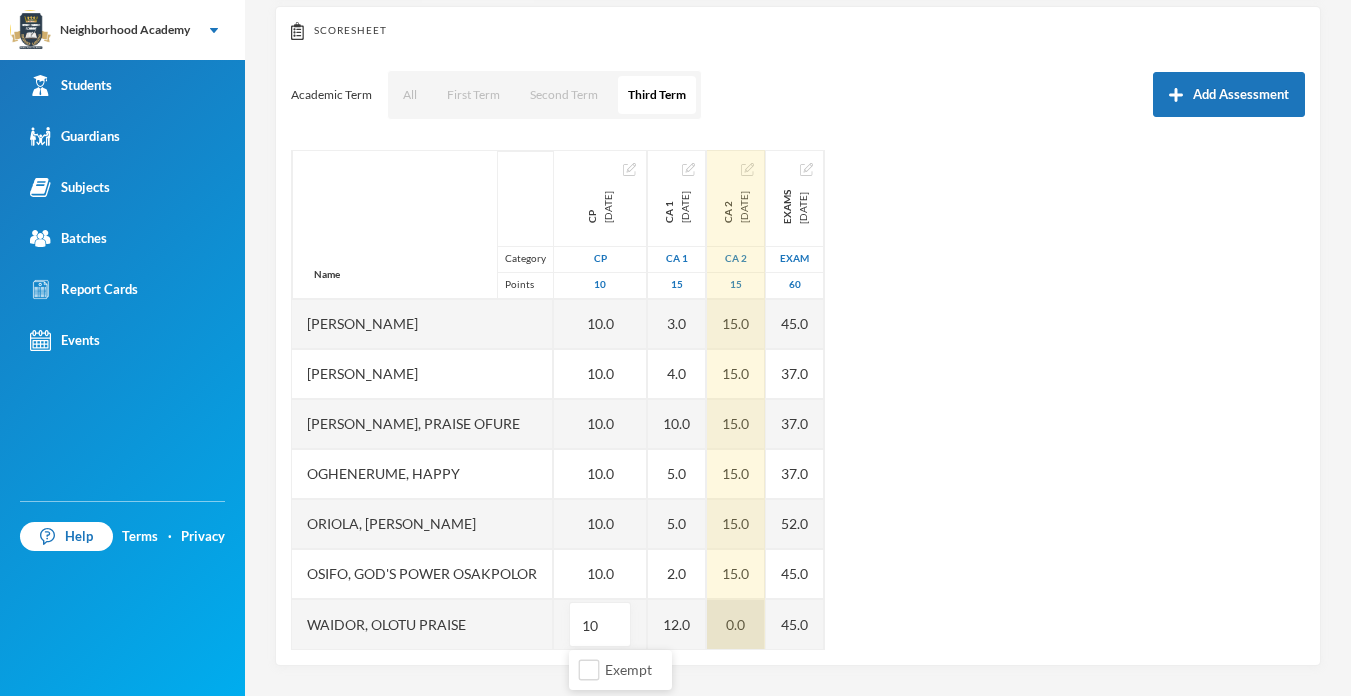 click on "Name   Category Points [PERSON_NAME], [PERSON_NAME] [PERSON_NAME] [PERSON_NAME], [PERSON_NAME], [PERSON_NAME], [PERSON_NAME], [PERSON_NAME], Praise Ofure Oghenerume, [PERSON_NAME] [PERSON_NAME], God's Power Osakpolor Waidor, Olotu Praise Cp [DATE] CP 10 10.0 10.0 10.0 10.0 10.0 10.0 10.0 10.0 10.0 10.0 10 CA 1 [DATE] CA 1 15 12.0 4.0 6.0 15.0 3.0 4.0 10.0 5.0 5.0 2.0 12.0 CA 2 [DATE] CA 2 15 15.0 15.0 13.0 15.0 15.0 15.0 15.0 15.0 15.0 15.0 0.0 Exams [DATE] Exam 60 31.0 41.0 44.0 48.0 45.0 37.0 37.0 37.0 52.0 45.0 45.0" at bounding box center (798, 400) 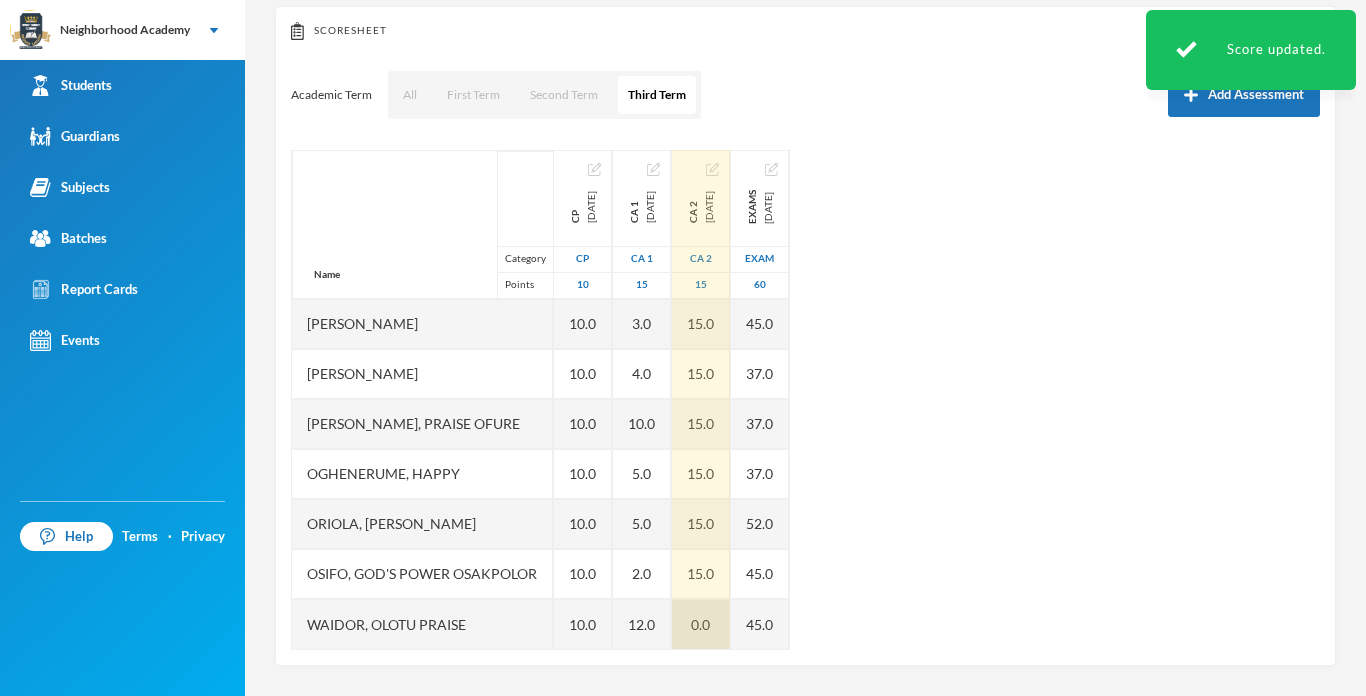 click on "0.0" at bounding box center (701, 624) 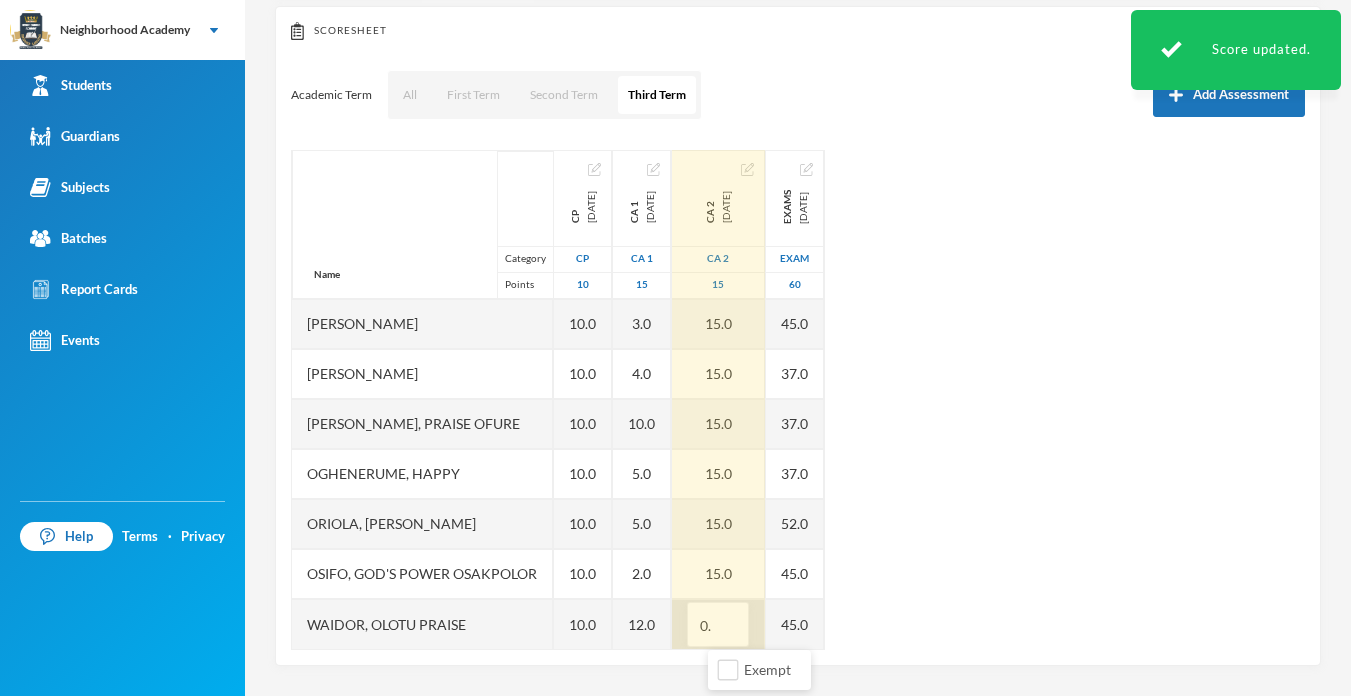 type on "0" 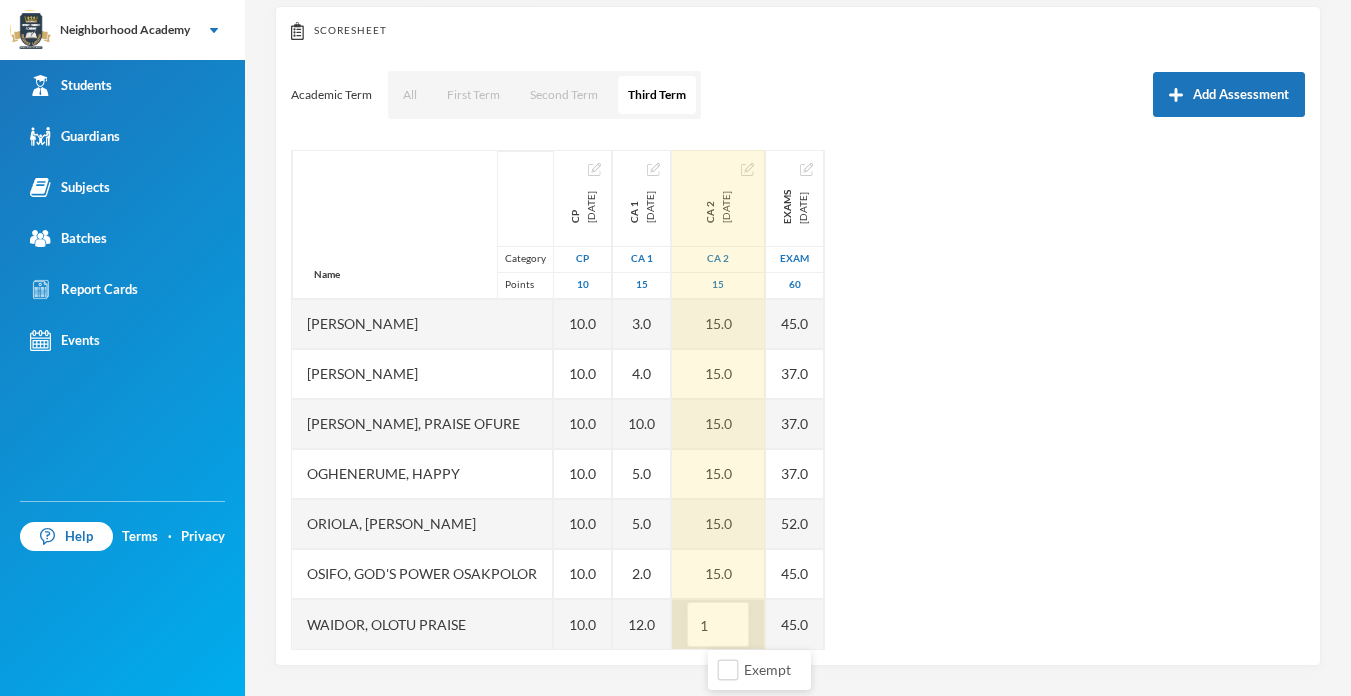 type on "15" 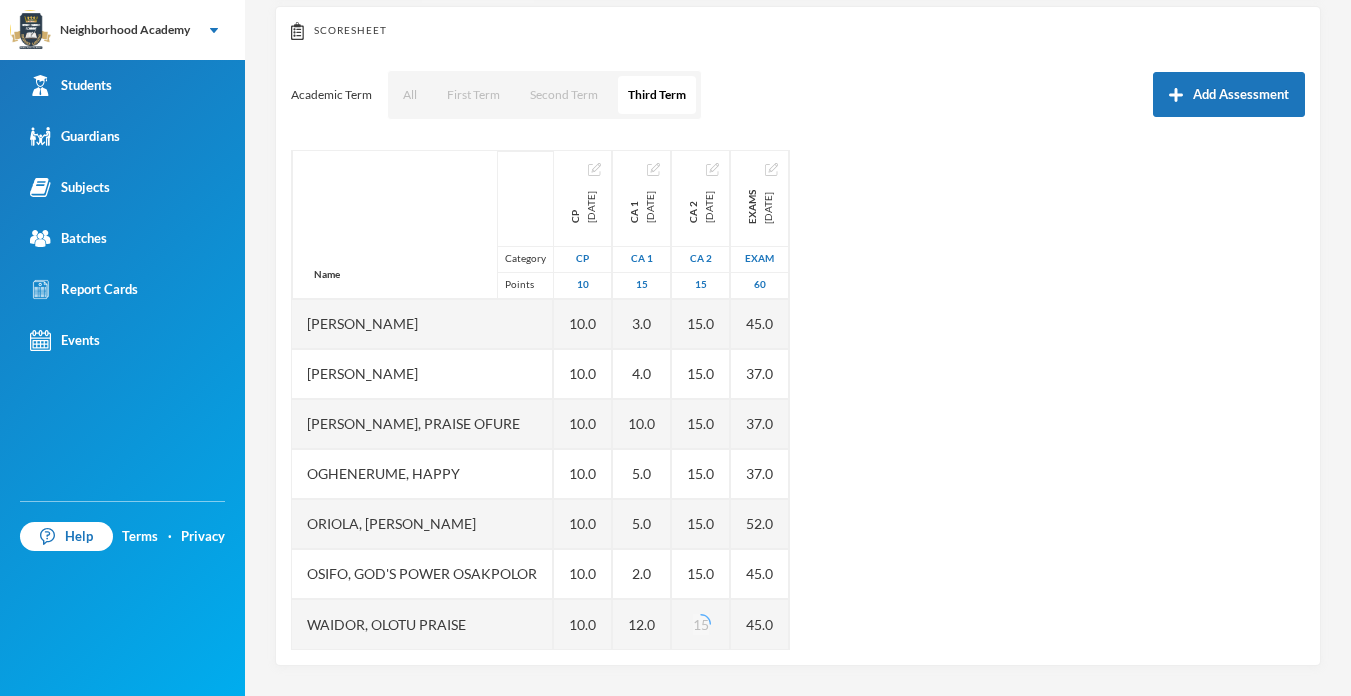 click on "Name   Category Points [PERSON_NAME], [PERSON_NAME] [PERSON_NAME] [PERSON_NAME], [PERSON_NAME], [PERSON_NAME], [PERSON_NAME], [PERSON_NAME], Praise Ofure Oghenerume, [PERSON_NAME] [PERSON_NAME], God's Power Osakpolor Waidor, Olotu Praise Cp [DATE] CP 10 10.0 10.0 10.0 10.0 10.0 10.0 10.0 10.0 10.0 10.0 10.0 CA 1 [DATE] CA 1 15 12.0 4.0 6.0 15.0 3.0 4.0 10.0 5.0 5.0 2.0 12.0 CA 2 [DATE] CA 2 15 15.0 15.0 13.0 15.0 15.0 15.0 15.0 15.0 15.0 15.0 15 Exams [DATE] Exam 60 31.0 41.0 44.0 48.0 45.0 37.0 37.0 37.0 52.0 45.0 45.0" at bounding box center (798, 400) 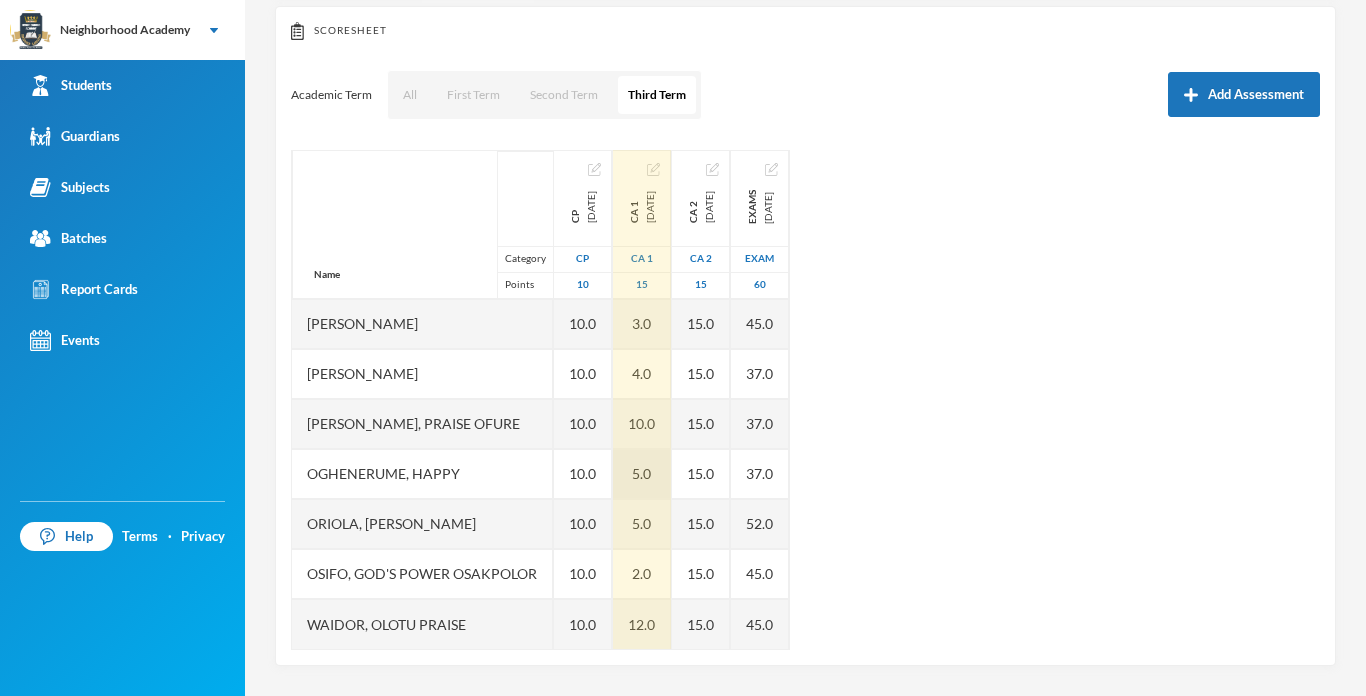 click on "5.0" at bounding box center [642, 474] 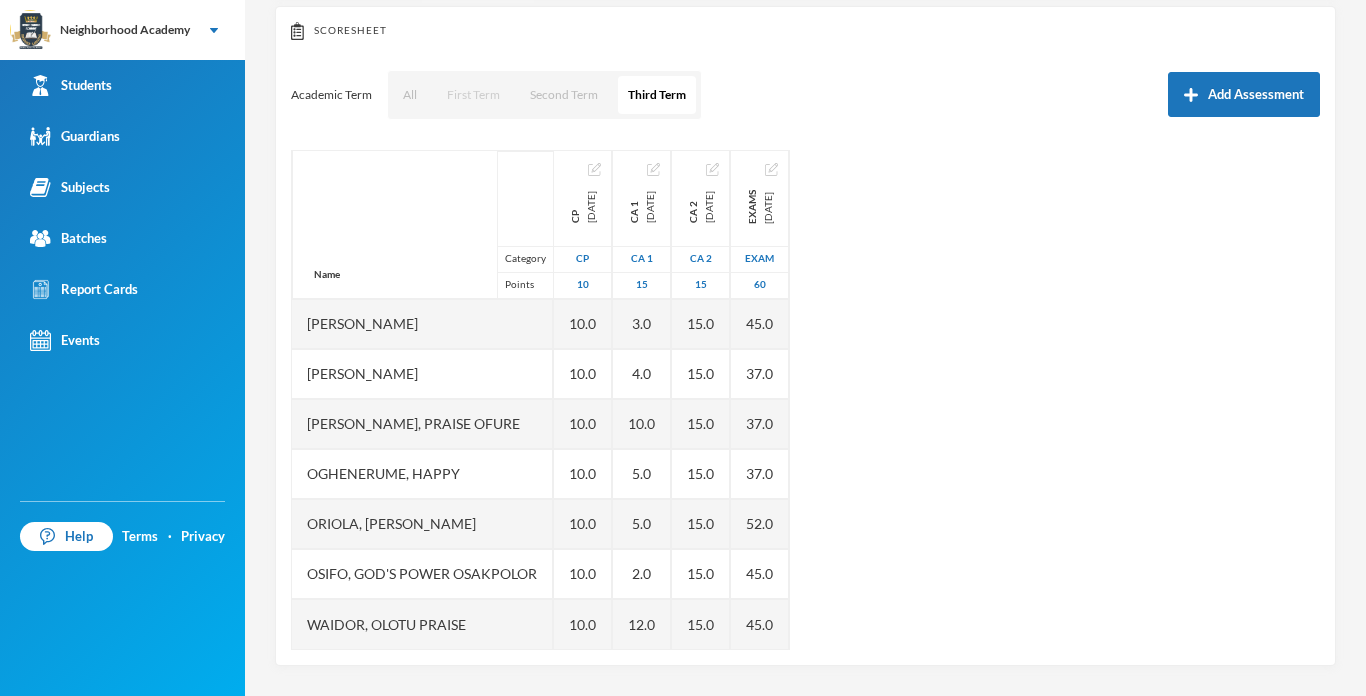 drag, startPoint x: 507, startPoint y: 322, endPoint x: 481, endPoint y: 94, distance: 229.47766 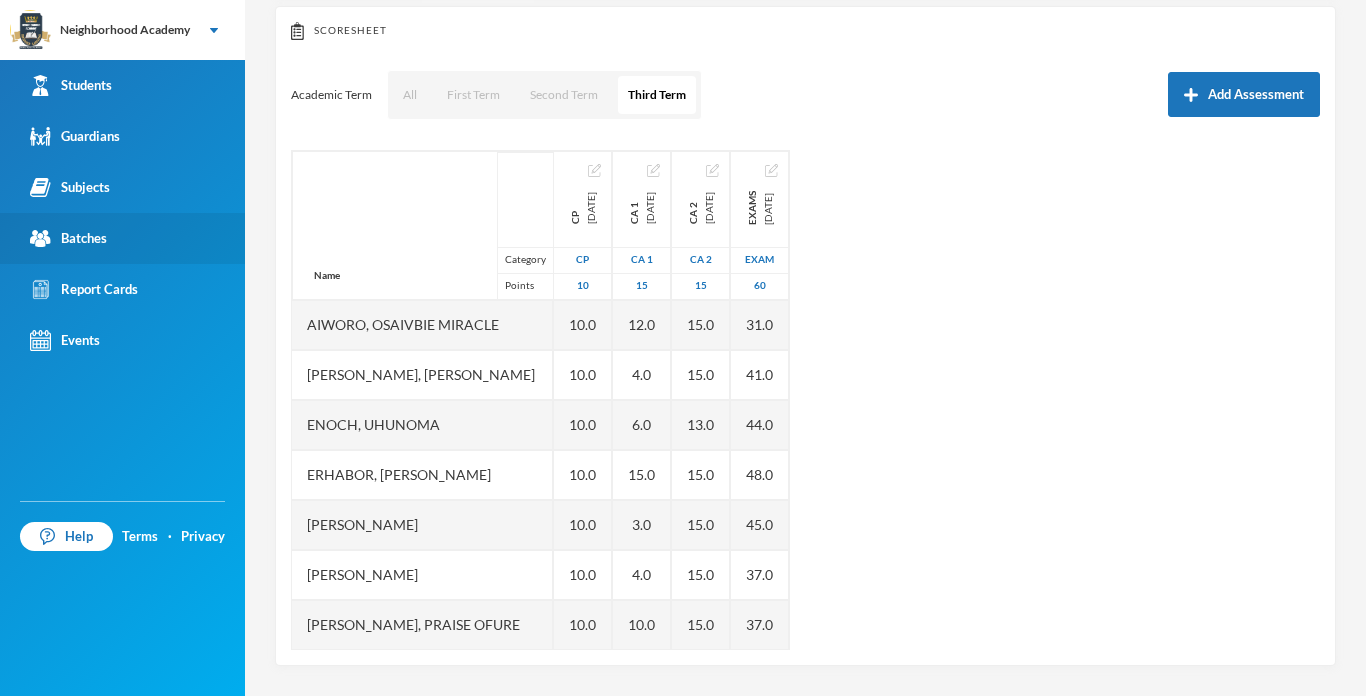 click on "Batches" at bounding box center [68, 238] 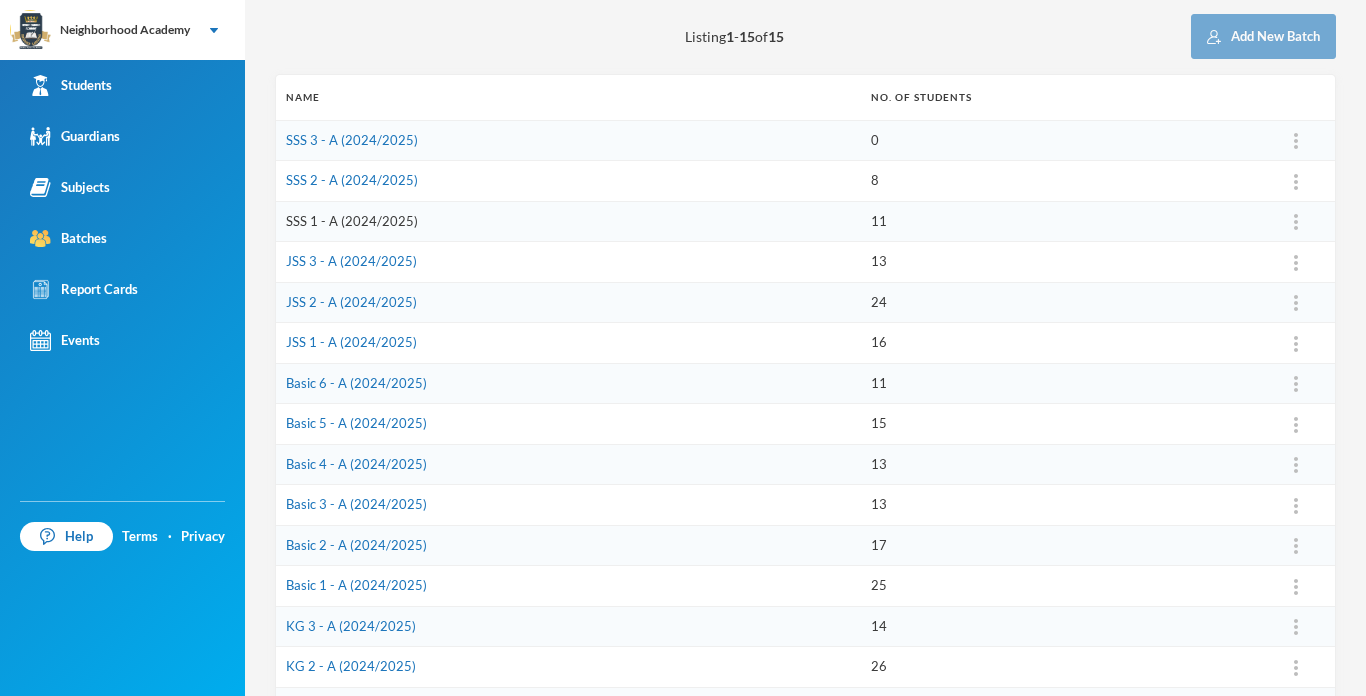 click on "SSS 1 - A (2024/2025)" at bounding box center (352, 221) 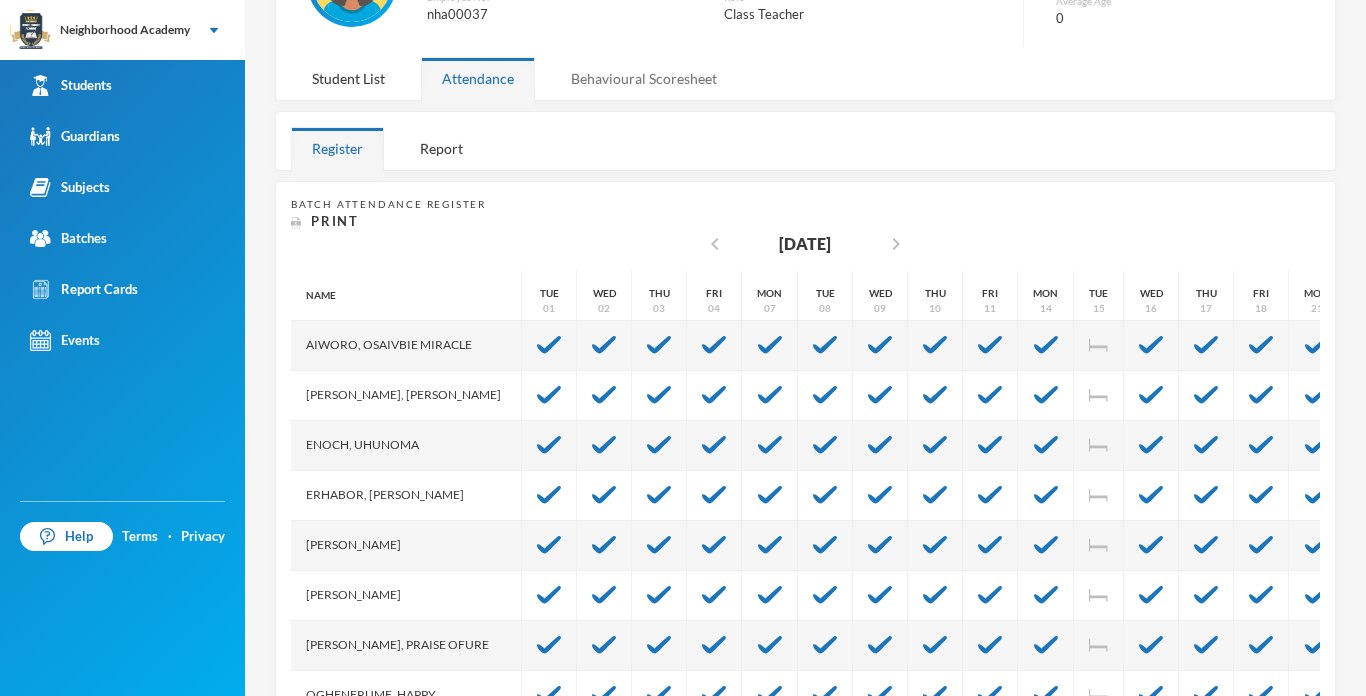 click on "Behavioural Scoresheet" at bounding box center (644, 78) 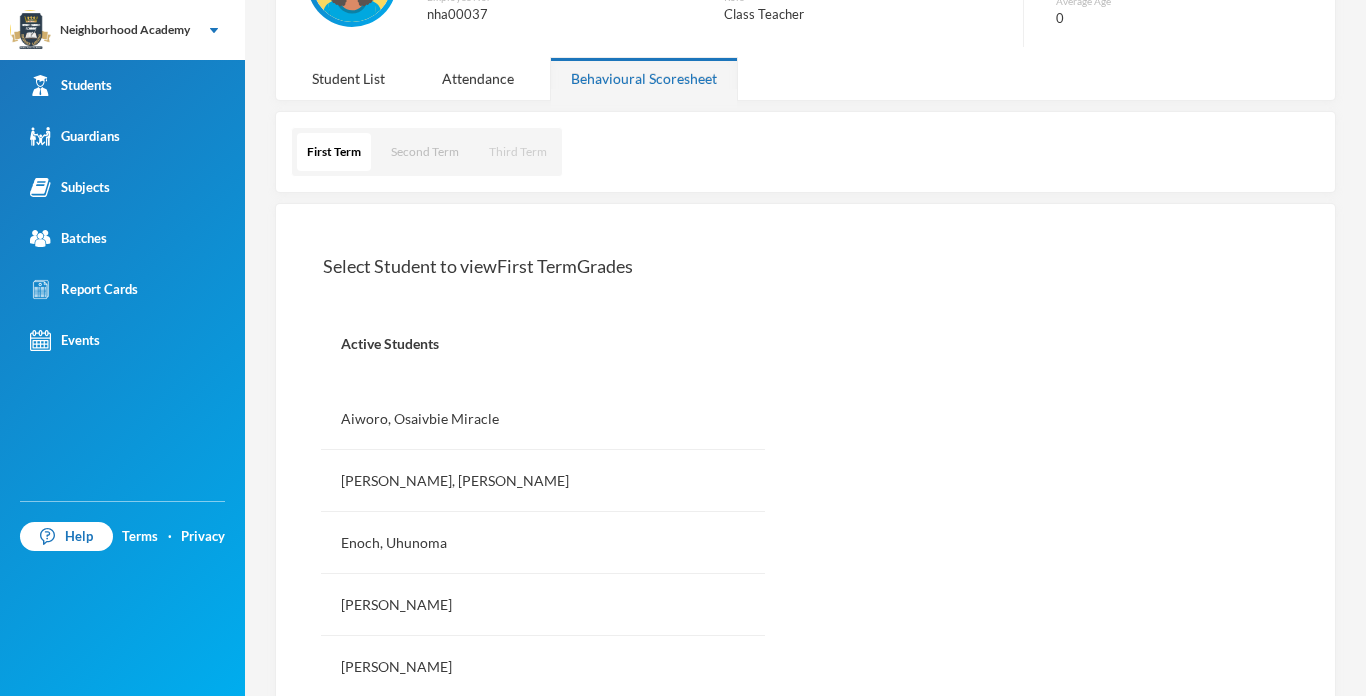 click on "Third Term" at bounding box center [518, 152] 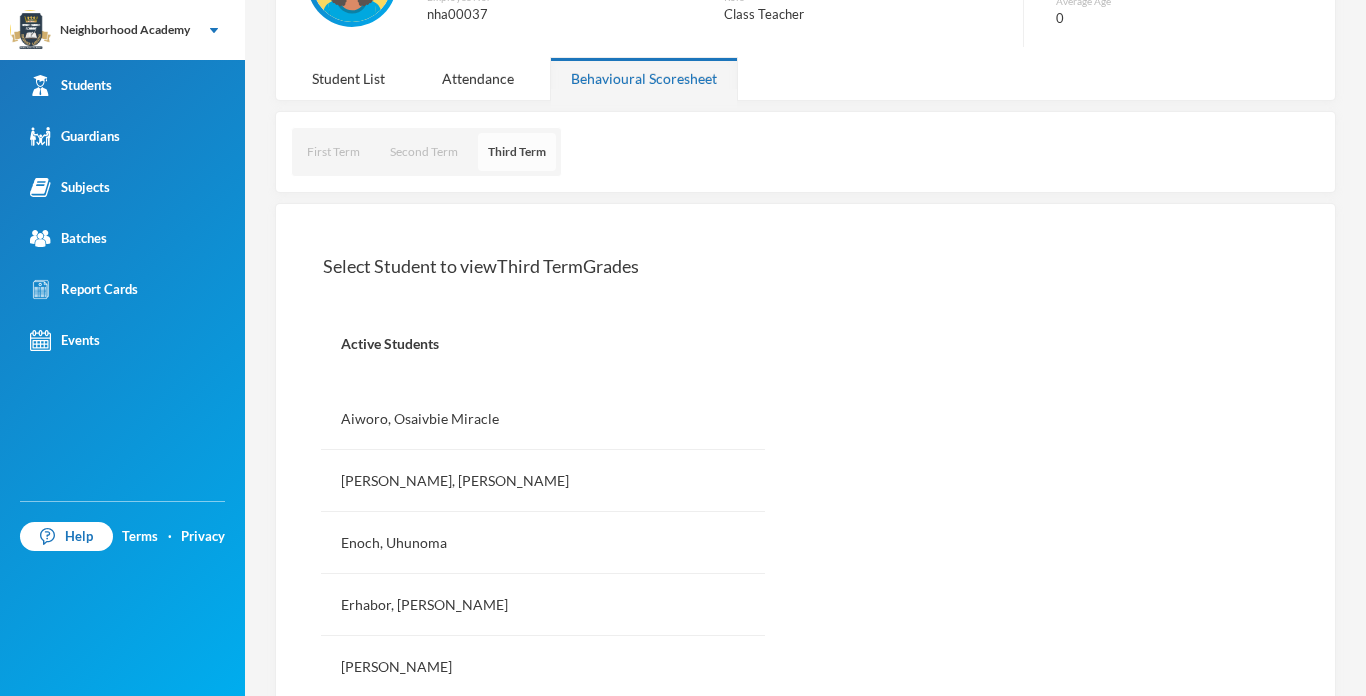 click on "Third Term" at bounding box center (517, 152) 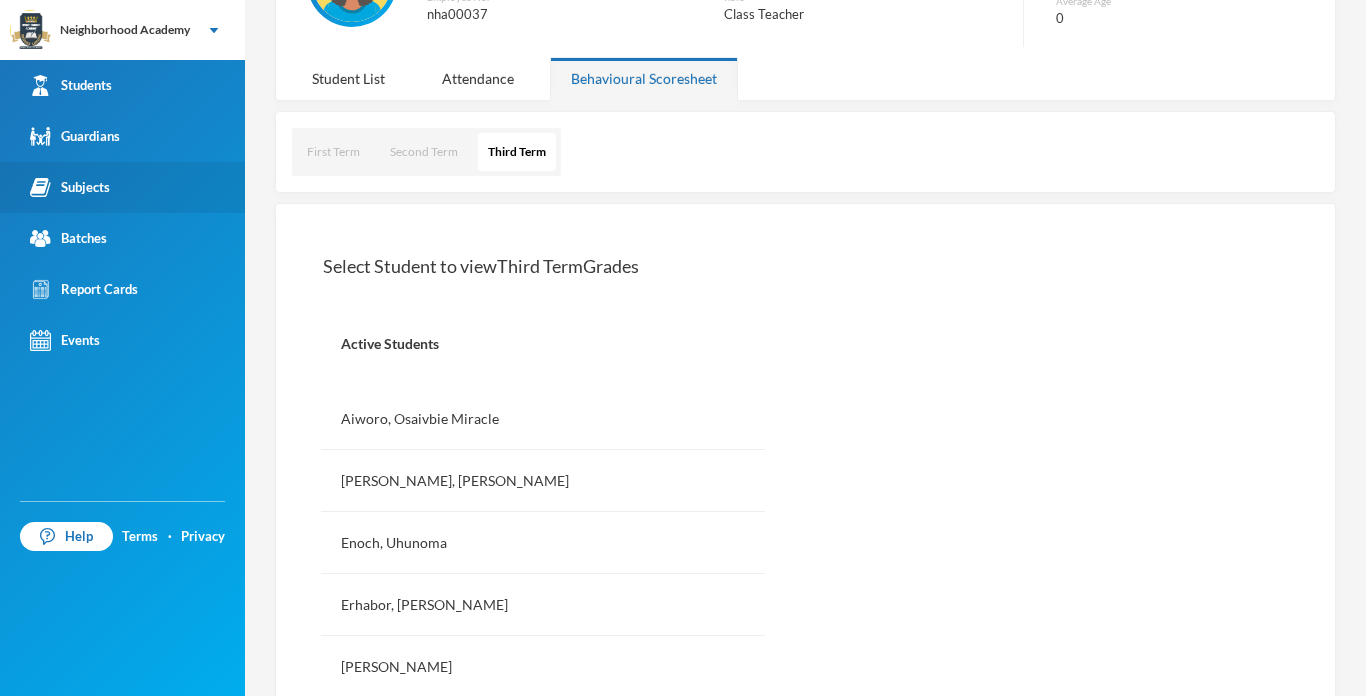 click on "Subjects" at bounding box center (70, 187) 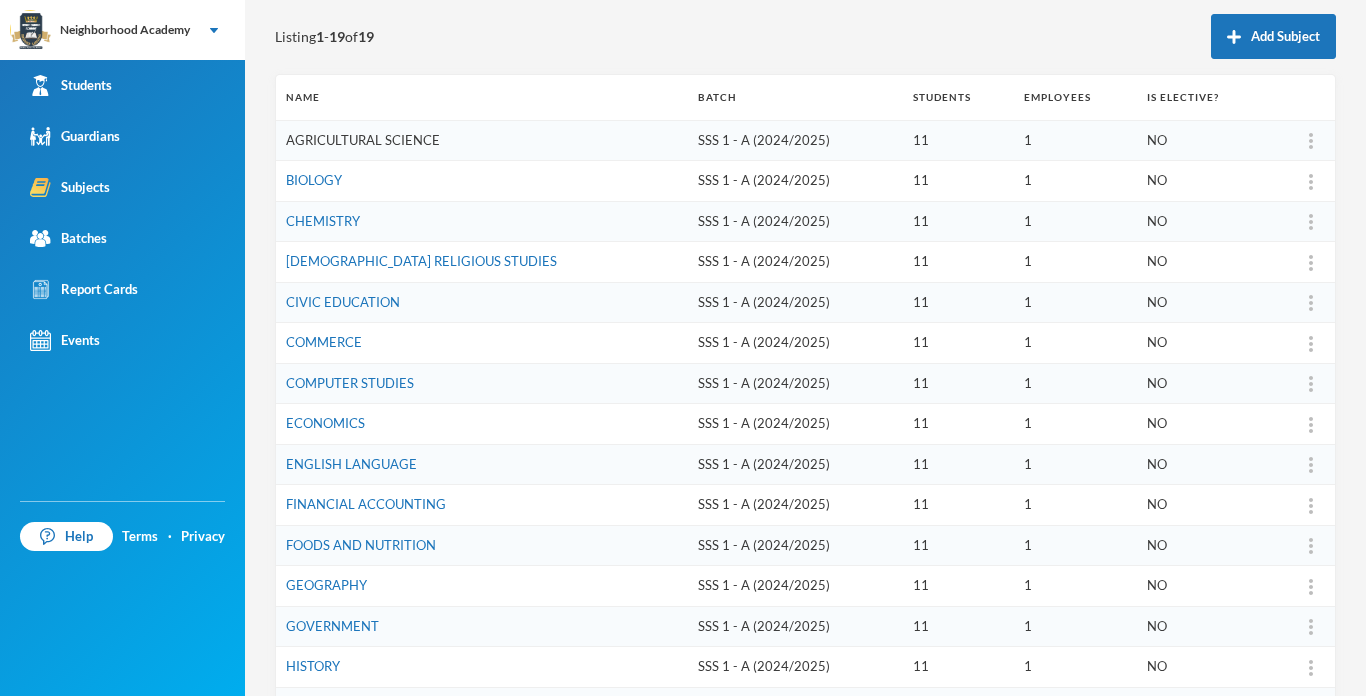 click on "AGRICULTURAL SCIENCE" at bounding box center (363, 140) 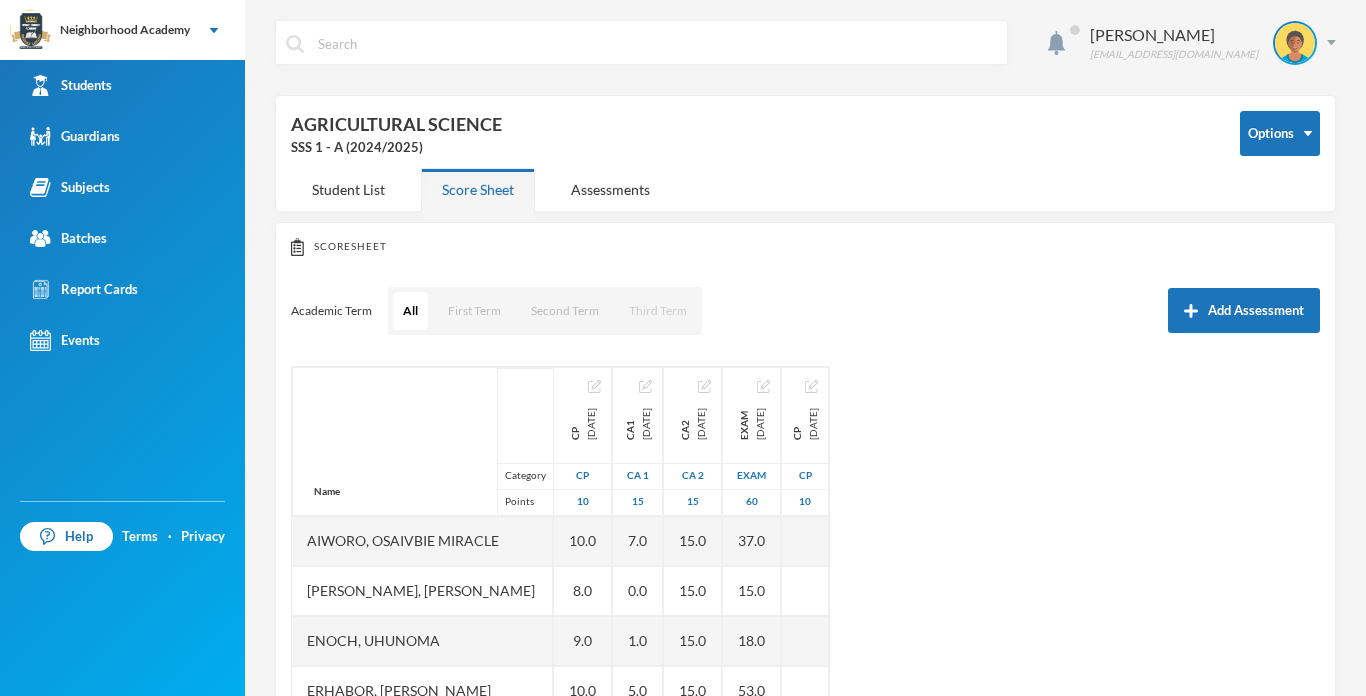 click on "Third Term" at bounding box center [658, 311] 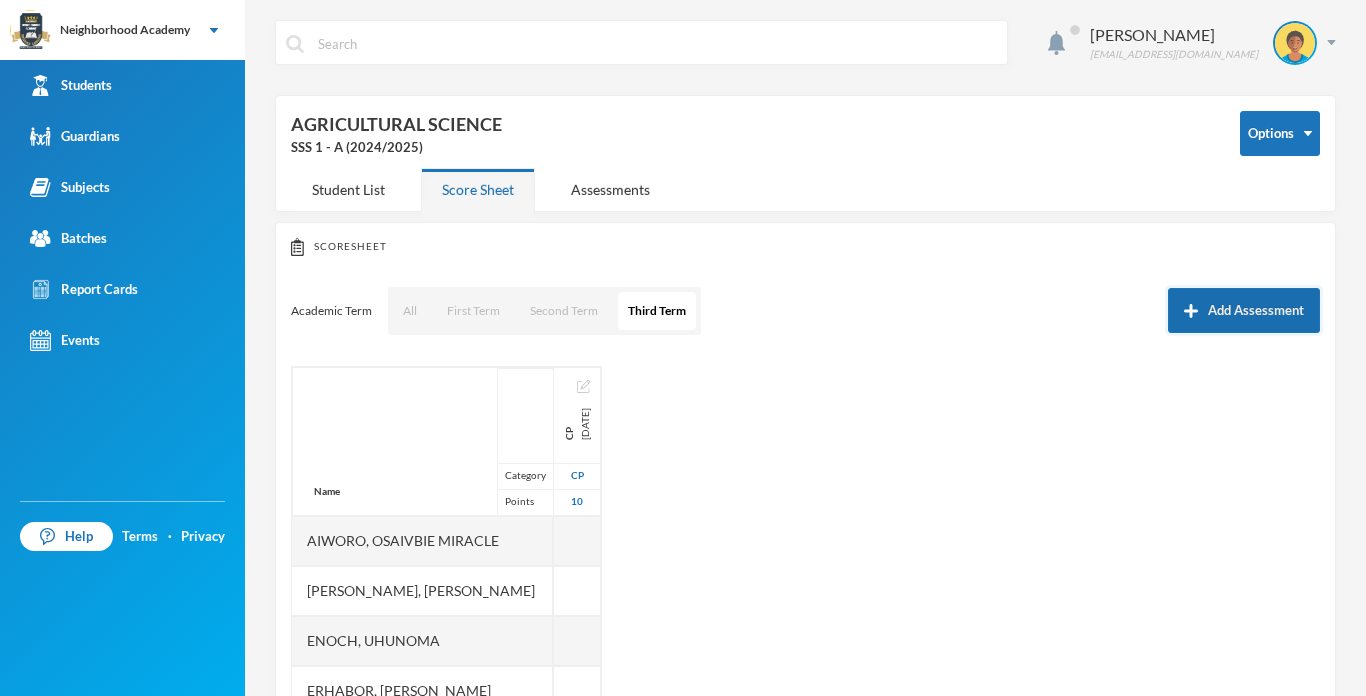 click on "Add Assessment" at bounding box center [1244, 310] 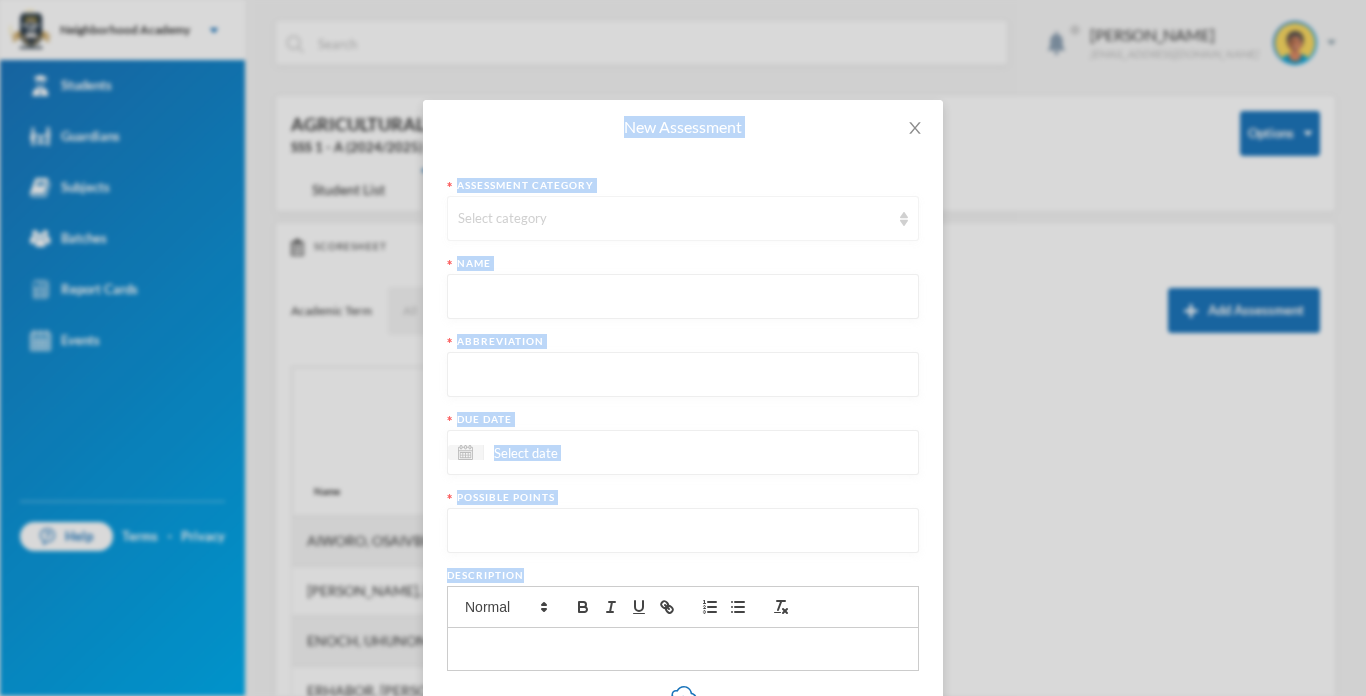 click at bounding box center (904, 219) 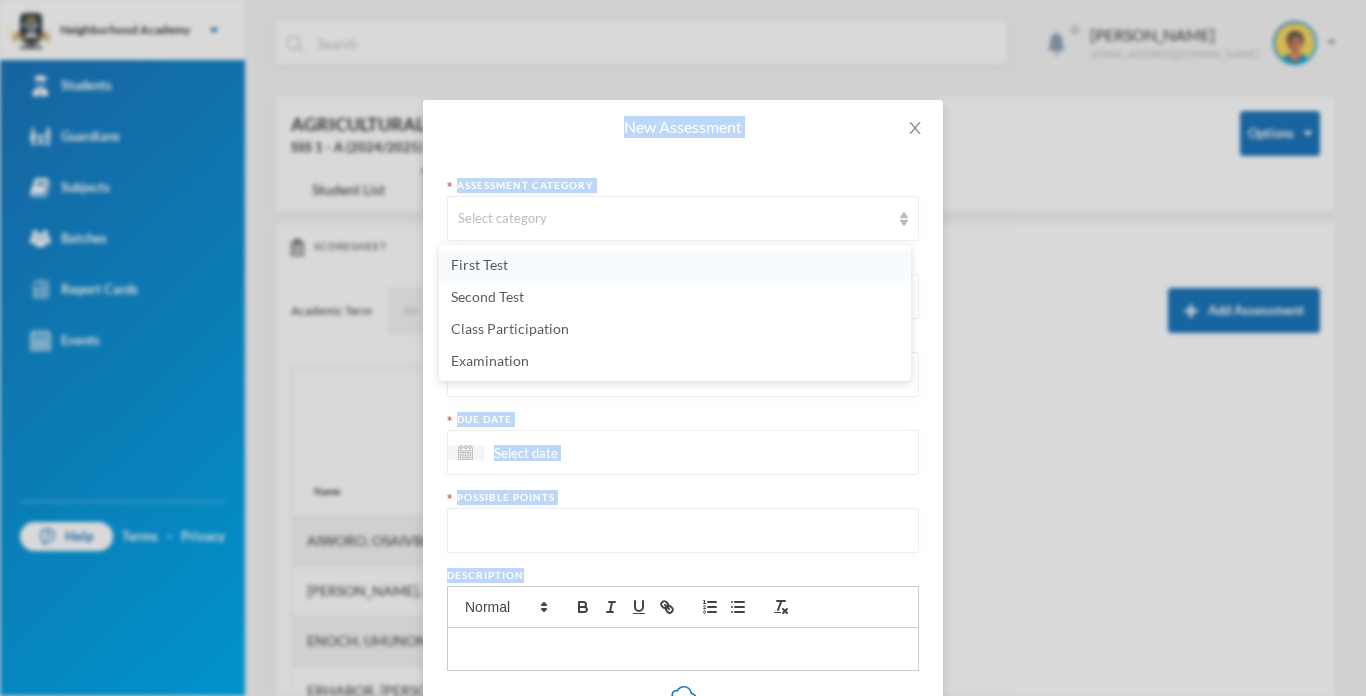 click on "First Test" at bounding box center (479, 264) 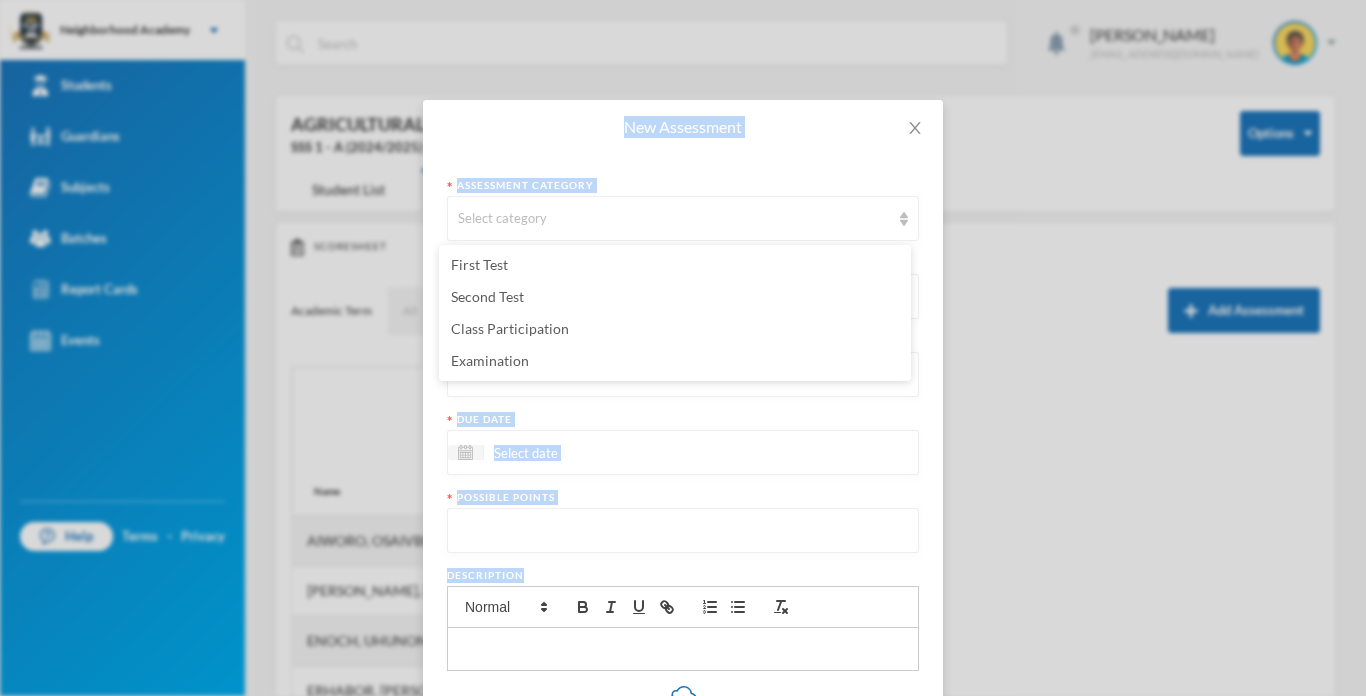 click on "First Test" at bounding box center (479, 264) 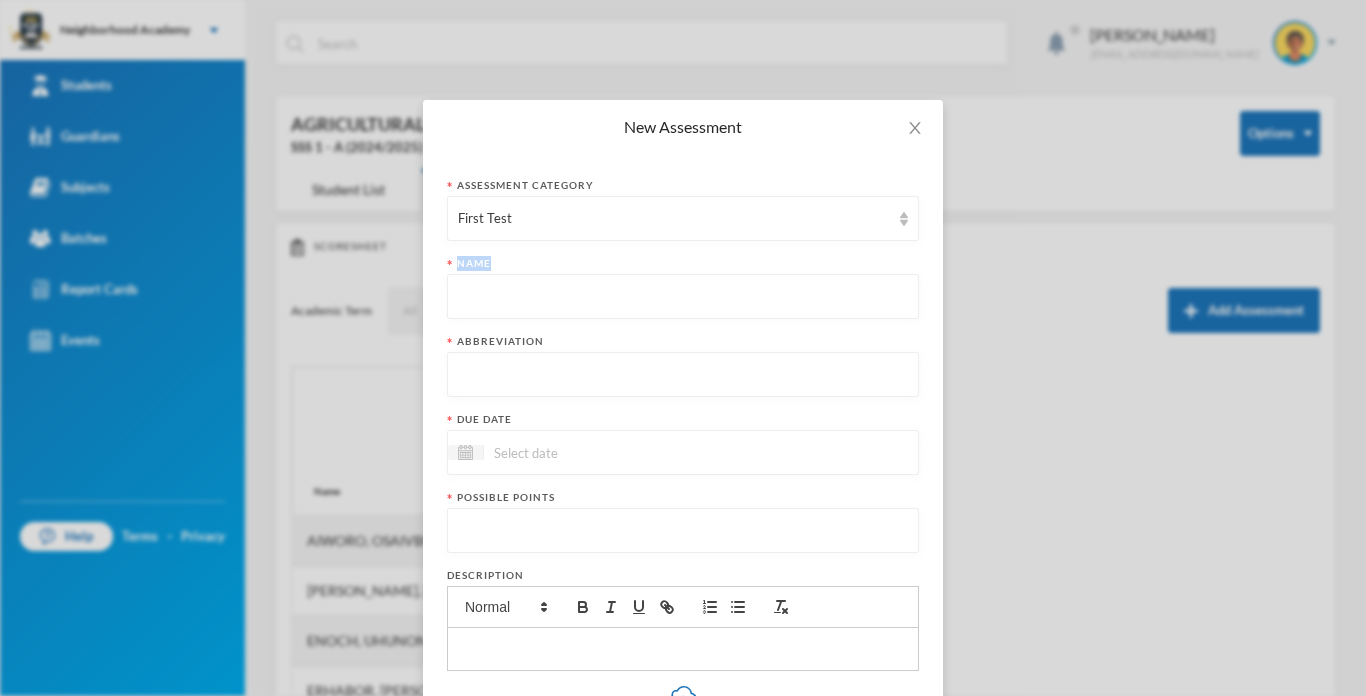 click on "Assessment category First Test Name Abbreviation Due date Possible points Description                                                                             Upload files You can also upload files by clicking here Show more Extra points Include in final grade Show To Students Immediately Show scores to students Display score as Points Cancel Save Assessment" at bounding box center [683, 524] 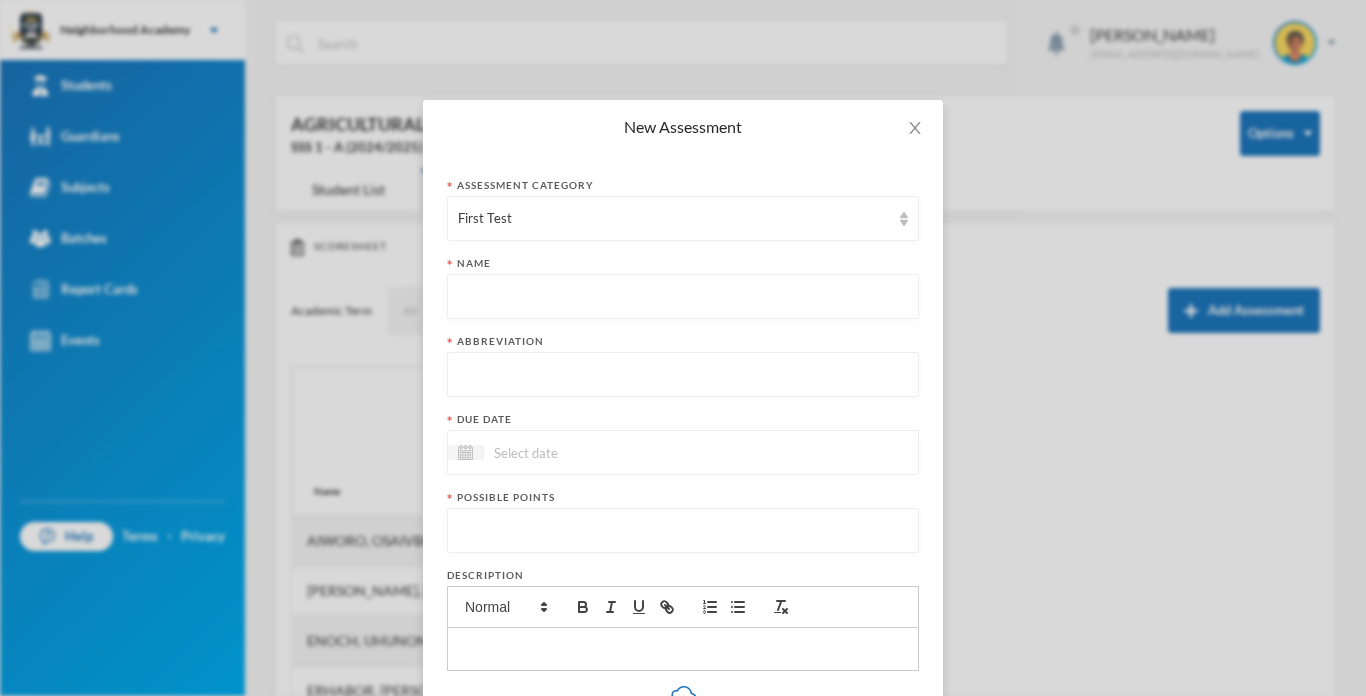 click at bounding box center [683, 297] 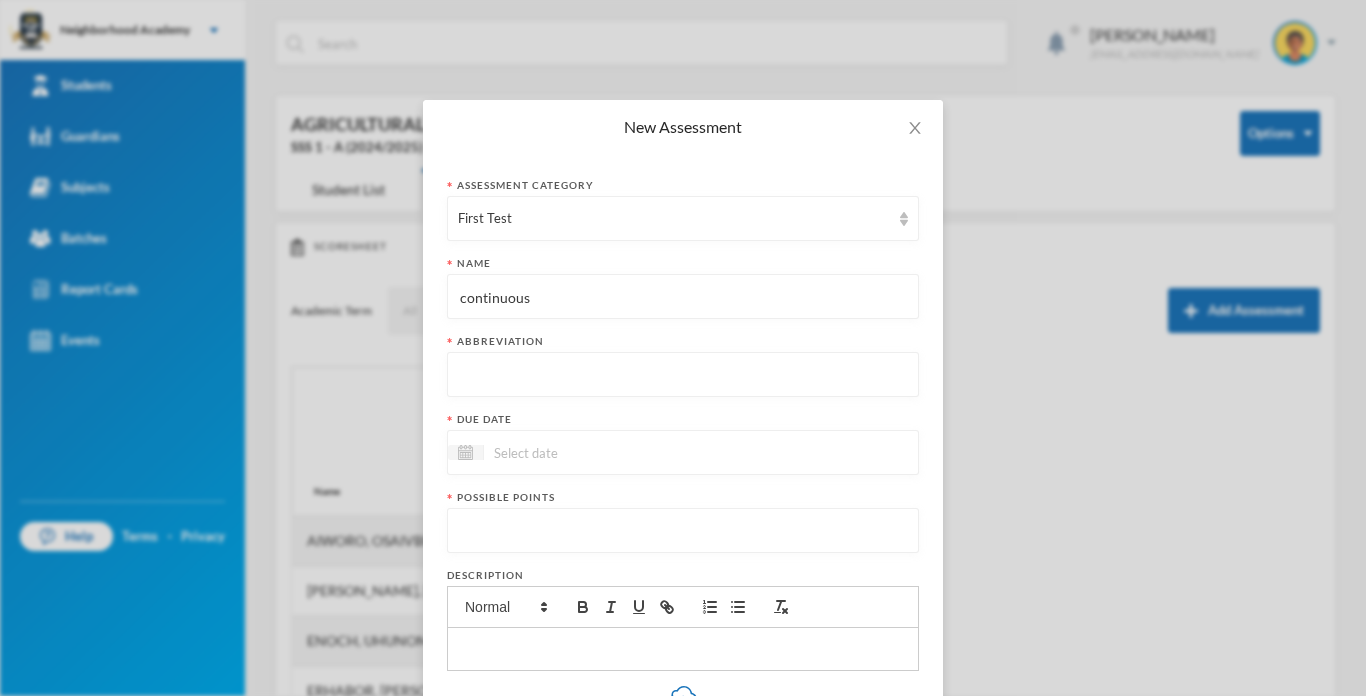 click on "continuous" at bounding box center (683, 297) 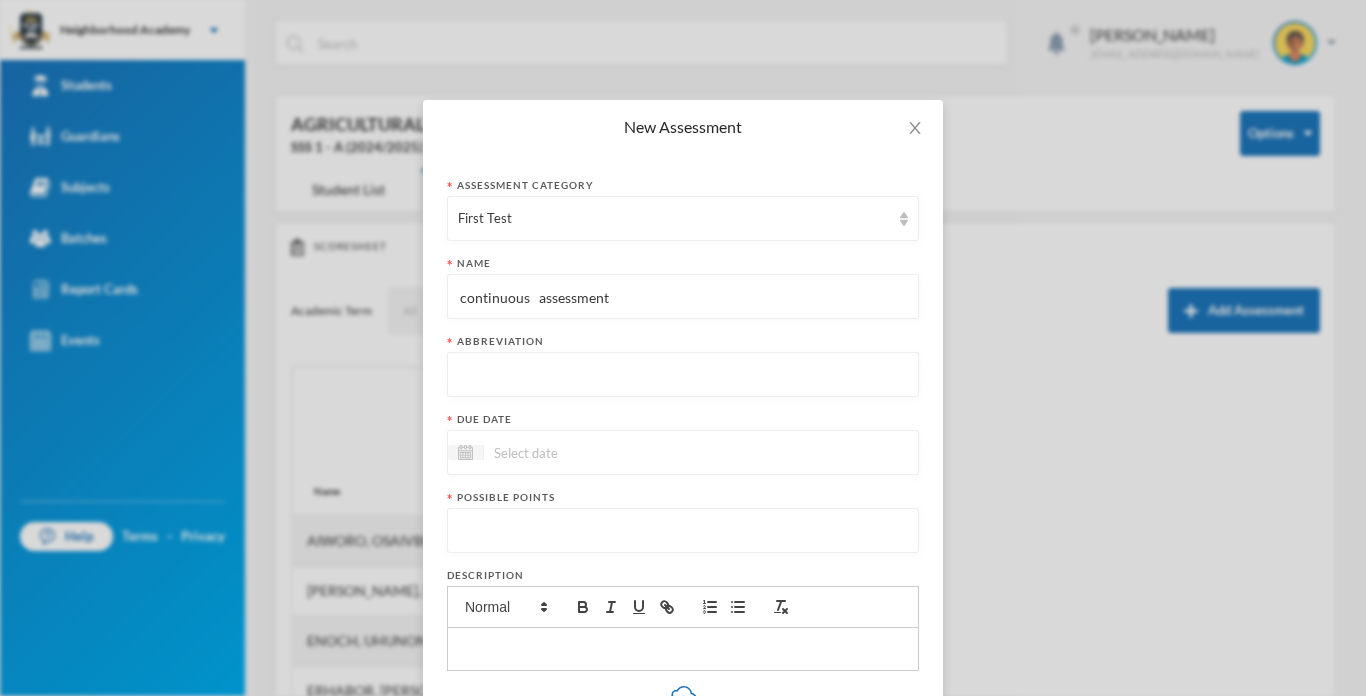 type on "continuous   assessment" 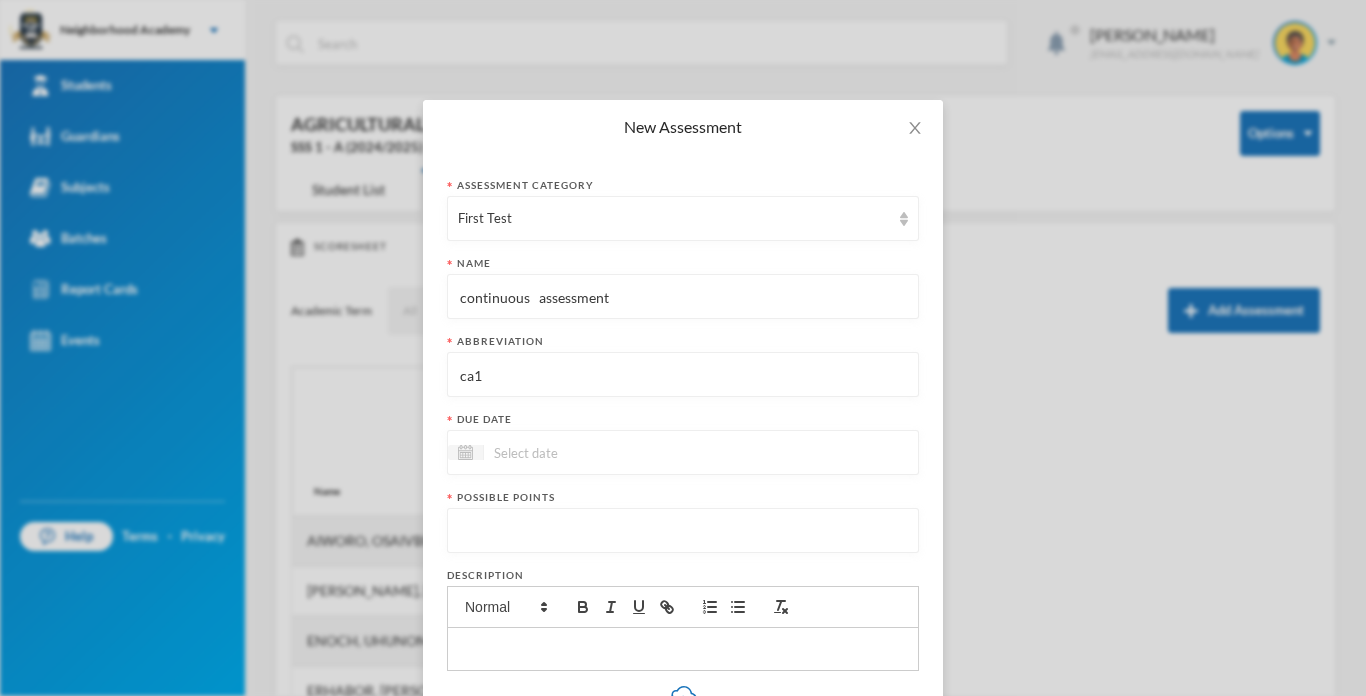 type on "ca1" 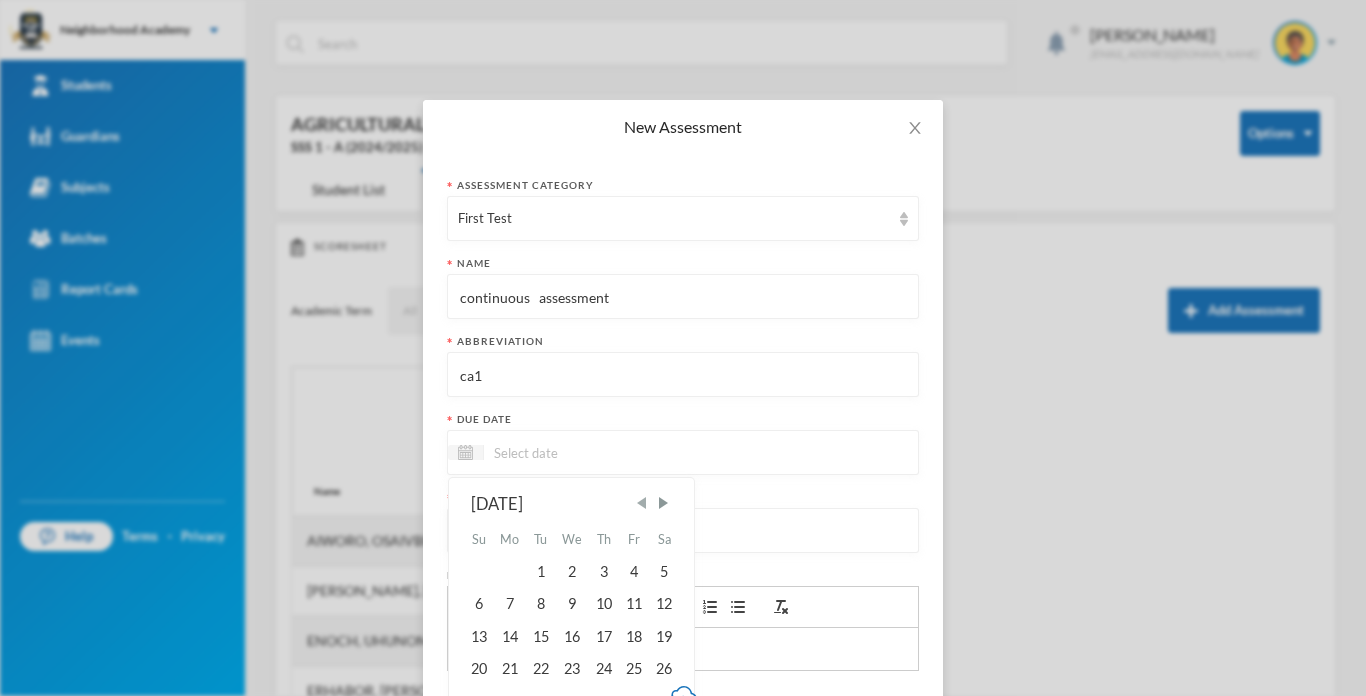 click at bounding box center (642, 503) 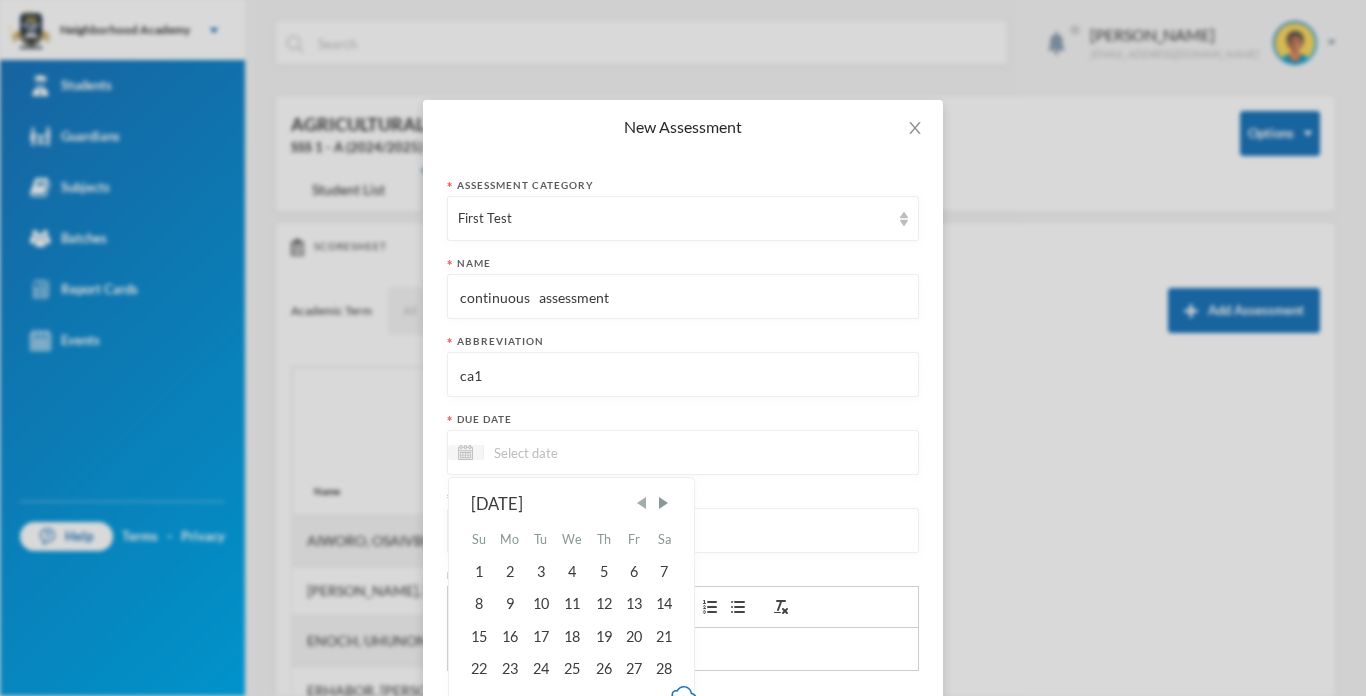 click at bounding box center (642, 503) 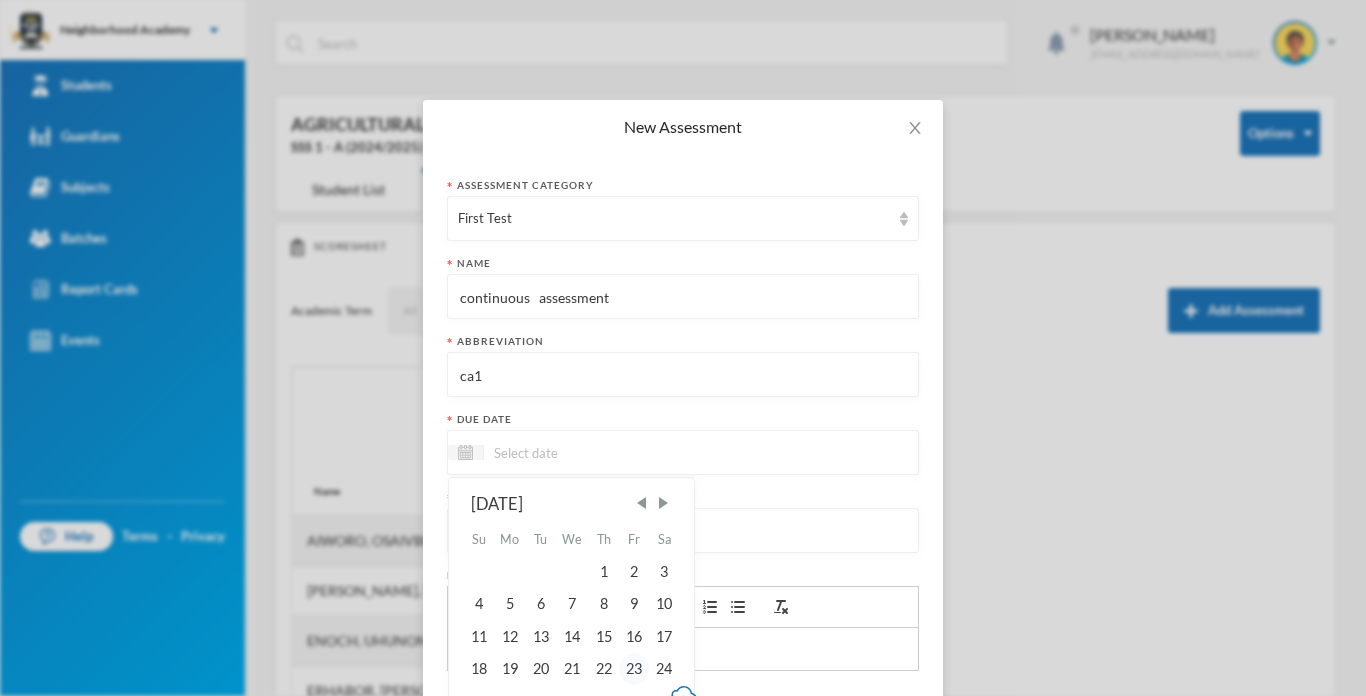 click on "23" at bounding box center (634, 669) 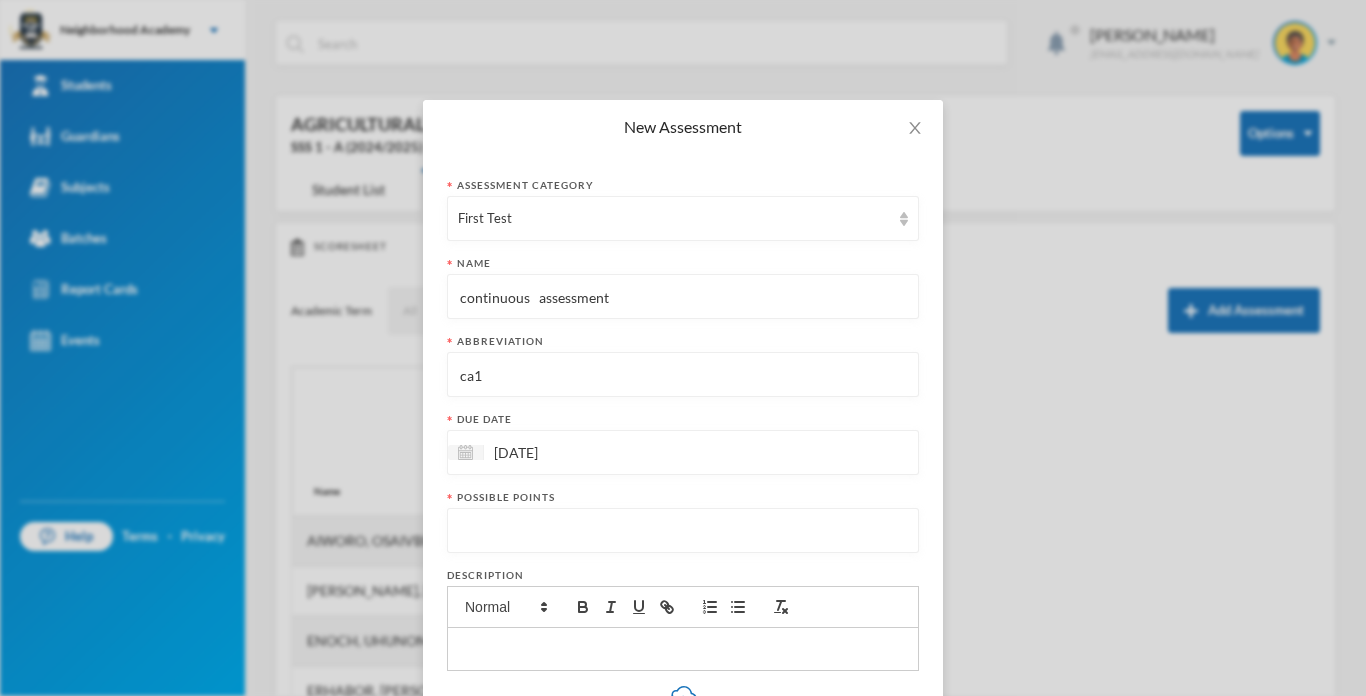 click at bounding box center [683, 531] 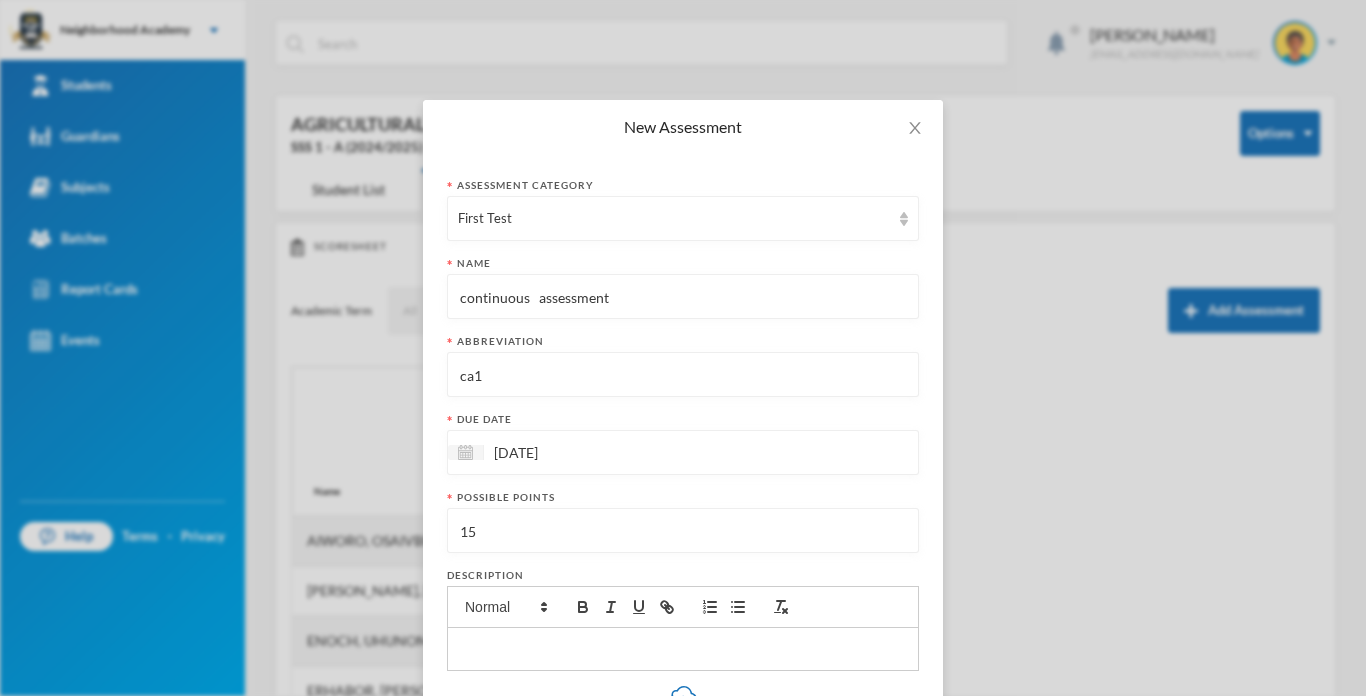 type on "15" 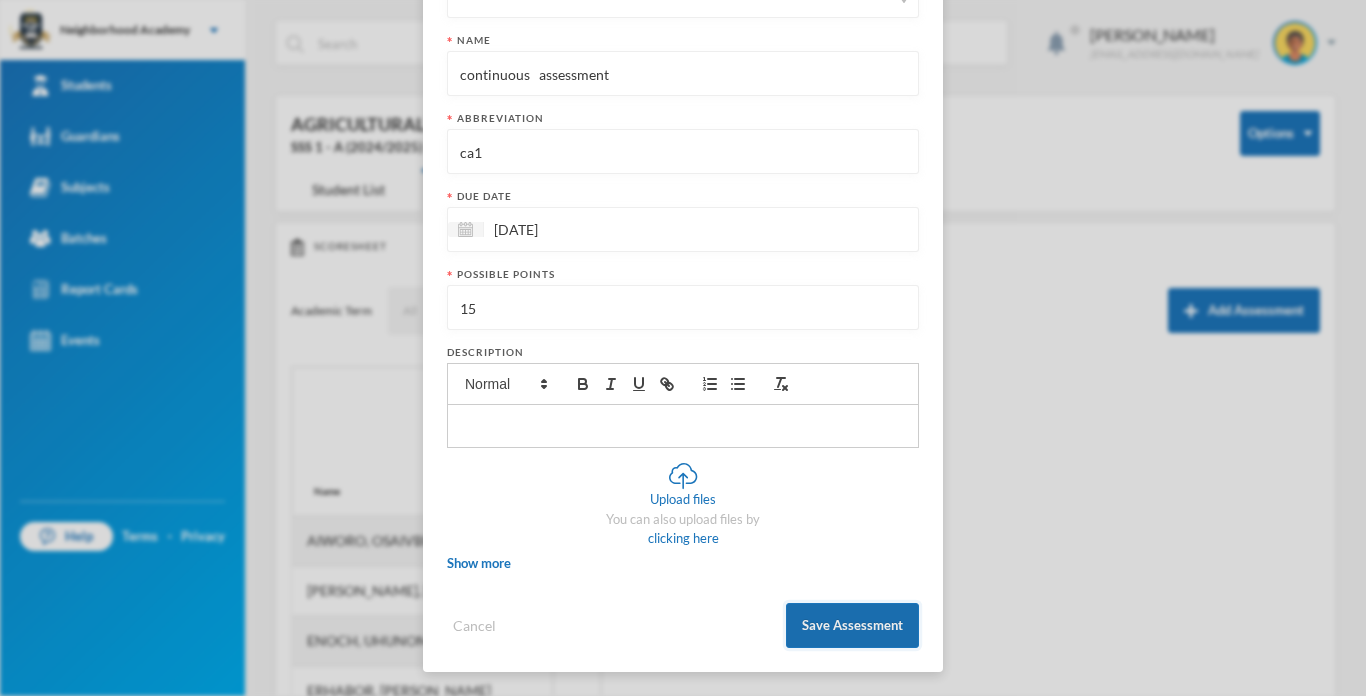 click on "Save Assessment" at bounding box center (852, 625) 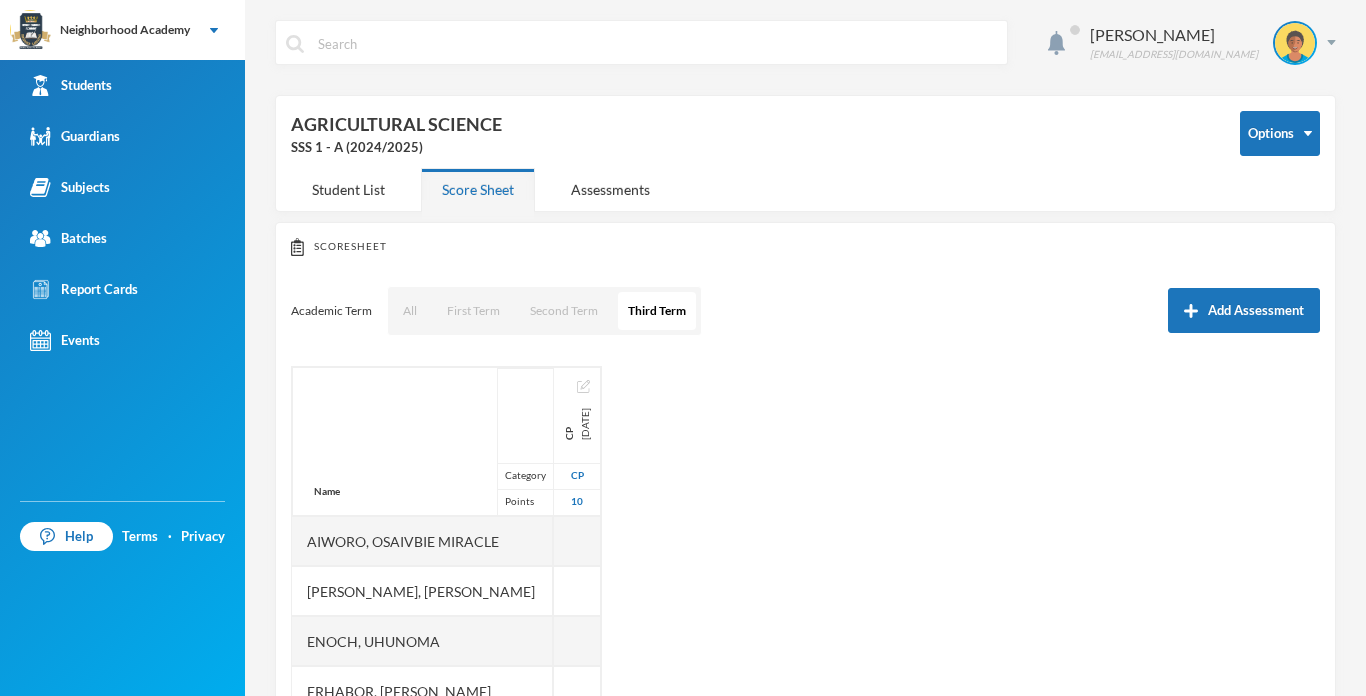 scroll, scrollTop: 123, scrollLeft: 0, axis: vertical 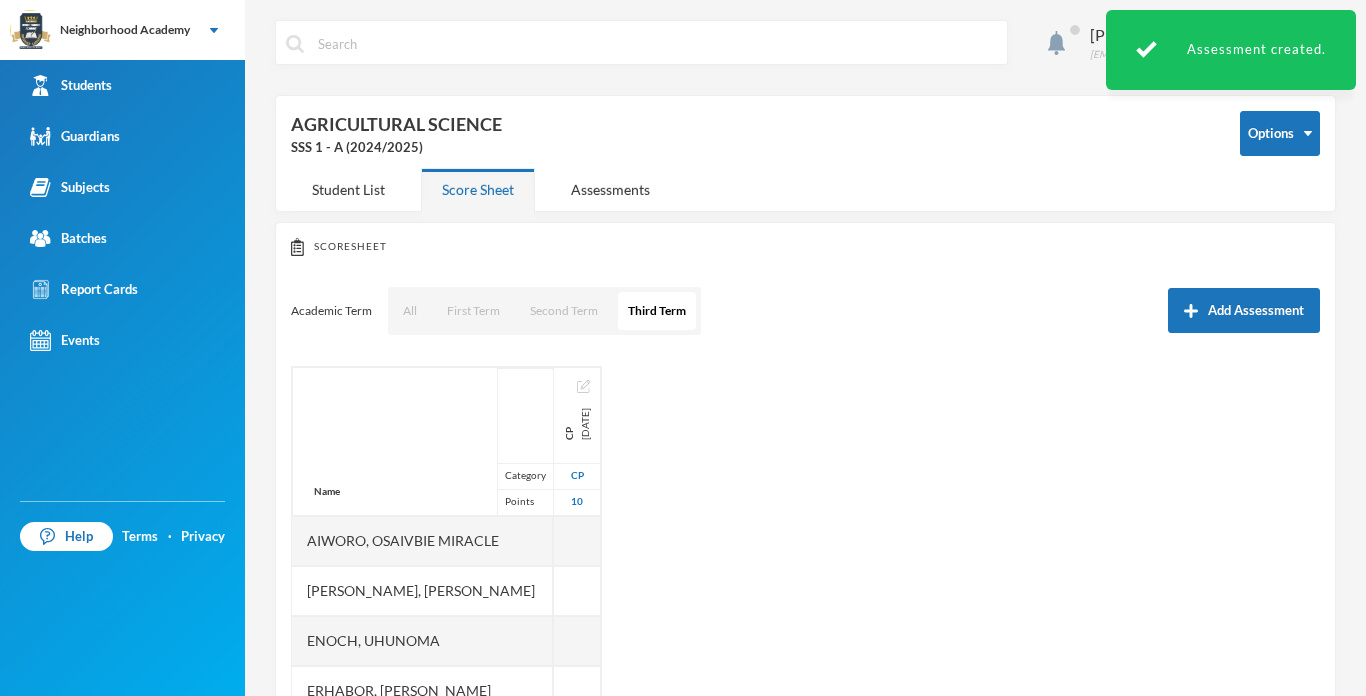 click on "Name   Category Points [PERSON_NAME], [PERSON_NAME] [PERSON_NAME] [PERSON_NAME], [PERSON_NAME], [PERSON_NAME], [PERSON_NAME], [PERSON_NAME], Praise [PERSON_NAME], [PERSON_NAME] [PERSON_NAME], God's Power Osakpolor Waidor, Olotu Praise cp [DATE] CP 10" at bounding box center [805, 616] 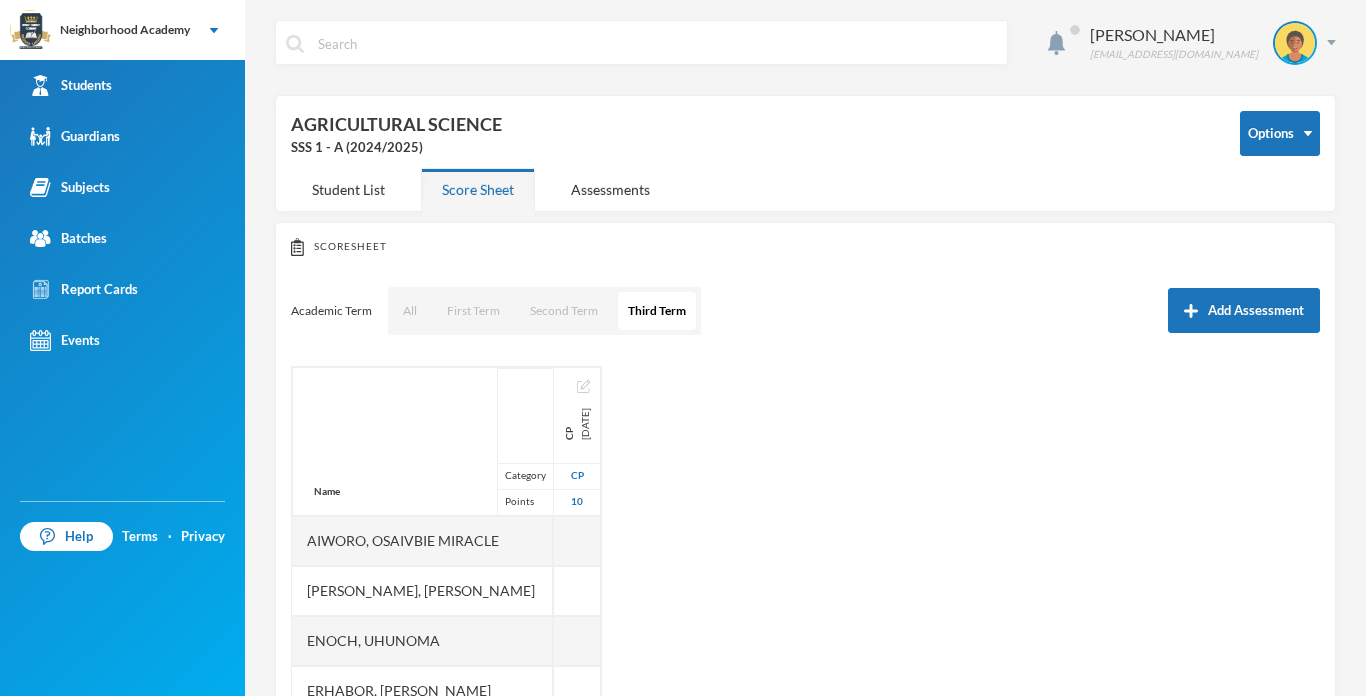 click on "Name   Category Points [PERSON_NAME], [PERSON_NAME] [PERSON_NAME] [PERSON_NAME], [PERSON_NAME], [PERSON_NAME], [PERSON_NAME], [PERSON_NAME], Praise [PERSON_NAME], [PERSON_NAME] [PERSON_NAME], God's Power Osakpolor Waidor, Olotu Praise cp [DATE] CP 10" at bounding box center (805, 616) 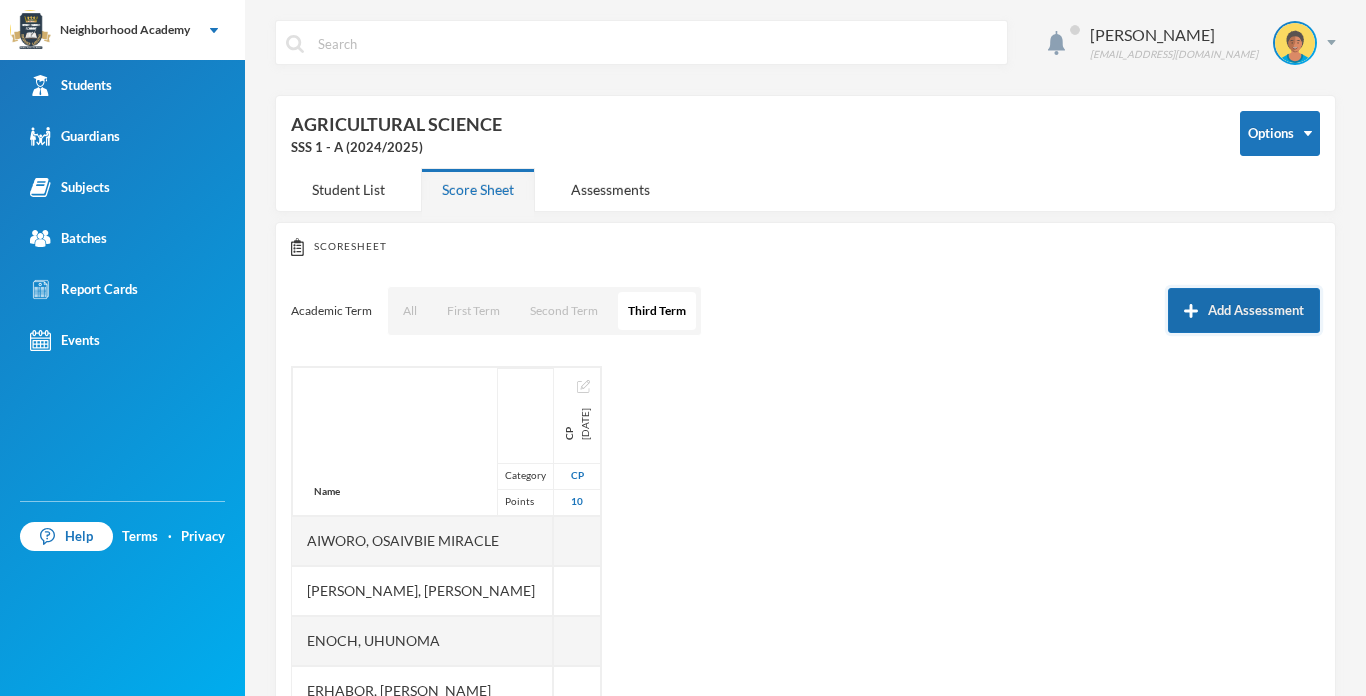 click on "Add Assessment" at bounding box center [1244, 310] 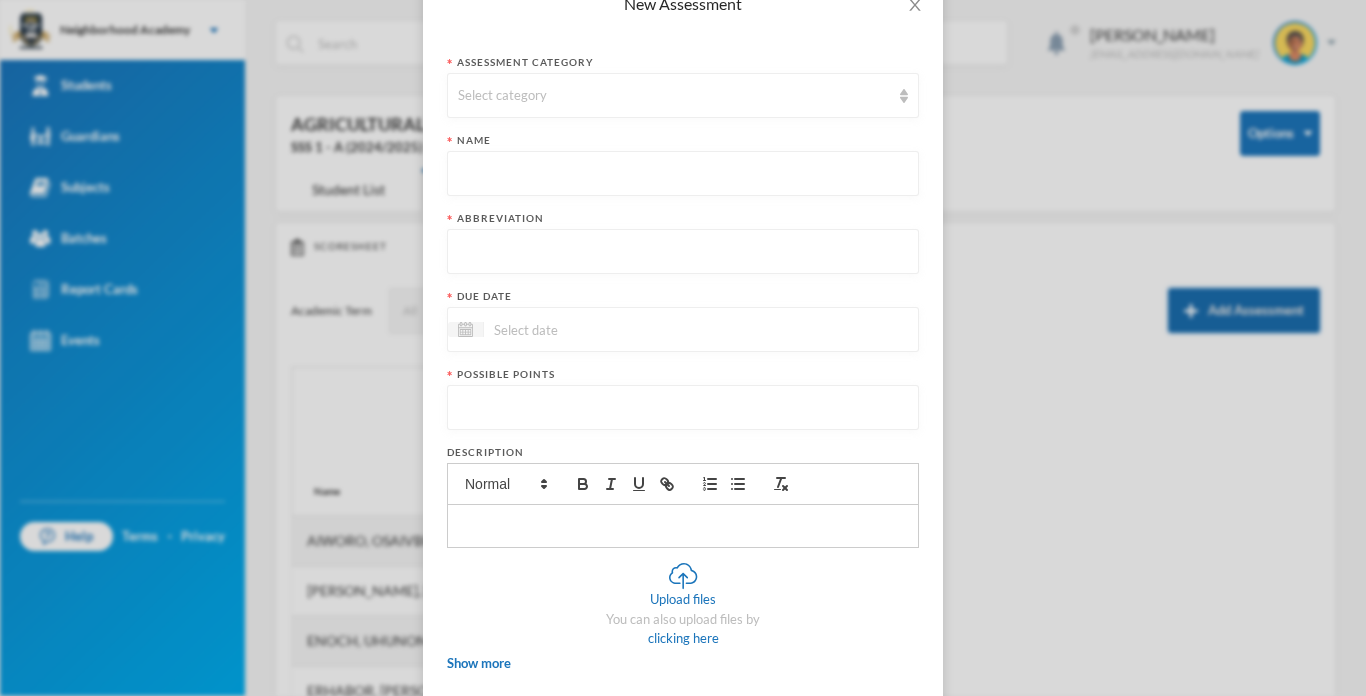 scroll, scrollTop: 0, scrollLeft: 0, axis: both 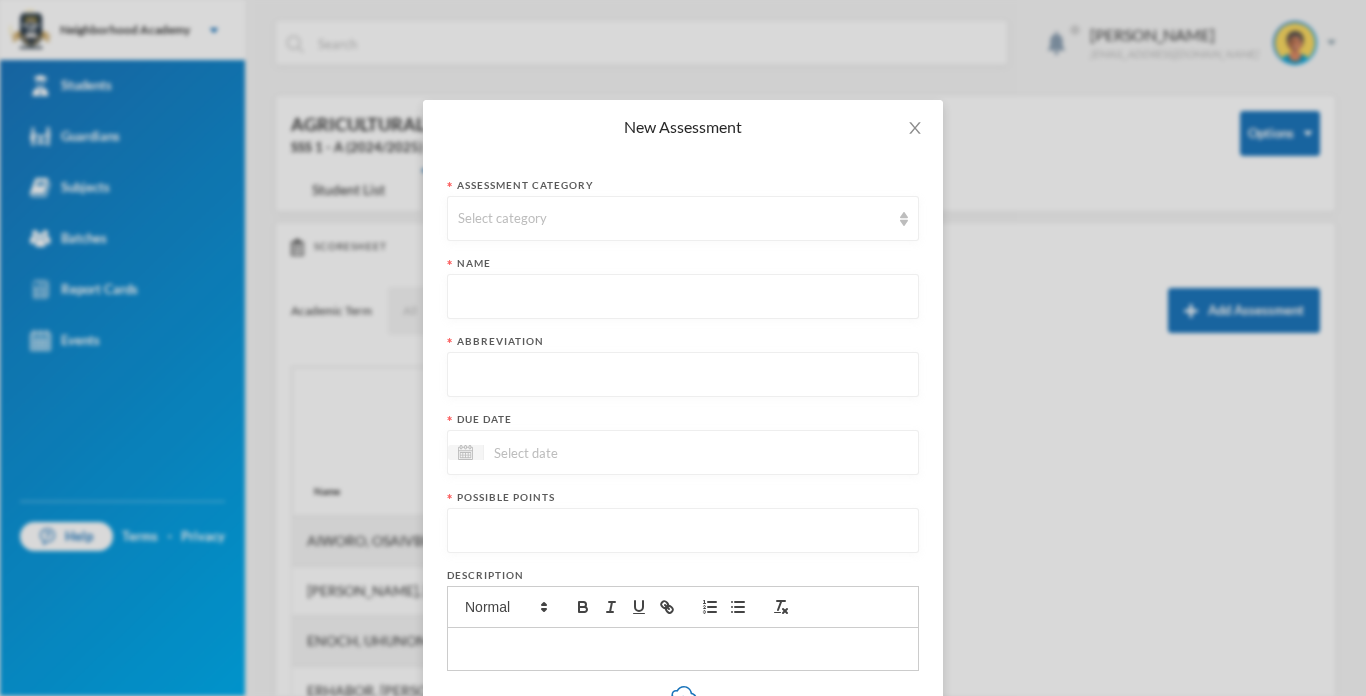 click on "New Assessment Assessment category Select category Name Abbreviation Due date Possible points Description                                                                             Upload files You can also upload files by clicking here Show more Extra points Include in final grade Show To Students Immediately Show scores to students Display score as Points Cancel Save Assessment" at bounding box center (683, 348) 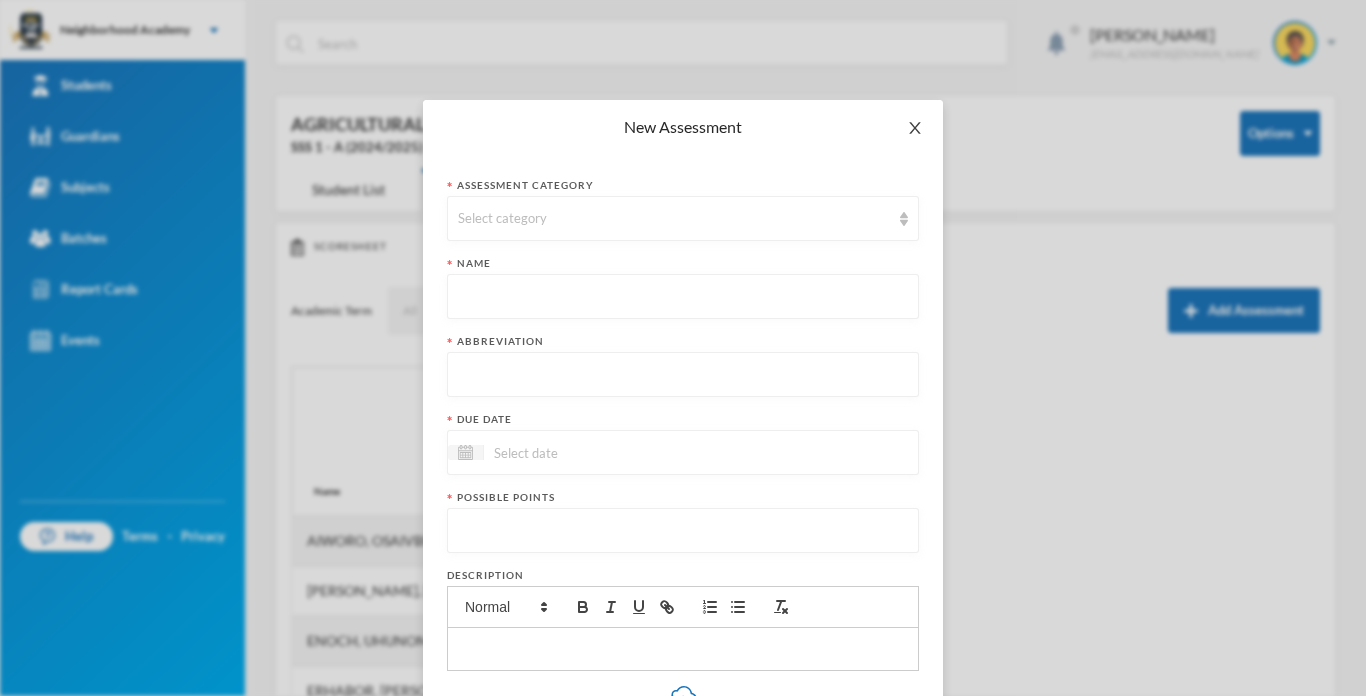 click 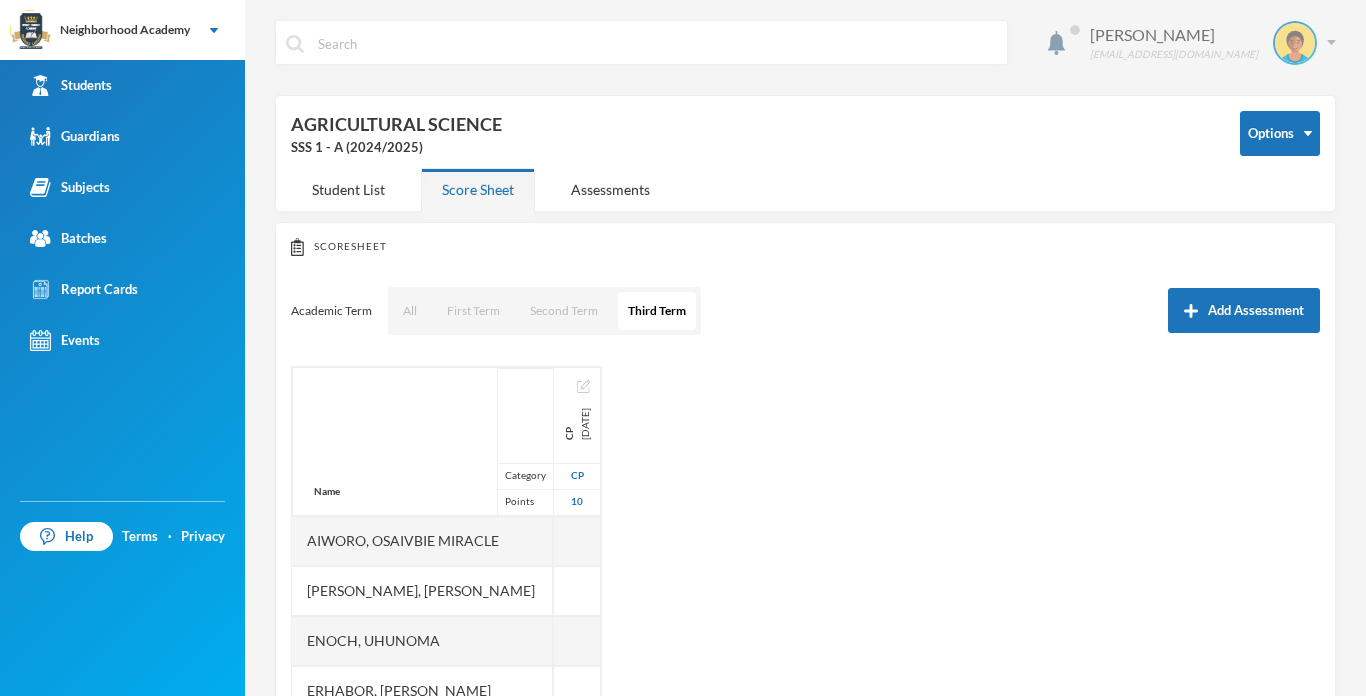 click on "[PERSON_NAME] [EMAIL_ADDRESS][DOMAIN_NAME]" at bounding box center [1205, 43] 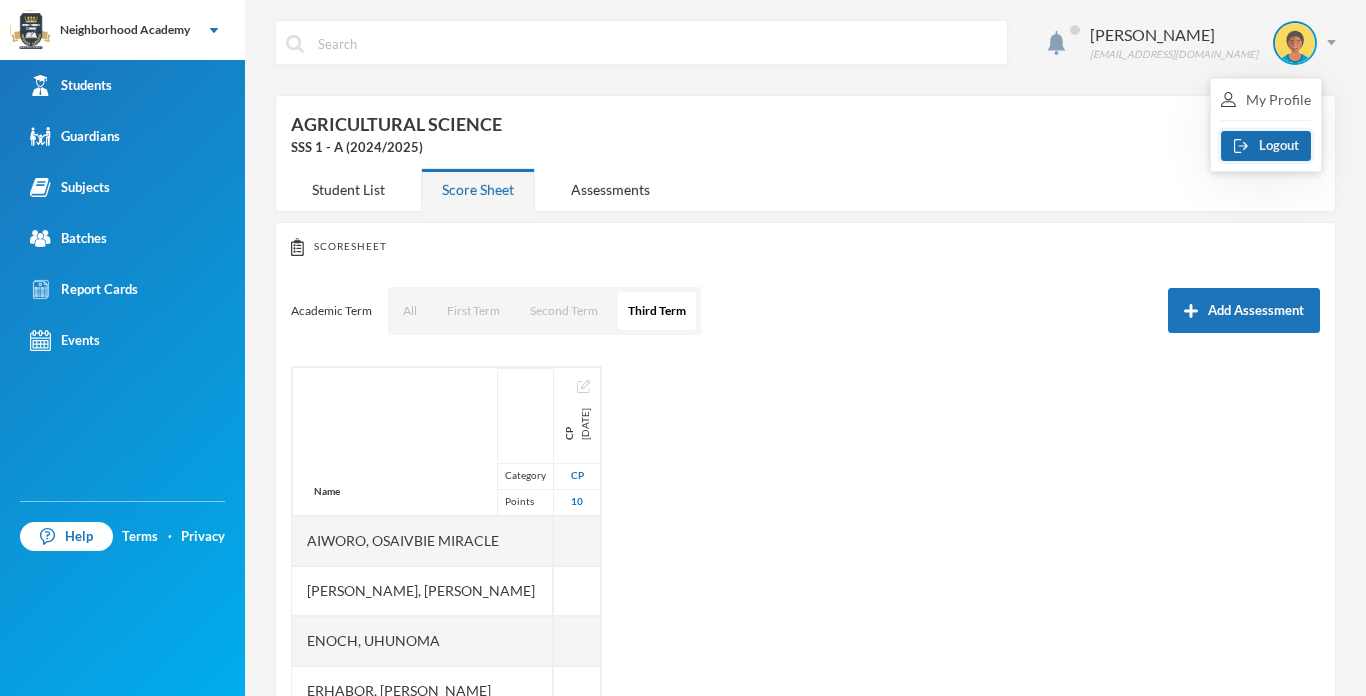 click on "Logout" at bounding box center [1266, 146] 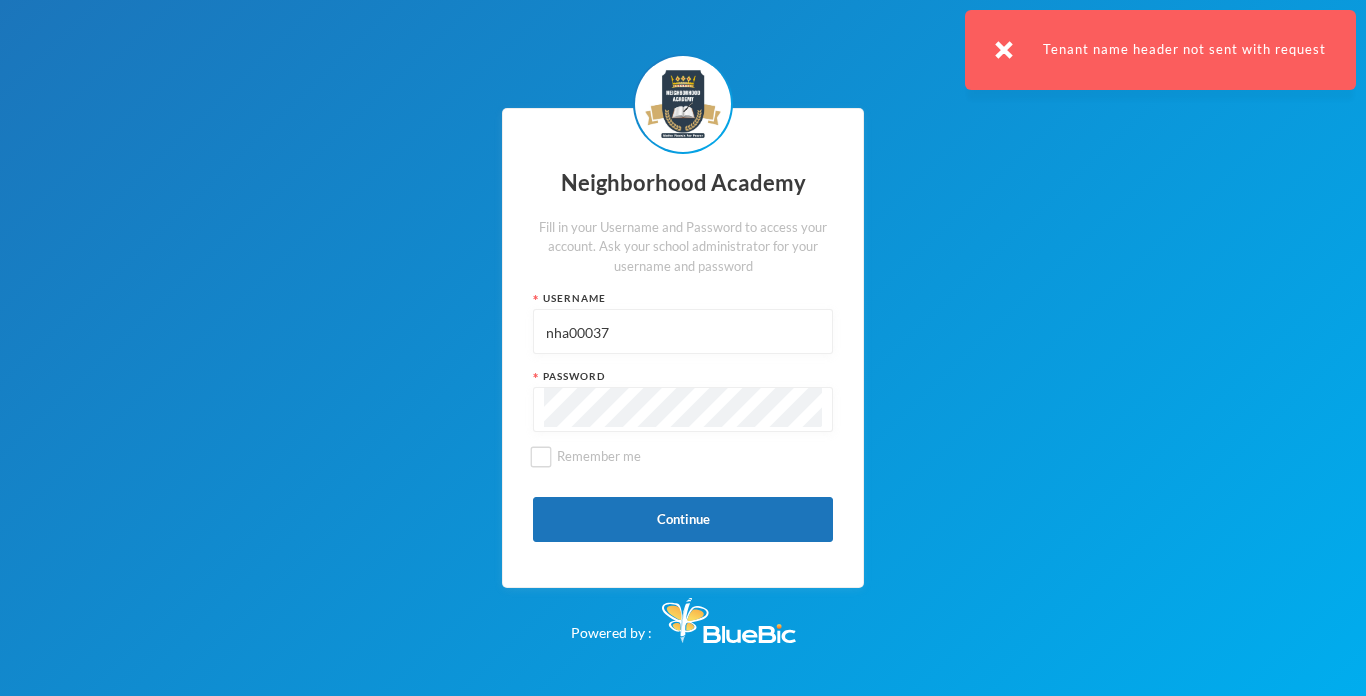 click on "nha00037" at bounding box center (683, 332) 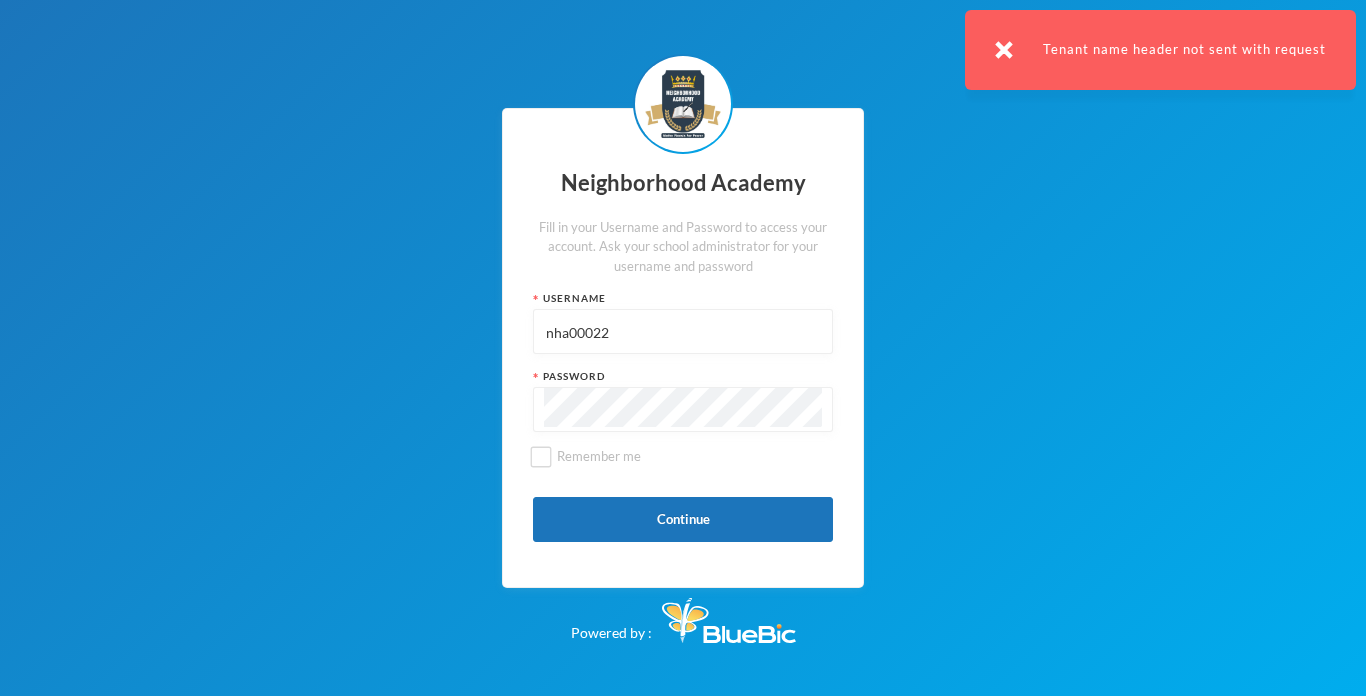 type on "nha00022" 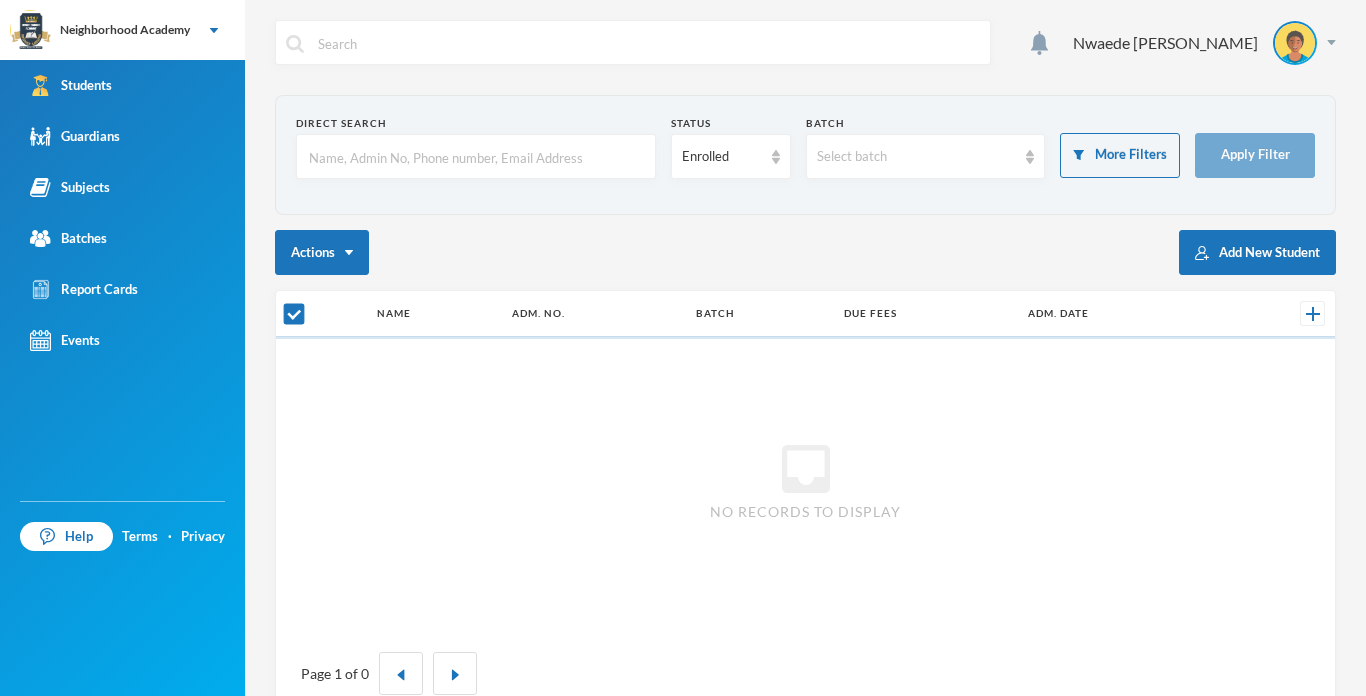 checkbox on "false" 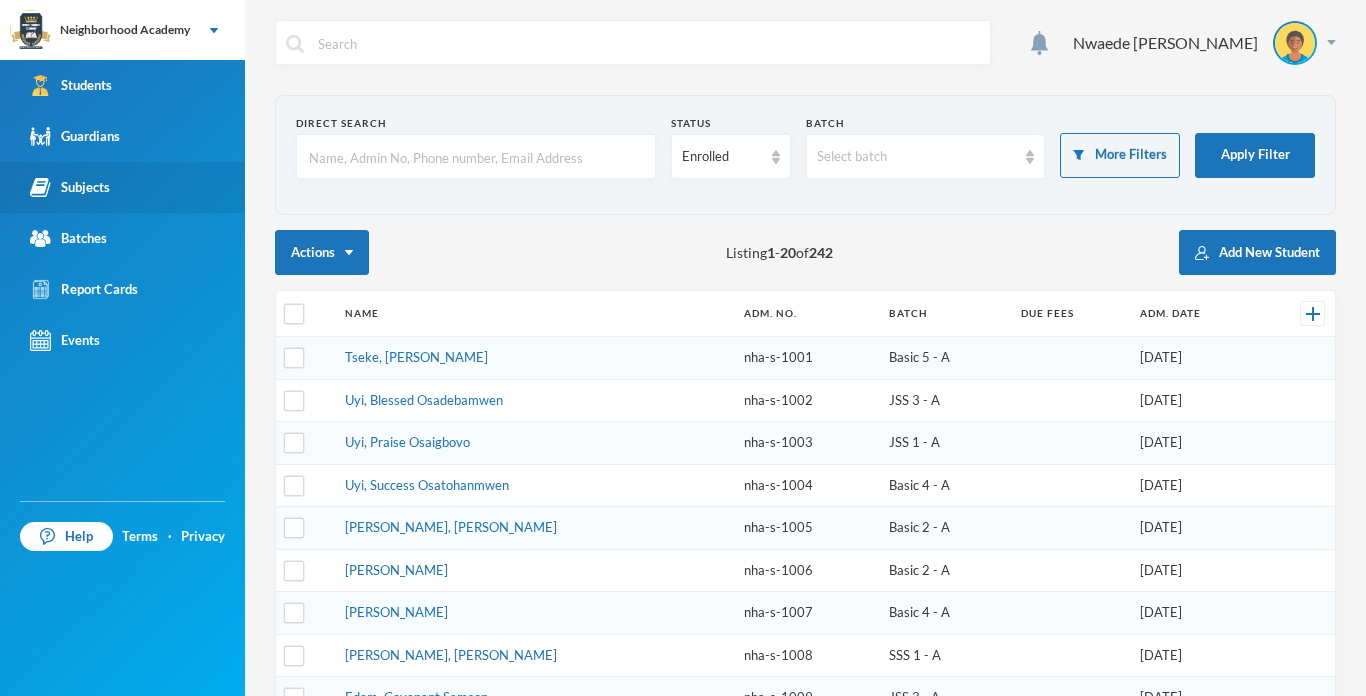 click on "Subjects" at bounding box center (122, 187) 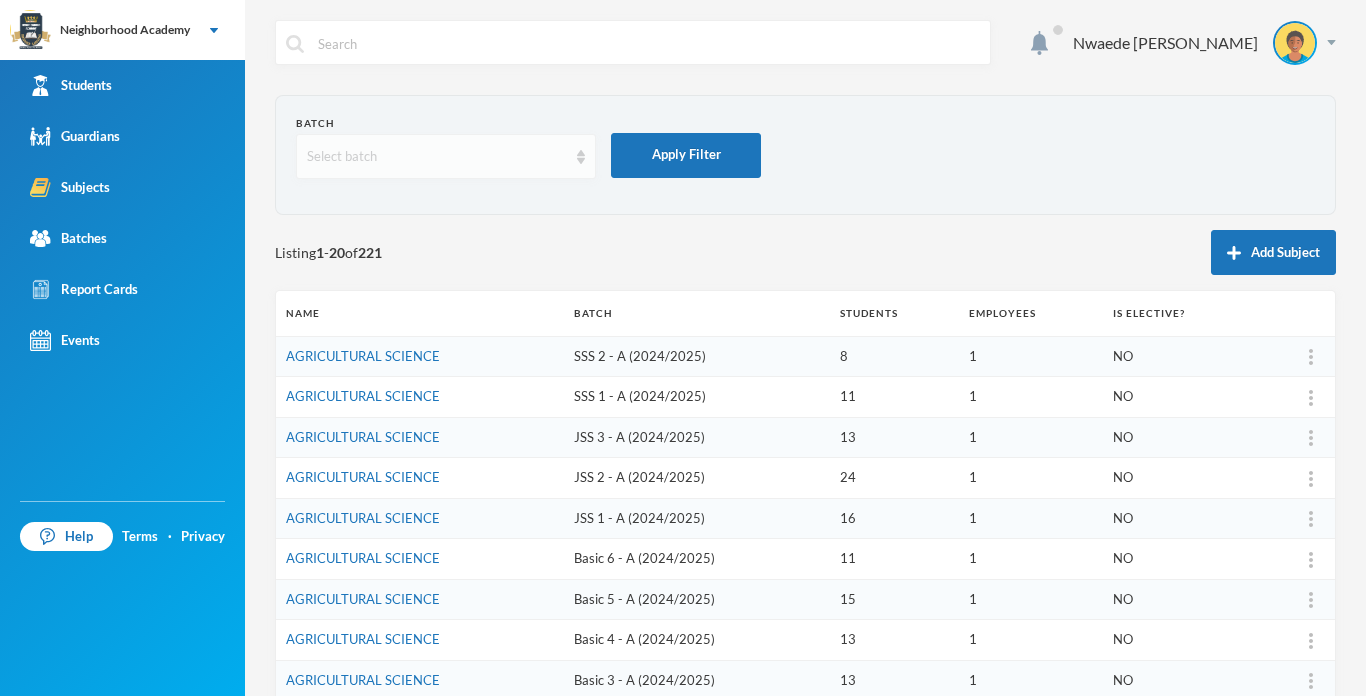 click on "Select batch" at bounding box center [437, 157] 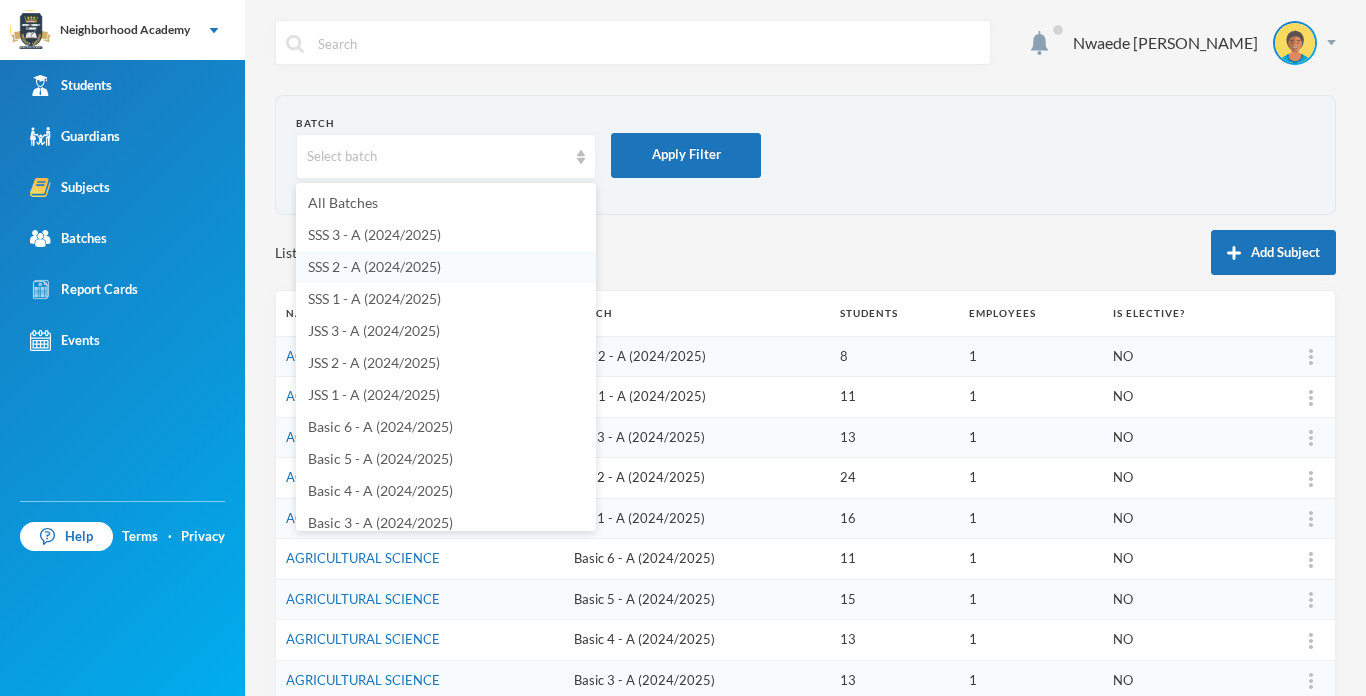 click on "SSS 2 - A (2024/2025)" at bounding box center [374, 266] 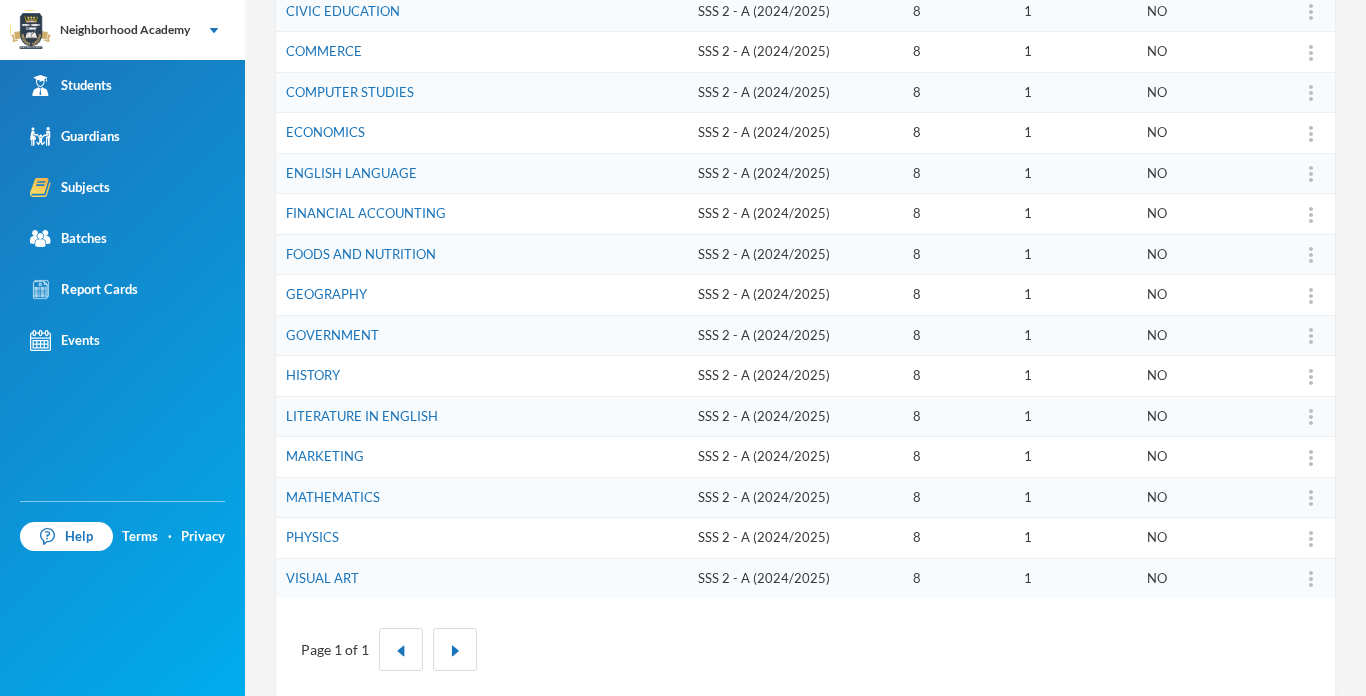scroll, scrollTop: 520, scrollLeft: 0, axis: vertical 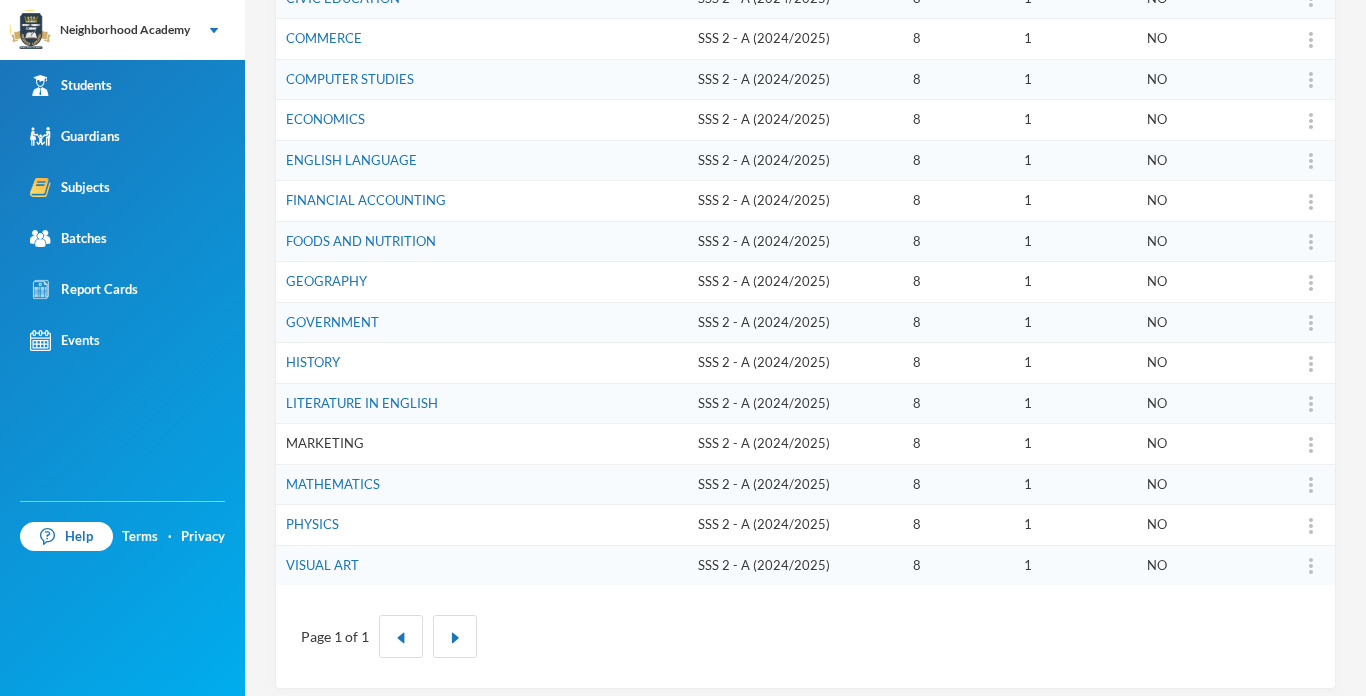 click on "MARKETING" at bounding box center [325, 443] 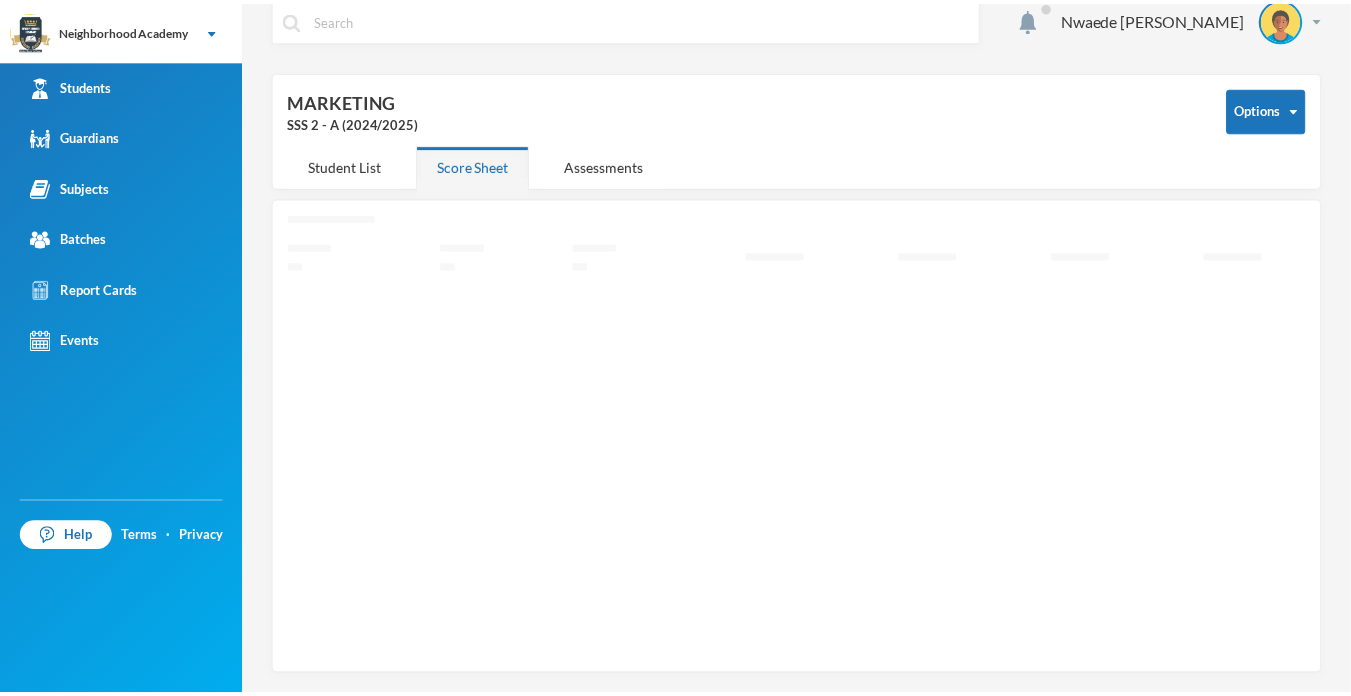 scroll, scrollTop: 17, scrollLeft: 0, axis: vertical 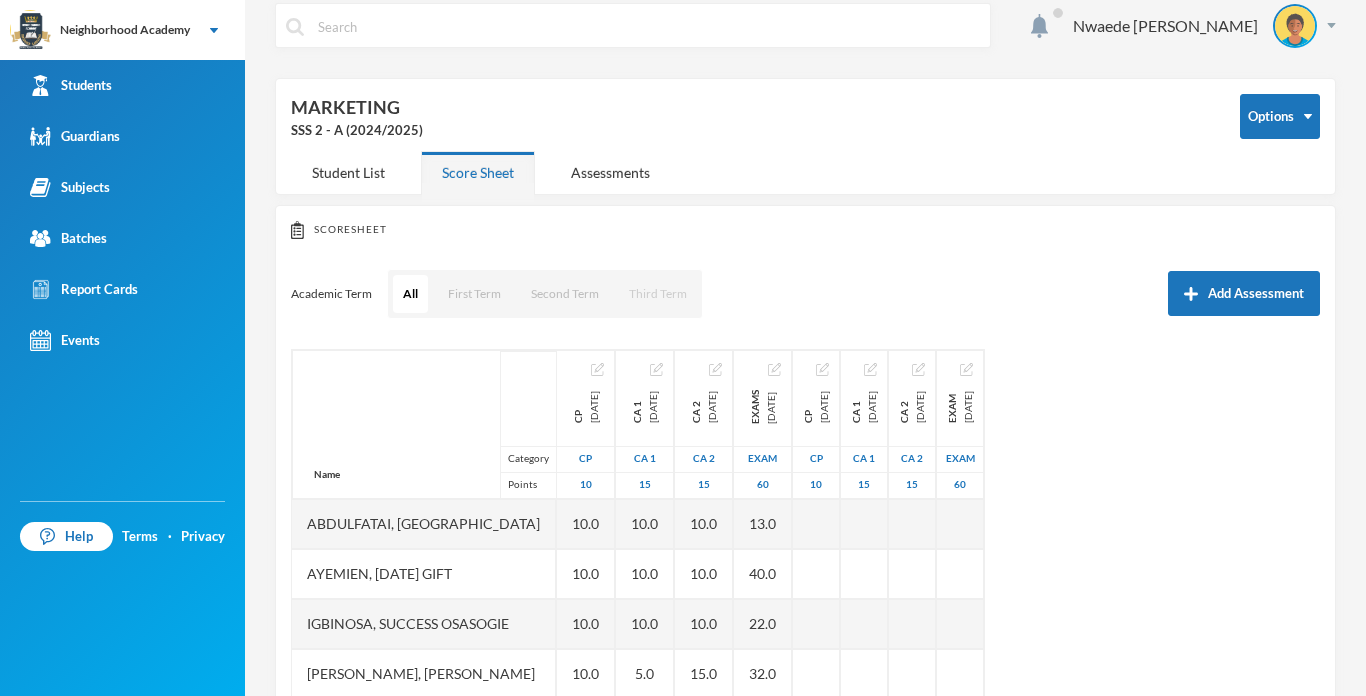click on "Third Term" at bounding box center (658, 294) 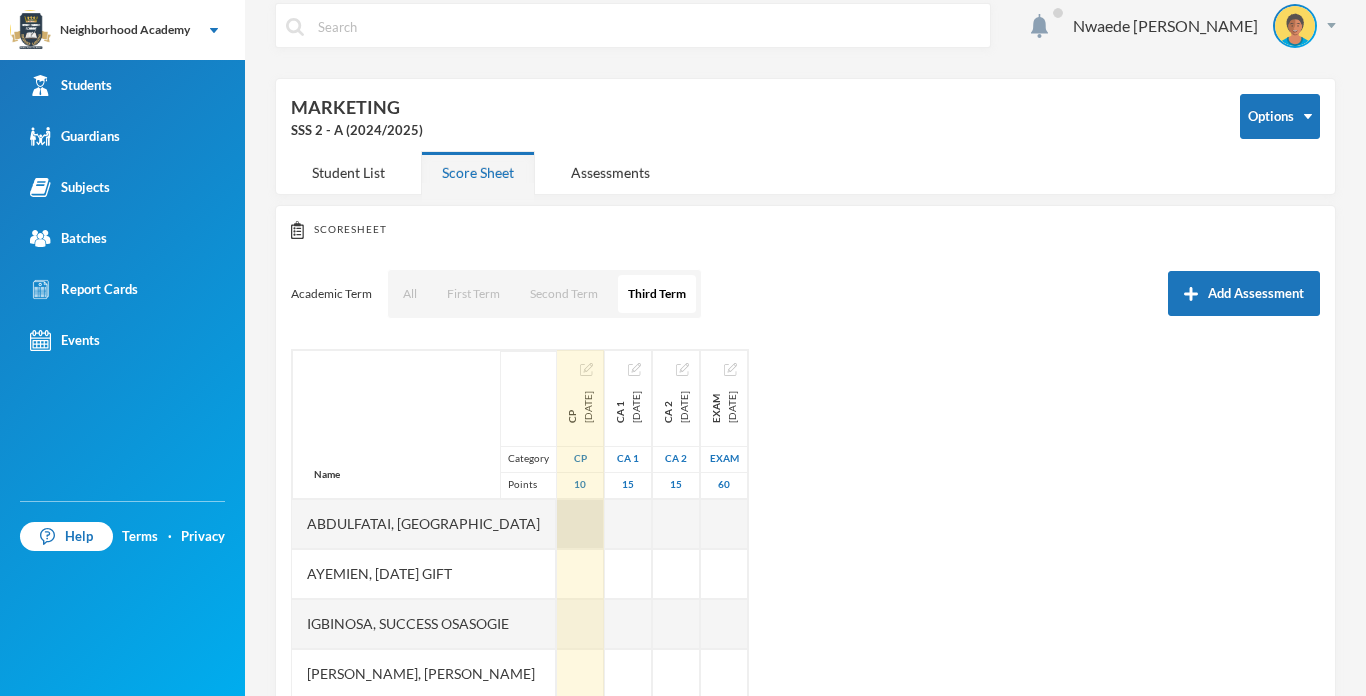 click at bounding box center (580, 524) 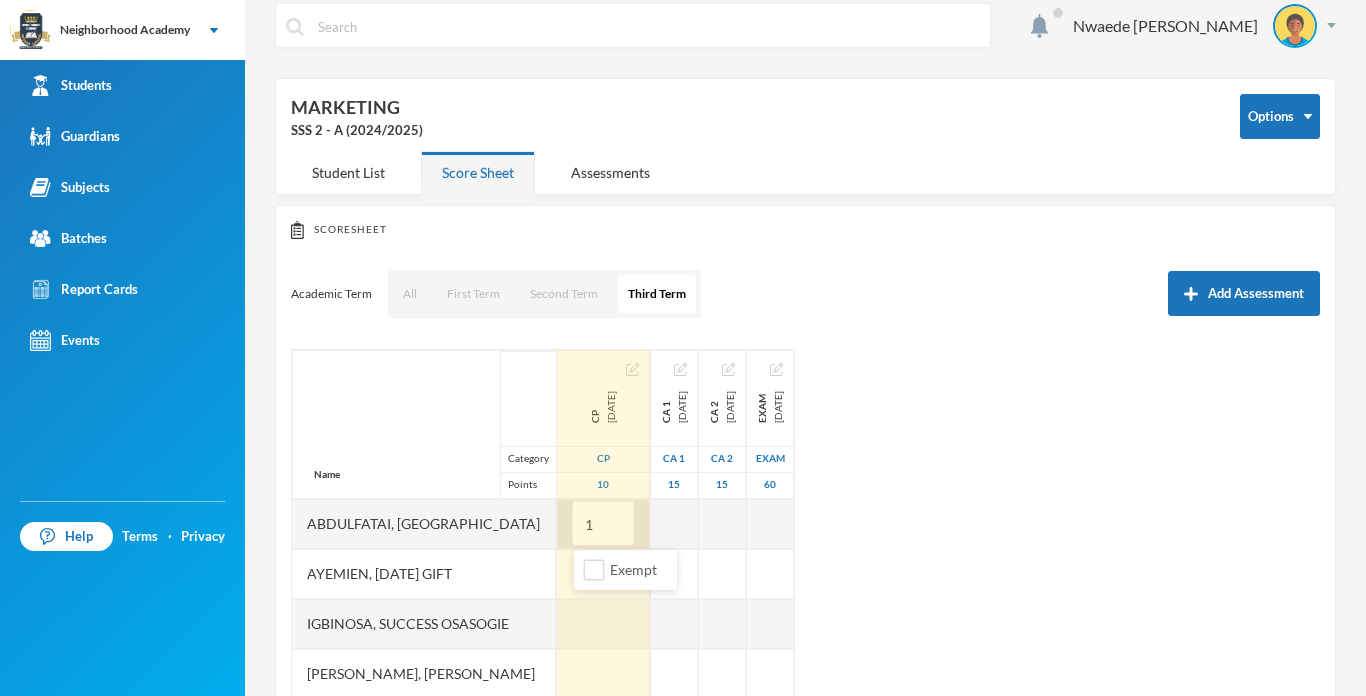 type on "10" 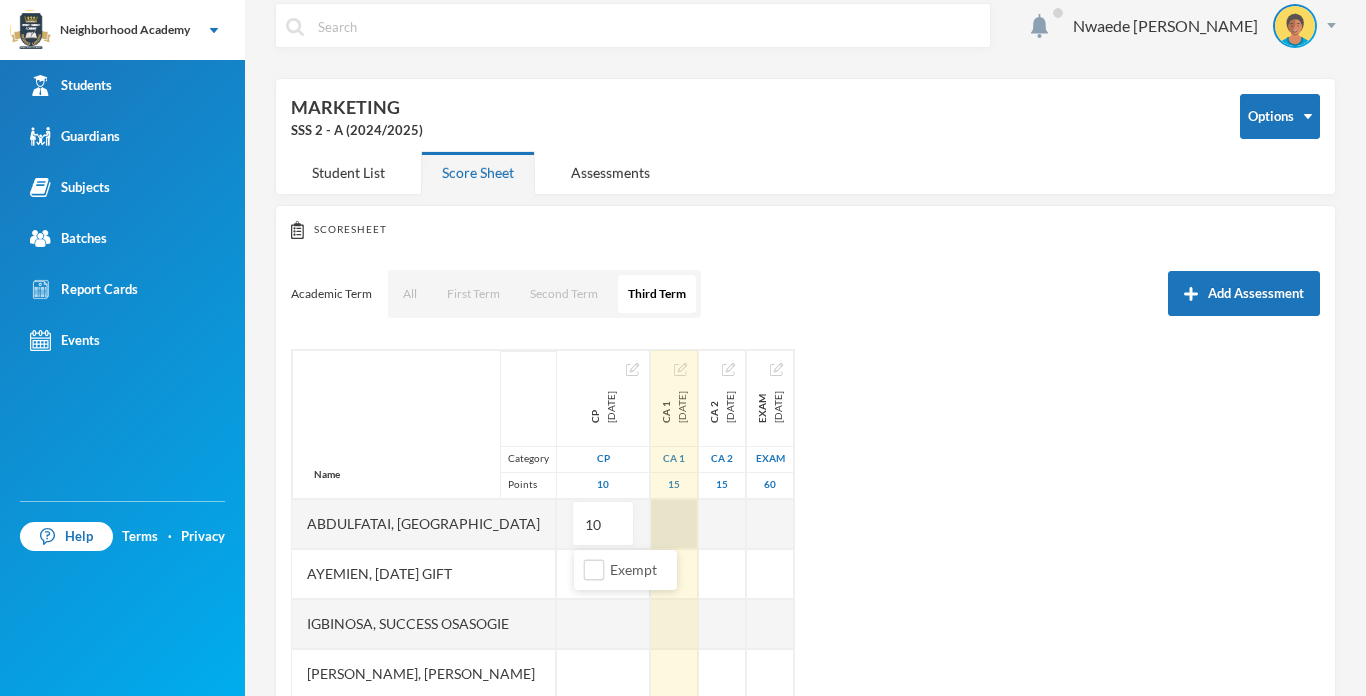 click at bounding box center (674, 524) 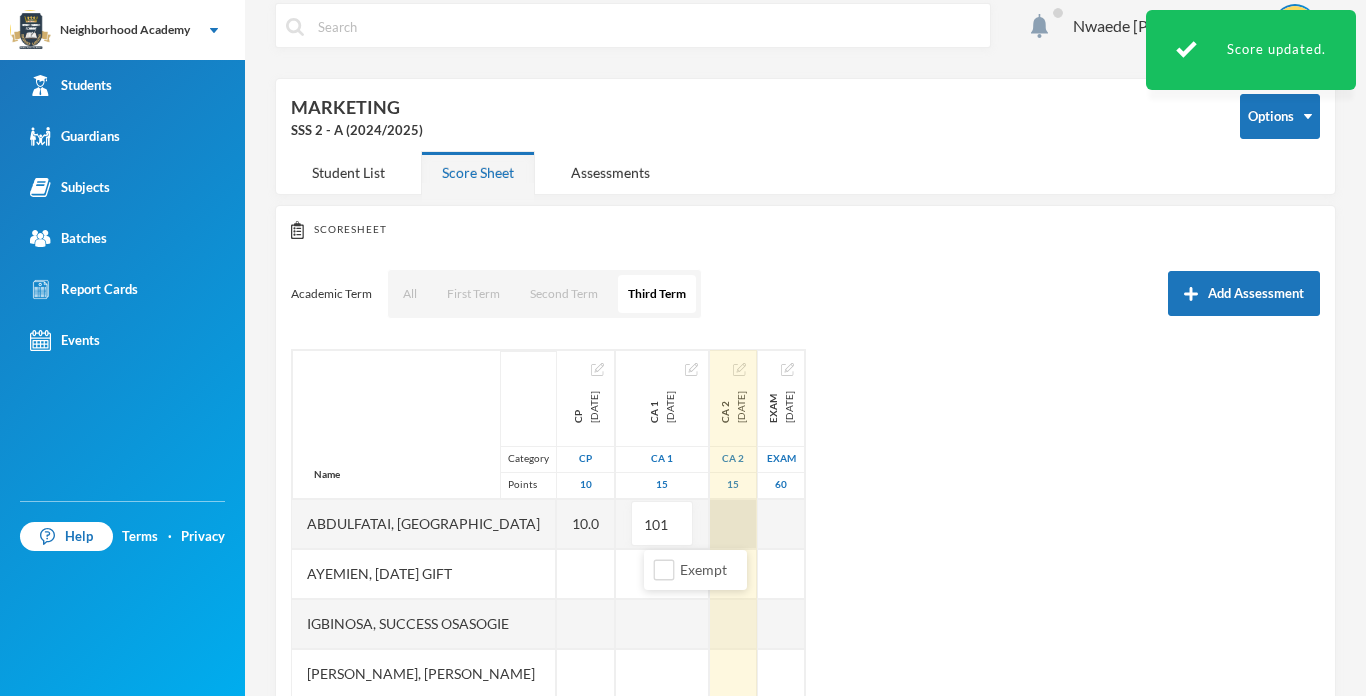 type on "10" 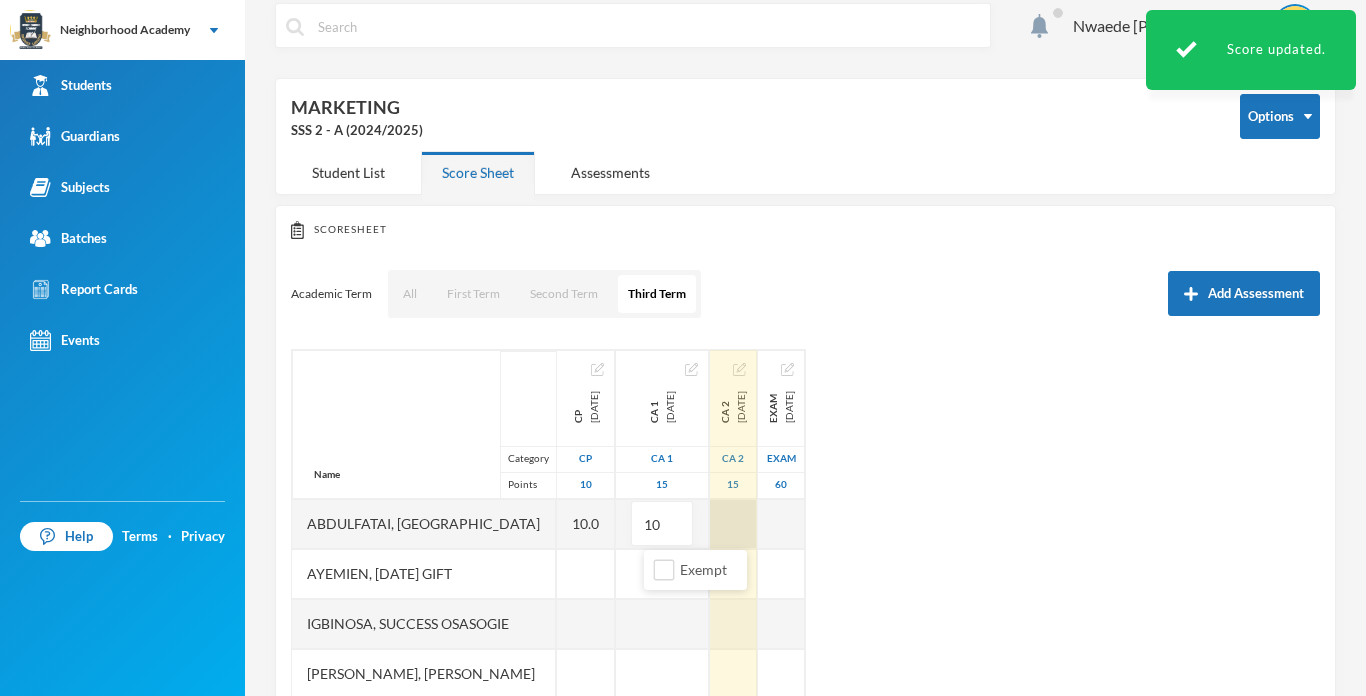type 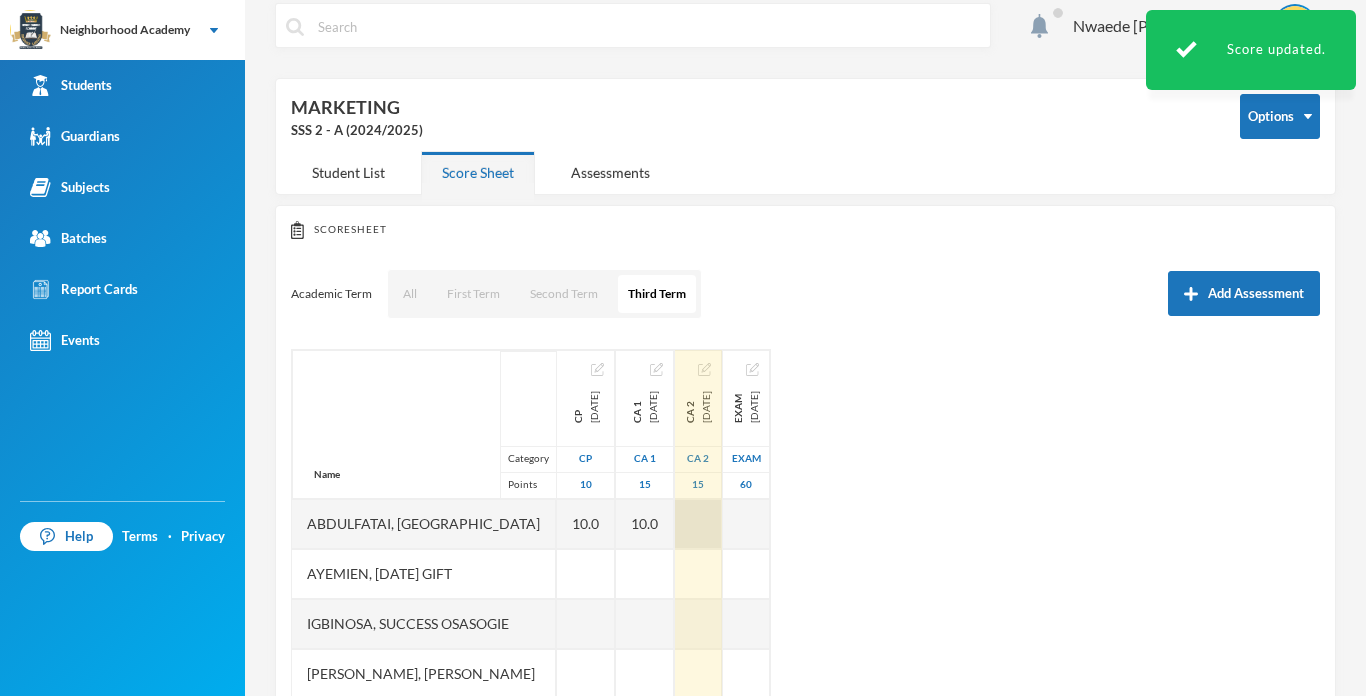 click at bounding box center (698, 524) 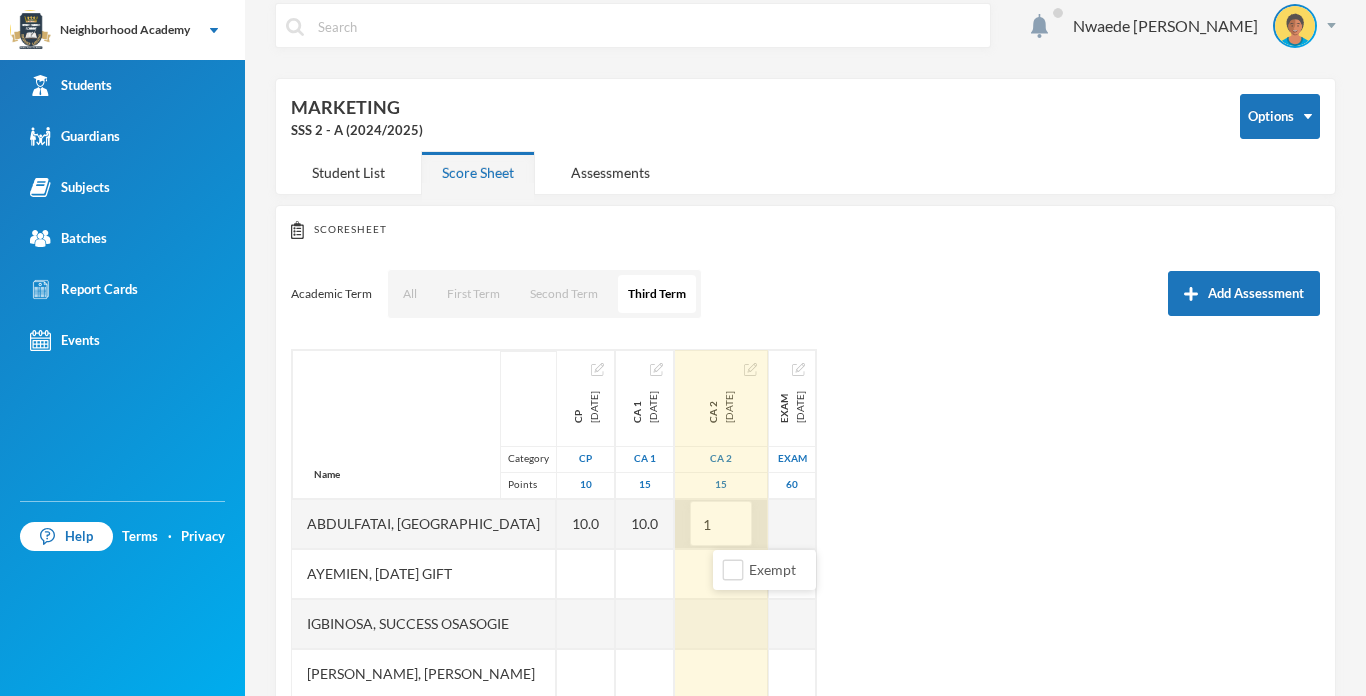 type on "10" 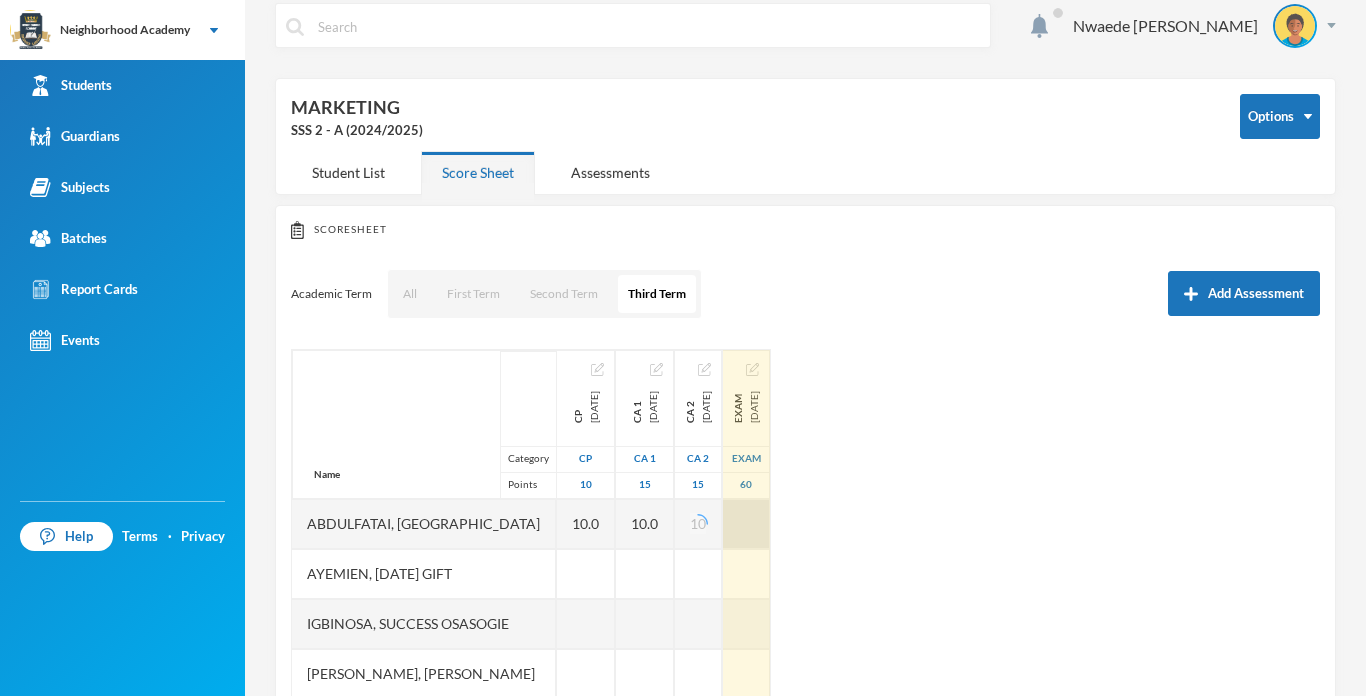 click at bounding box center [746, 524] 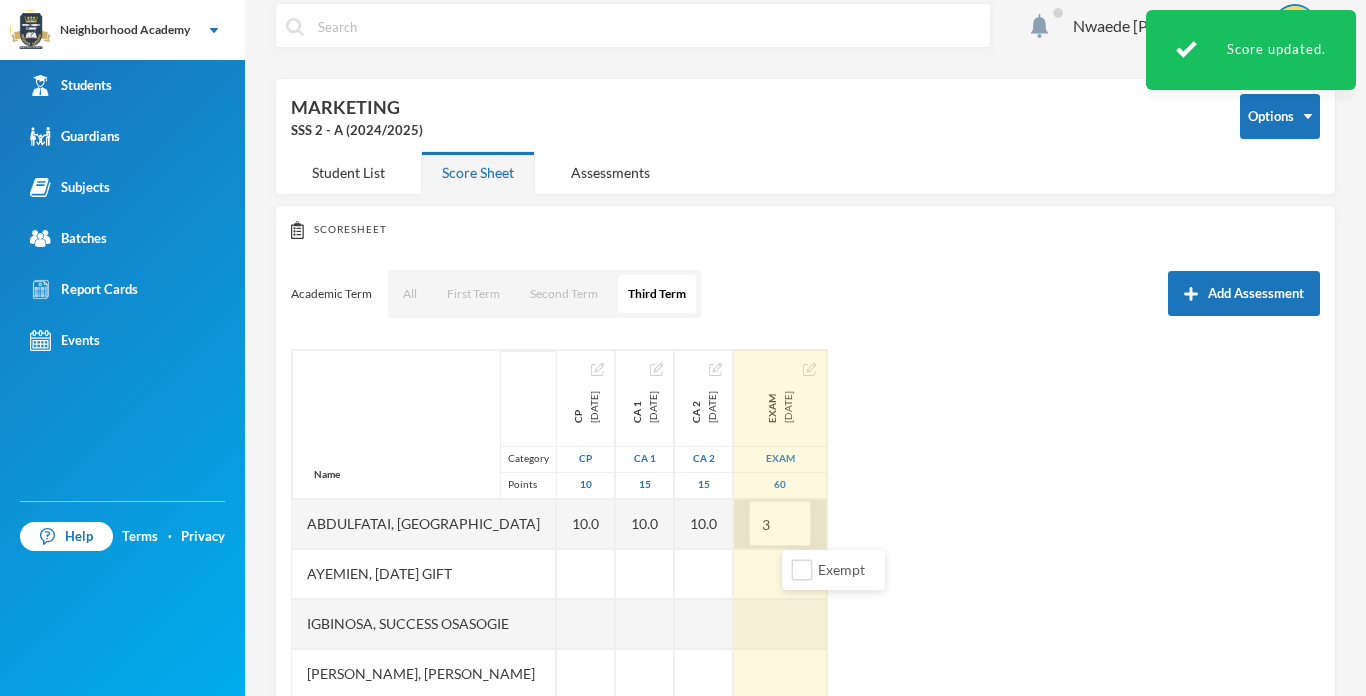 type on "37" 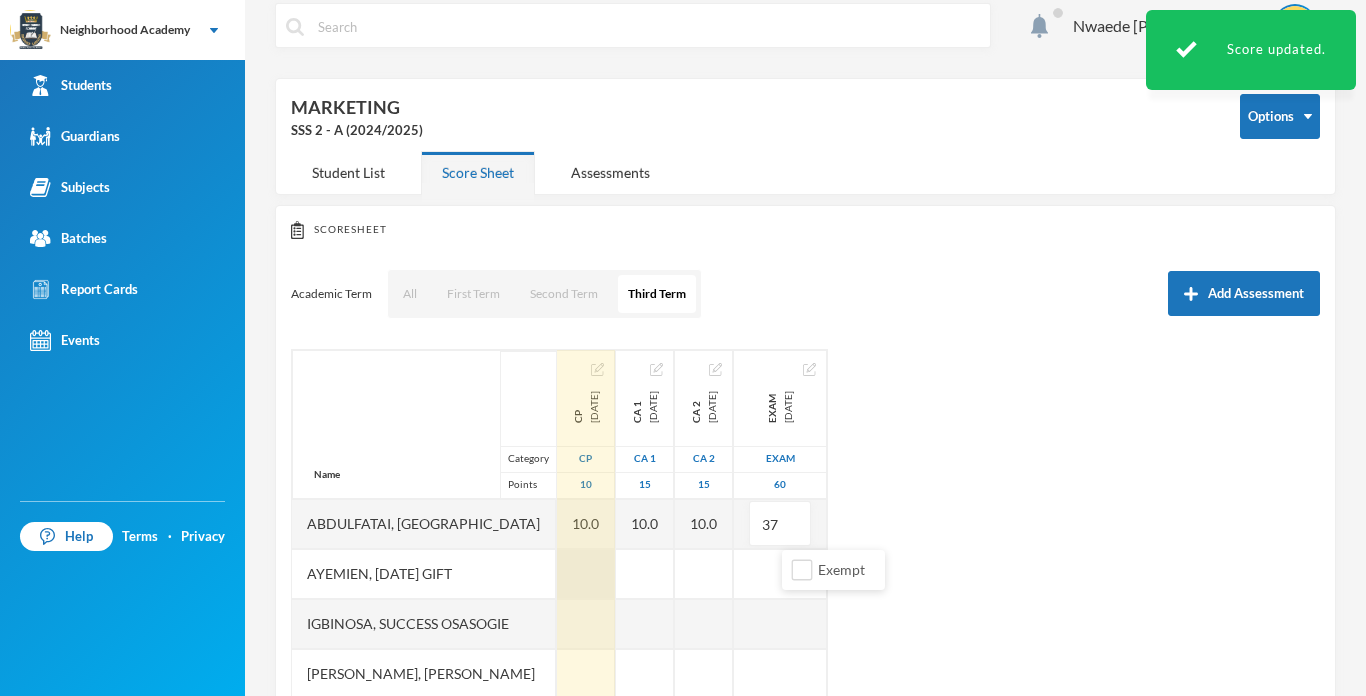 click at bounding box center [586, 574] 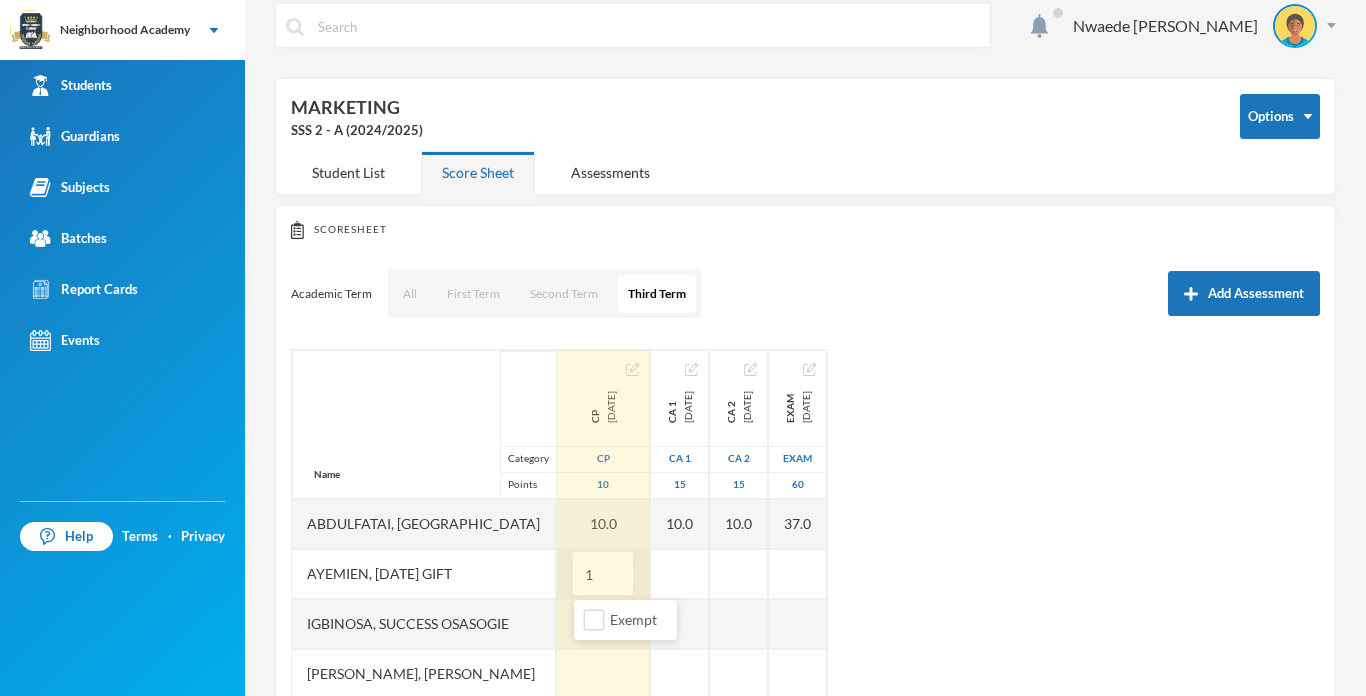 type on "15" 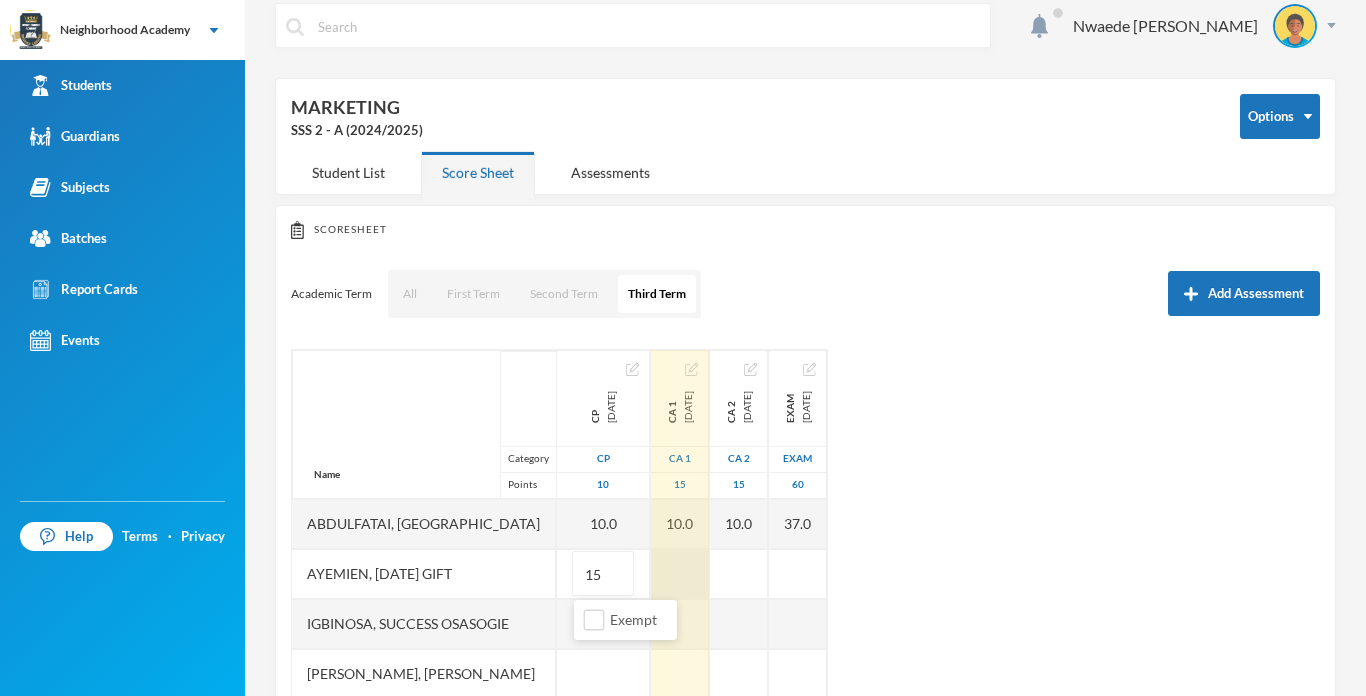 click at bounding box center (680, 574) 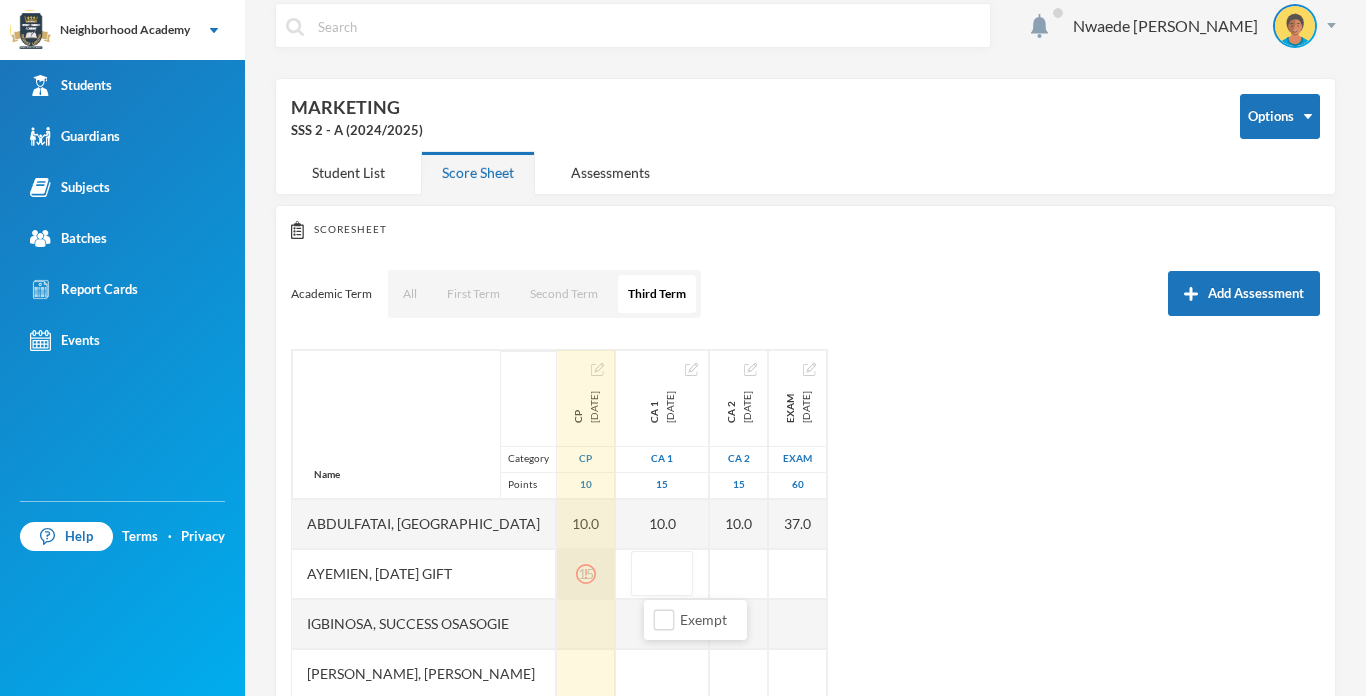 click 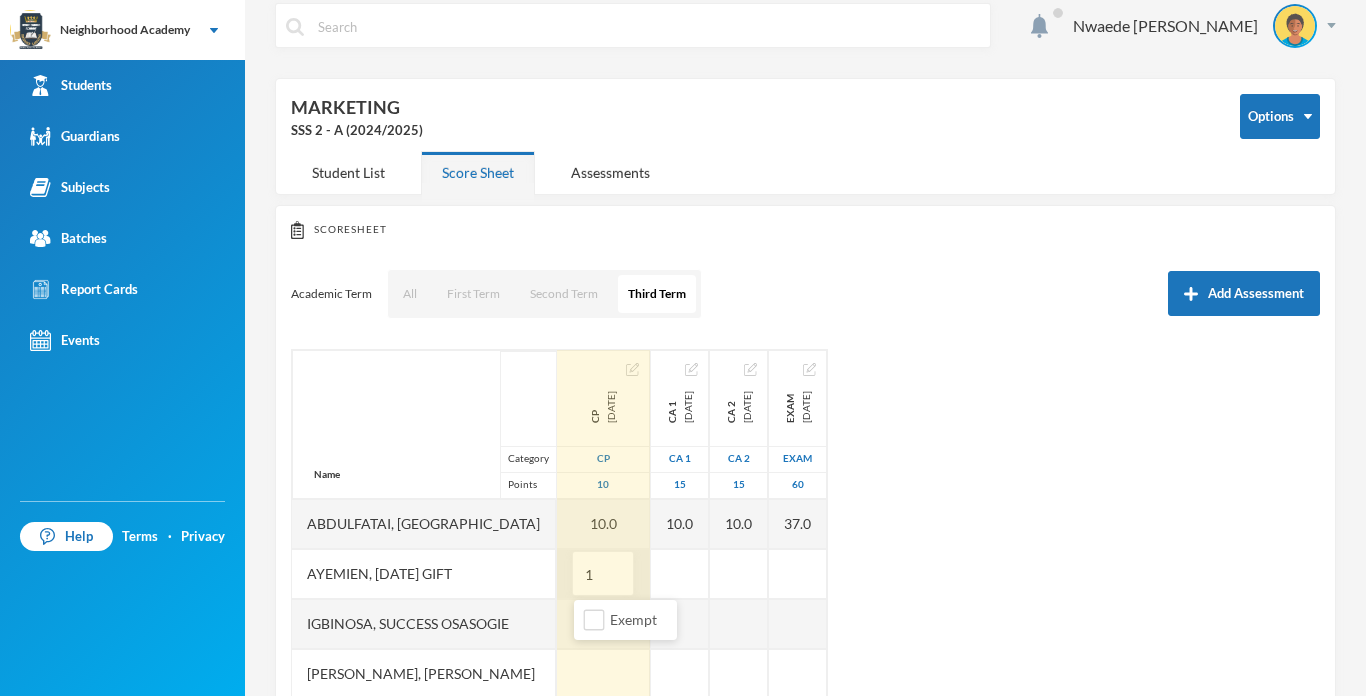 type on "10" 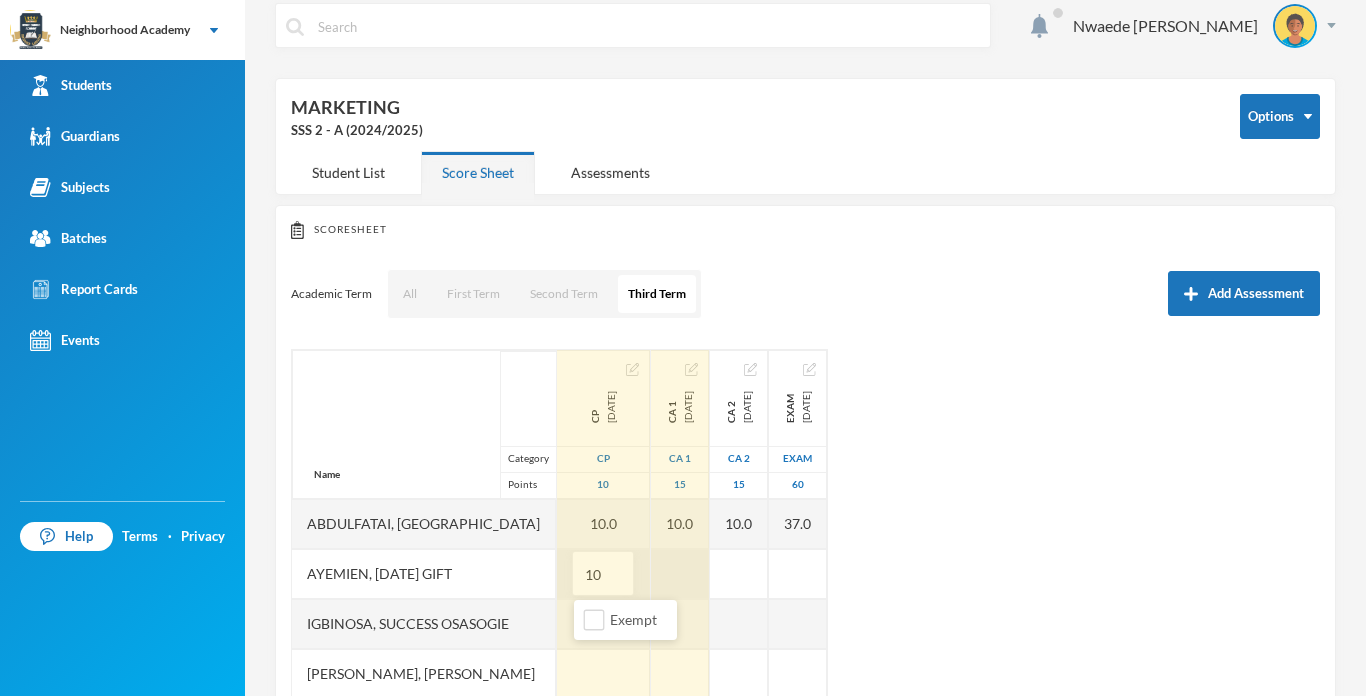 click at bounding box center [680, 574] 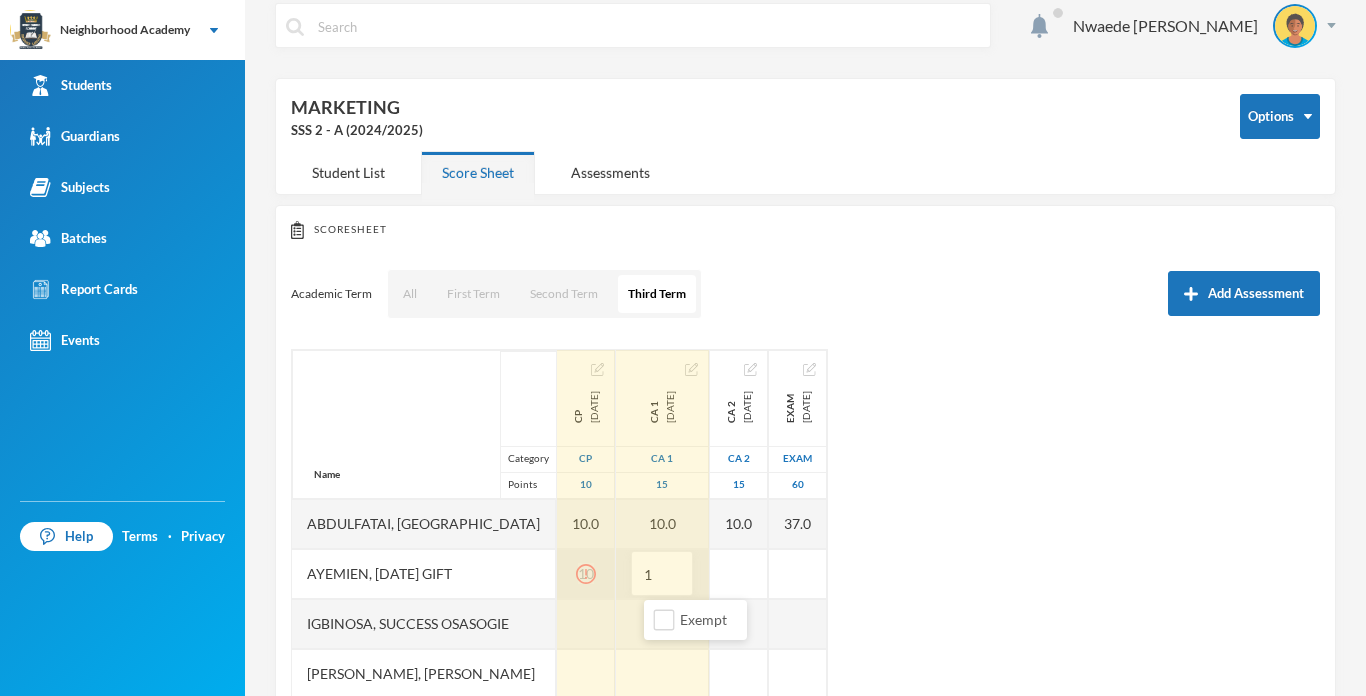 type on "15" 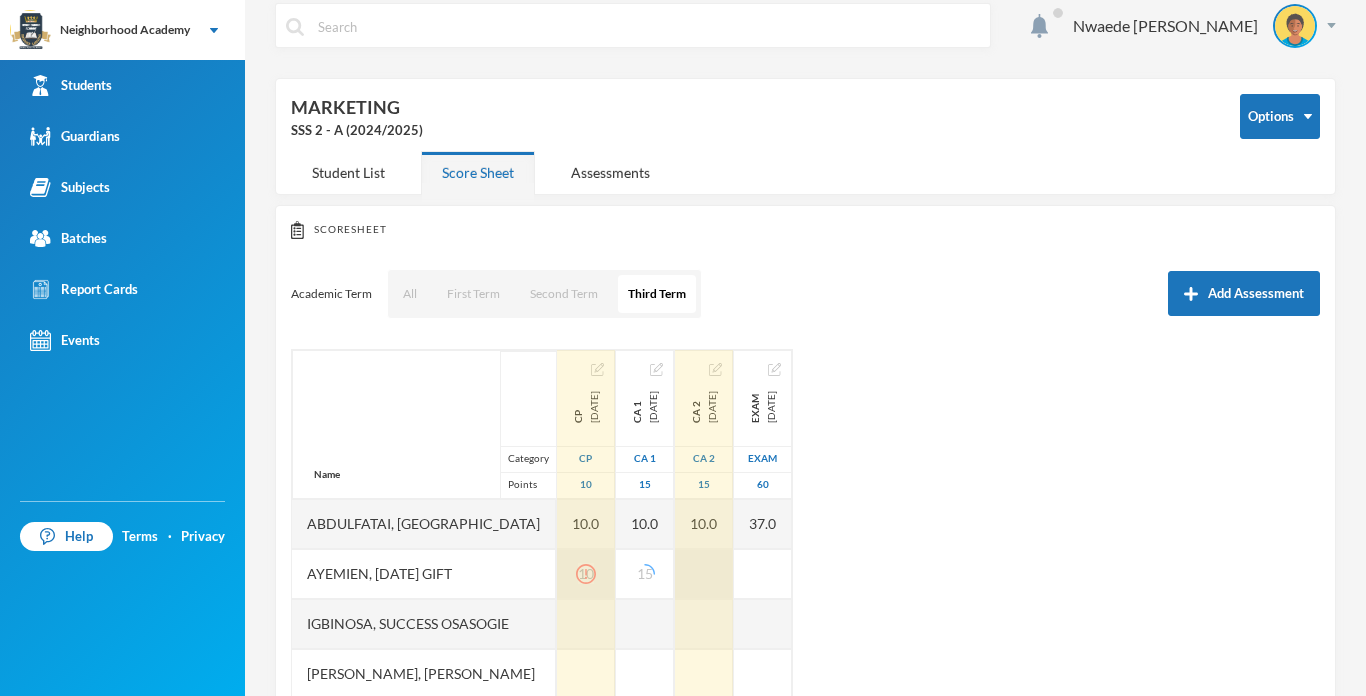 click at bounding box center [704, 574] 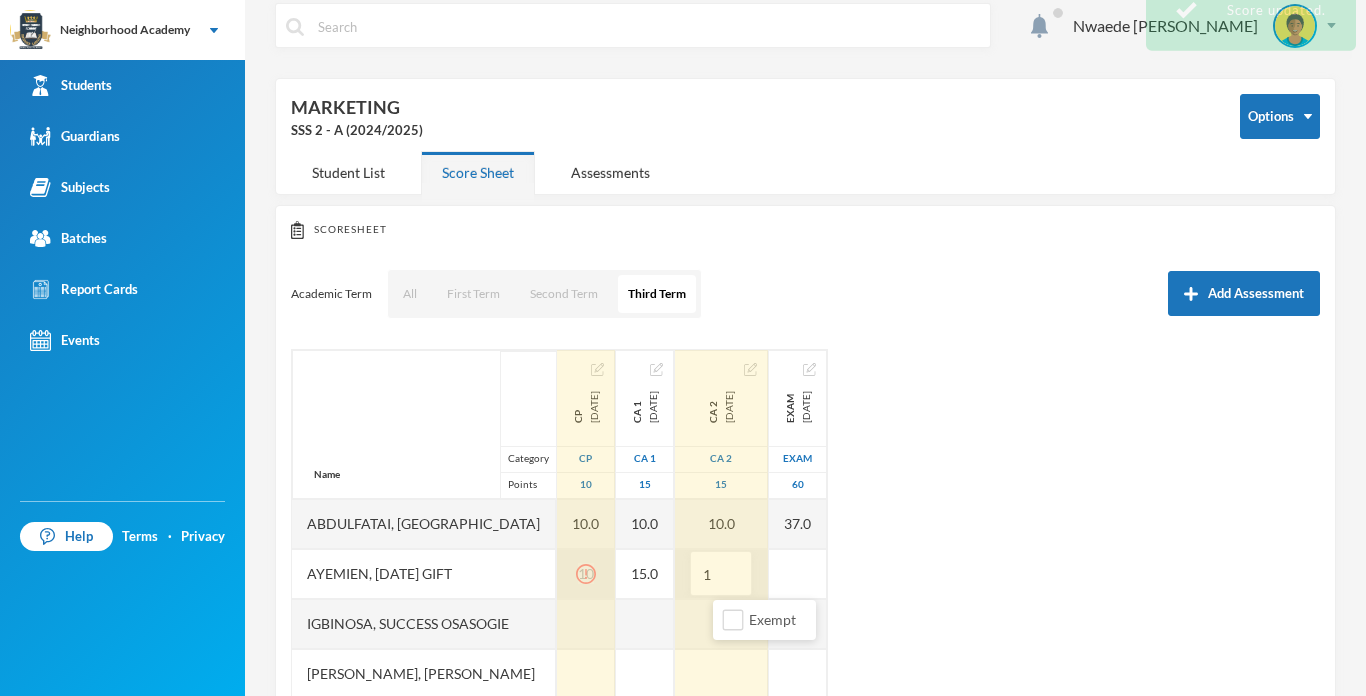 type on "15" 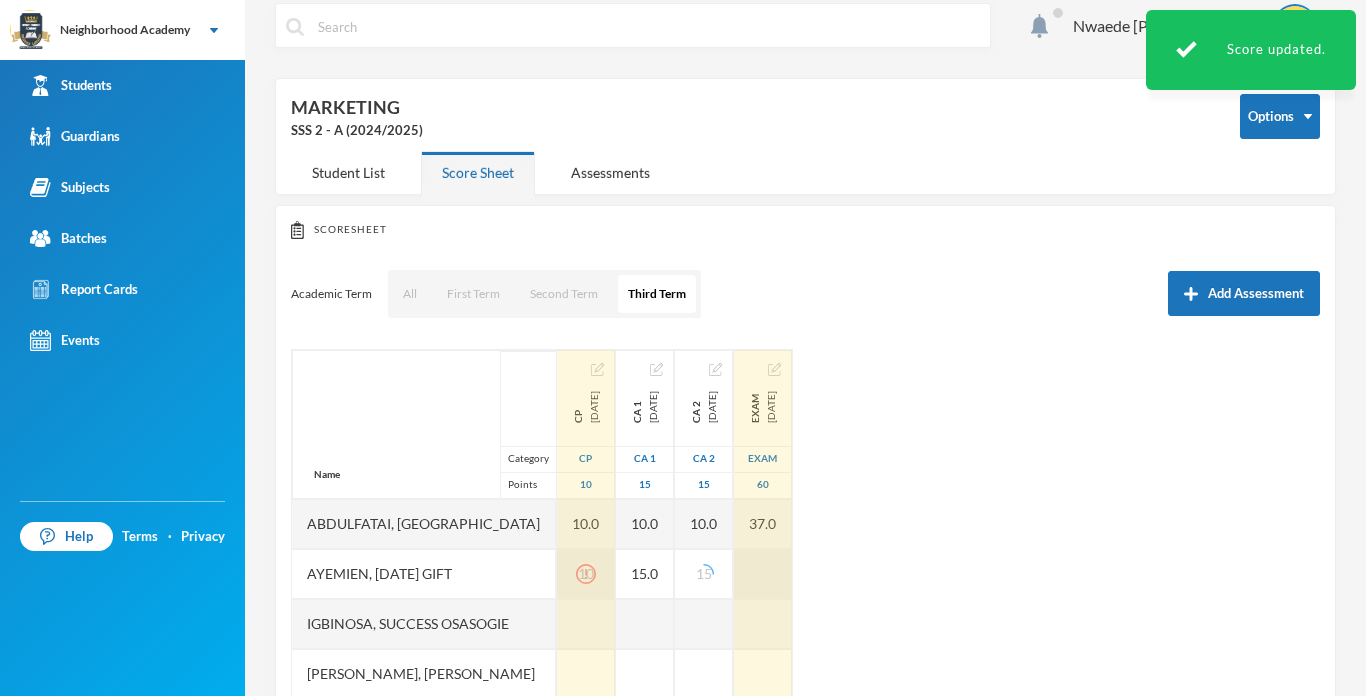 click at bounding box center (763, 574) 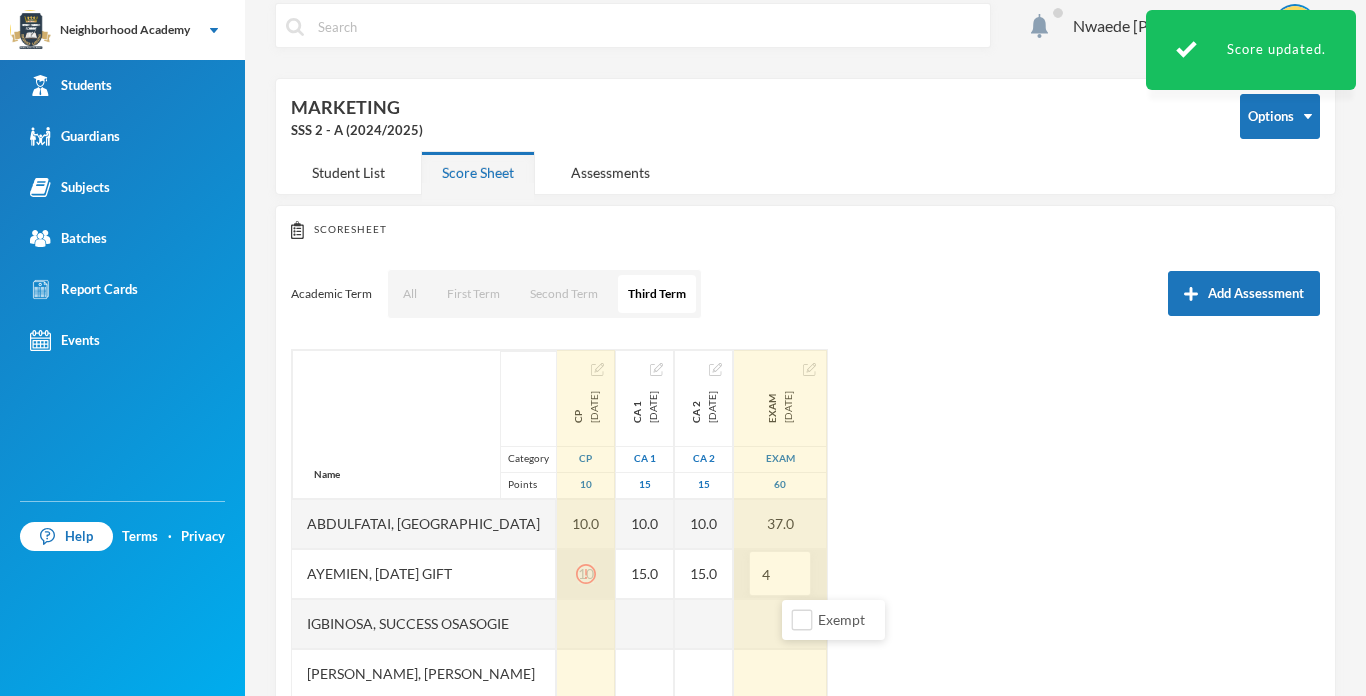 type on "42" 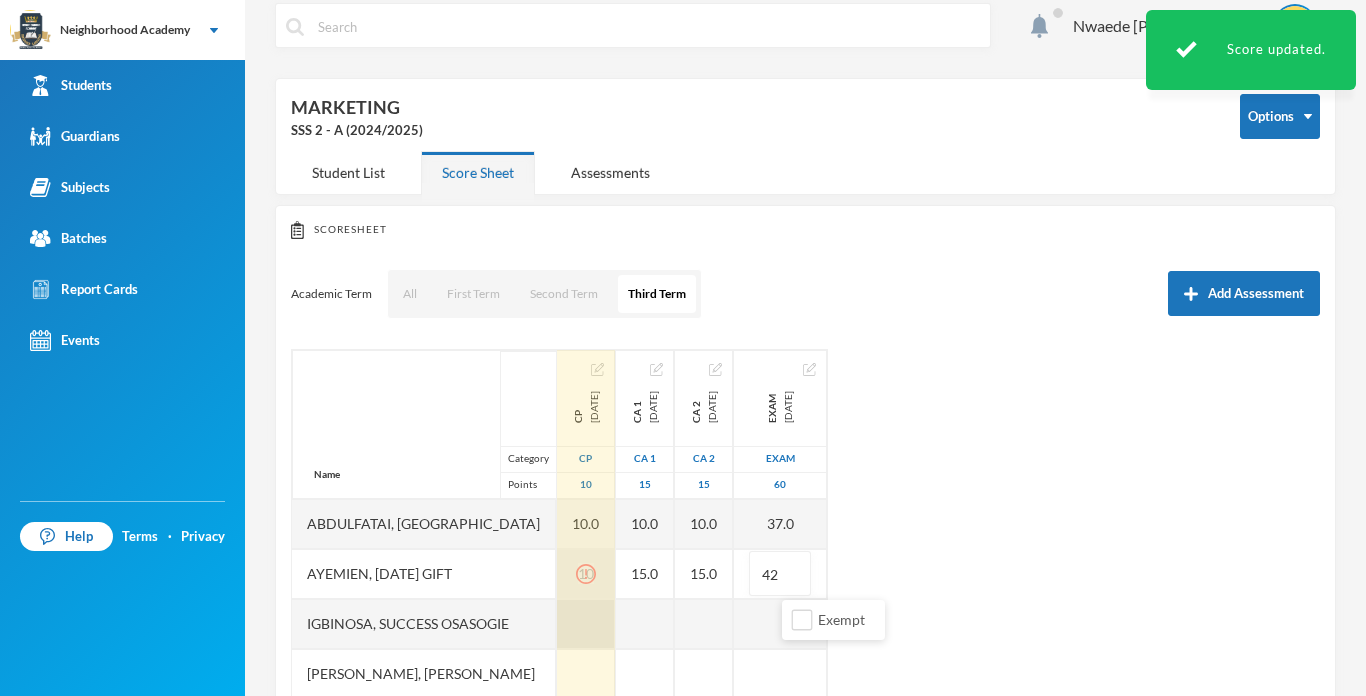 click at bounding box center (586, 624) 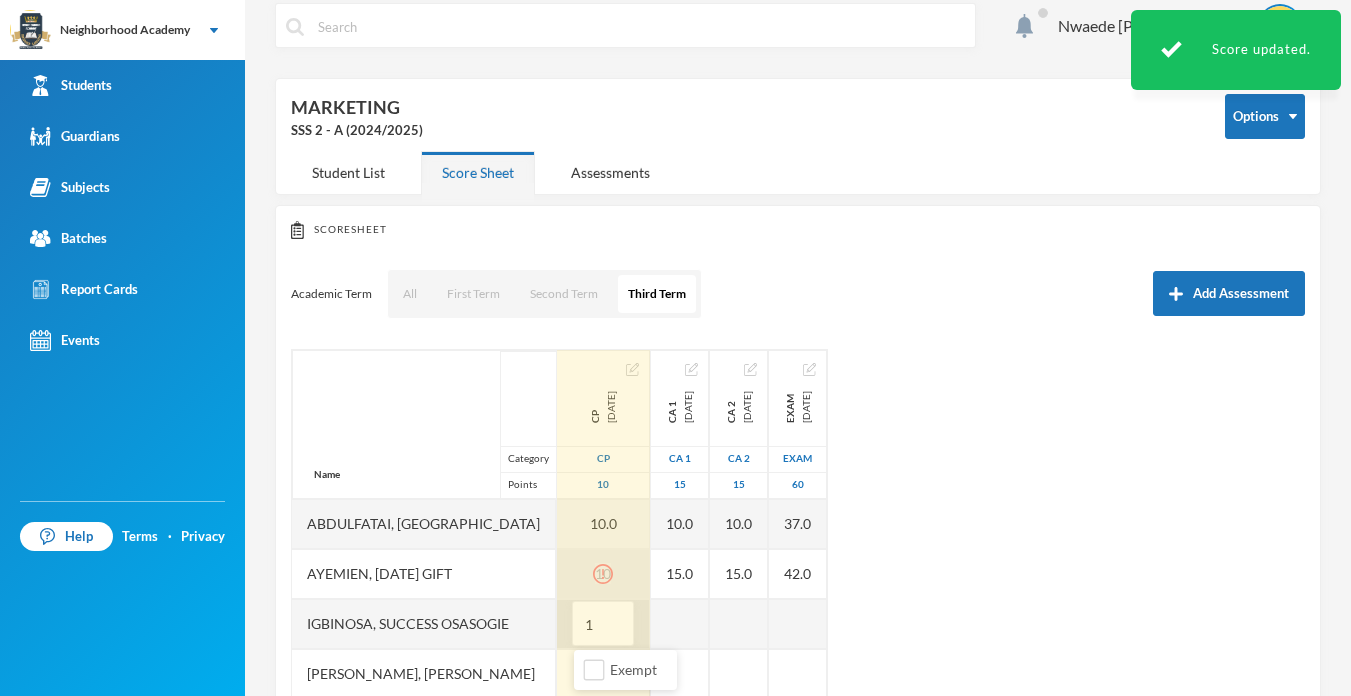 type on "10" 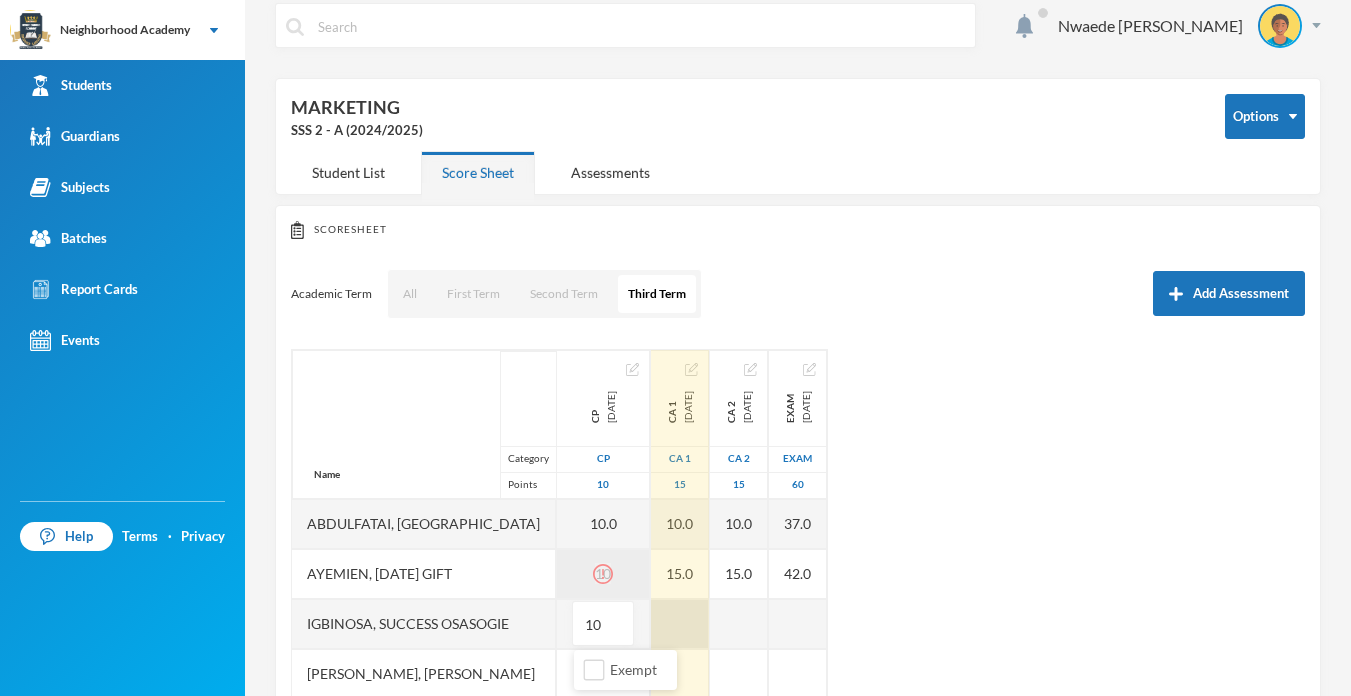 click at bounding box center [680, 624] 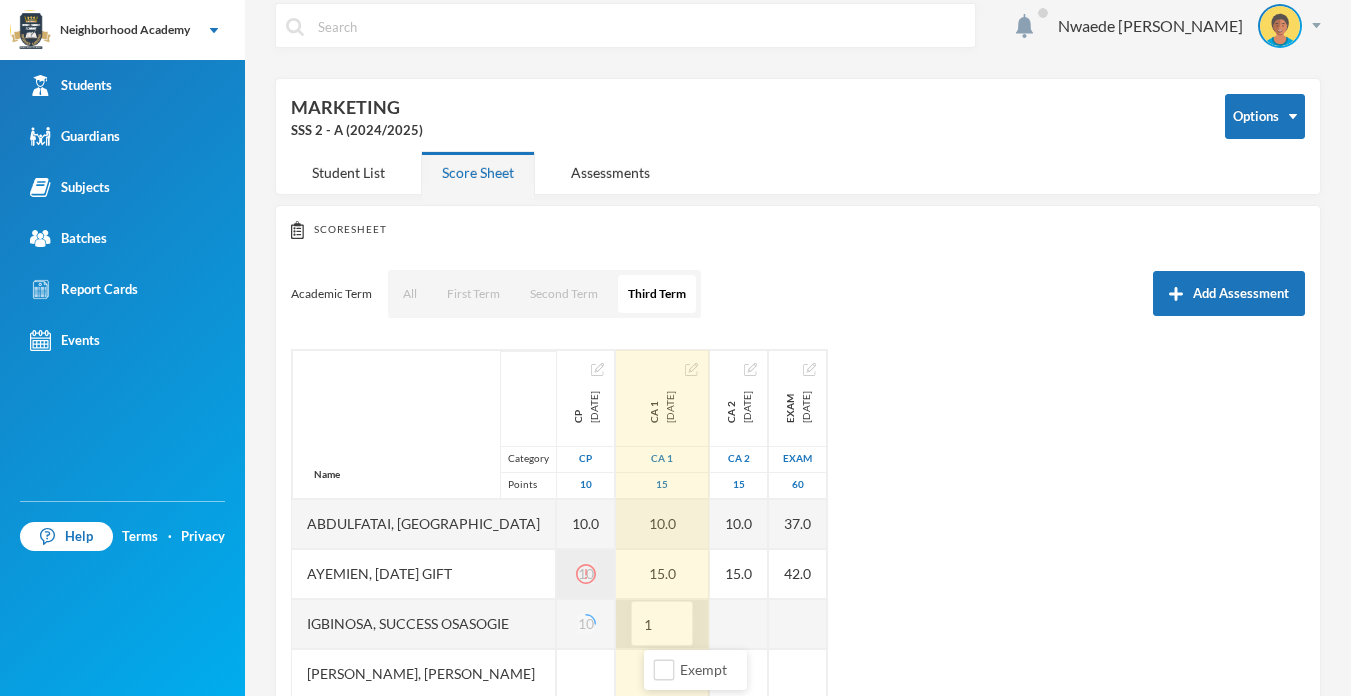 type on "12" 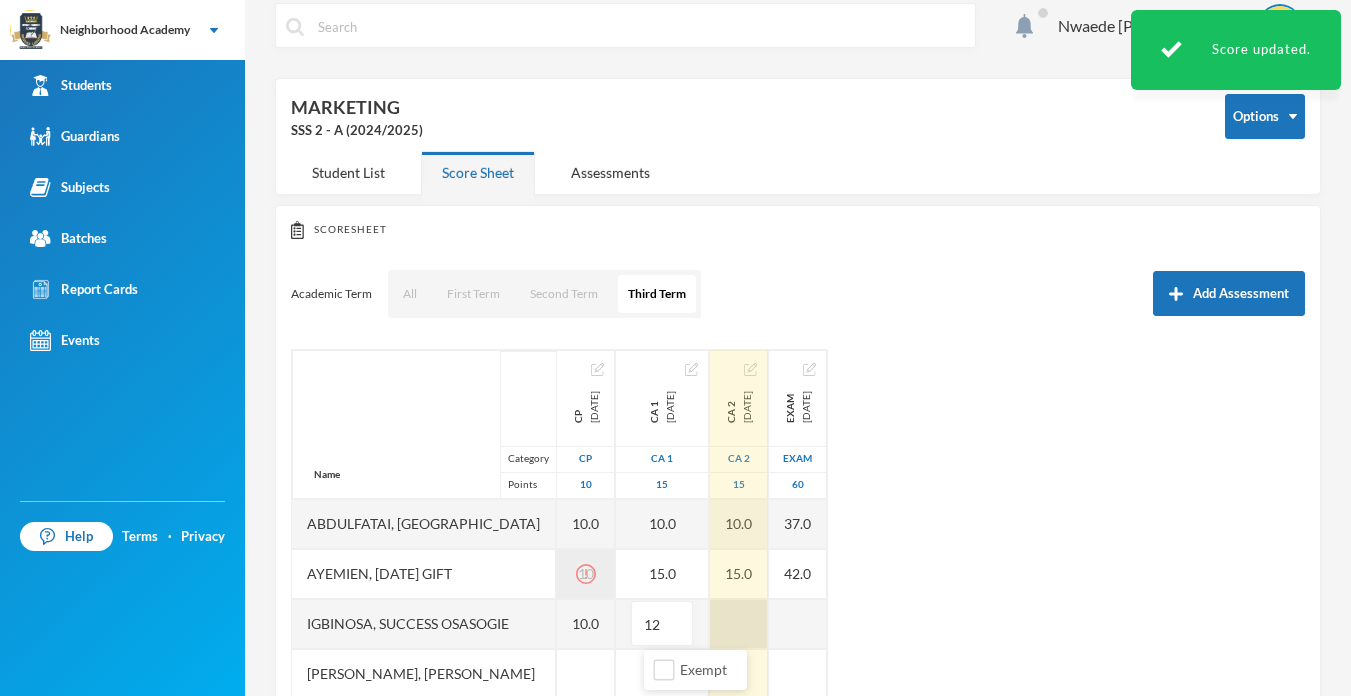 click at bounding box center (739, 624) 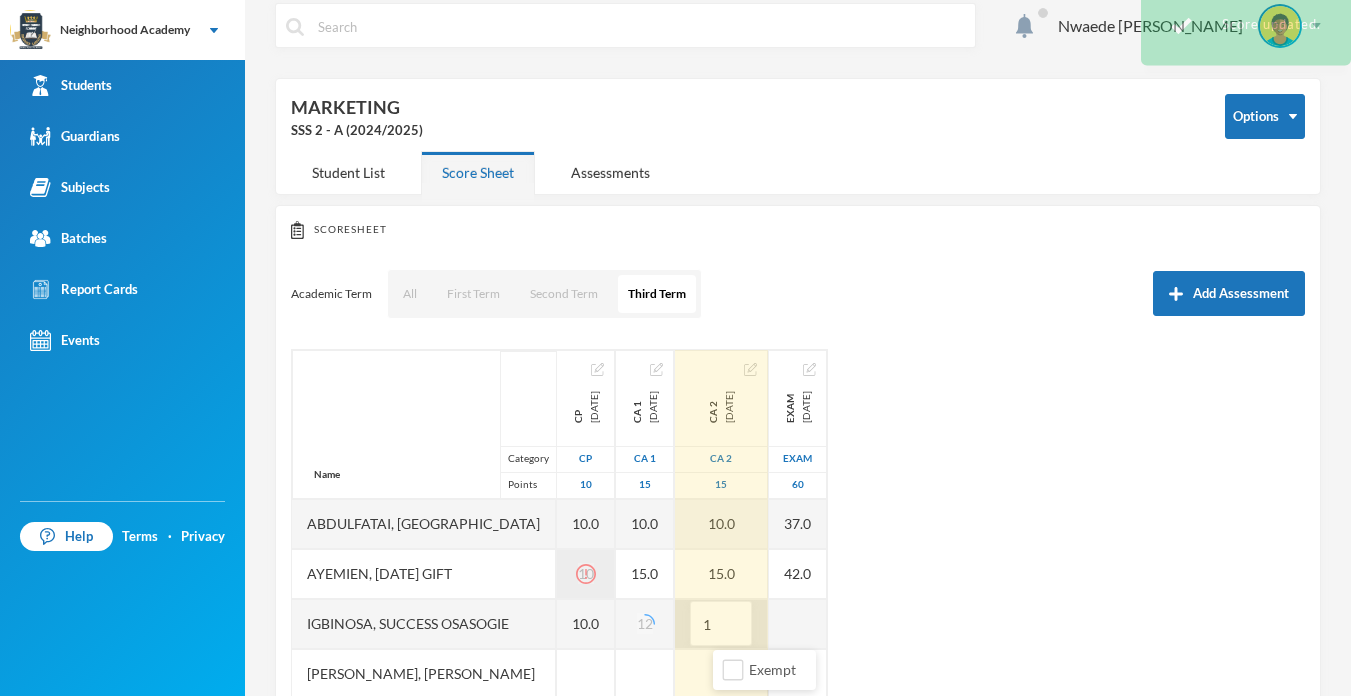 type on "12" 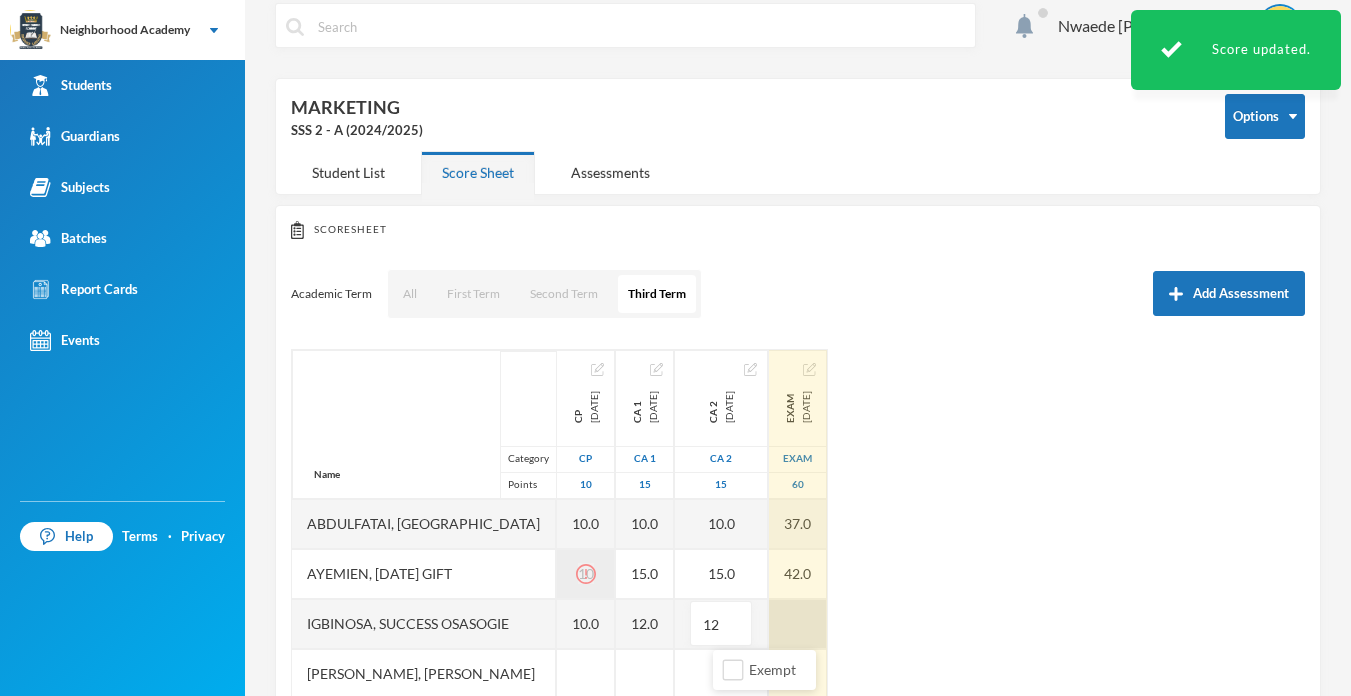 click at bounding box center [798, 624] 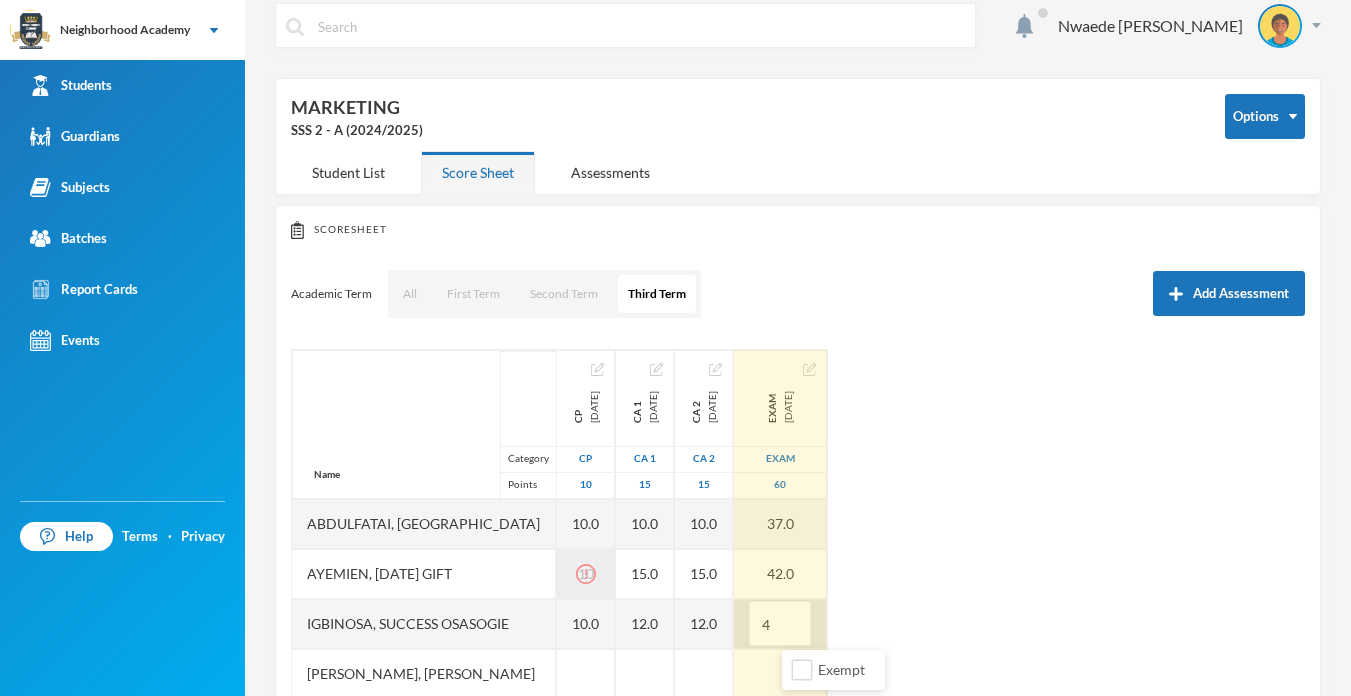 type on "45" 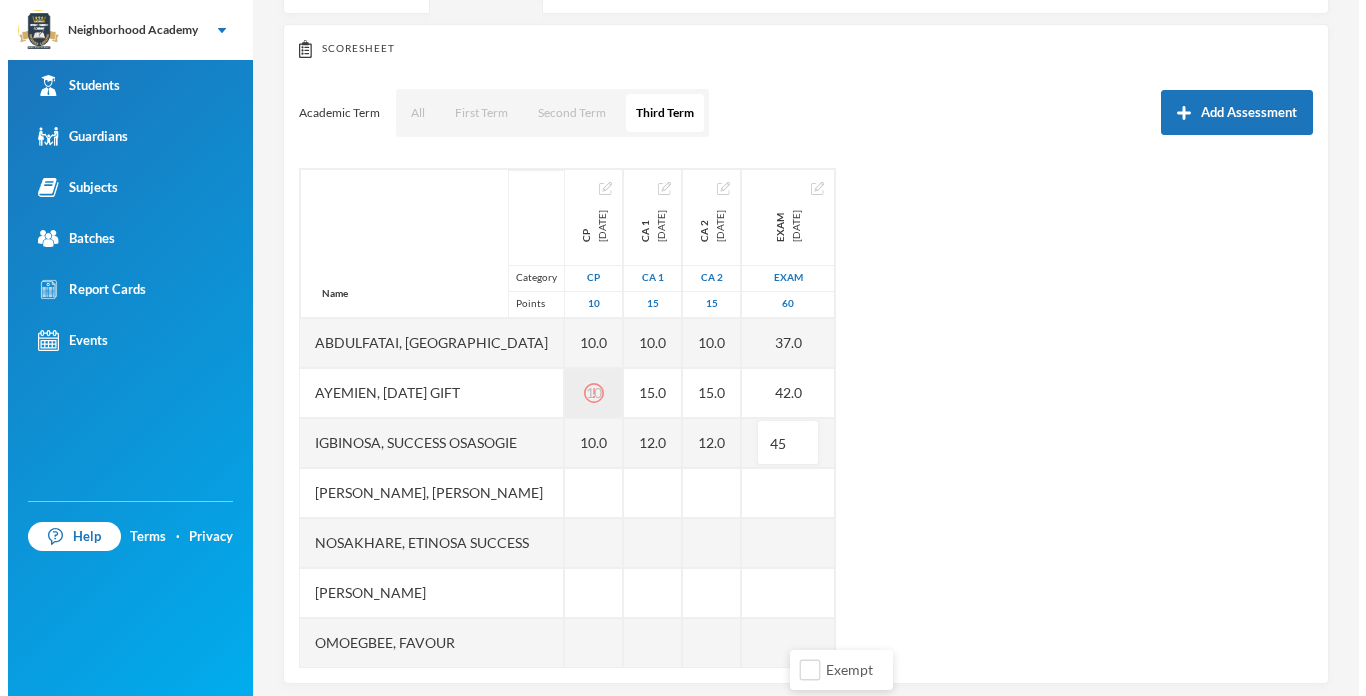 scroll, scrollTop: 216, scrollLeft: 0, axis: vertical 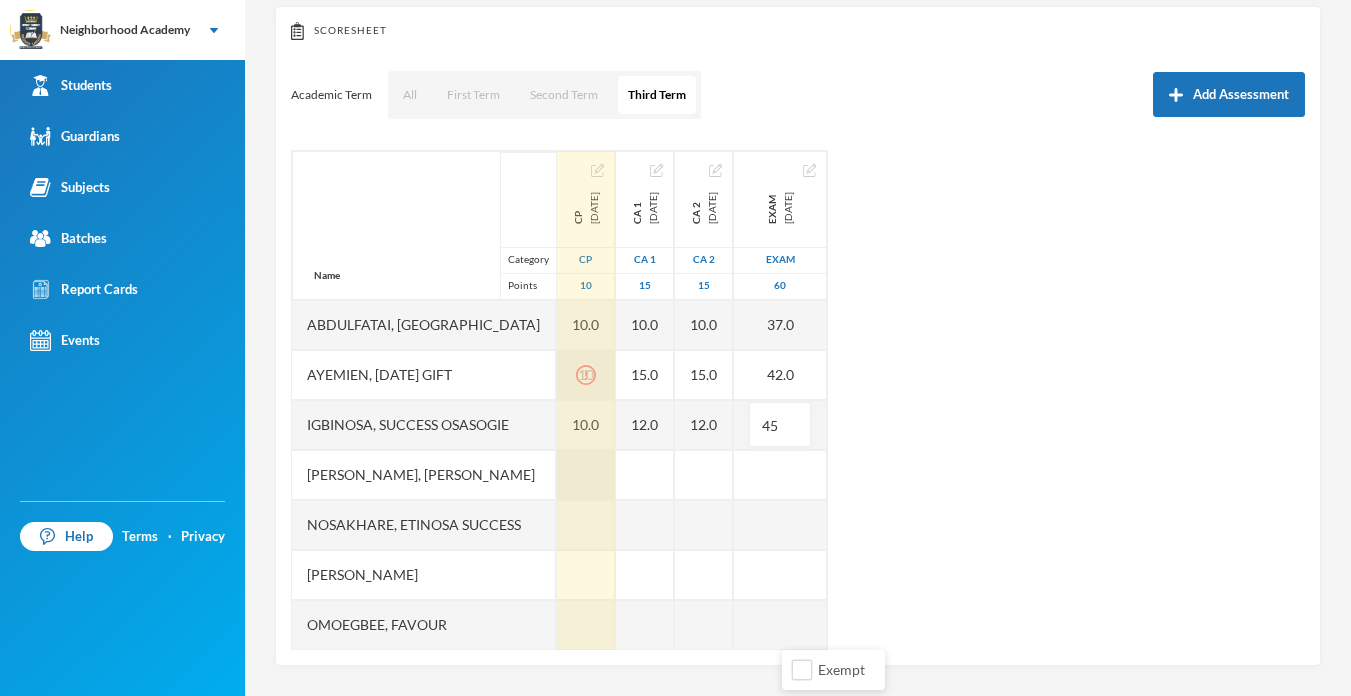 click at bounding box center [586, 475] 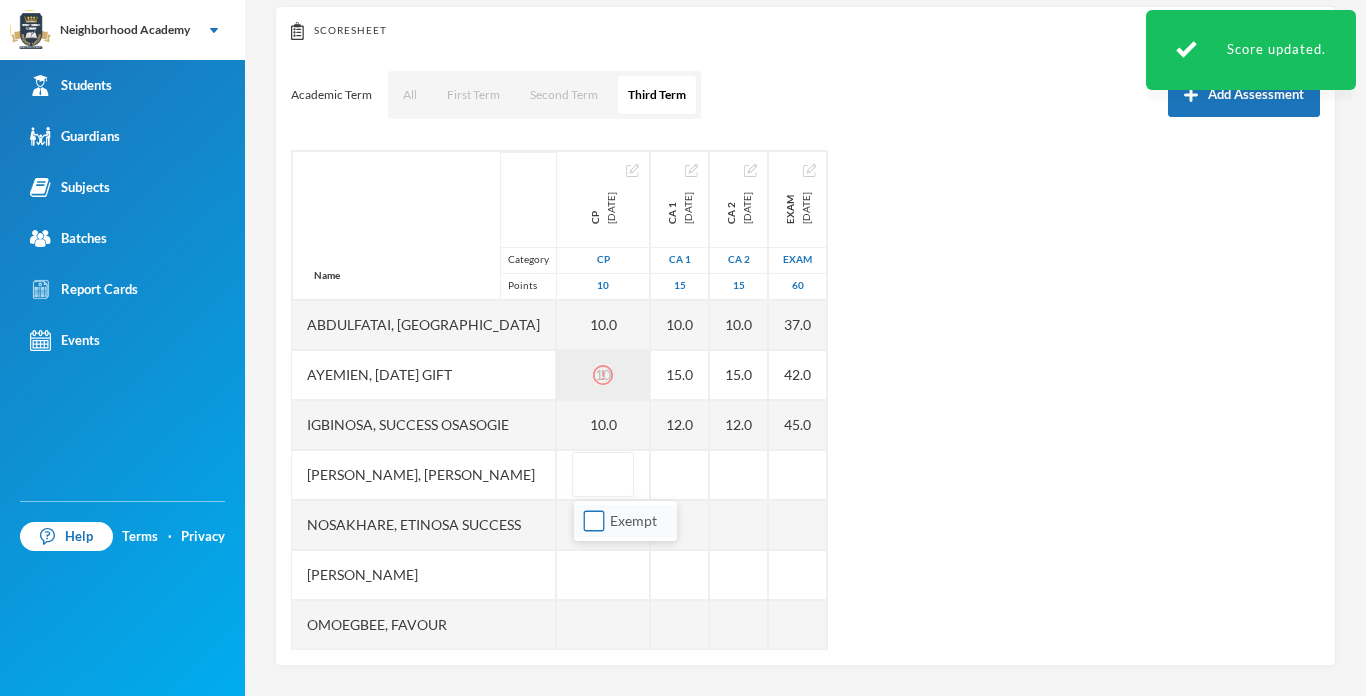 click on "Exempt" at bounding box center [594, 521] 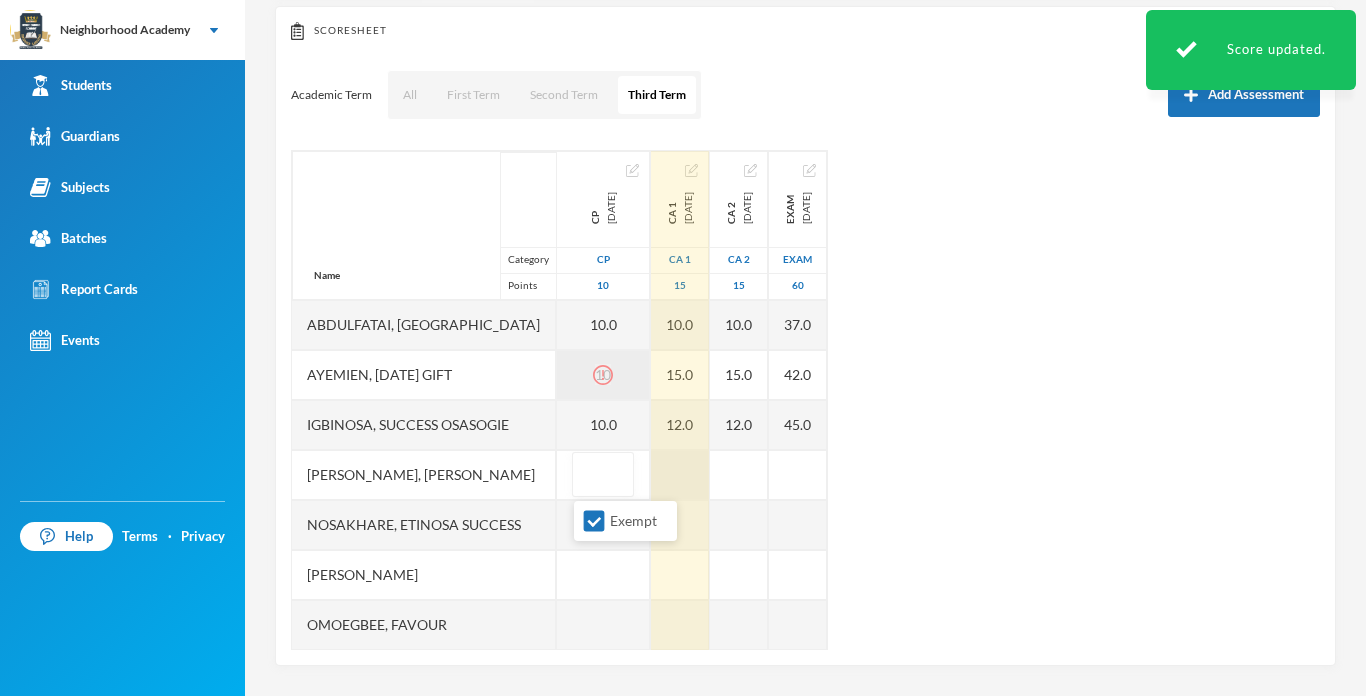 click at bounding box center (680, 475) 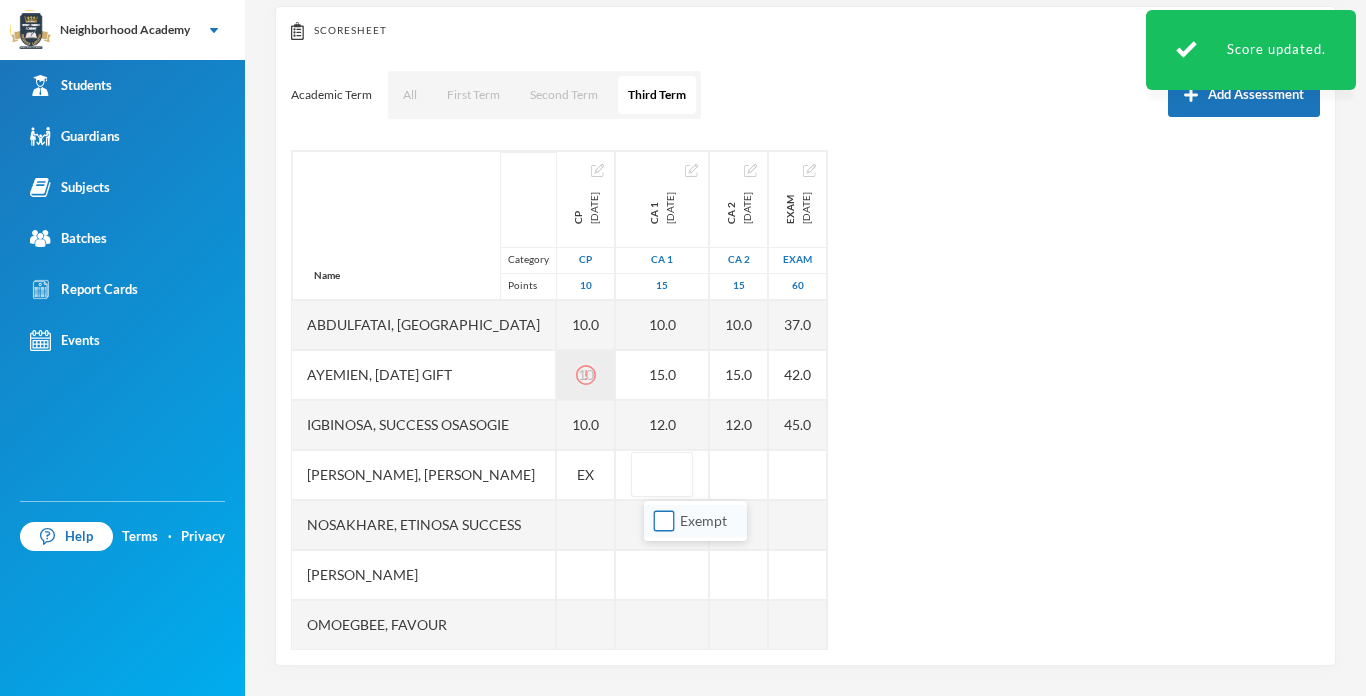 click on "Exempt" at bounding box center [664, 521] 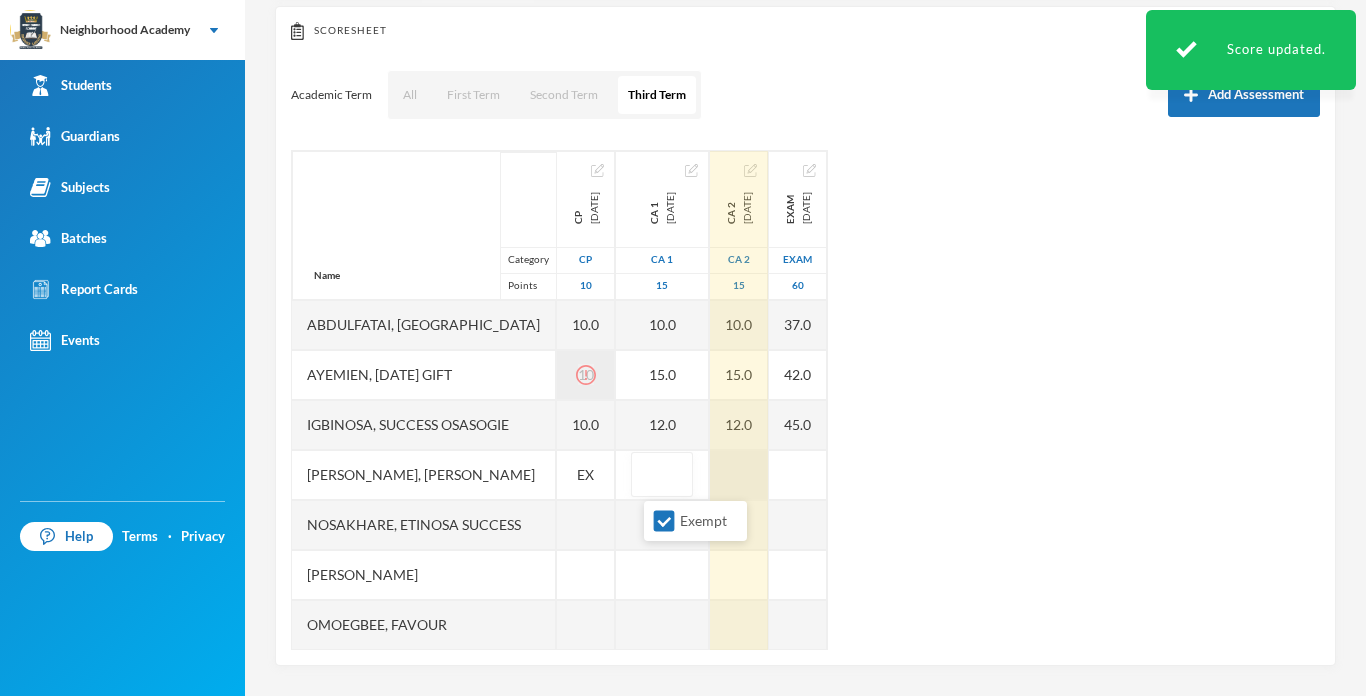 click at bounding box center (739, 475) 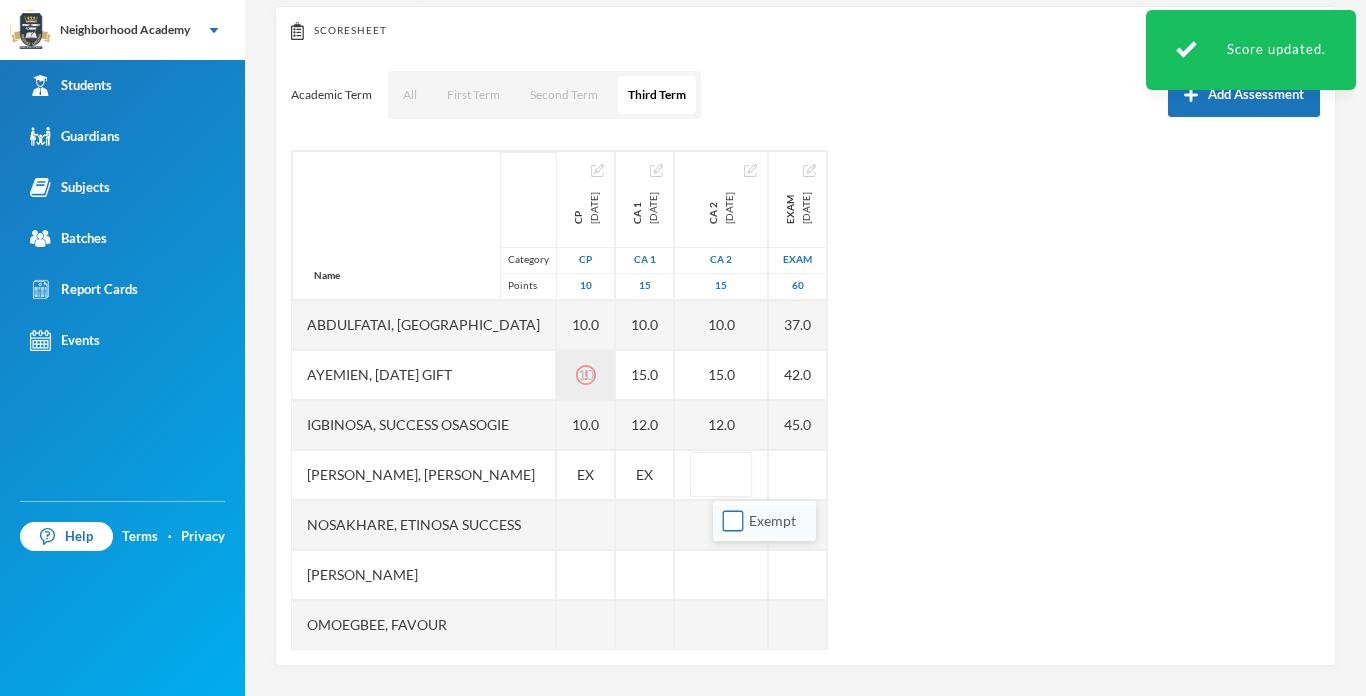 click on "Exempt" at bounding box center (733, 521) 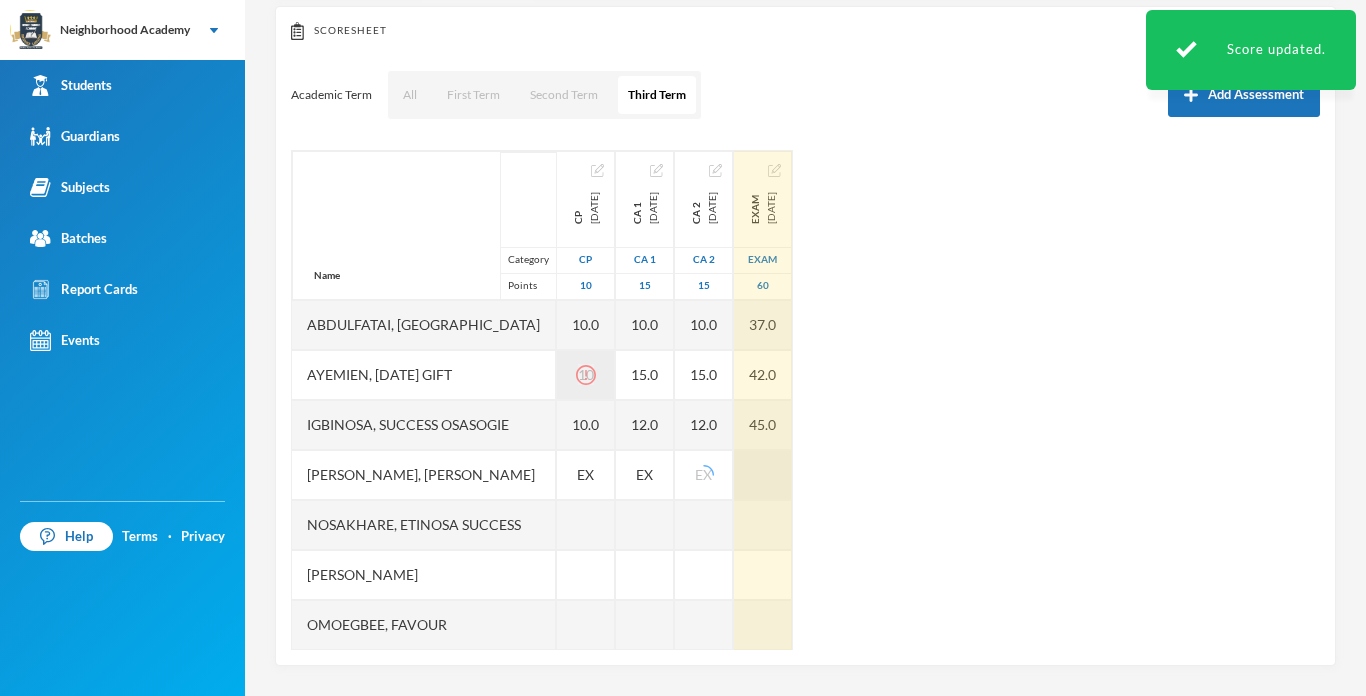 click at bounding box center [763, 475] 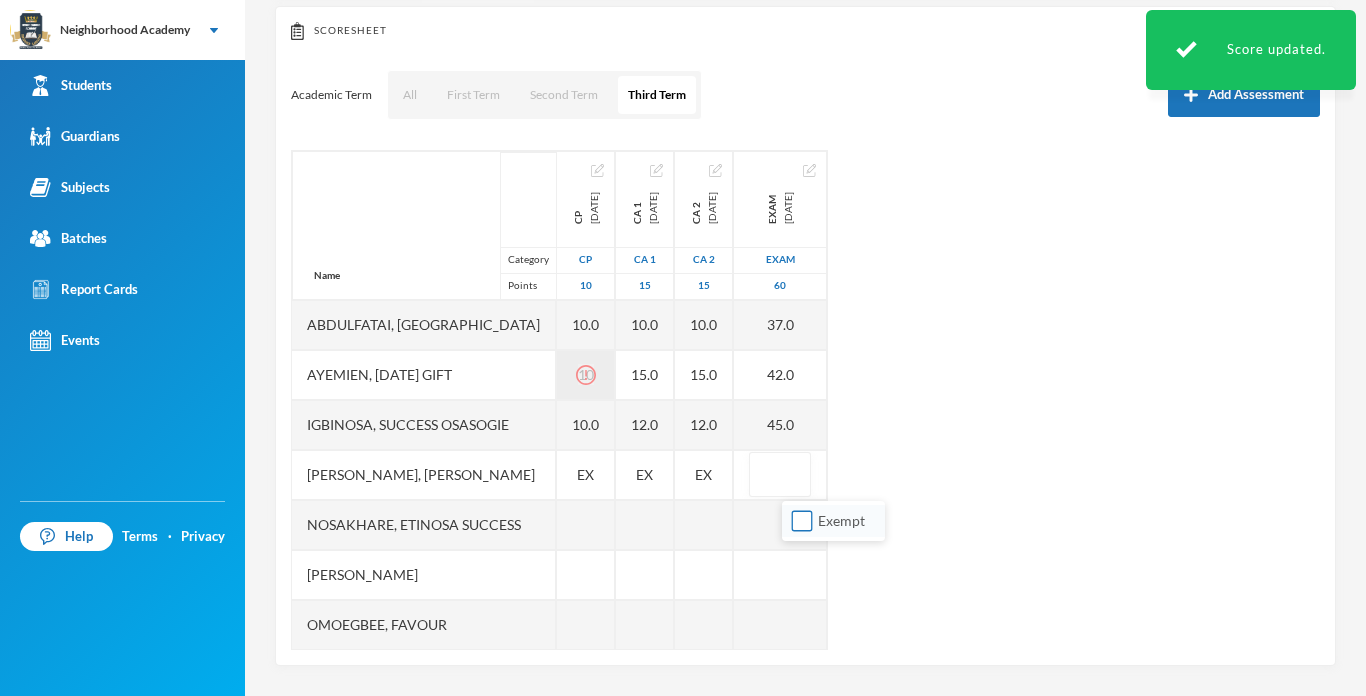 click on "Exempt" at bounding box center (802, 521) 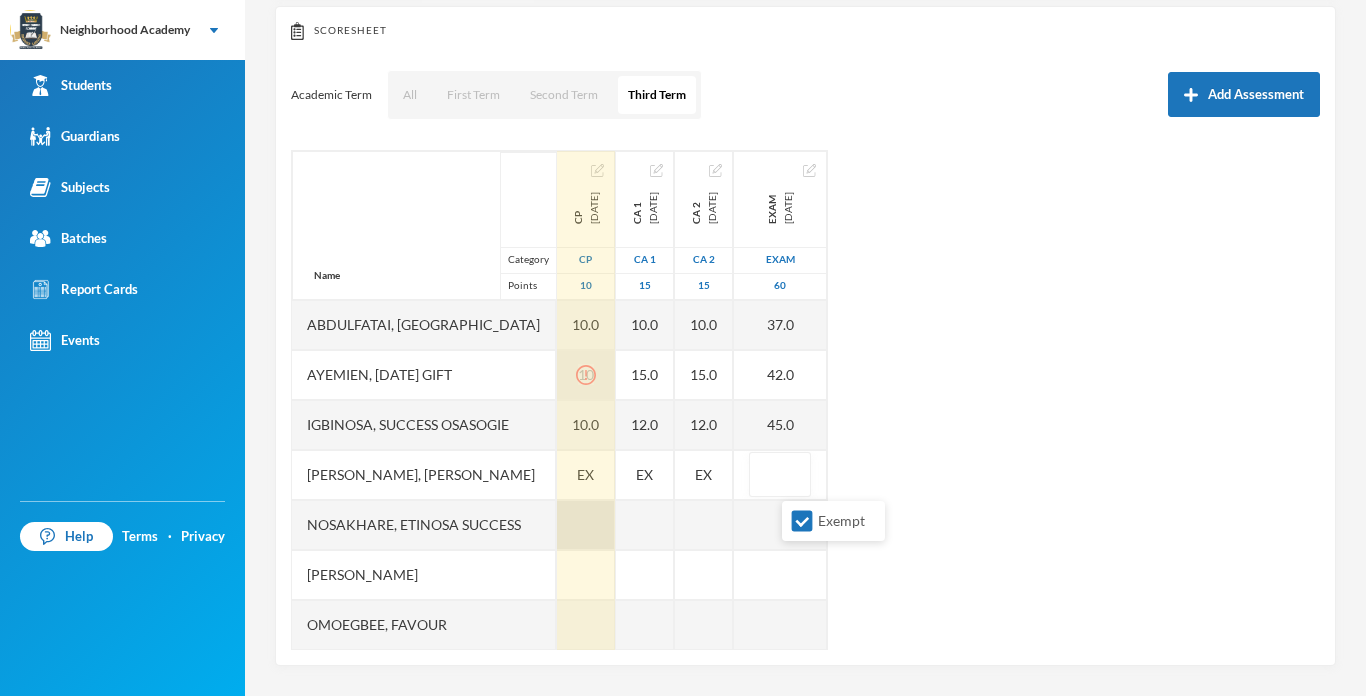 click at bounding box center (586, 525) 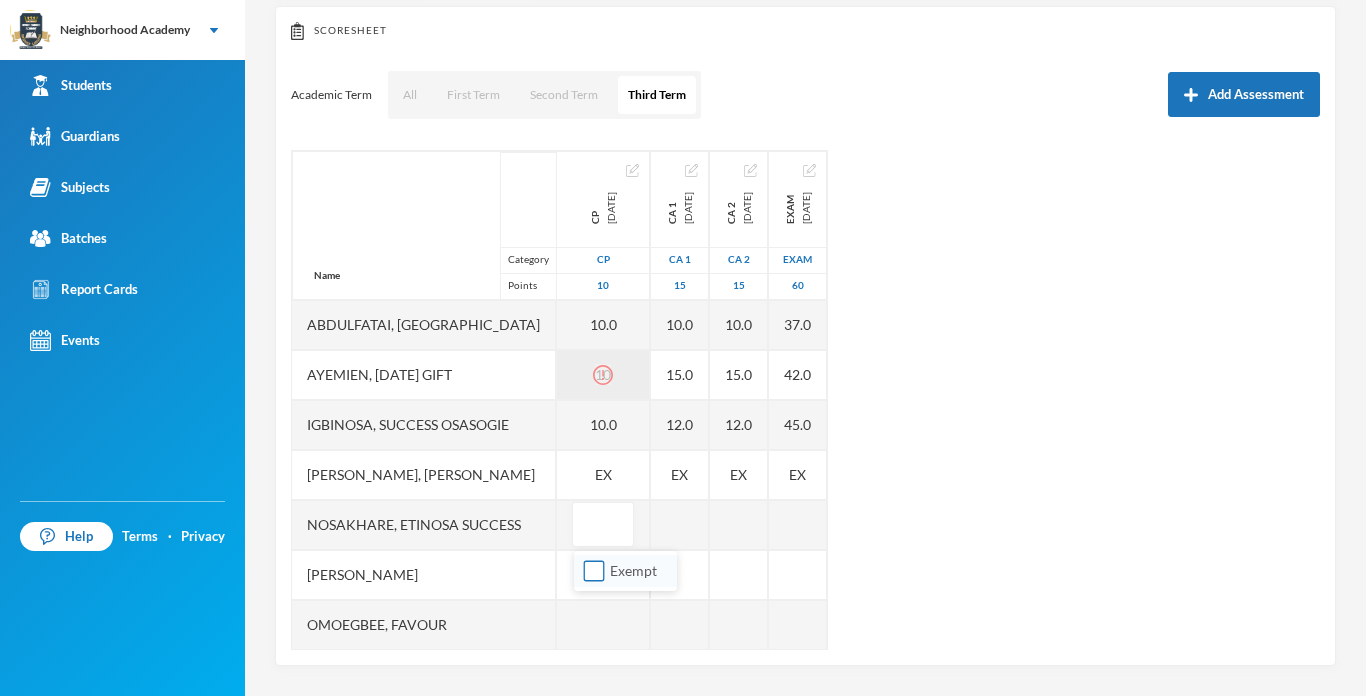 click on "Exempt" at bounding box center [594, 571] 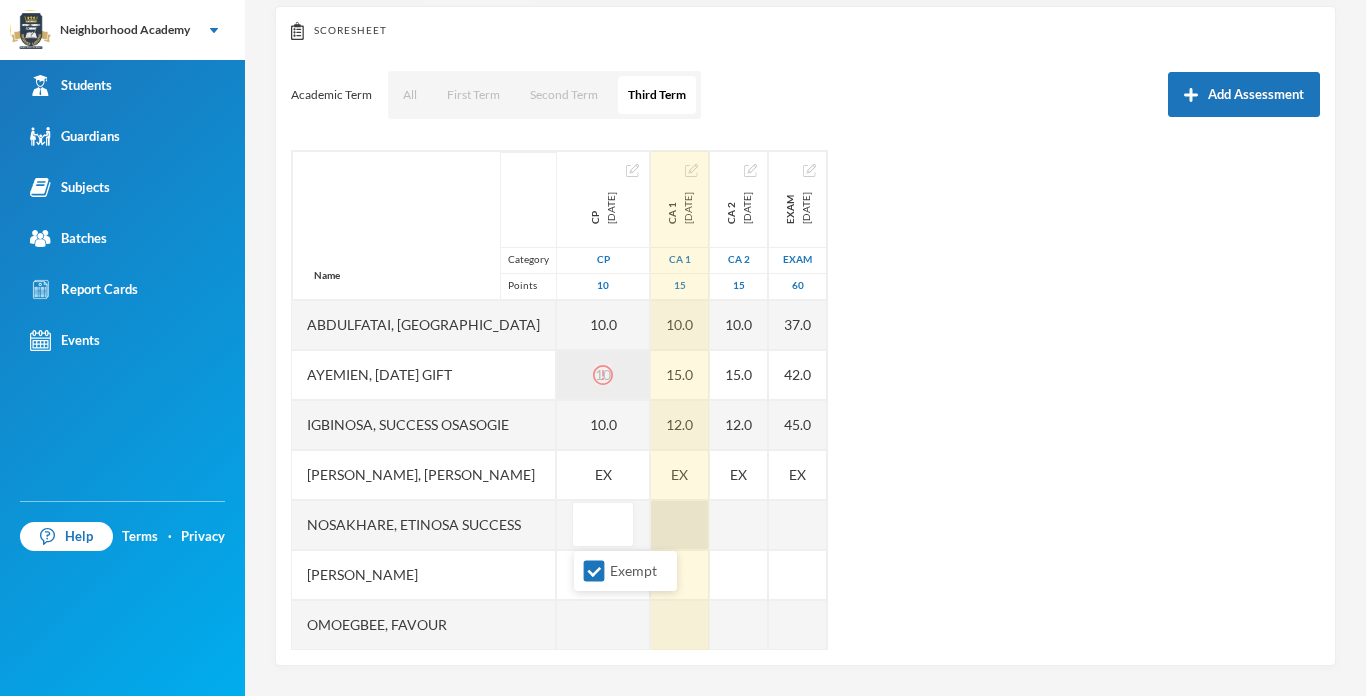 click at bounding box center [680, 525] 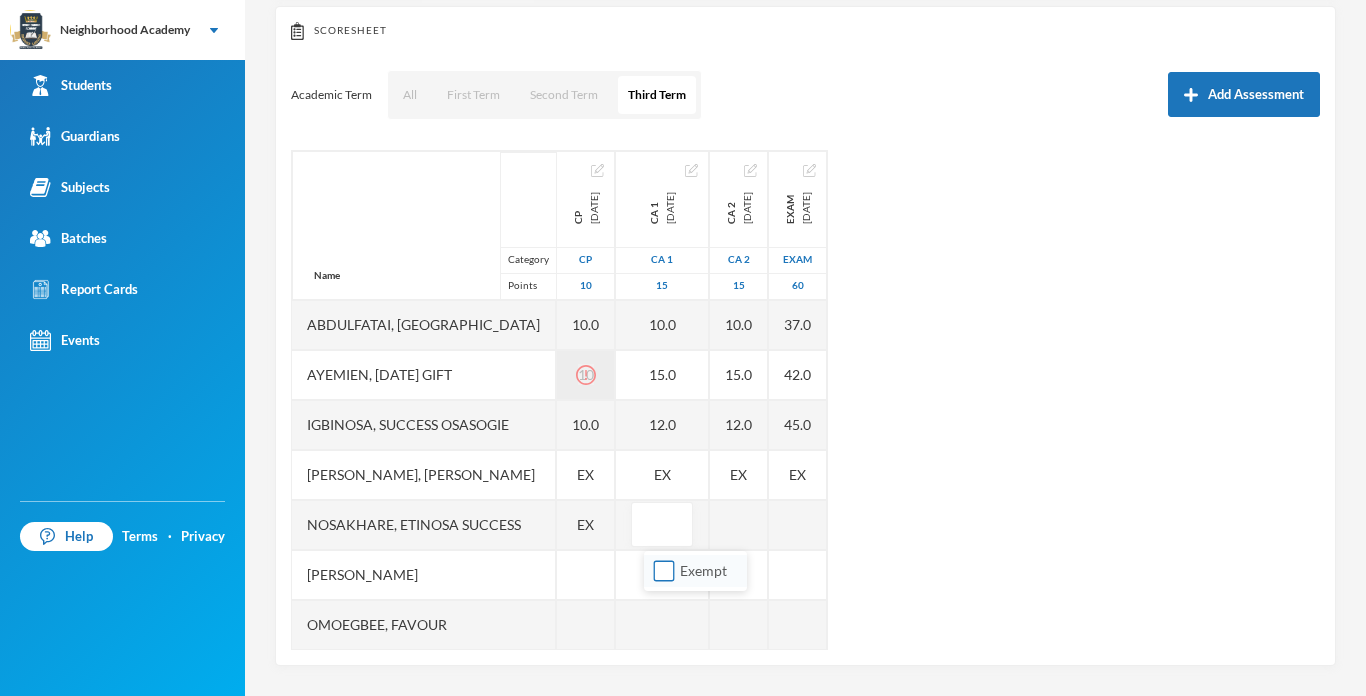 click on "Exempt" at bounding box center (664, 571) 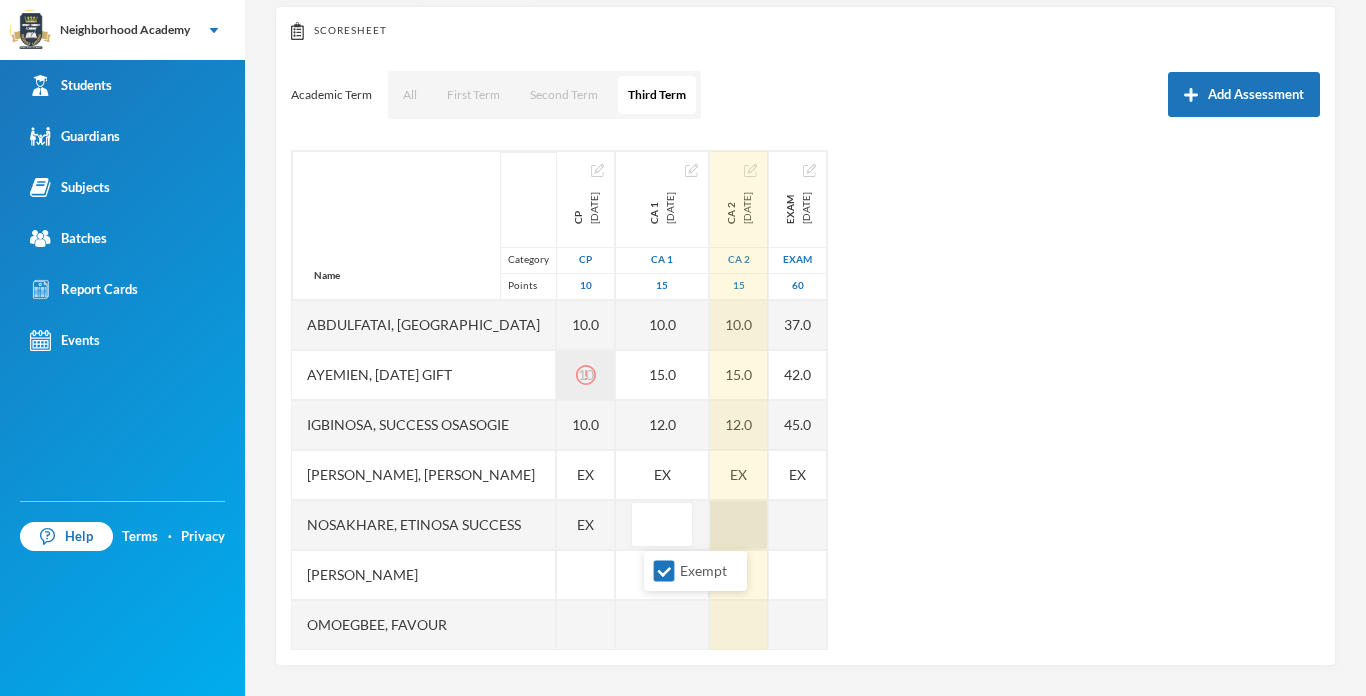 click at bounding box center [739, 525] 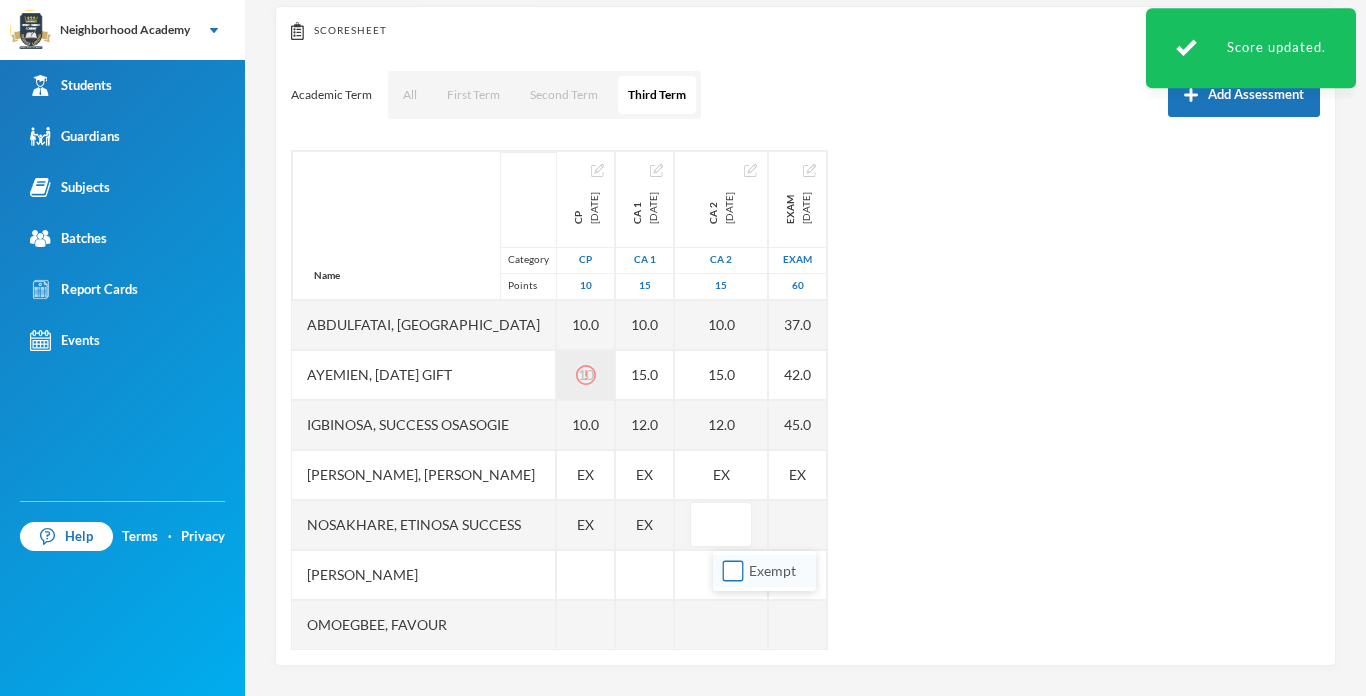 click on "Exempt" at bounding box center [733, 571] 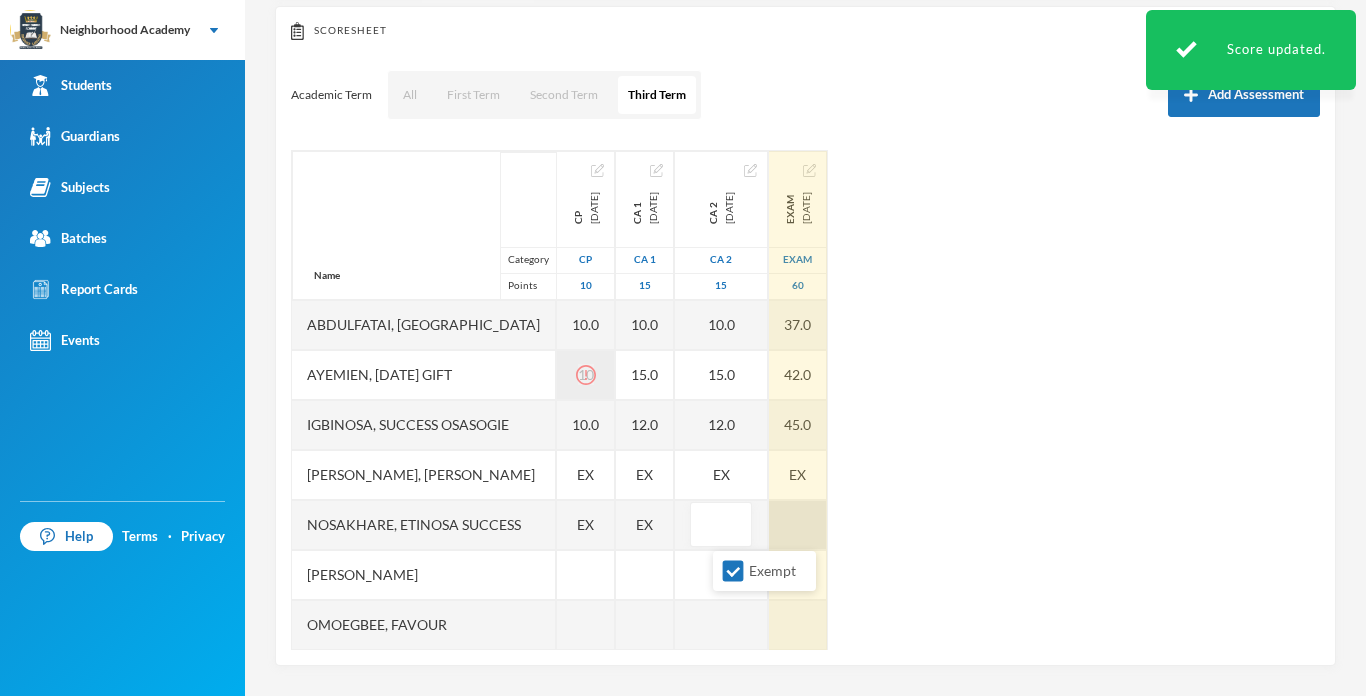 click at bounding box center [798, 525] 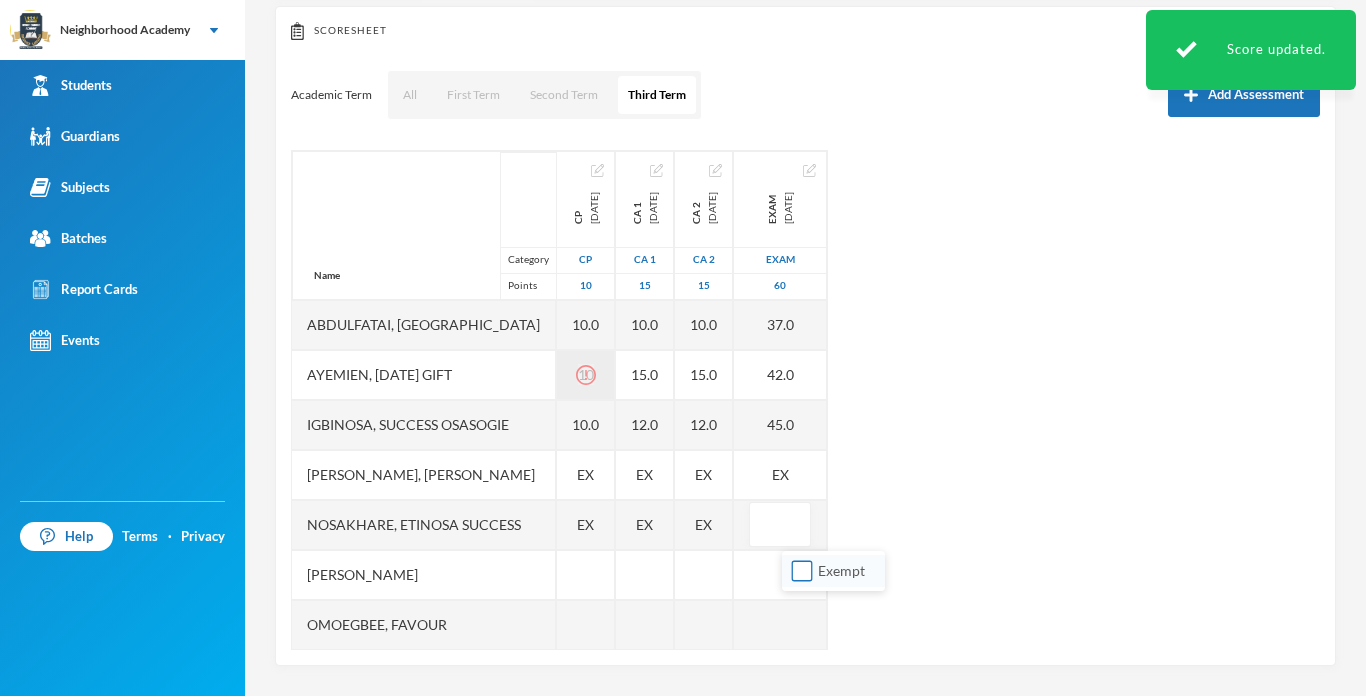 click on "Exempt" at bounding box center [802, 571] 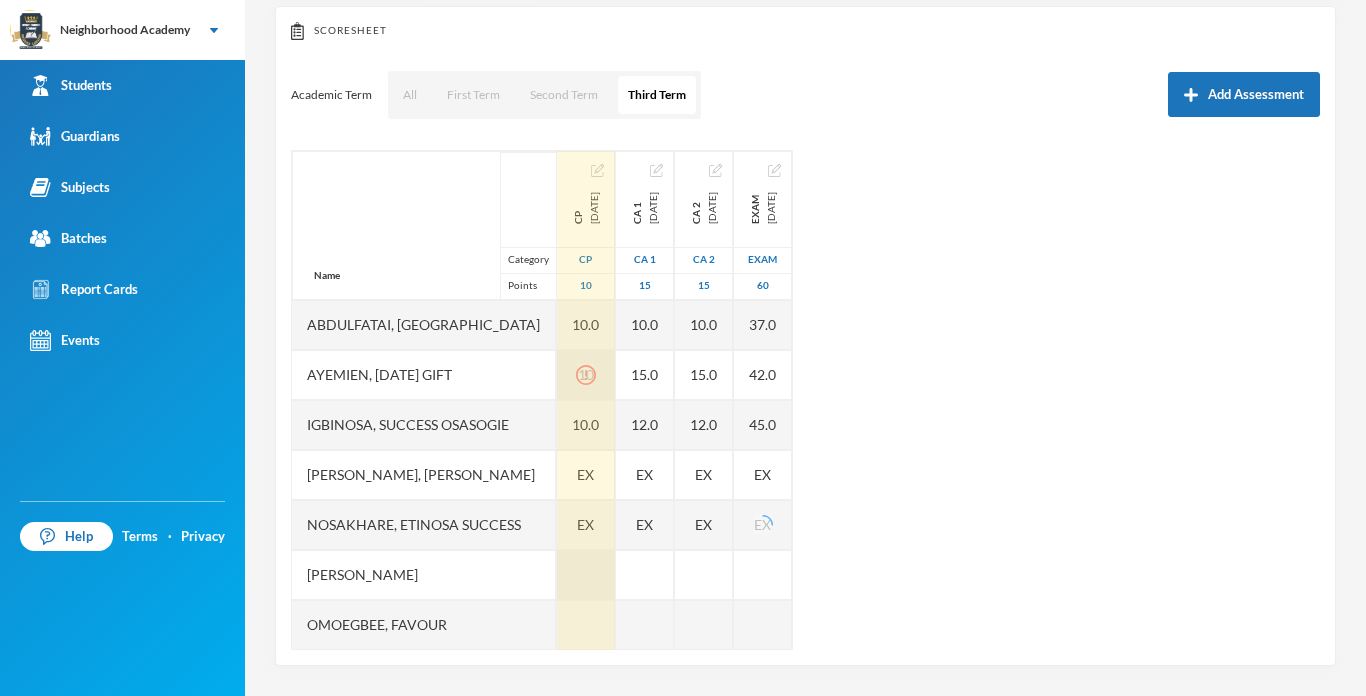 click at bounding box center [586, 575] 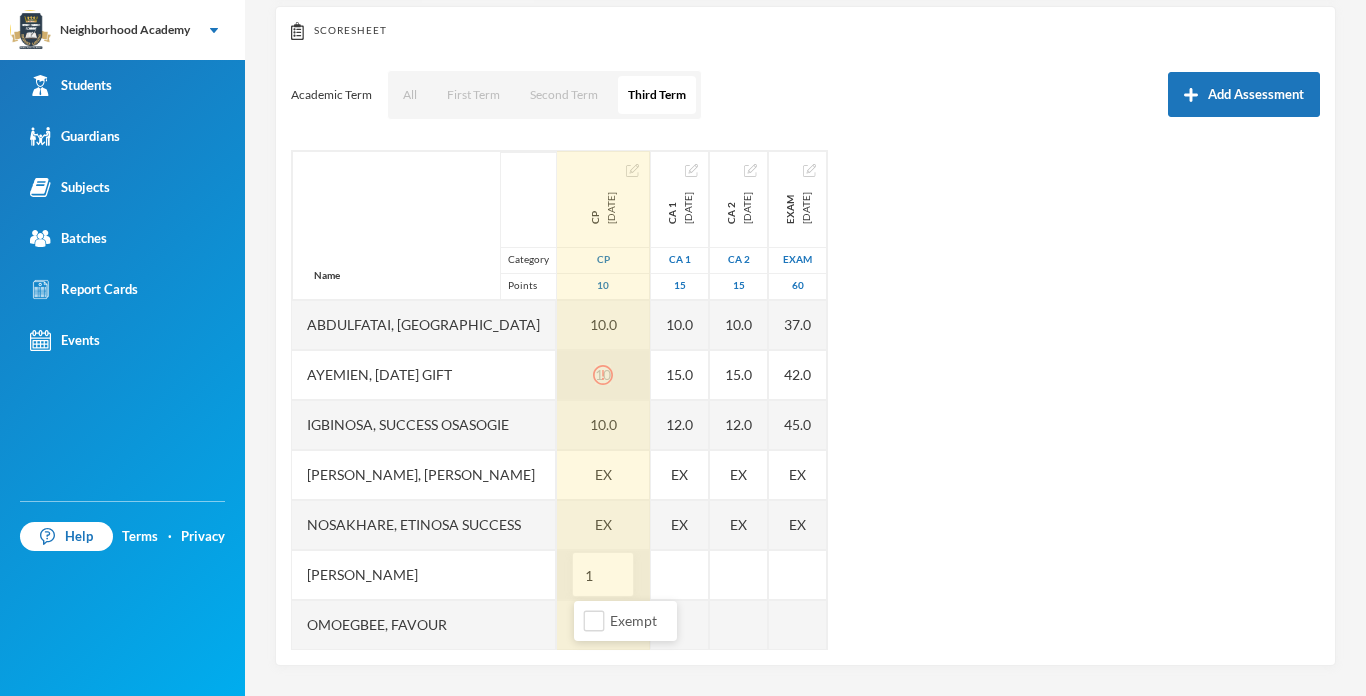 type on "10" 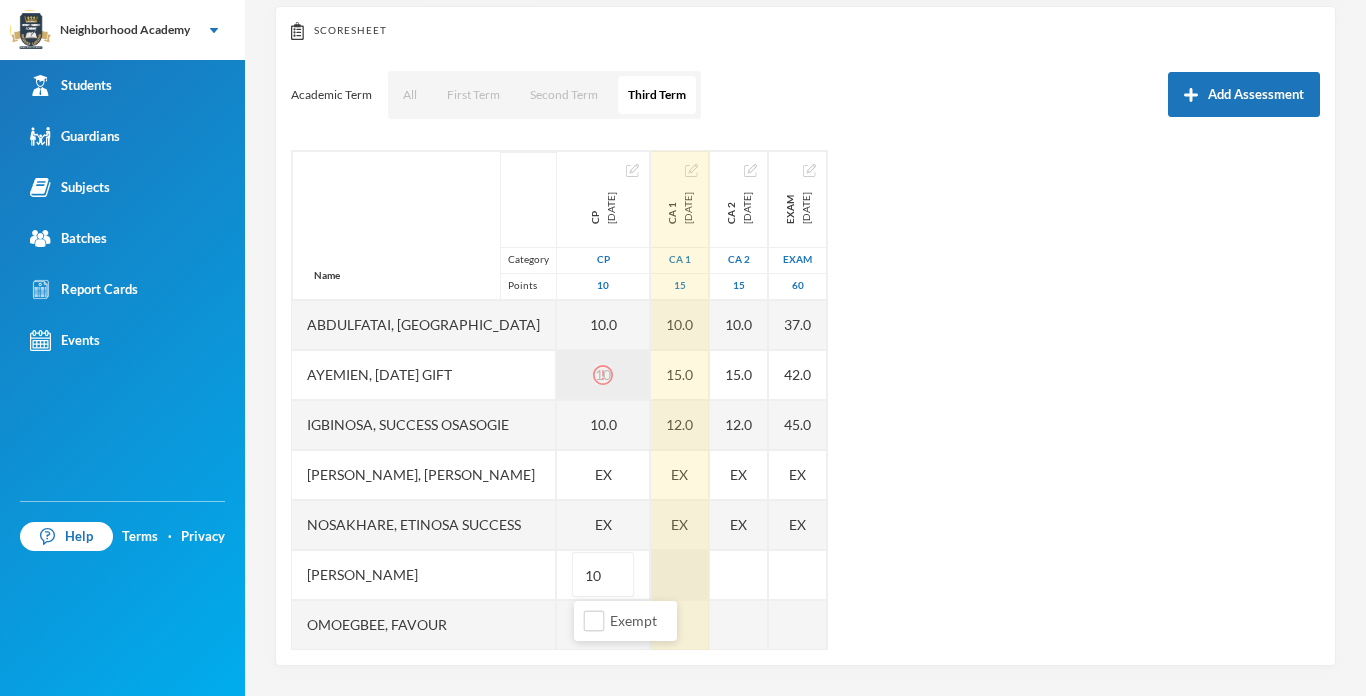 click at bounding box center [680, 575] 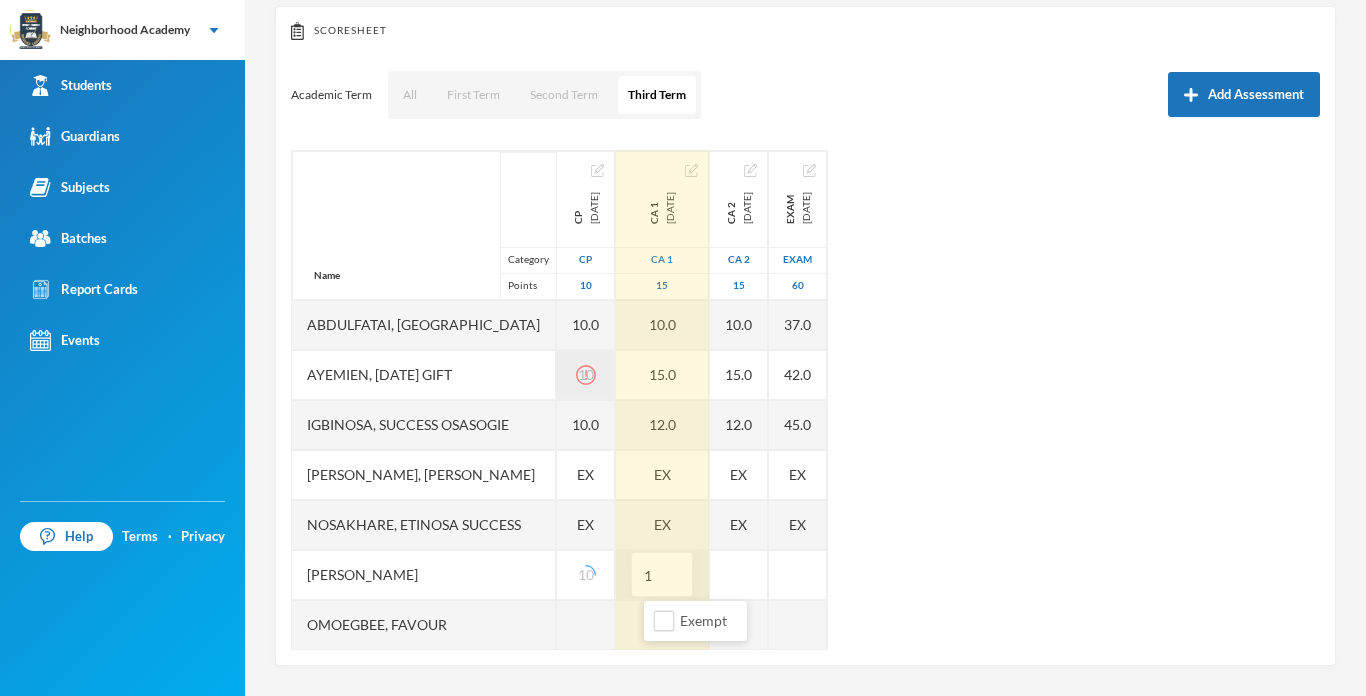 type on "11" 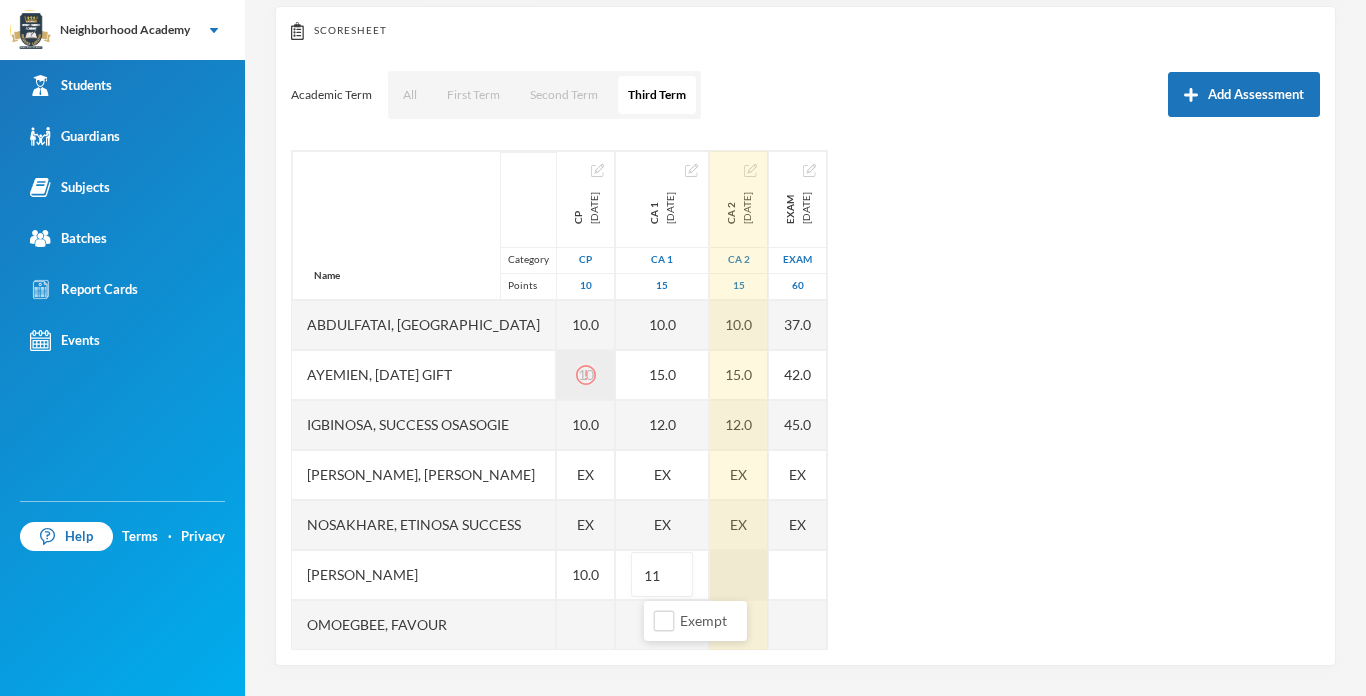 click at bounding box center (739, 575) 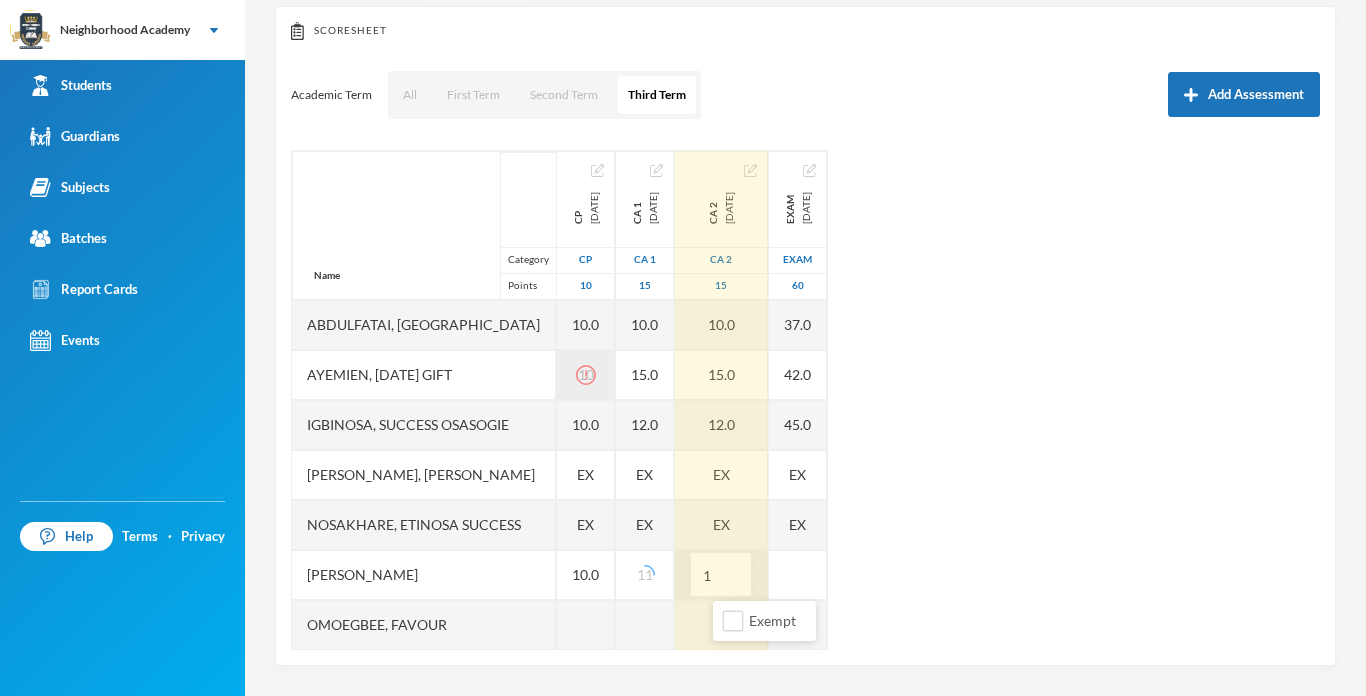 type on "11" 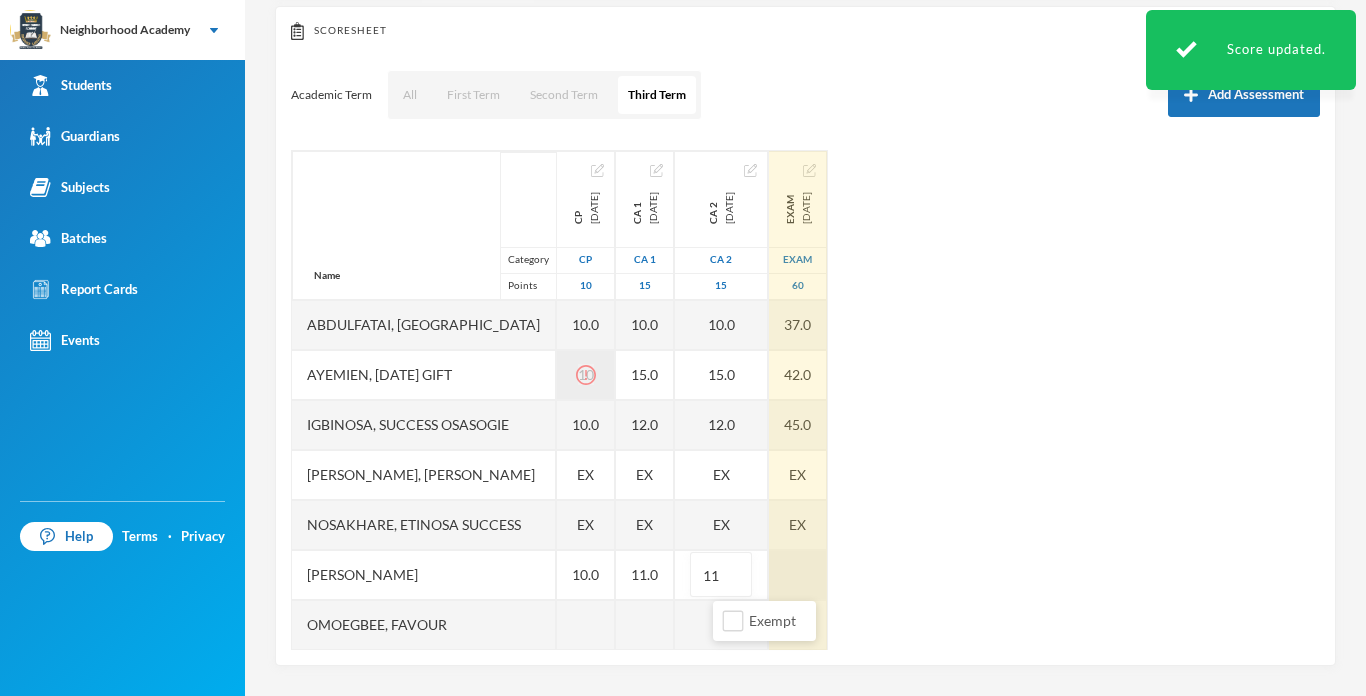 click at bounding box center [798, 575] 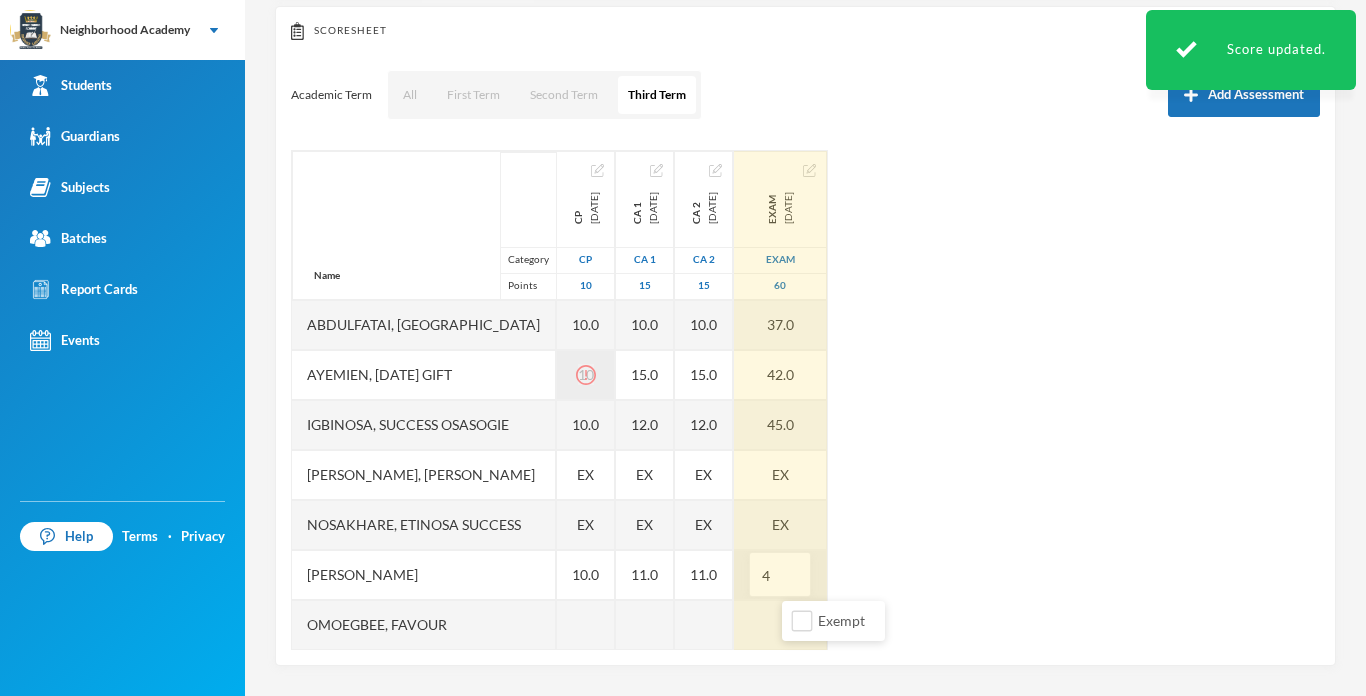 type on "44" 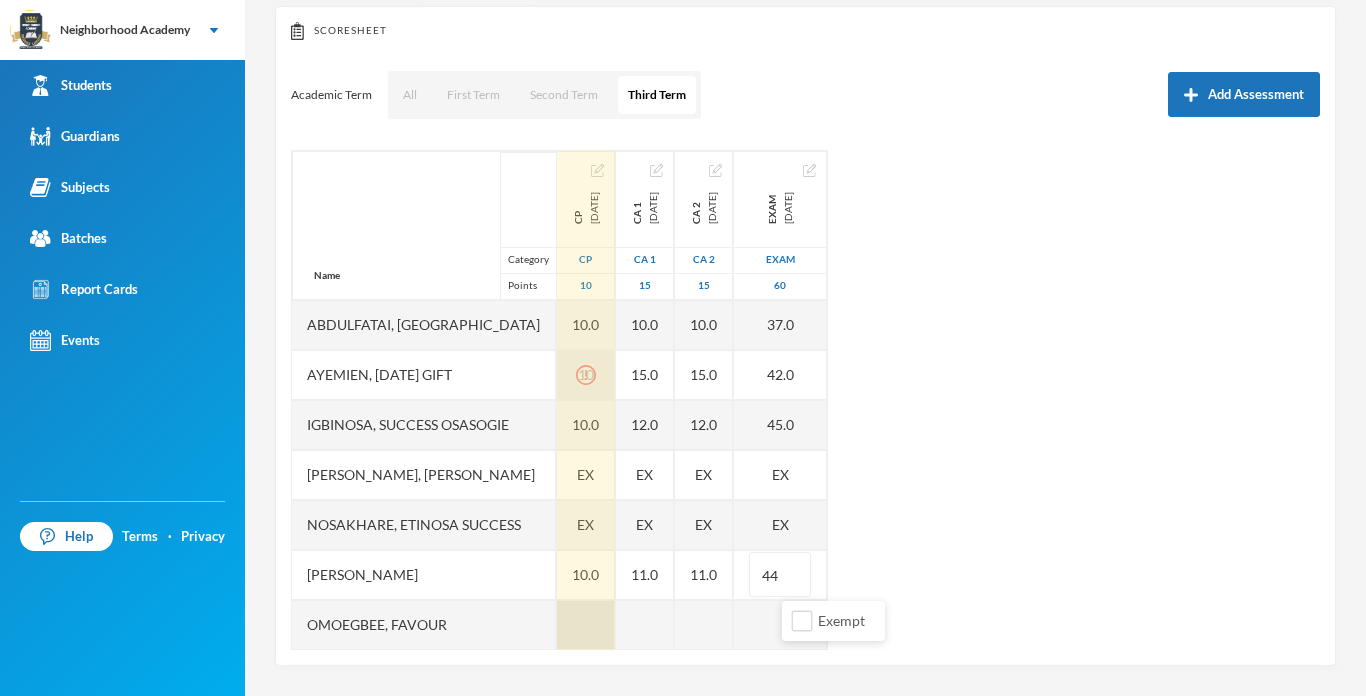 click at bounding box center (586, 625) 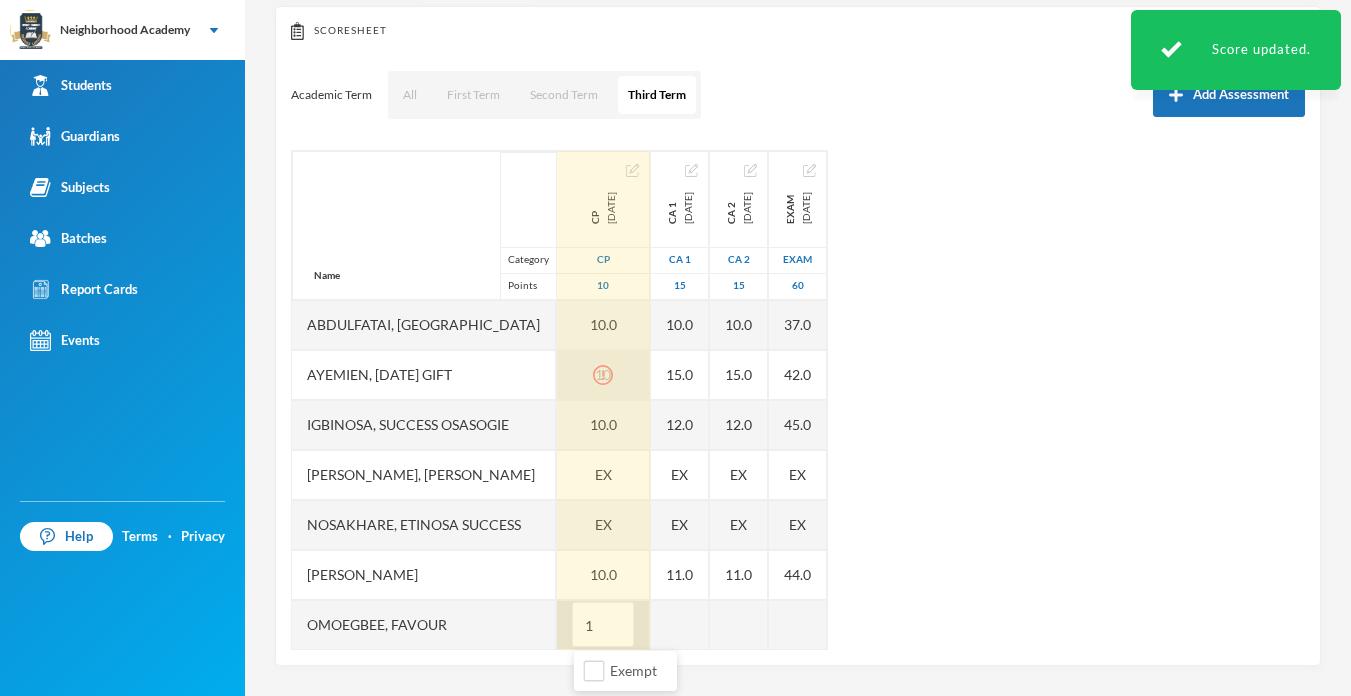 type on "10" 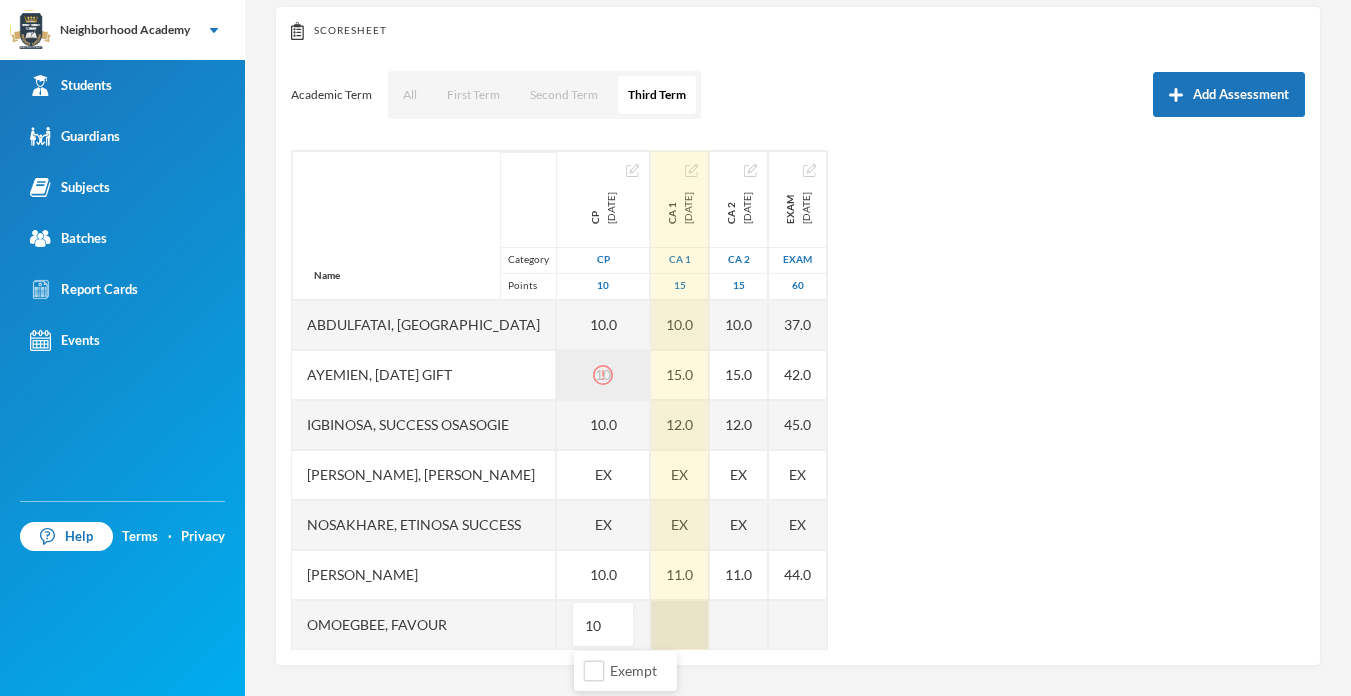 click at bounding box center (680, 625) 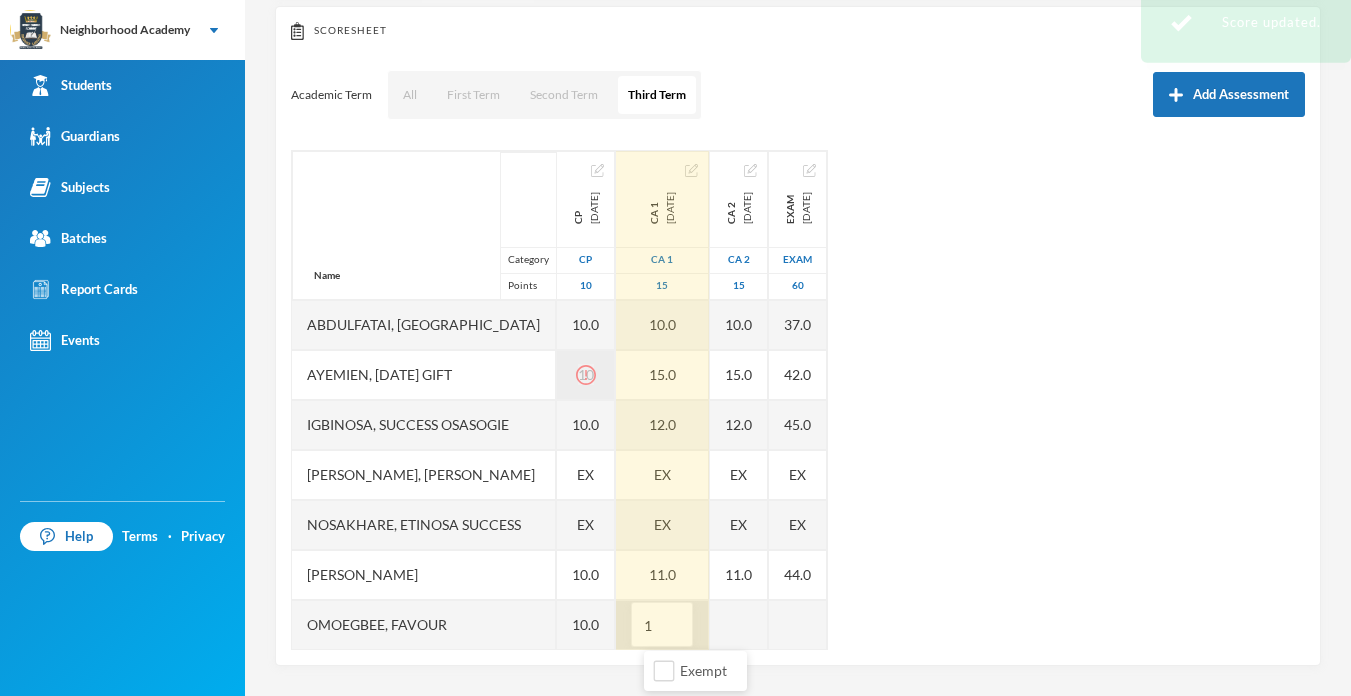 type on "15" 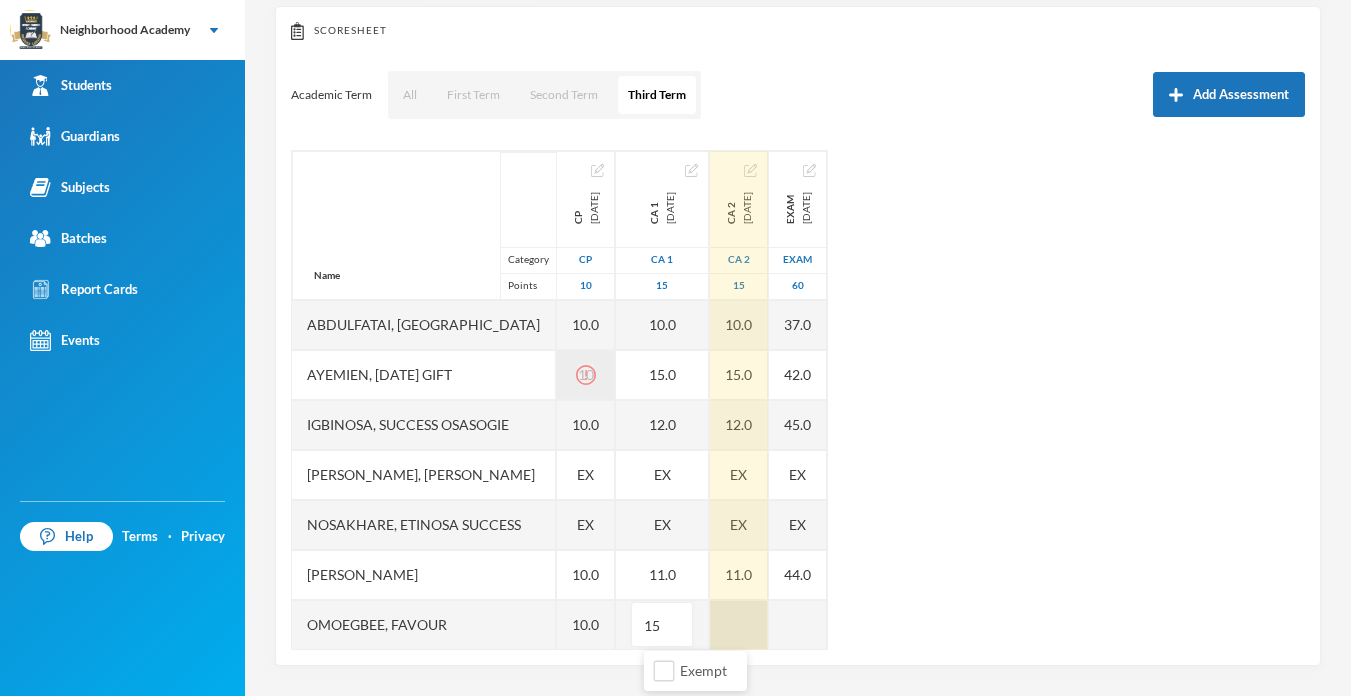 click at bounding box center [739, 625] 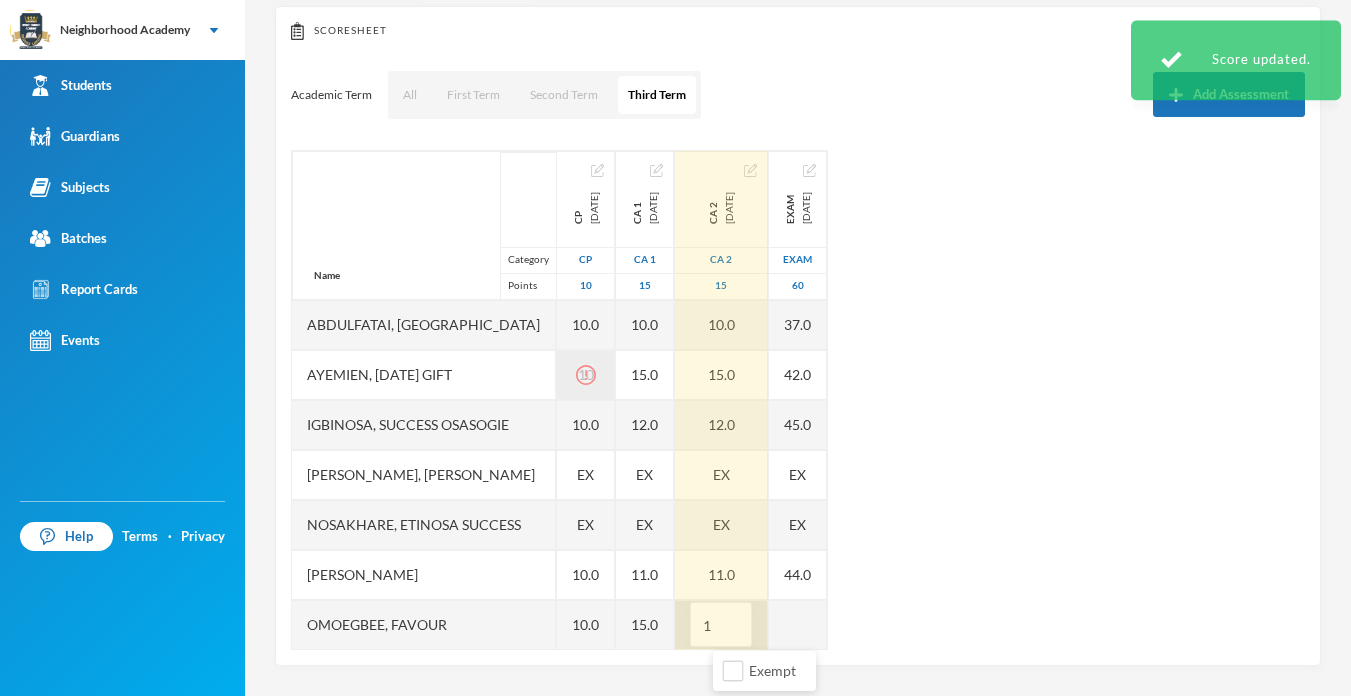 type on "15" 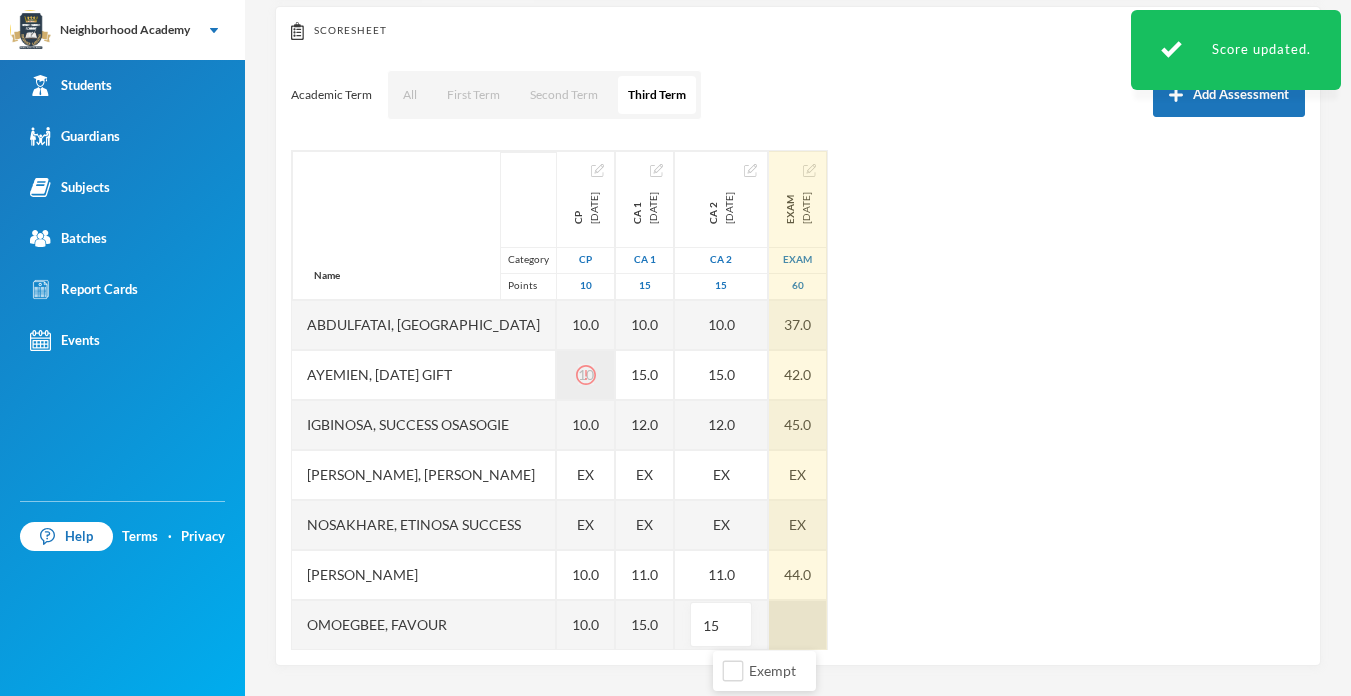 click at bounding box center (798, 625) 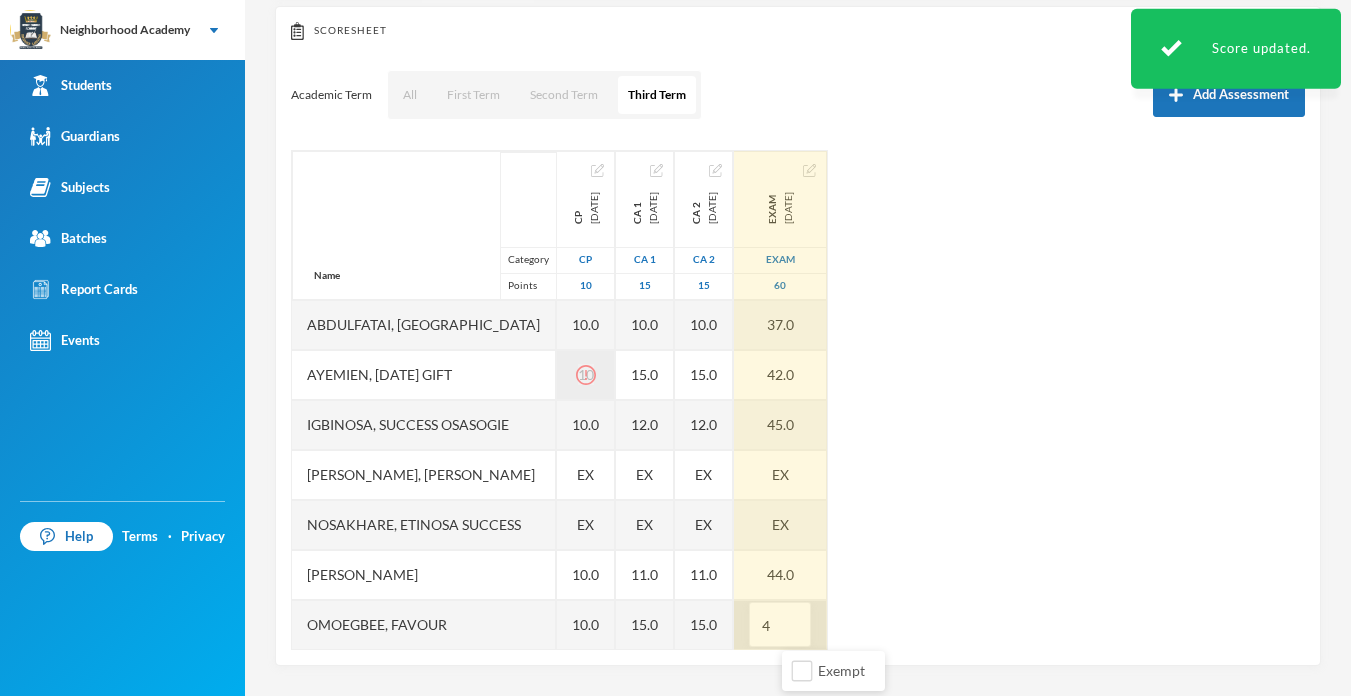 type on "46" 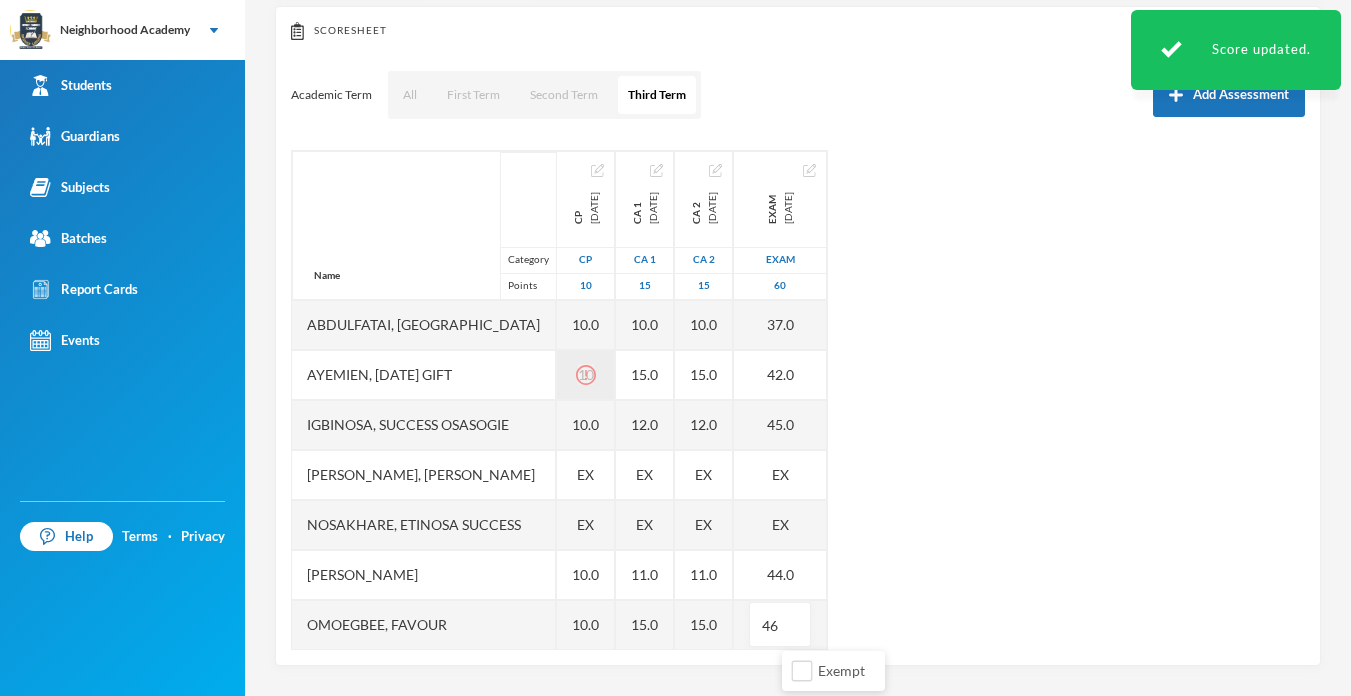 click on "Name   Category Points [PERSON_NAME], [PERSON_NAME], [DATE] Gift Igbinosa, Success [PERSON_NAME], Osaivbie [PERSON_NAME], Etinosa Success [PERSON_NAME], [PERSON_NAME] CP [DATE] CP 10 10.0 10 10.0 EX EX 10.0 10.0 CA 1 [DATE] CA 1 15 10.0 15.0 12.0 EX EX 11.0 15.0 CA 2 [DATE] CA 2 15 10.0 15.0 12.0 EX EX 11.0 15.0 Exam [DATE] Exam 60 37.0 42.0 45.0 EX EX 44.0 46" at bounding box center (798, 400) 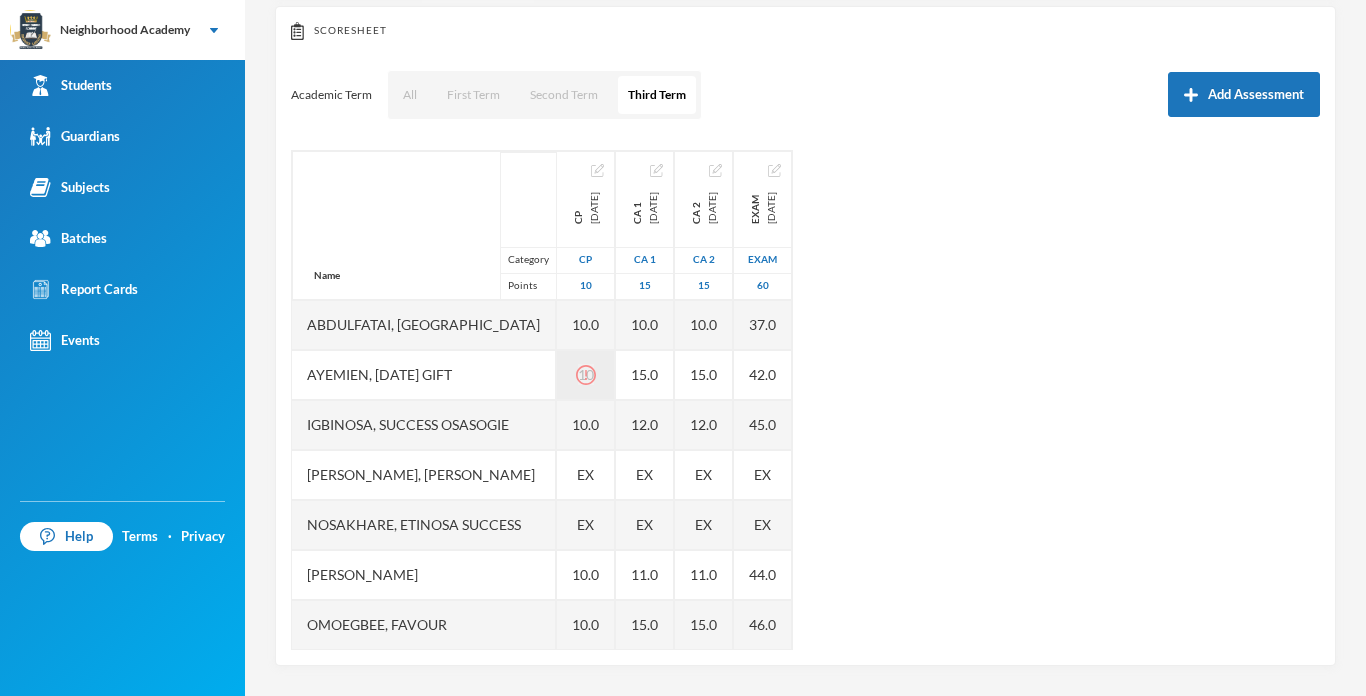 click 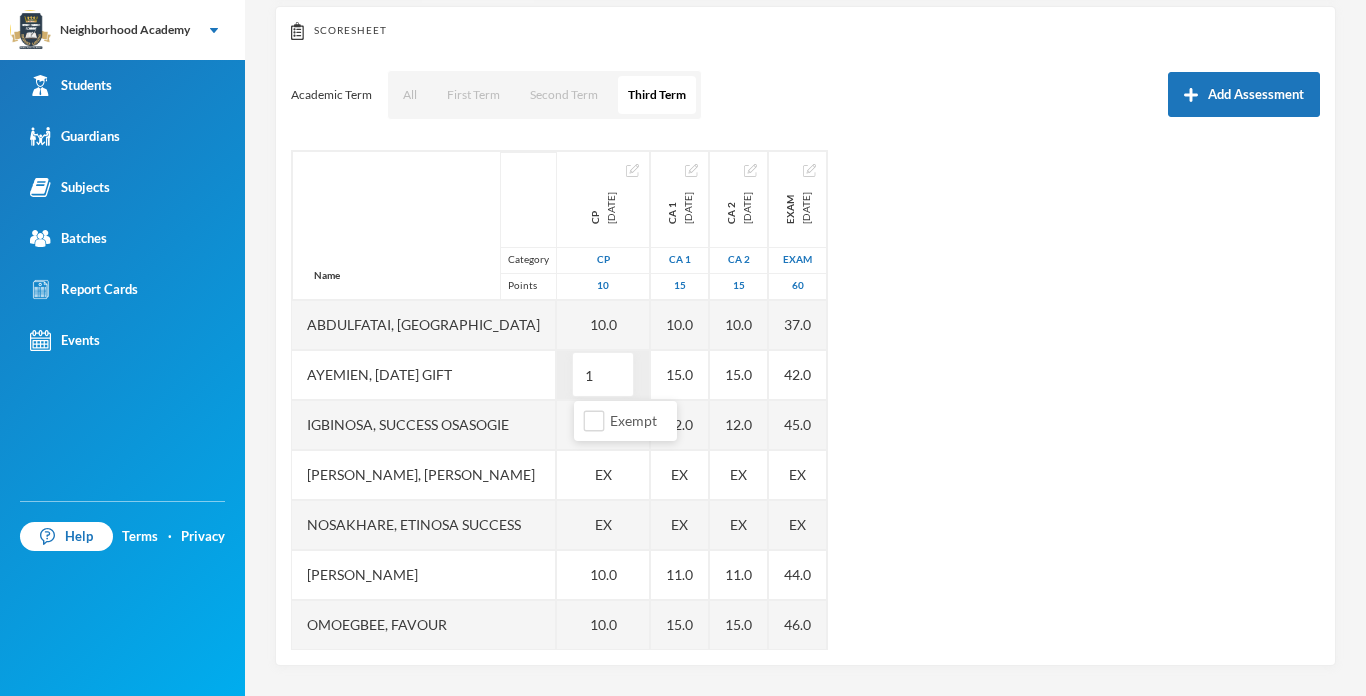 type on "10" 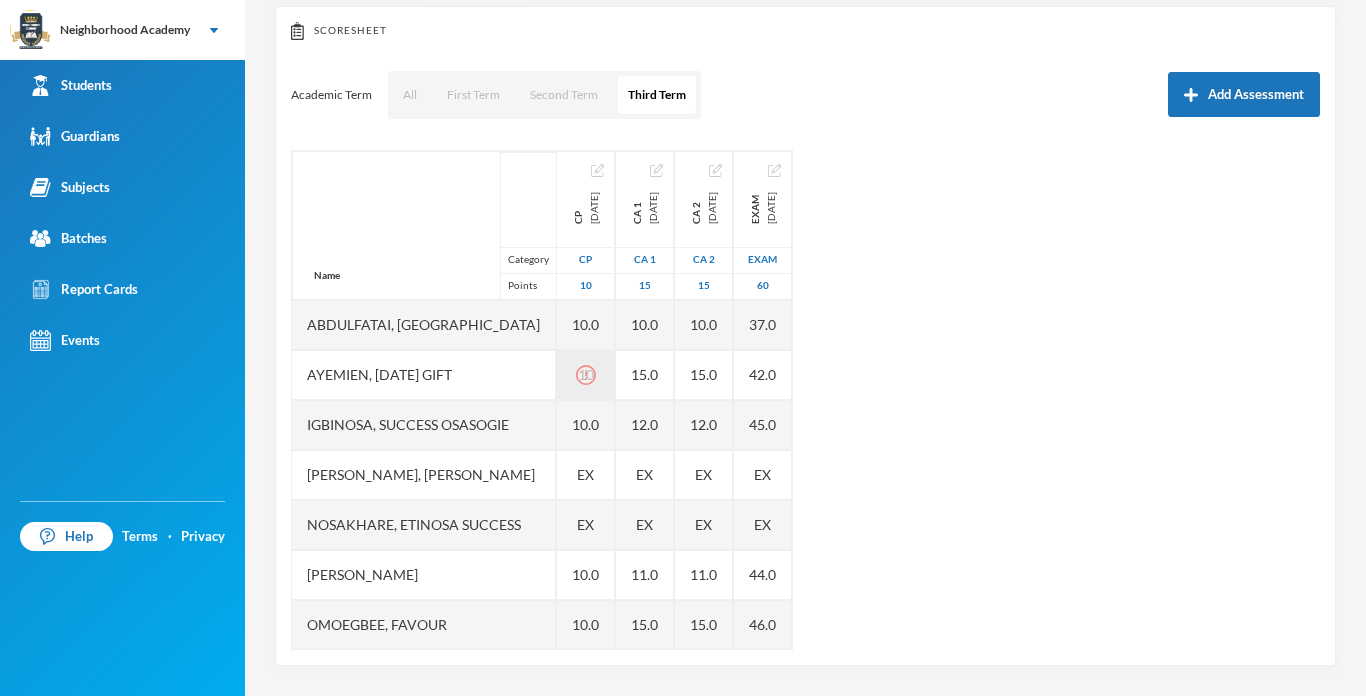 click on "Name   Category Points [PERSON_NAME], [PERSON_NAME], [DATE] Gift Igbinosa, Success [PERSON_NAME], Osaivbie [PERSON_NAME], Etinosa Success [PERSON_NAME], [PERSON_NAME] CP [DATE] CP 10 10.0 10 10.0 EX EX 10.0 10.0 CA 1 [DATE] CA 1 15 10.0 15.0 12.0 EX EX 11.0 15.0 CA 2 [DATE] CA 2 15 10.0 15.0 12.0 EX EX 11.0 15.0 Exam [DATE] Exam 60 37.0 42.0 45.0 EX EX 44.0 46.0" at bounding box center [805, 400] 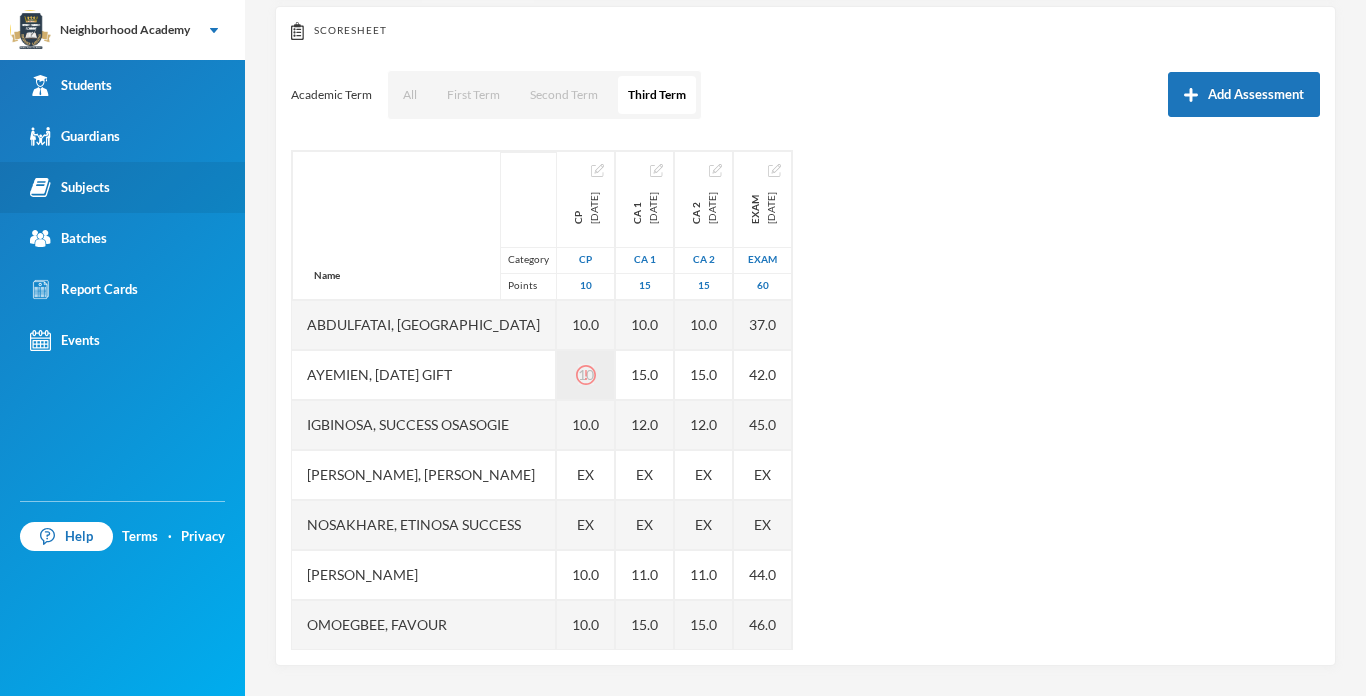 click on "Subjects" at bounding box center [70, 187] 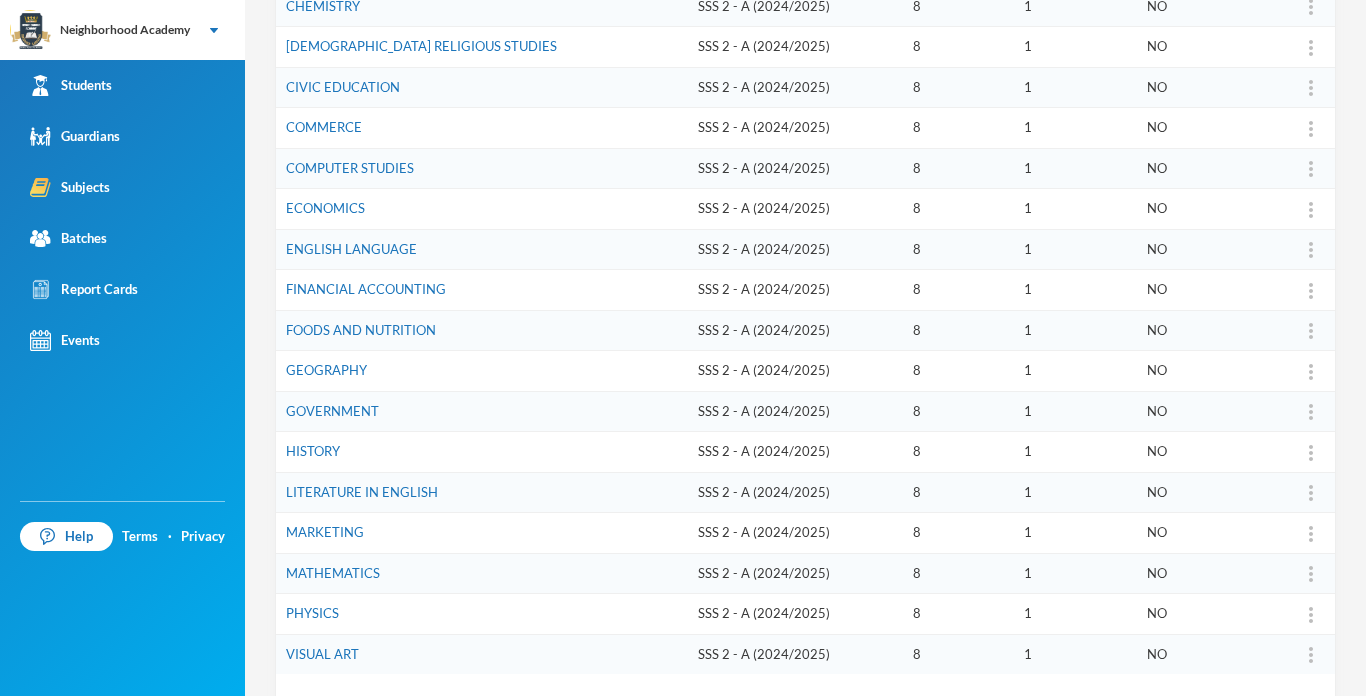 scroll, scrollTop: 456, scrollLeft: 0, axis: vertical 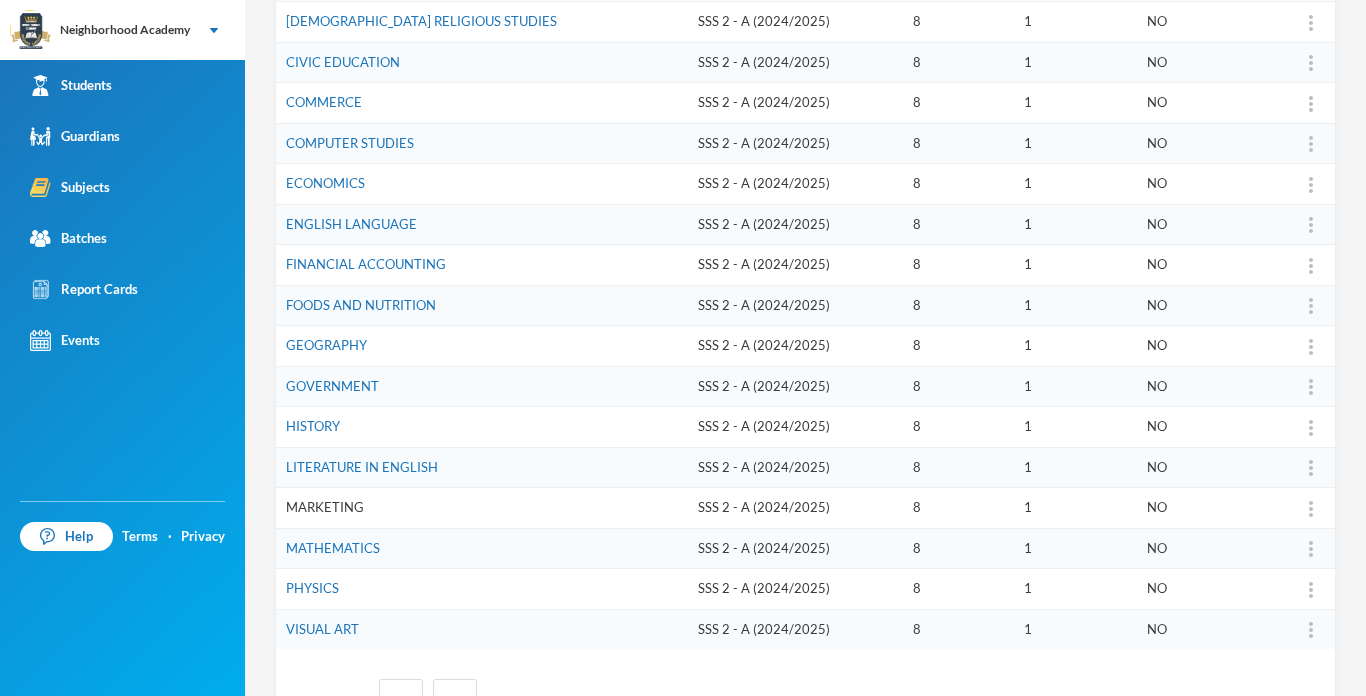 click on "MARKETING" at bounding box center [325, 507] 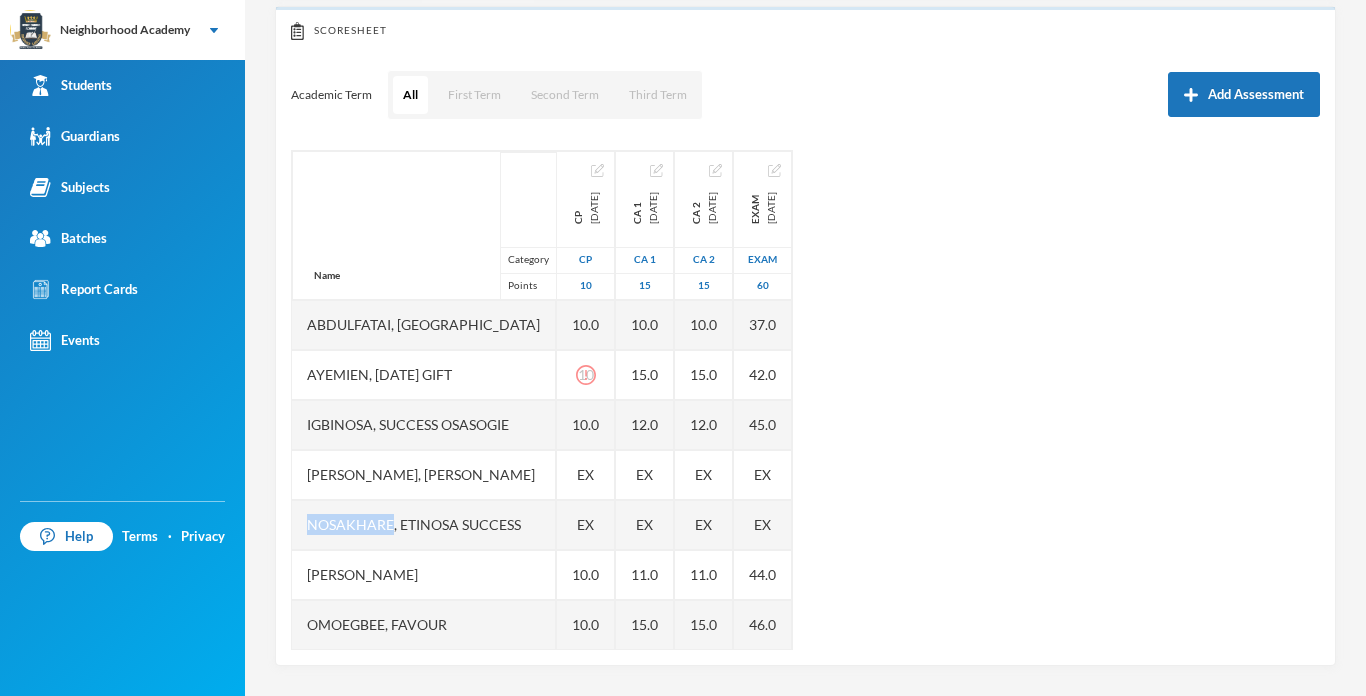scroll, scrollTop: 216, scrollLeft: 0, axis: vertical 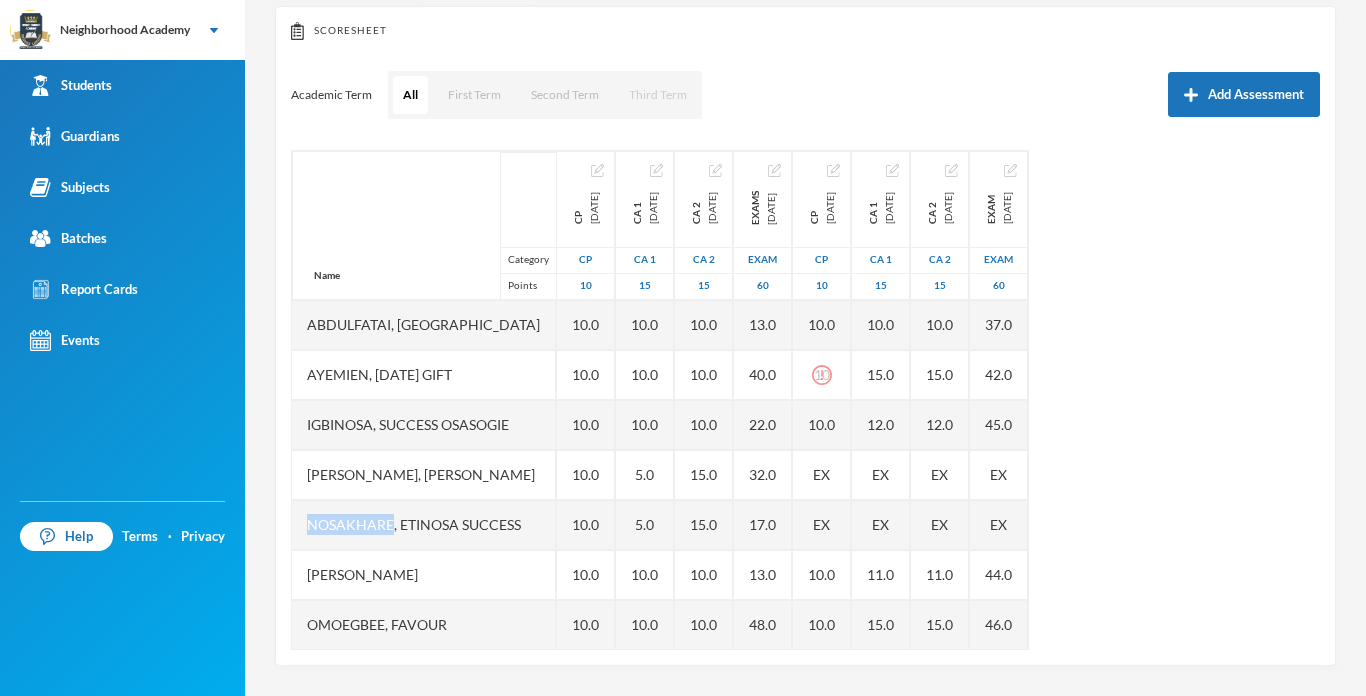 click on "Third Term" at bounding box center (658, 95) 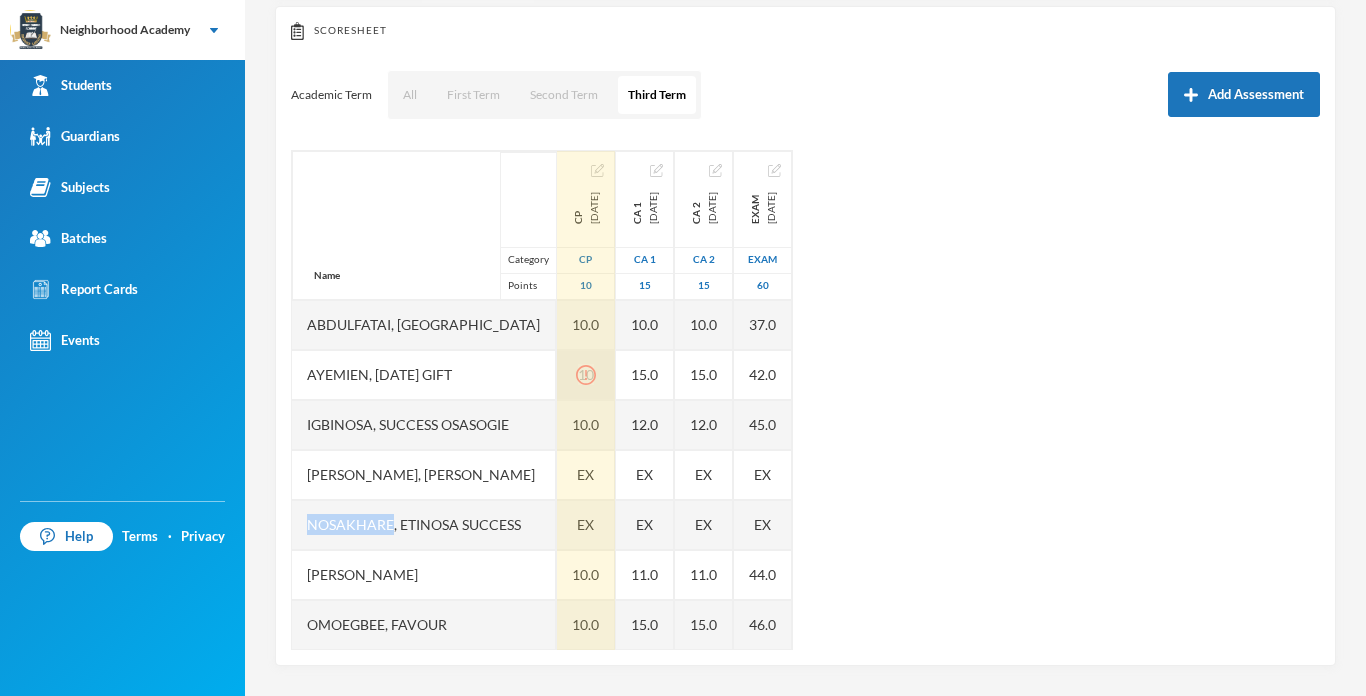 click 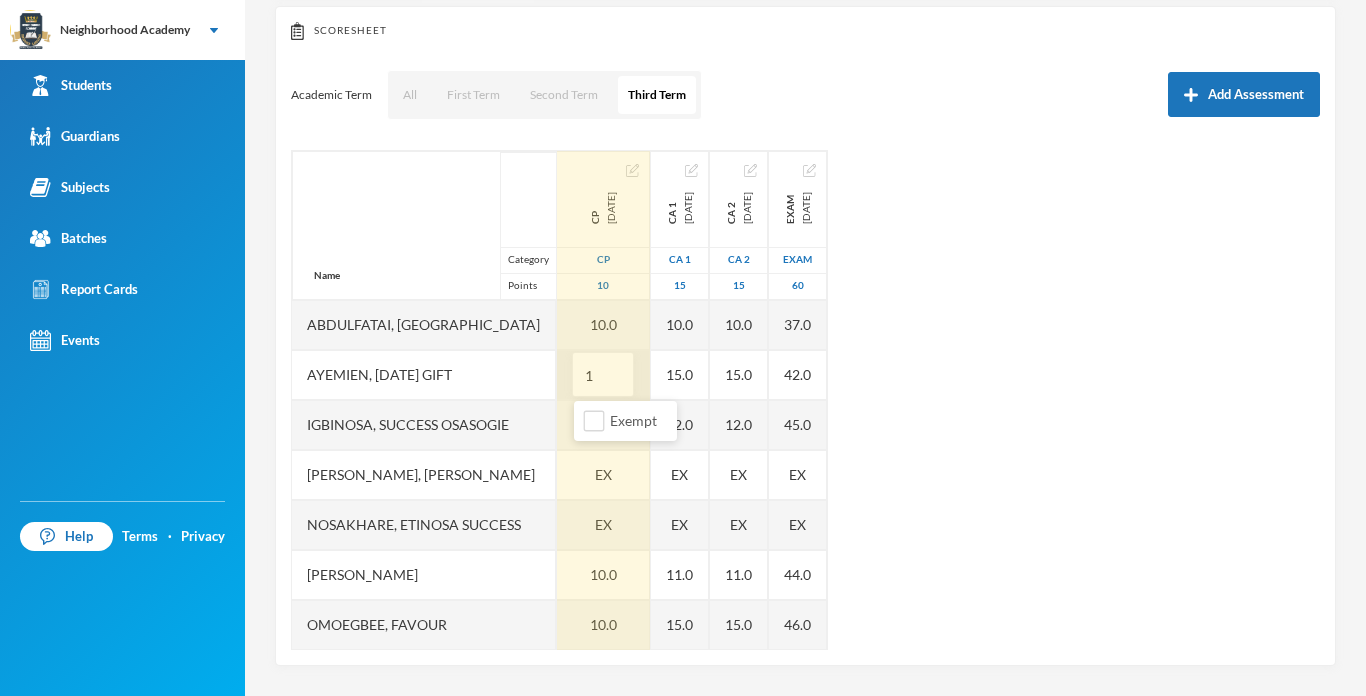 type on "10" 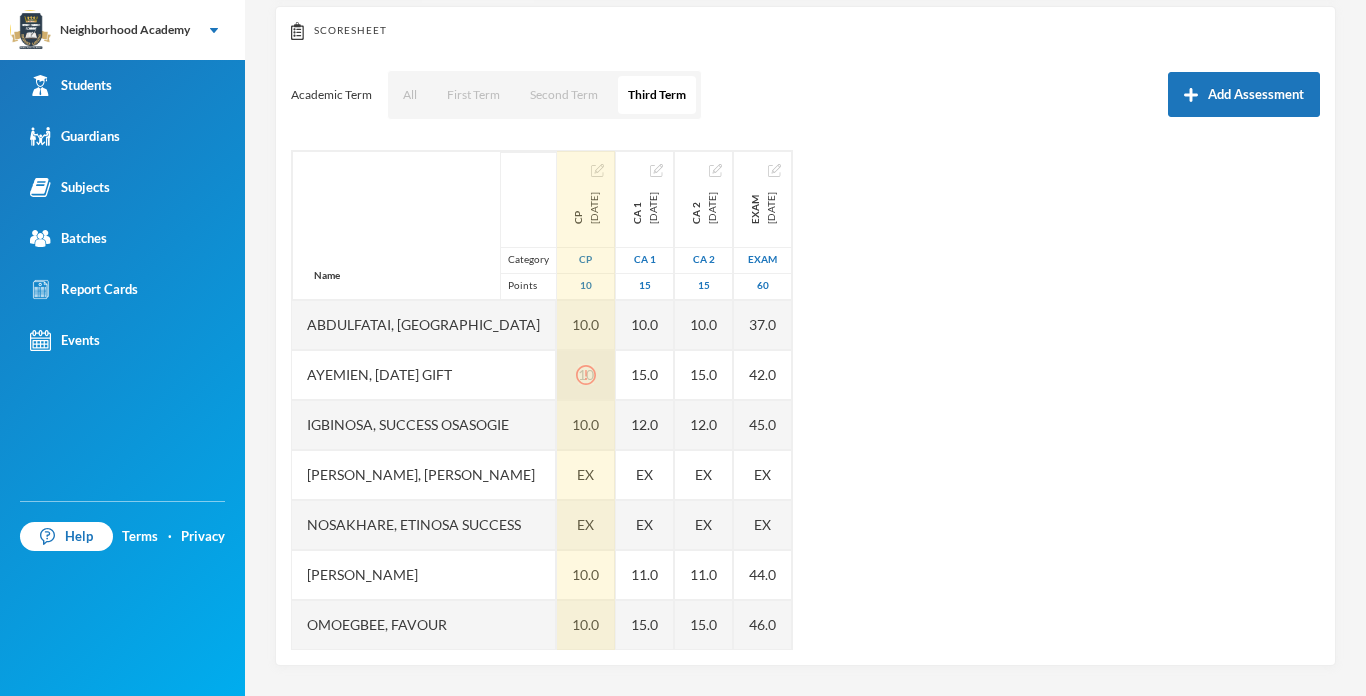 click on "Name   Category Points [PERSON_NAME], [PERSON_NAME], [DATE] Gift Igbinosa, Success [PERSON_NAME], Osaivbie [PERSON_NAME], Etinosa Success [PERSON_NAME], [PERSON_NAME] CP [DATE] CP 10 10.0 10 10.0 EX EX 10.0 10.0 CA 1 [DATE] CA 1 15 10.0 15.0 12.0 EX EX 11.0 15.0 CA 2 [DATE] CA 2 15 10.0 15.0 12.0 EX EX 11.0 15.0 Exam [DATE] Exam 60 37.0 42.0 45.0 EX EX 44.0 46.0" at bounding box center [805, 400] 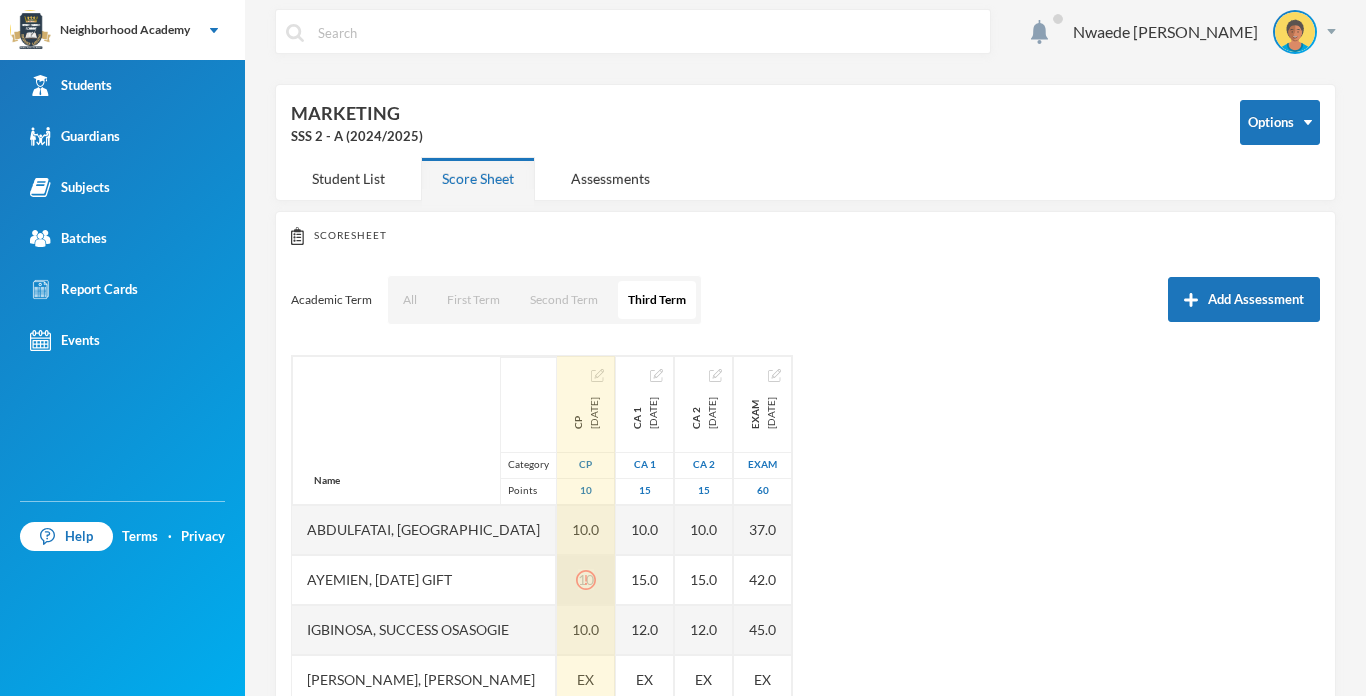 scroll, scrollTop: 0, scrollLeft: 0, axis: both 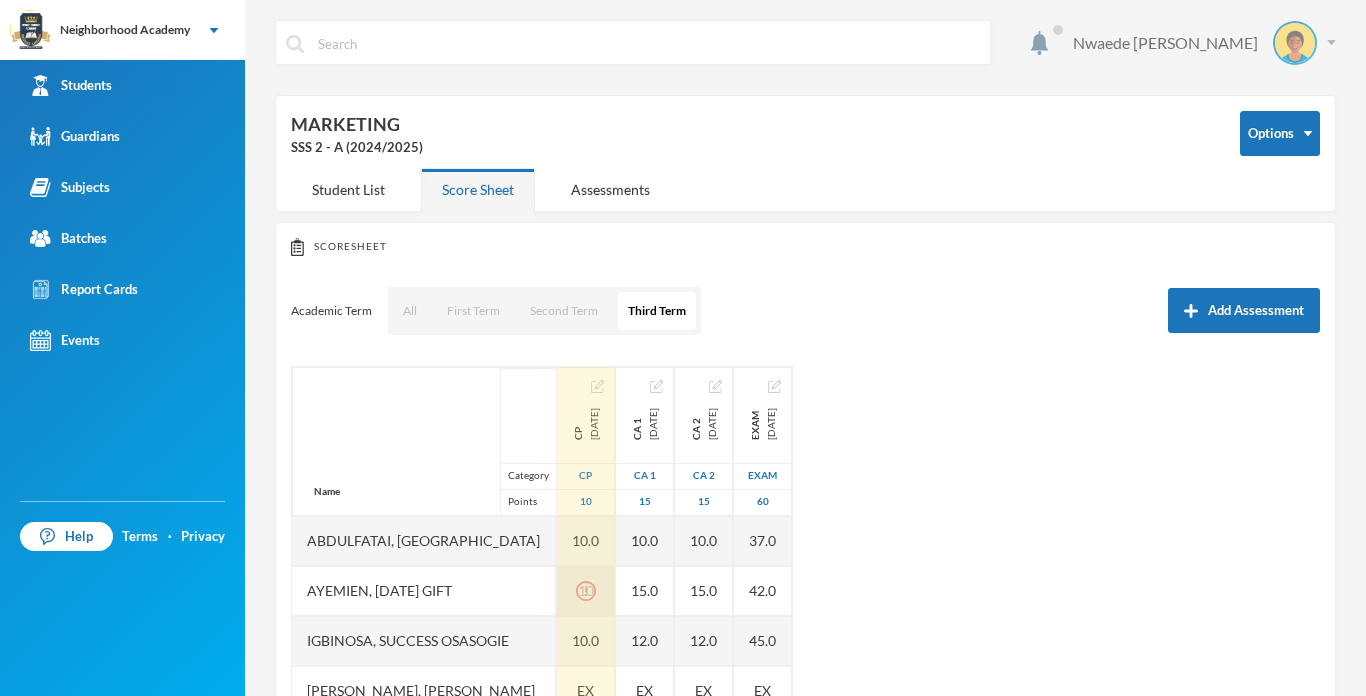 click at bounding box center (1331, 42) 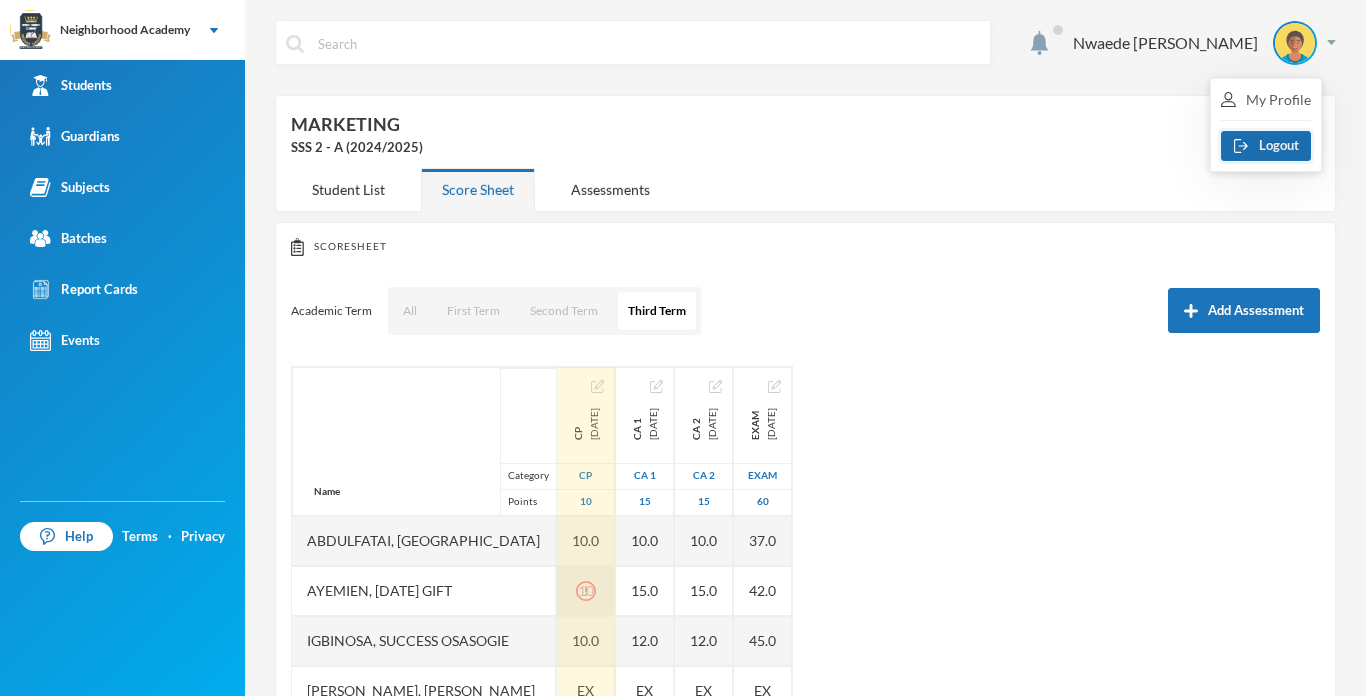 click on "Logout" at bounding box center [1266, 146] 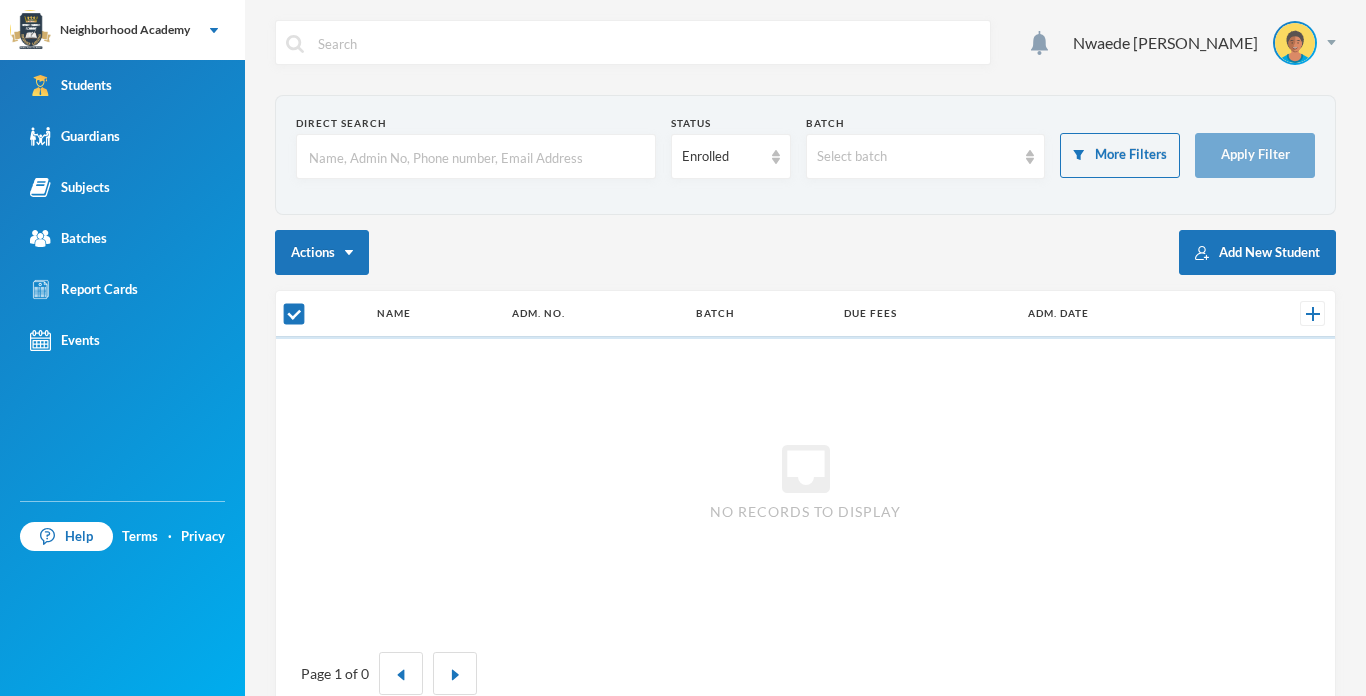 checkbox on "false" 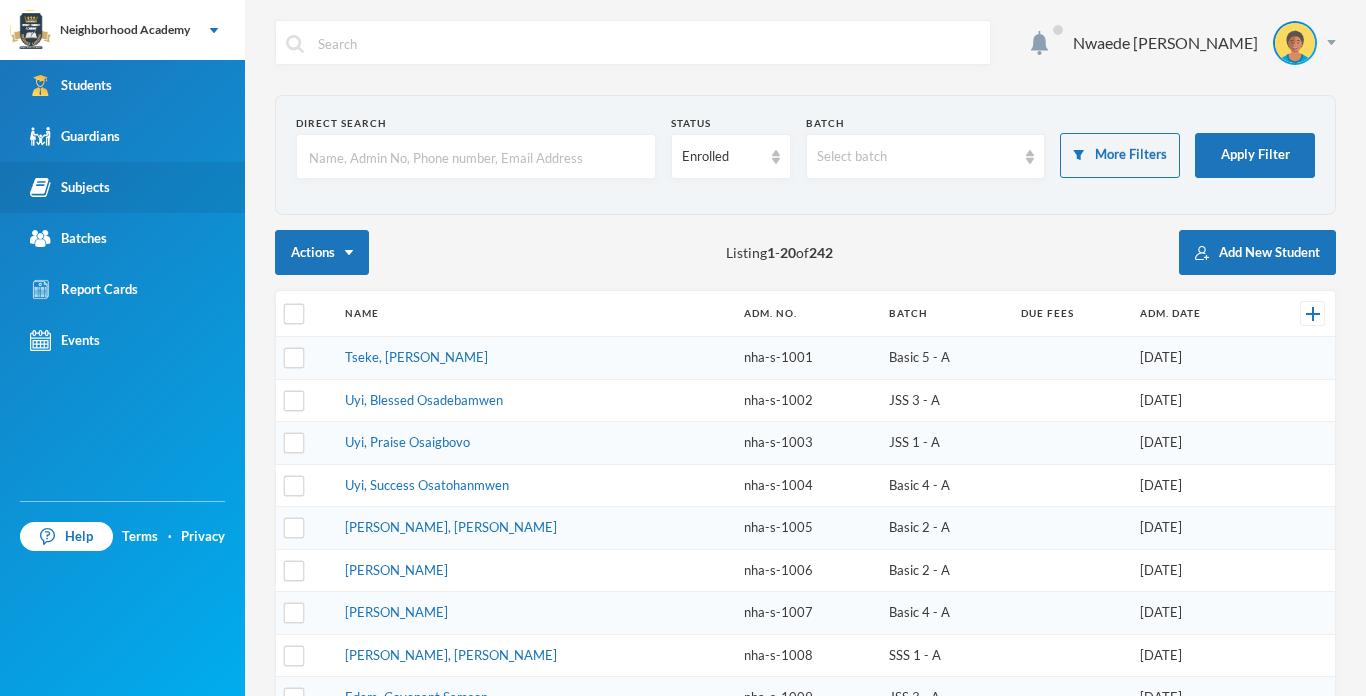 click on "Subjects" at bounding box center (70, 187) 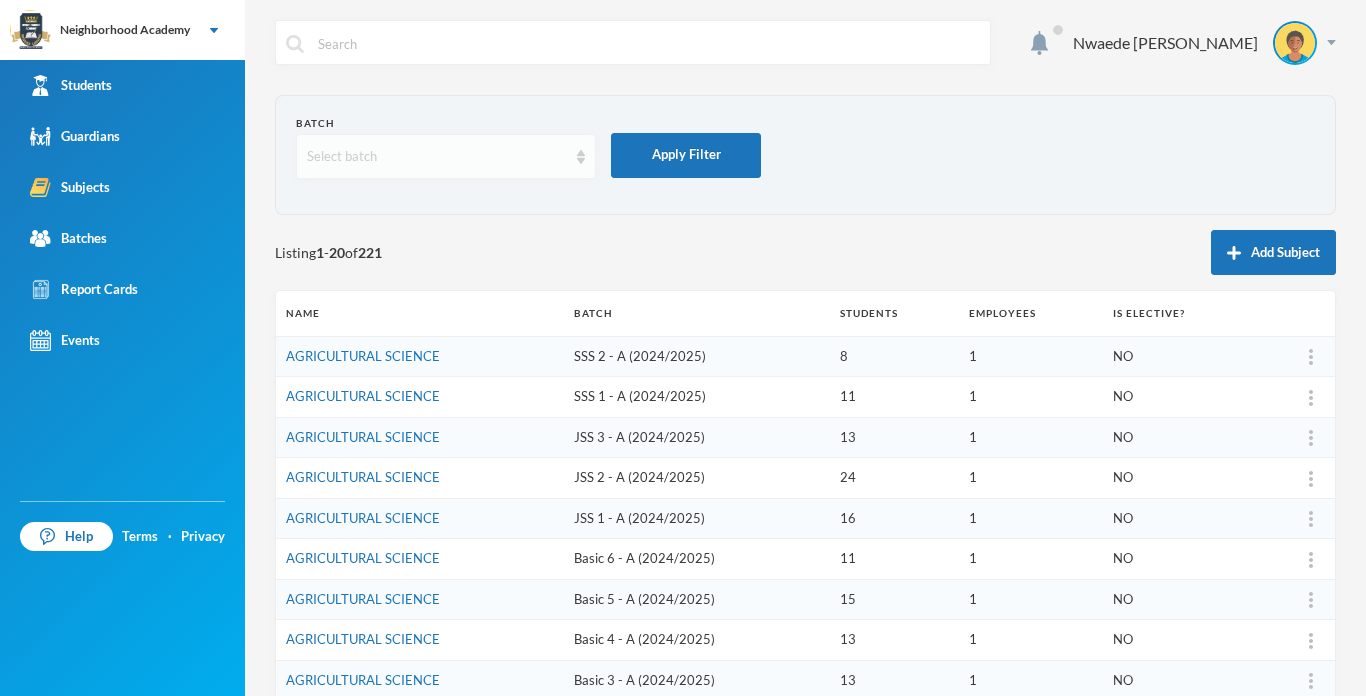 click on "Select batch" at bounding box center [437, 157] 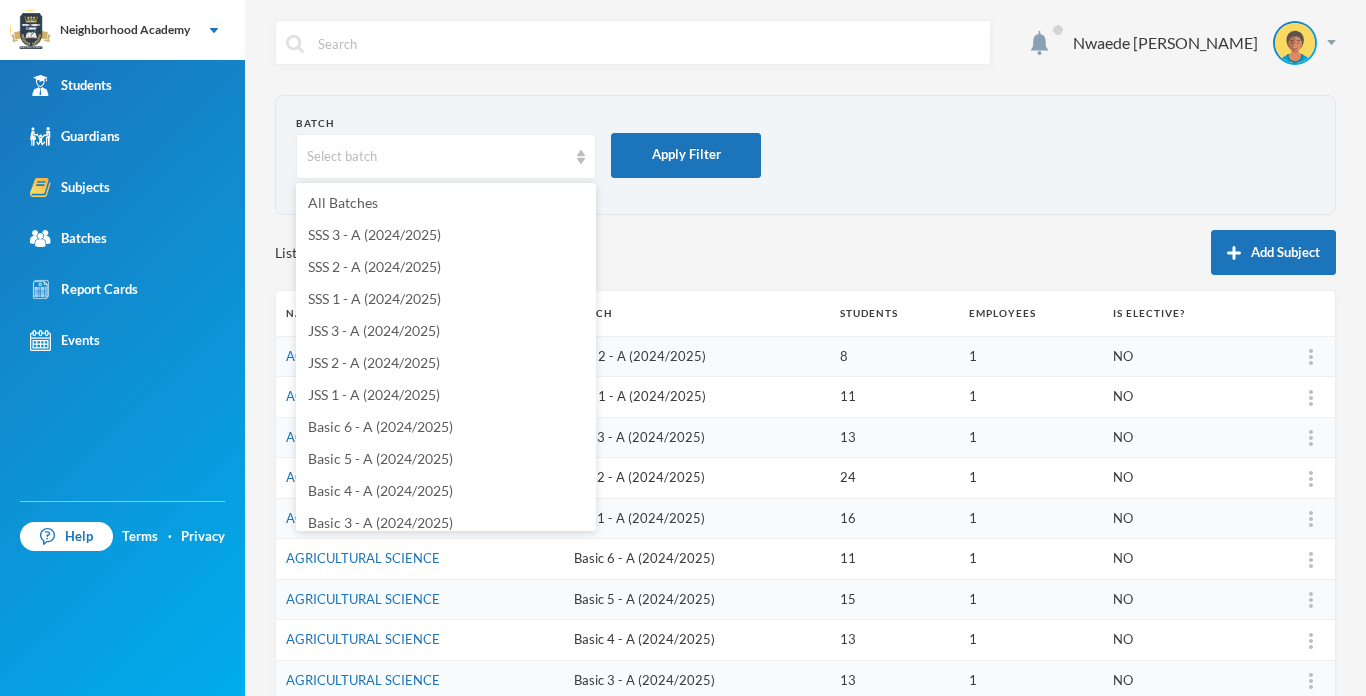 scroll, scrollTop: 8, scrollLeft: 0, axis: vertical 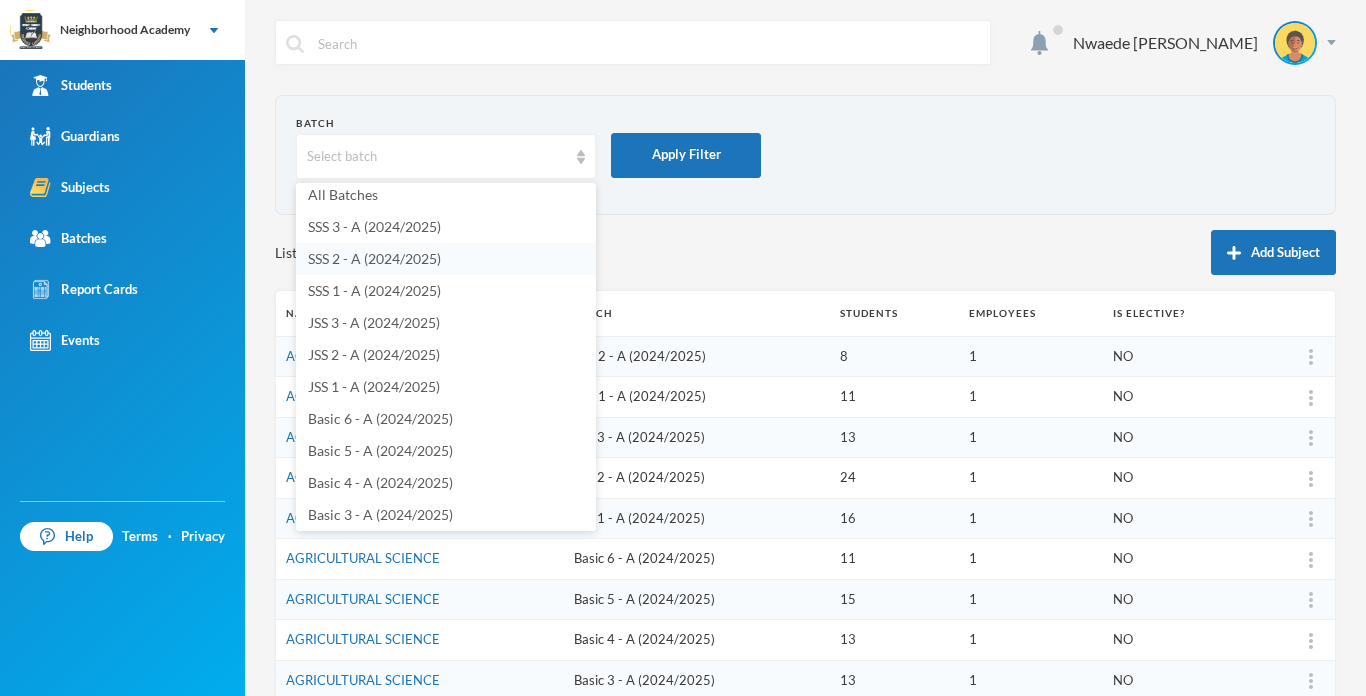 click on "SSS 2 - A (2024/2025)" at bounding box center (374, 258) 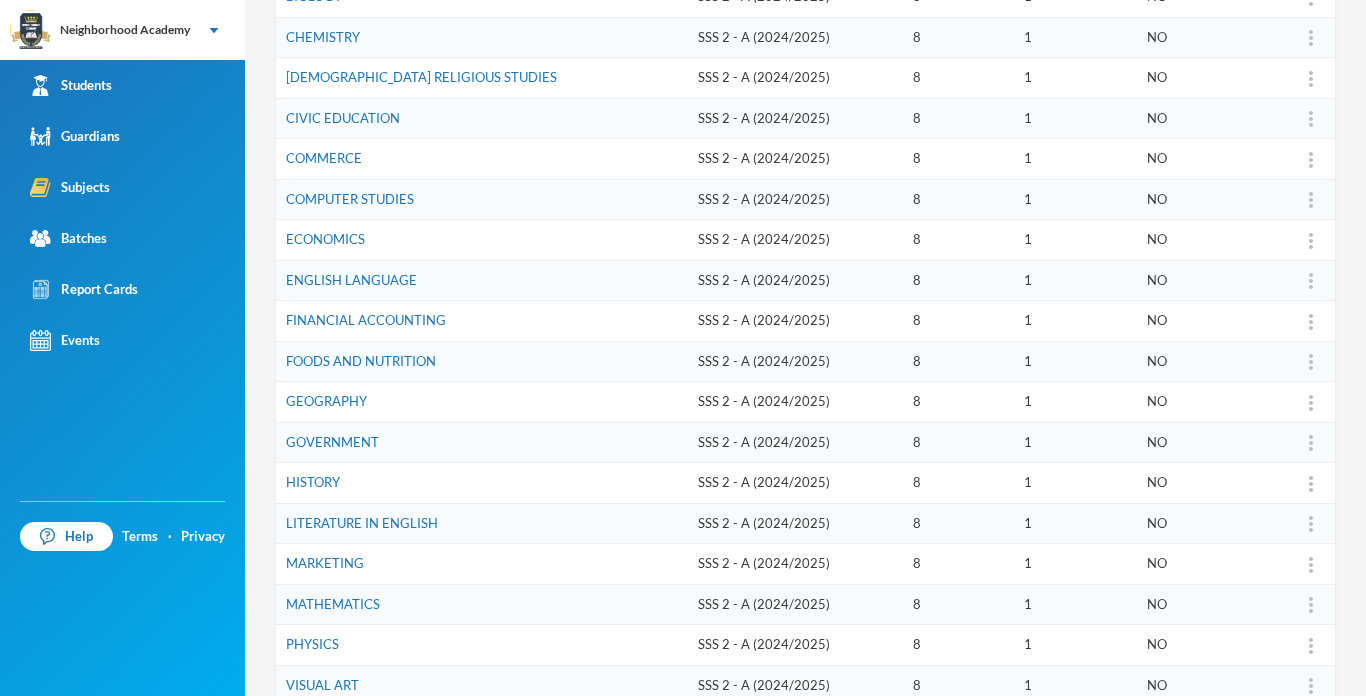 scroll, scrollTop: 440, scrollLeft: 0, axis: vertical 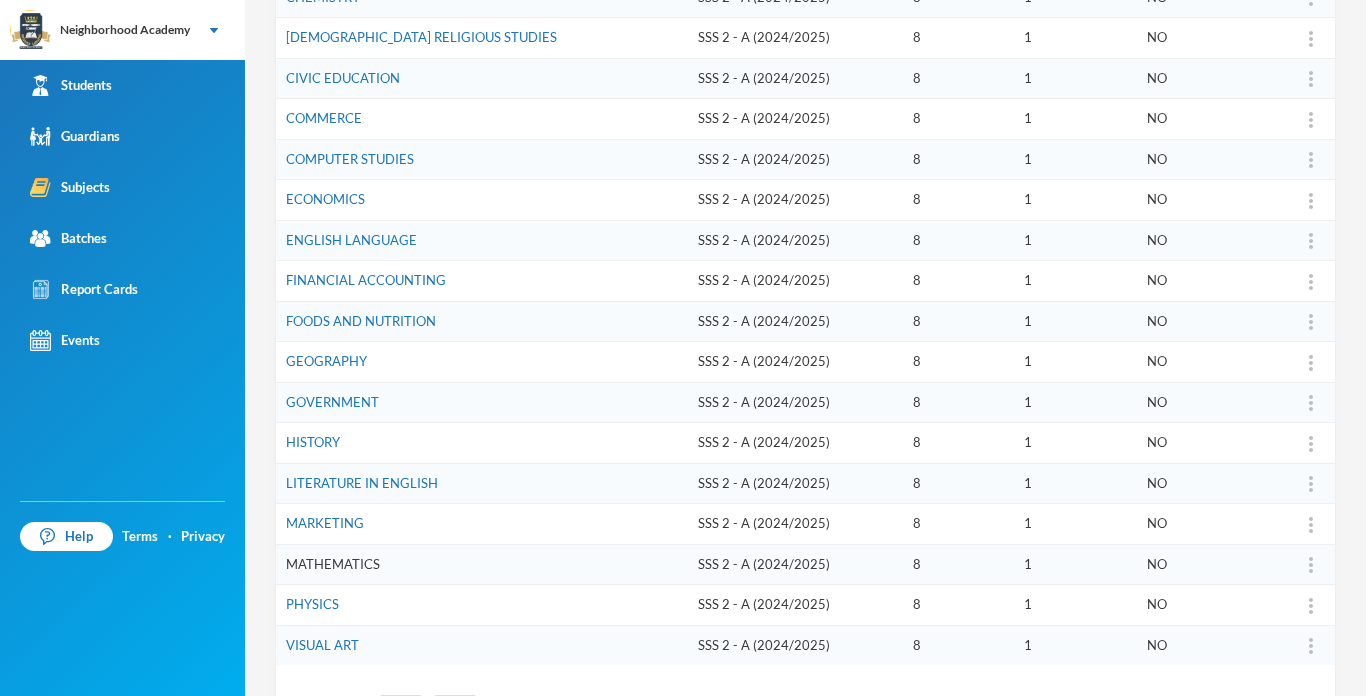 click on "MATHEMATICS" at bounding box center (333, 564) 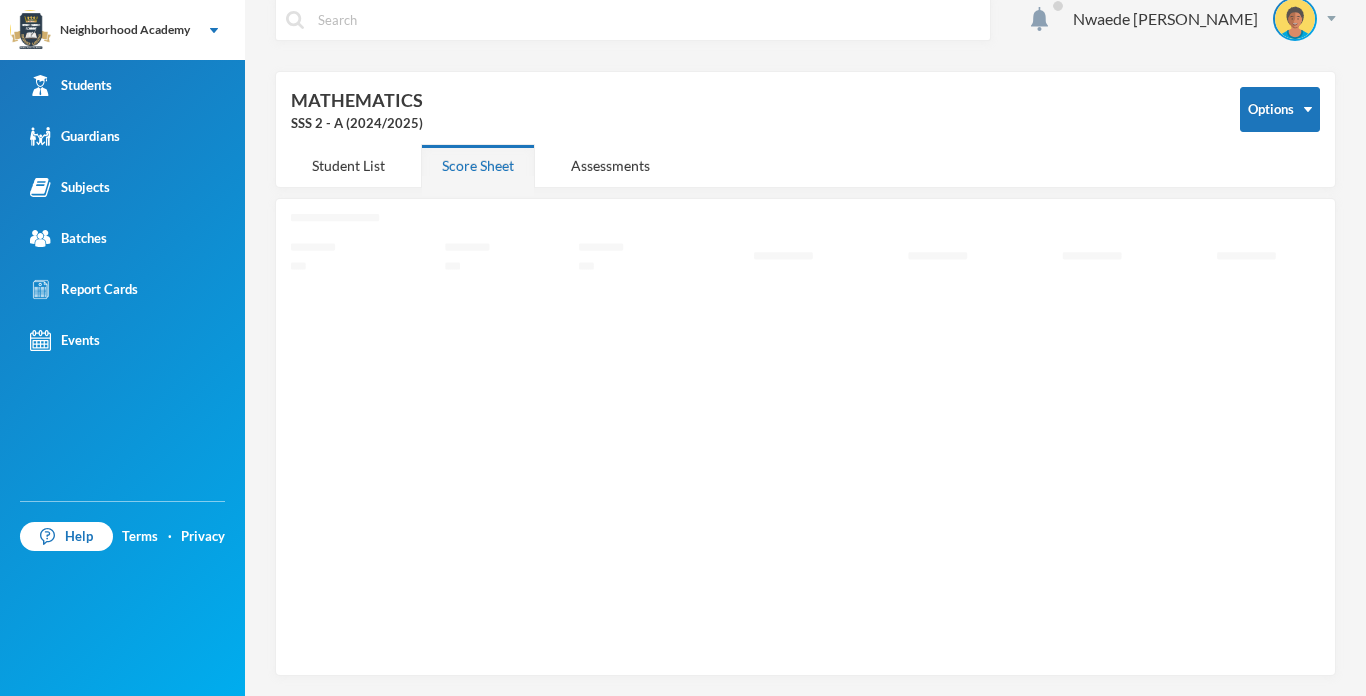 scroll, scrollTop: 17, scrollLeft: 0, axis: vertical 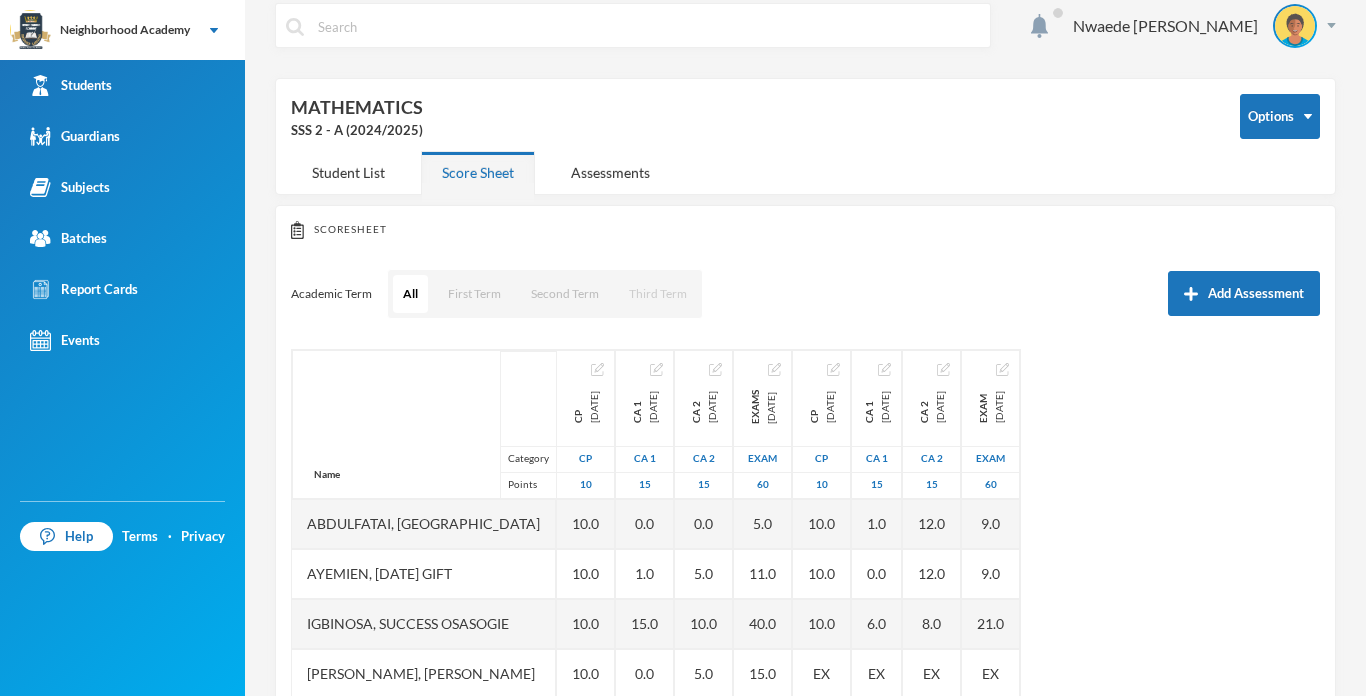 click on "Third Term" at bounding box center (658, 294) 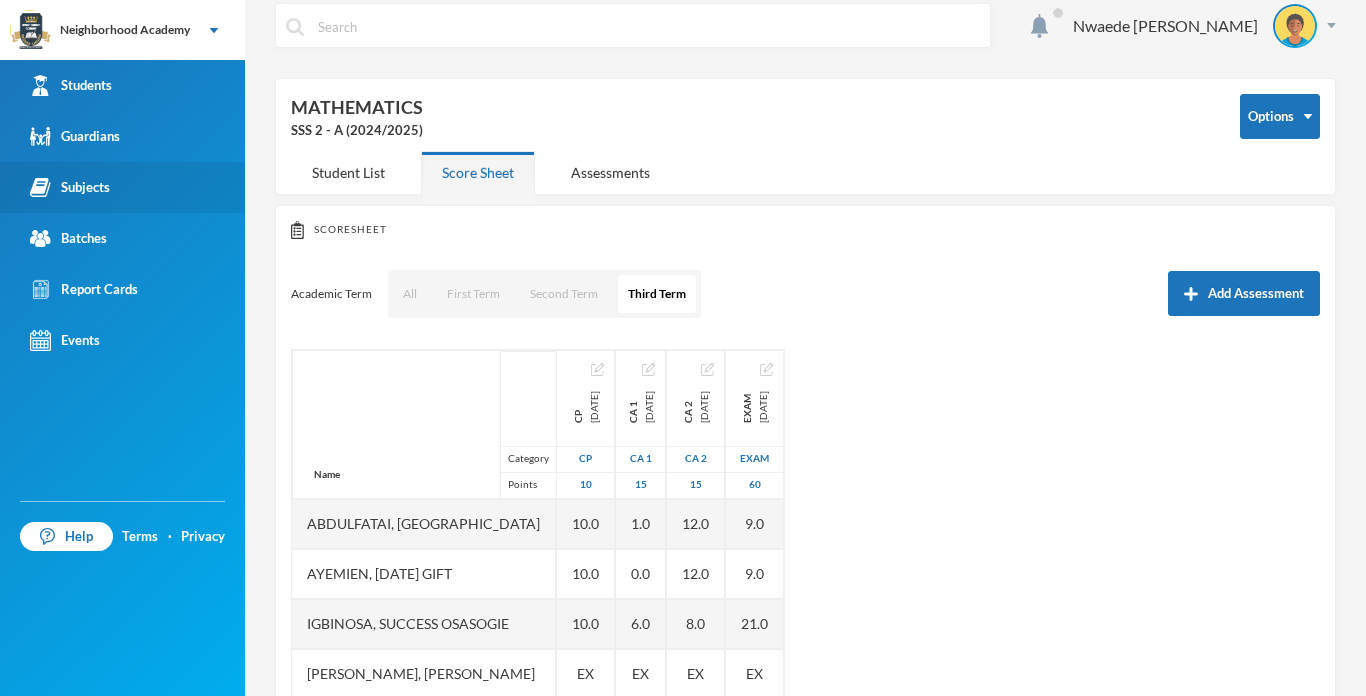 click on "Subjects" at bounding box center [70, 187] 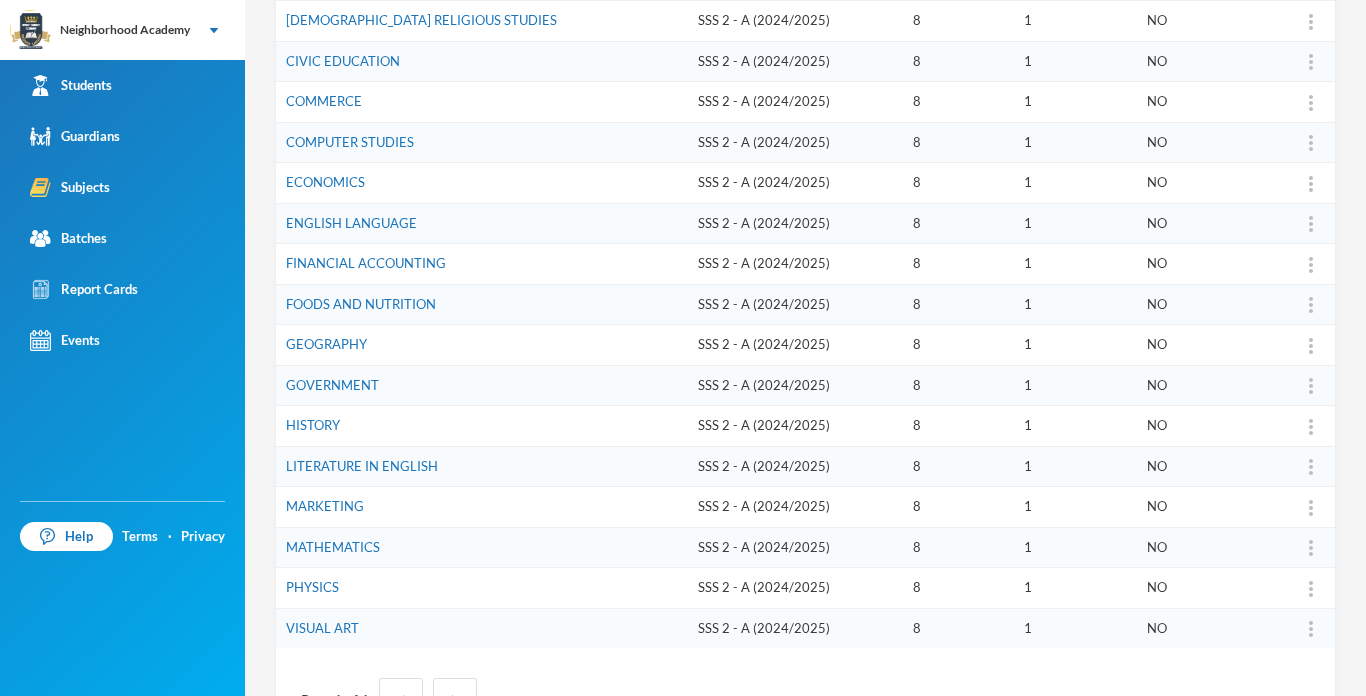 scroll, scrollTop: 497, scrollLeft: 0, axis: vertical 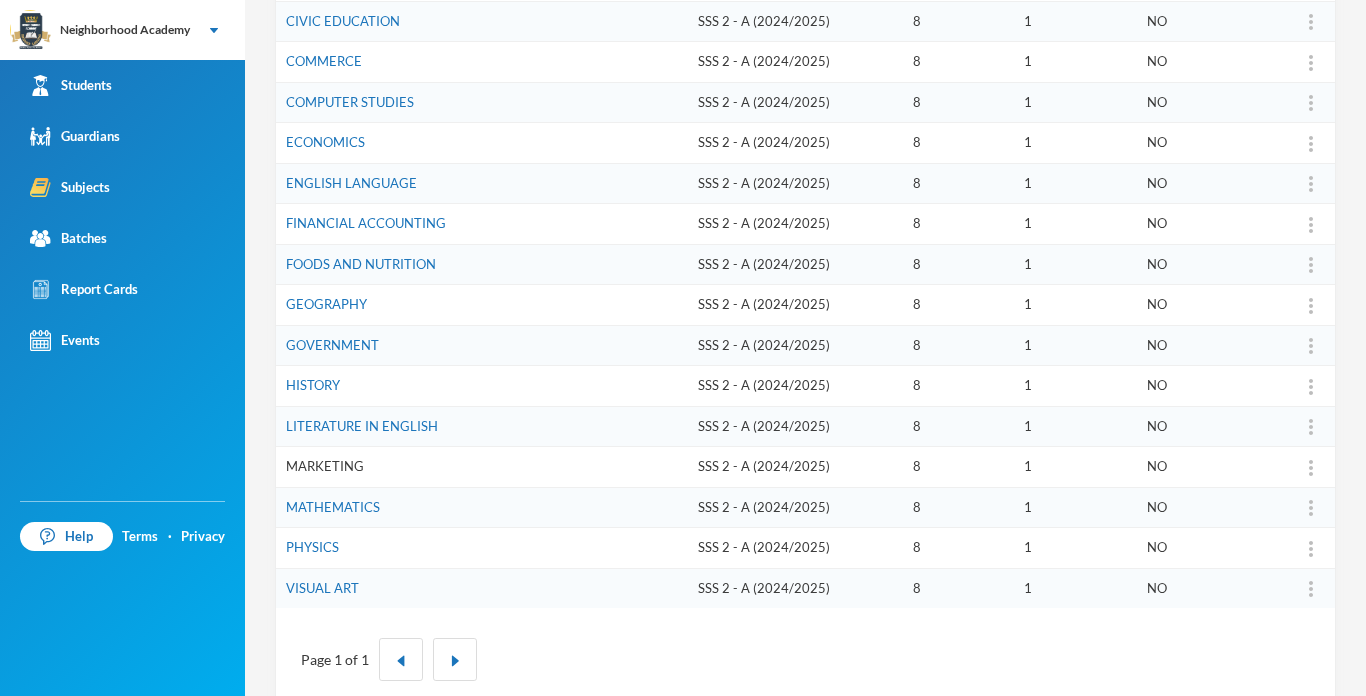 click on "MARKETING" at bounding box center (325, 466) 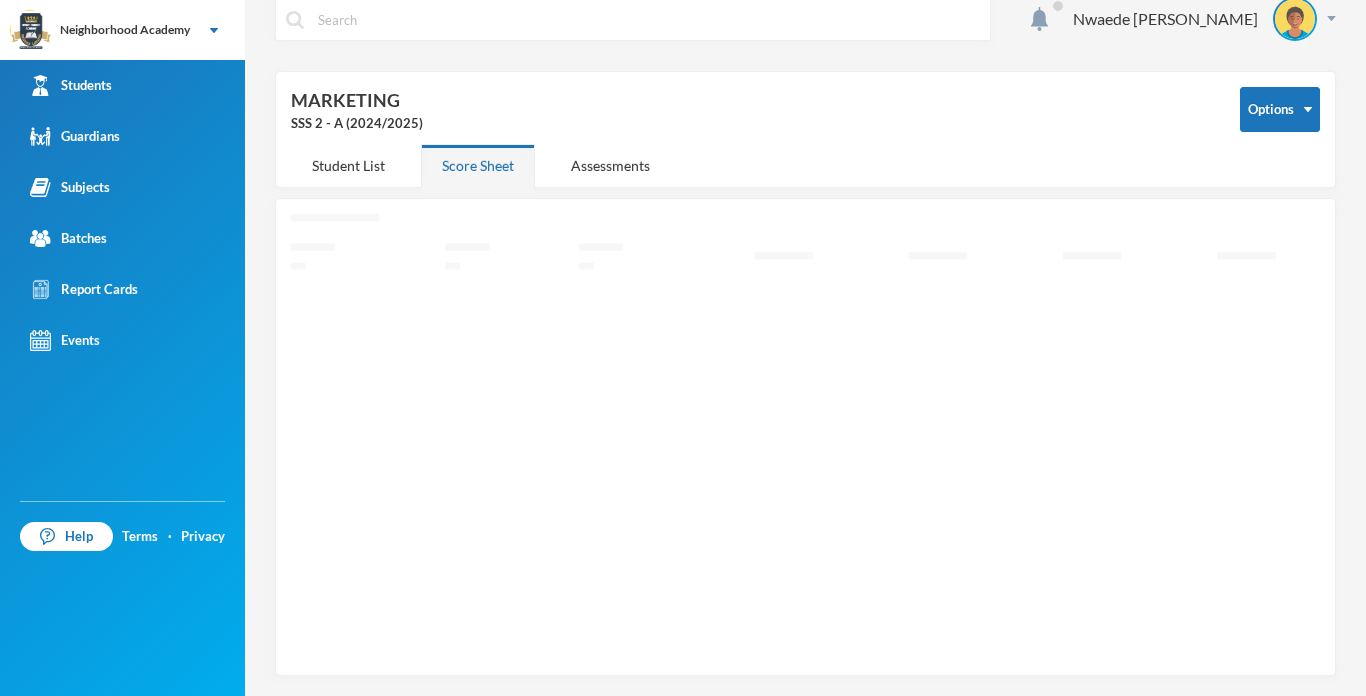 scroll, scrollTop: 17, scrollLeft: 0, axis: vertical 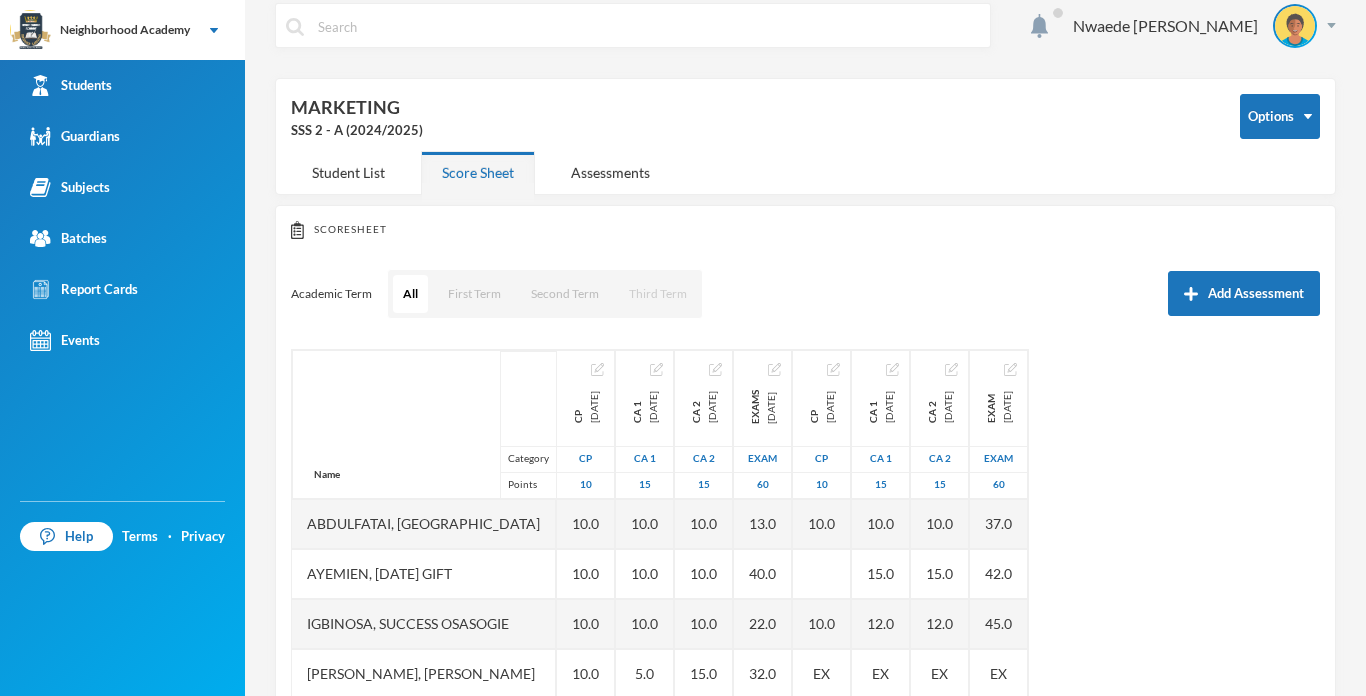 click on "Third Term" at bounding box center [658, 294] 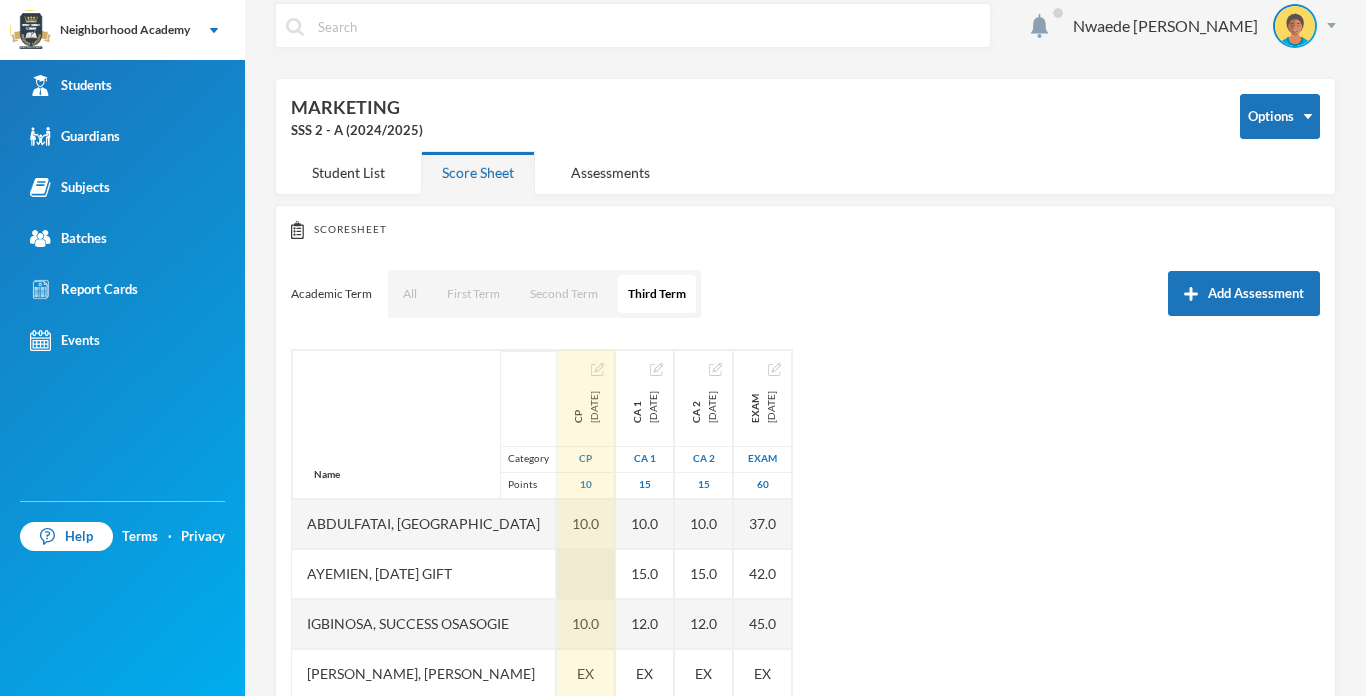 click at bounding box center [586, 574] 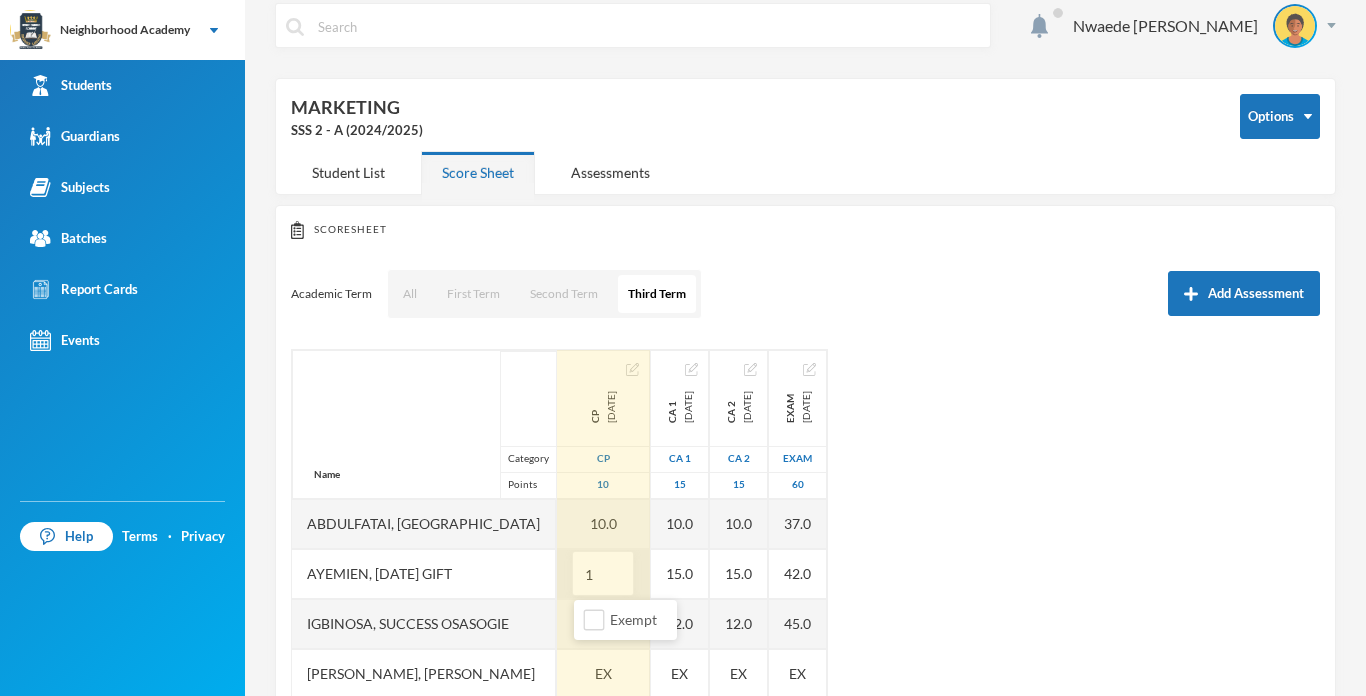 type on "10" 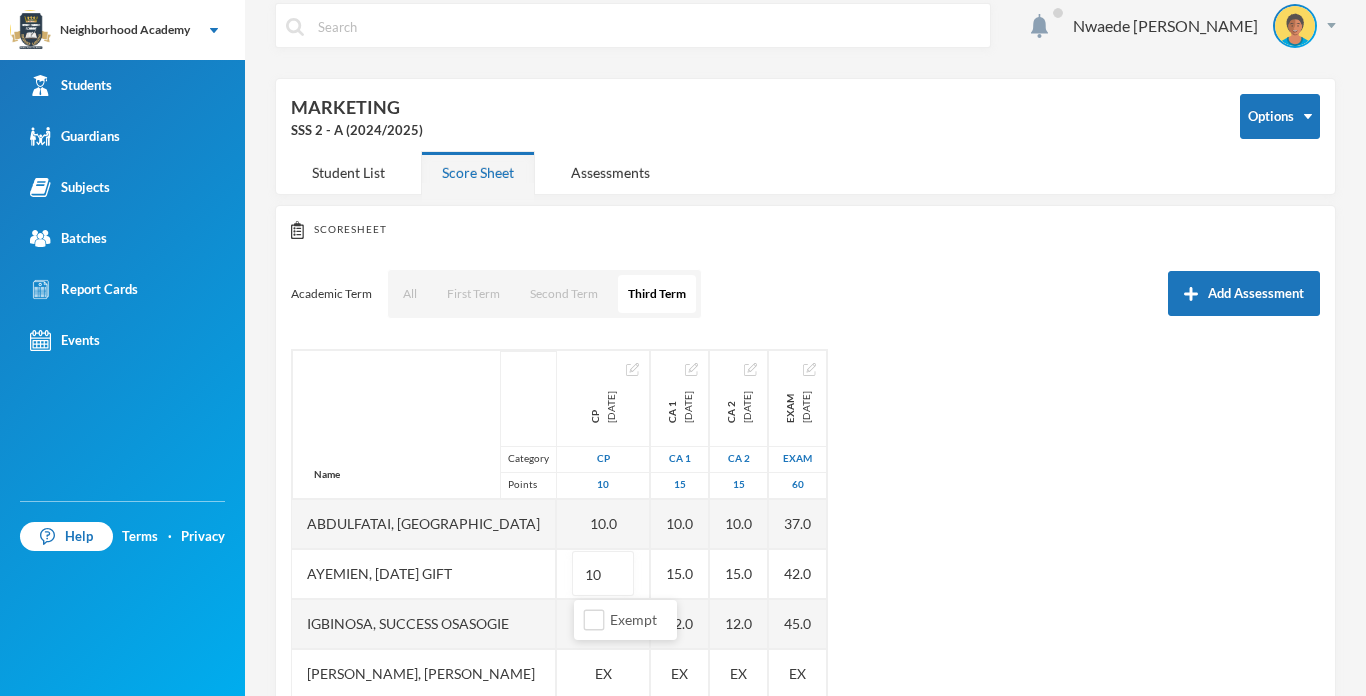 click on "Name   Category Points [PERSON_NAME], [PERSON_NAME], [DATE] Gift Igbinosa, Success [PERSON_NAME], Osaivbie [PERSON_NAME], Etinosa Success [PERSON_NAME], [PERSON_NAME] CP [DATE] CP 10 10.0 10 10.0 EX EX 10.0 10.0 CA 1 [DATE] CA 1 15 10.0 15.0 12.0 EX EX 11.0 15.0 CA 2 [DATE] CA 2 15 10.0 15.0 12.0 EX EX 11.0 15.0 Exam [DATE] Exam 60 37.0 42.0 45.0 EX EX 44.0 46.0" at bounding box center (805, 599) 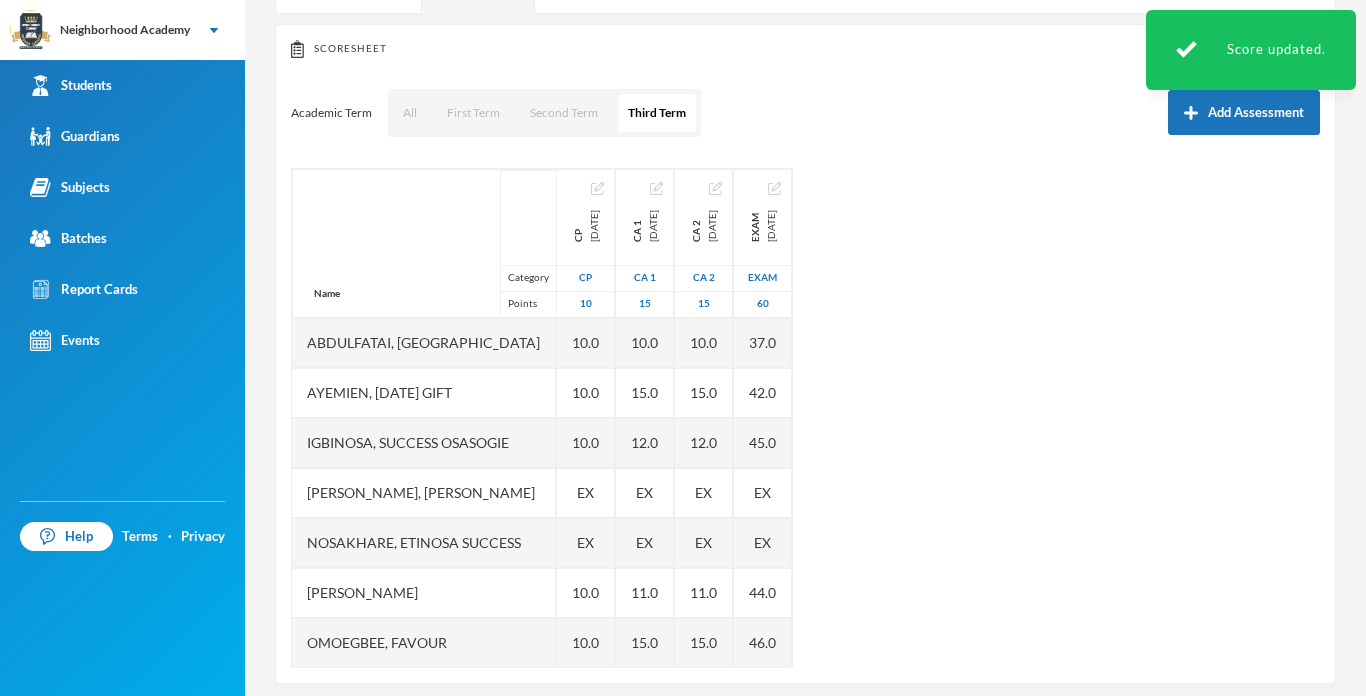 scroll, scrollTop: 216, scrollLeft: 0, axis: vertical 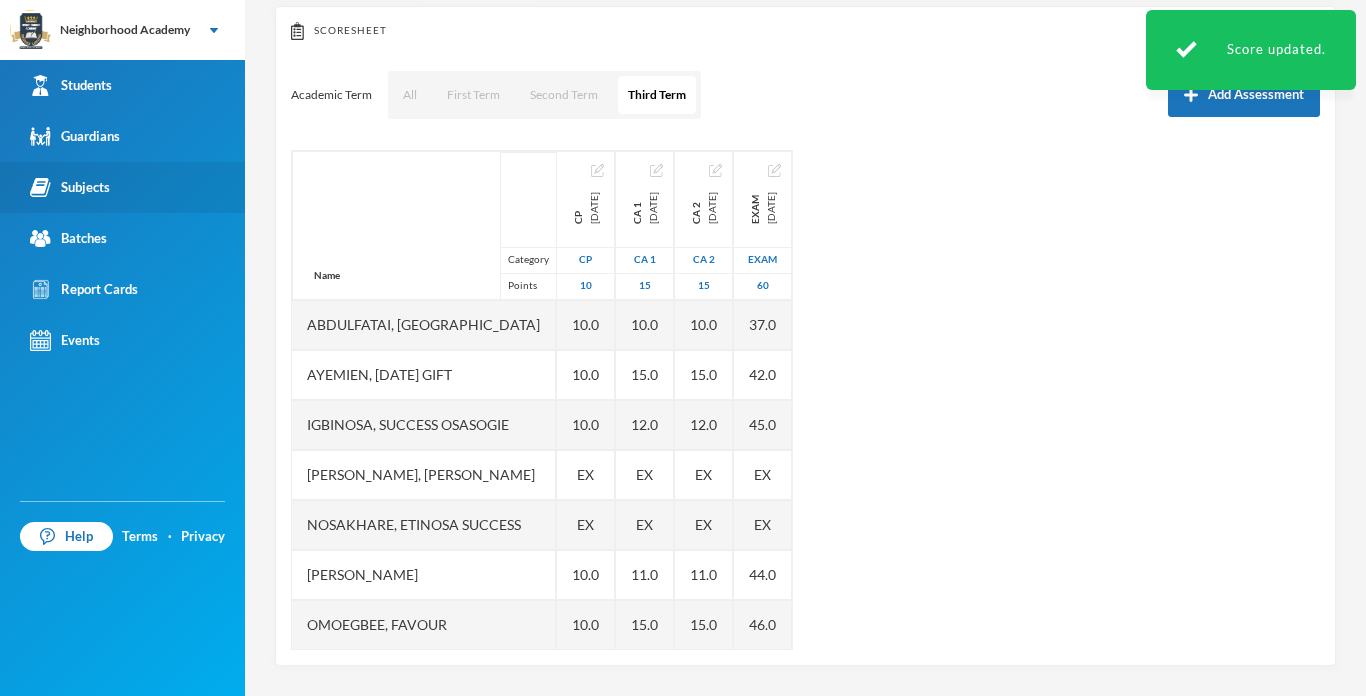 click on "Subjects" at bounding box center [70, 187] 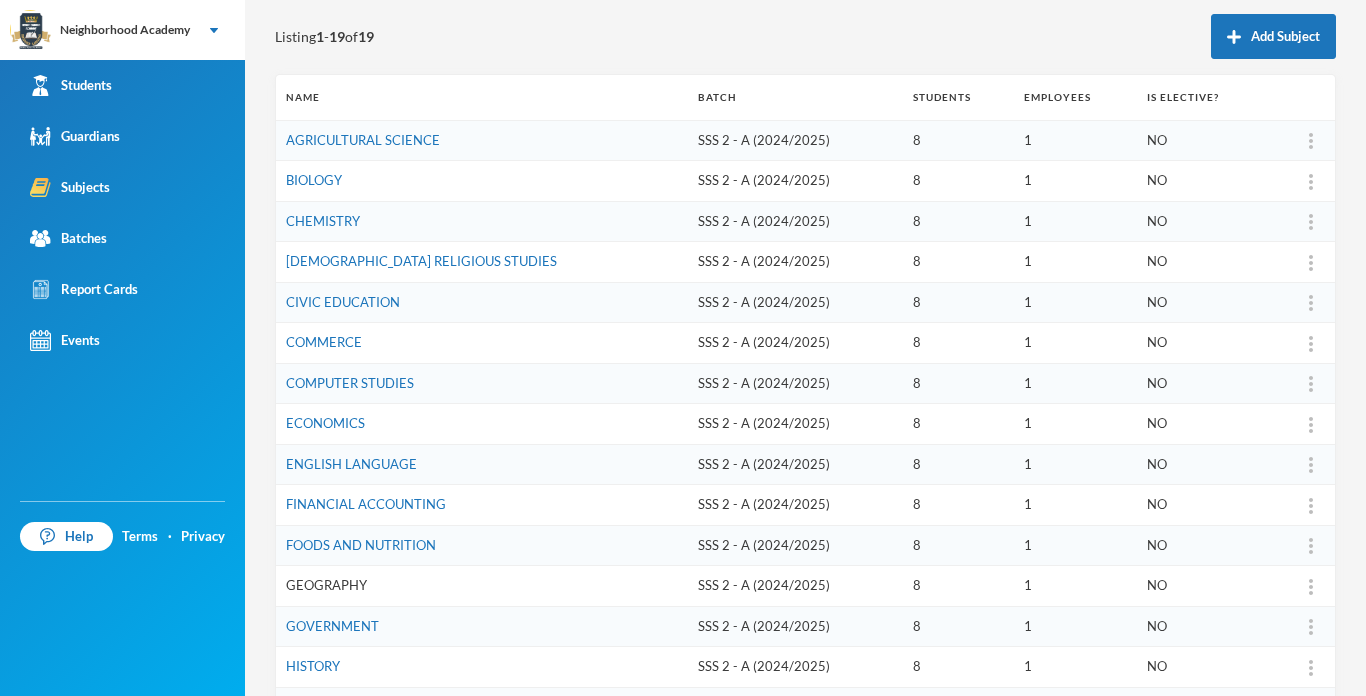 click on "GEOGRAPHY" at bounding box center [326, 585] 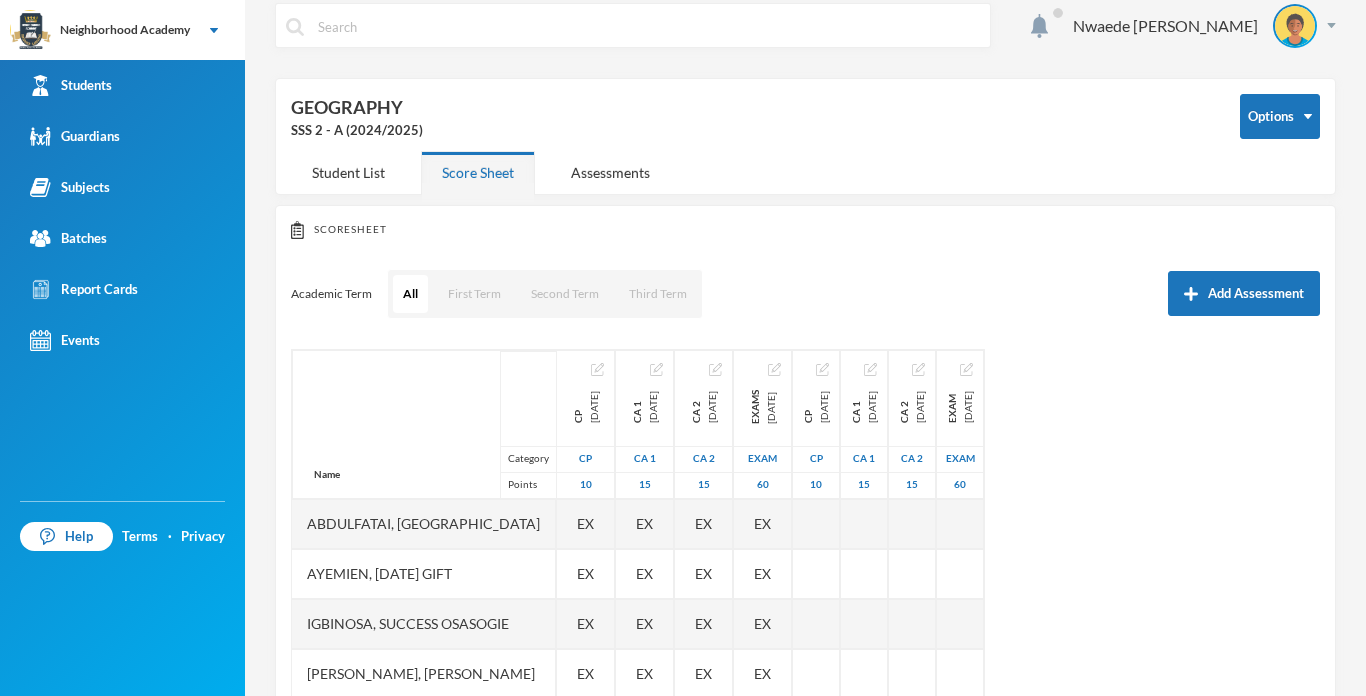 scroll, scrollTop: 216, scrollLeft: 0, axis: vertical 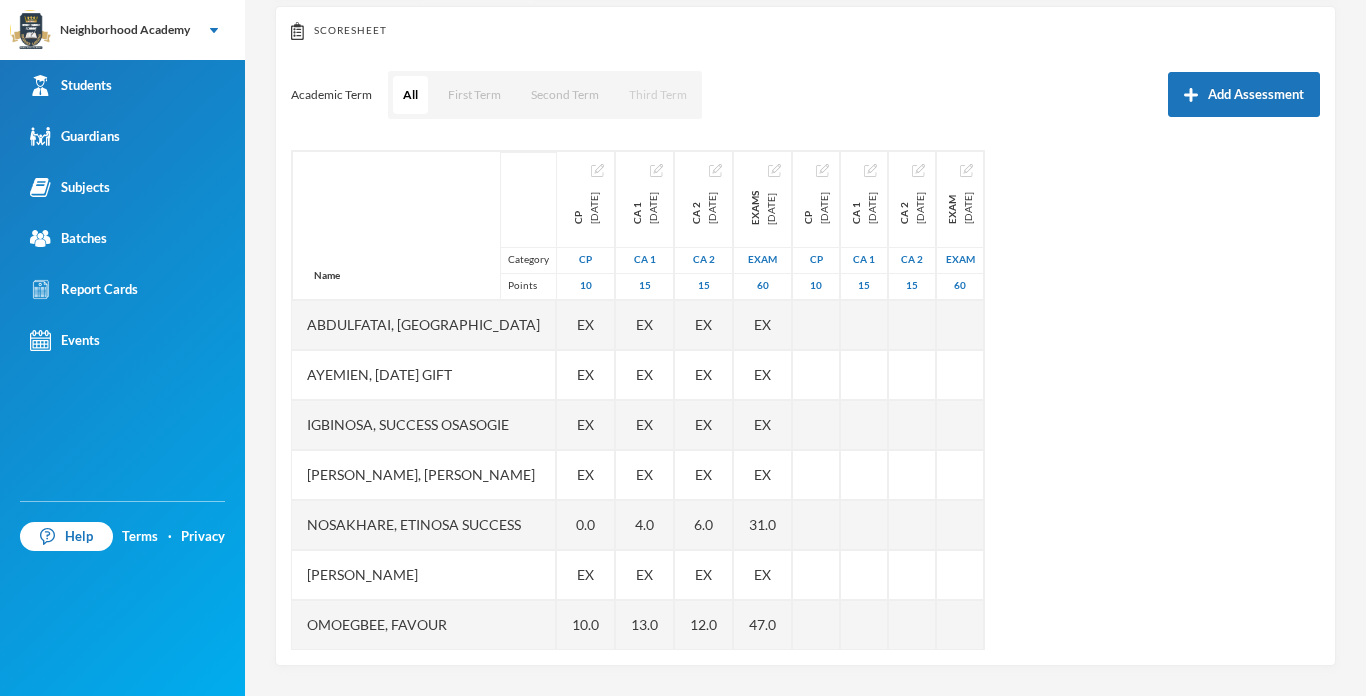 click on "Third Term" at bounding box center [658, 95] 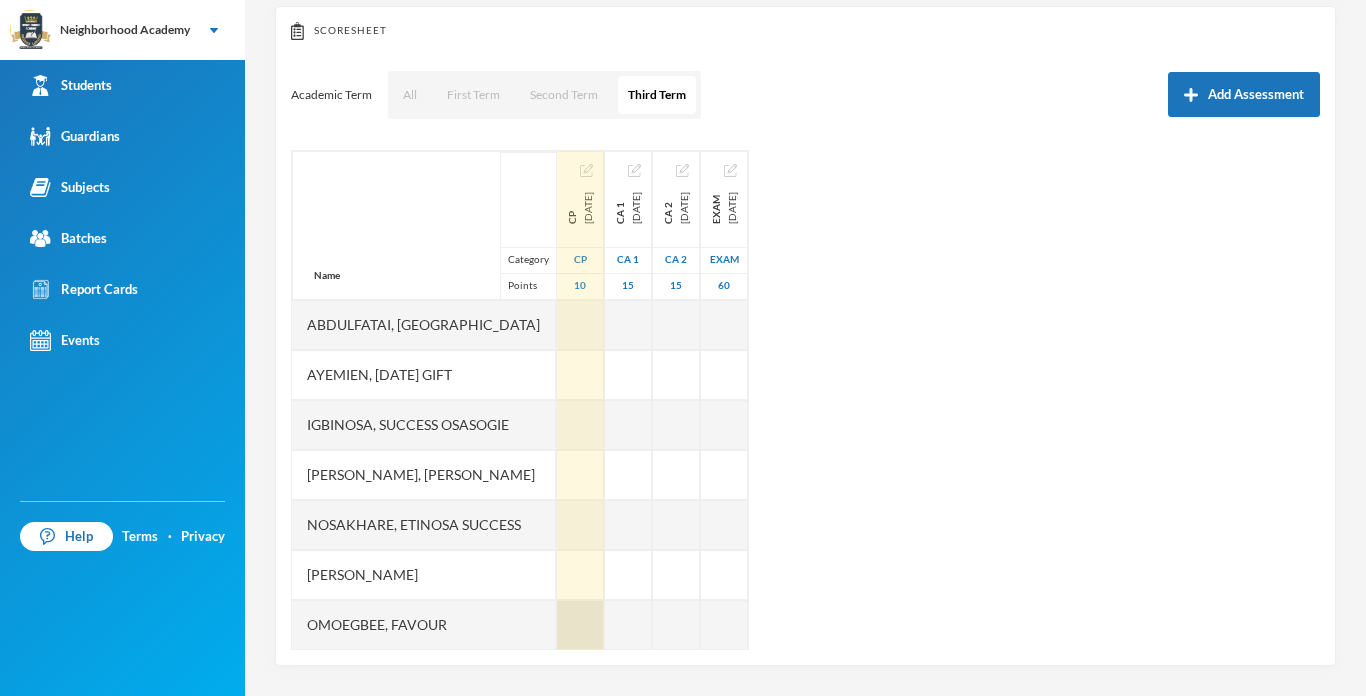 click at bounding box center [580, 625] 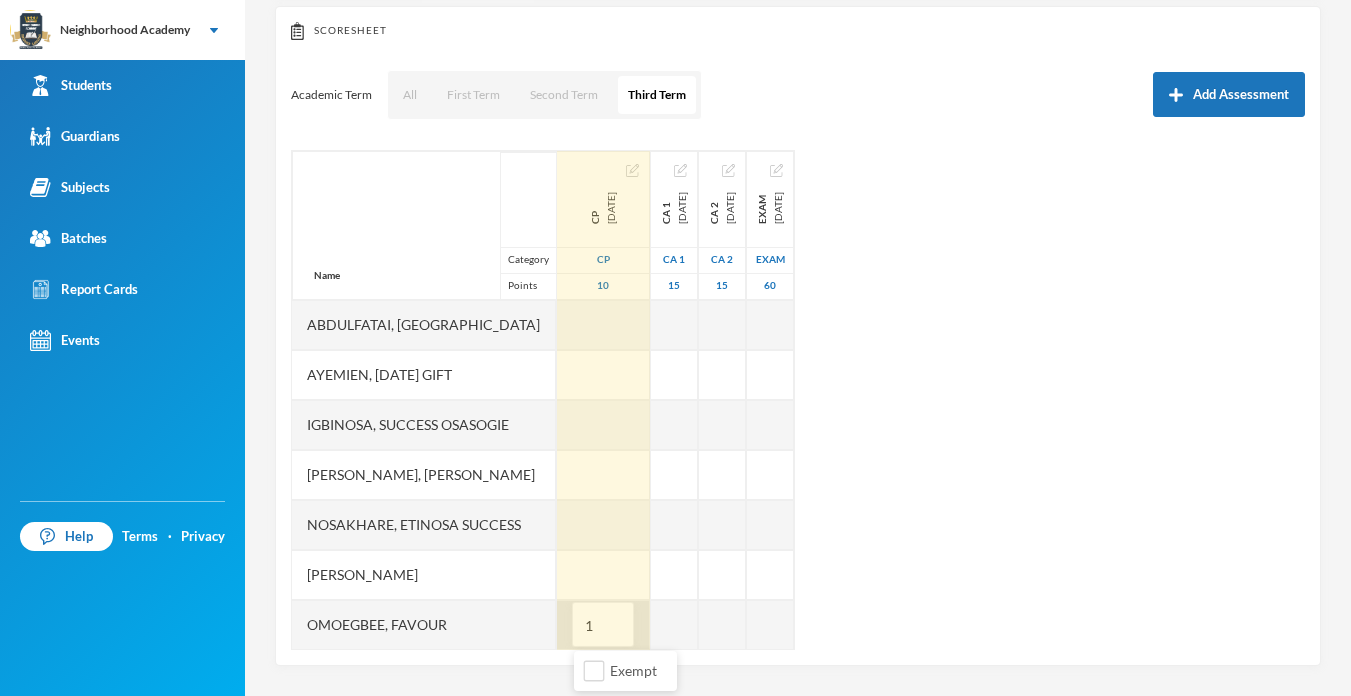 type on "10" 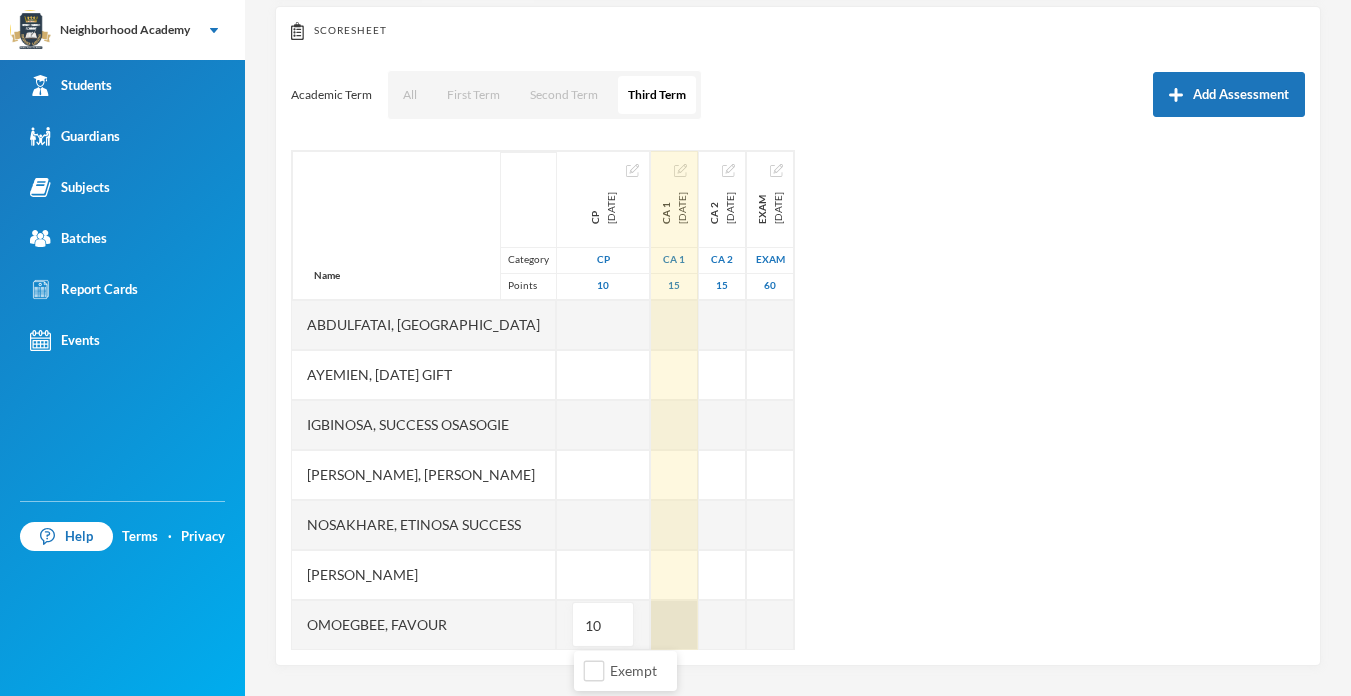 click at bounding box center [674, 625] 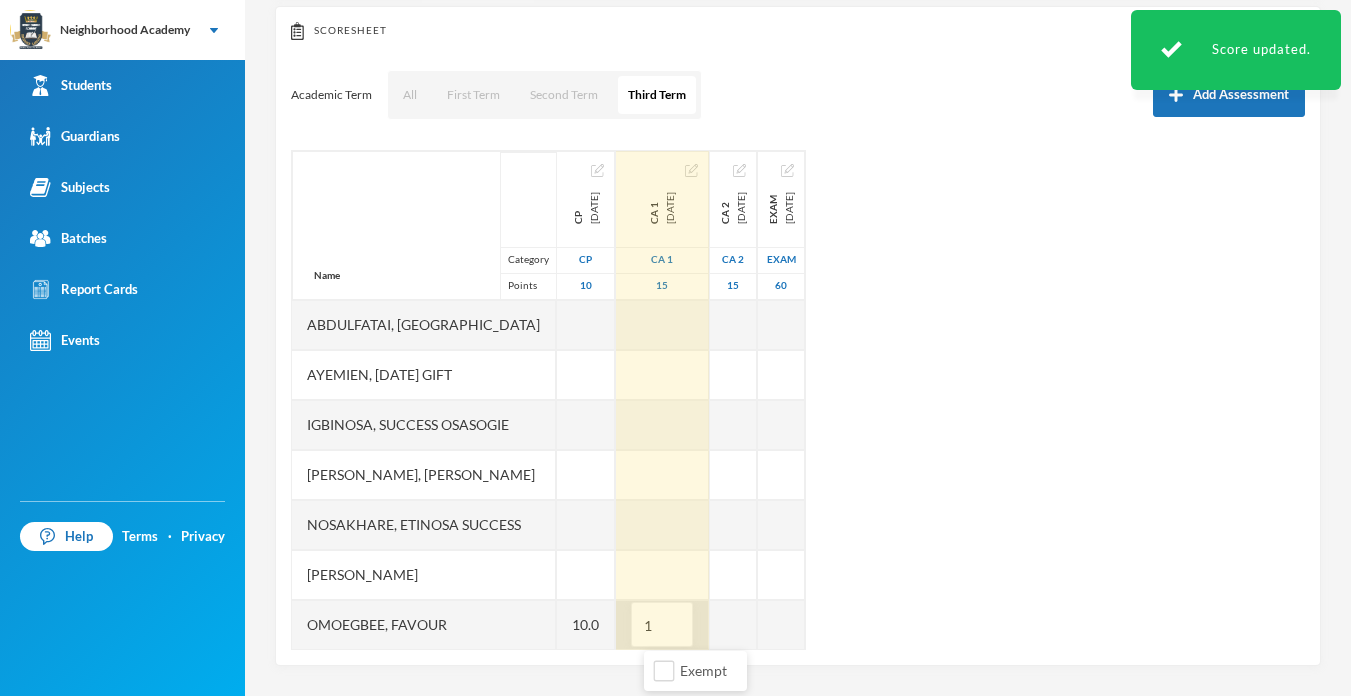 type on "15" 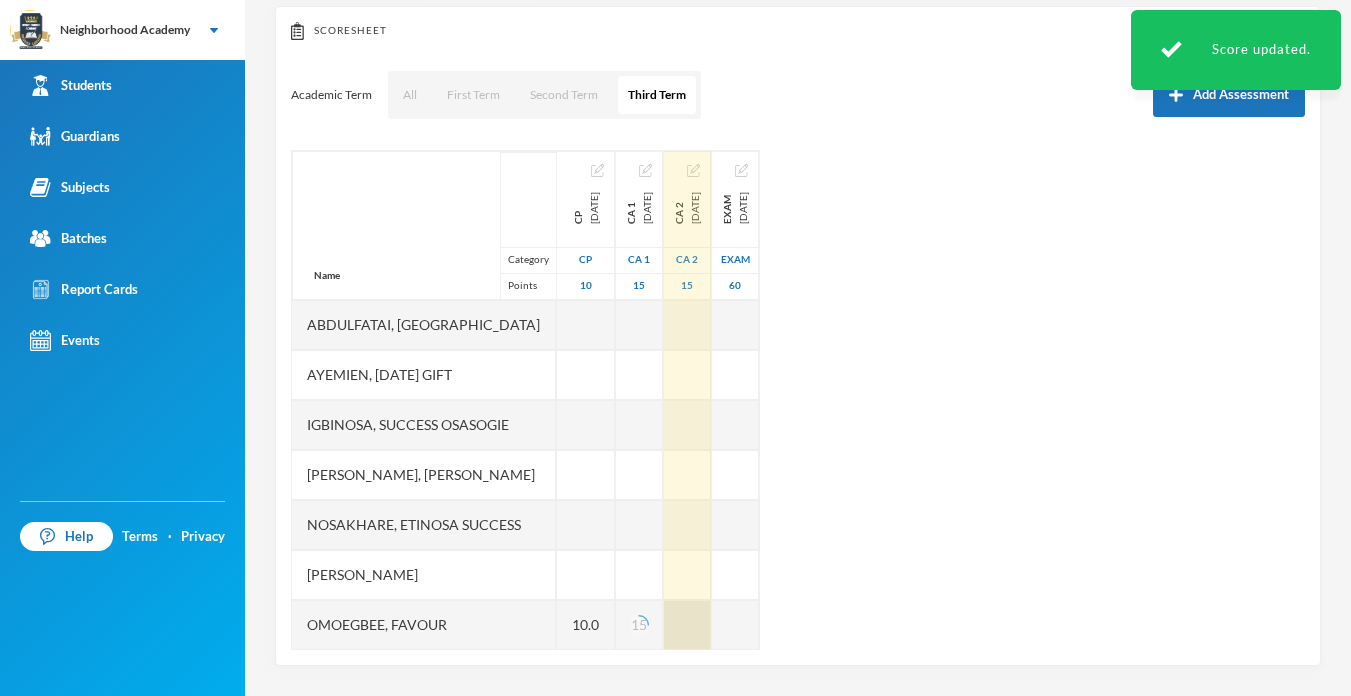 click at bounding box center [687, 625] 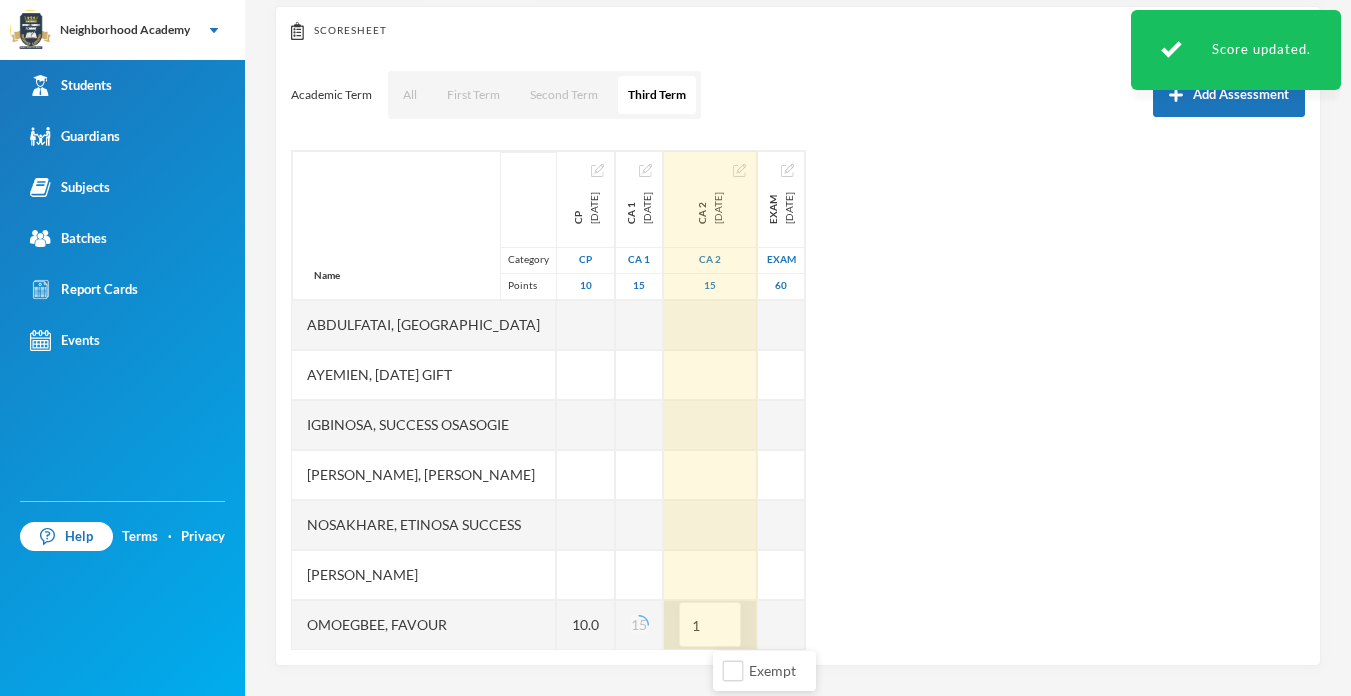 type on "14" 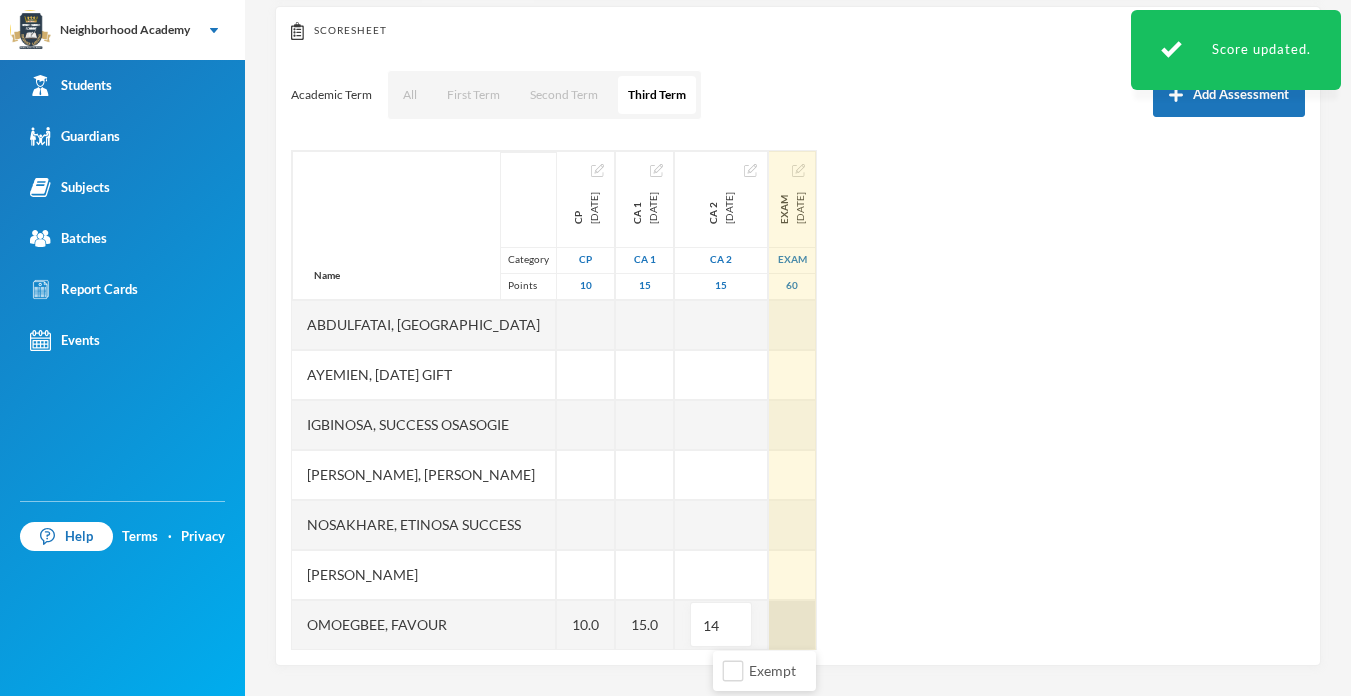 click at bounding box center (792, 625) 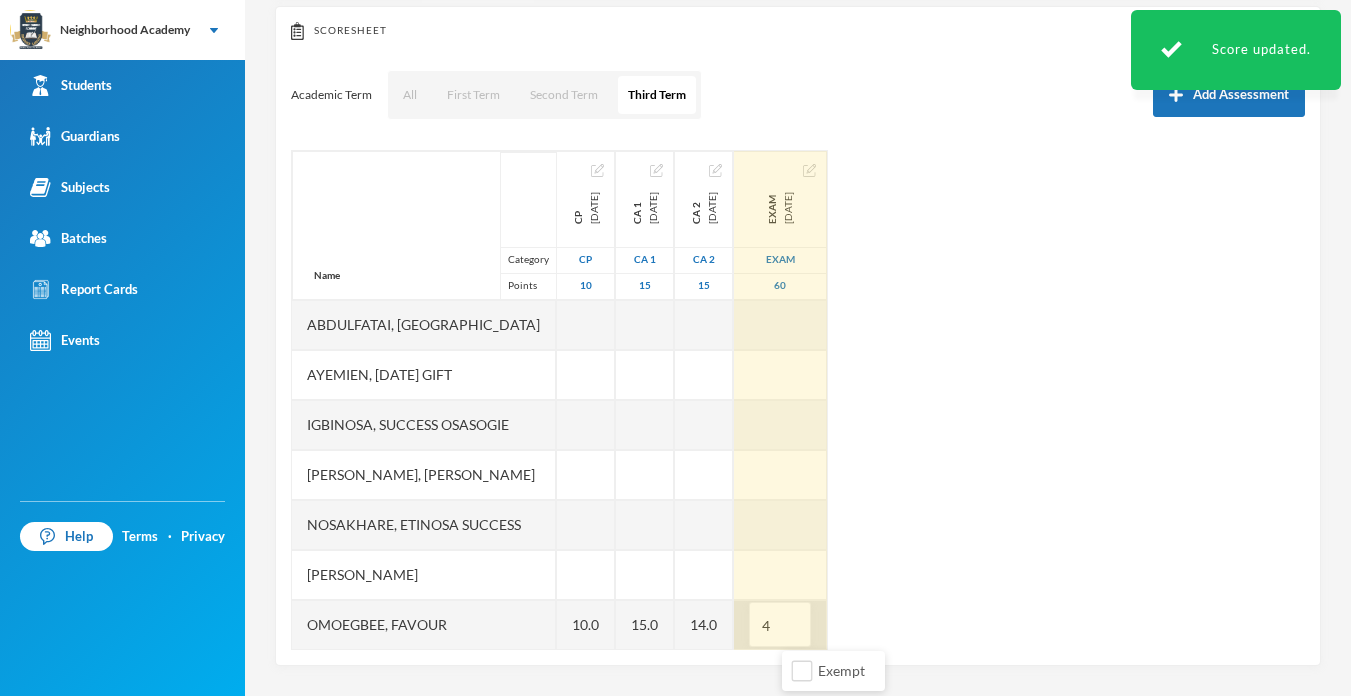 type on "42" 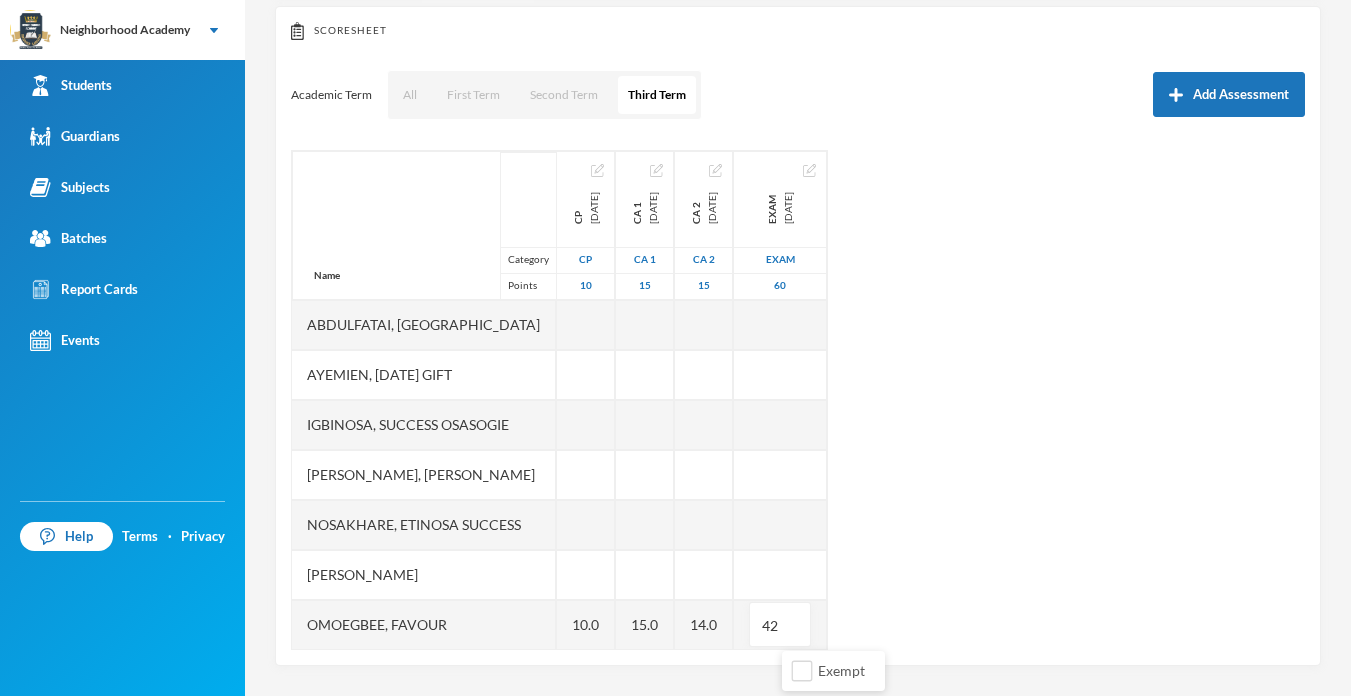 click on "Name   Category Points [PERSON_NAME], [PERSON_NAME], [DATE] Gift Igbinosa, Success [PERSON_NAME], Osaivbie [PERSON_NAME], [PERSON_NAME], [PERSON_NAME] CP [DATE] CP 10 10.0 CA 1 [DATE] CA 1 15 15.0 CA 2 [DATE] CA 2 15 14.0 Exam [DATE] Exam 60 42" at bounding box center [798, 400] 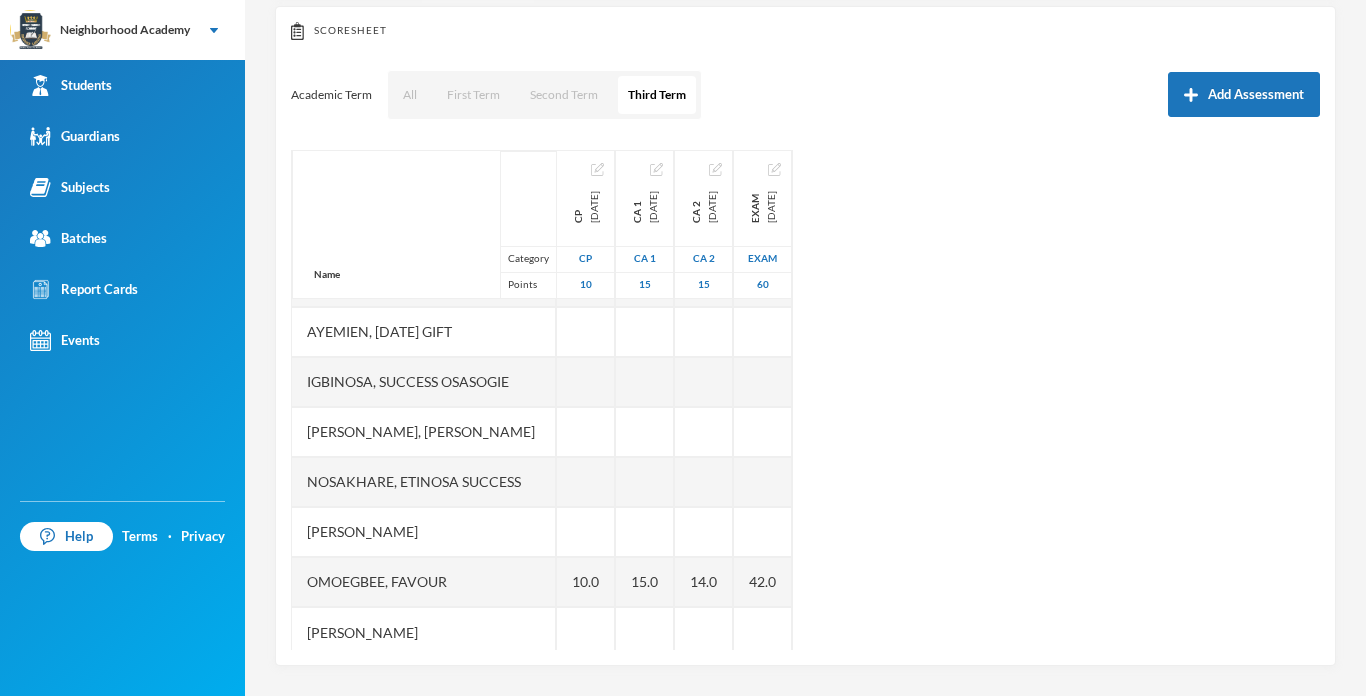 scroll, scrollTop: 51, scrollLeft: 0, axis: vertical 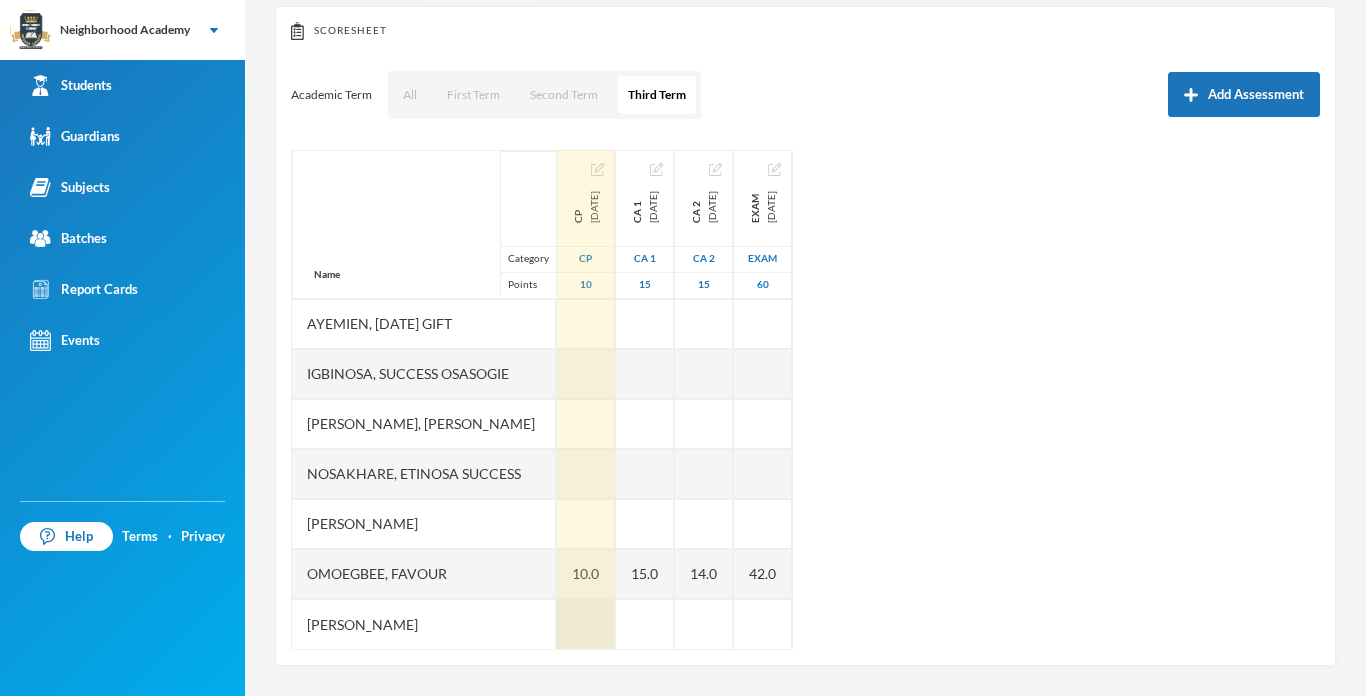 click at bounding box center (586, 624) 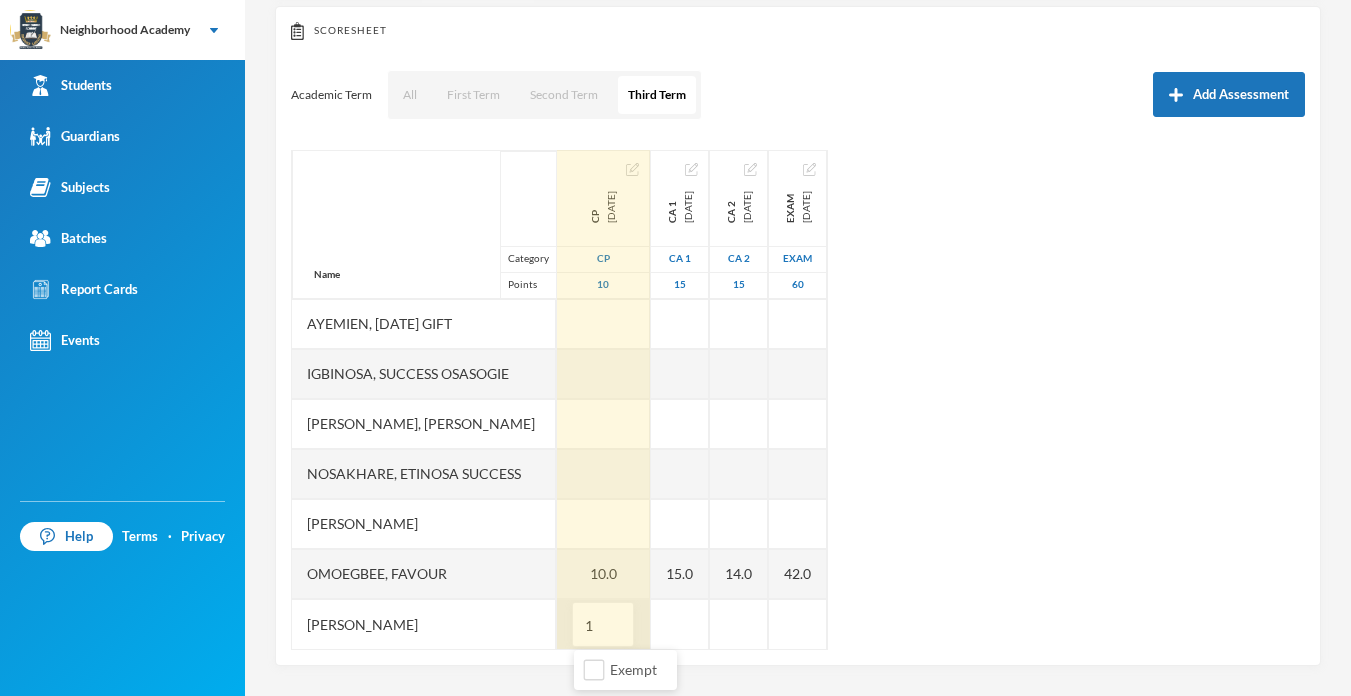 type on "10" 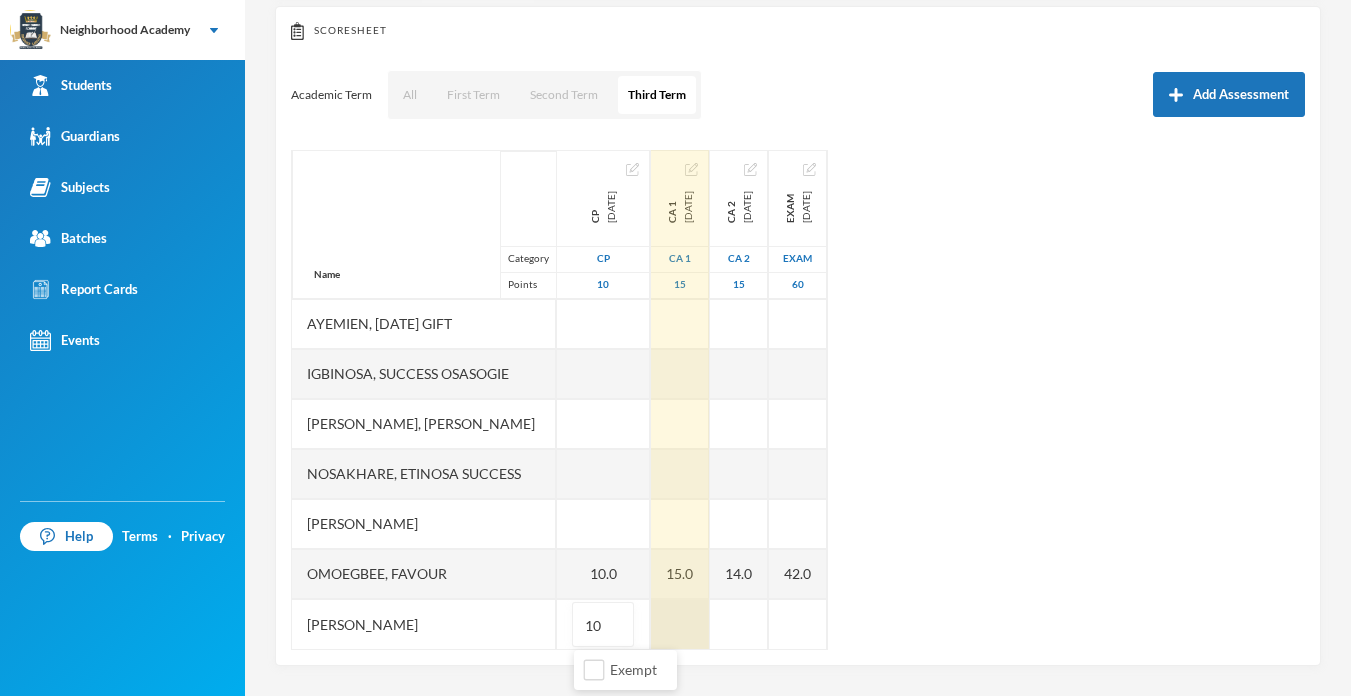 click at bounding box center [680, 624] 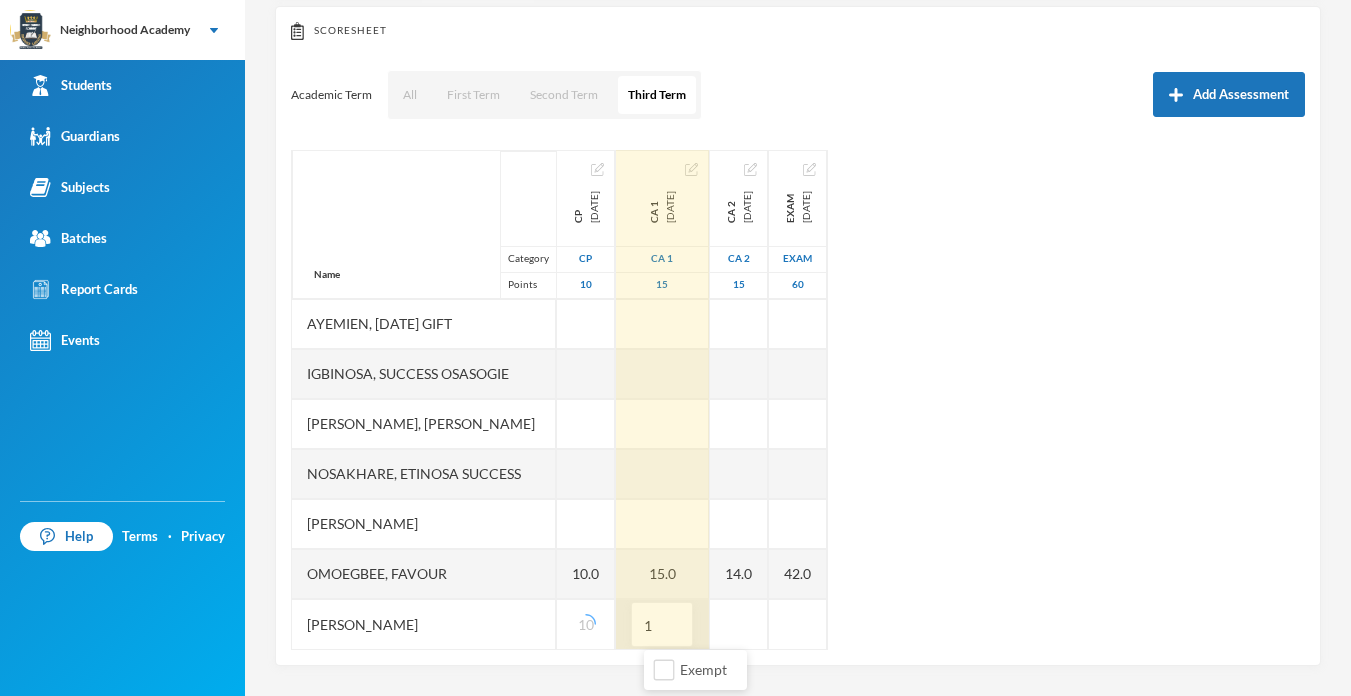 type on "12" 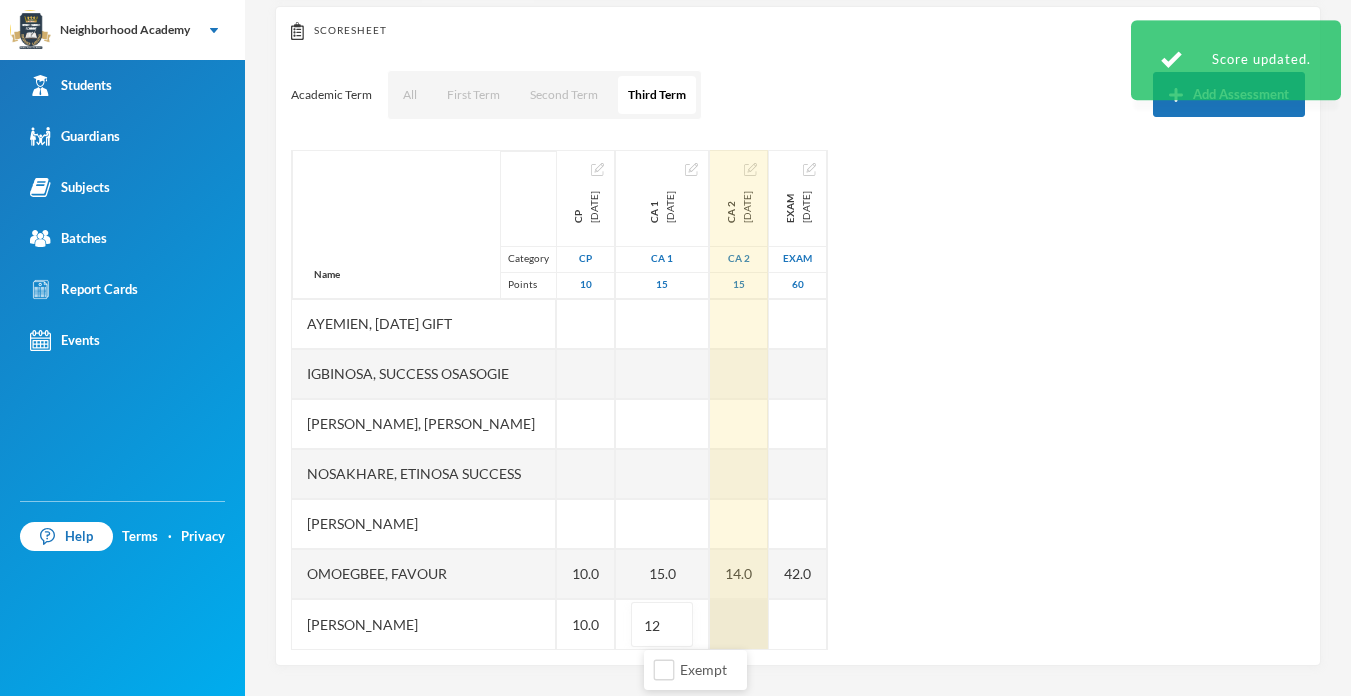 click at bounding box center (739, 624) 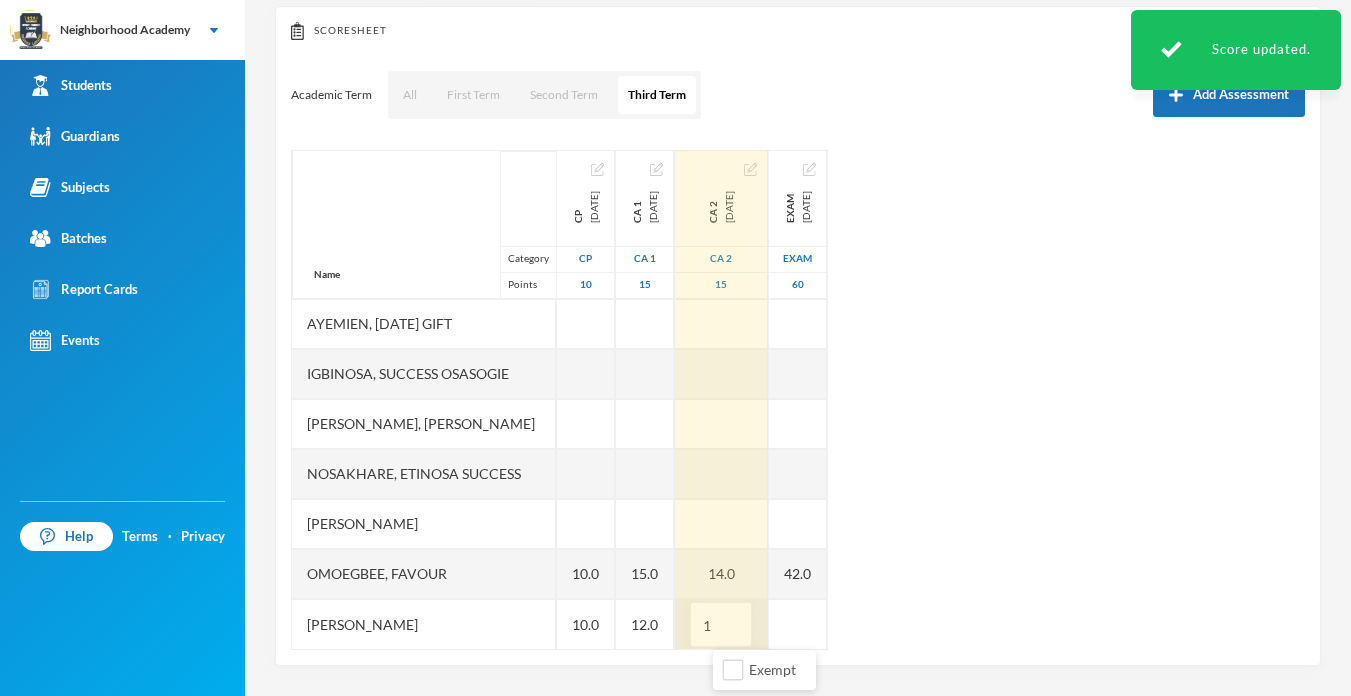 type on "10" 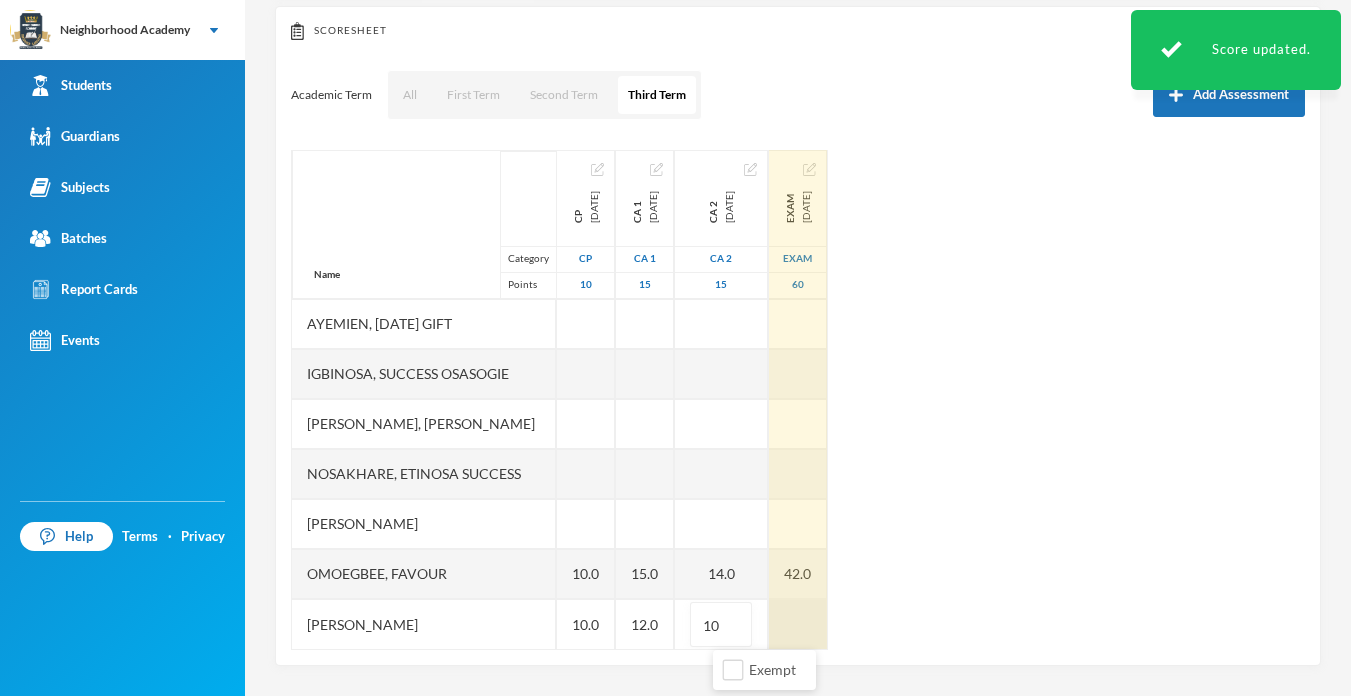 click at bounding box center [798, 624] 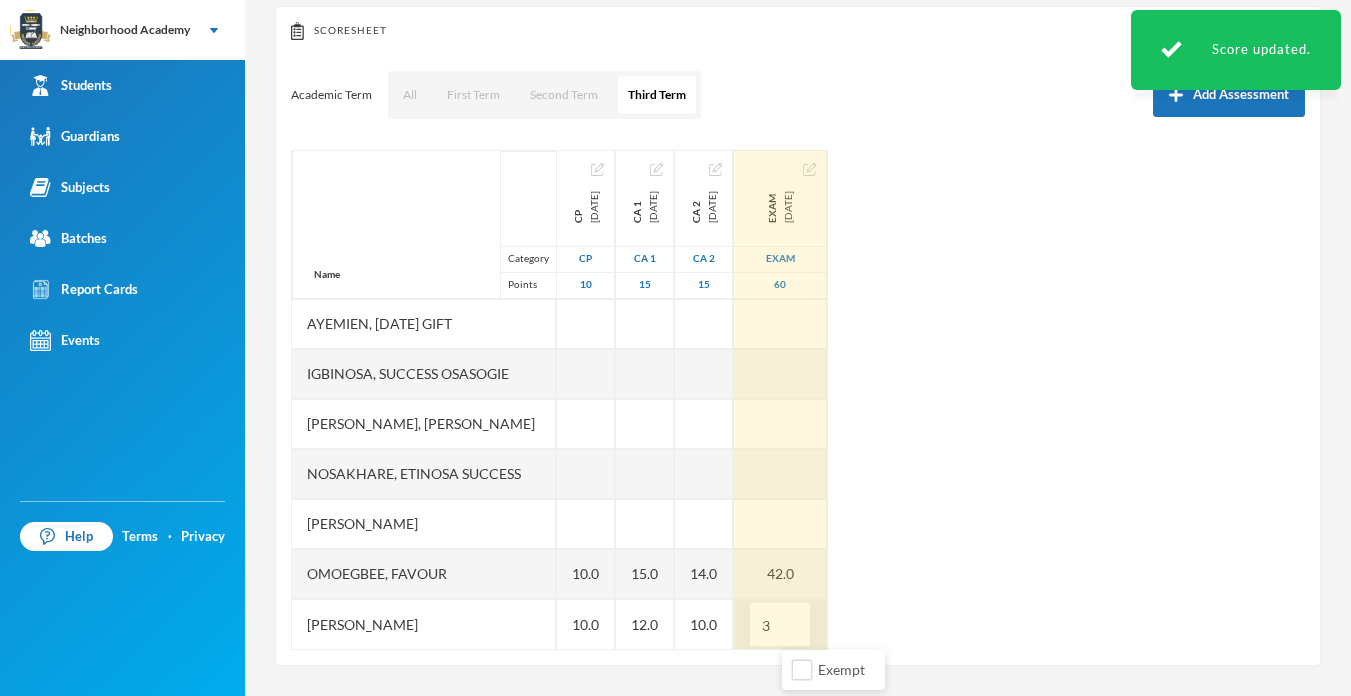 type on "35" 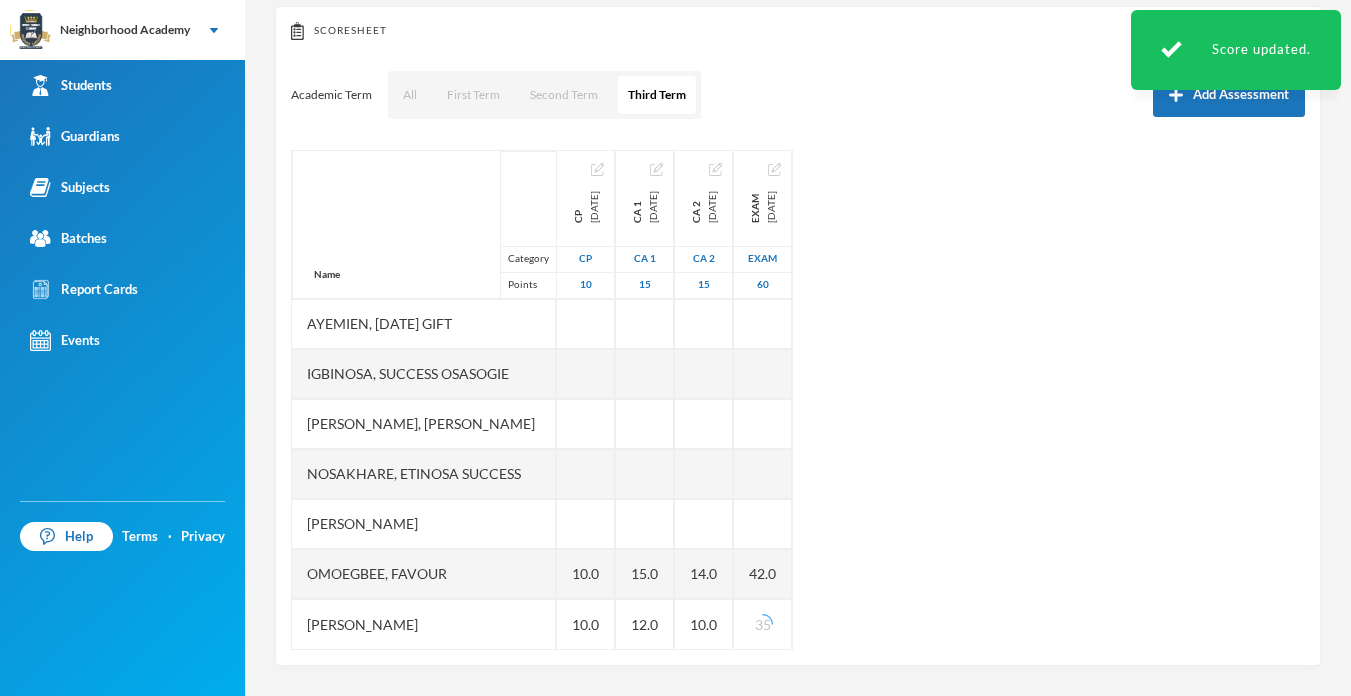 click on "Name   Category Points [PERSON_NAME], [PERSON_NAME], [DATE] Gift Igbinosa, Success [PERSON_NAME], Osaivbie [PERSON_NAME], Etinosa Success [PERSON_NAME], [PERSON_NAME] CP [DATE] CP 10 10.0 10.0 CA 1 [DATE] CA 1 15 15.0 12.0 CA 2 [DATE] CA 2 15 14.0 10.0 Exam [DATE] Exam 60 42.0 35" at bounding box center [798, 400] 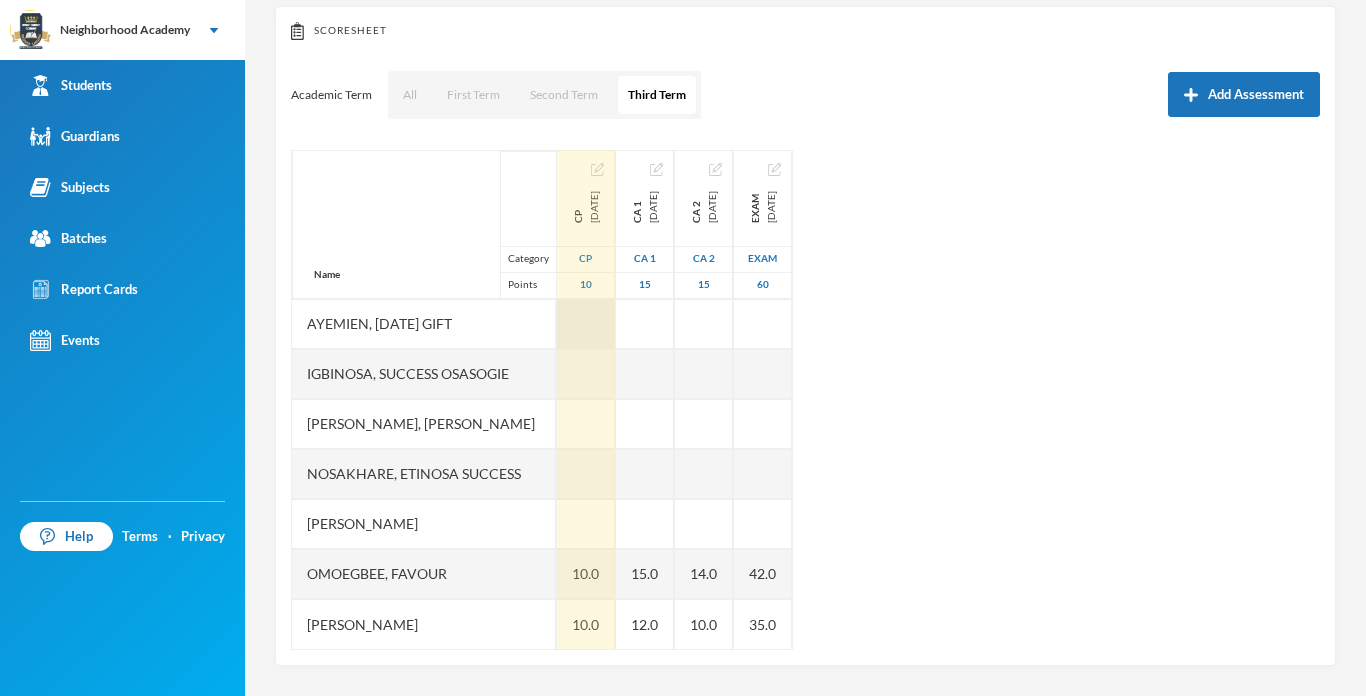 click at bounding box center [586, 324] 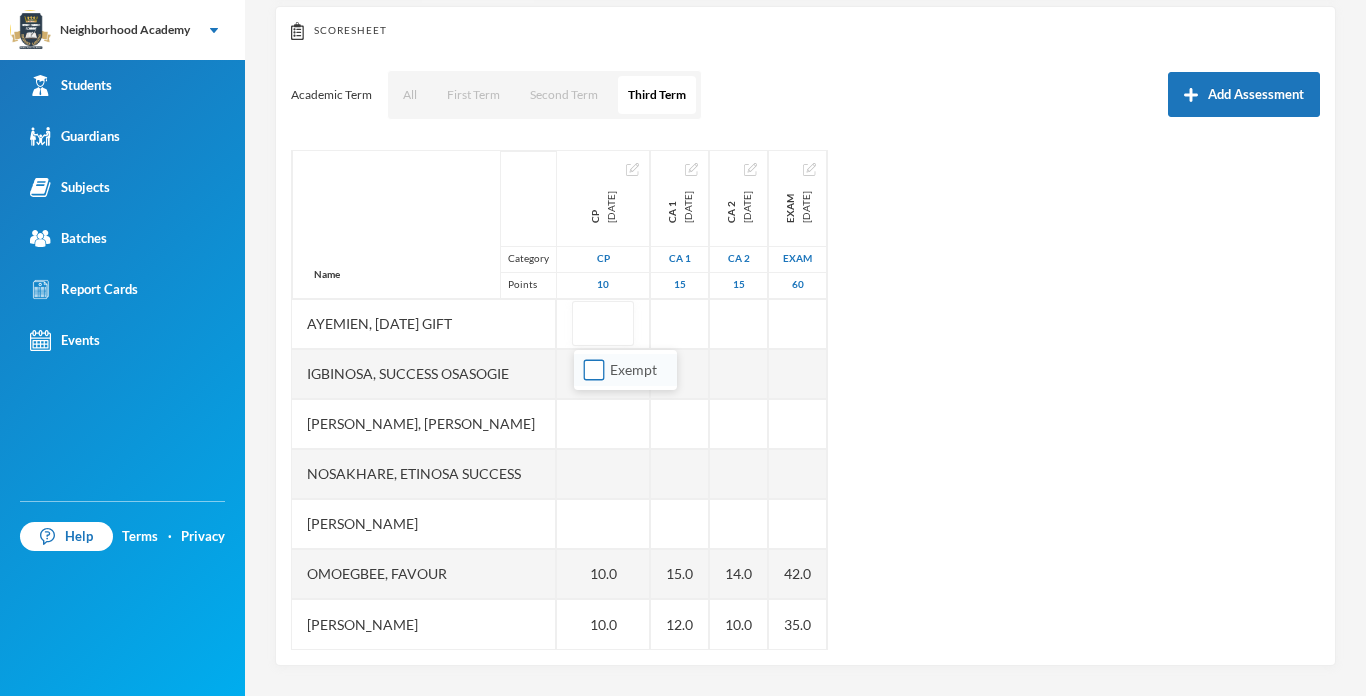 click on "Exempt" at bounding box center [594, 370] 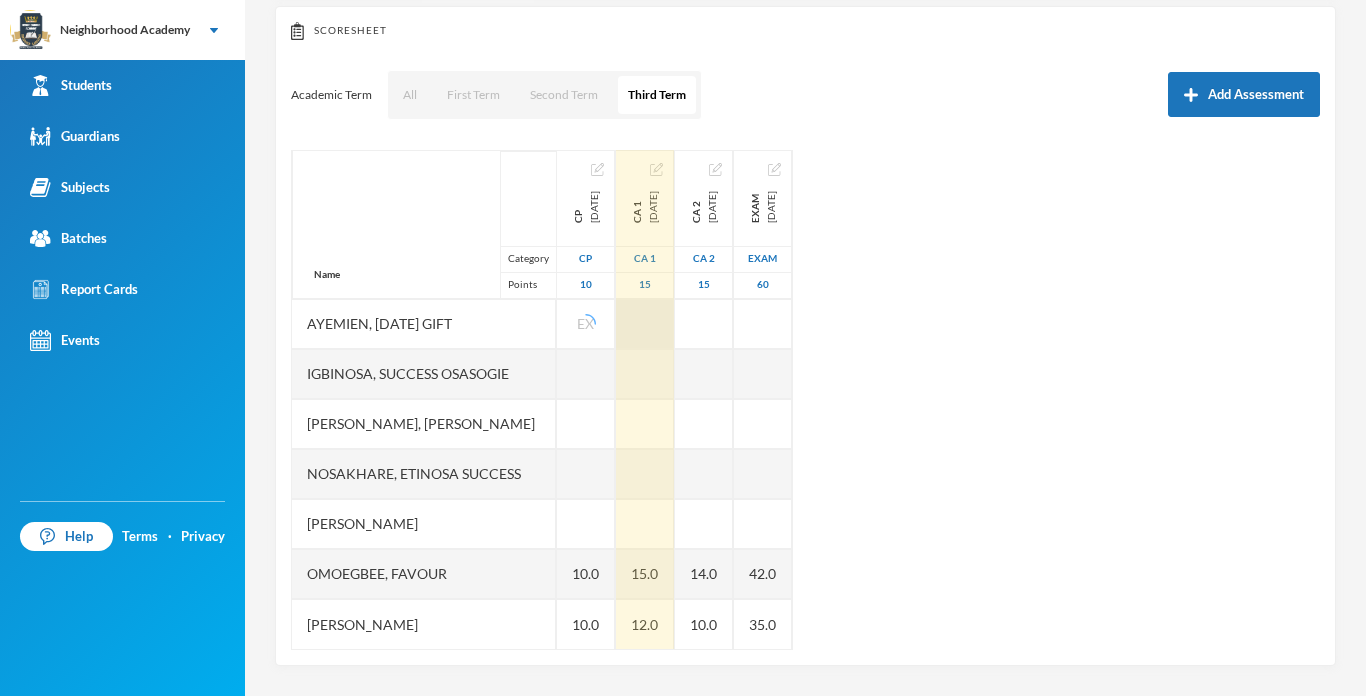 click at bounding box center [645, 324] 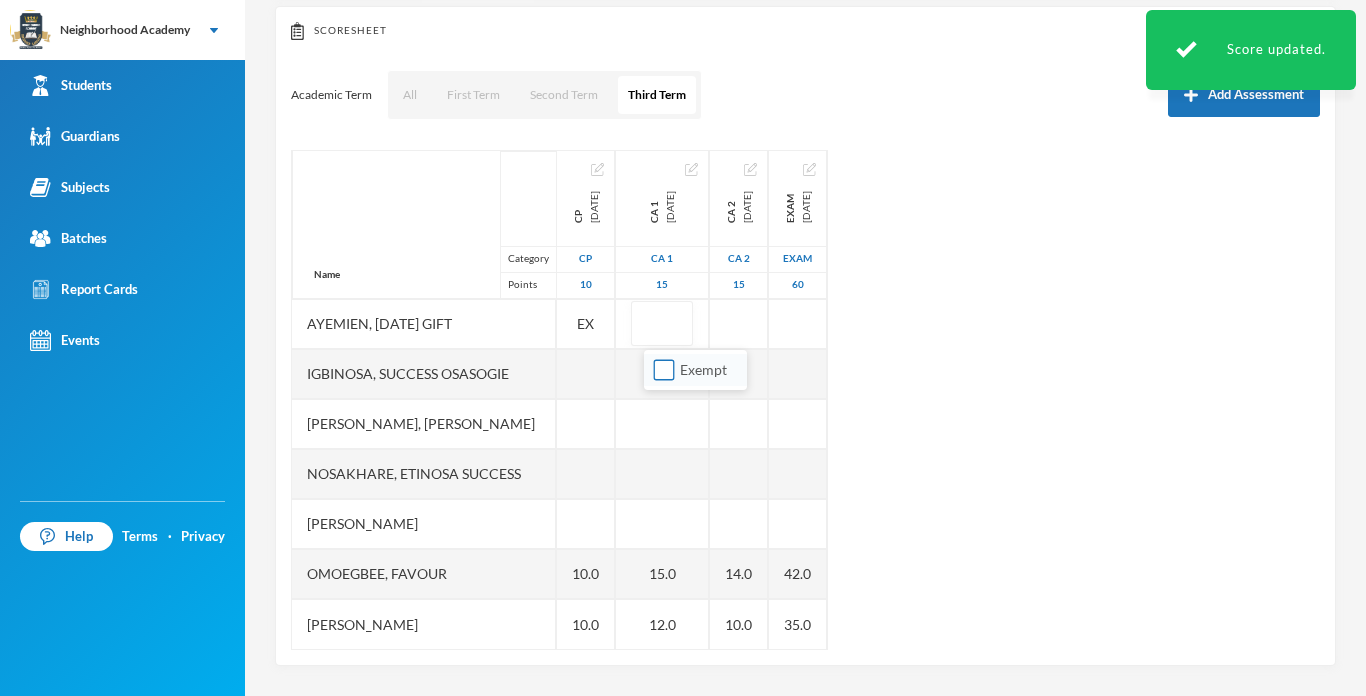 click on "Exempt" at bounding box center [664, 370] 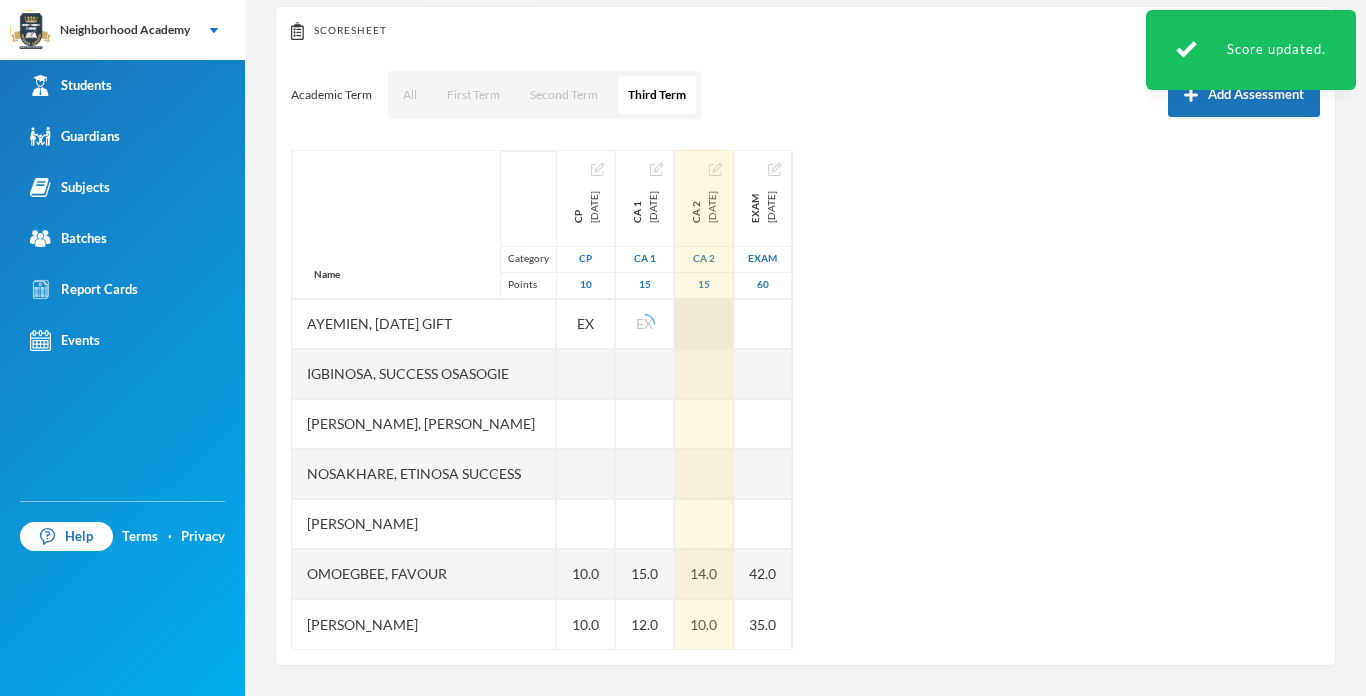 click at bounding box center [704, 324] 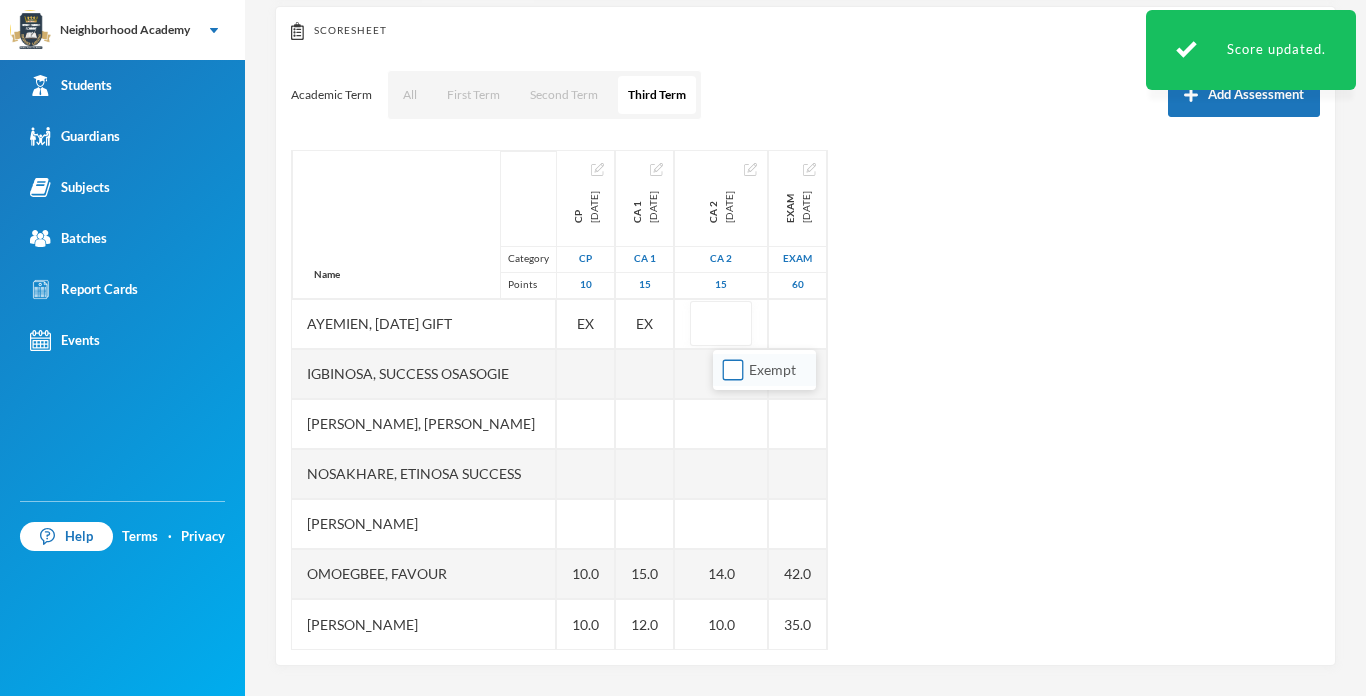 click on "Exempt" at bounding box center (733, 370) 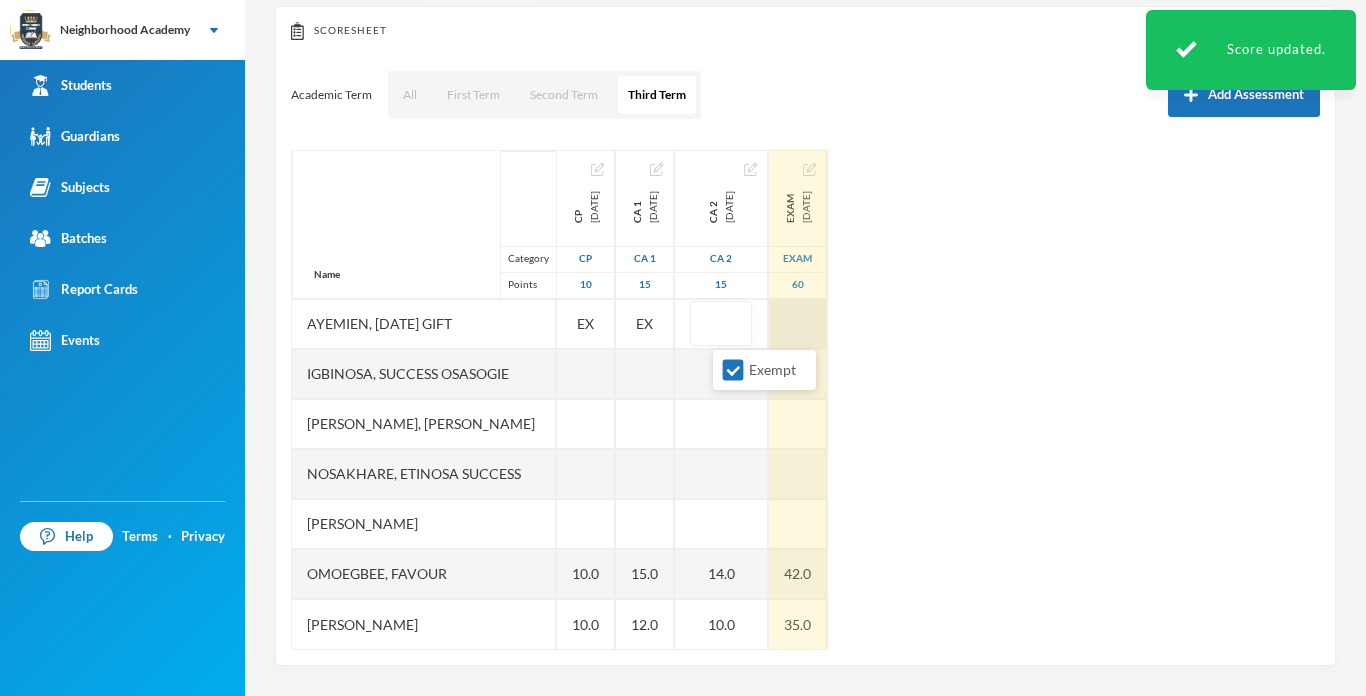 click at bounding box center [798, 324] 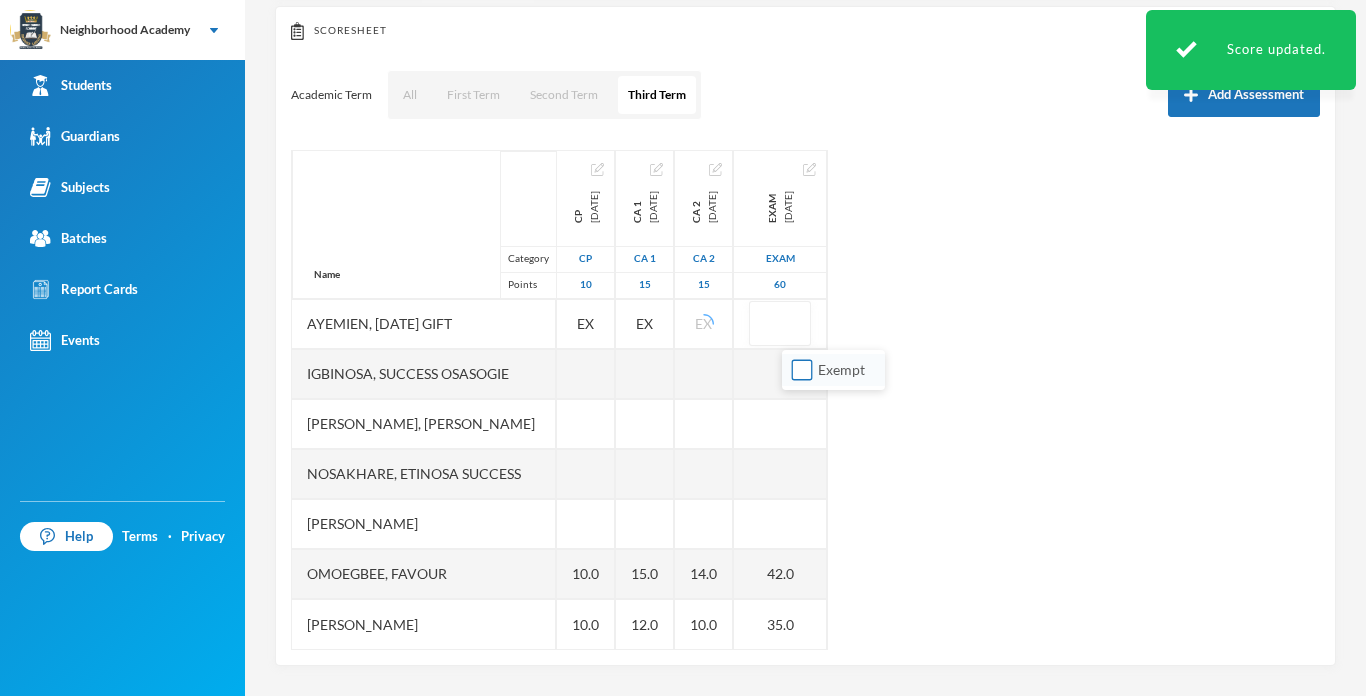 click on "Exempt" at bounding box center [802, 370] 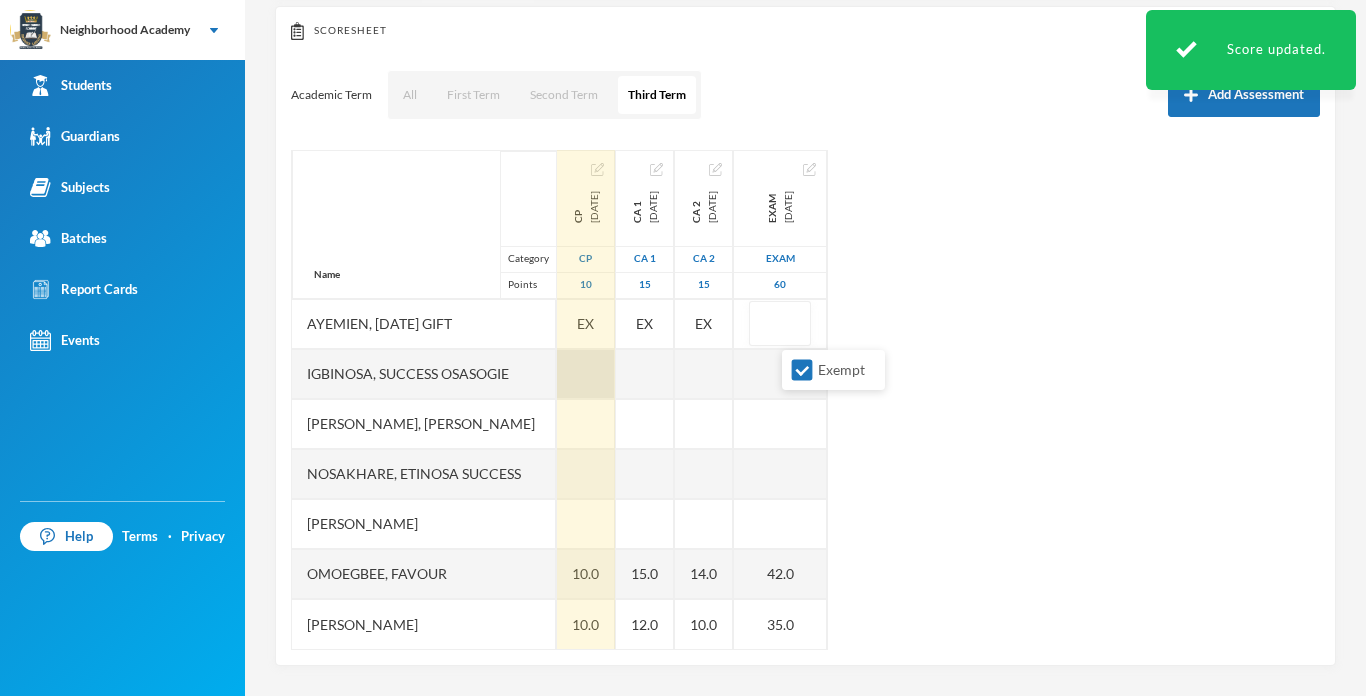 click at bounding box center (586, 374) 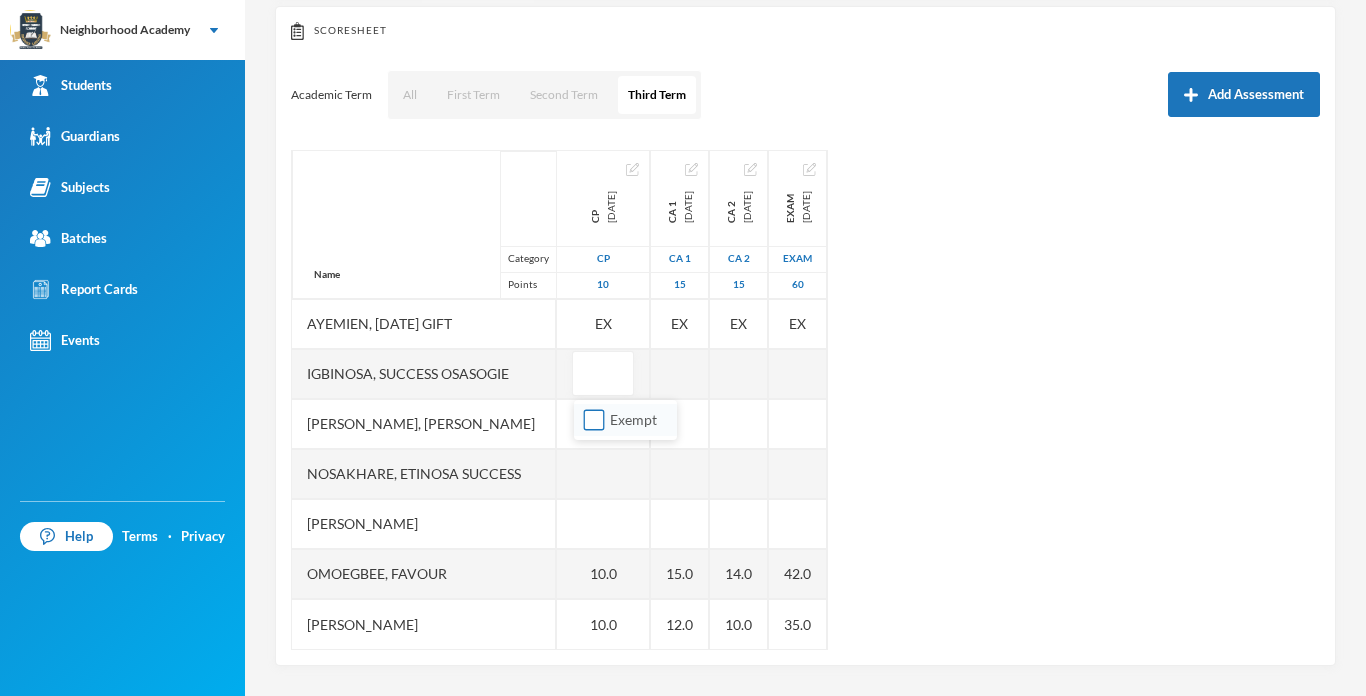 click on "Exempt" at bounding box center [594, 420] 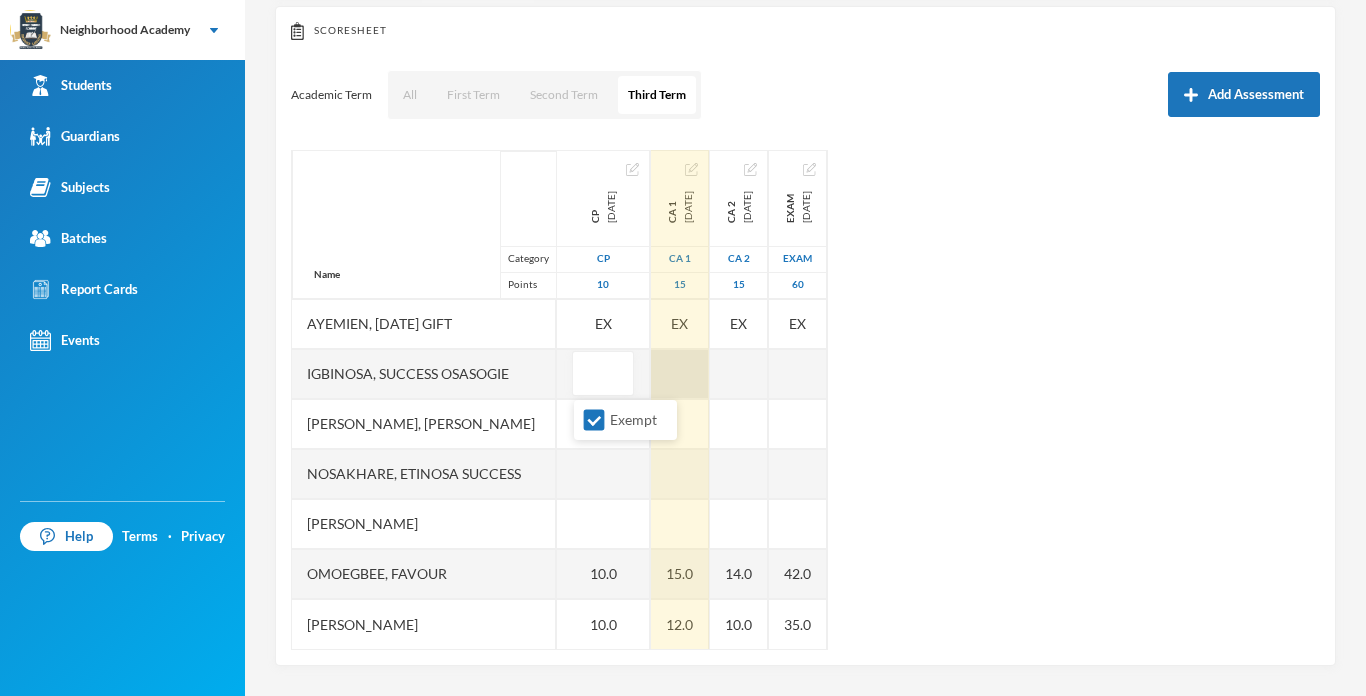 click at bounding box center (680, 374) 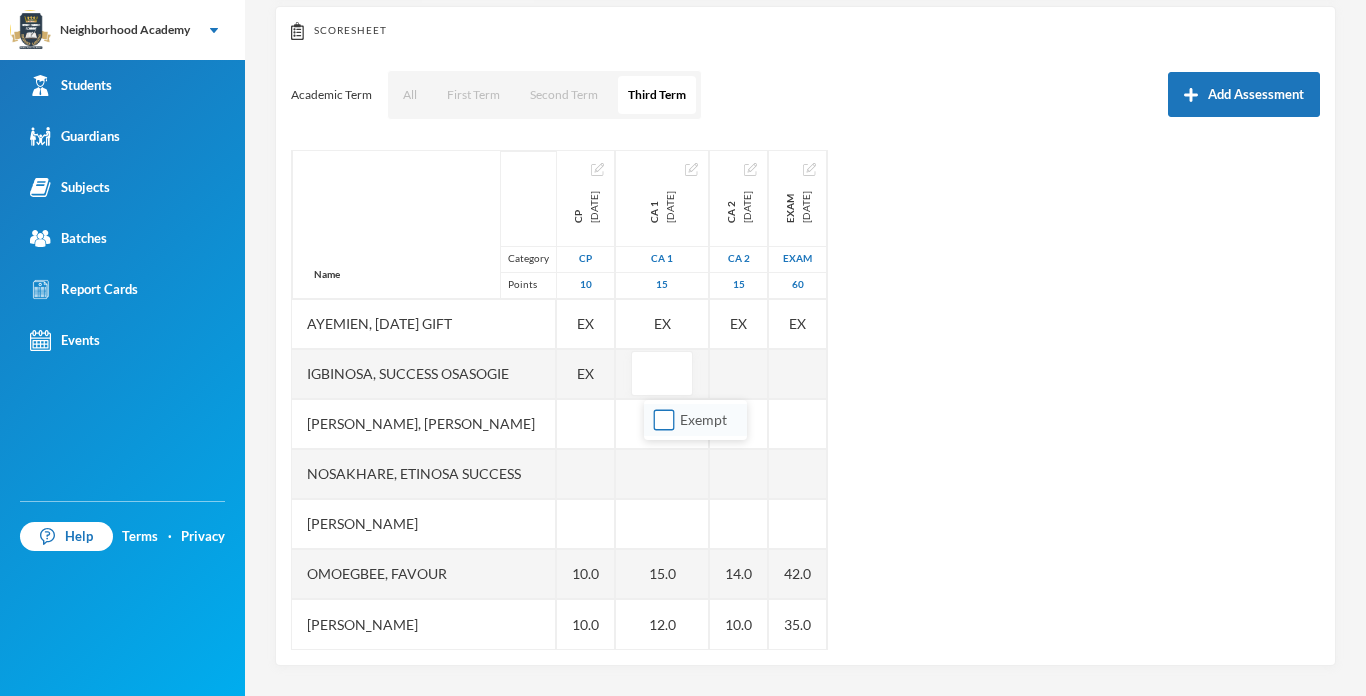 click on "Exempt" at bounding box center [664, 420] 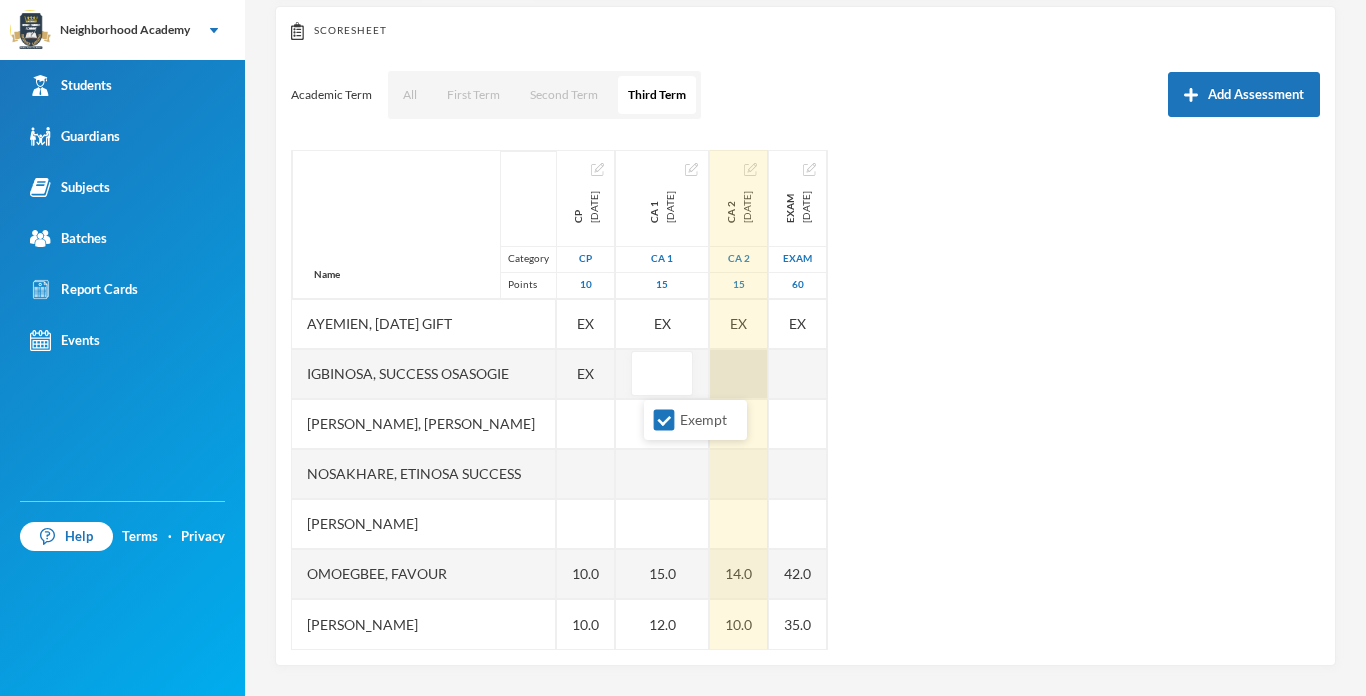 click at bounding box center [739, 374] 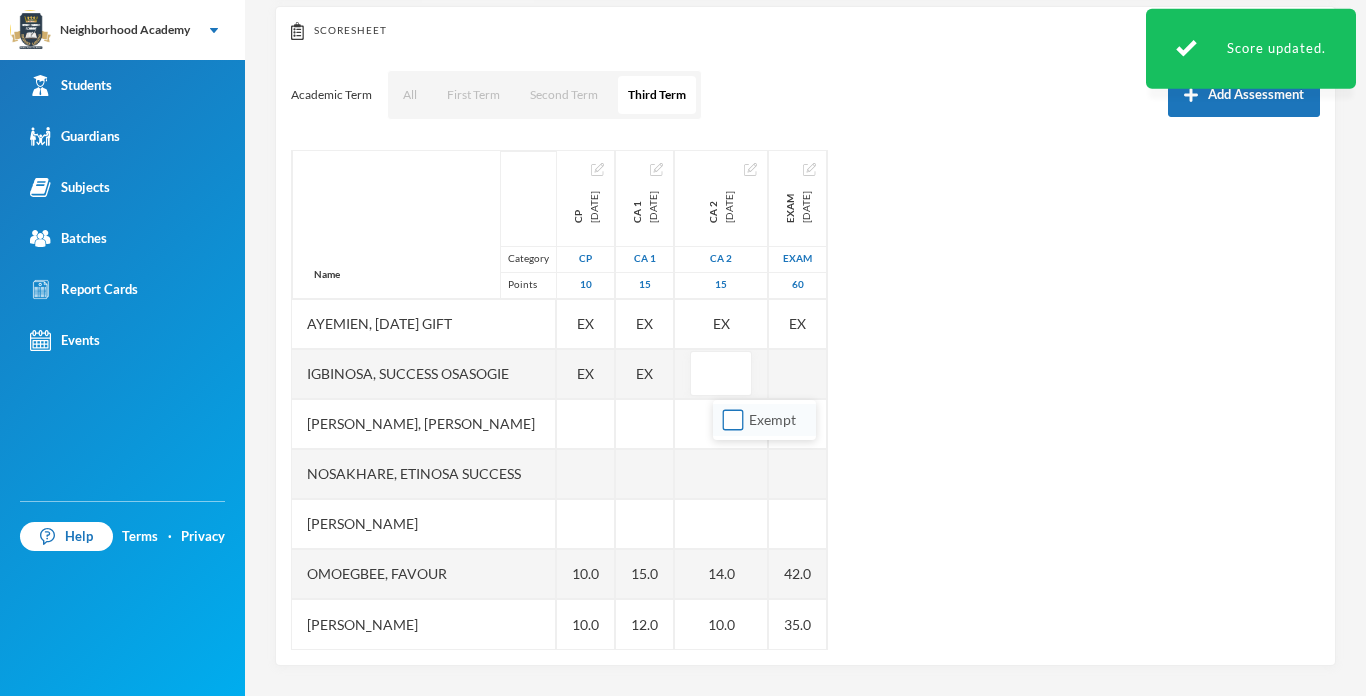 click on "Exempt" at bounding box center [733, 420] 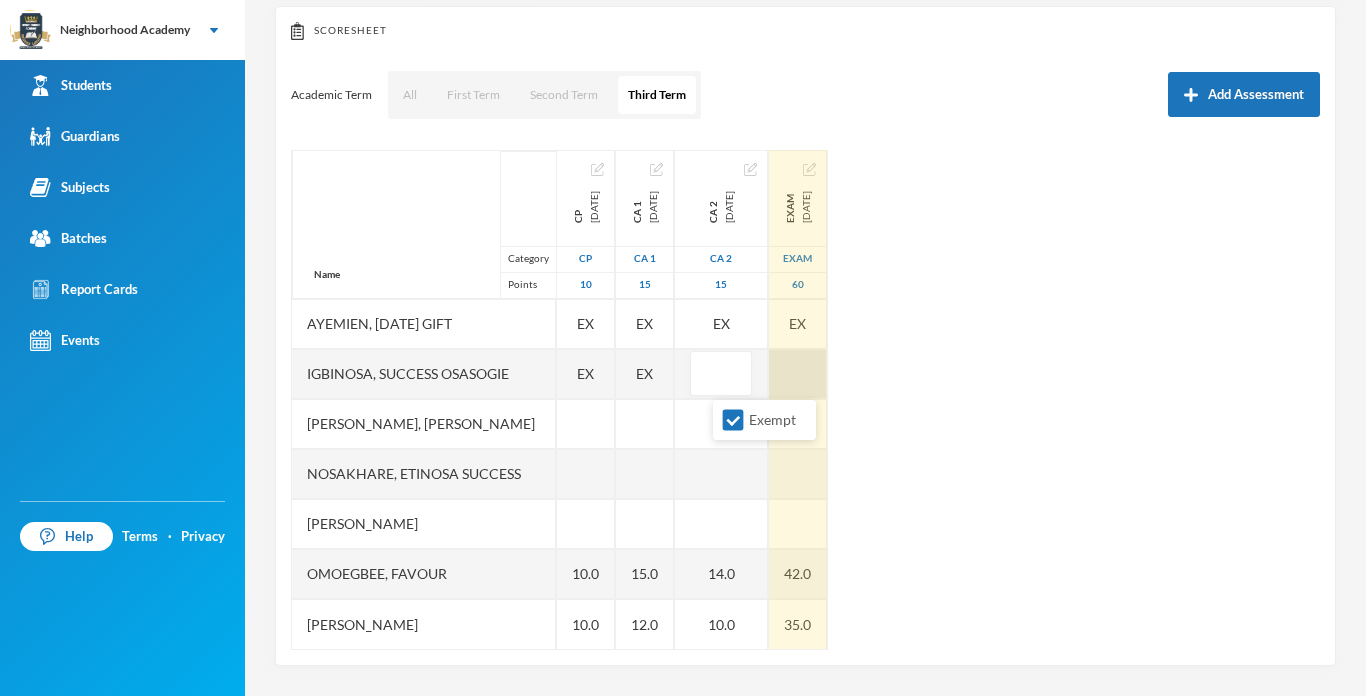 click at bounding box center [798, 374] 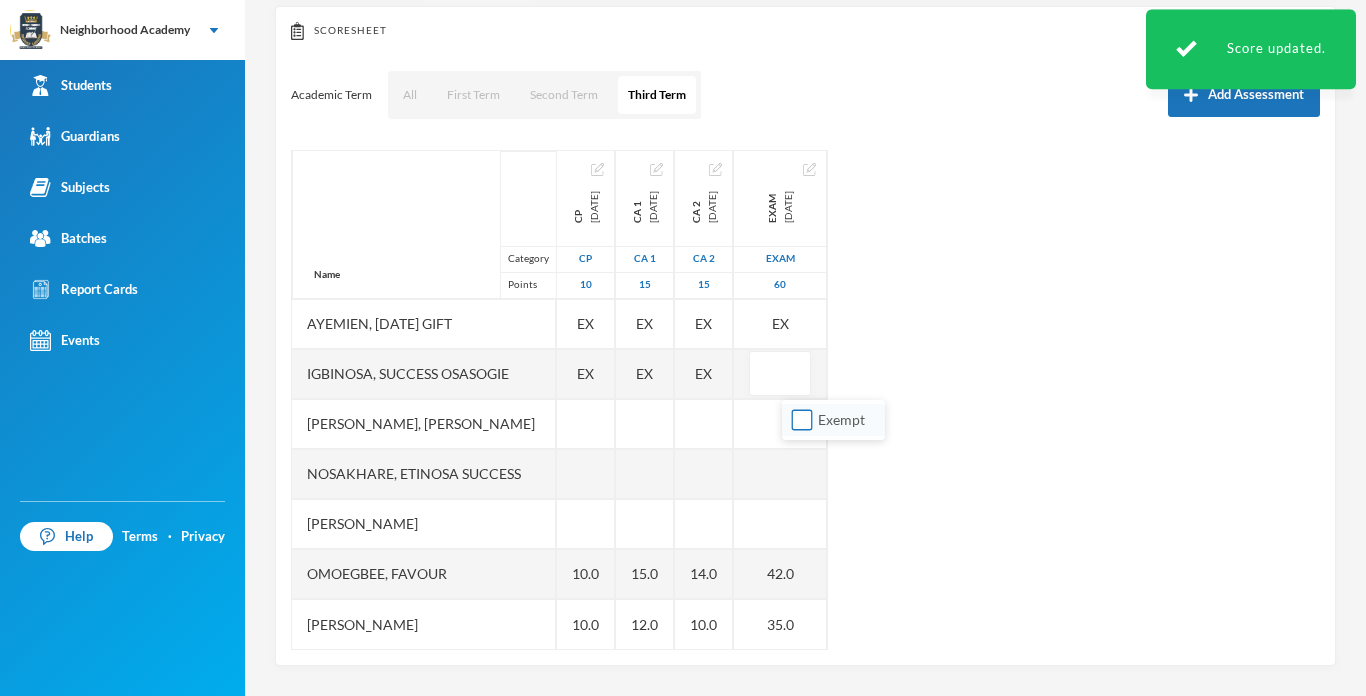 click on "Exempt" at bounding box center (802, 420) 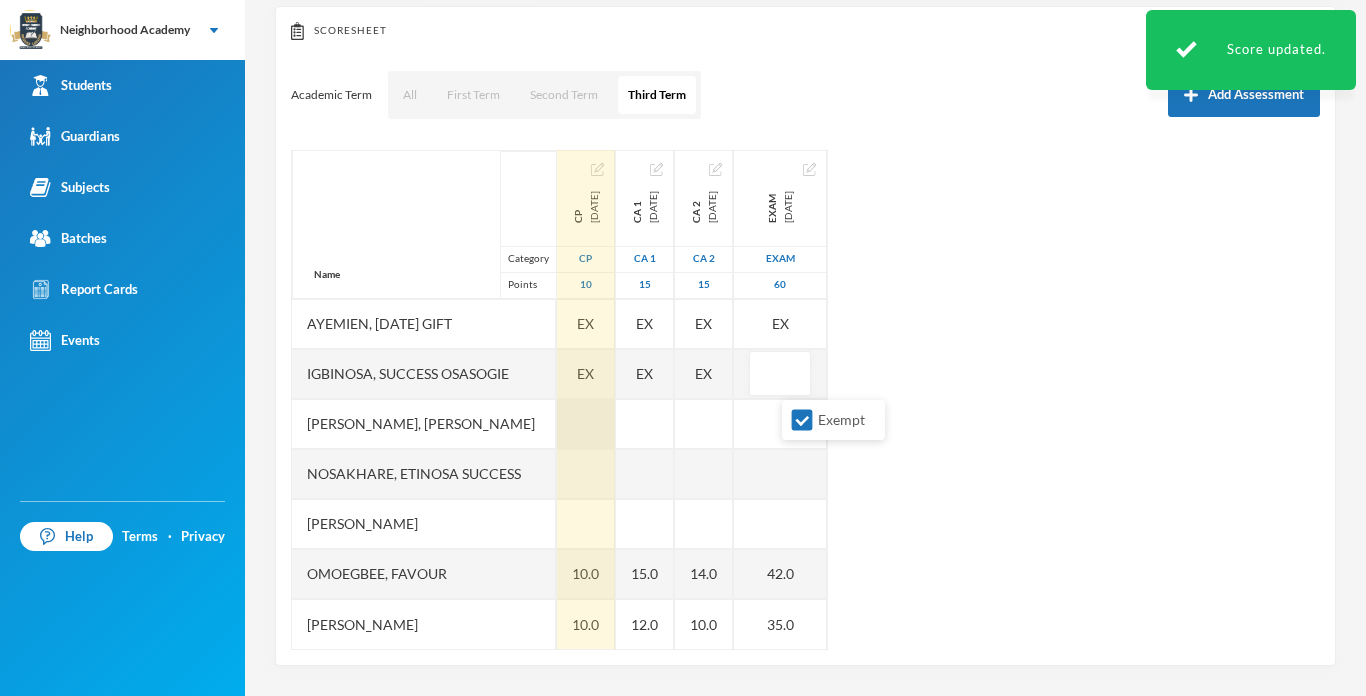 click at bounding box center [586, 424] 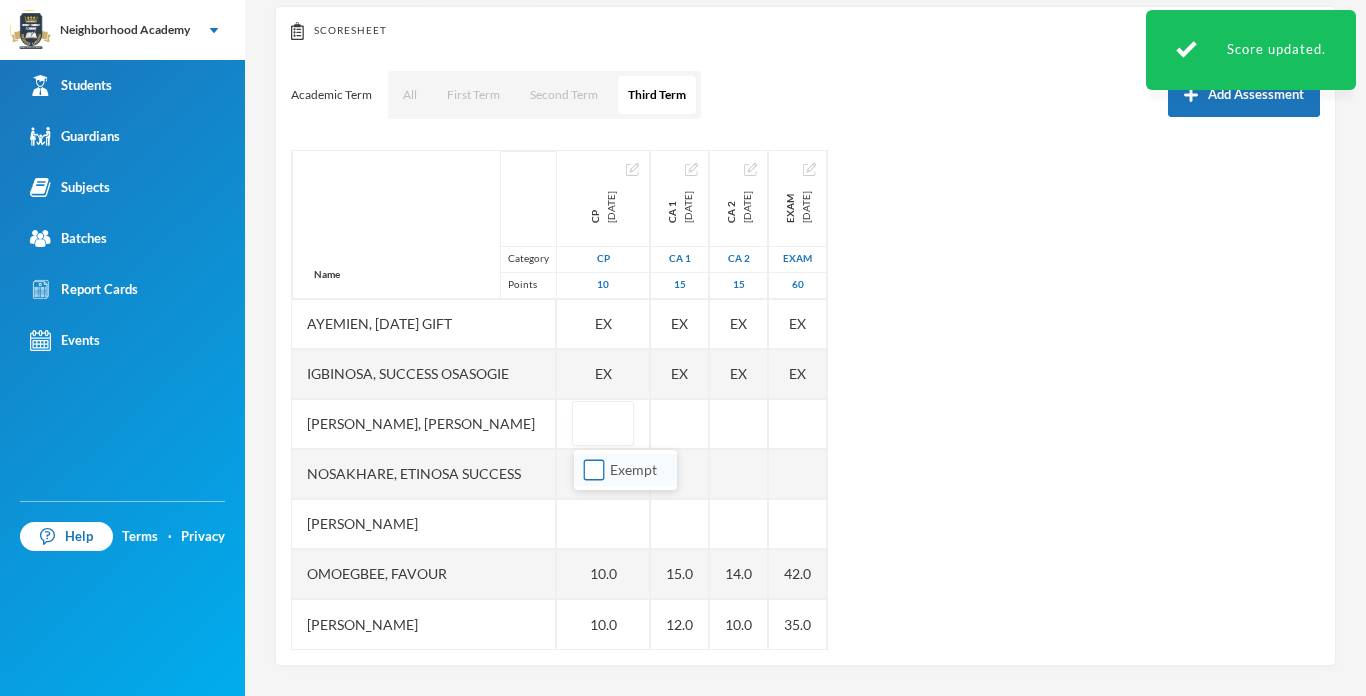 click on "Exempt" at bounding box center (594, 470) 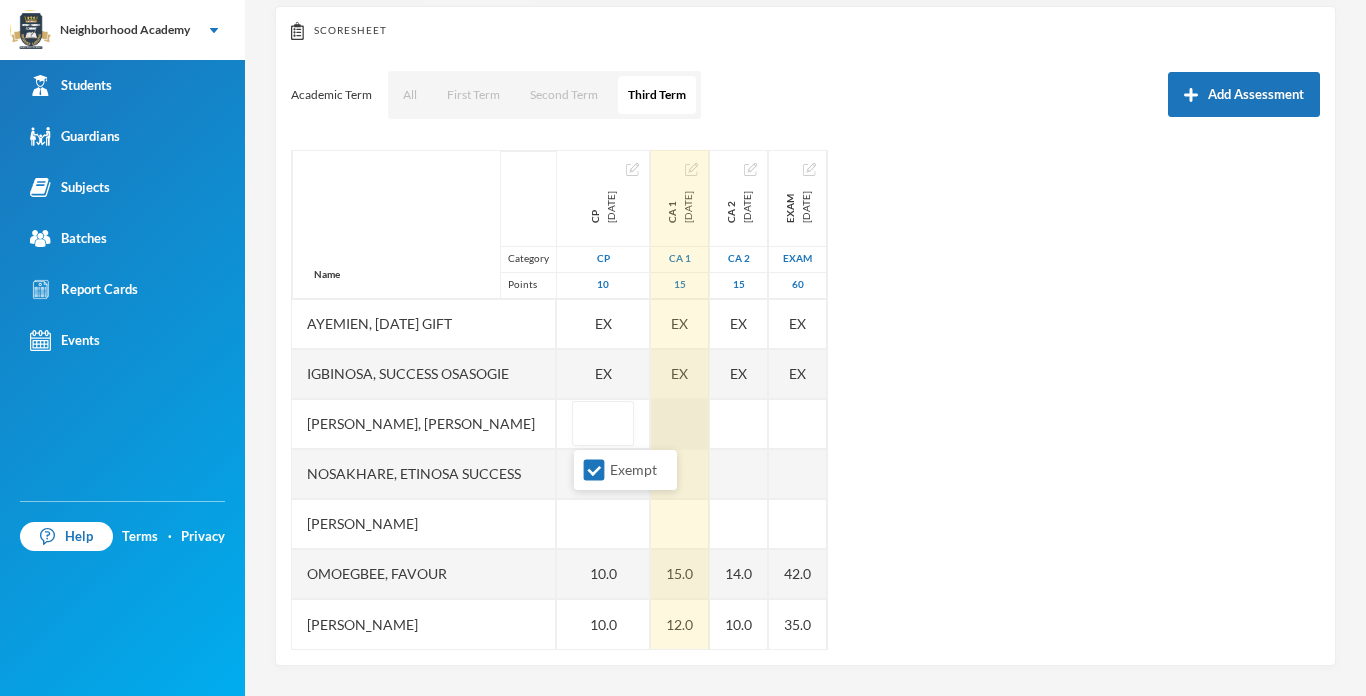 click at bounding box center (680, 424) 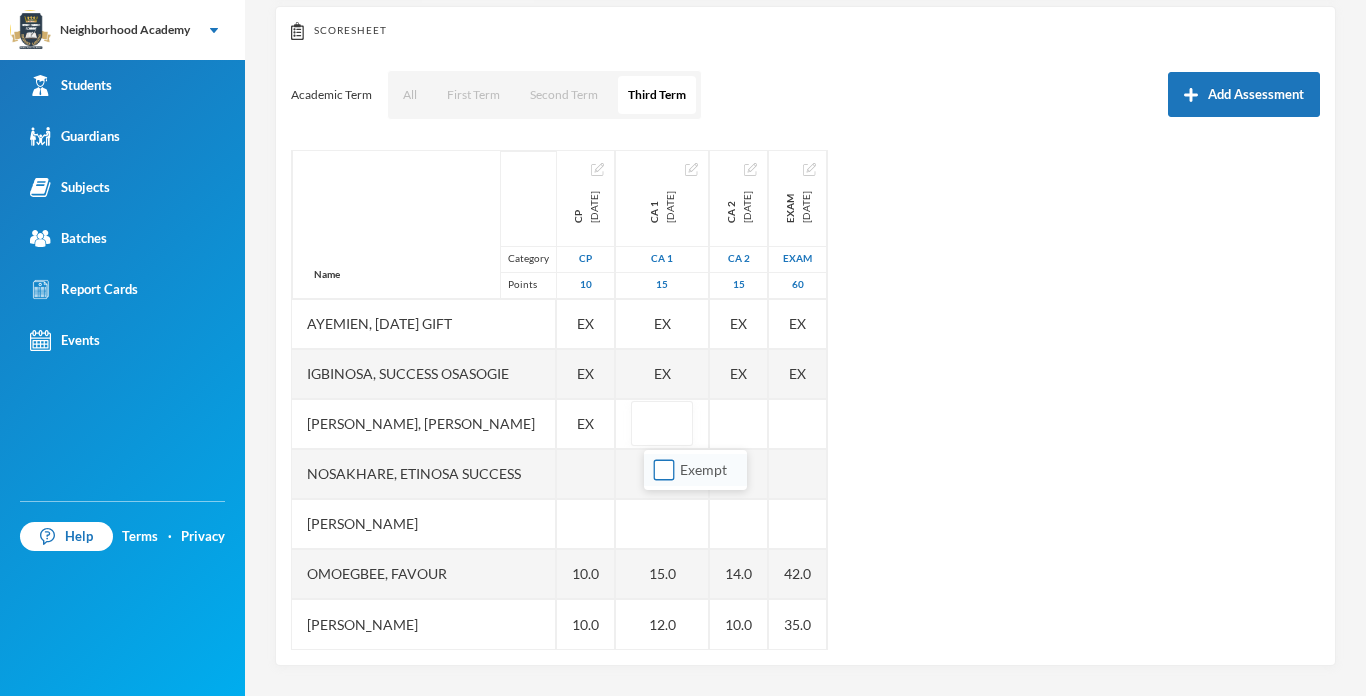 click on "Exempt" at bounding box center (664, 470) 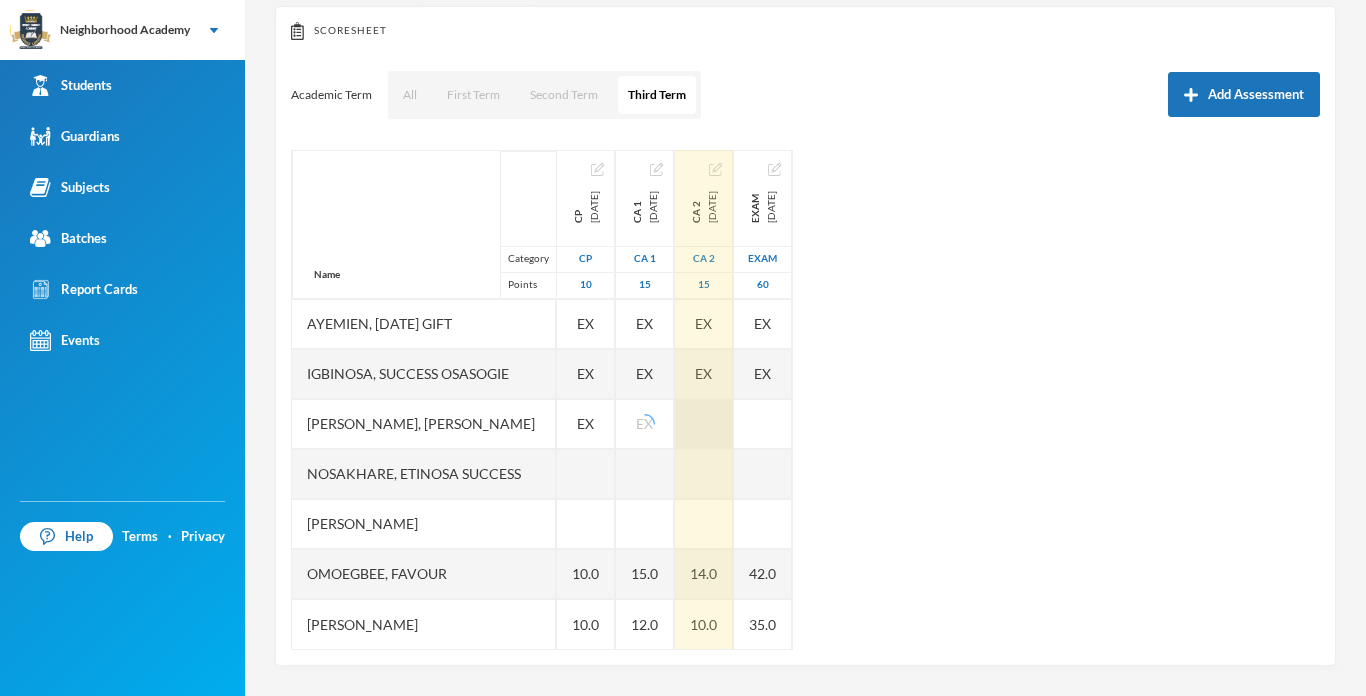 click at bounding box center (704, 424) 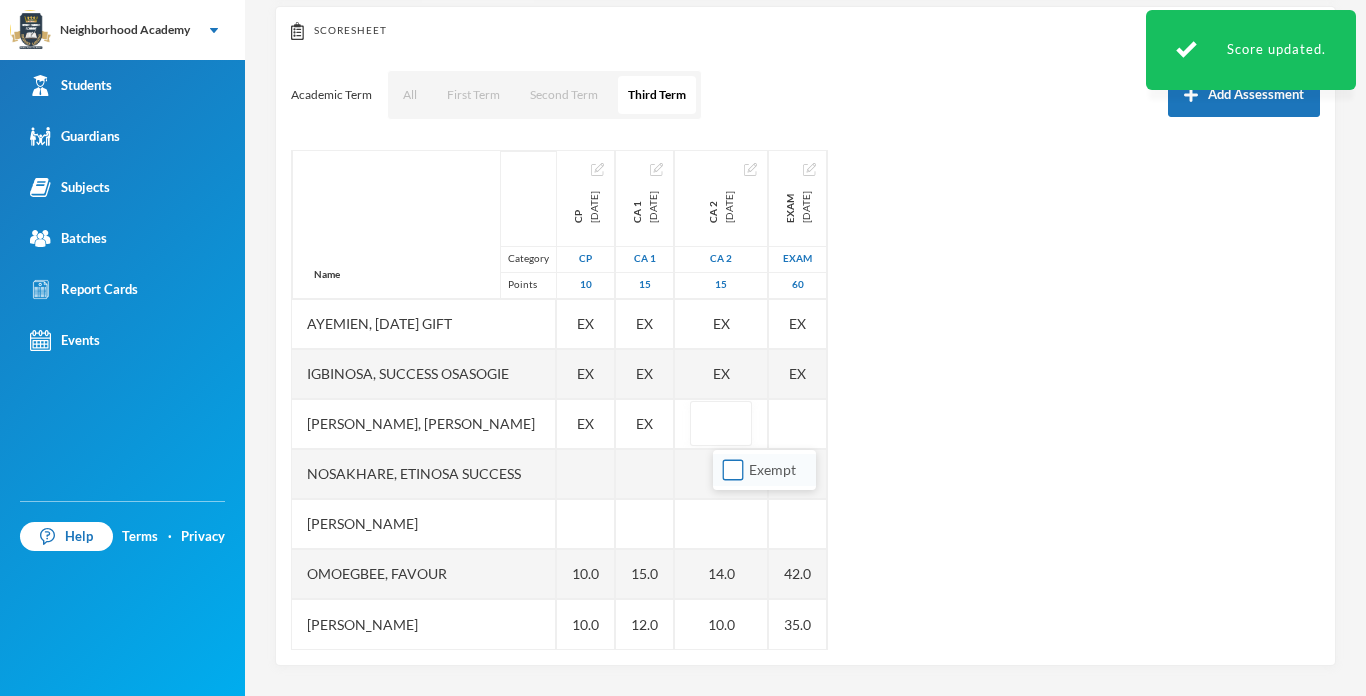 click on "Exempt" at bounding box center [733, 470] 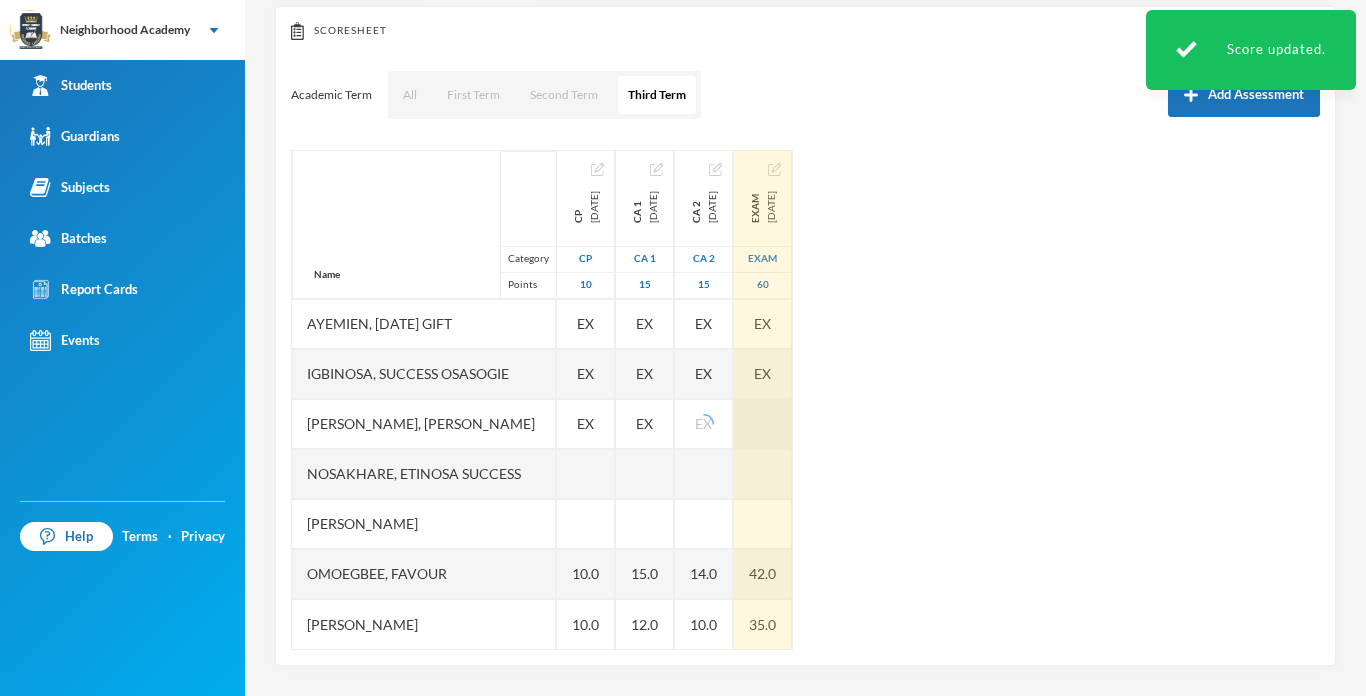 click at bounding box center [763, 424] 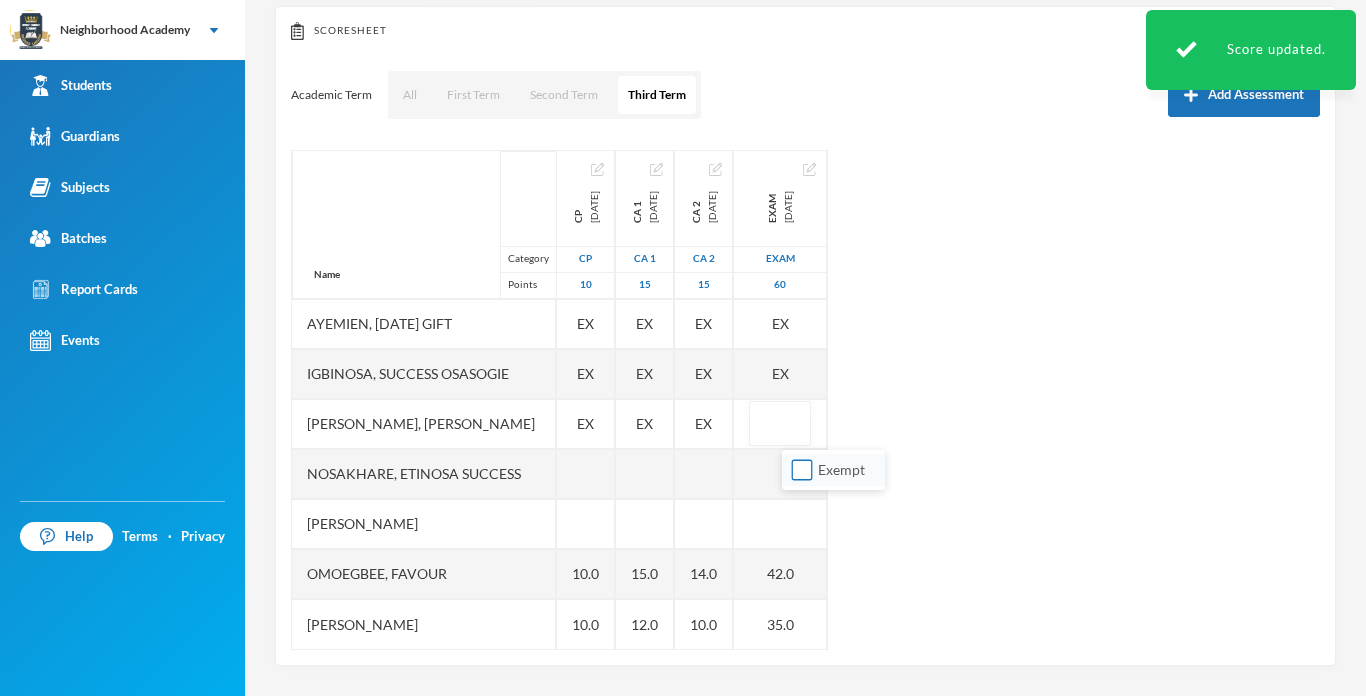 click on "Exempt" at bounding box center [802, 470] 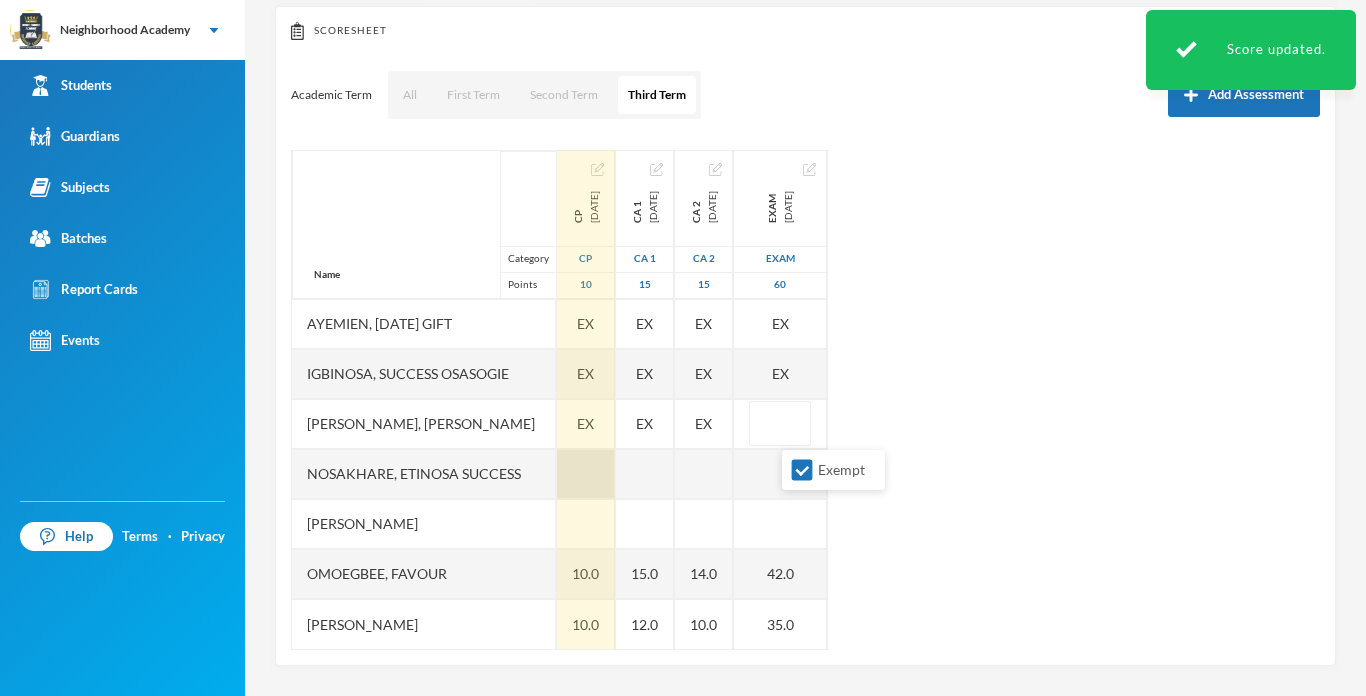click at bounding box center [586, 474] 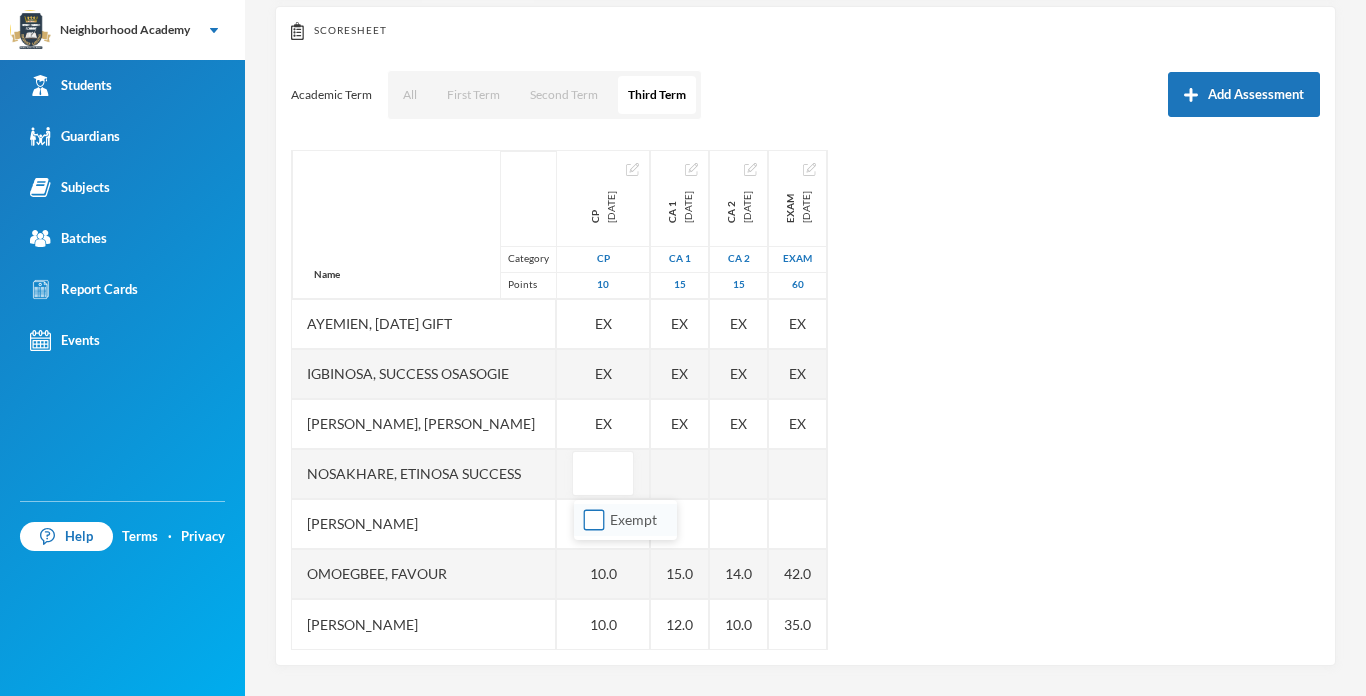 click on "Exempt" at bounding box center (594, 520) 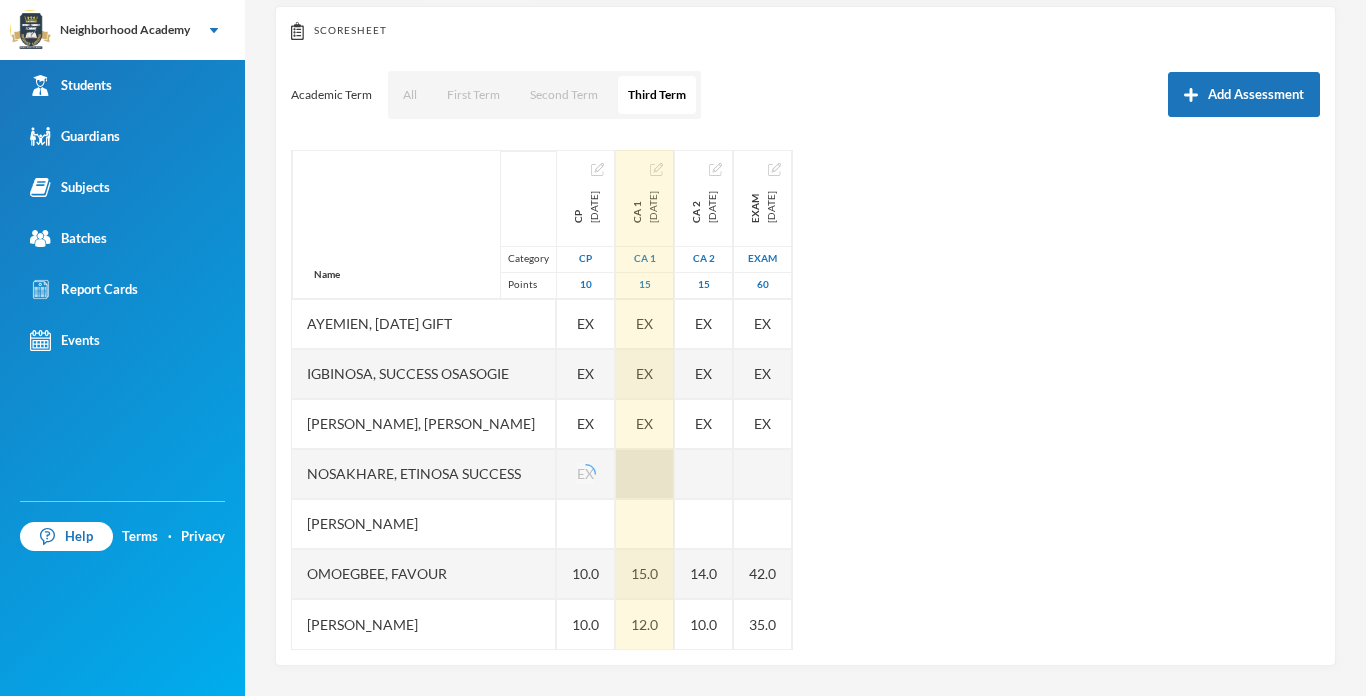click at bounding box center (645, 474) 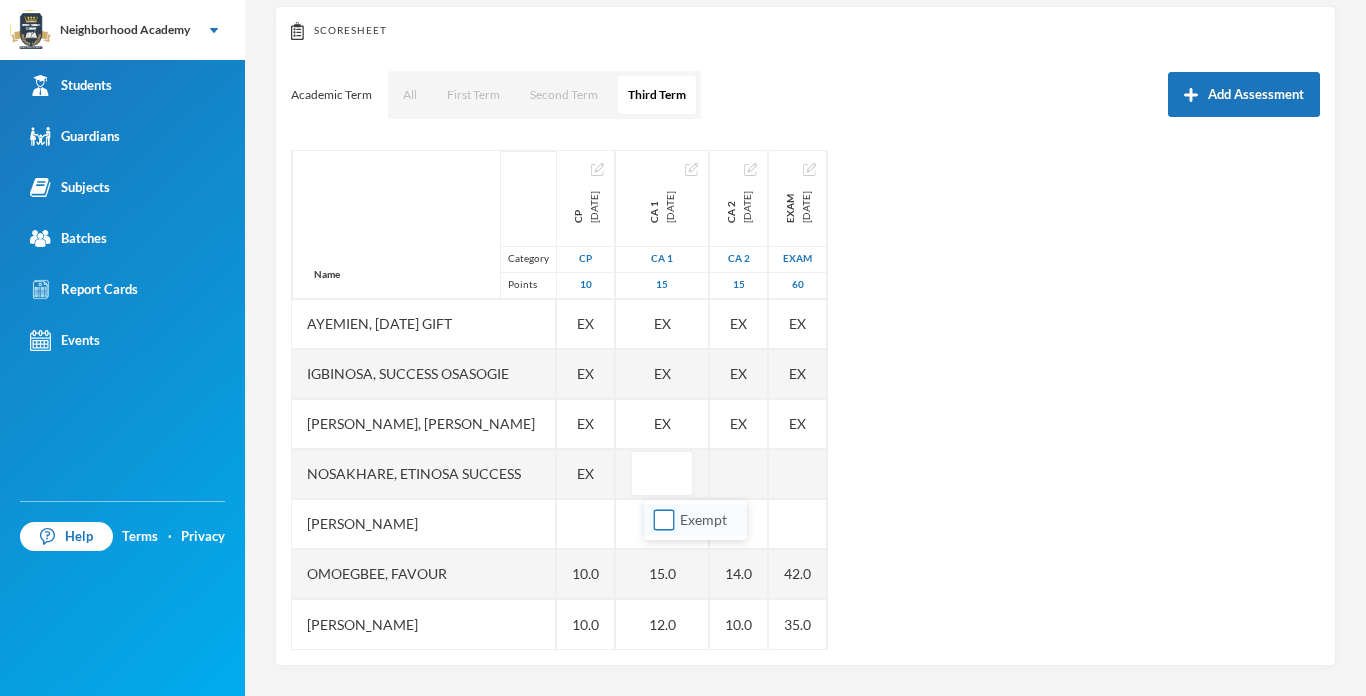 click on "Exempt" at bounding box center [664, 520] 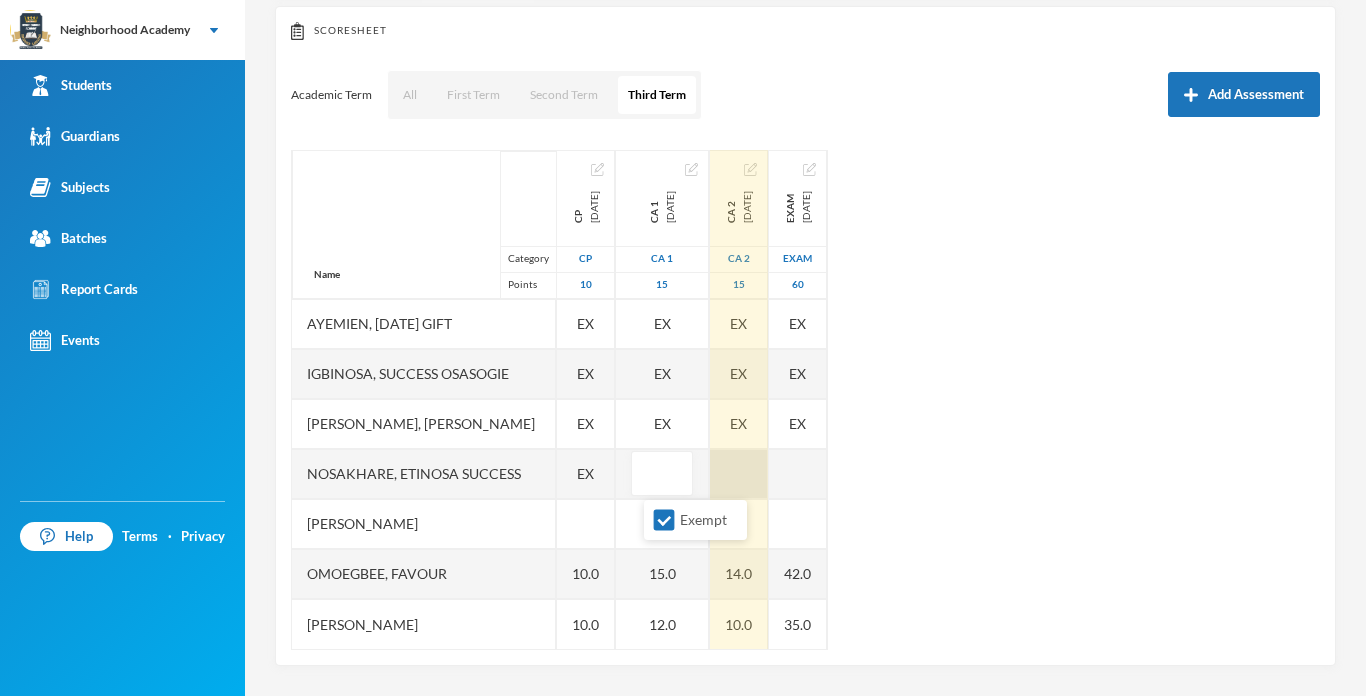 click at bounding box center (739, 474) 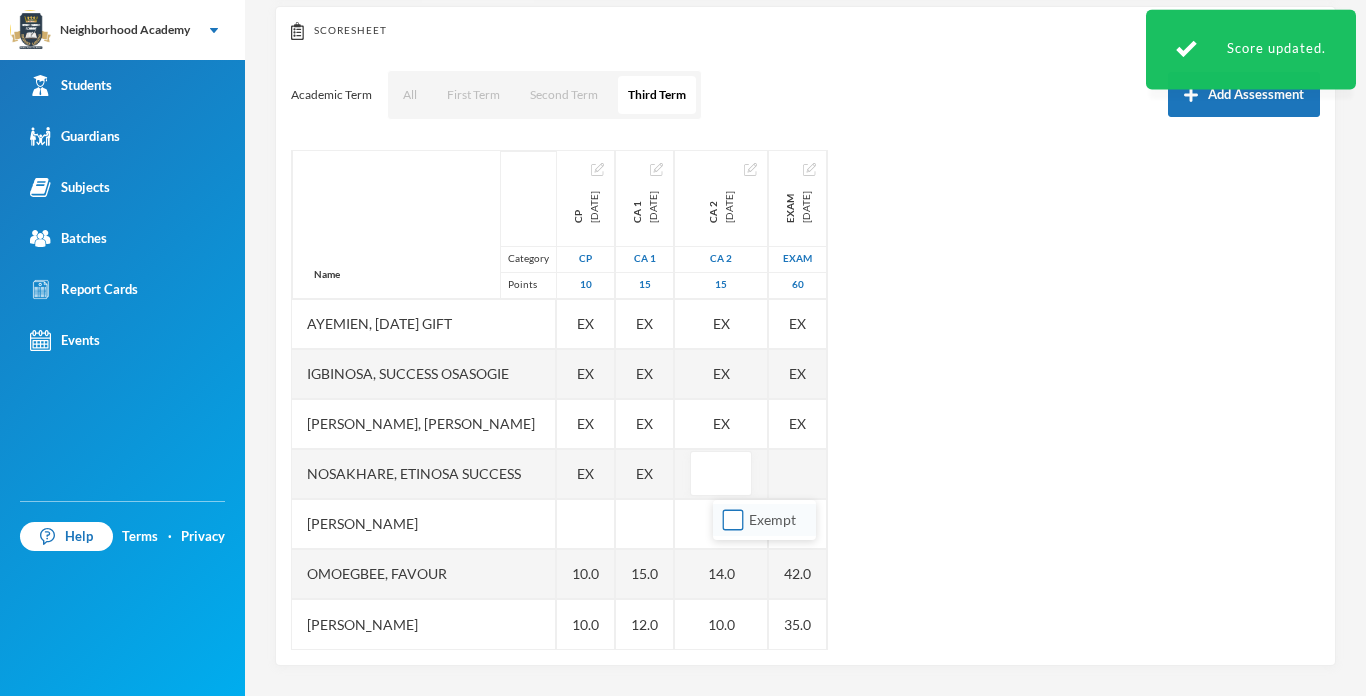 click on "Exempt" at bounding box center (733, 520) 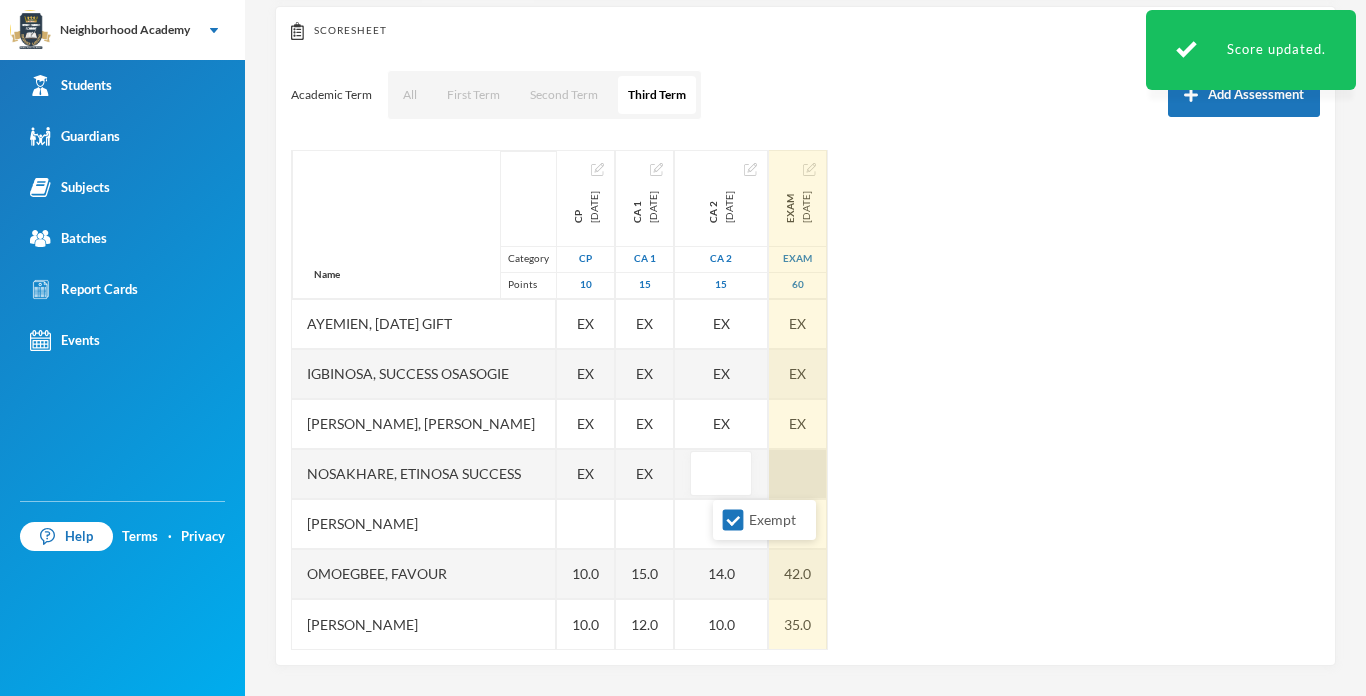 click at bounding box center (798, 474) 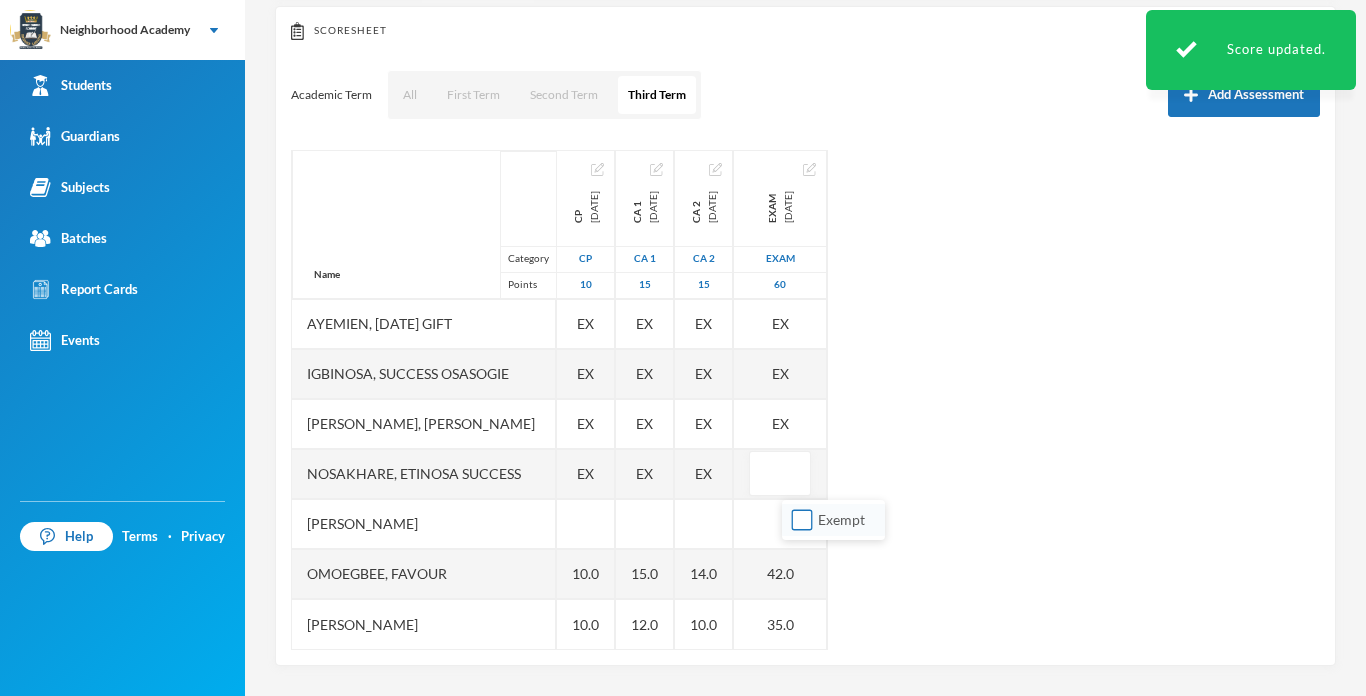 click on "Exempt" at bounding box center [802, 520] 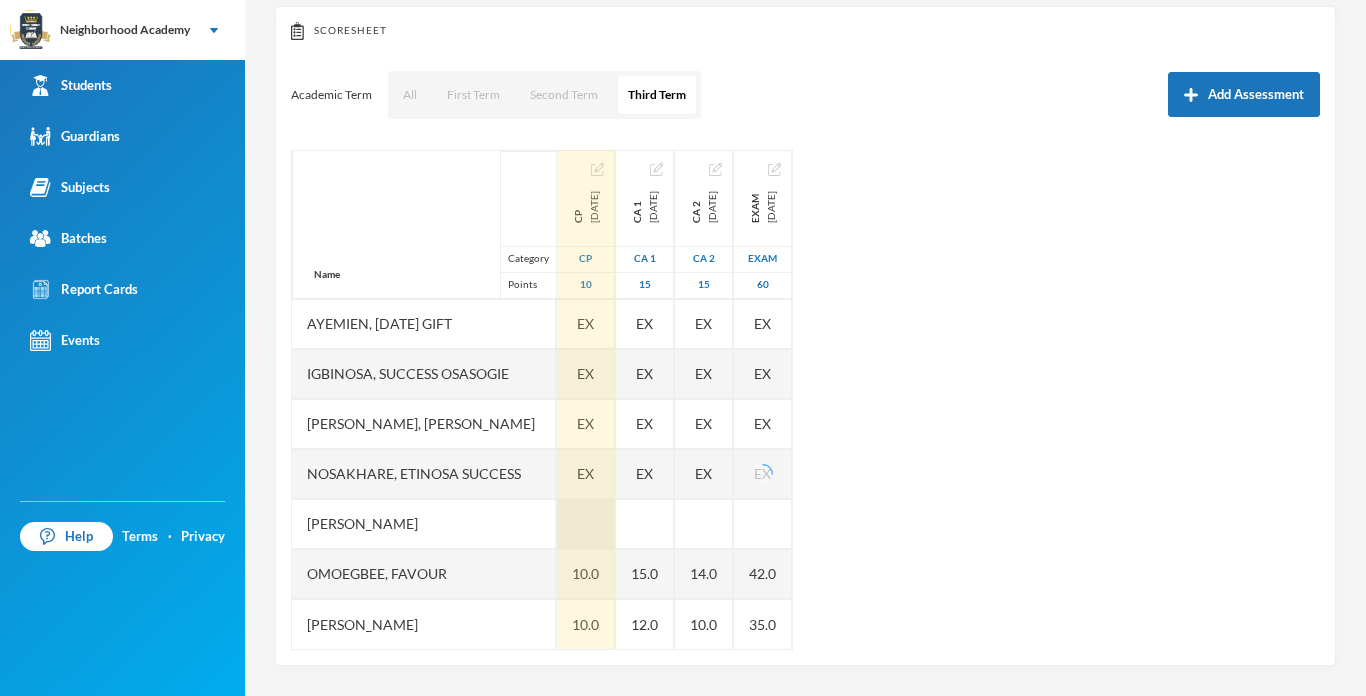 click at bounding box center [586, 524] 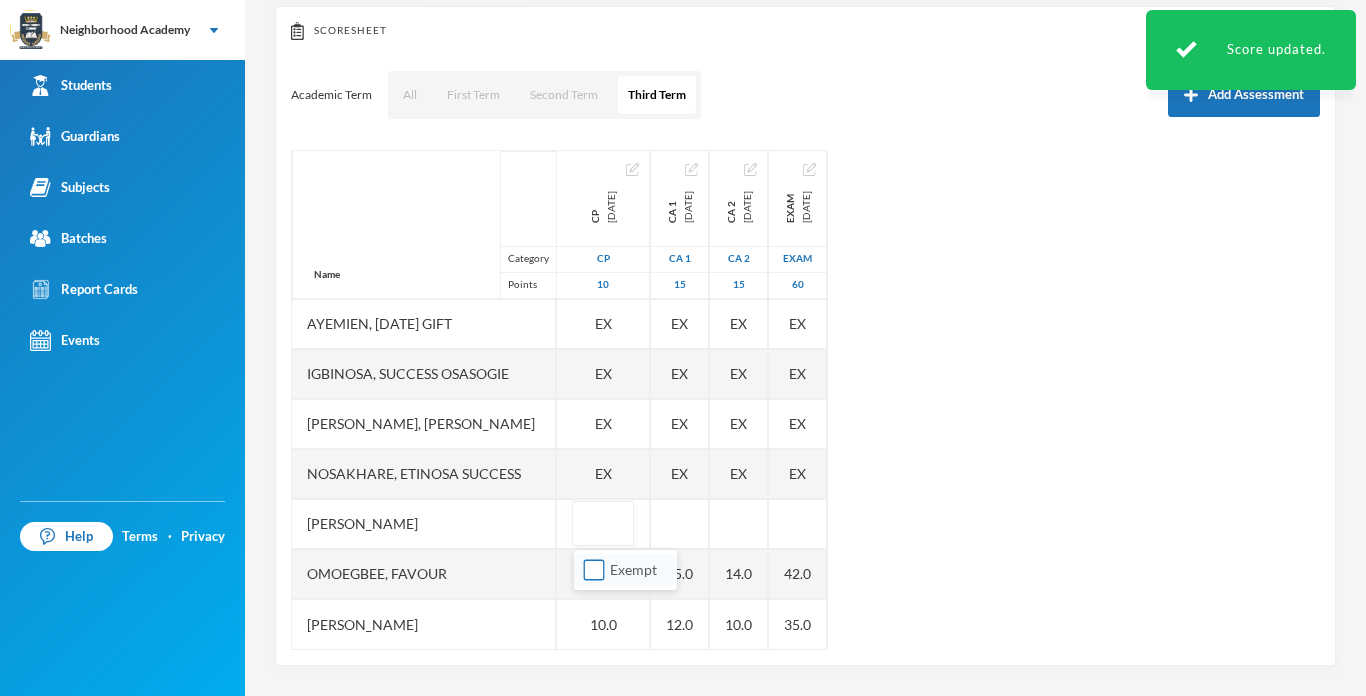 click on "Exempt" at bounding box center [594, 570] 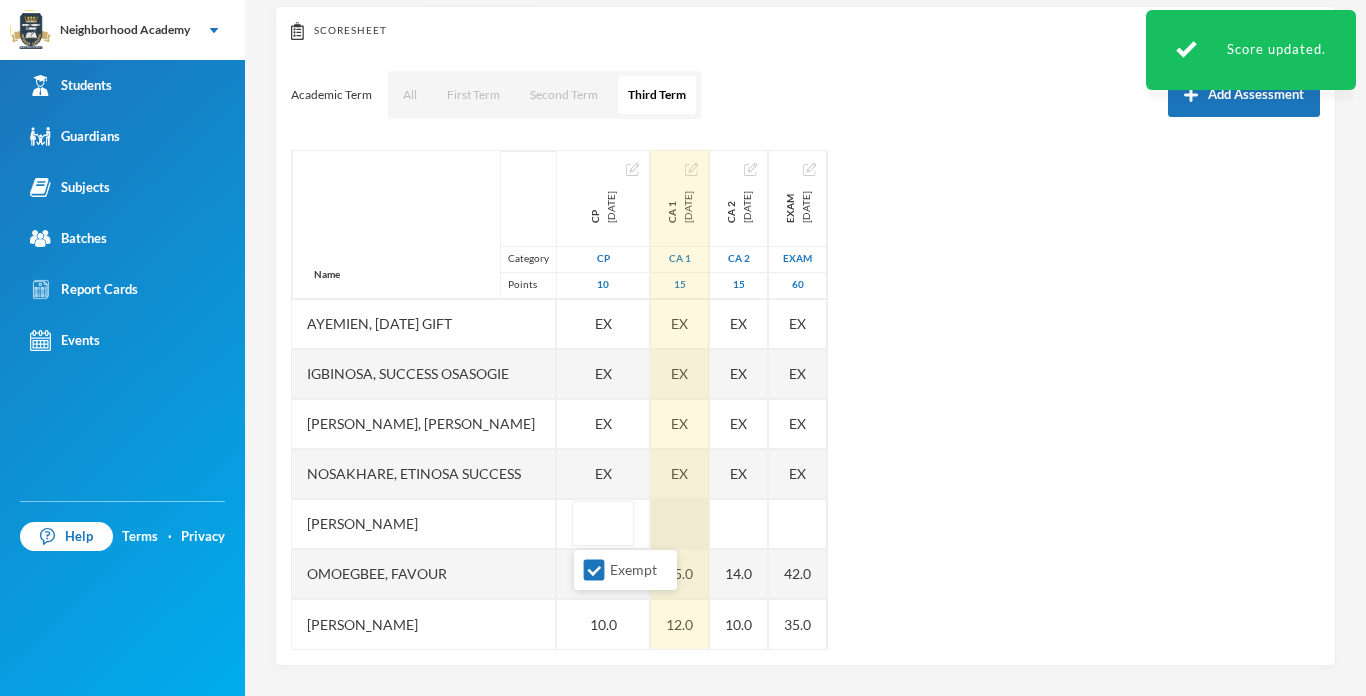 click at bounding box center (680, 524) 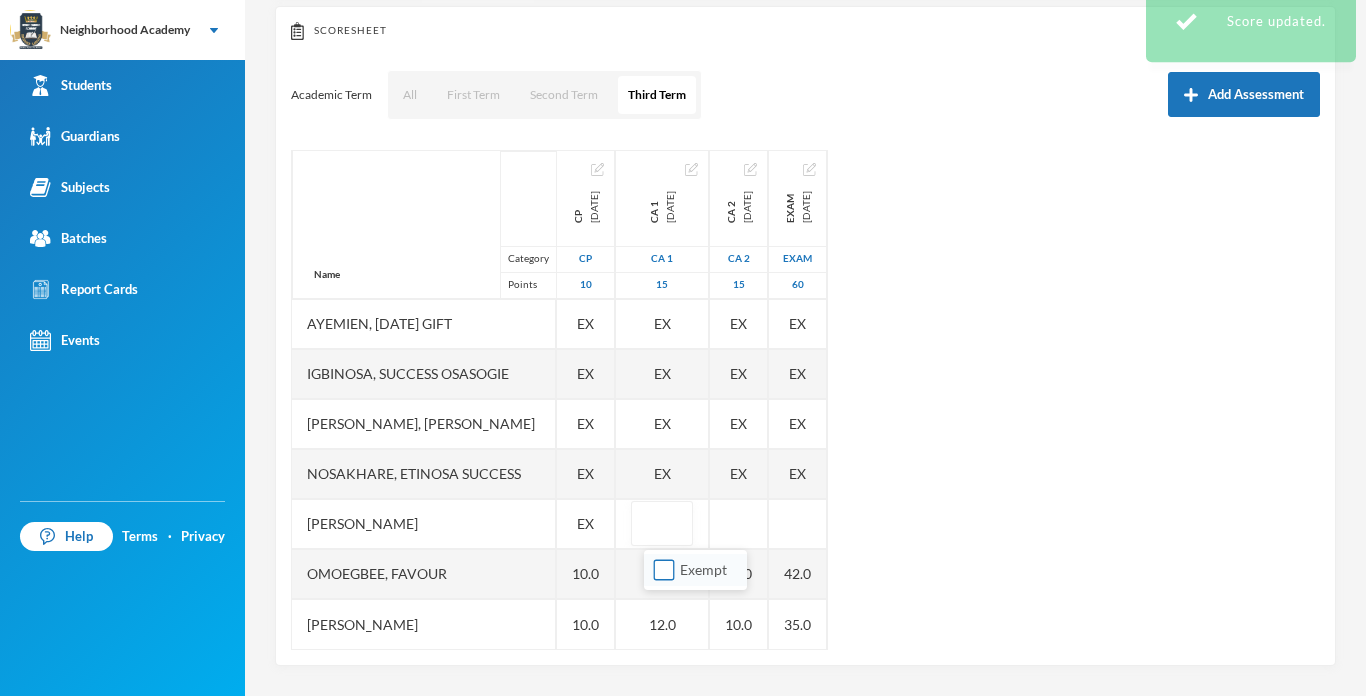 click on "Exempt" at bounding box center [664, 570] 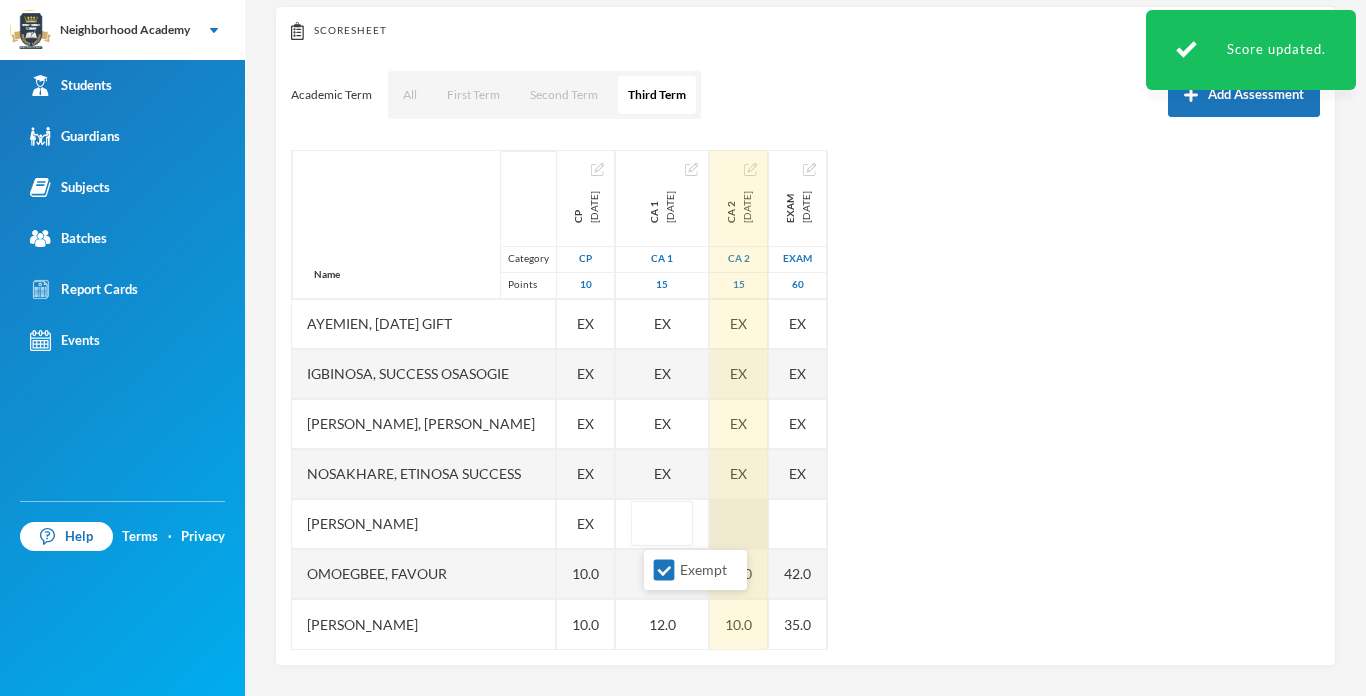 click at bounding box center (739, 524) 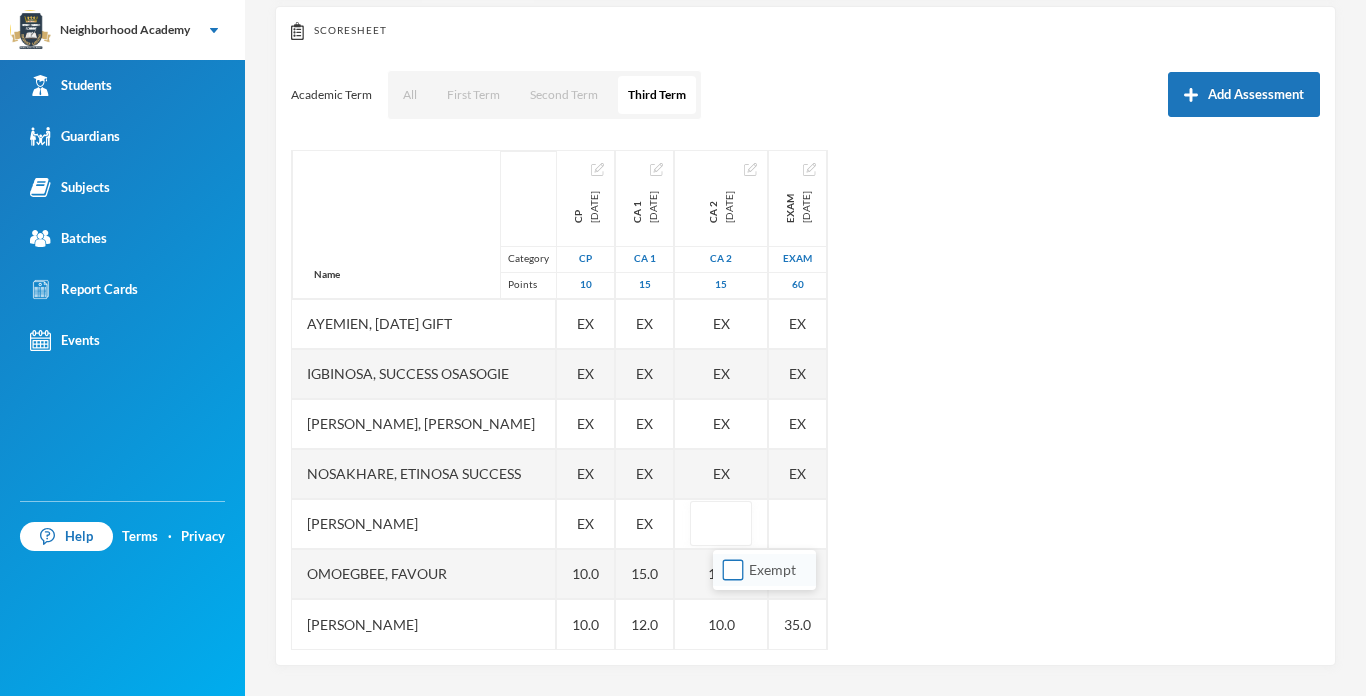 click on "Exempt" at bounding box center (733, 570) 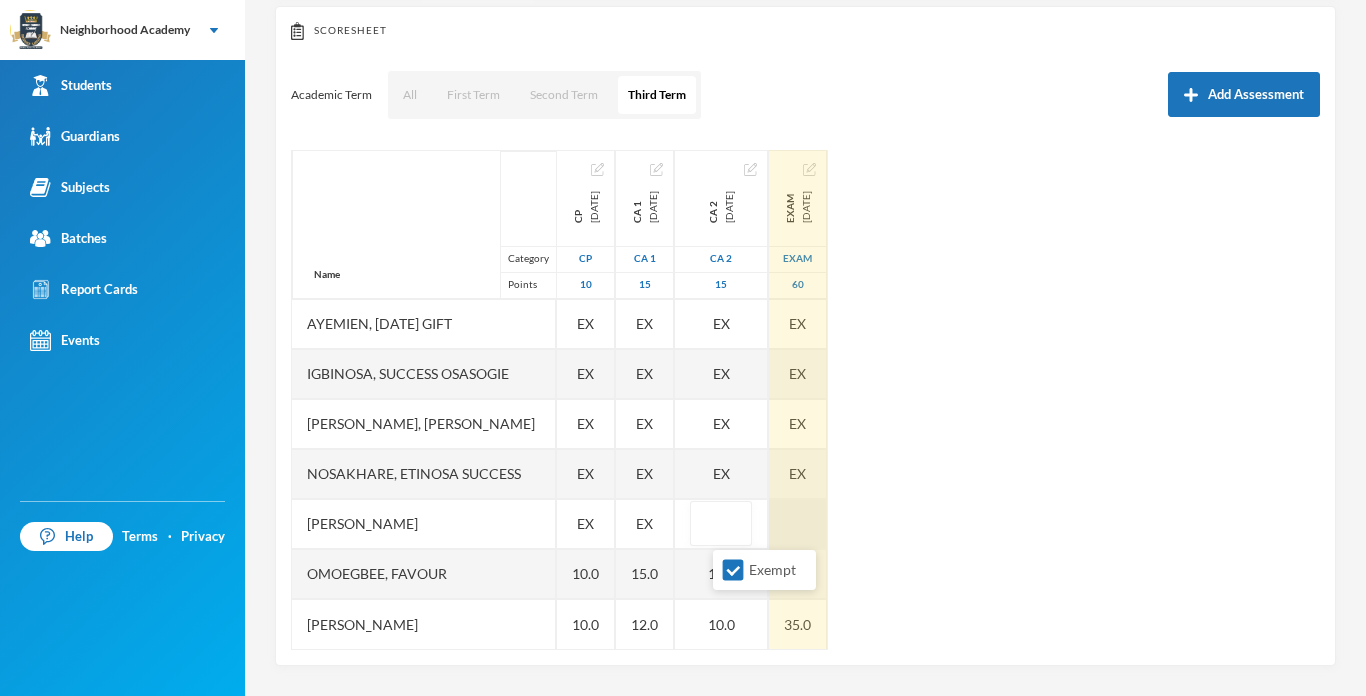 click at bounding box center [798, 524] 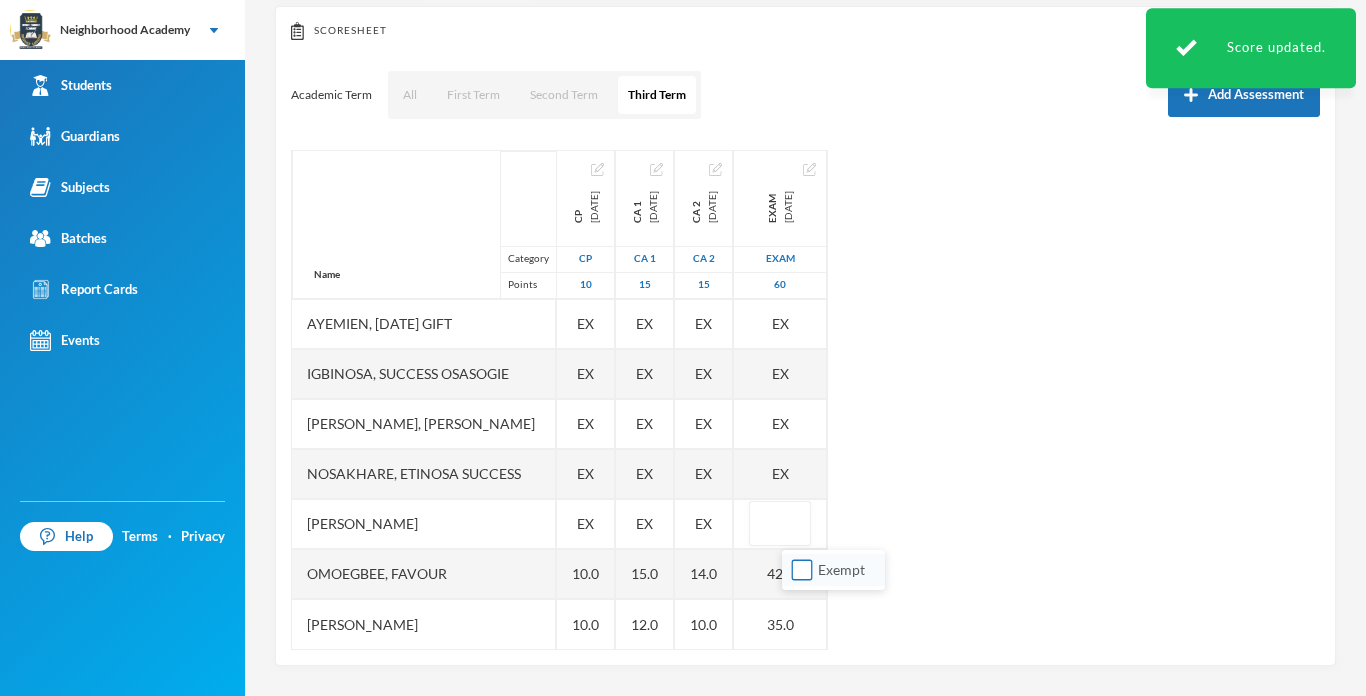 click on "Exempt" at bounding box center [802, 570] 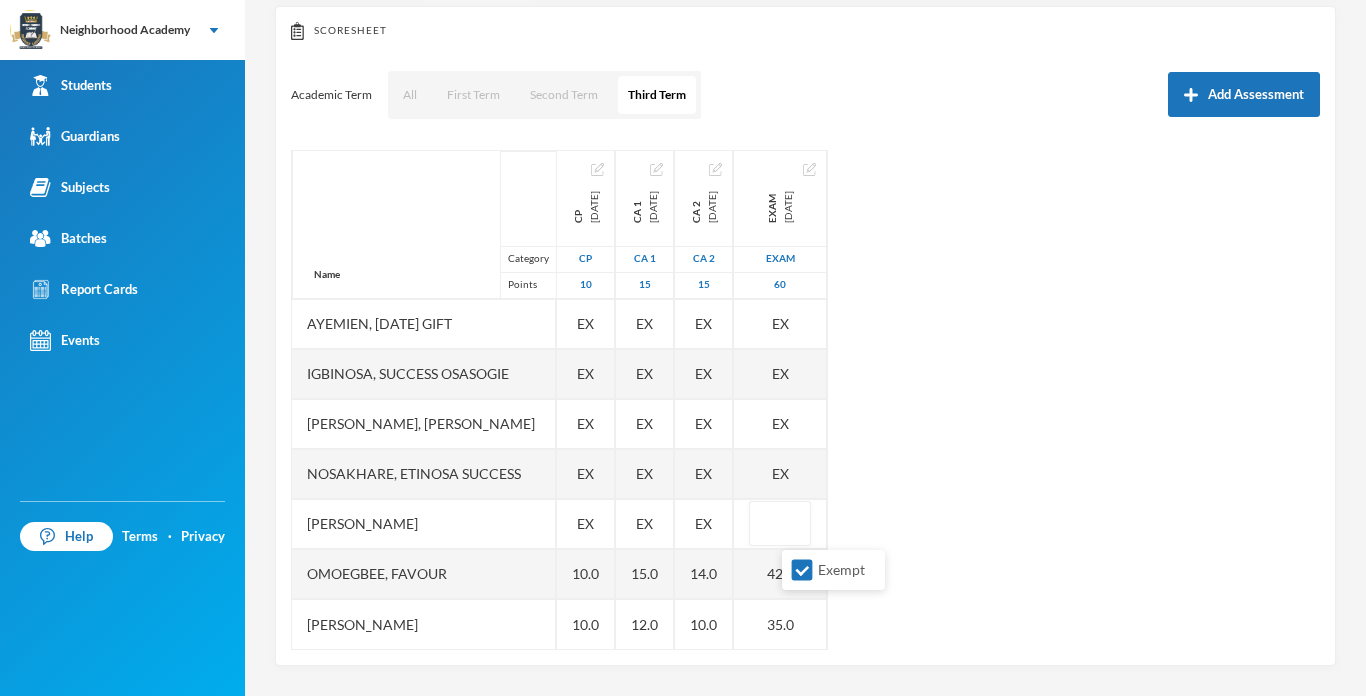 click on "Name   Category Points [PERSON_NAME], [PERSON_NAME], [DATE] Gift Igbinosa, Success [PERSON_NAME], [PERSON_NAME] [PERSON_NAME], Etinosa Success [PERSON_NAME], [PERSON_NAME] CP [DATE] CP 10 EX EX EX EX EX 10.0 10.0 CA 1 [DATE] CA 1 15 EX EX EX EX EX 15.0 12.0 CA 2 [DATE] CA 2 15 EX EX EX EX EX 14.0 10.0 Exam [DATE] Exam 60 EX EX EX EX 42.0 35.0" at bounding box center (805, 400) 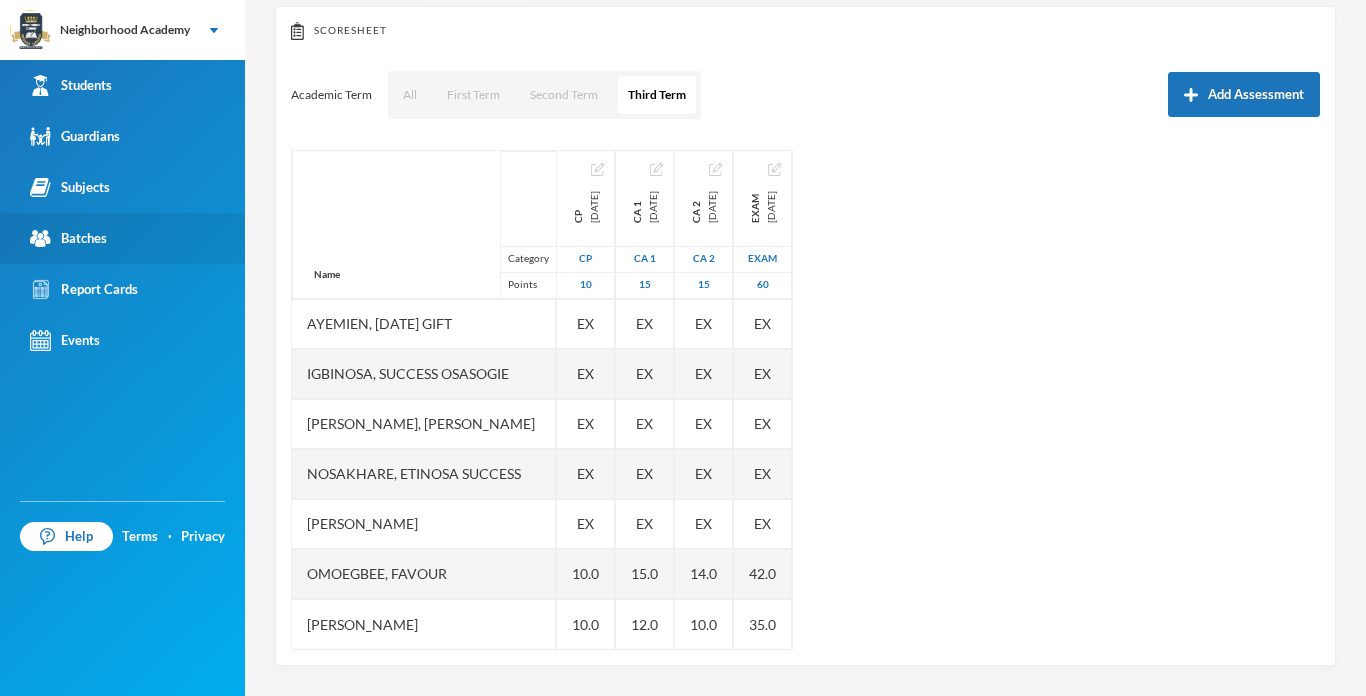 click on "Batches" at bounding box center (68, 238) 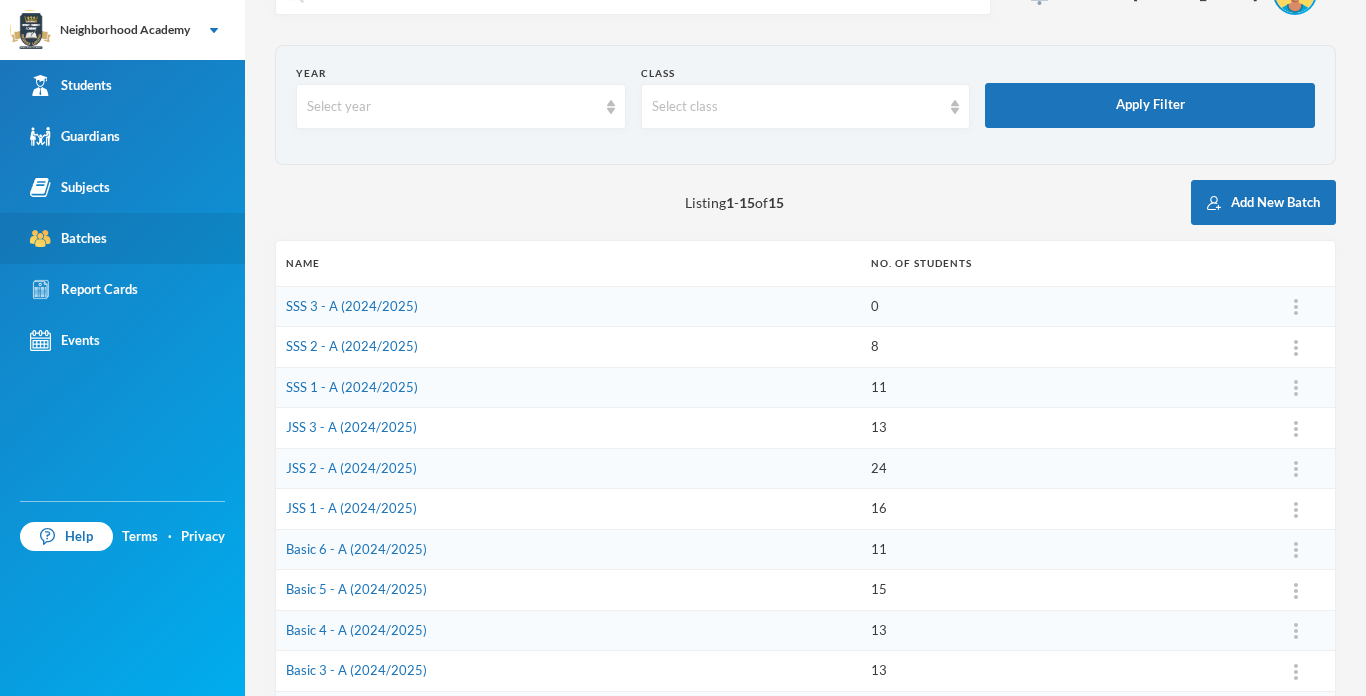 scroll, scrollTop: 216, scrollLeft: 0, axis: vertical 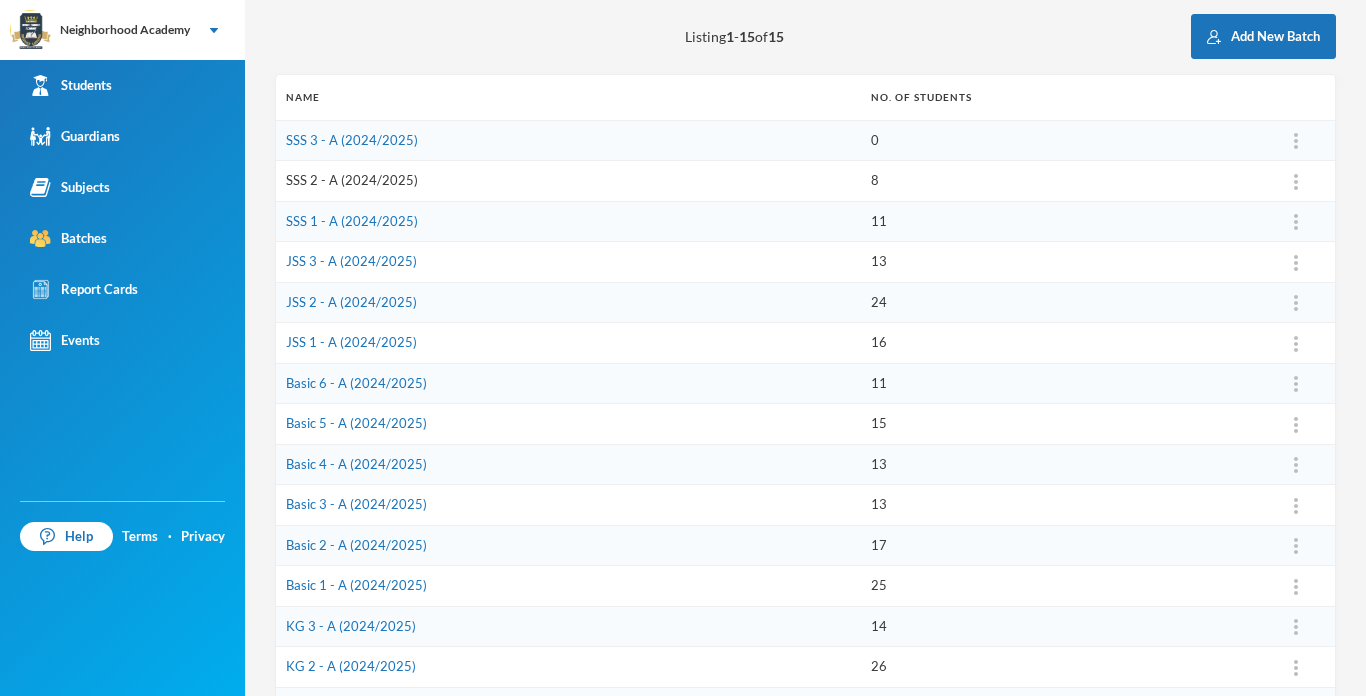 click on "SSS 2 - A (2024/2025)" at bounding box center (352, 180) 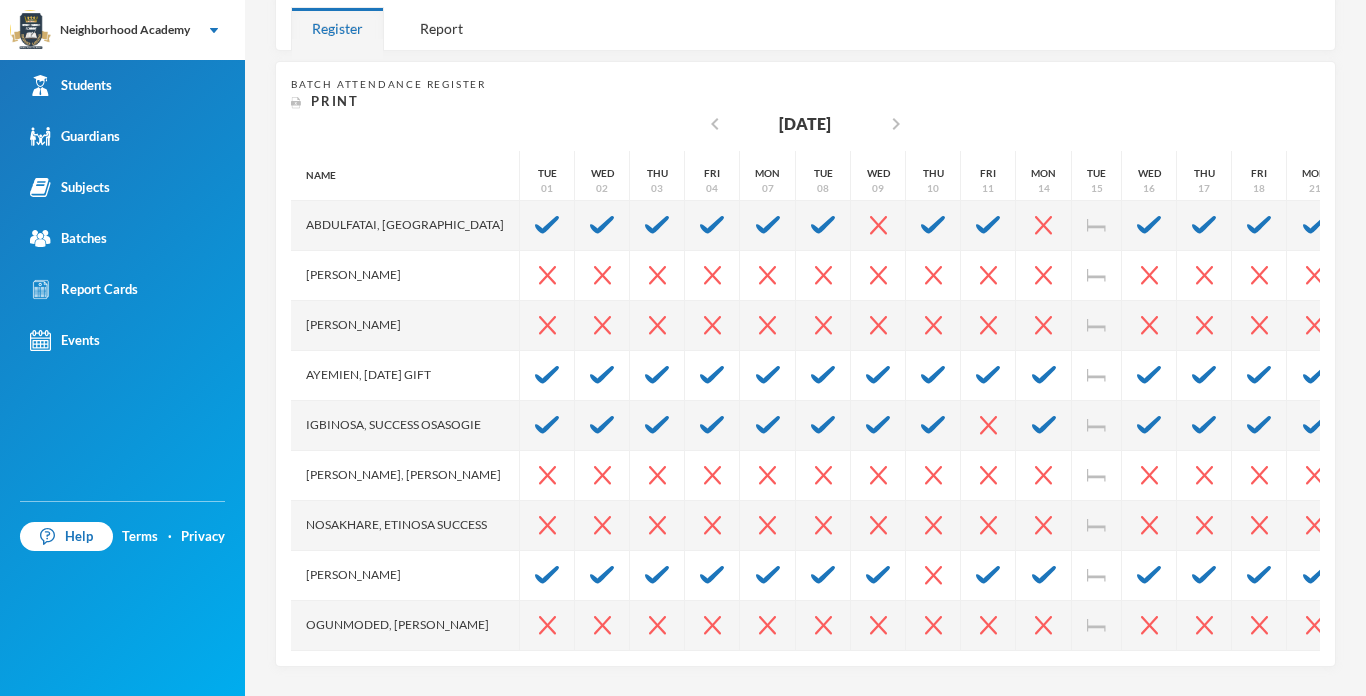 scroll, scrollTop: 337, scrollLeft: 0, axis: vertical 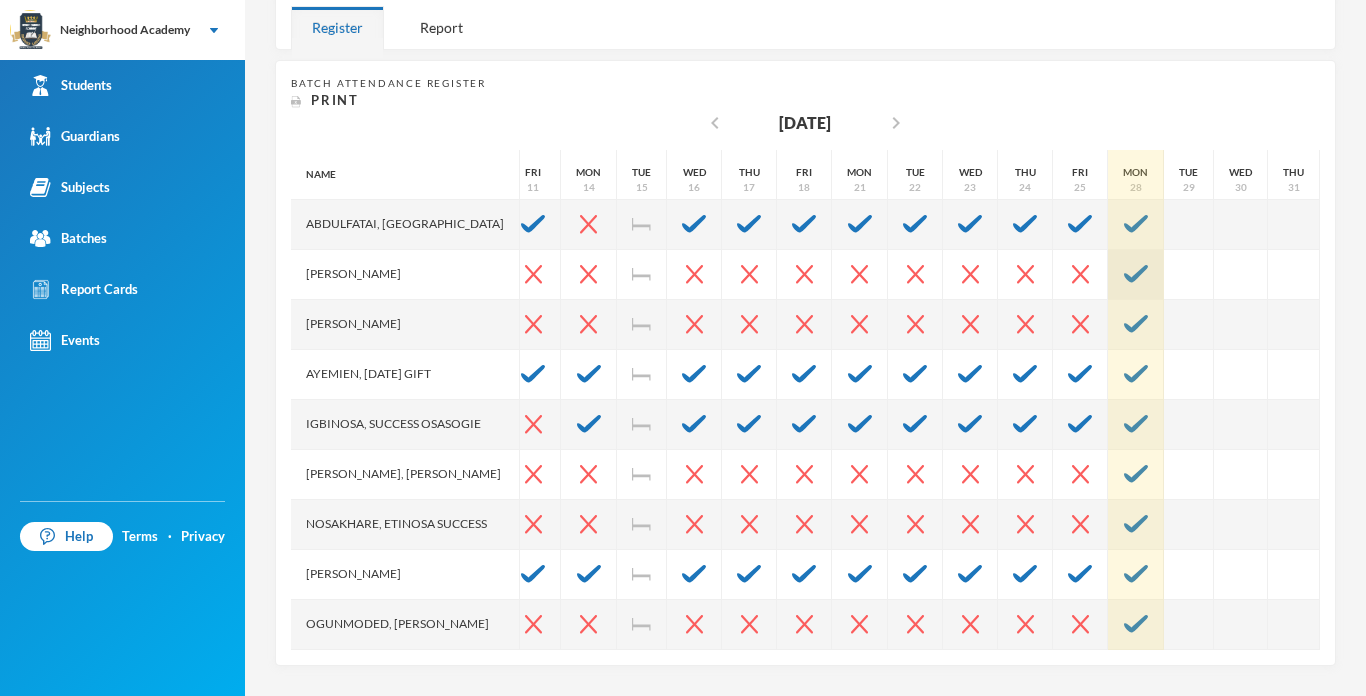 click at bounding box center [1136, 274] 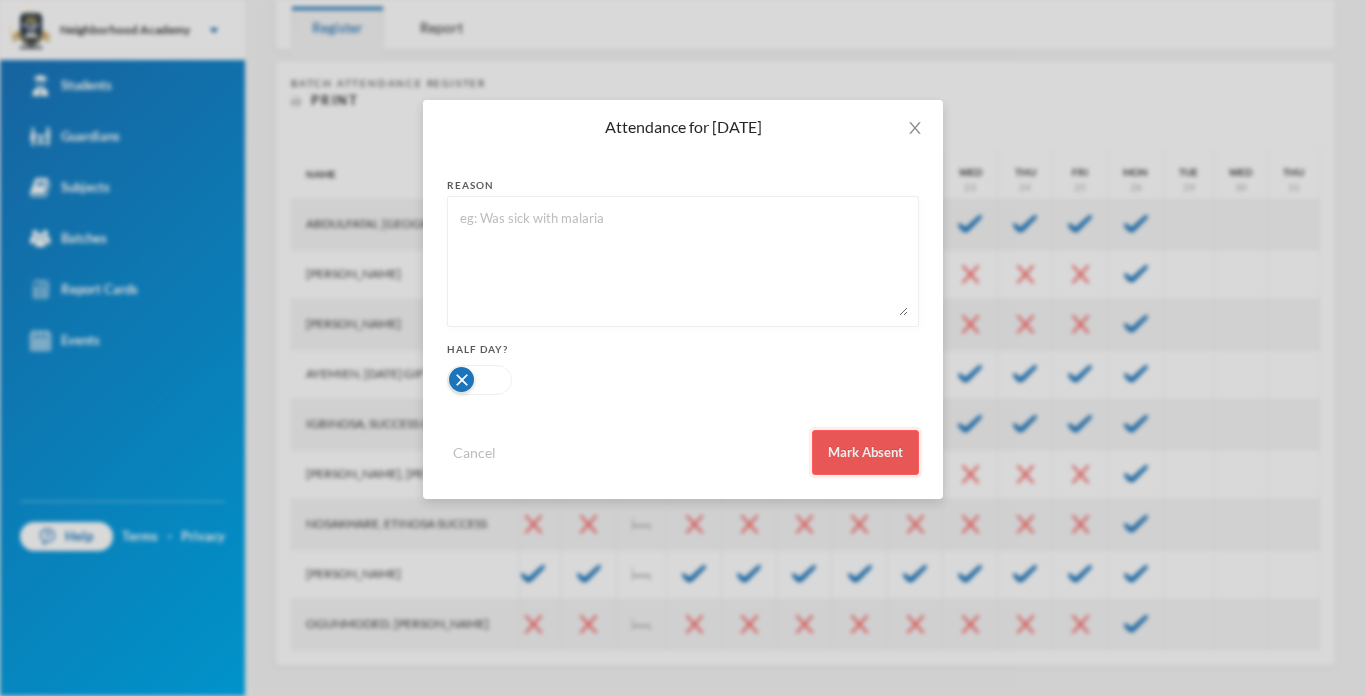 click on "Mark Absent" at bounding box center [865, 452] 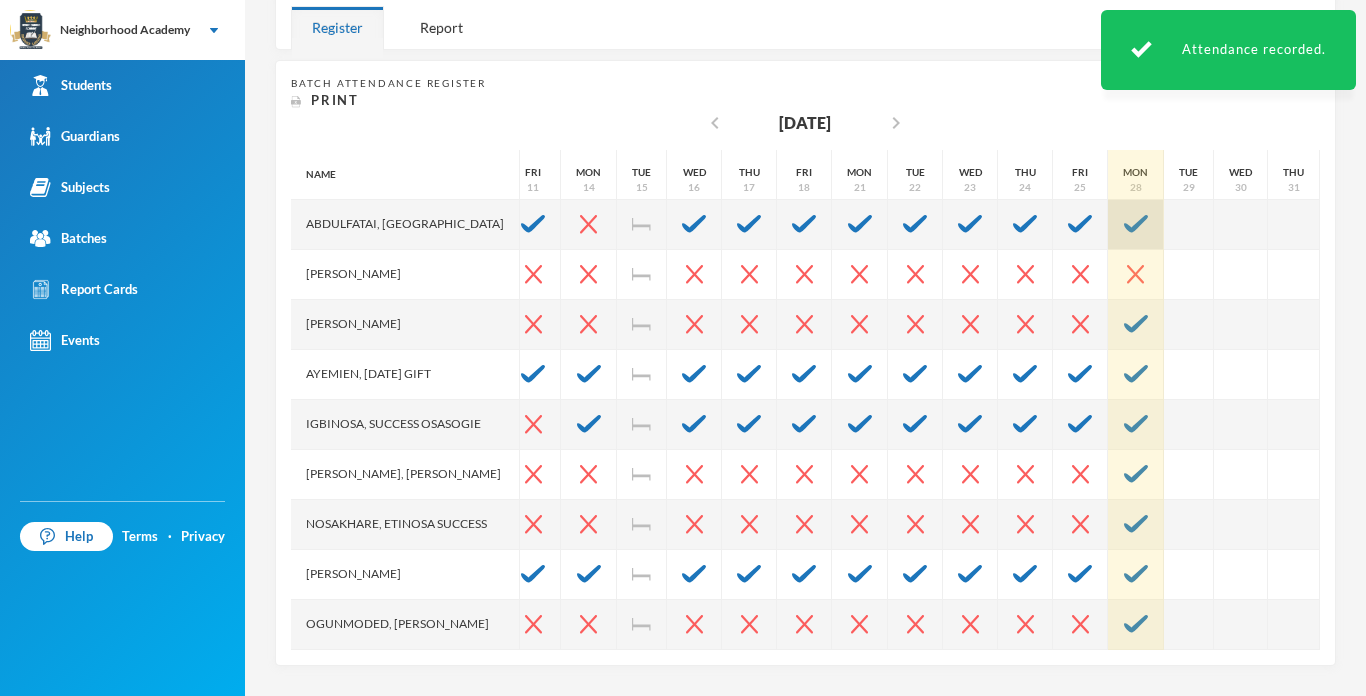 click at bounding box center (1136, 224) 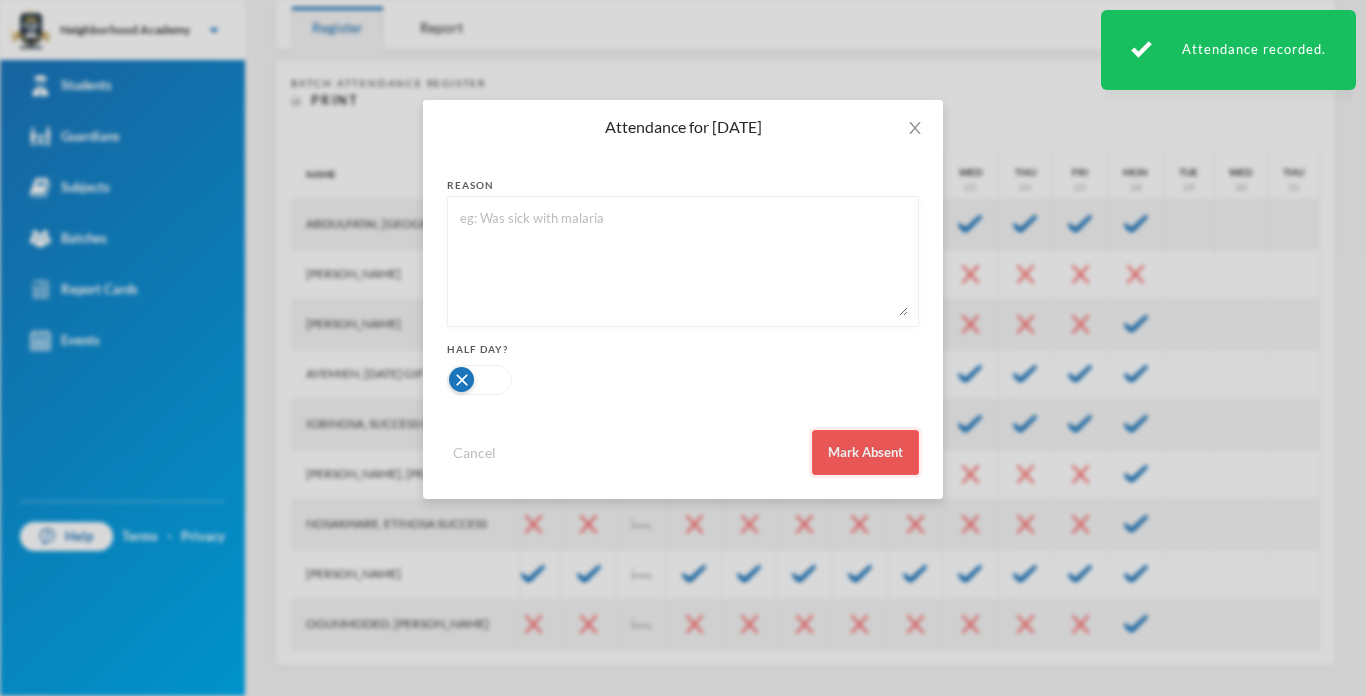 click on "Mark Absent" at bounding box center [865, 452] 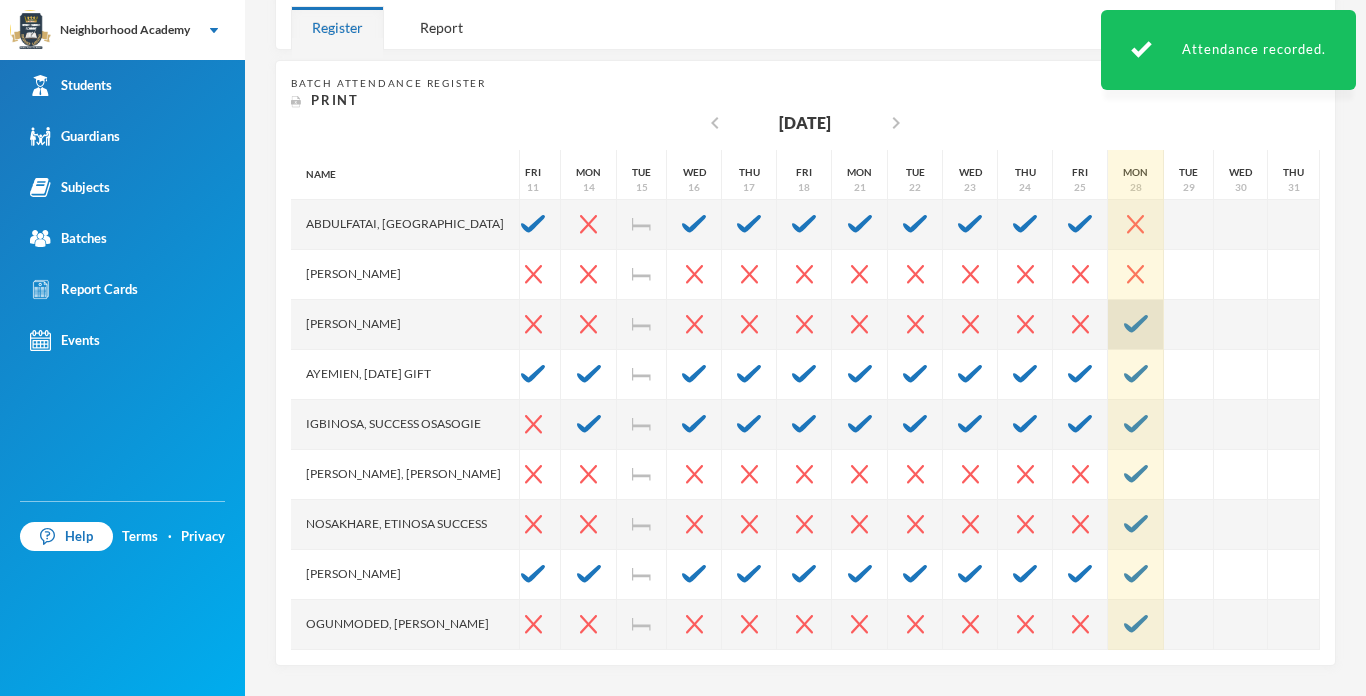 click at bounding box center (1136, 324) 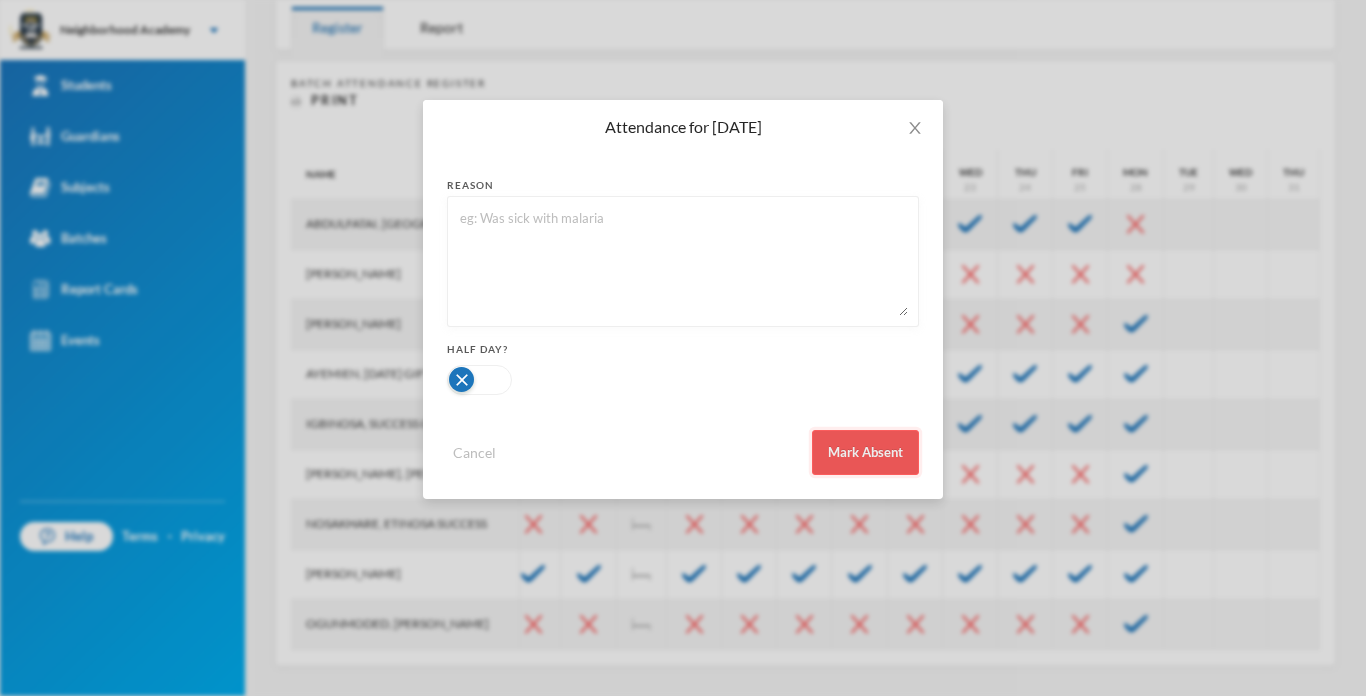 click on "Mark Absent" at bounding box center [865, 452] 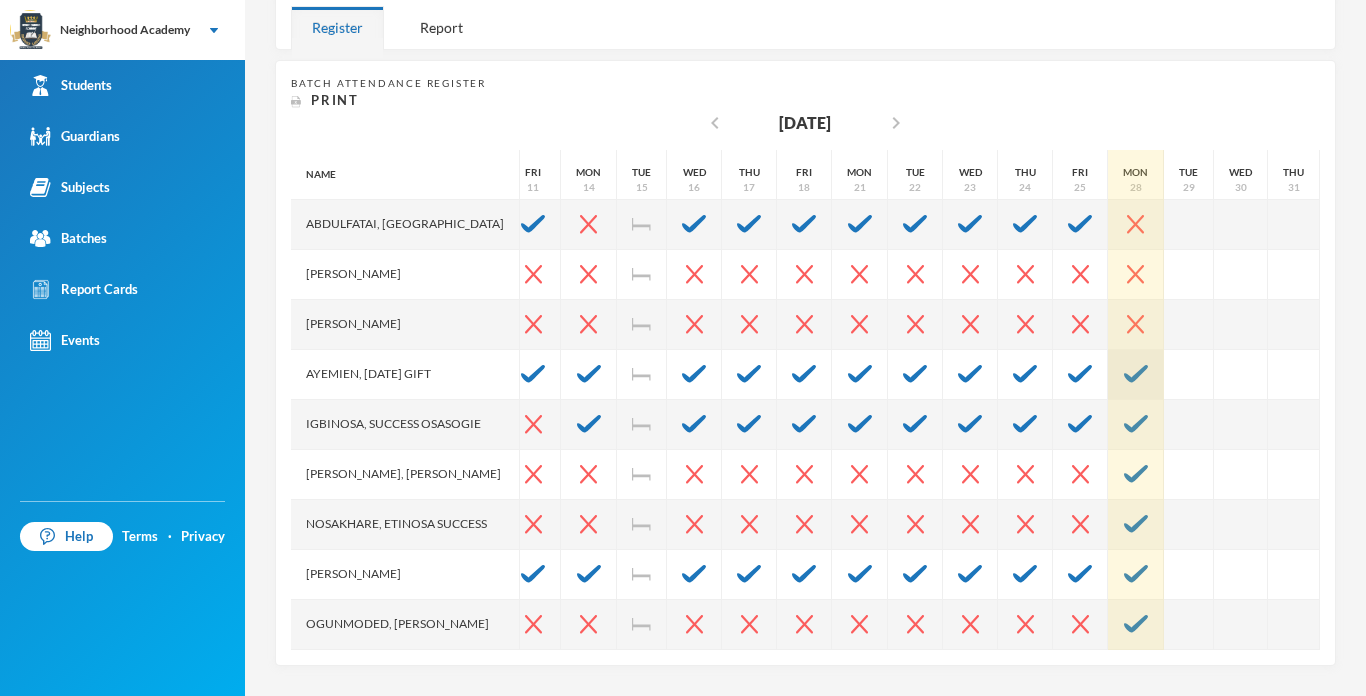 click at bounding box center [1136, 374] 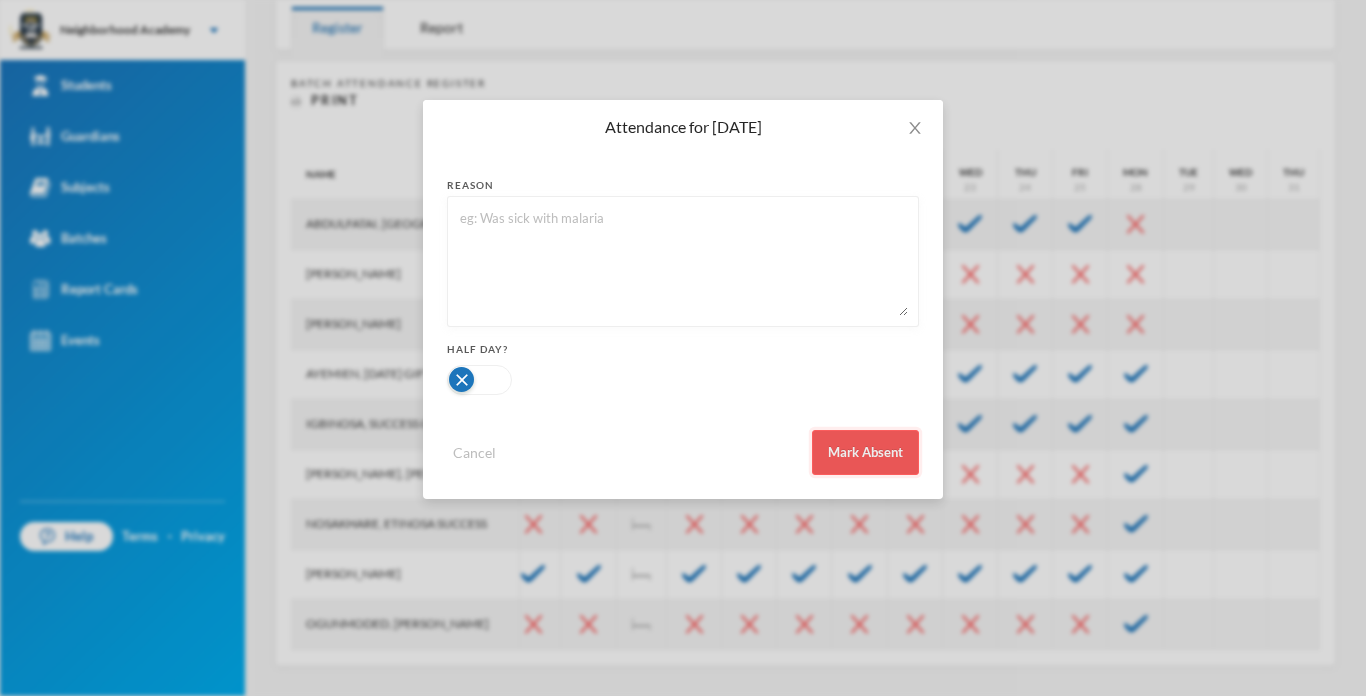 click on "Mark Absent" at bounding box center (865, 452) 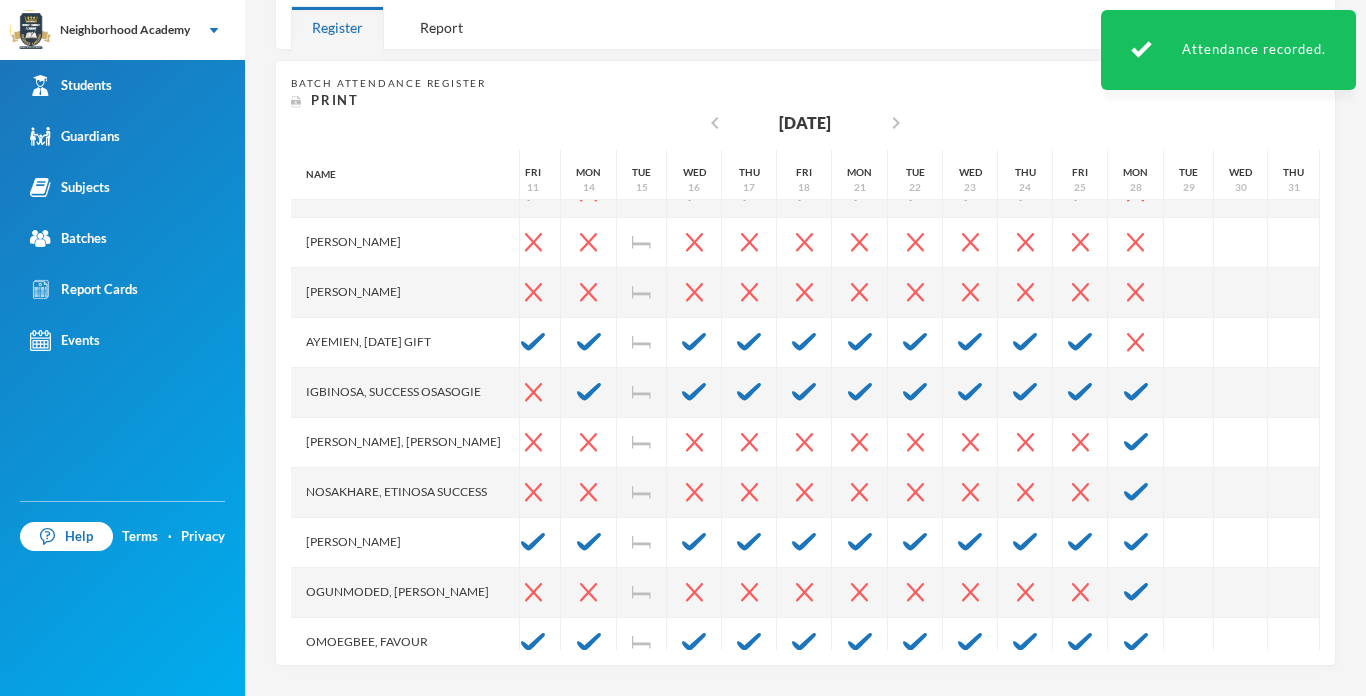 scroll, scrollTop: 80, scrollLeft: 536, axis: both 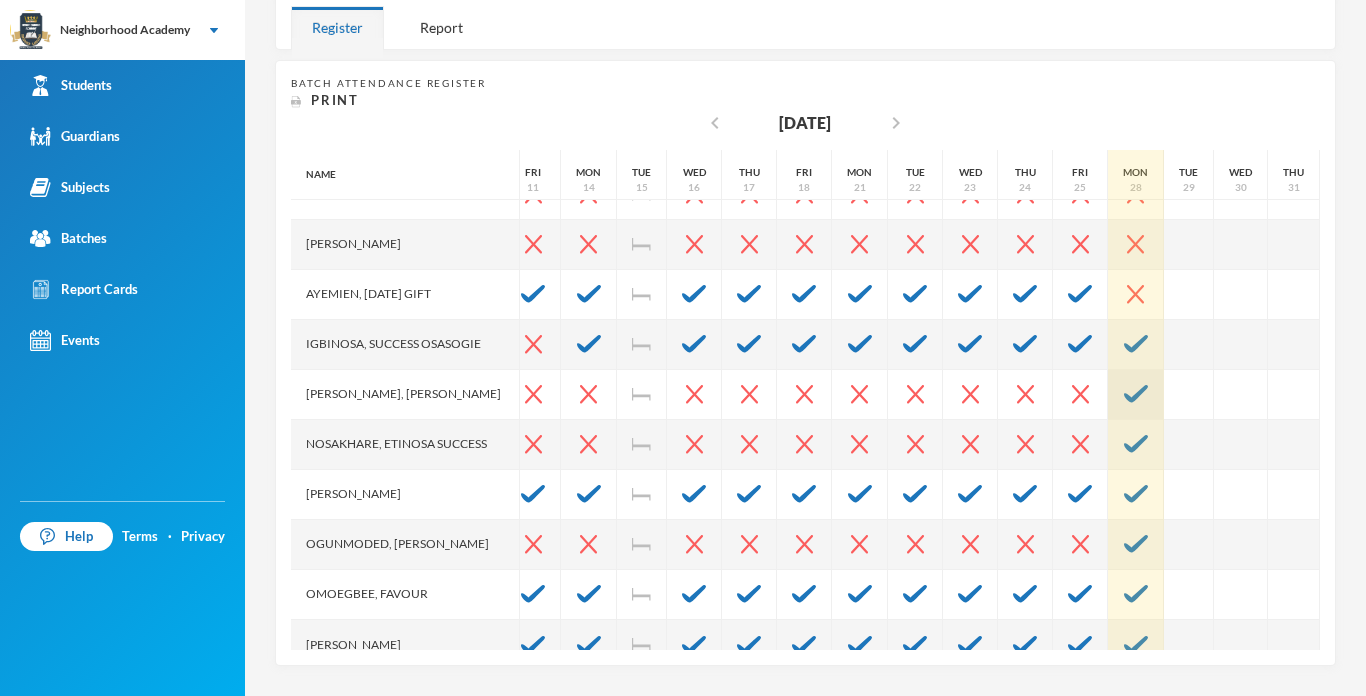 click at bounding box center (1136, 394) 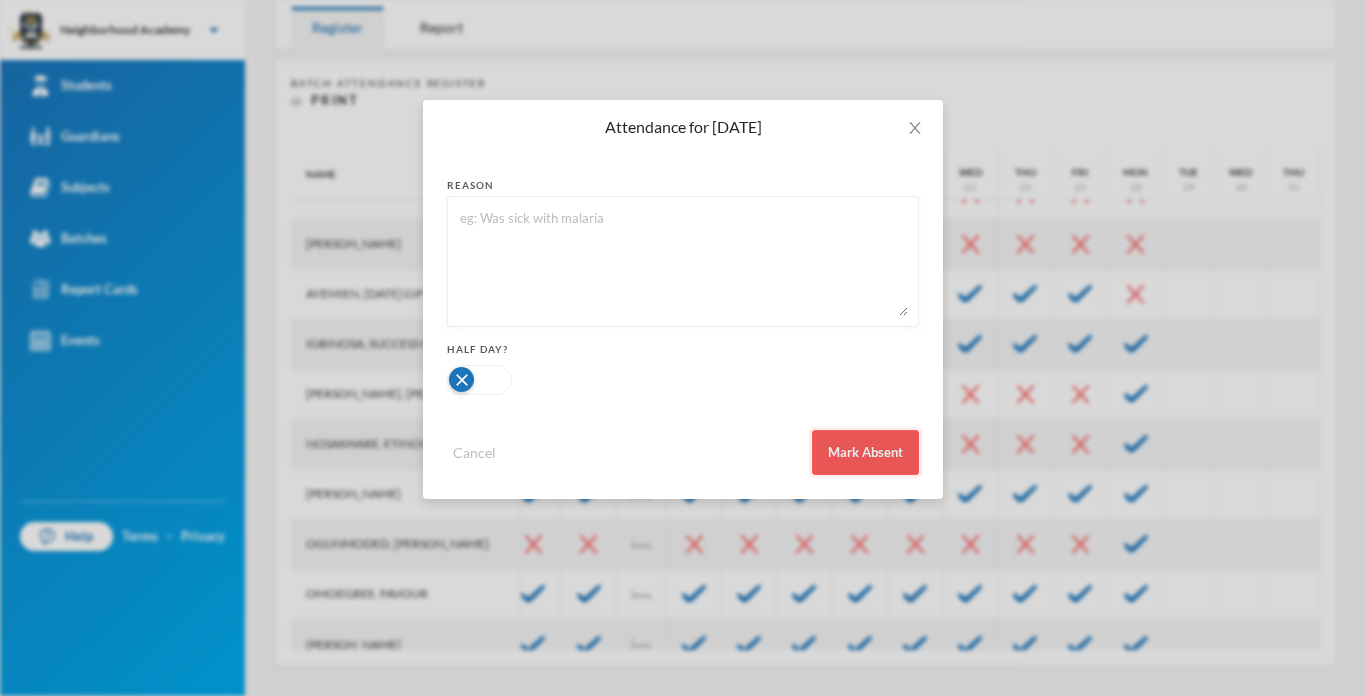 click on "Mark Absent" at bounding box center (865, 452) 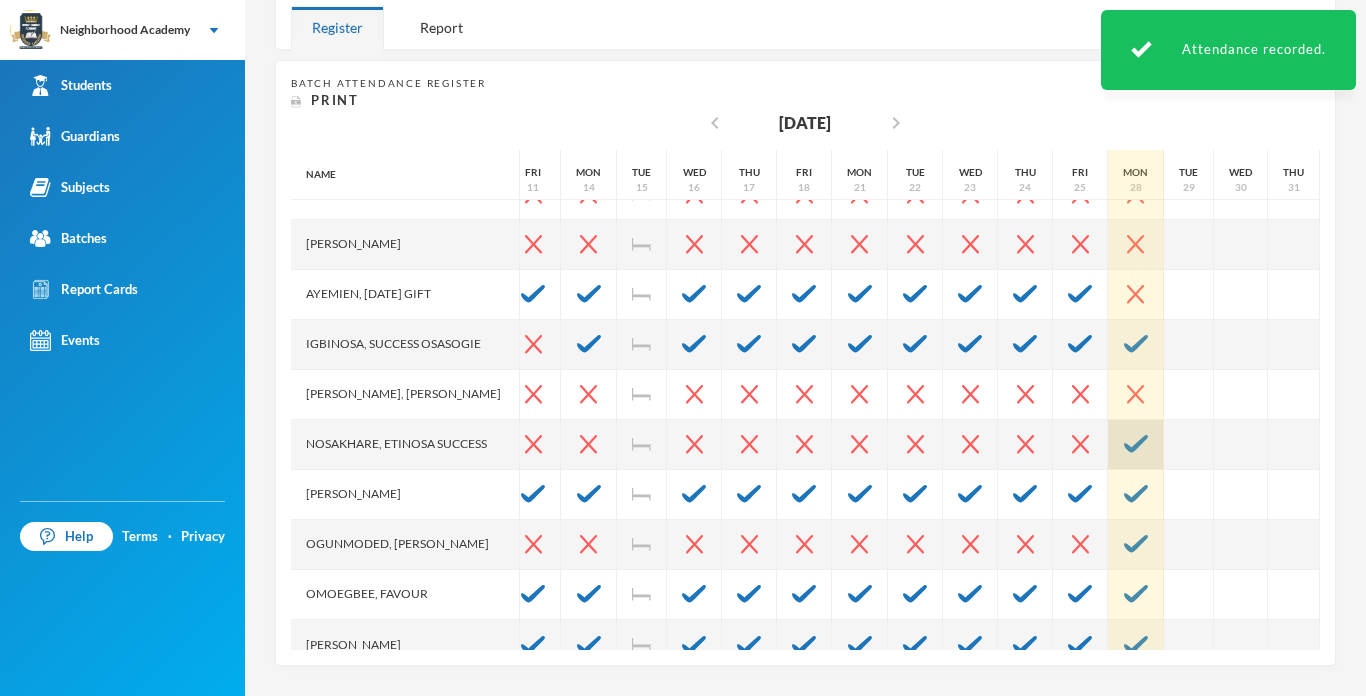 click at bounding box center [1136, 444] 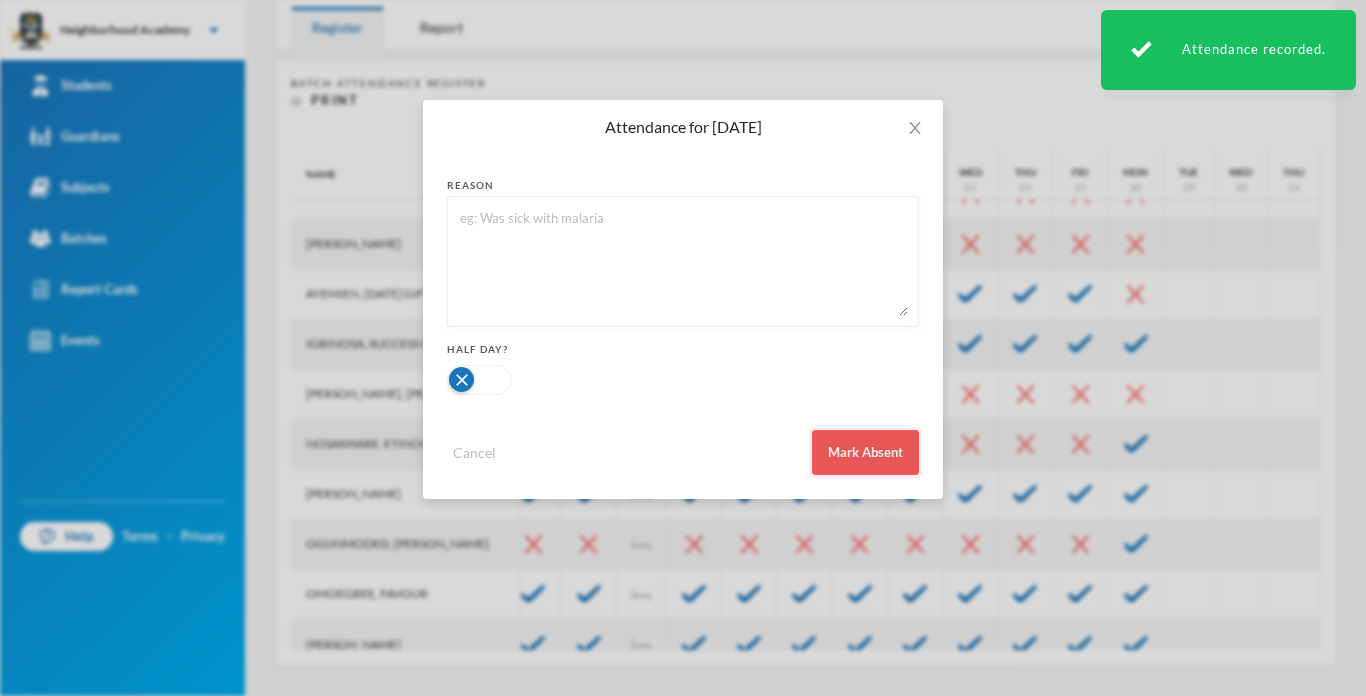 click on "Mark Absent" at bounding box center [865, 452] 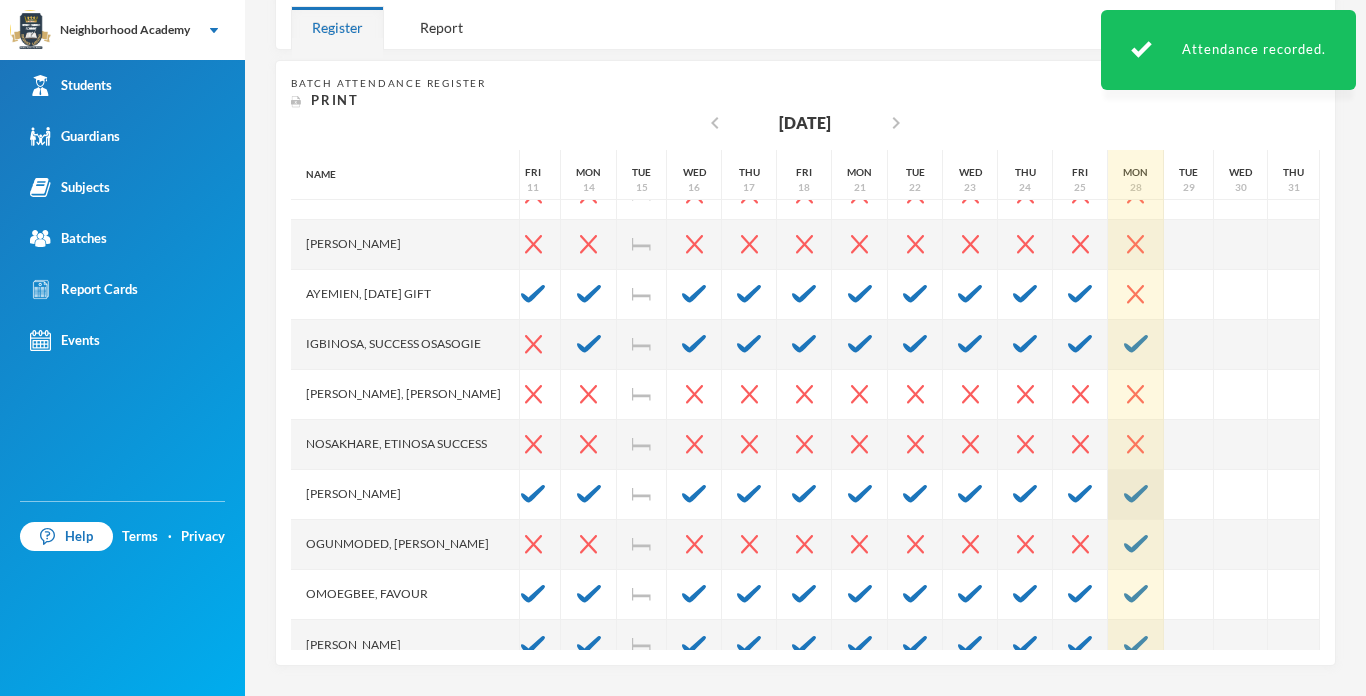 click at bounding box center (1136, 494) 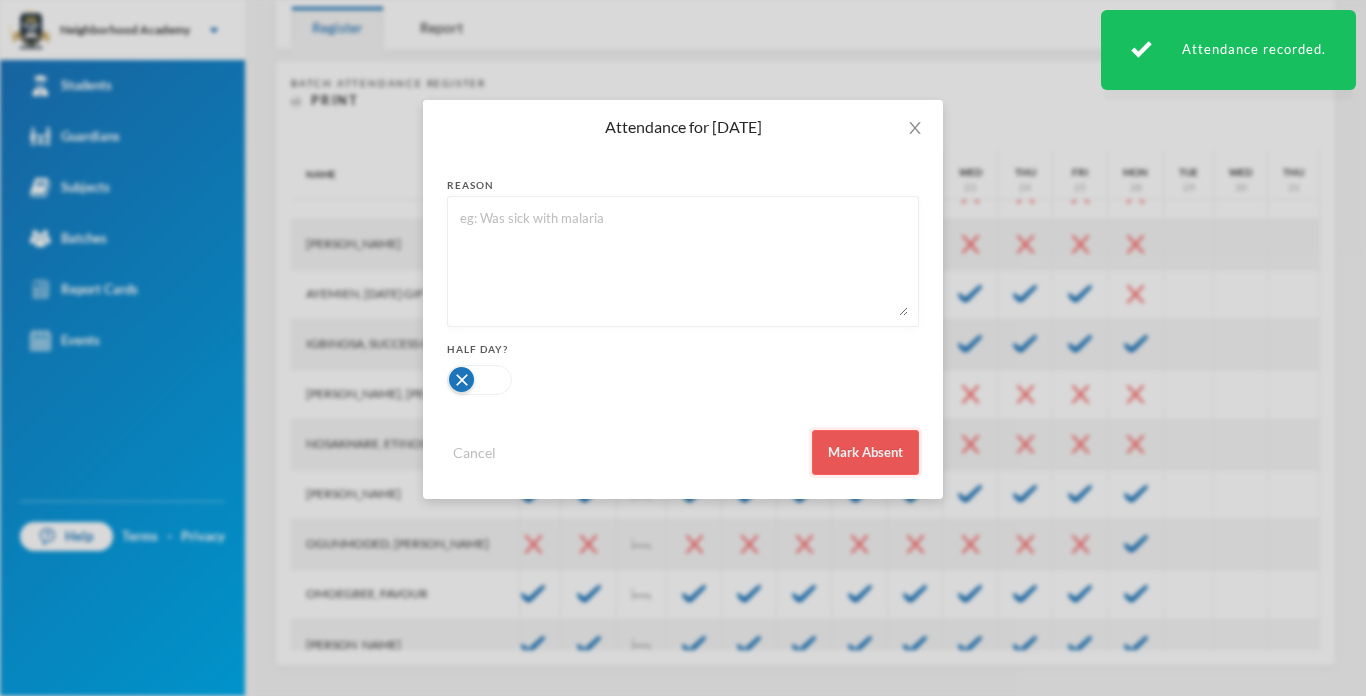 click on "Mark Absent" at bounding box center [865, 452] 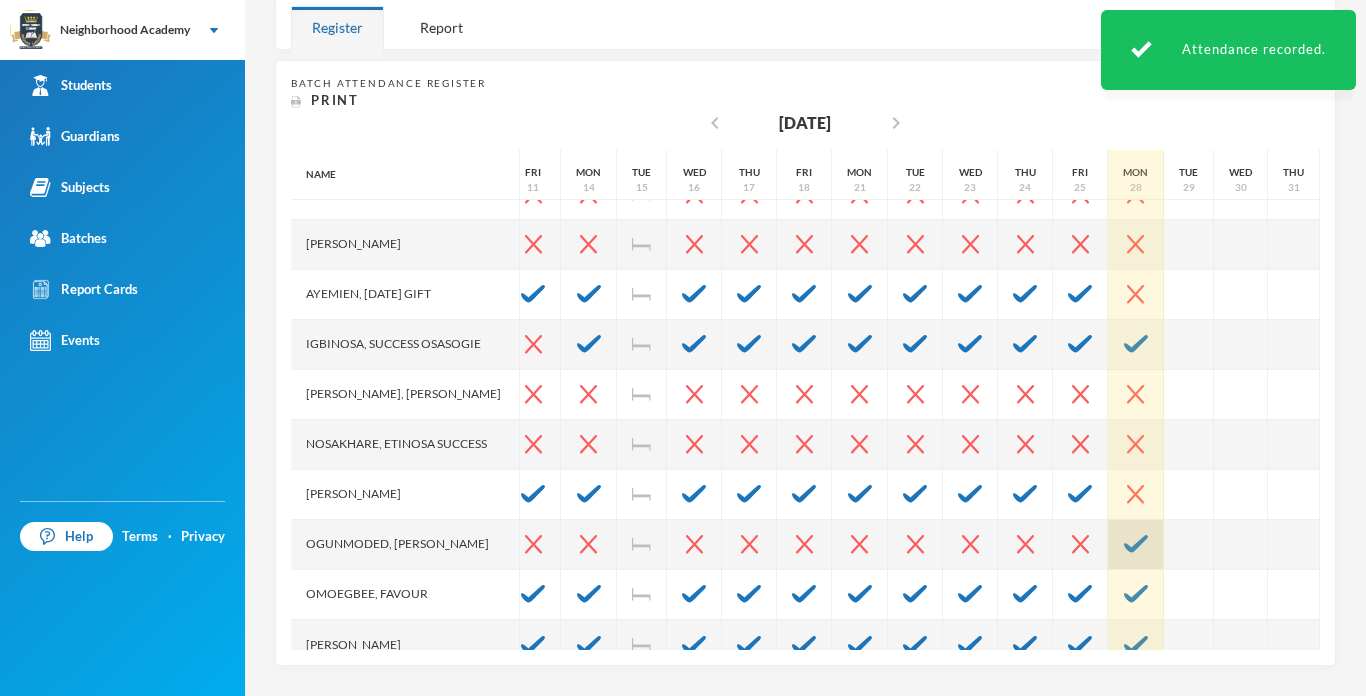 click at bounding box center (1136, 544) 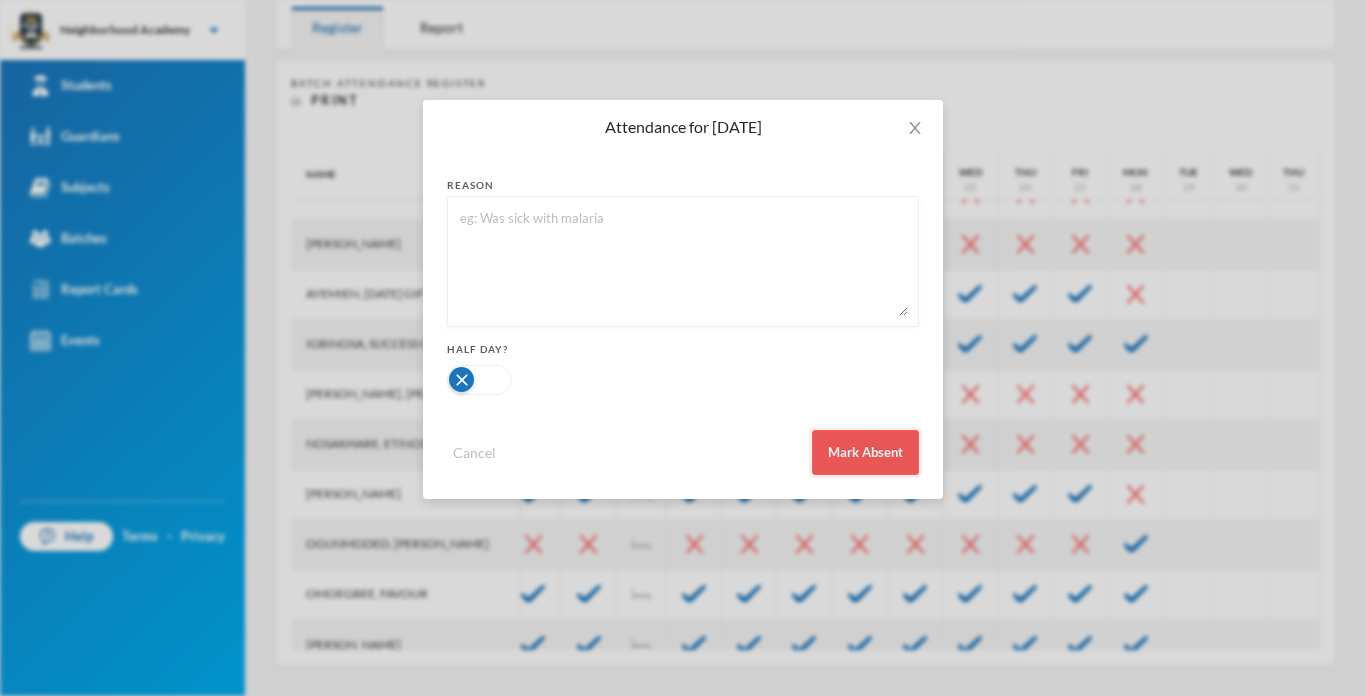 click on "Mark Absent" at bounding box center (865, 452) 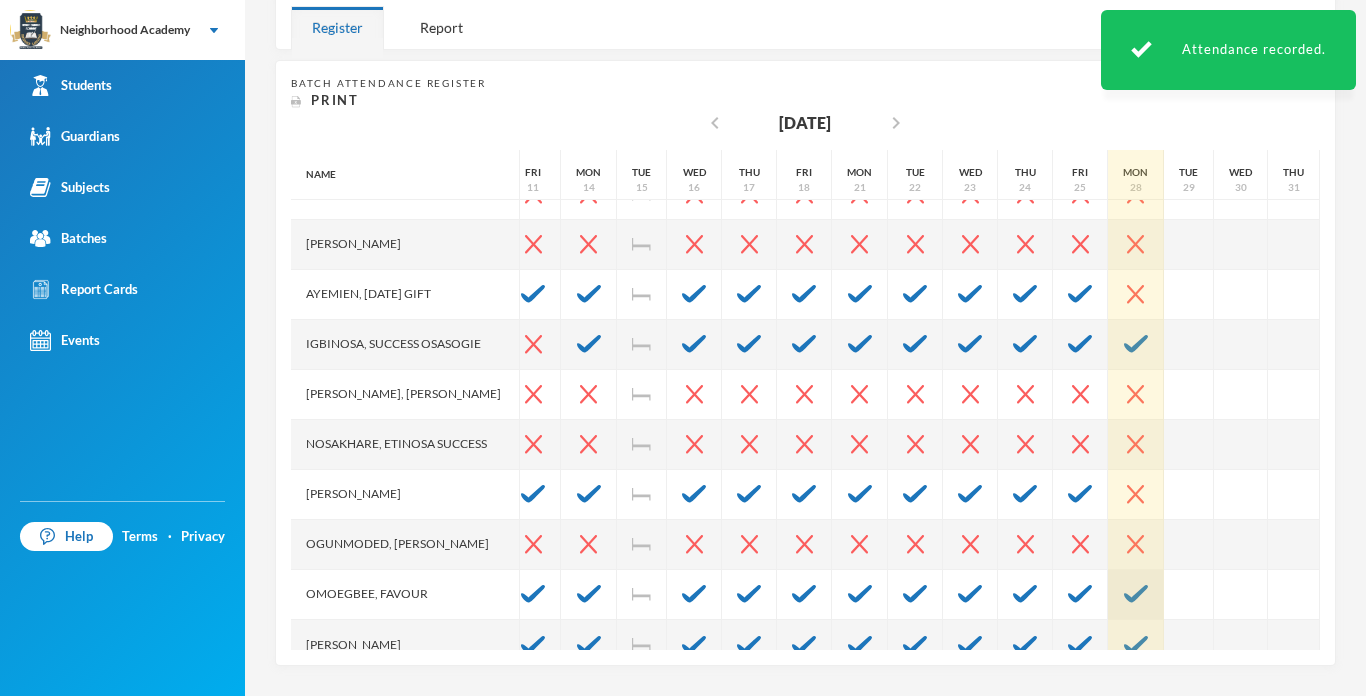 click at bounding box center (1136, 594) 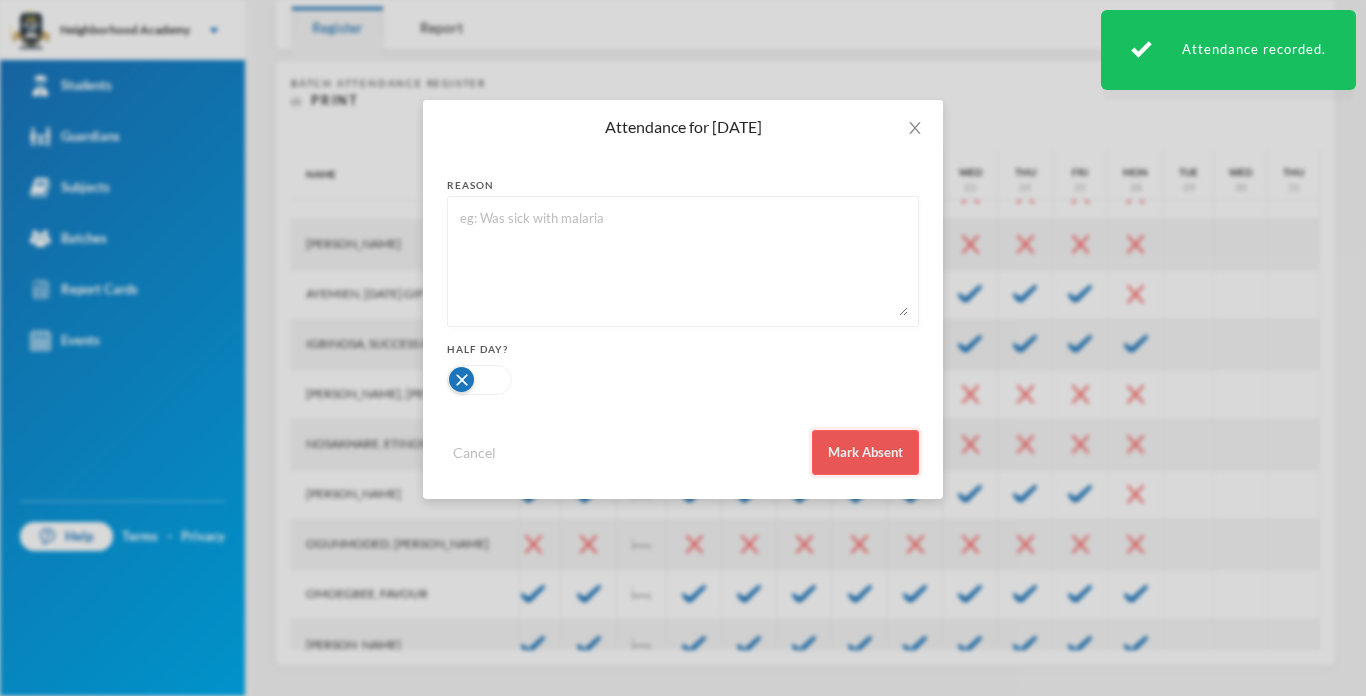 click on "Mark Absent" at bounding box center (865, 452) 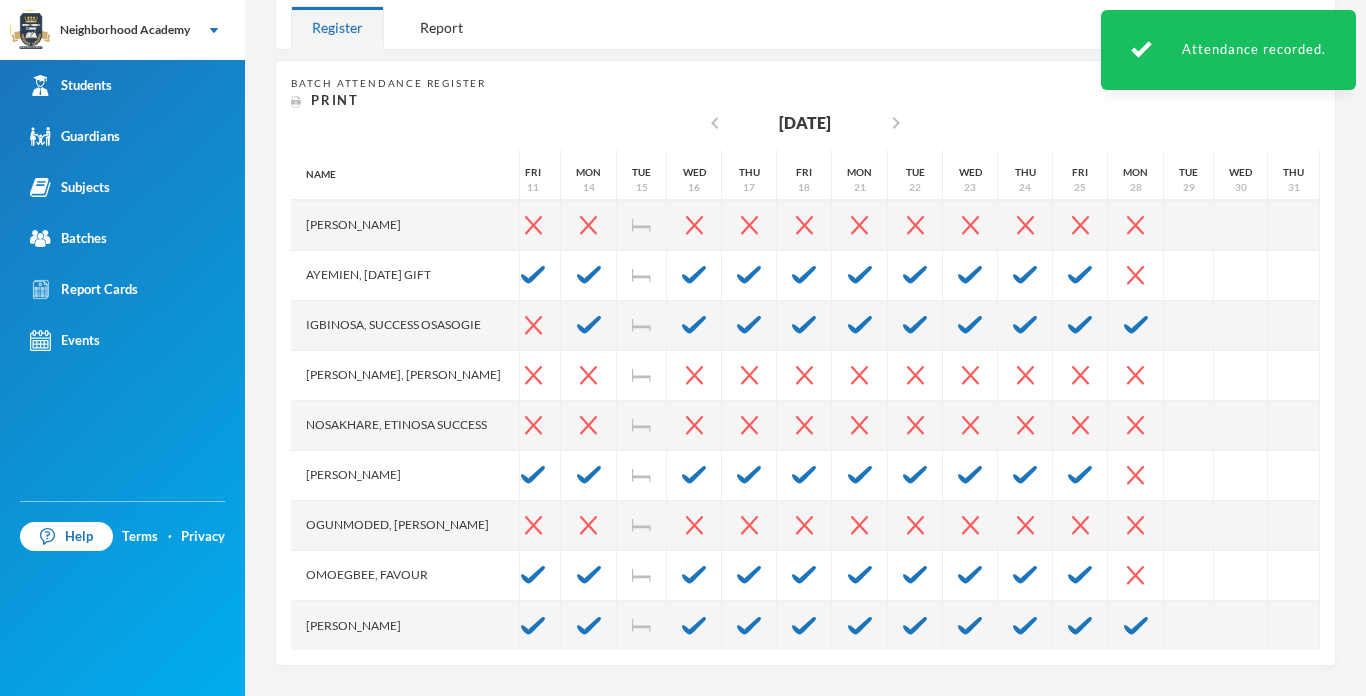 scroll, scrollTop: 115, scrollLeft: 536, axis: both 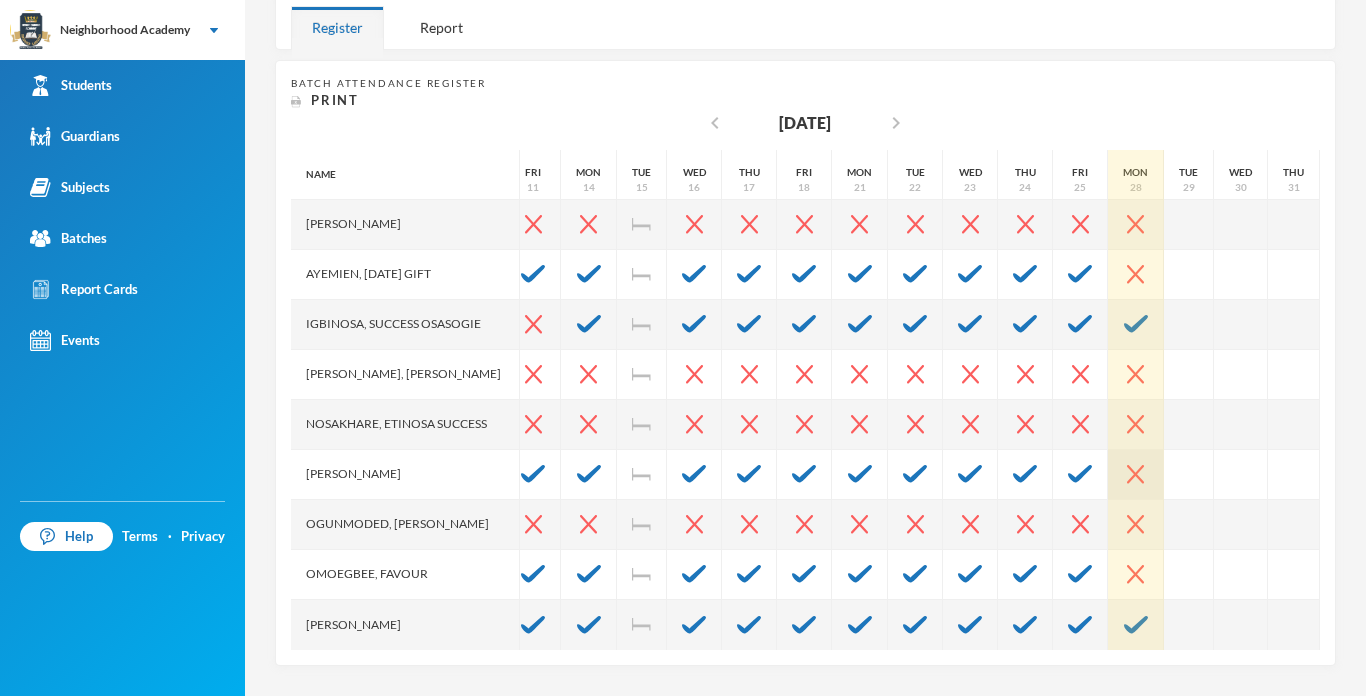 click at bounding box center [1136, 475] 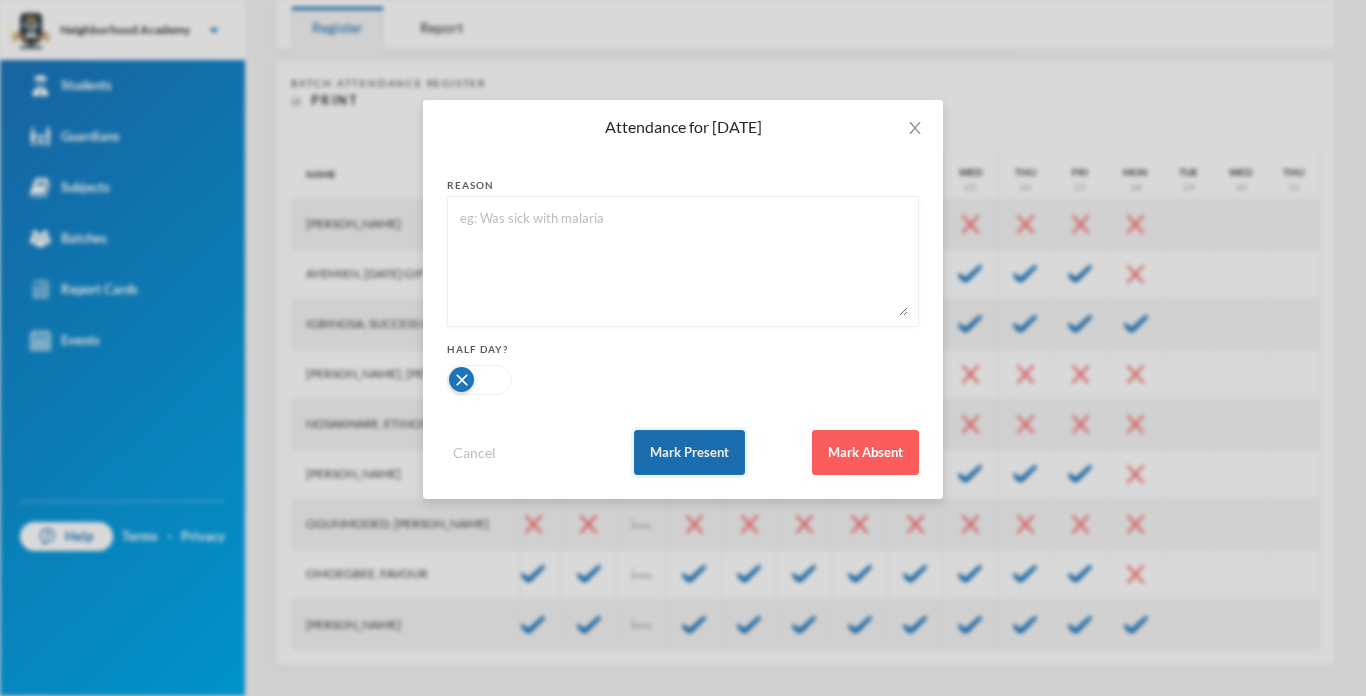 click on "Mark Present" at bounding box center (689, 452) 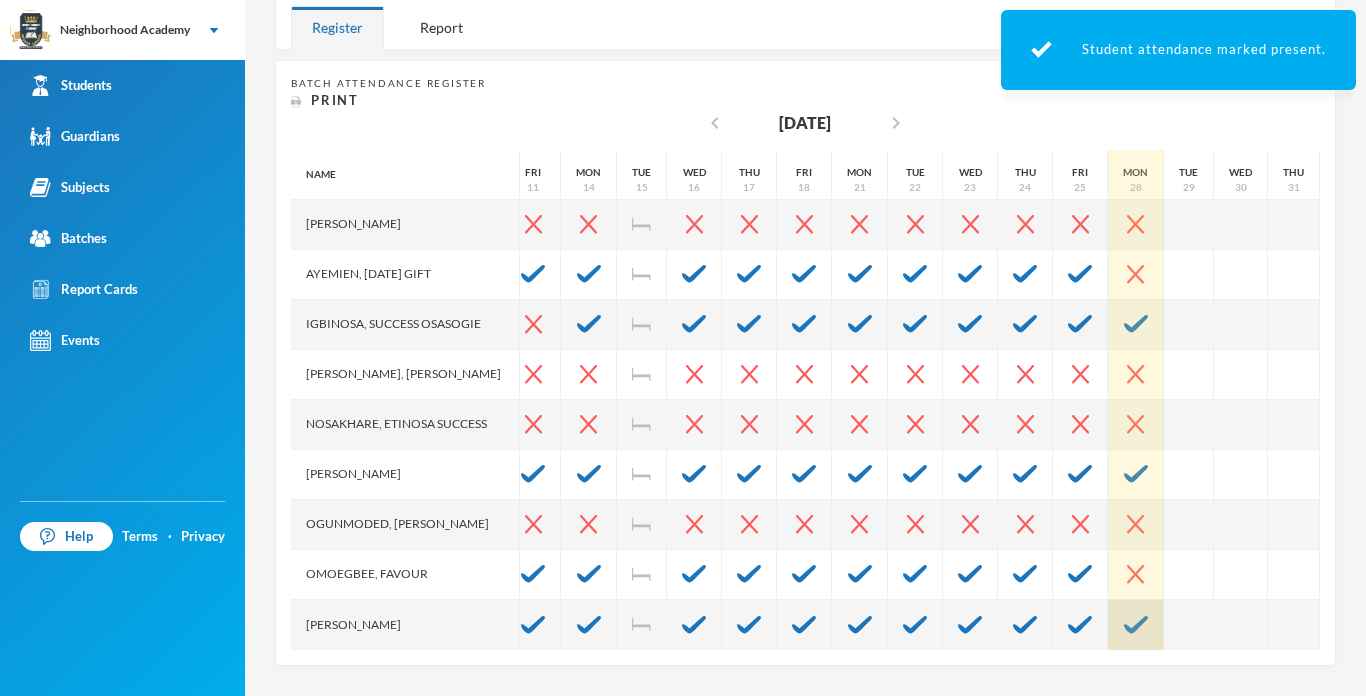 click at bounding box center [1136, 625] 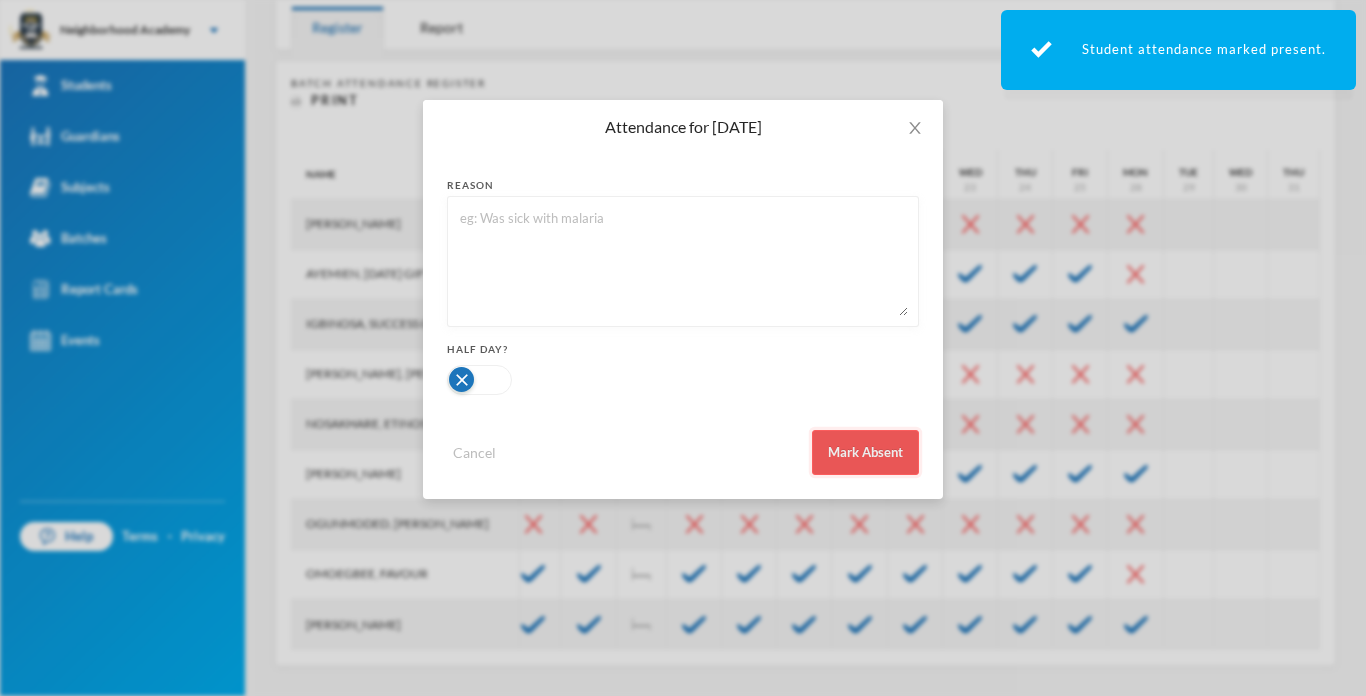 click on "Mark Absent" at bounding box center [865, 452] 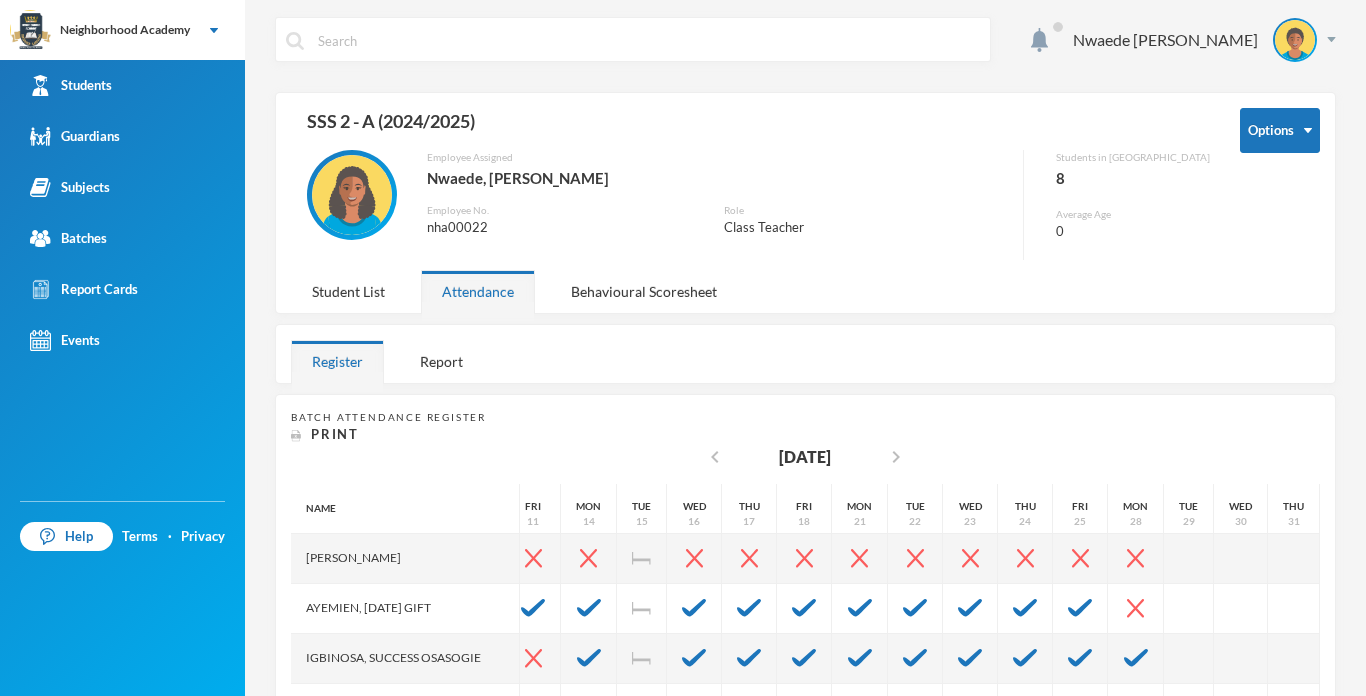 scroll, scrollTop: 0, scrollLeft: 0, axis: both 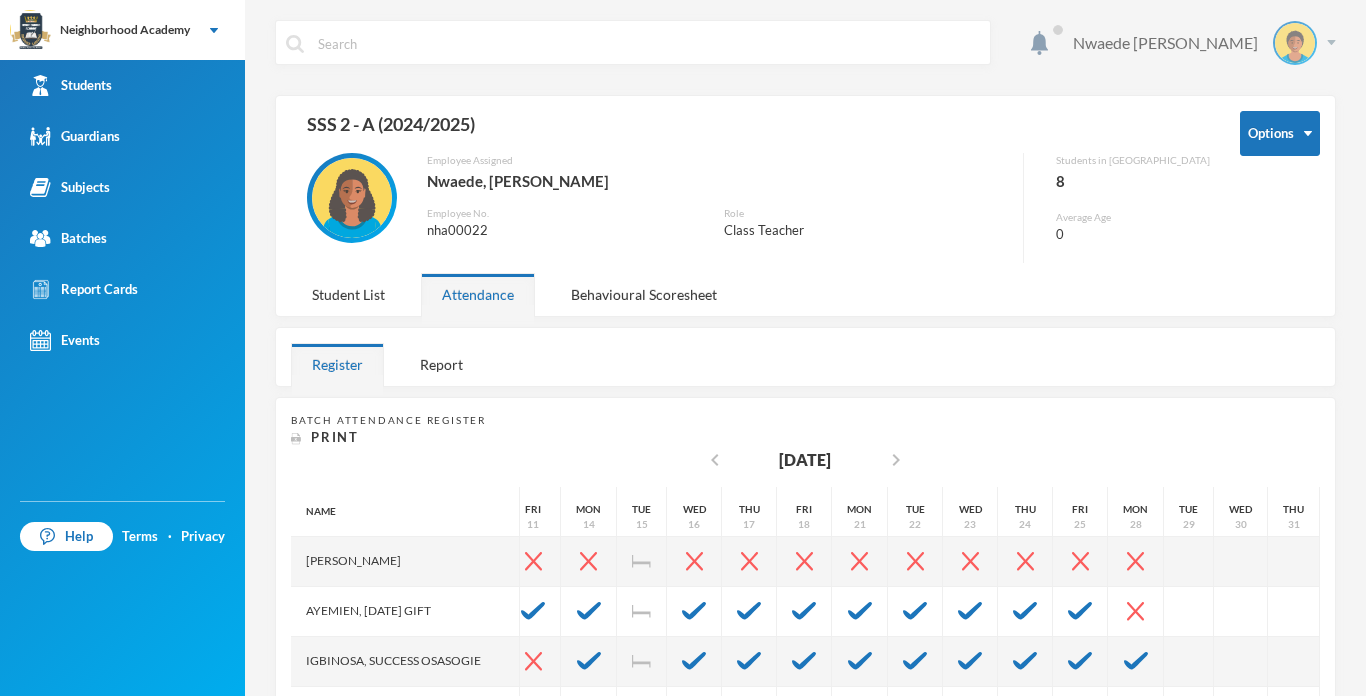 click on "Nwaede [PERSON_NAME]" at bounding box center (1197, 43) 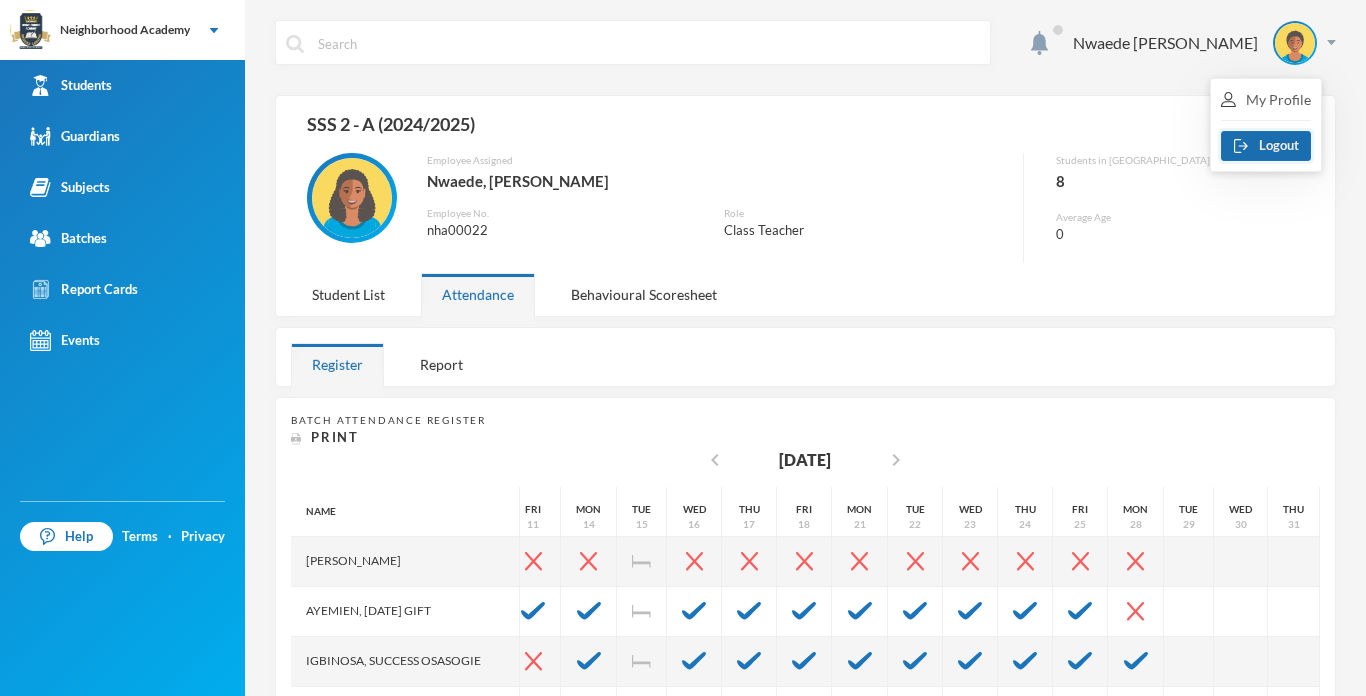 click on "Logout" at bounding box center [1266, 146] 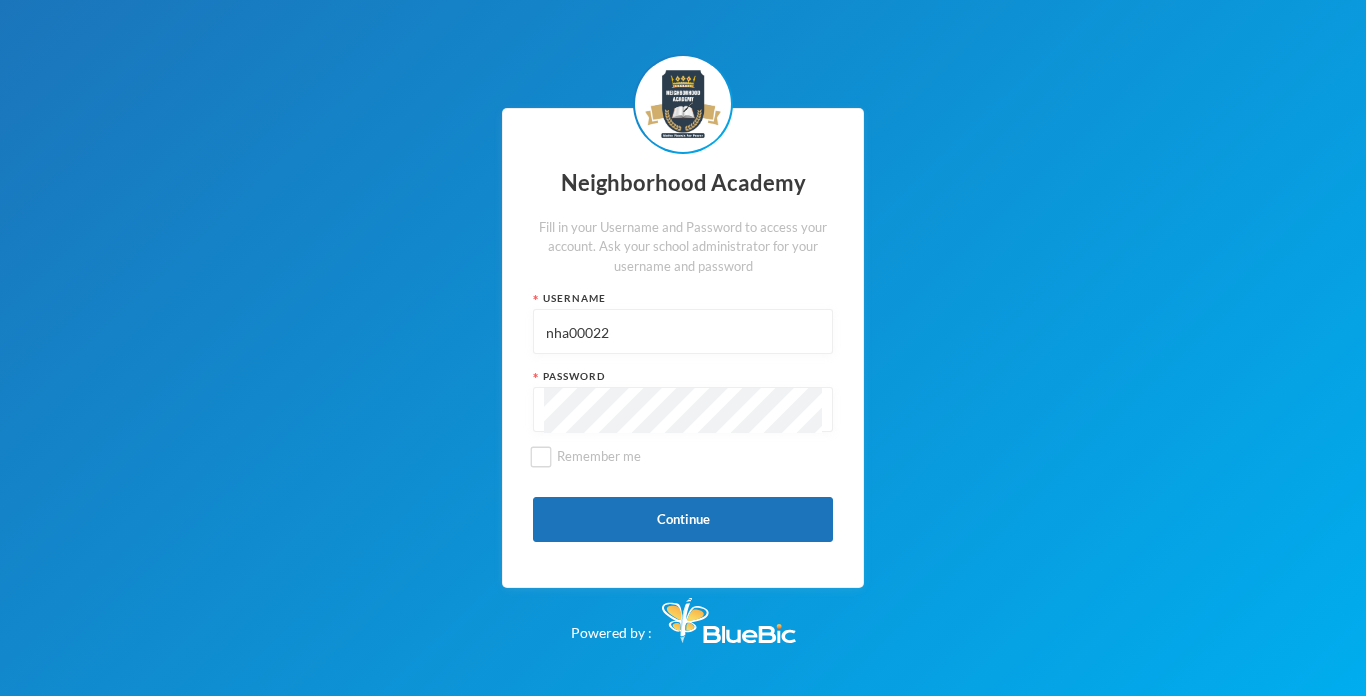 click on "nha00022" at bounding box center [683, 332] 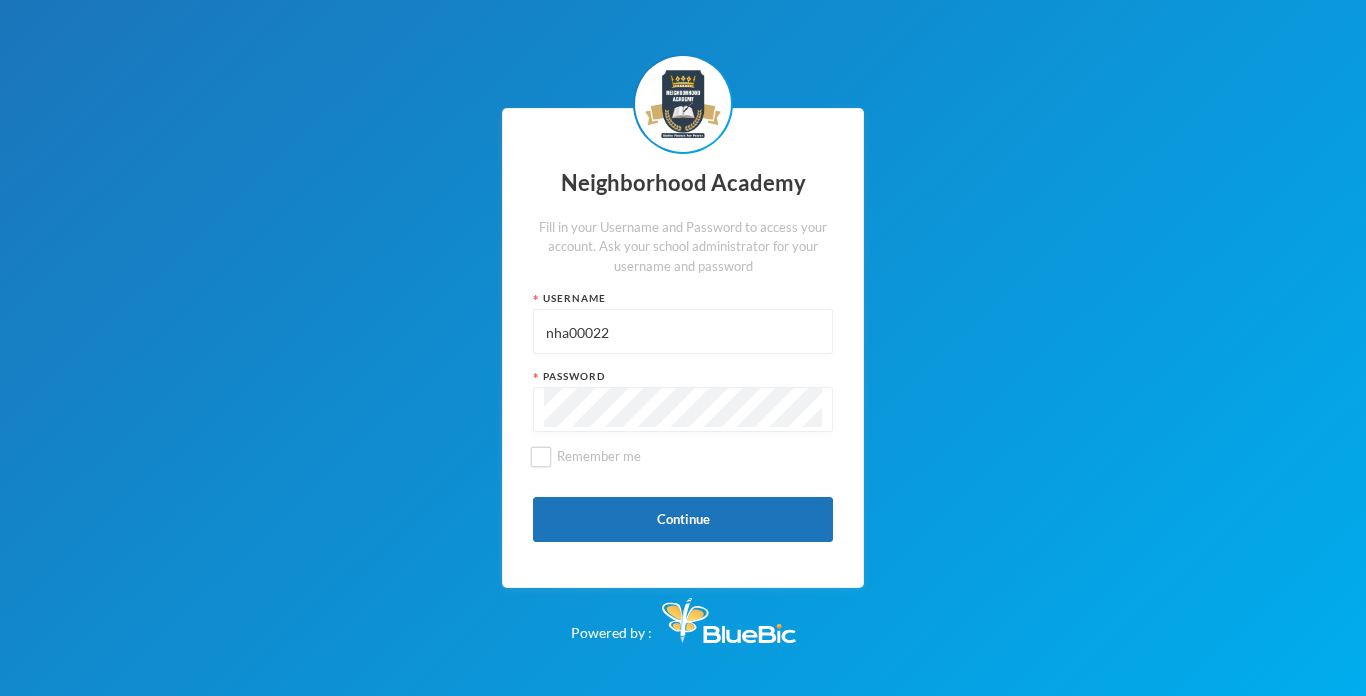 type on "nha00037" 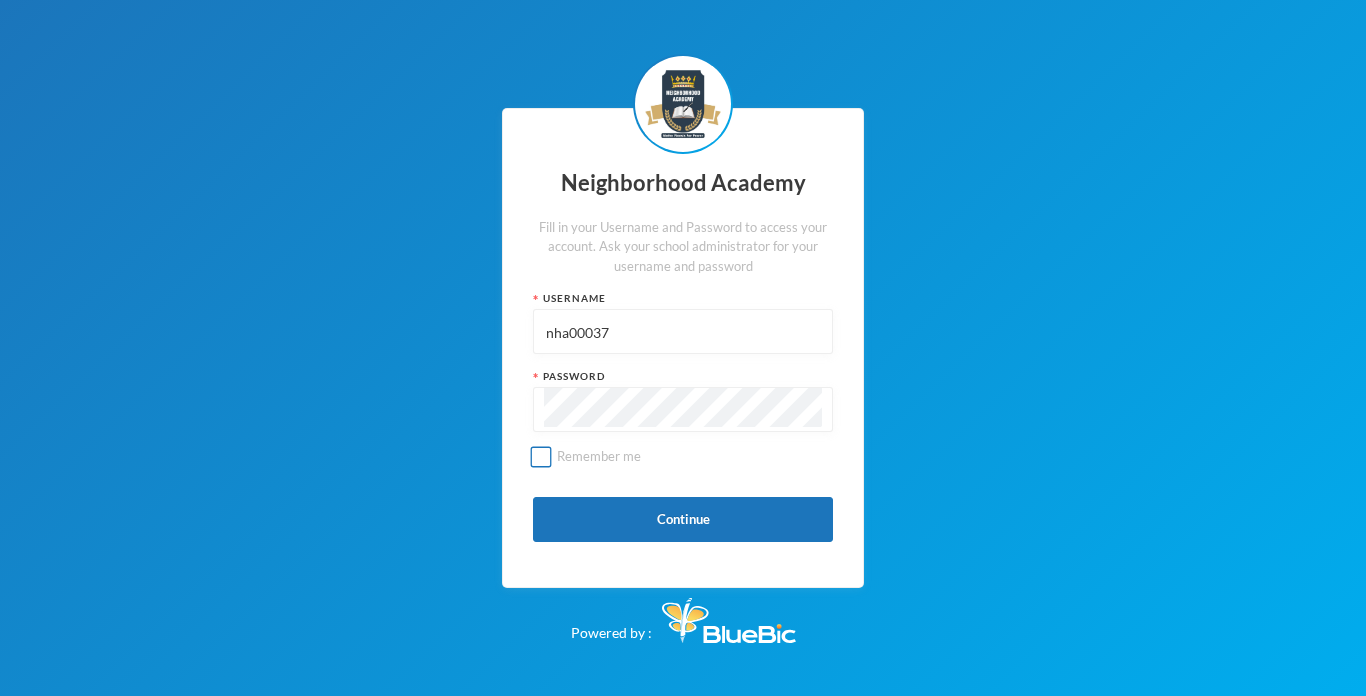 click on "Remember me" at bounding box center [541, 456] 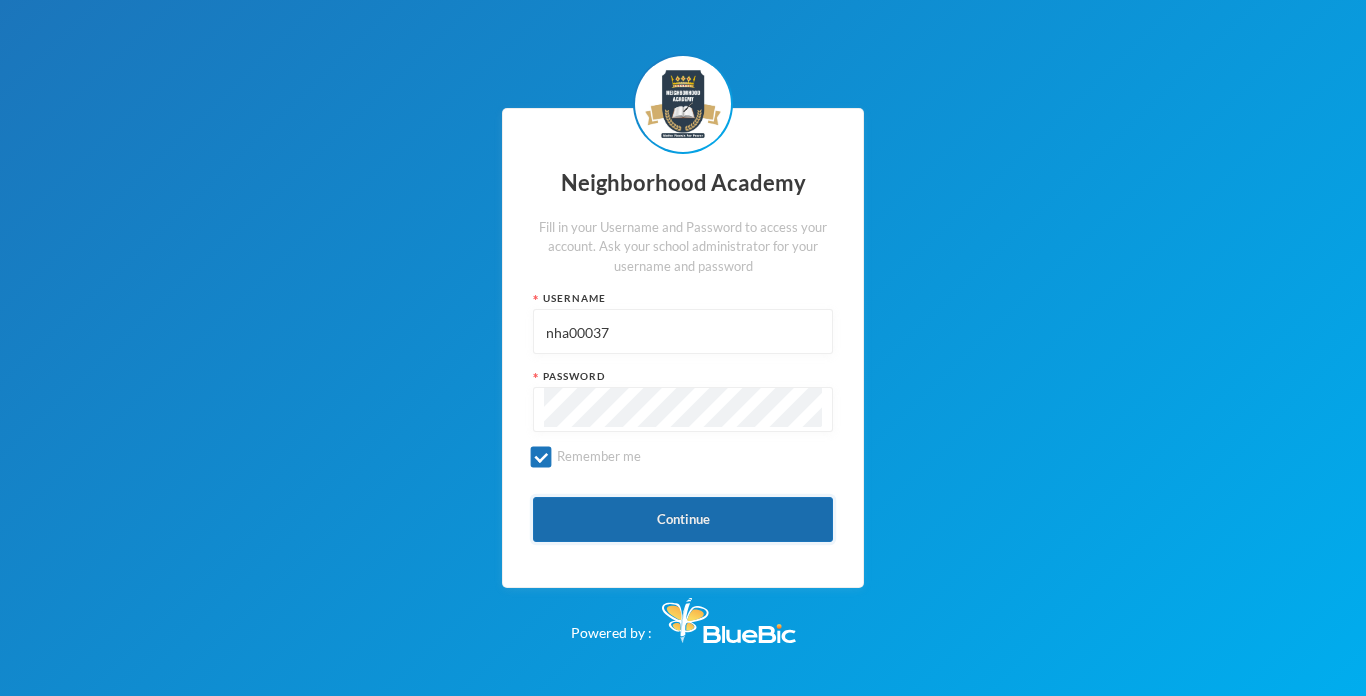 click on "Continue" at bounding box center [683, 519] 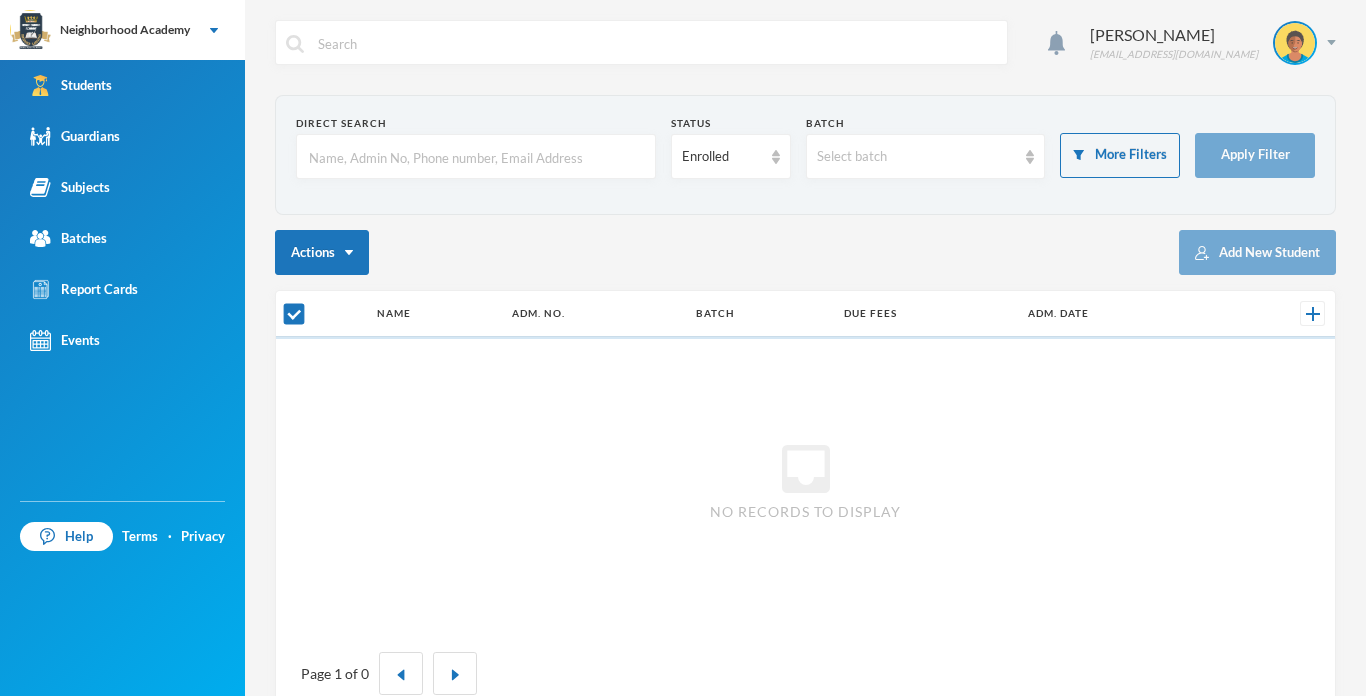 checkbox on "false" 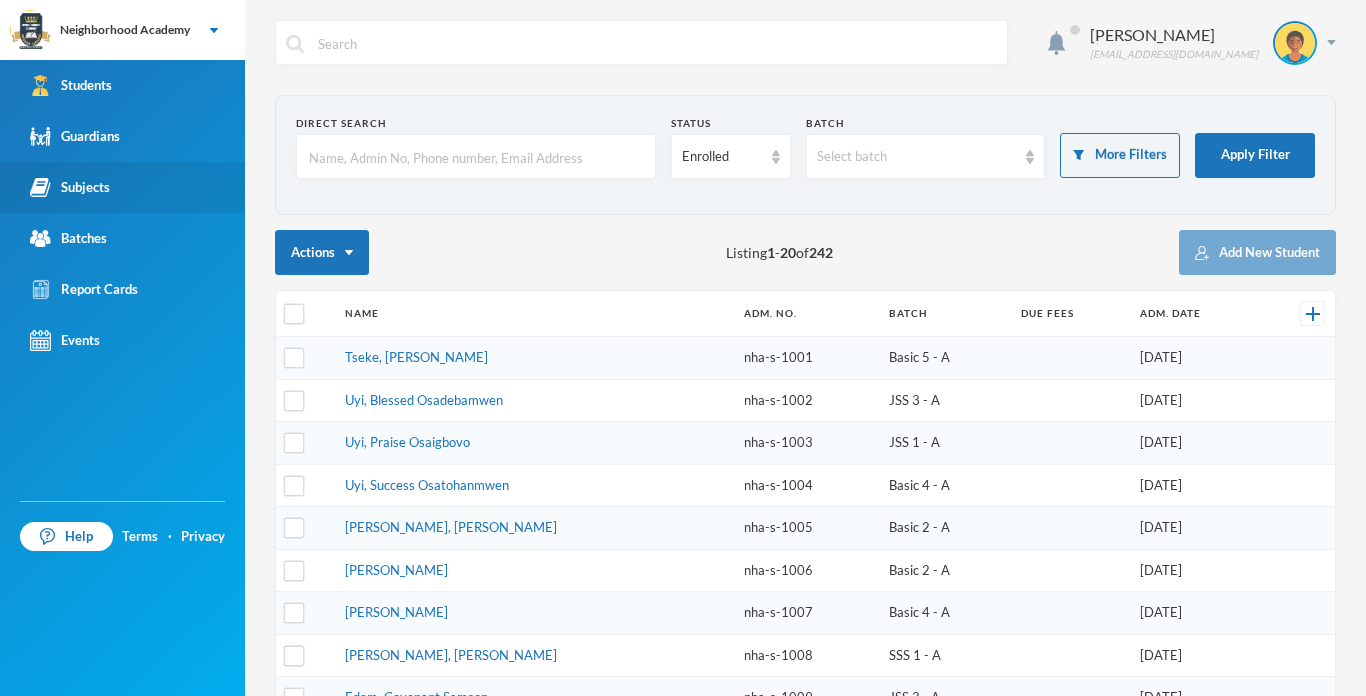click on "Subjects" at bounding box center [70, 187] 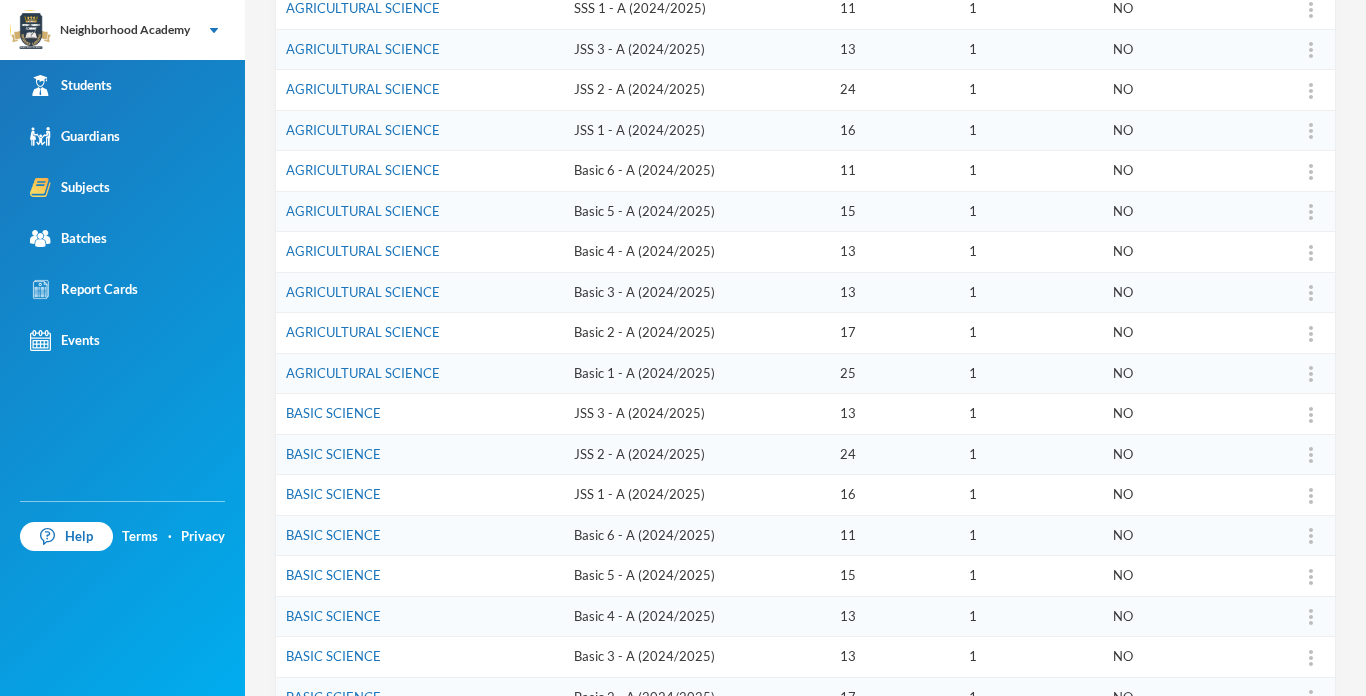 scroll, scrollTop: 400, scrollLeft: 0, axis: vertical 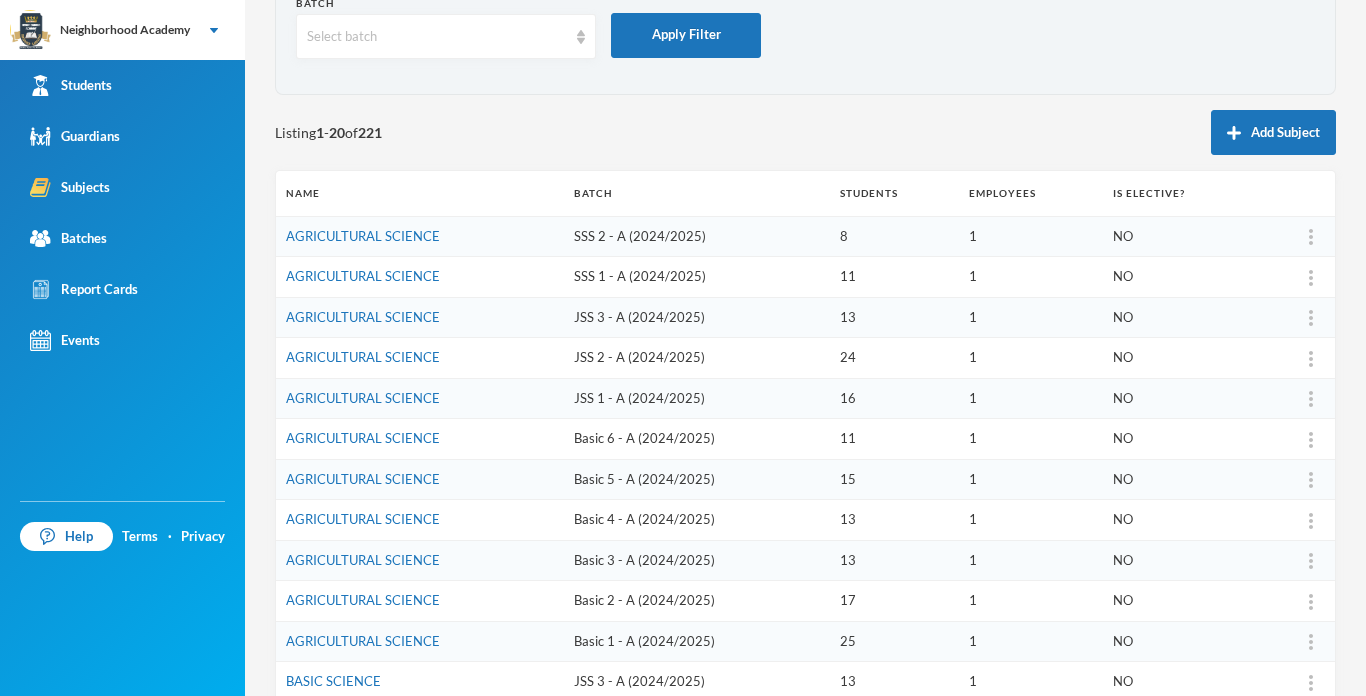 click on "SSS 1 - A (2024/2025)" at bounding box center [697, 277] 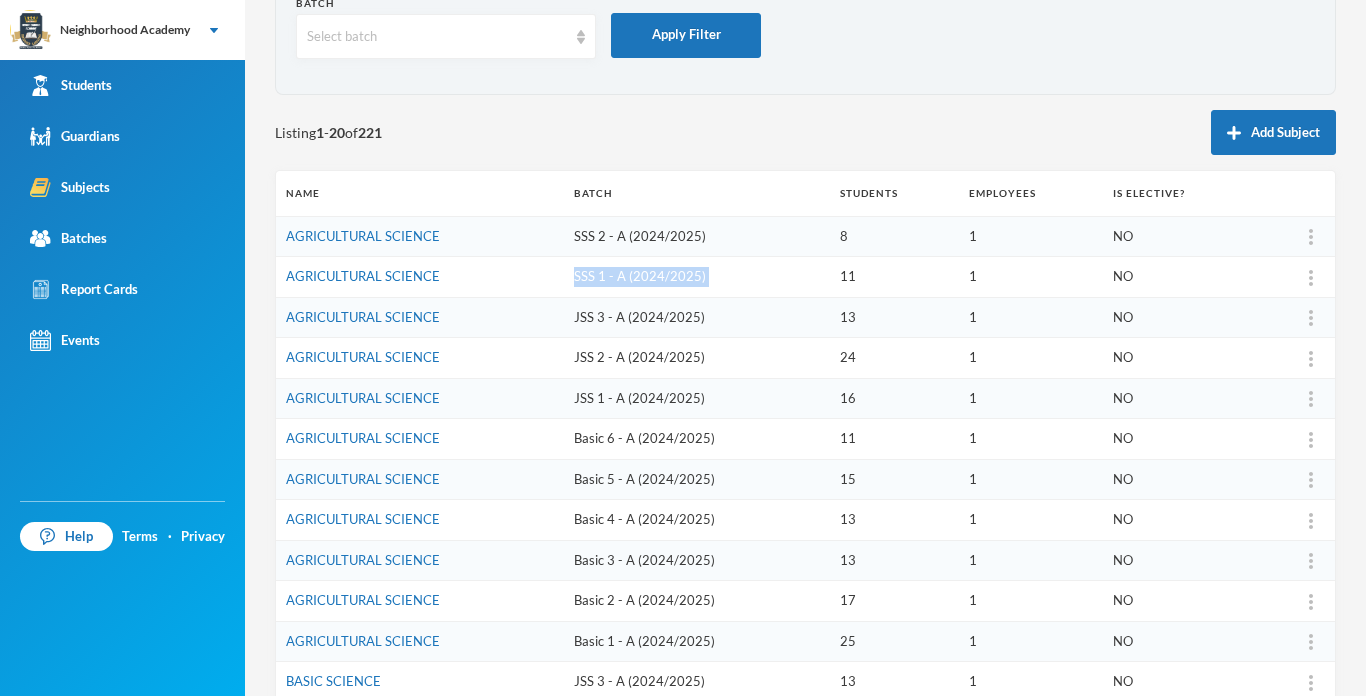 click on "SSS 1 - A (2024/2025)" at bounding box center (697, 277) 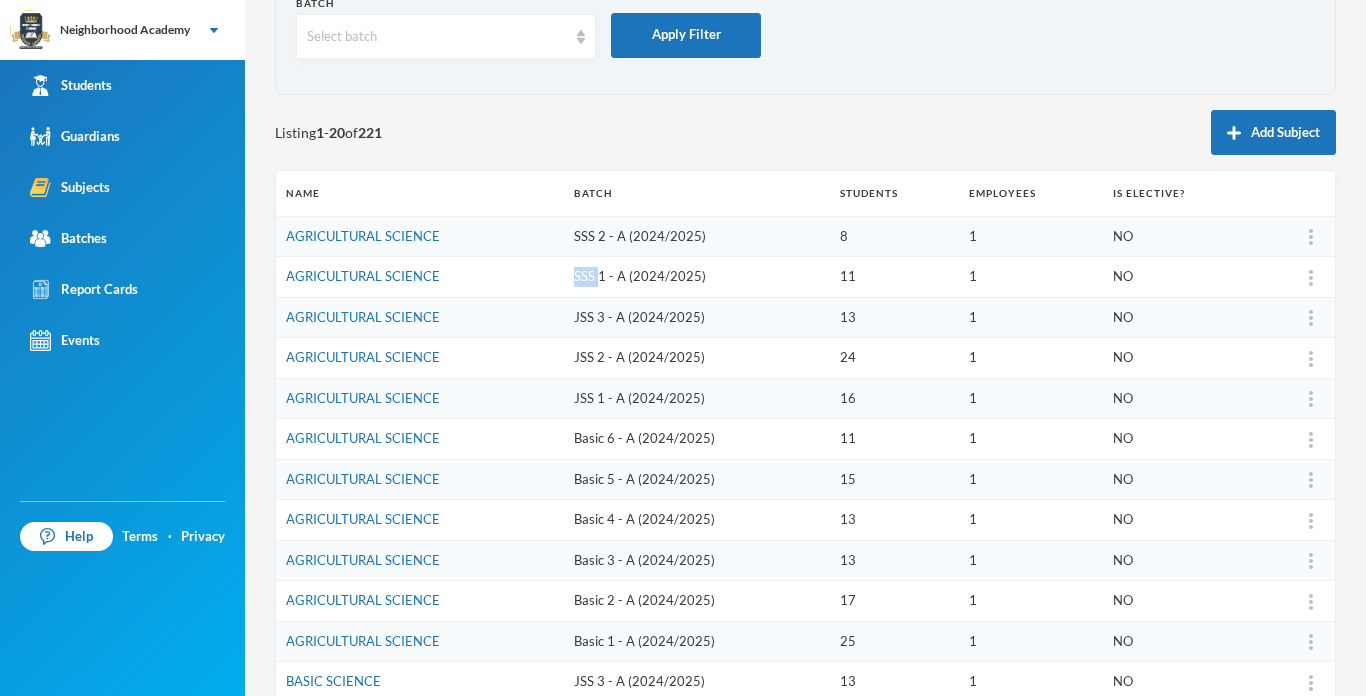 click on "SSS 1 - A (2024/2025)" at bounding box center [697, 277] 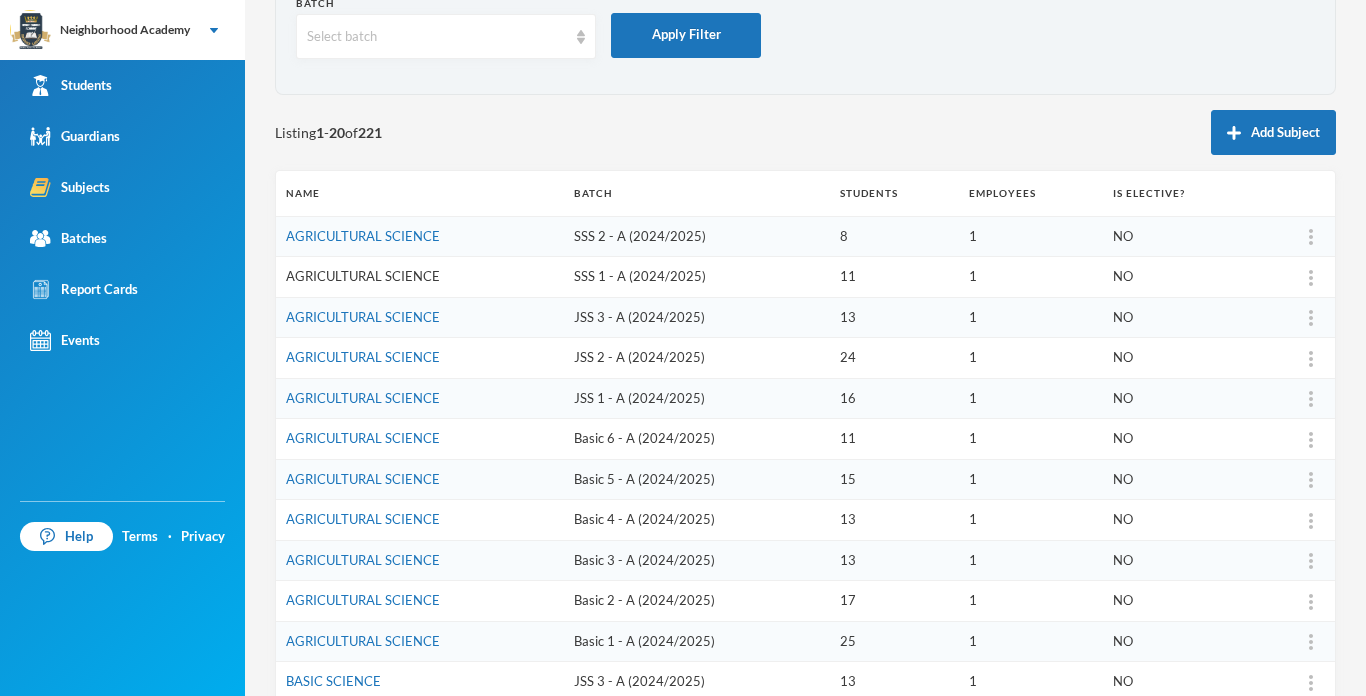 click on "AGRICULTURAL SCIENCE" at bounding box center [363, 276] 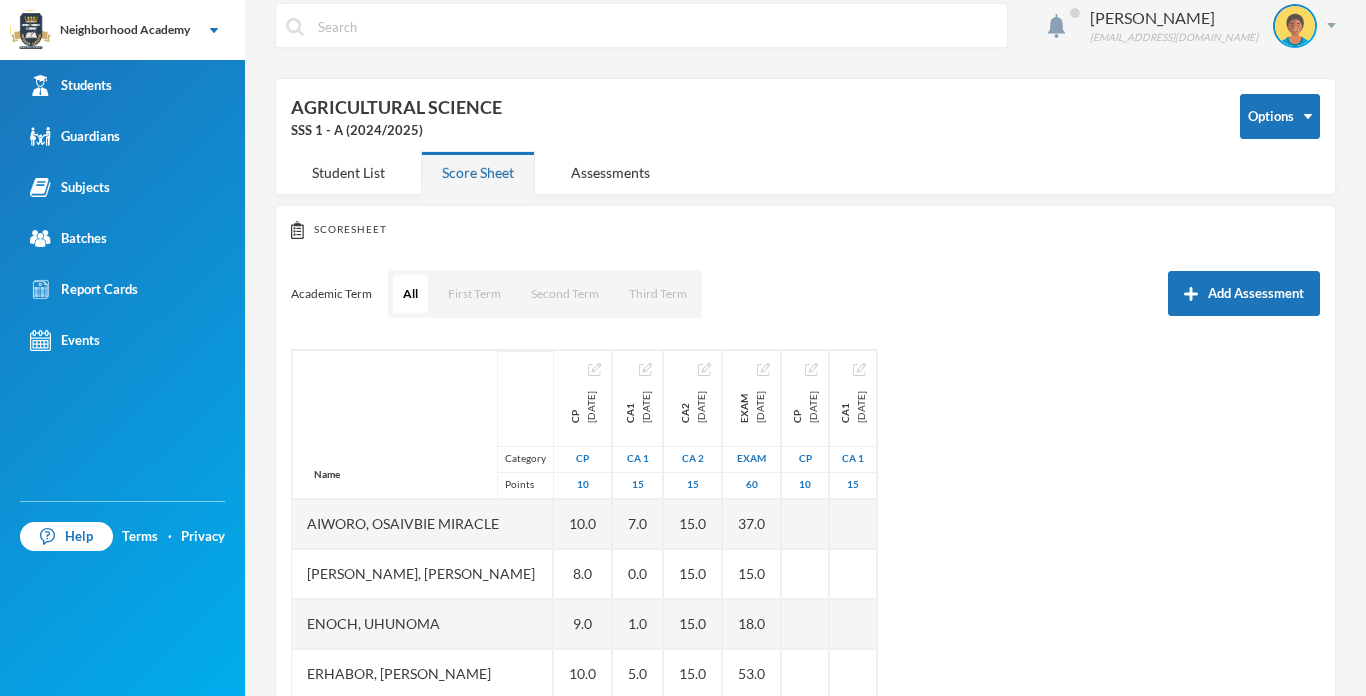 scroll, scrollTop: 120, scrollLeft: 0, axis: vertical 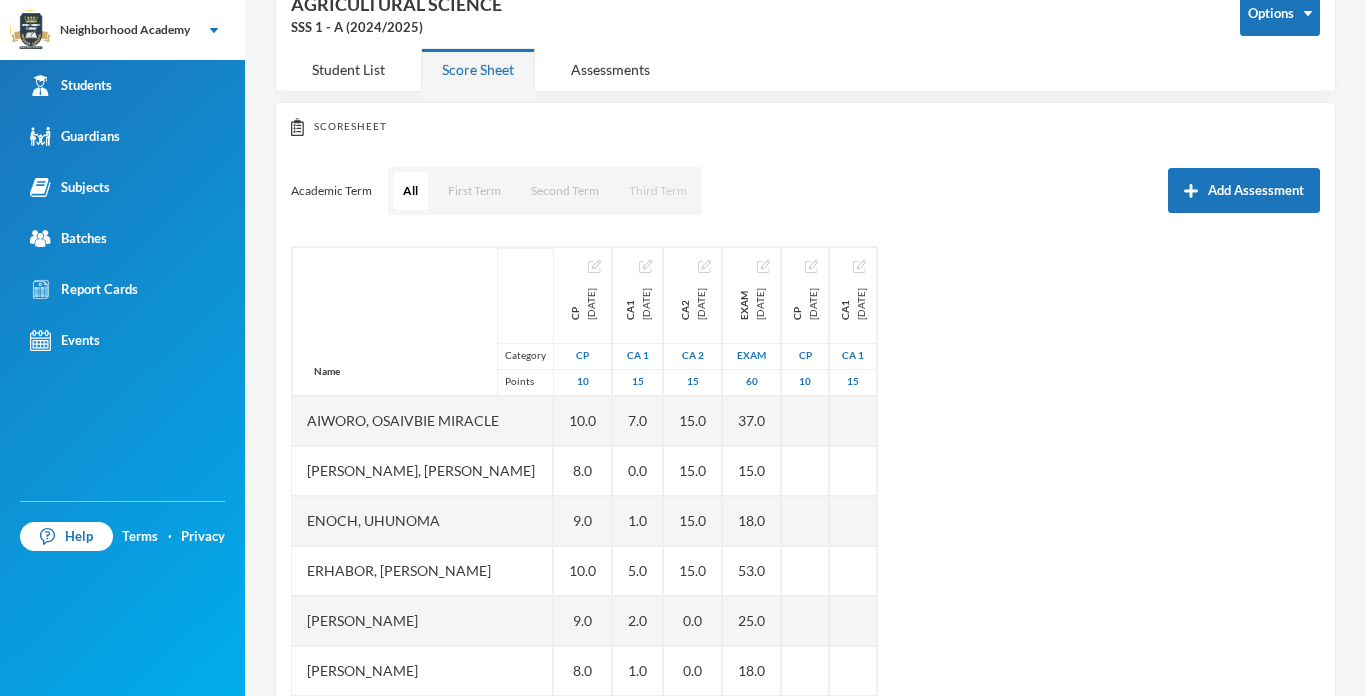 click on "Third Term" at bounding box center (658, 191) 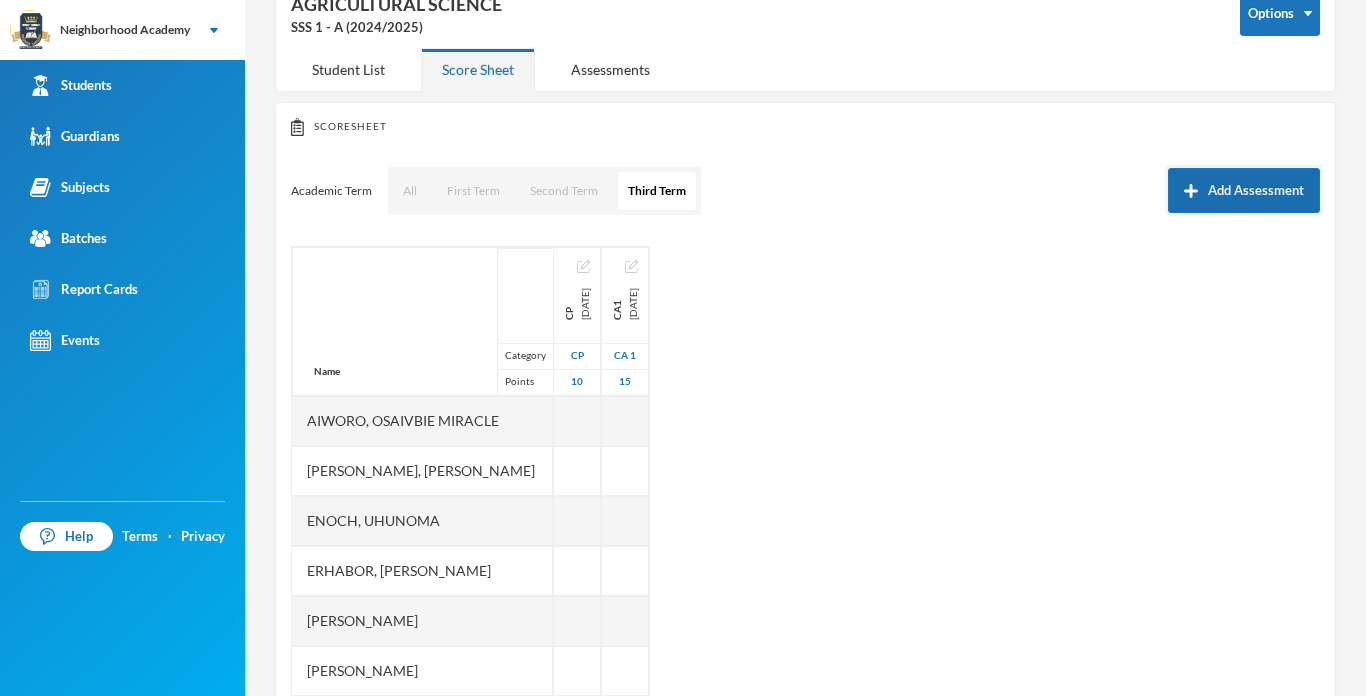 click on "Add Assessment" at bounding box center (1244, 190) 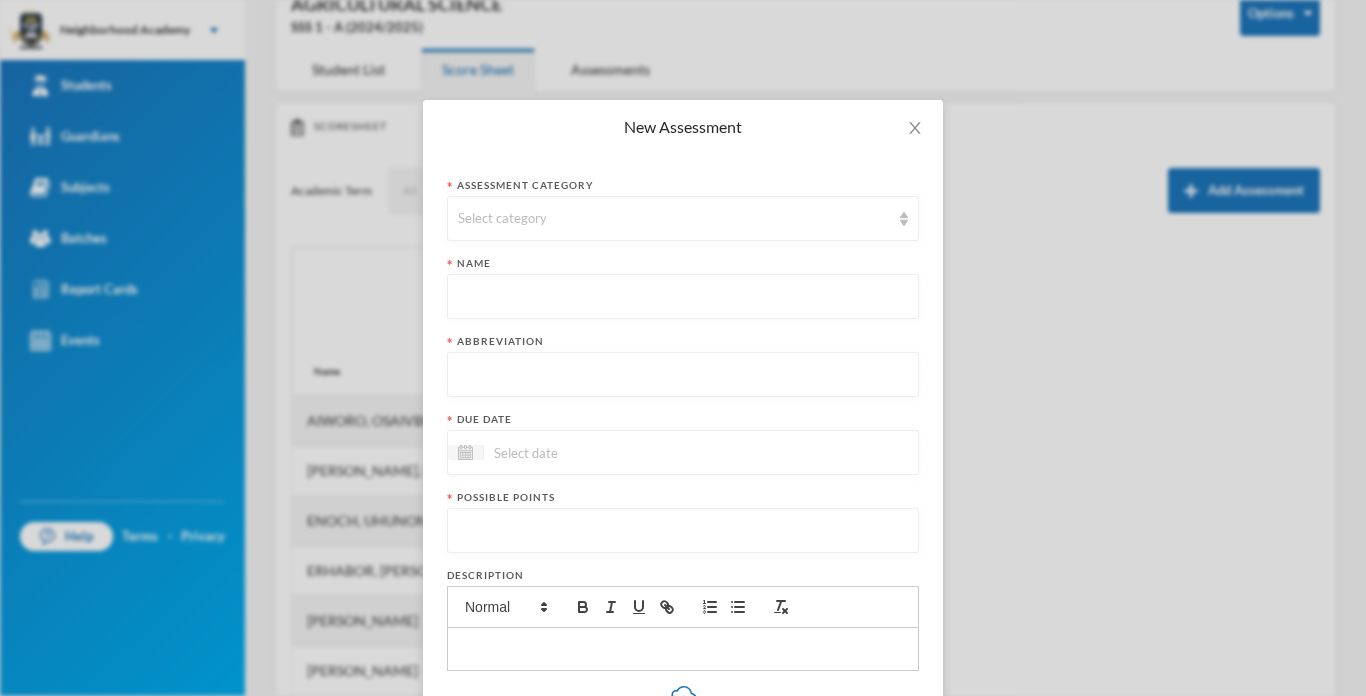 click on "Assessment category Select category" at bounding box center (683, 209) 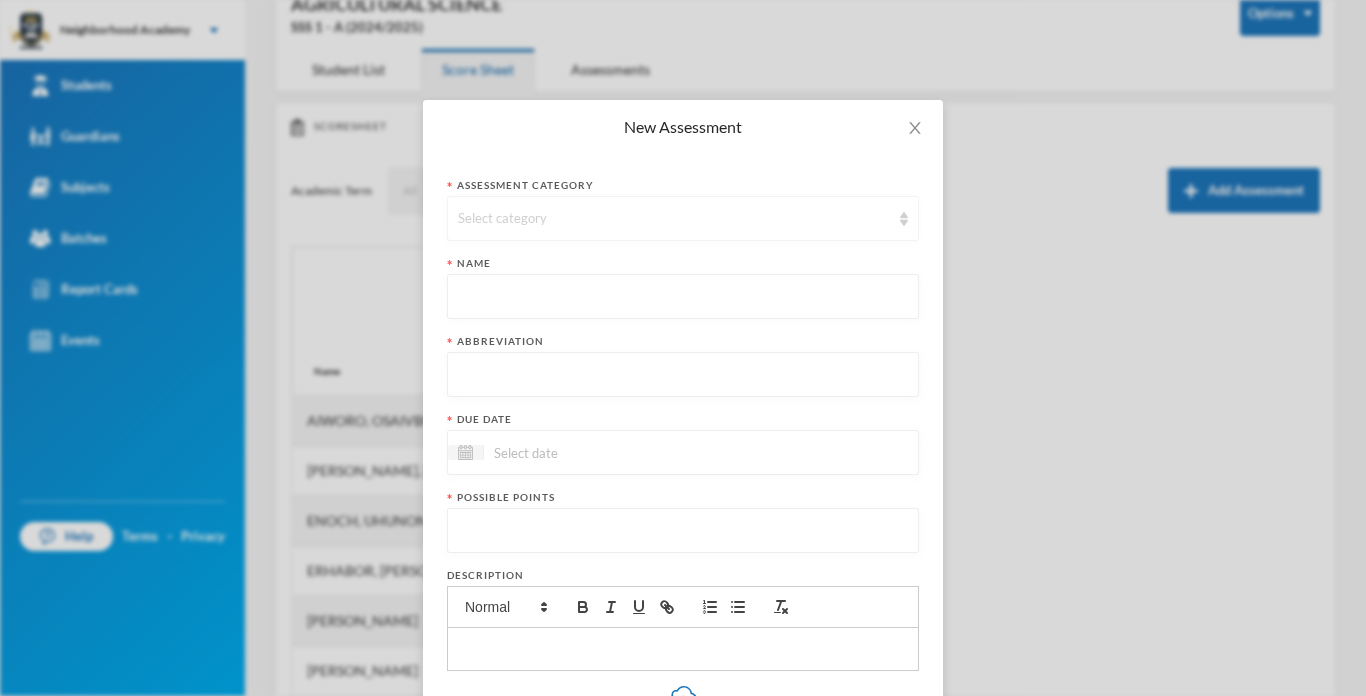 click on "Select category" at bounding box center [674, 219] 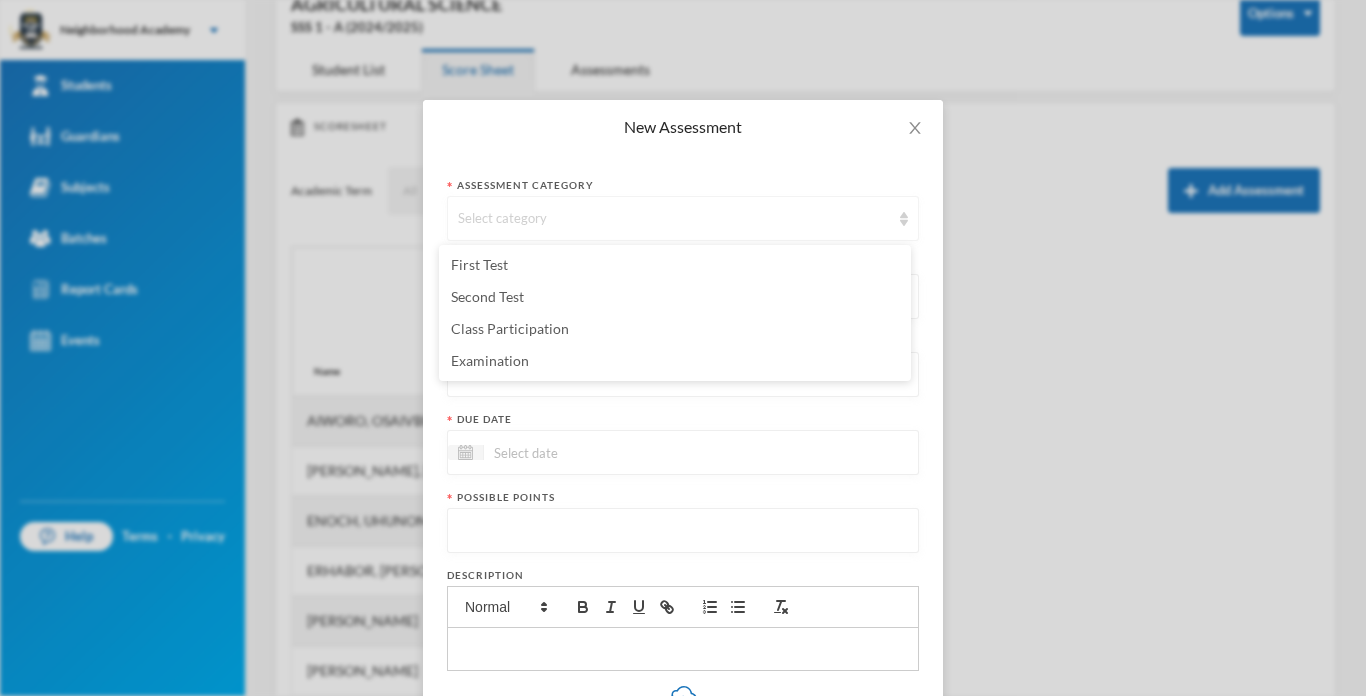 click on "Select category" at bounding box center [683, 218] 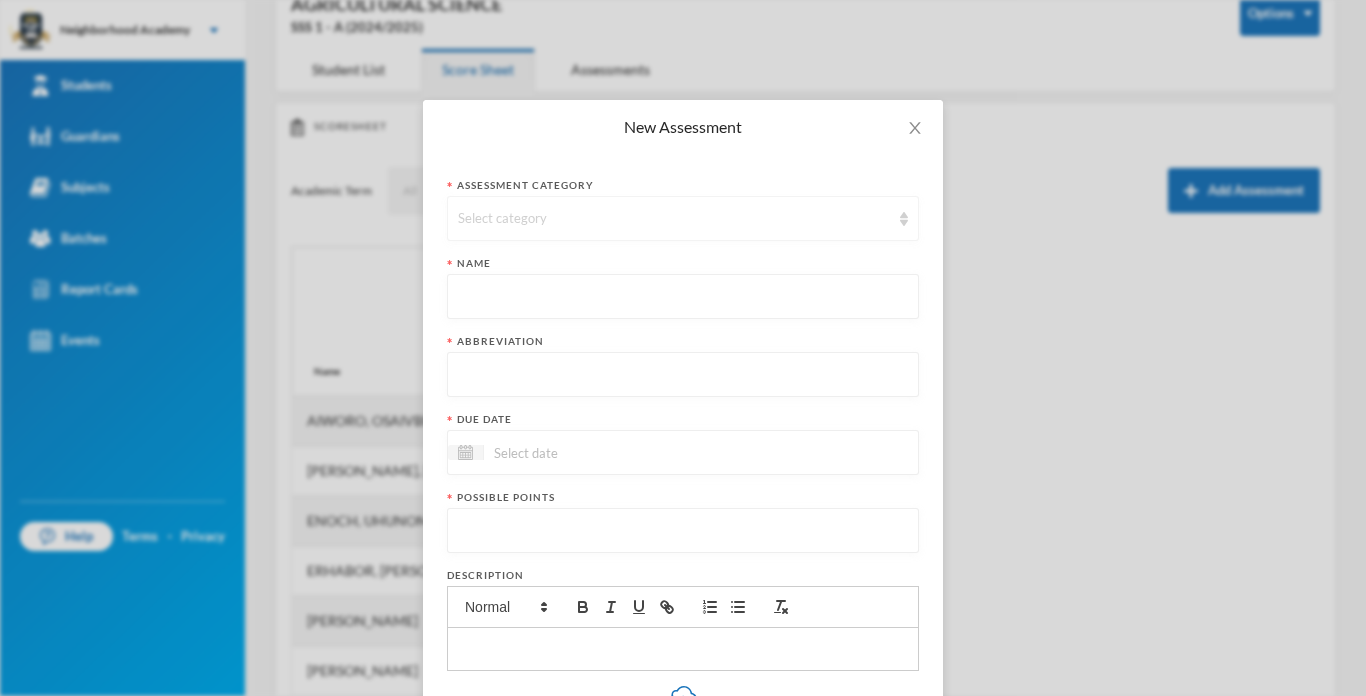 click on "Select category" at bounding box center [674, 219] 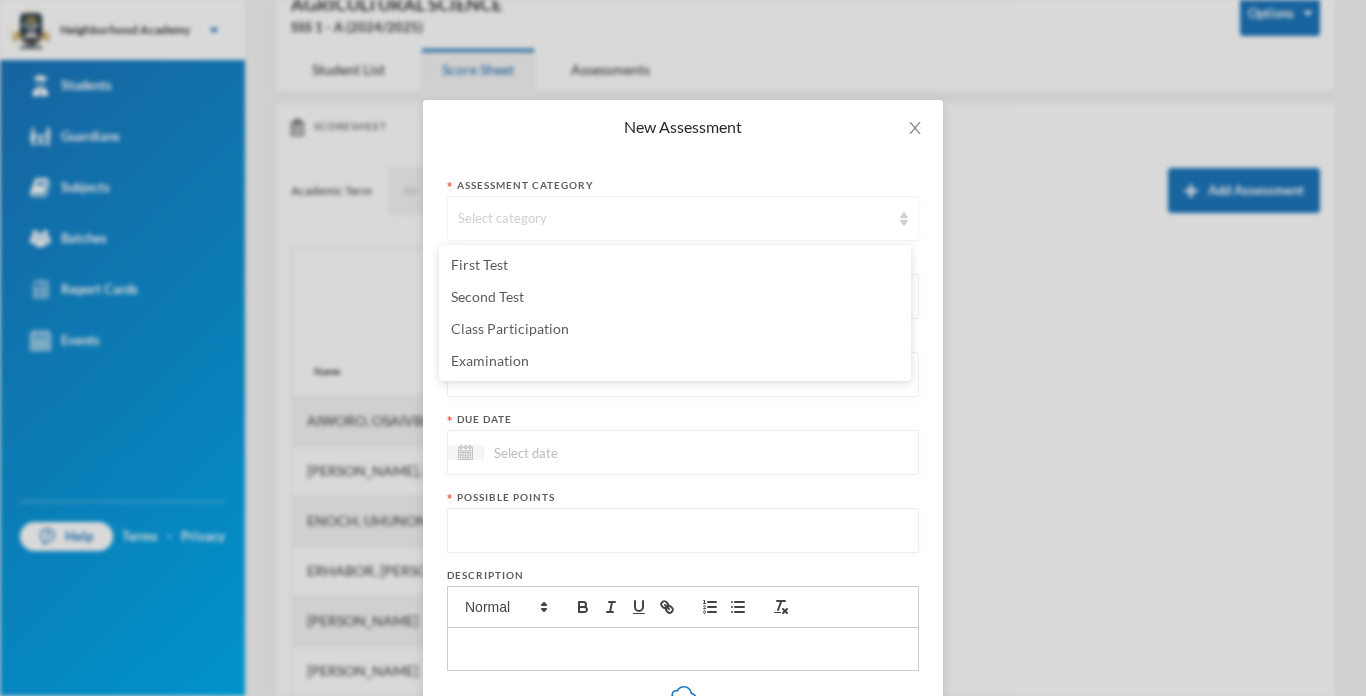 click on "Select category" at bounding box center (674, 219) 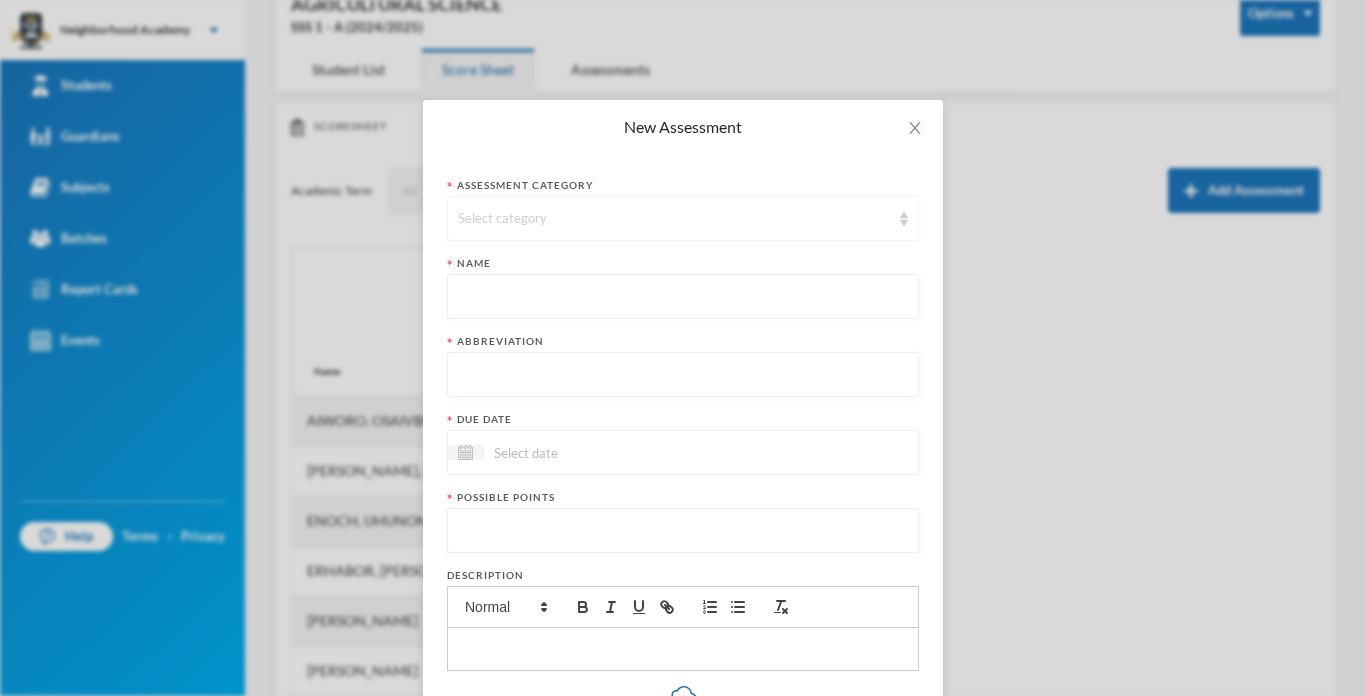 click on "Select category" at bounding box center (683, 218) 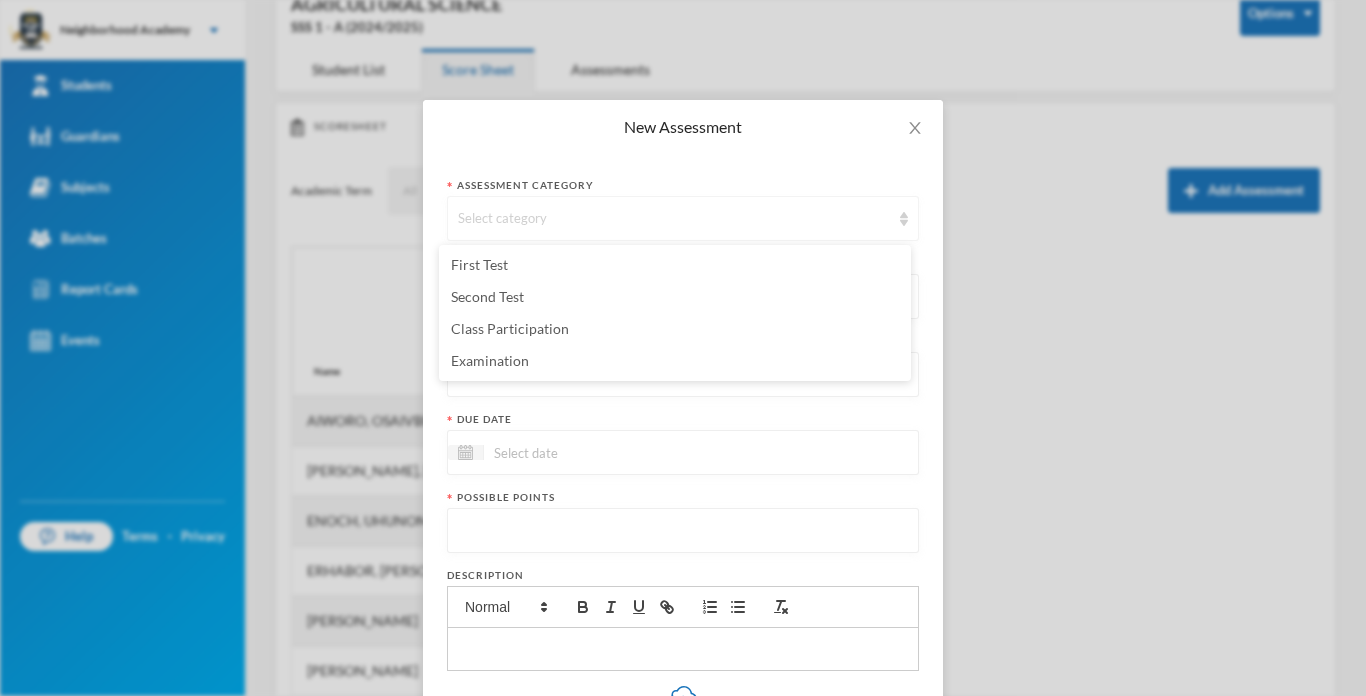 click on "Select category" at bounding box center (683, 218) 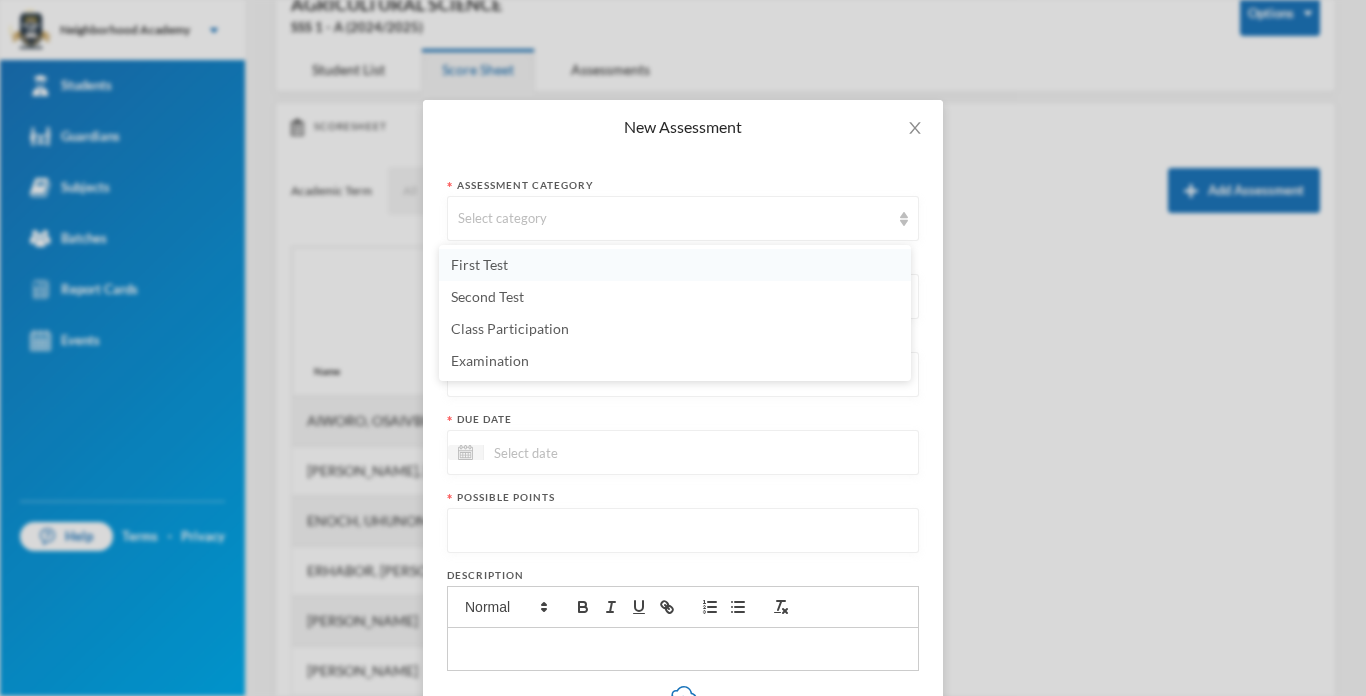 click on "First Test" at bounding box center (675, 265) 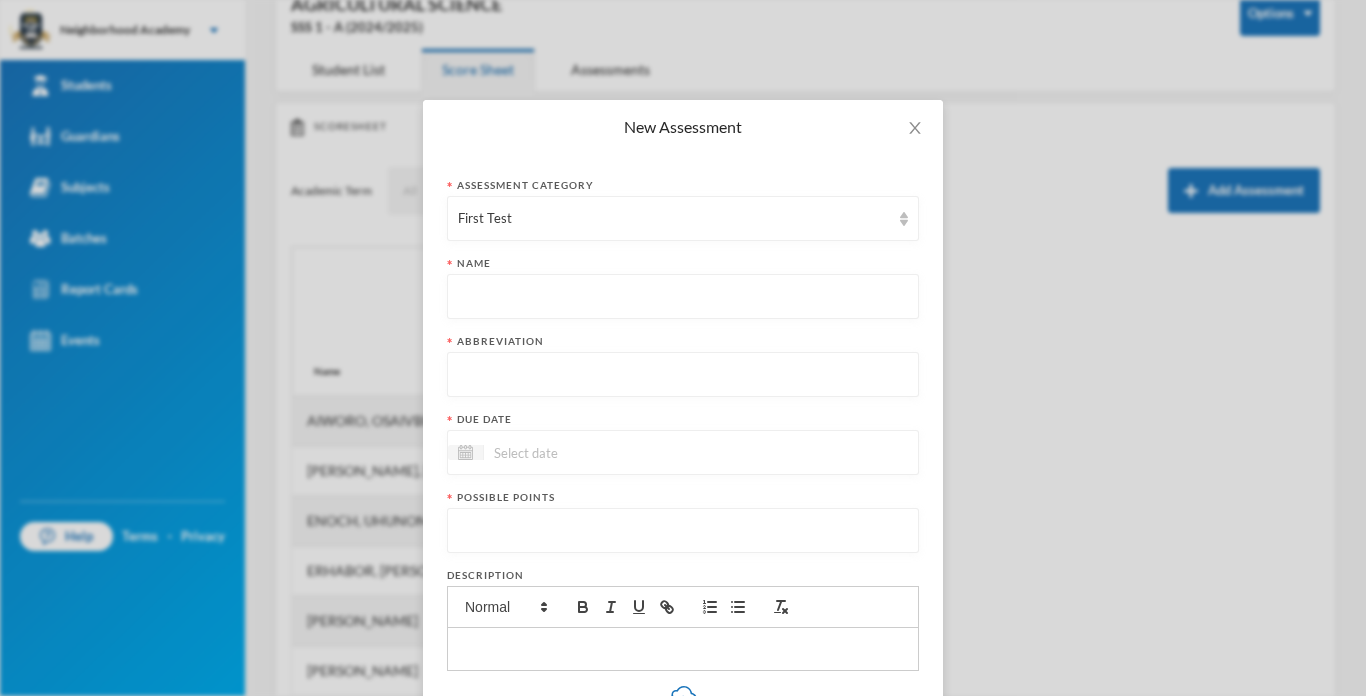 click at bounding box center (683, 297) 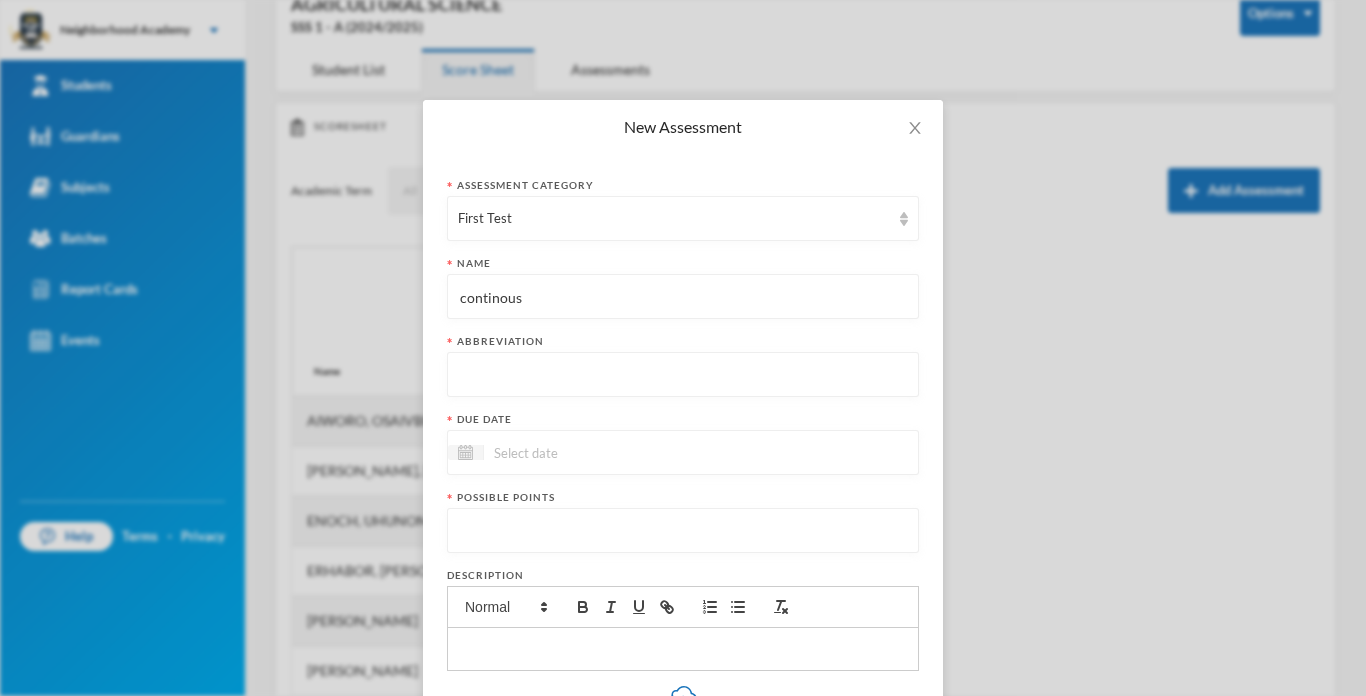 click on "continous" at bounding box center (683, 297) 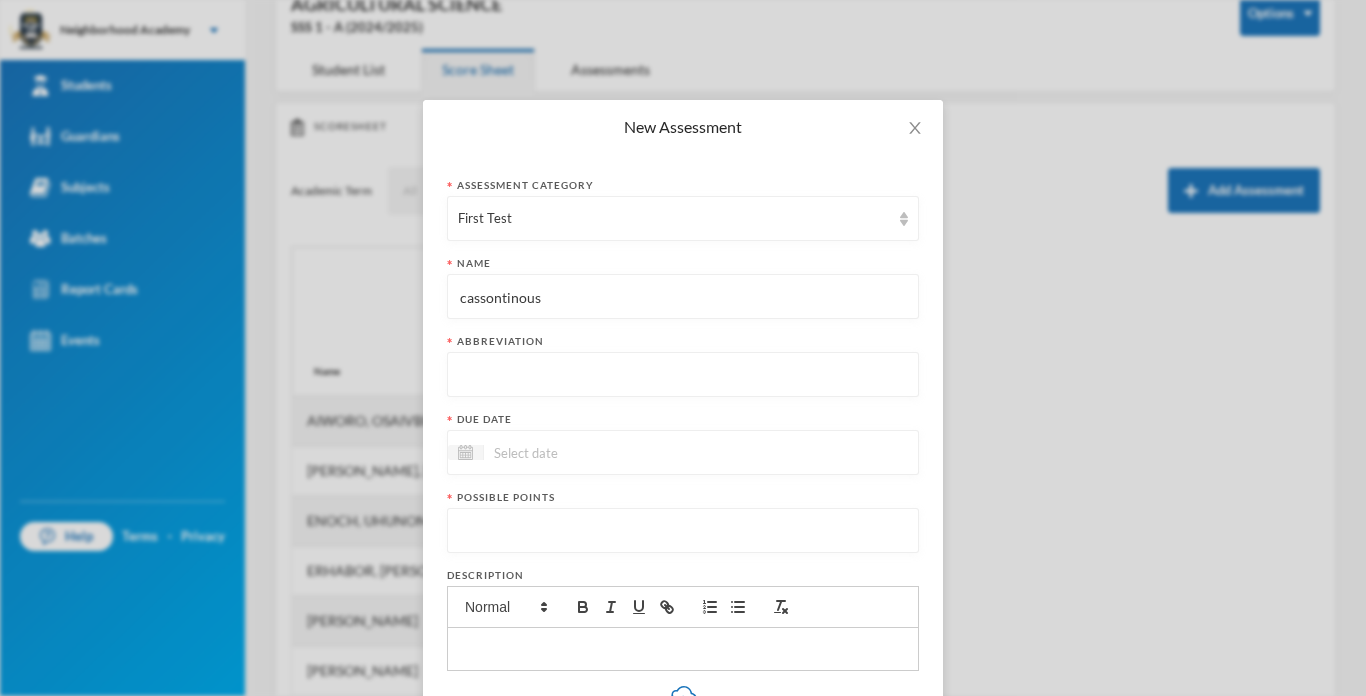 click on "cassontinous" at bounding box center [683, 297] 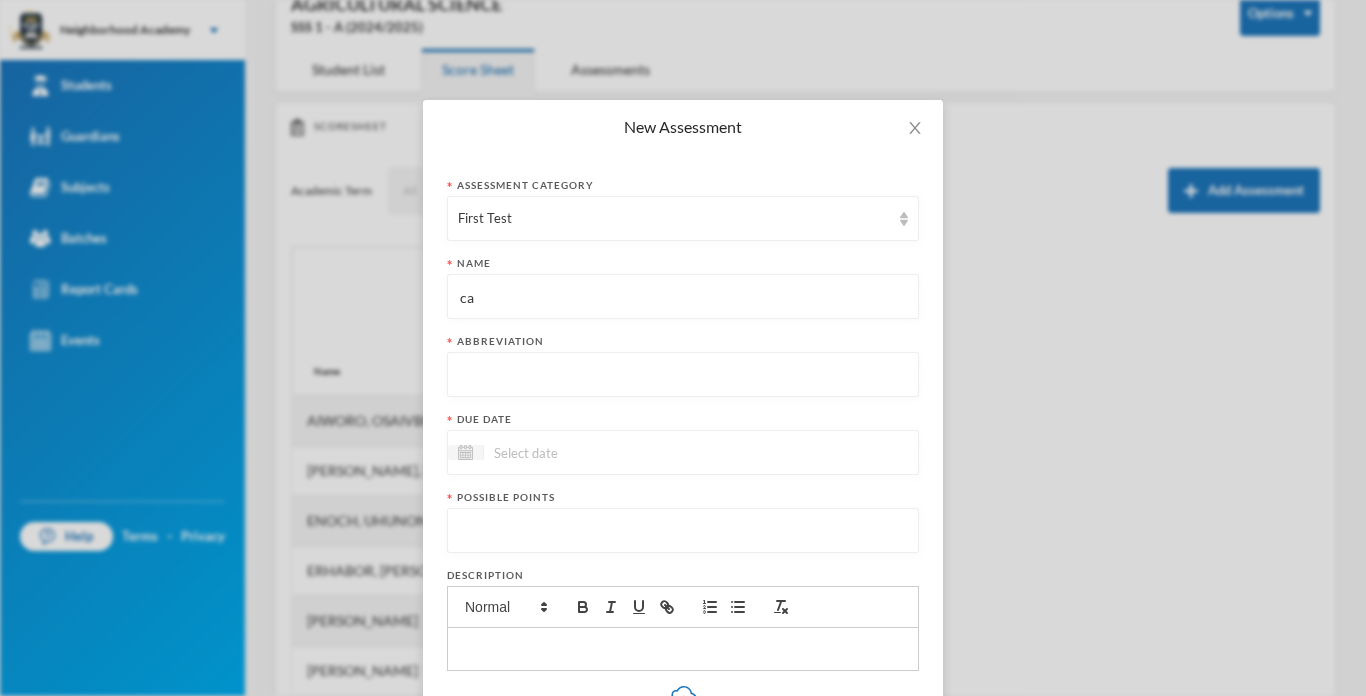 type on "c" 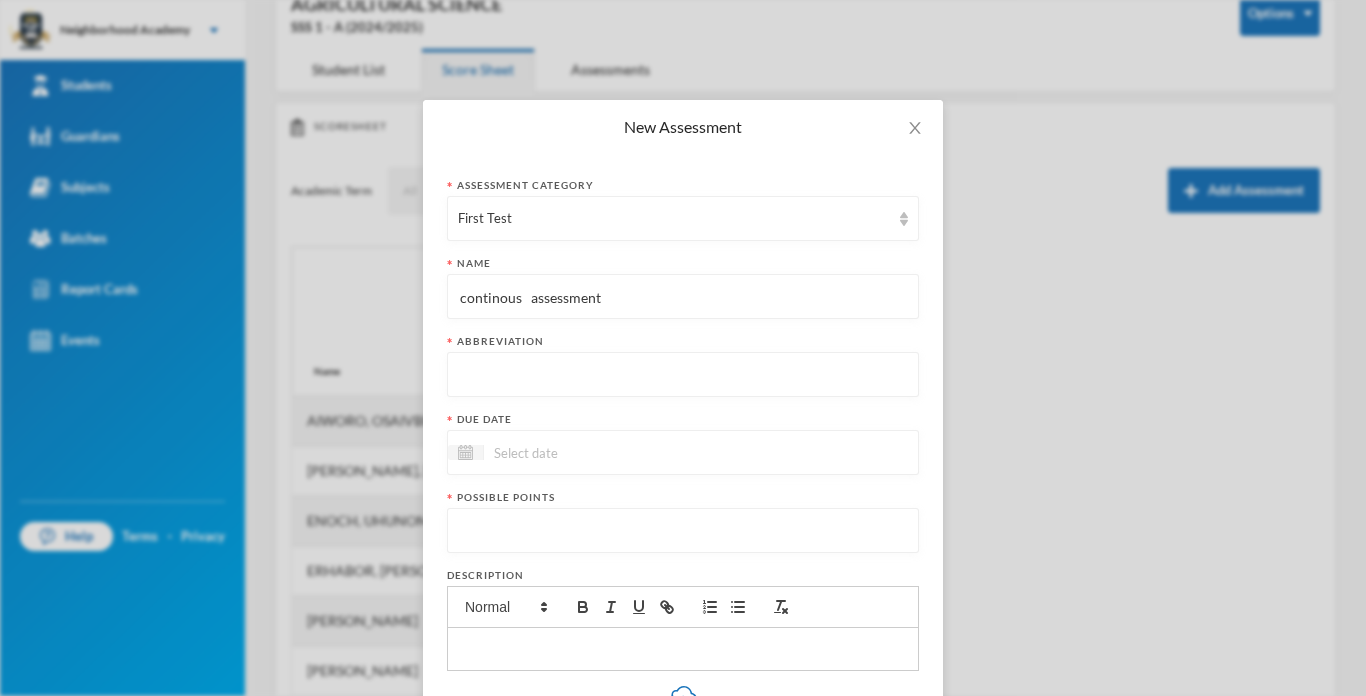 type on "continous   assessment" 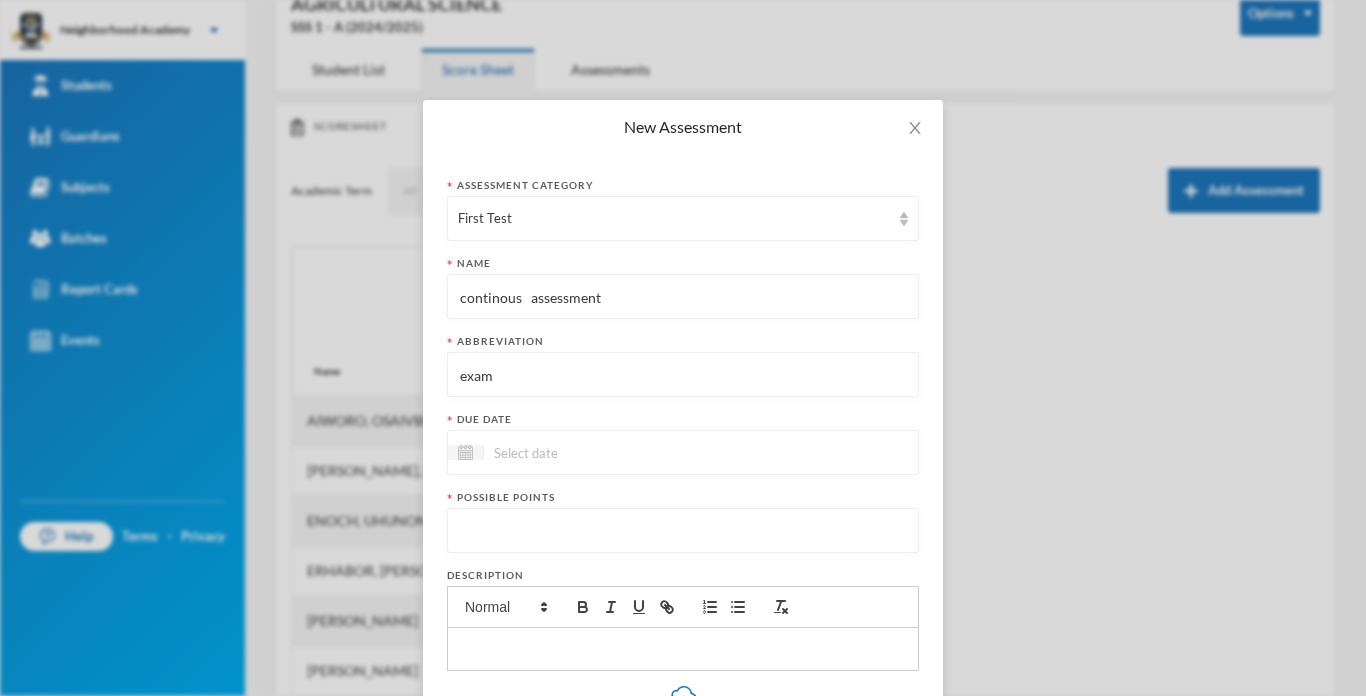 click at bounding box center (568, 452) 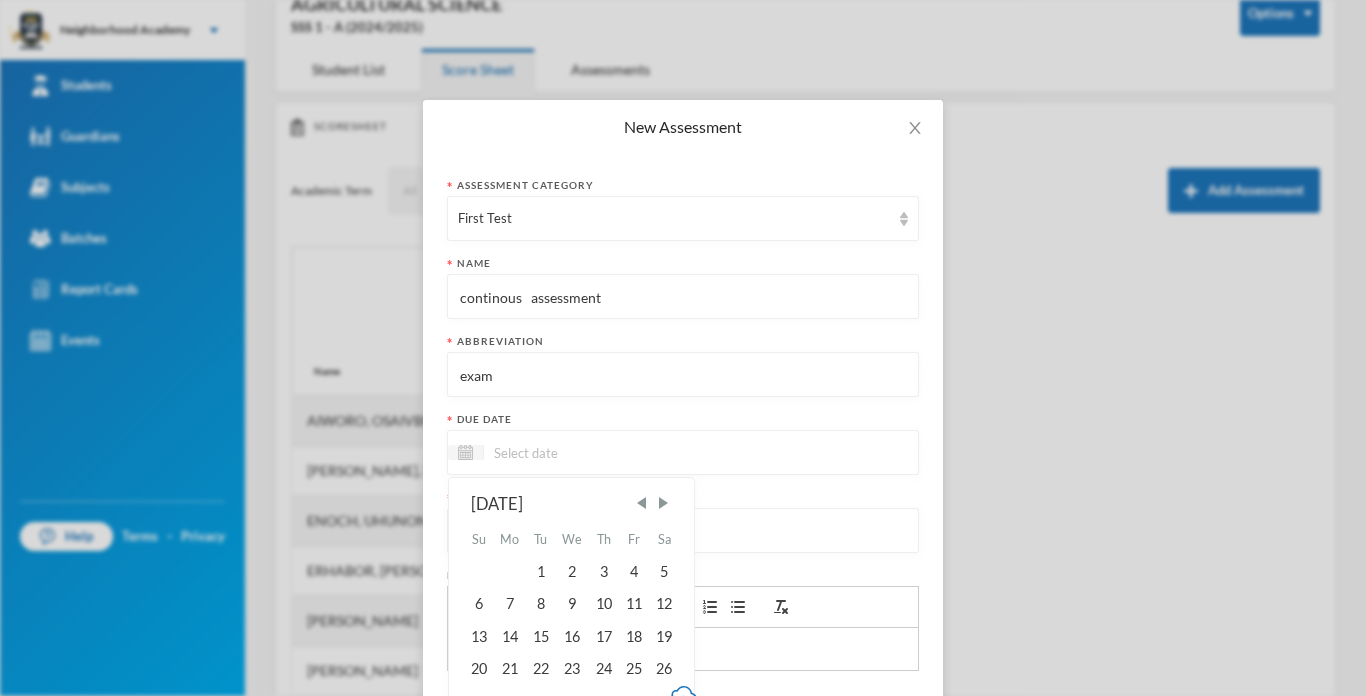 click on "exam" at bounding box center (683, 375) 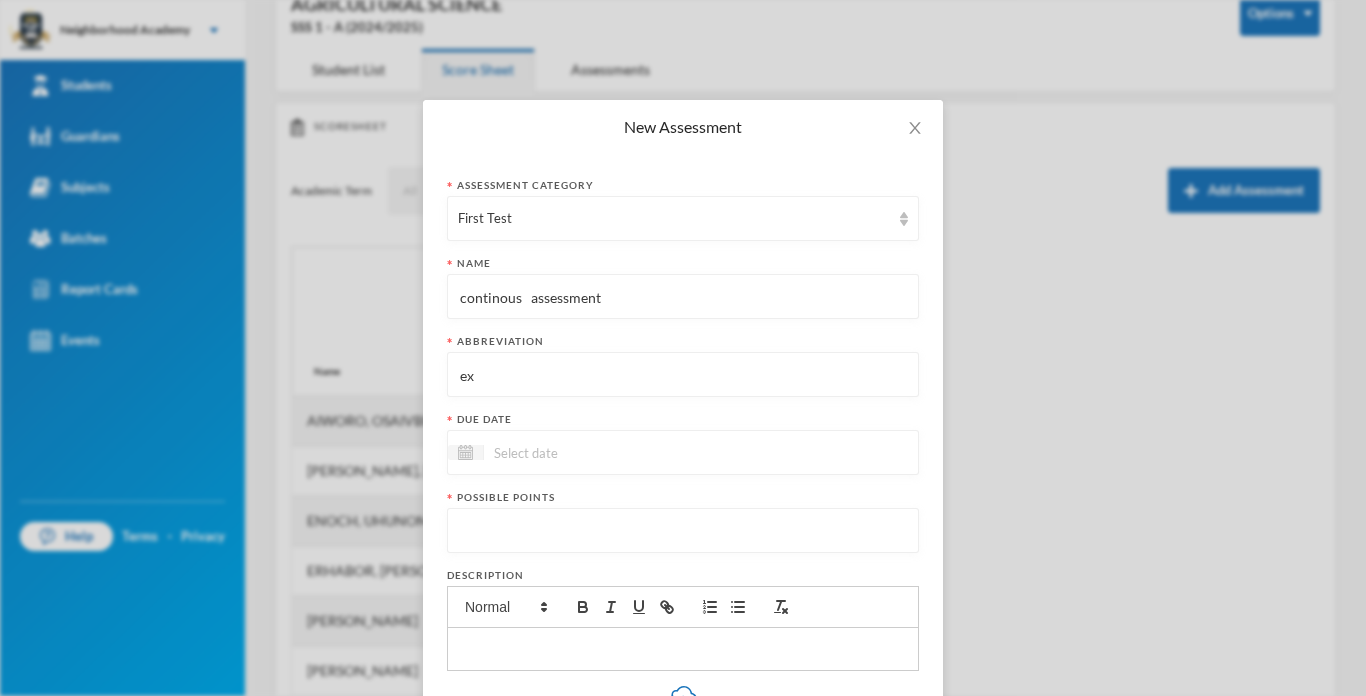 type on "e" 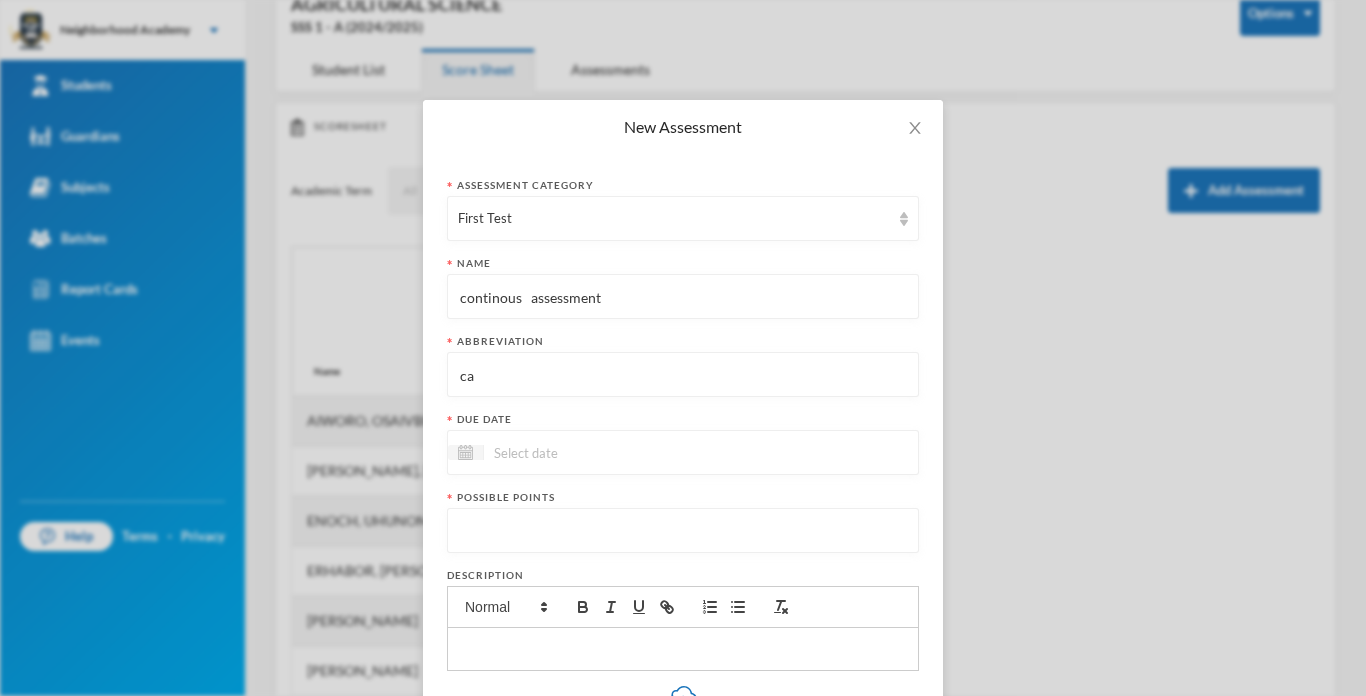 type on "ca" 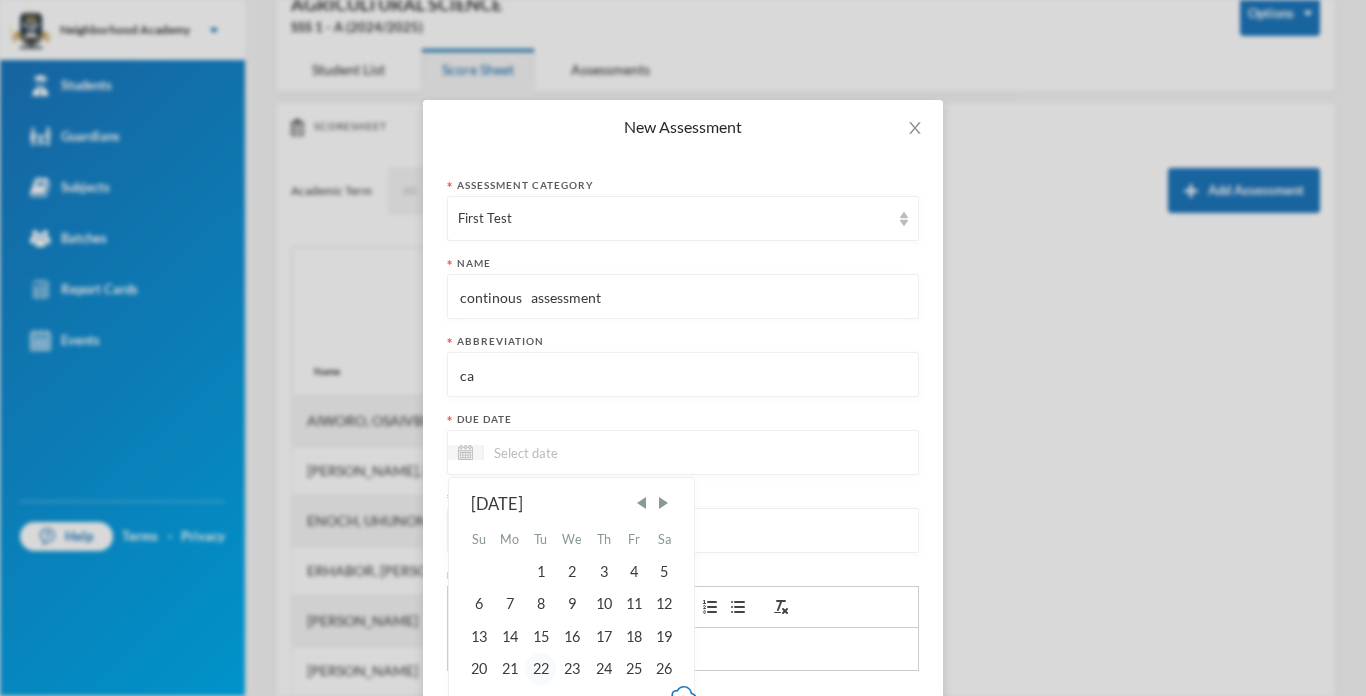 click on "22" at bounding box center (540, 669) 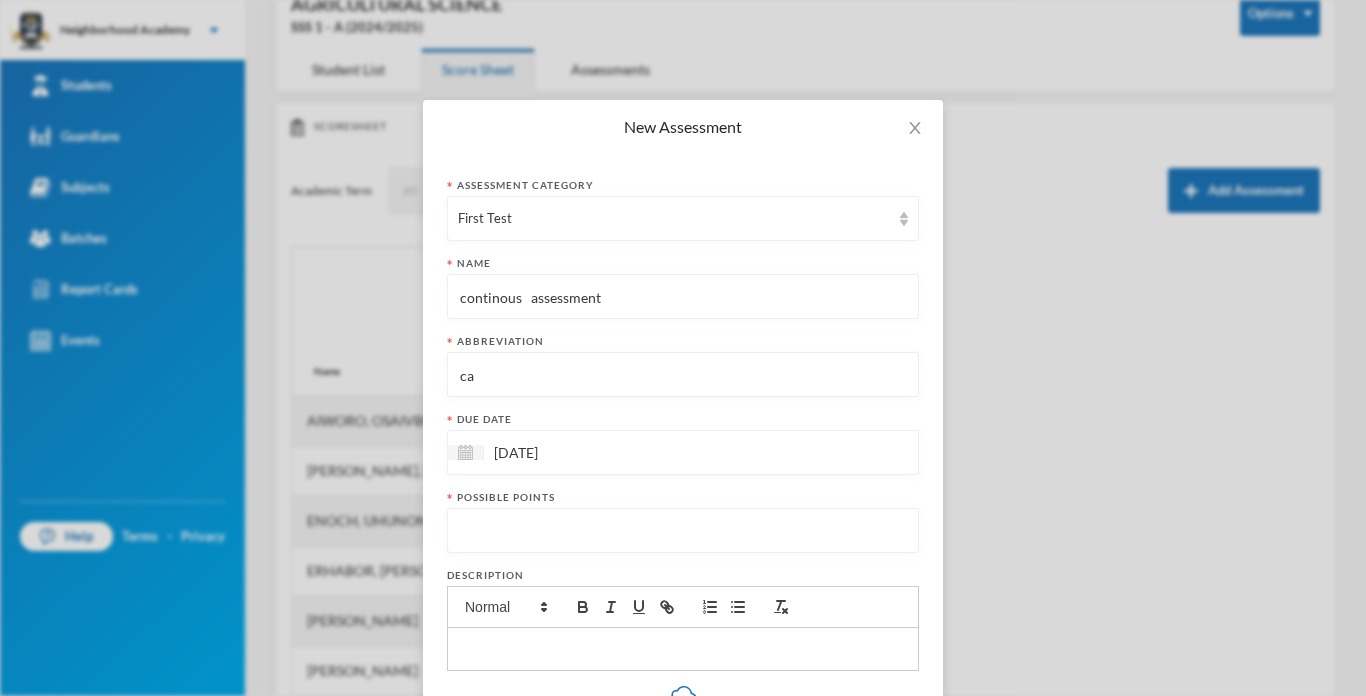 click at bounding box center (683, 531) 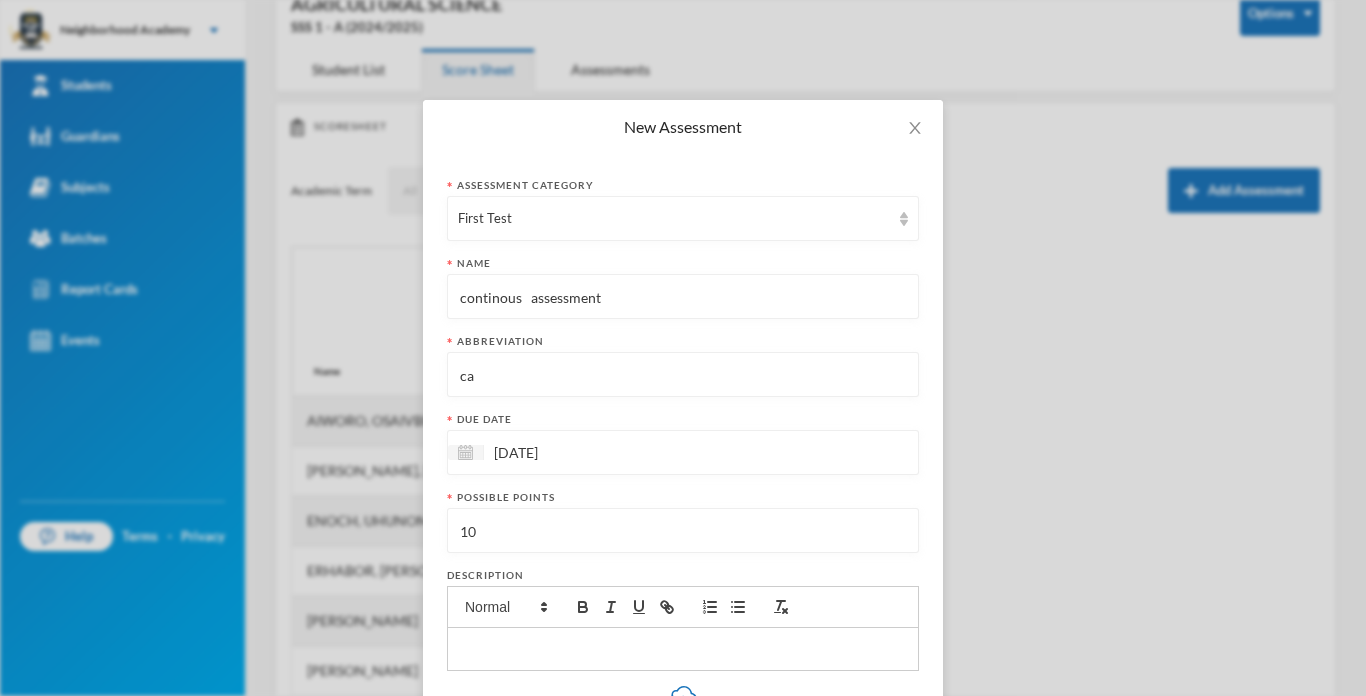 type on "10" 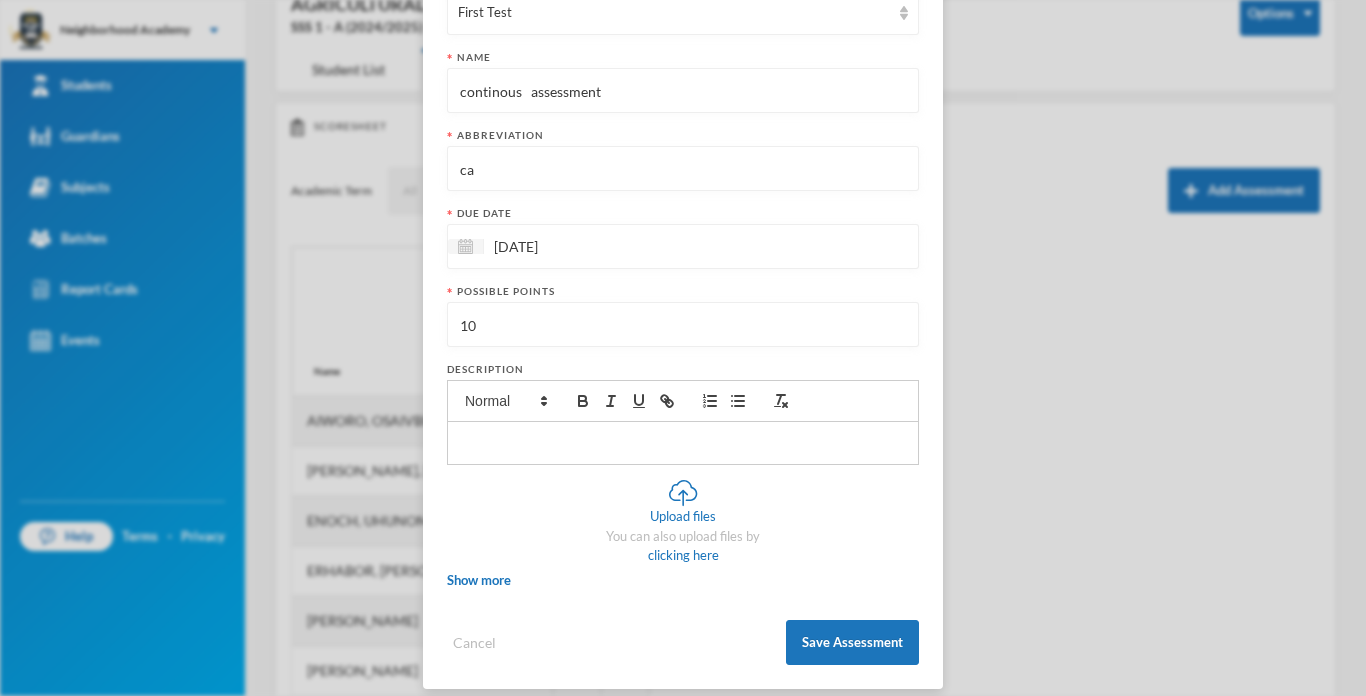 scroll, scrollTop: 223, scrollLeft: 0, axis: vertical 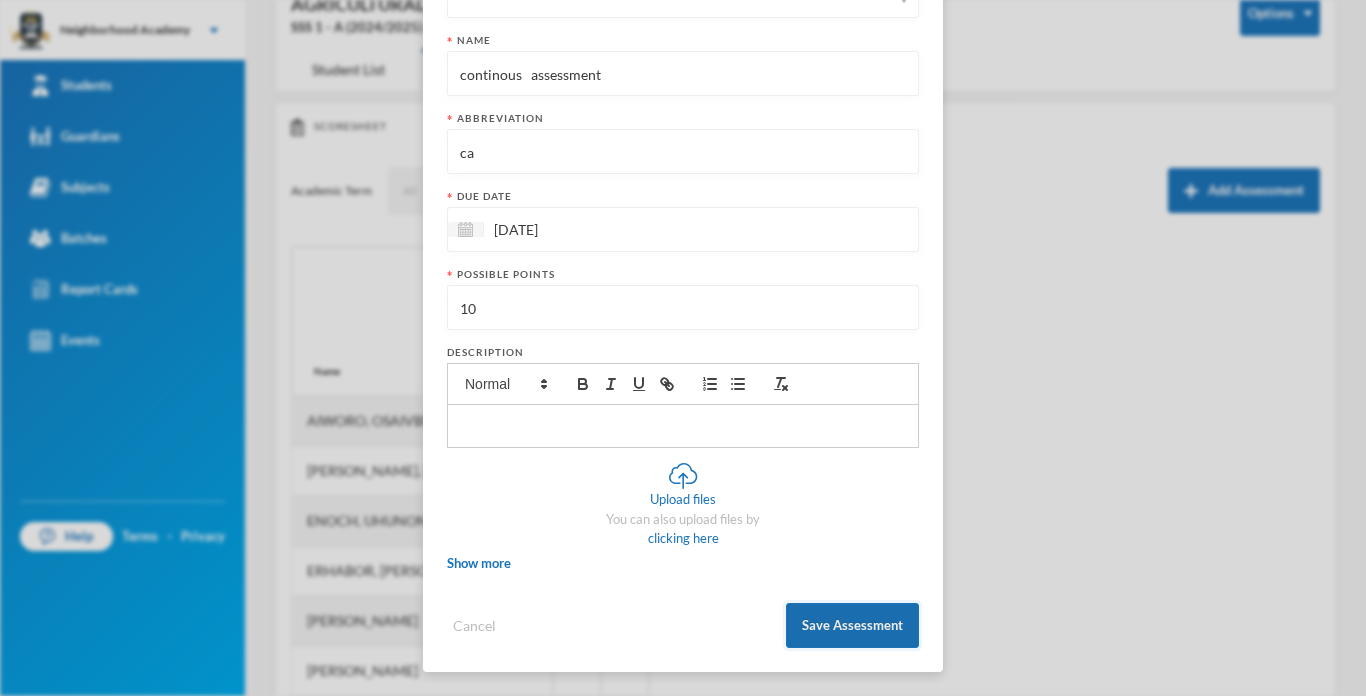 click on "Save Assessment" at bounding box center [852, 625] 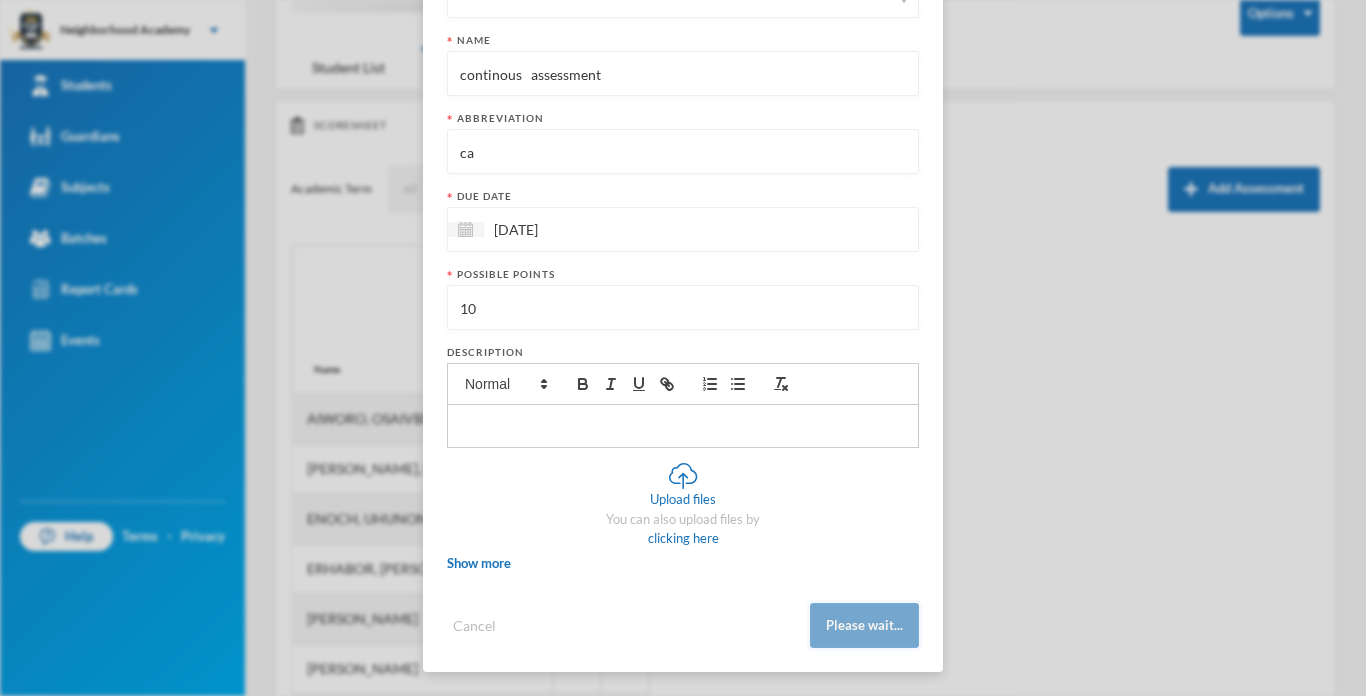 click on "Please wait..." at bounding box center (864, 625) 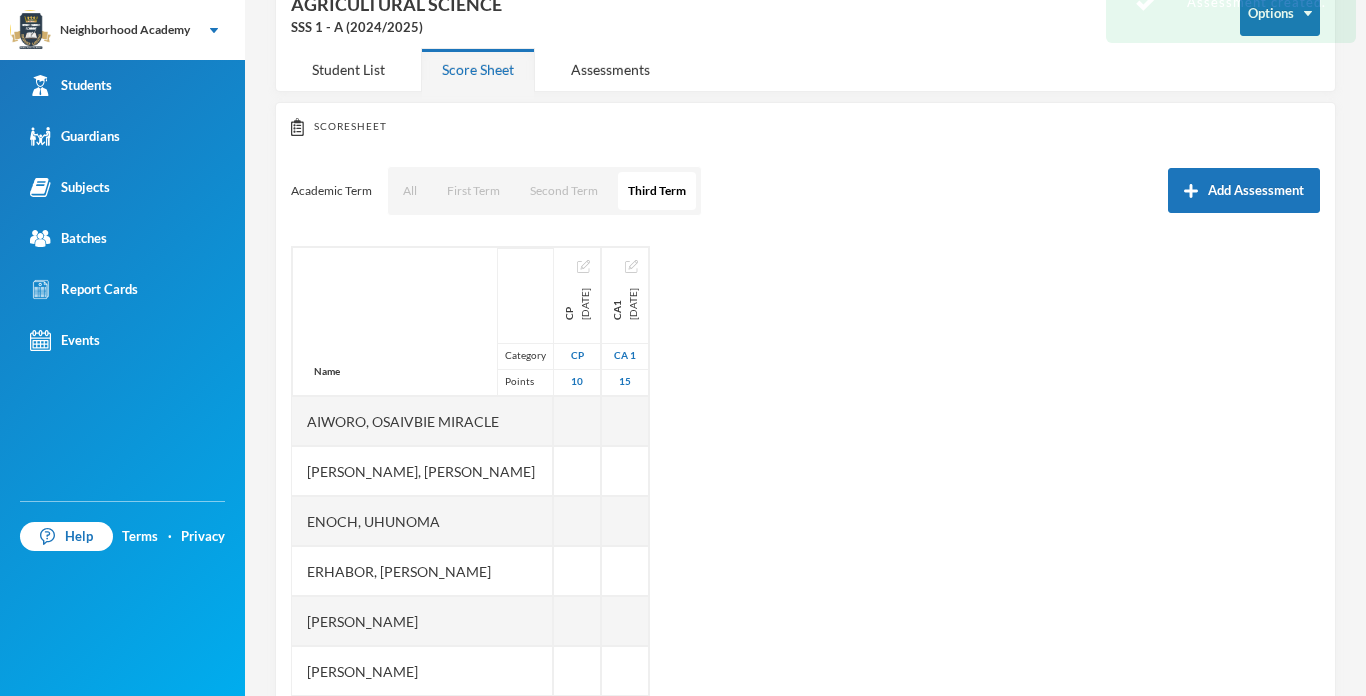 scroll, scrollTop: 123, scrollLeft: 0, axis: vertical 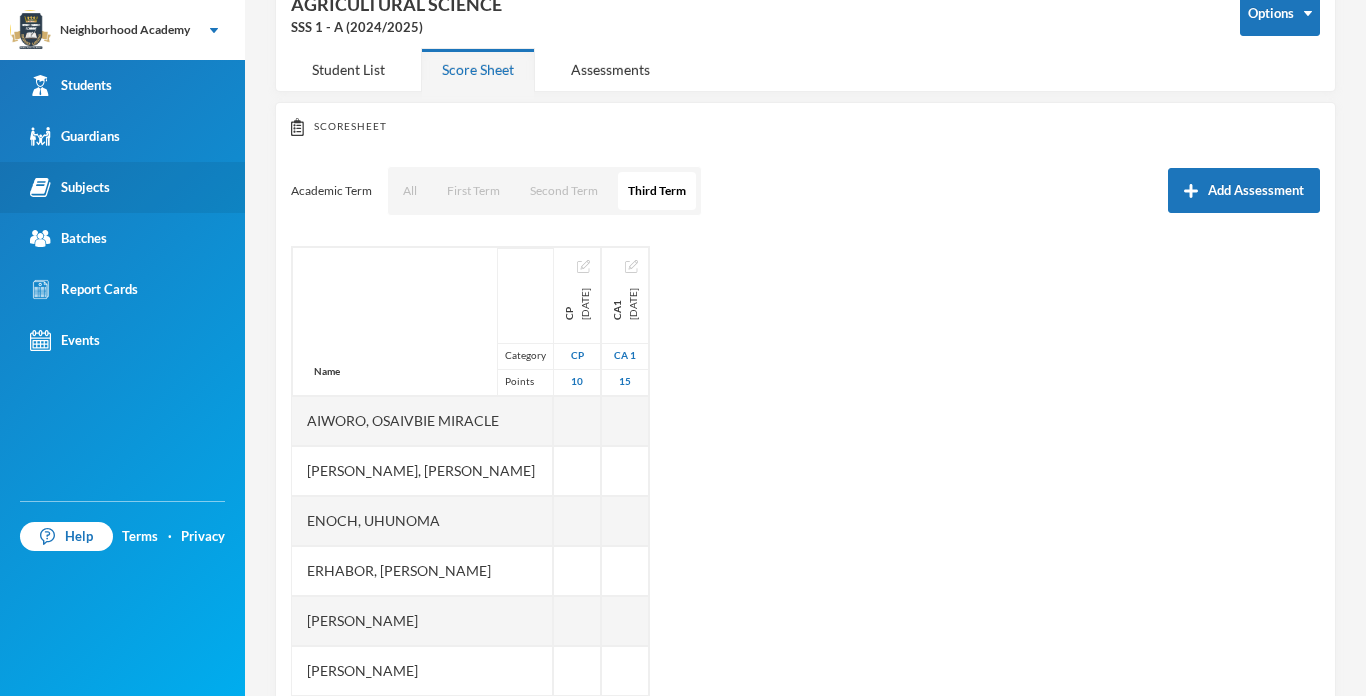 click on "Subjects" at bounding box center [70, 187] 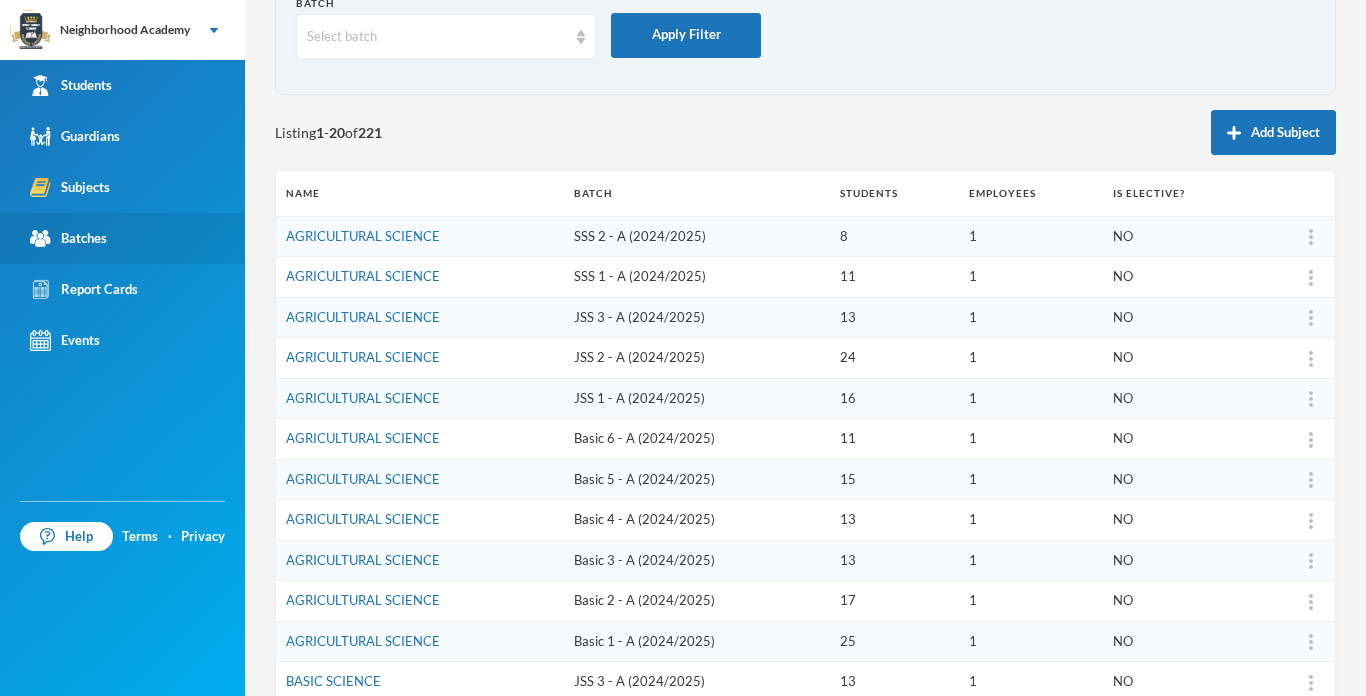 click on "Batches" at bounding box center [68, 238] 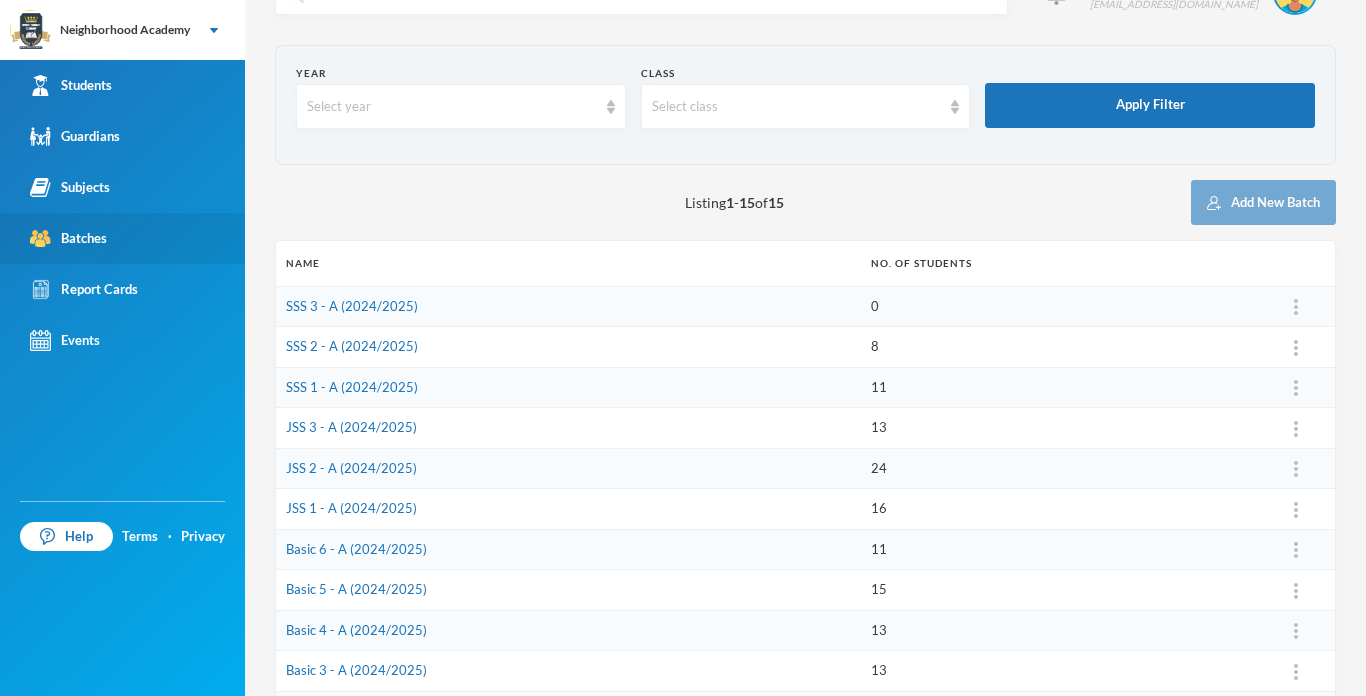 scroll, scrollTop: 120, scrollLeft: 0, axis: vertical 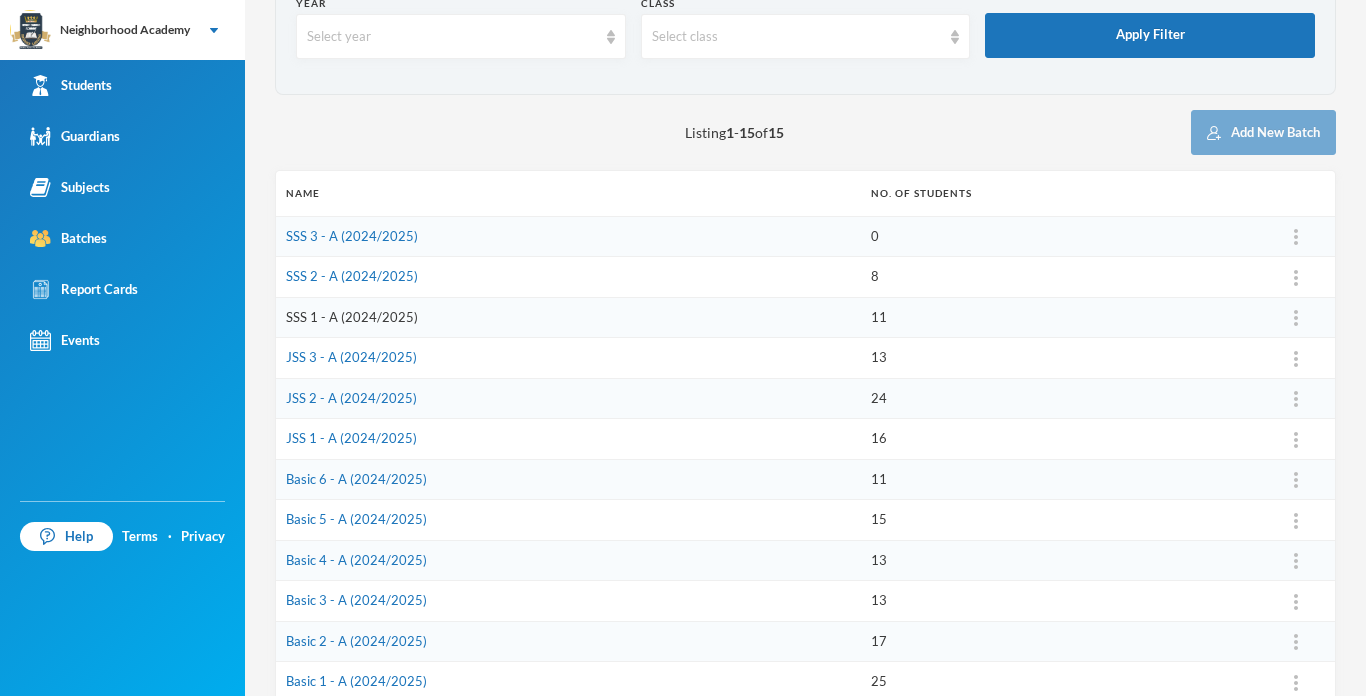 click on "SSS 1 - A (2024/2025)" at bounding box center [352, 317] 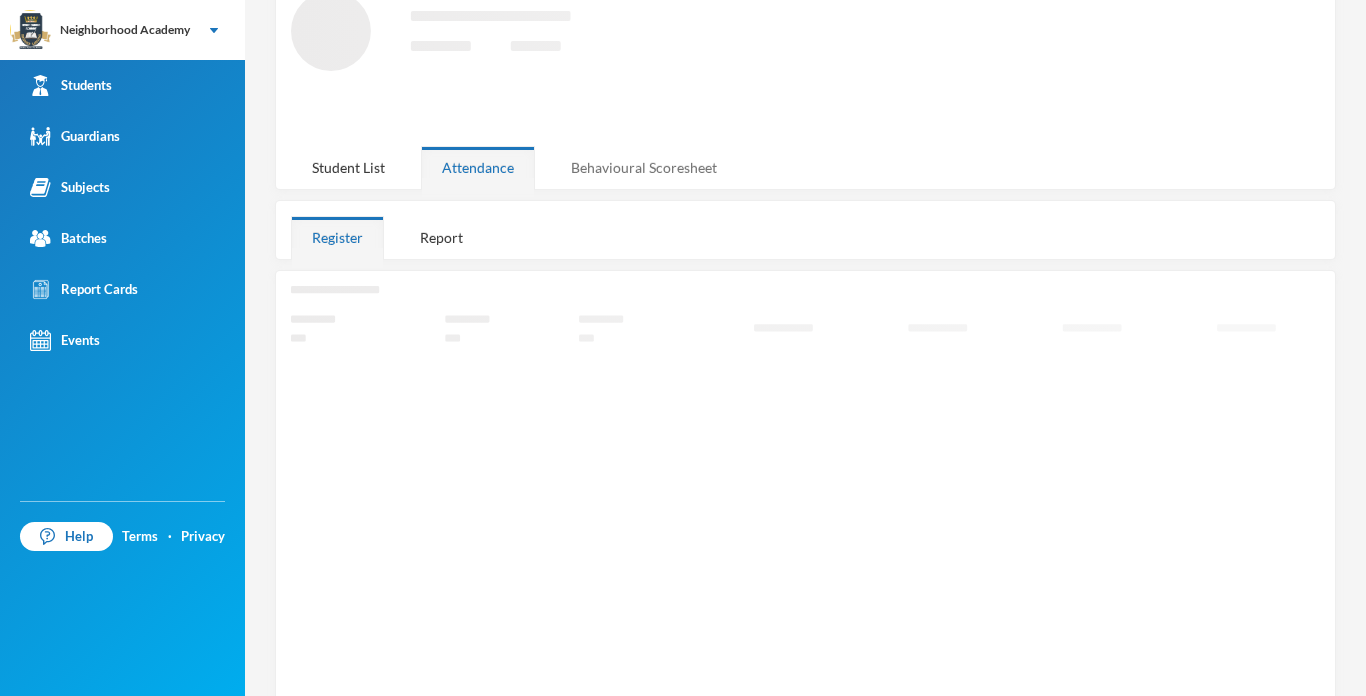click on "Behavioural Scoresheet" at bounding box center (644, 167) 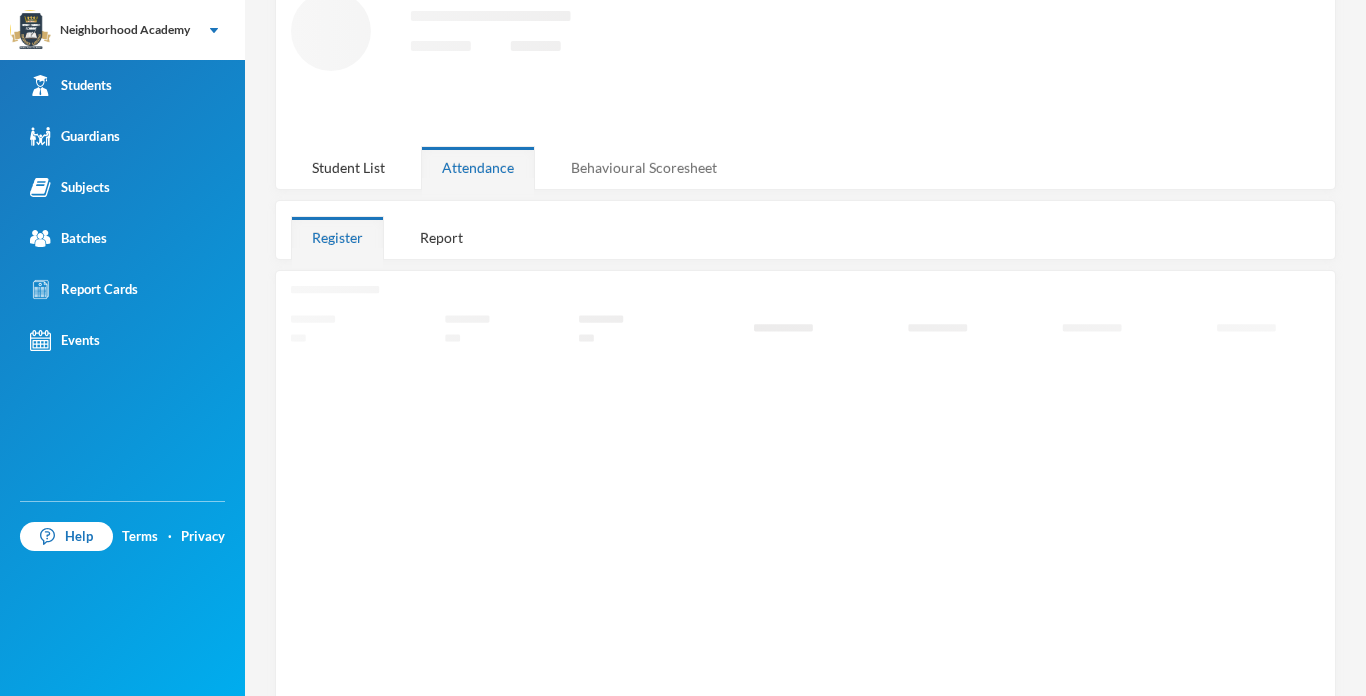 click on "Loading interface..." 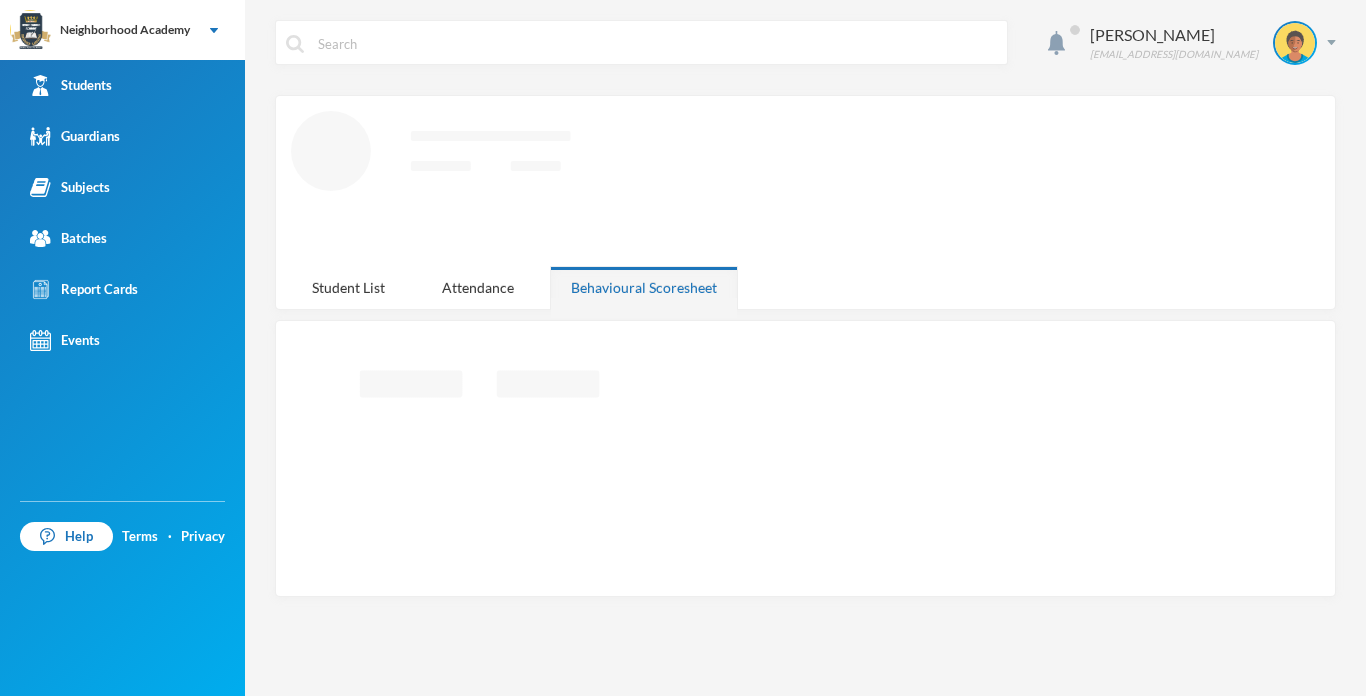 scroll, scrollTop: 0, scrollLeft: 0, axis: both 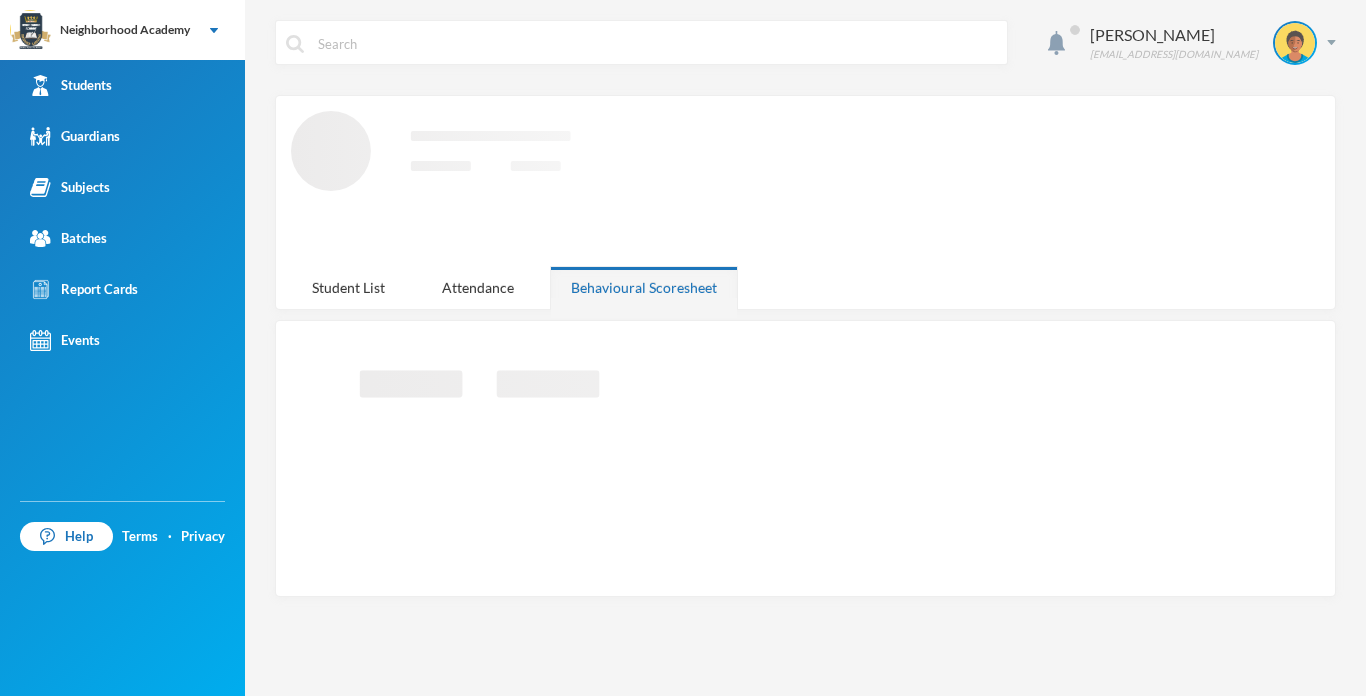 click on "Loading interface..." 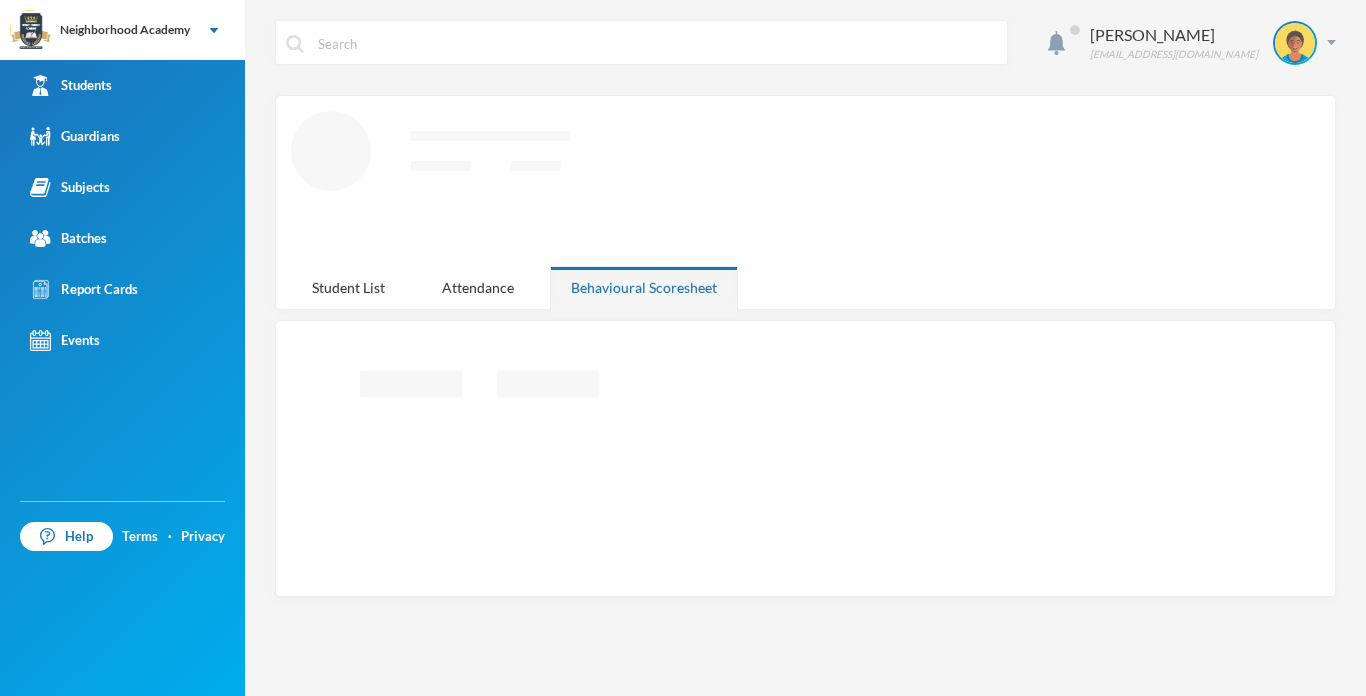 click on "Behavioural Scoresheet" at bounding box center (644, 287) 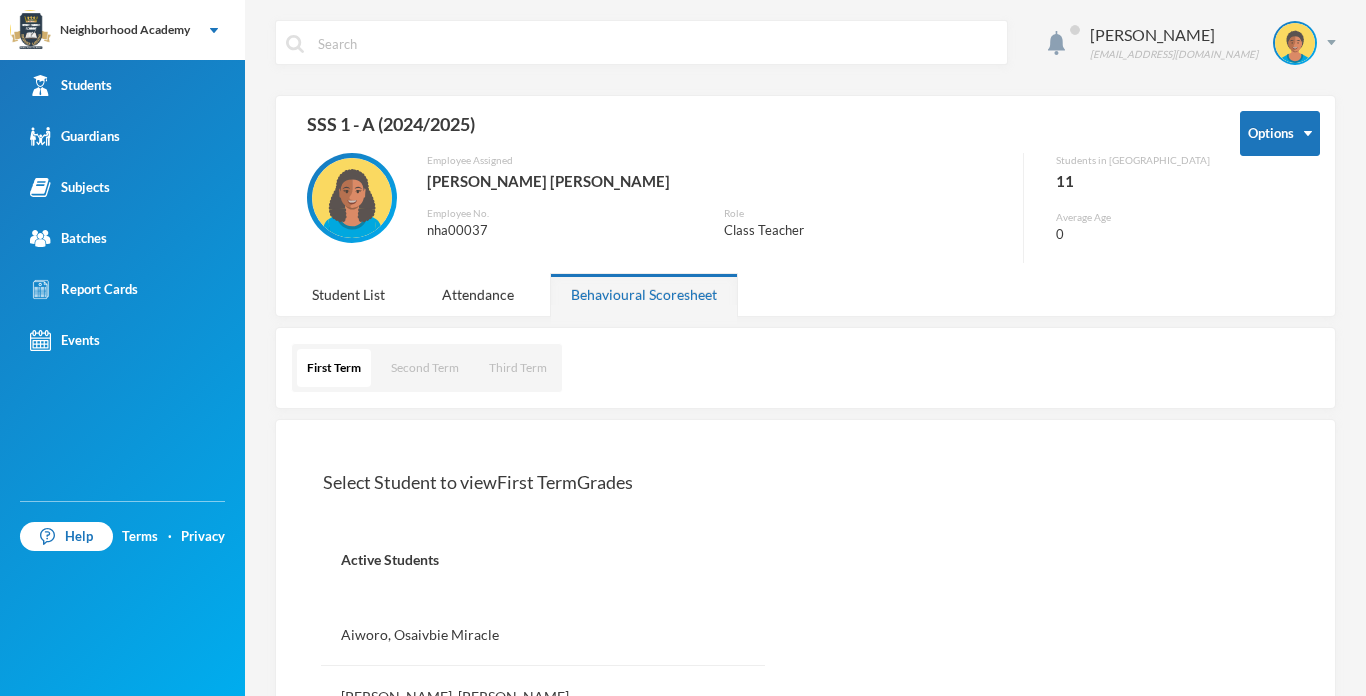 click on "Behavioural Scoresheet" at bounding box center (644, 294) 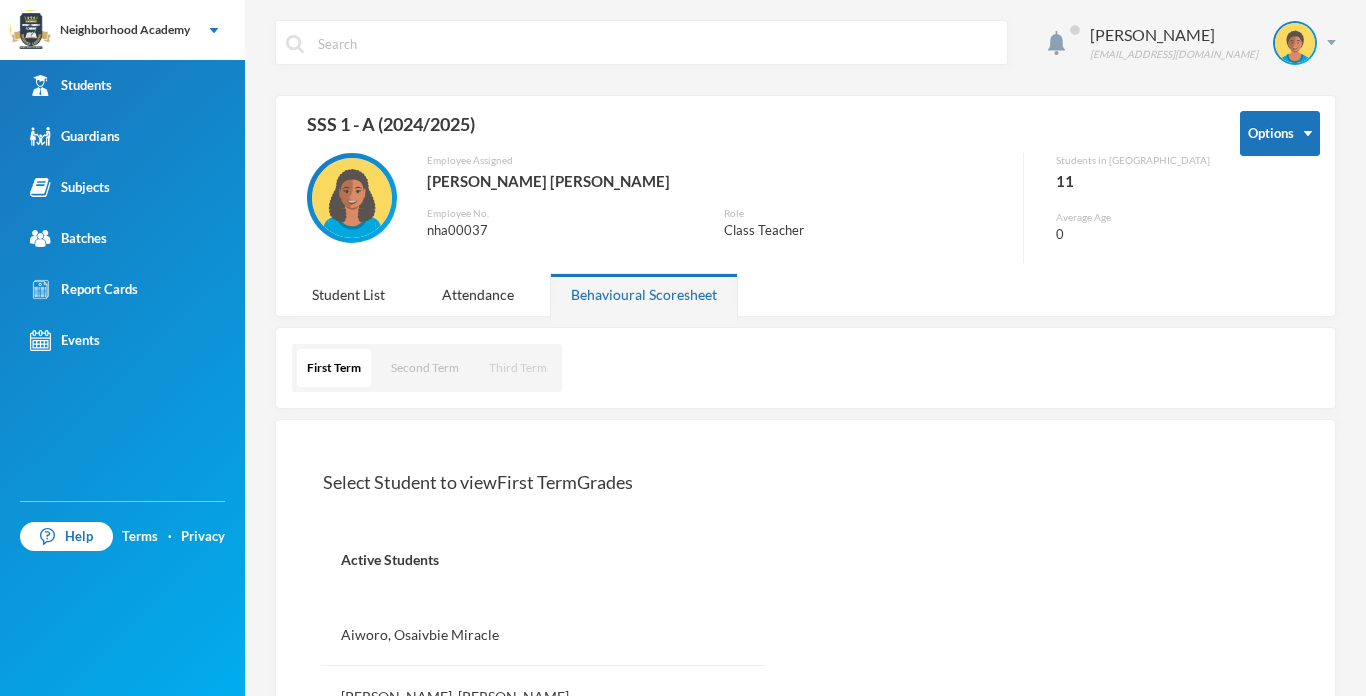 click on "Third Term" at bounding box center [518, 368] 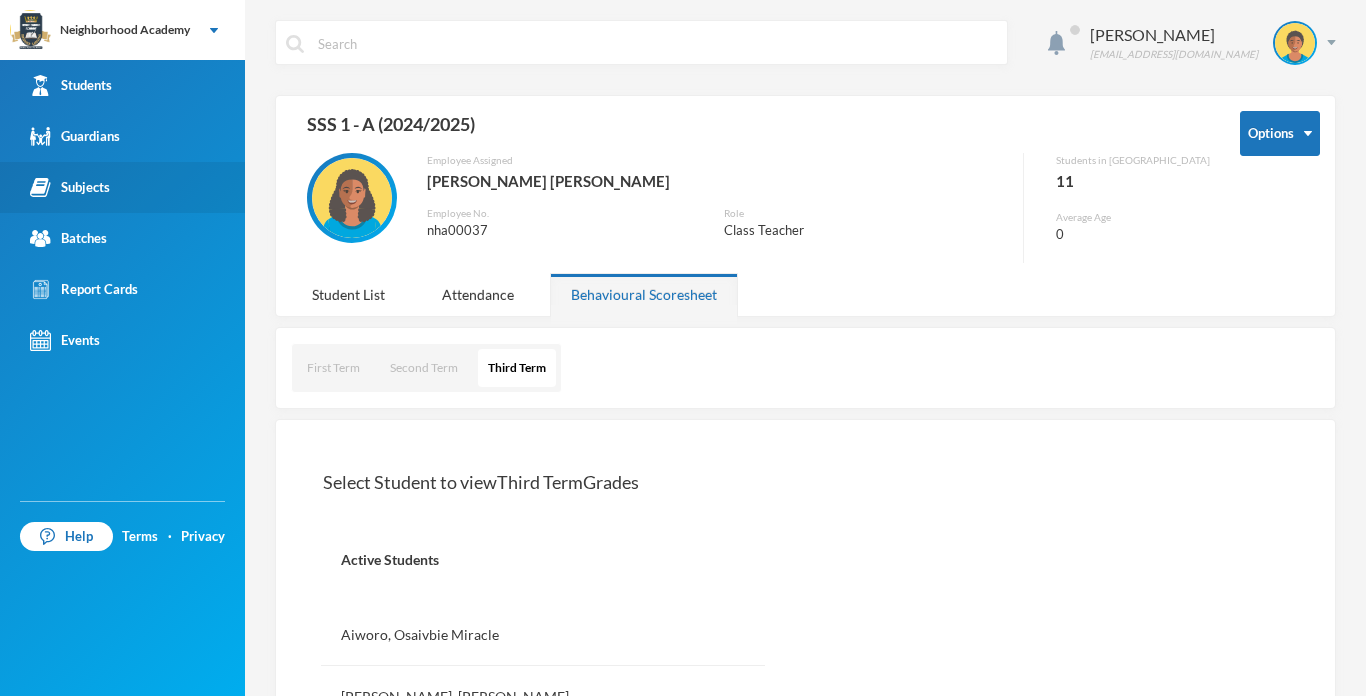 drag, startPoint x: 514, startPoint y: 370, endPoint x: 72, endPoint y: 171, distance: 484.73187 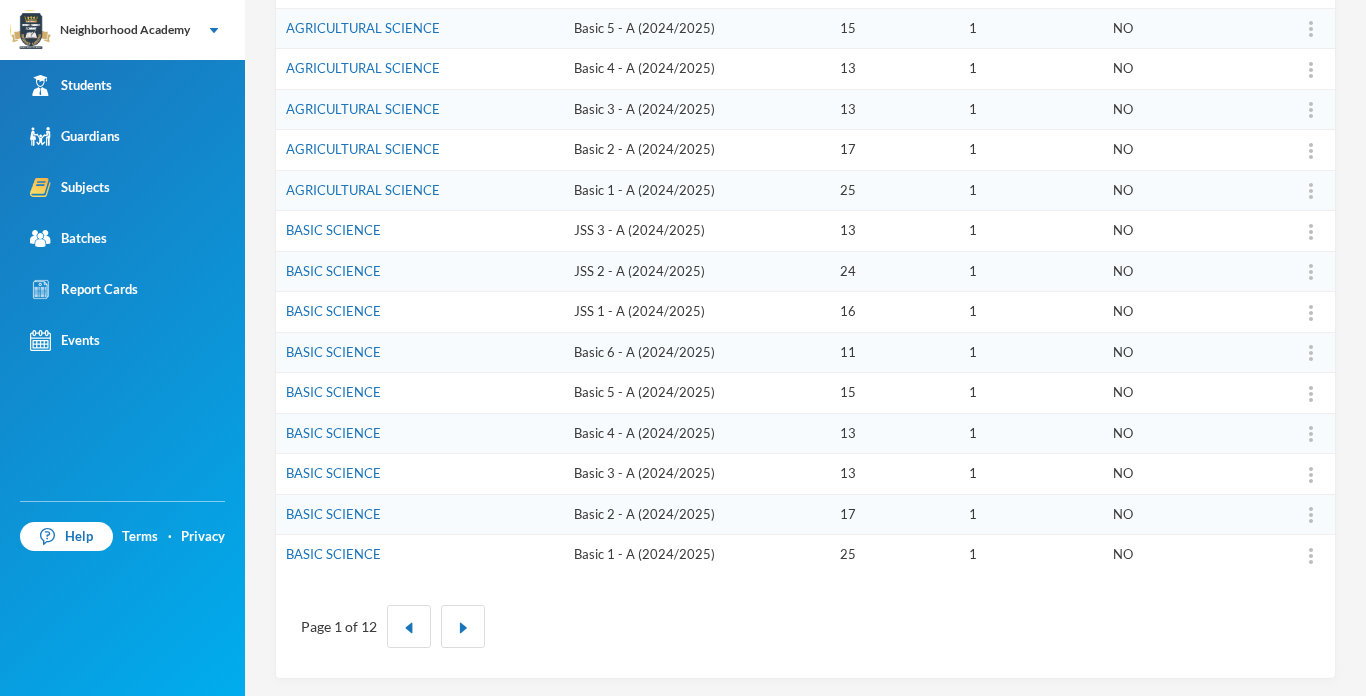 scroll, scrollTop: 574, scrollLeft: 0, axis: vertical 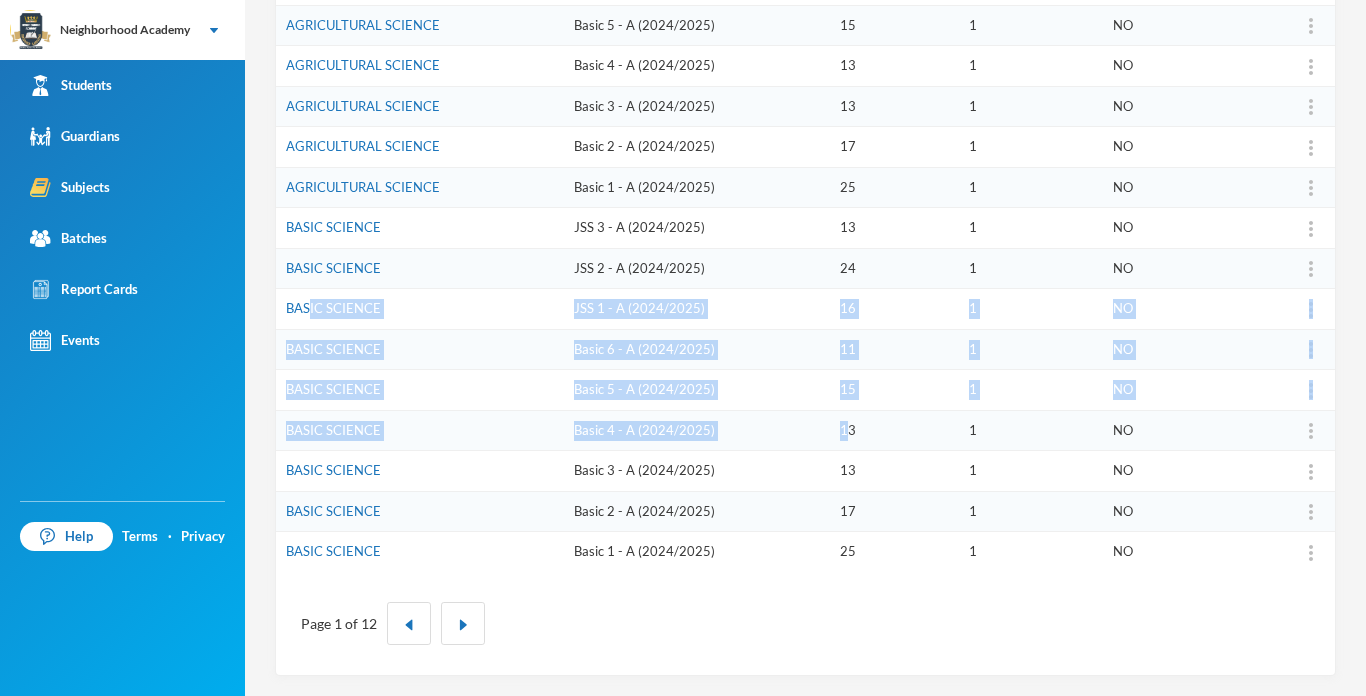 drag, startPoint x: 836, startPoint y: 437, endPoint x: 311, endPoint y: 293, distance: 544.3905 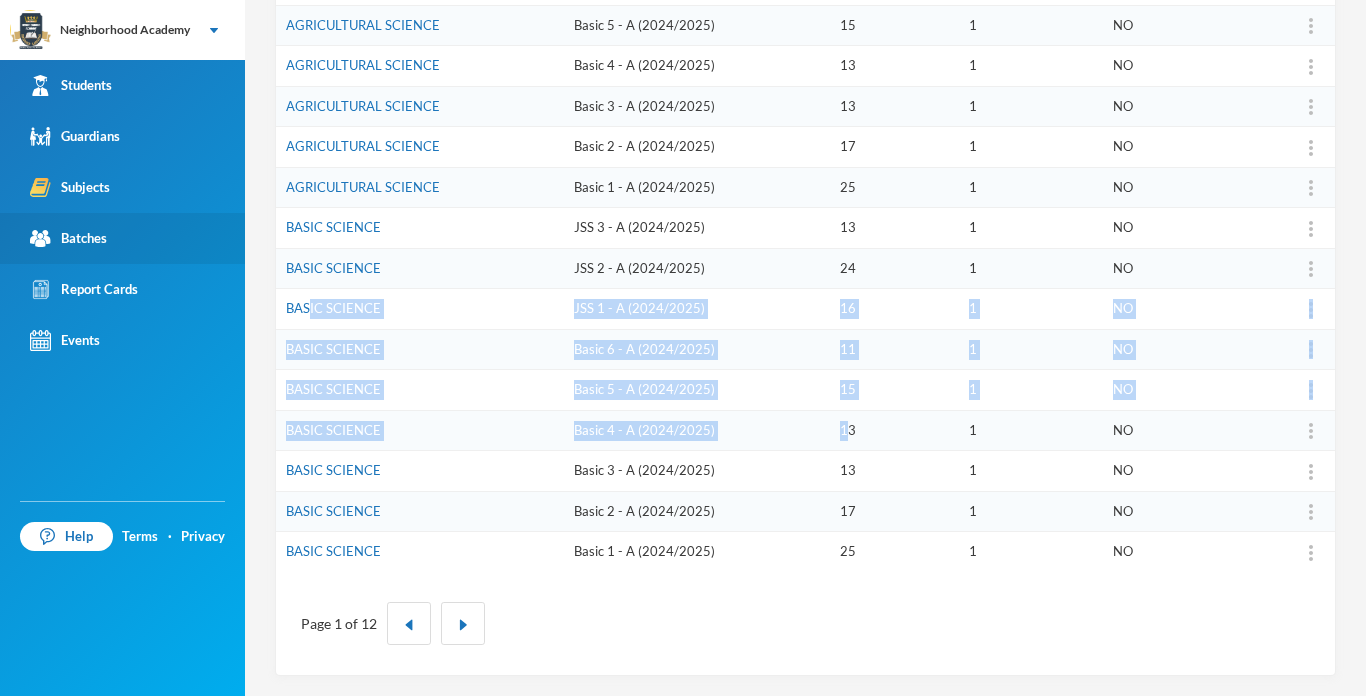 click on "Batches" at bounding box center (68, 238) 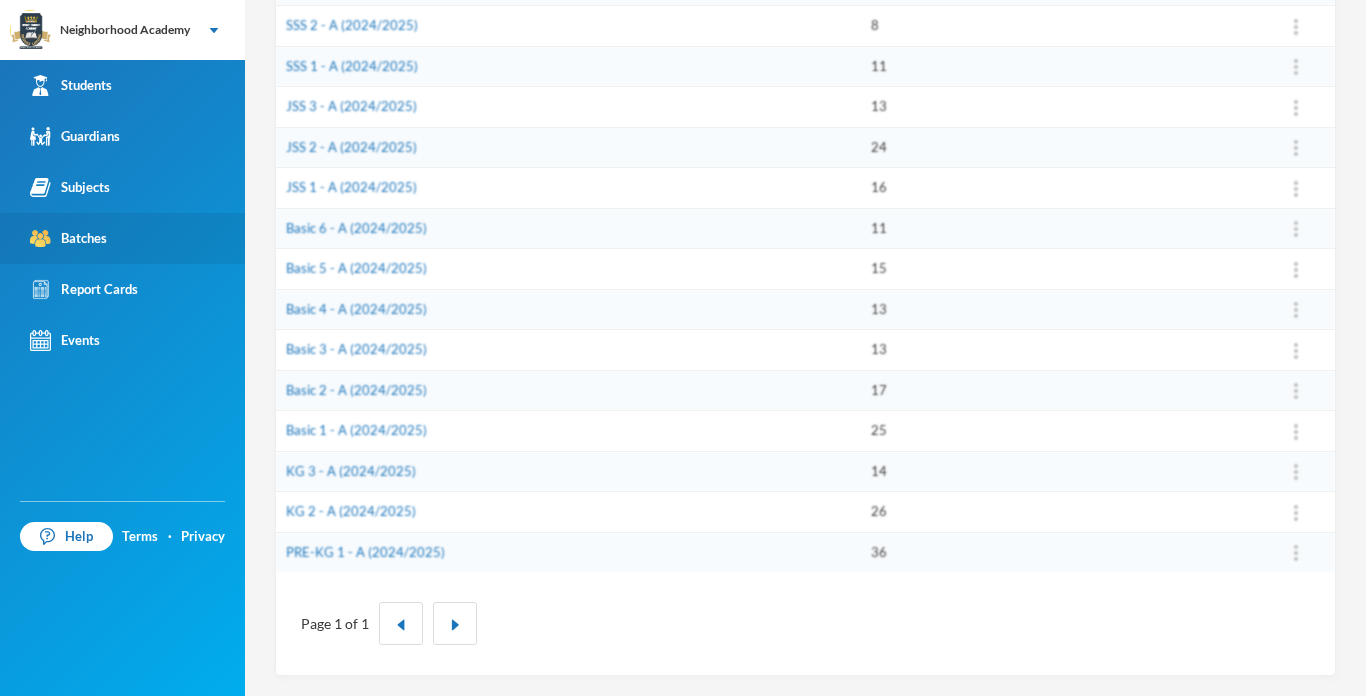 scroll, scrollTop: 371, scrollLeft: 0, axis: vertical 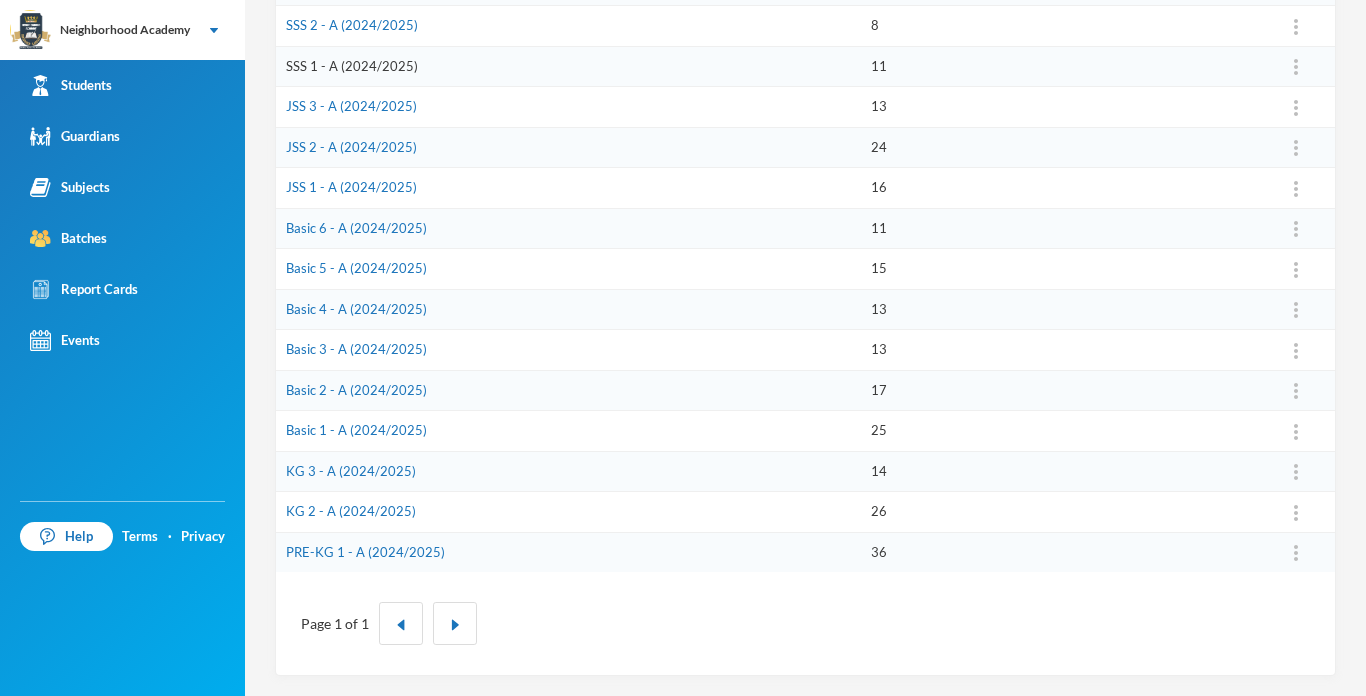click on "SSS 1 - A (2024/2025)" at bounding box center (352, 66) 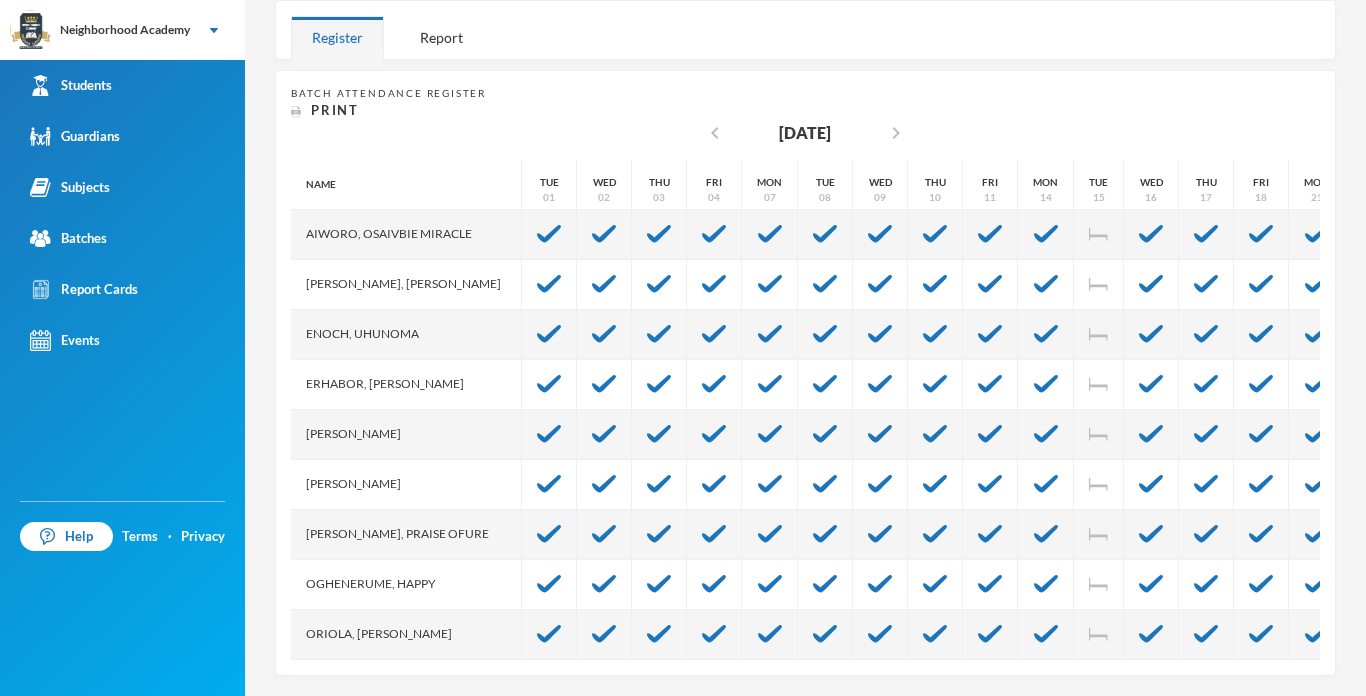 scroll, scrollTop: 337, scrollLeft: 0, axis: vertical 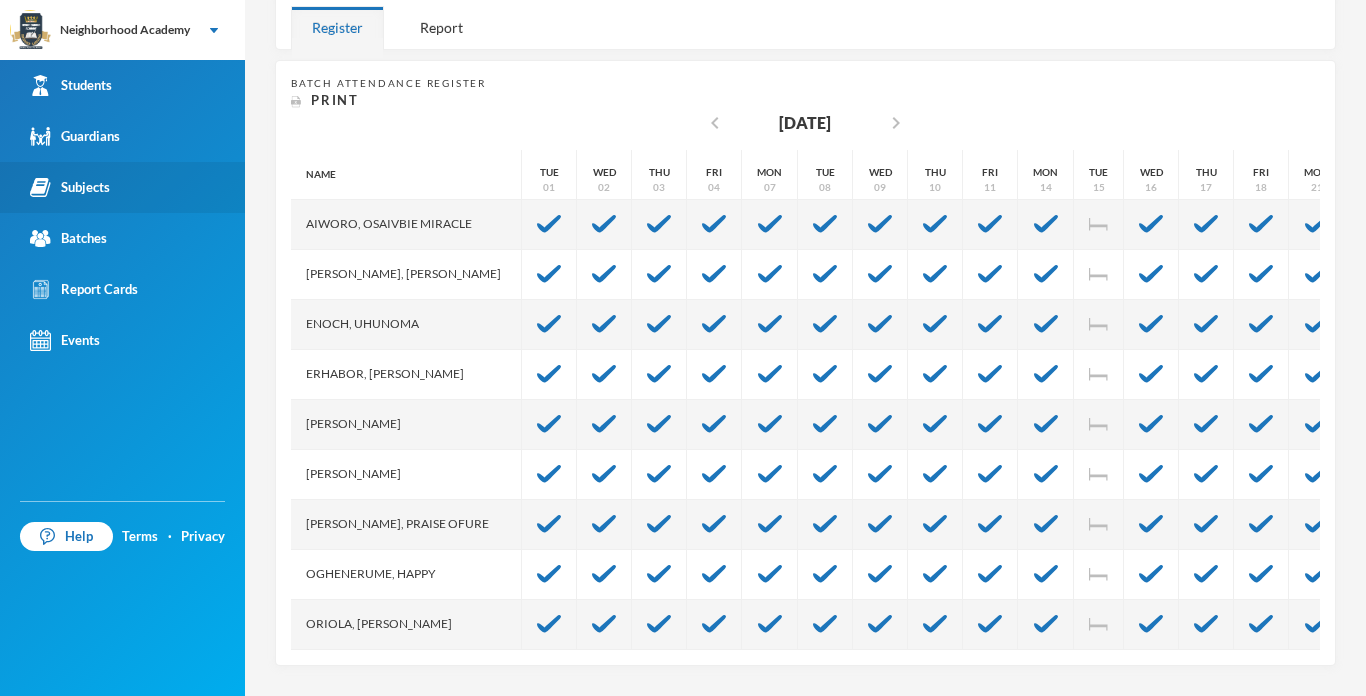 click on "Subjects" at bounding box center (70, 187) 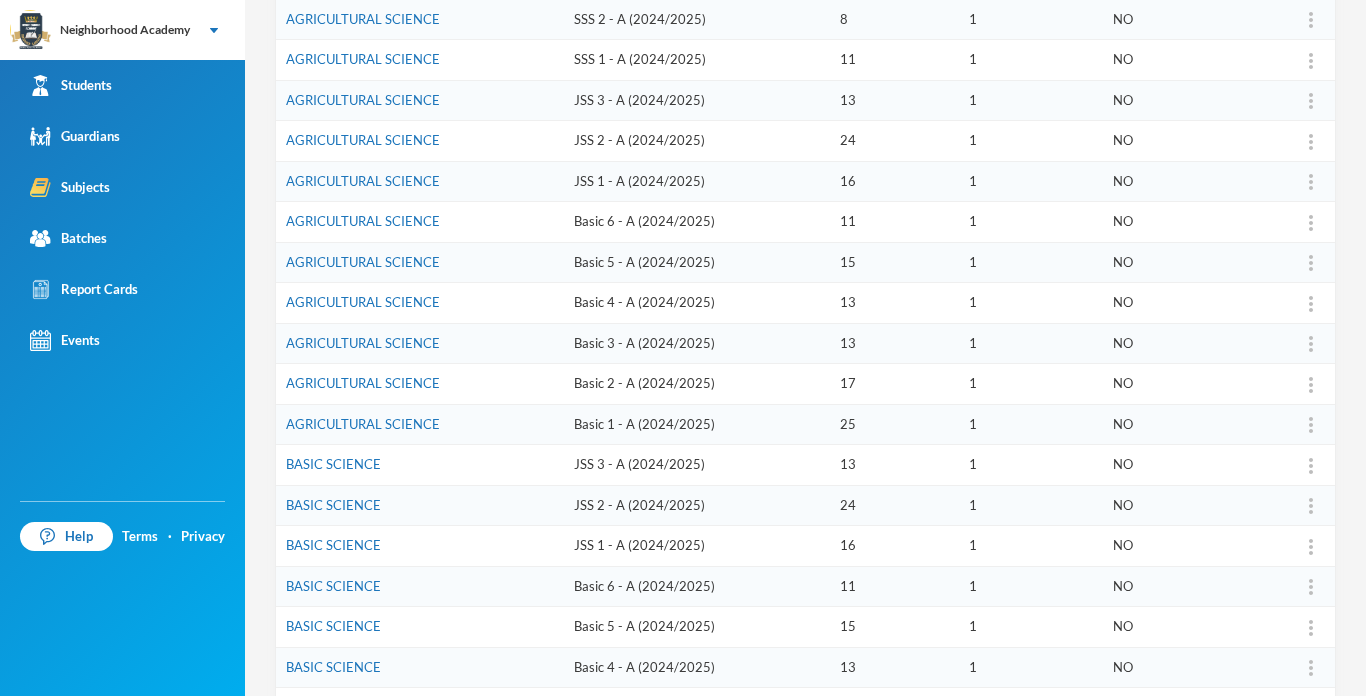 click on "SSS 1 - A (2024/2025)" at bounding box center (697, 60) 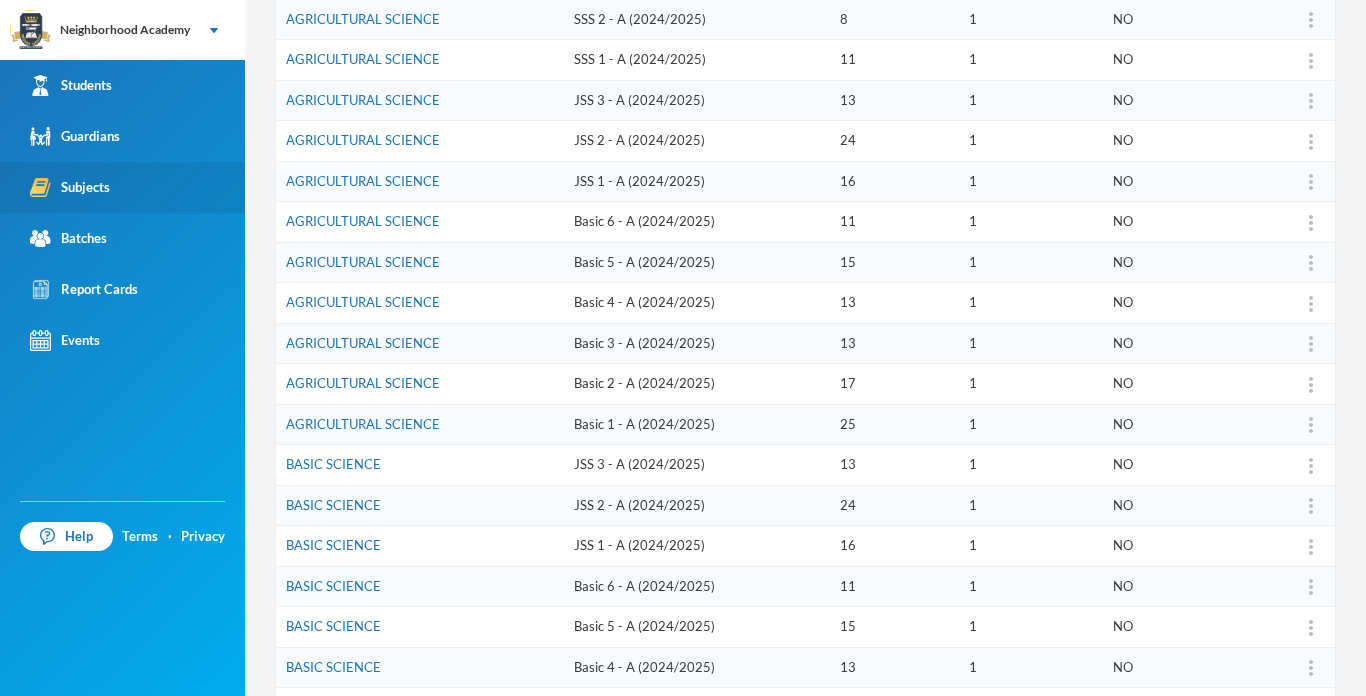 click on "Subjects" at bounding box center [122, 187] 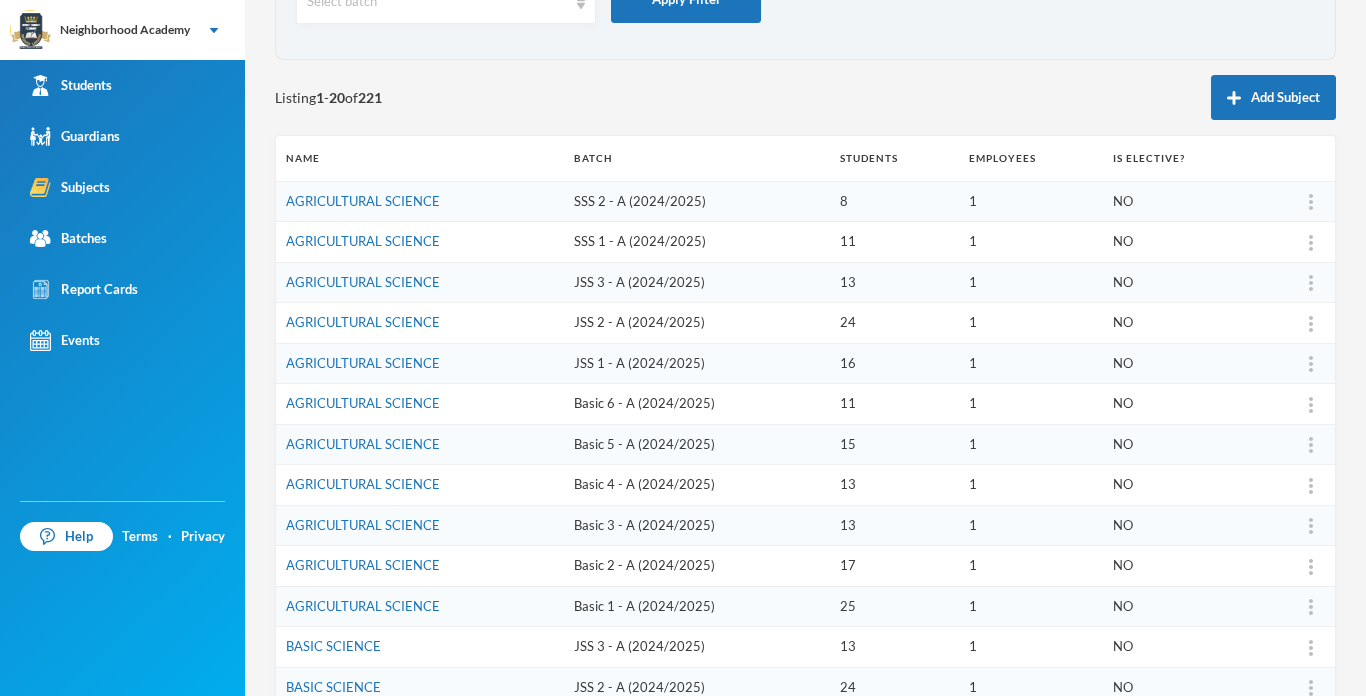 scroll, scrollTop: 137, scrollLeft: 0, axis: vertical 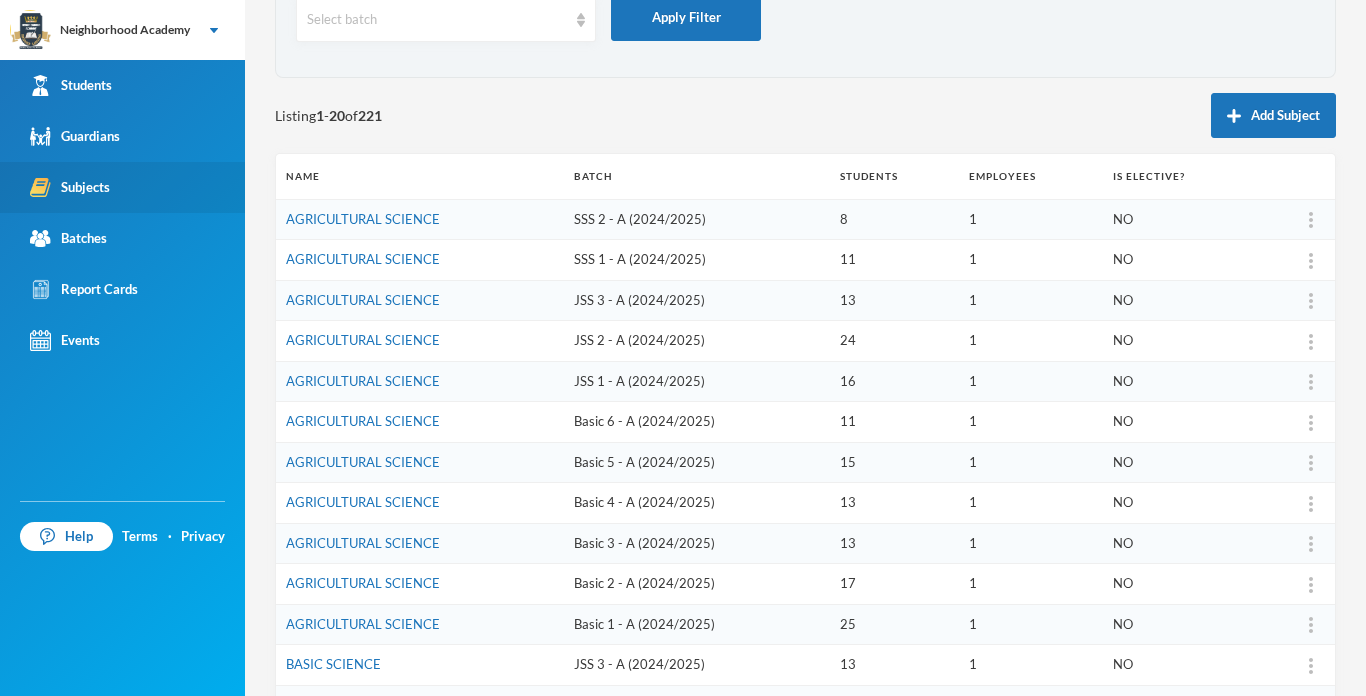 click on "Subjects" at bounding box center (70, 187) 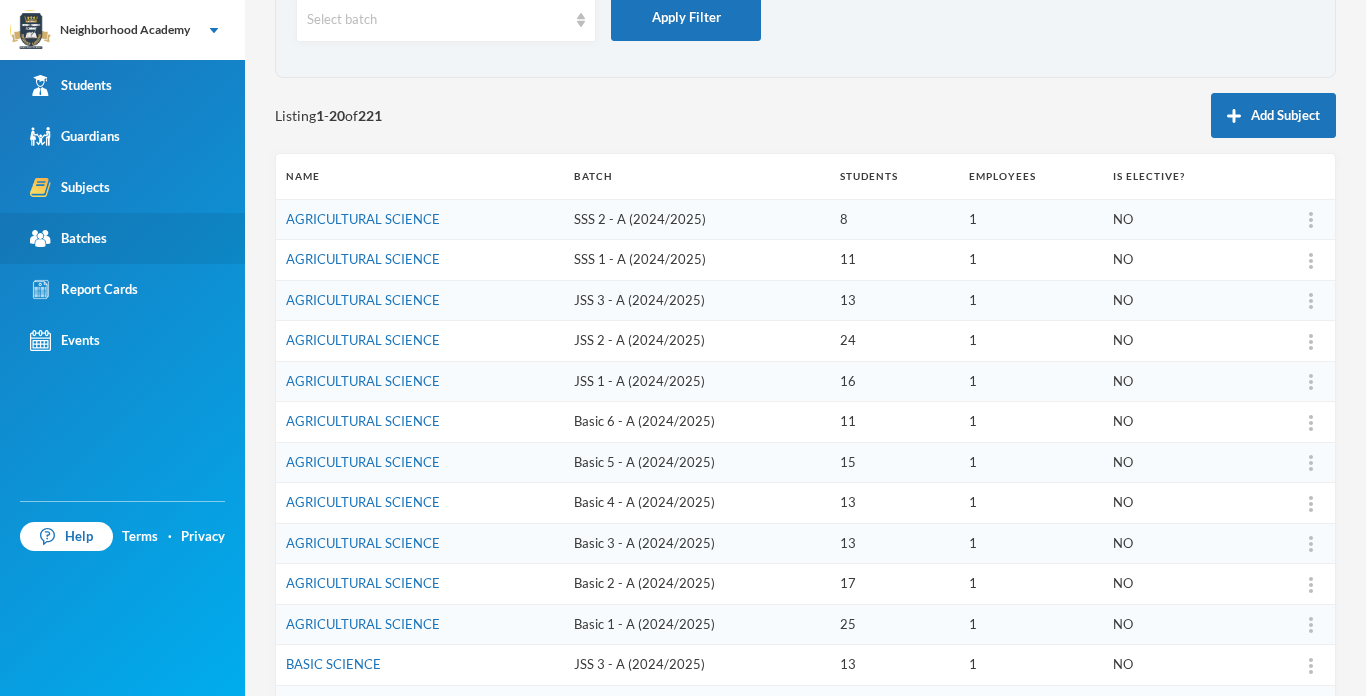 click on "Batches" at bounding box center (122, 238) 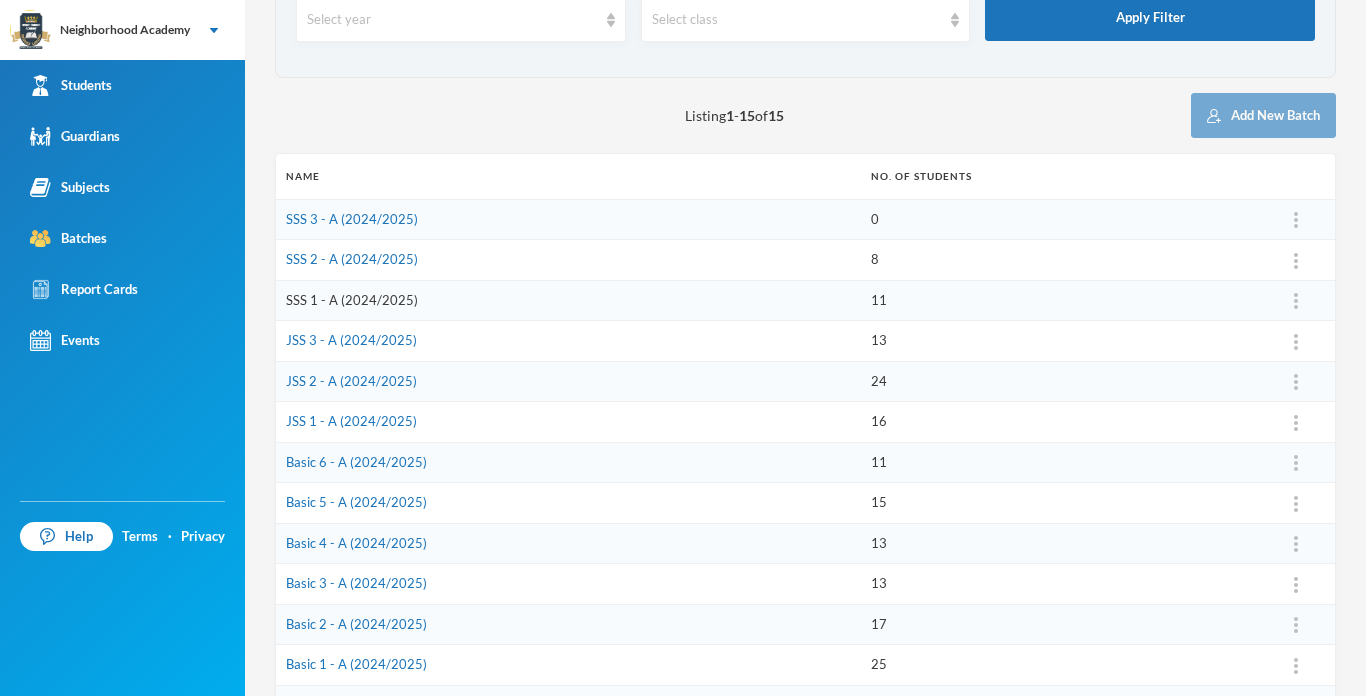click on "SSS 1 - A (2024/2025)" at bounding box center [352, 300] 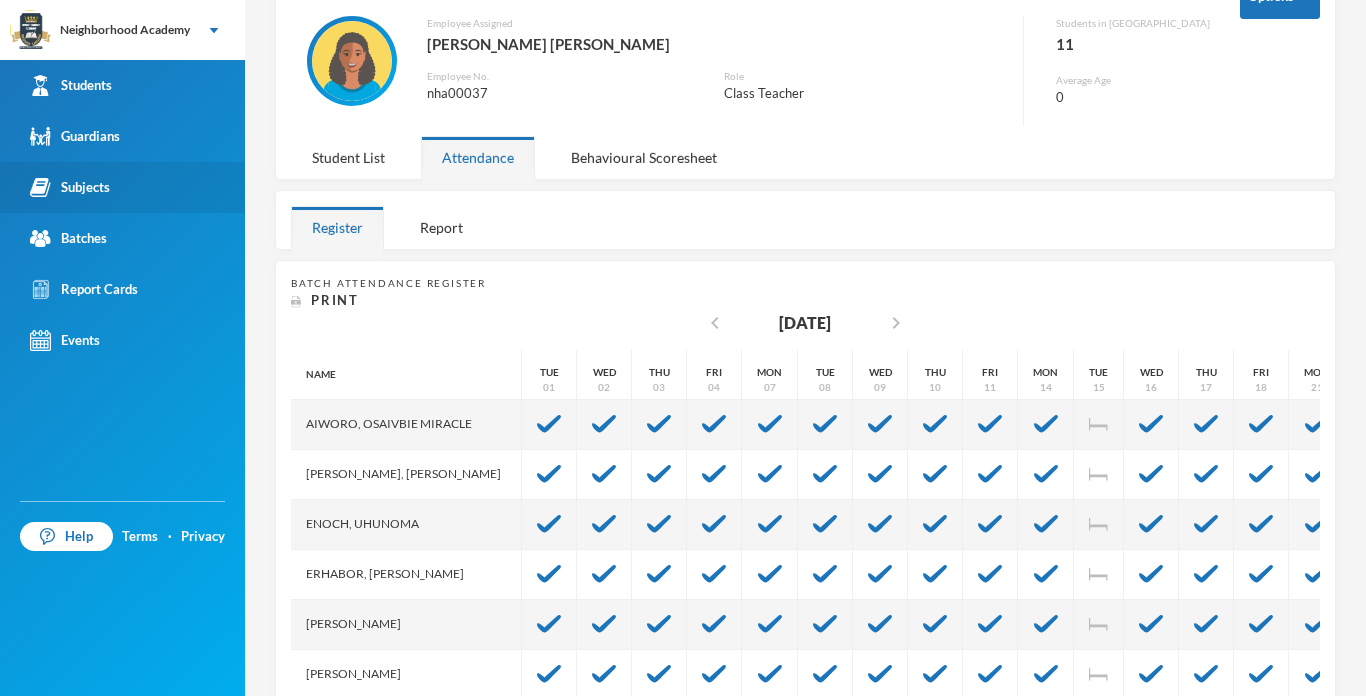 click on "Subjects" at bounding box center [70, 187] 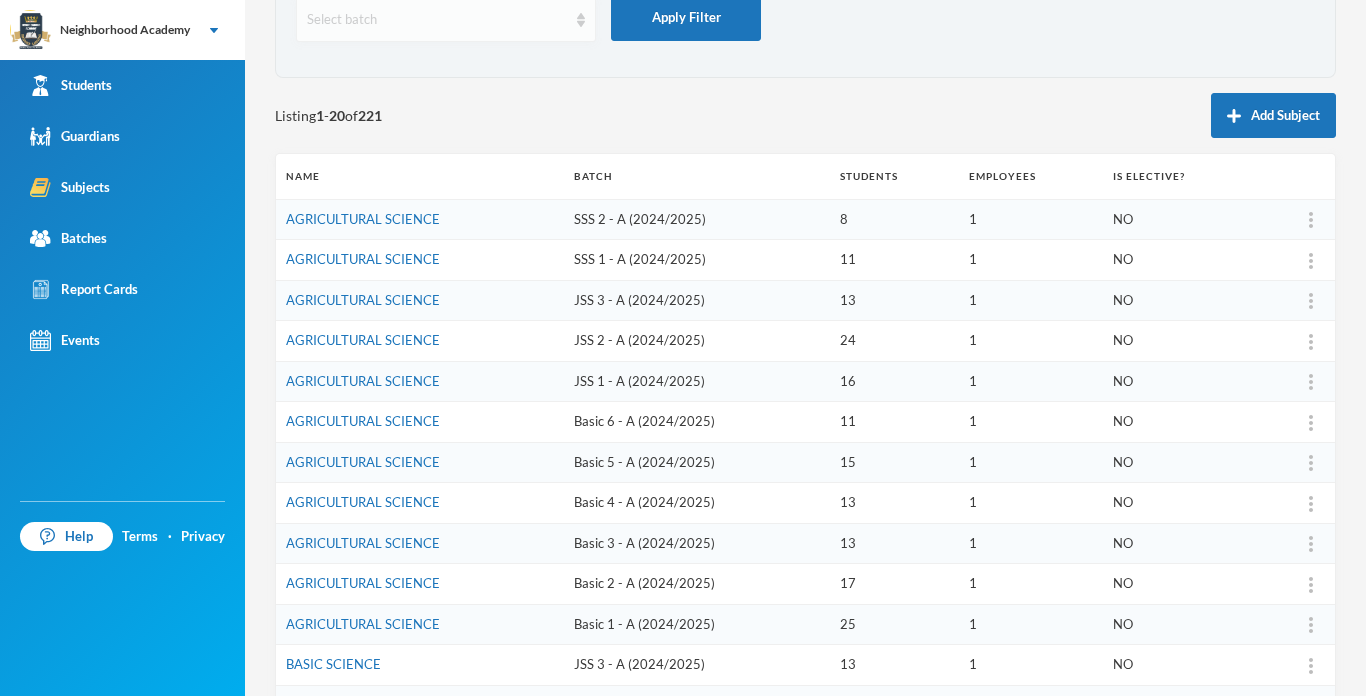 click at bounding box center [581, 20] 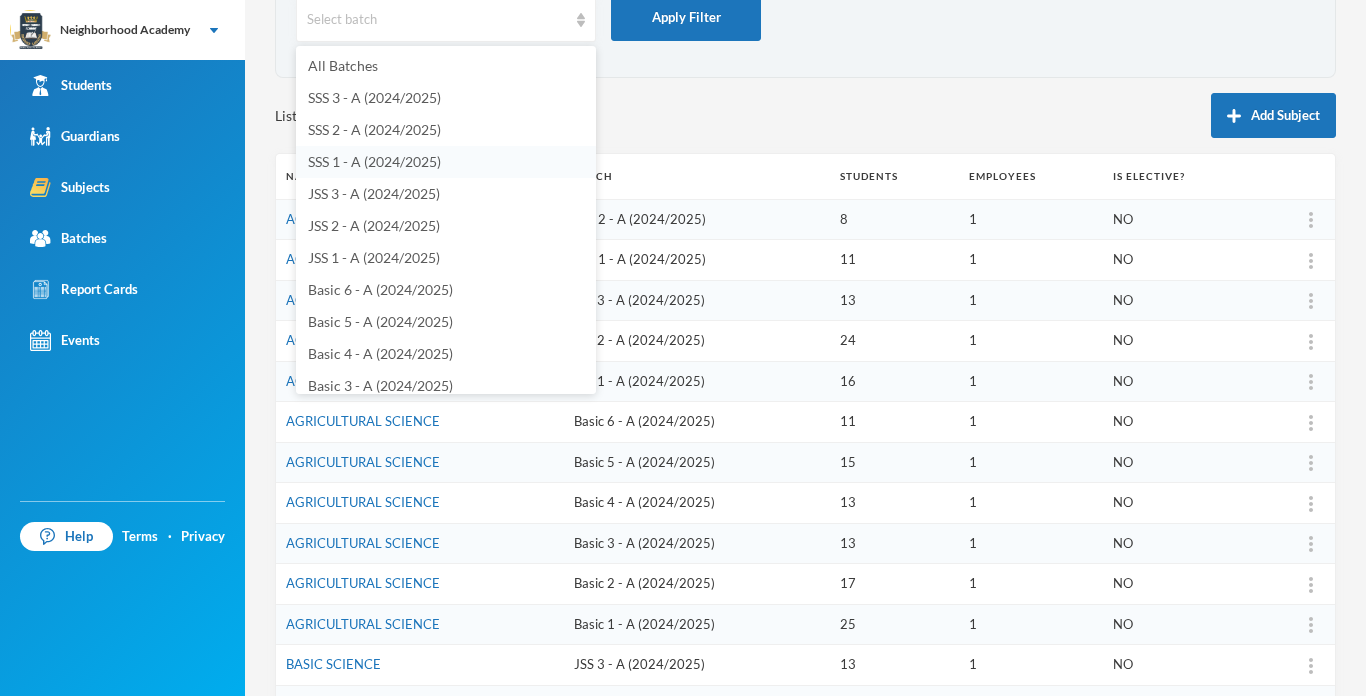 click on "SSS 1 - A (2024/2025)" at bounding box center [374, 161] 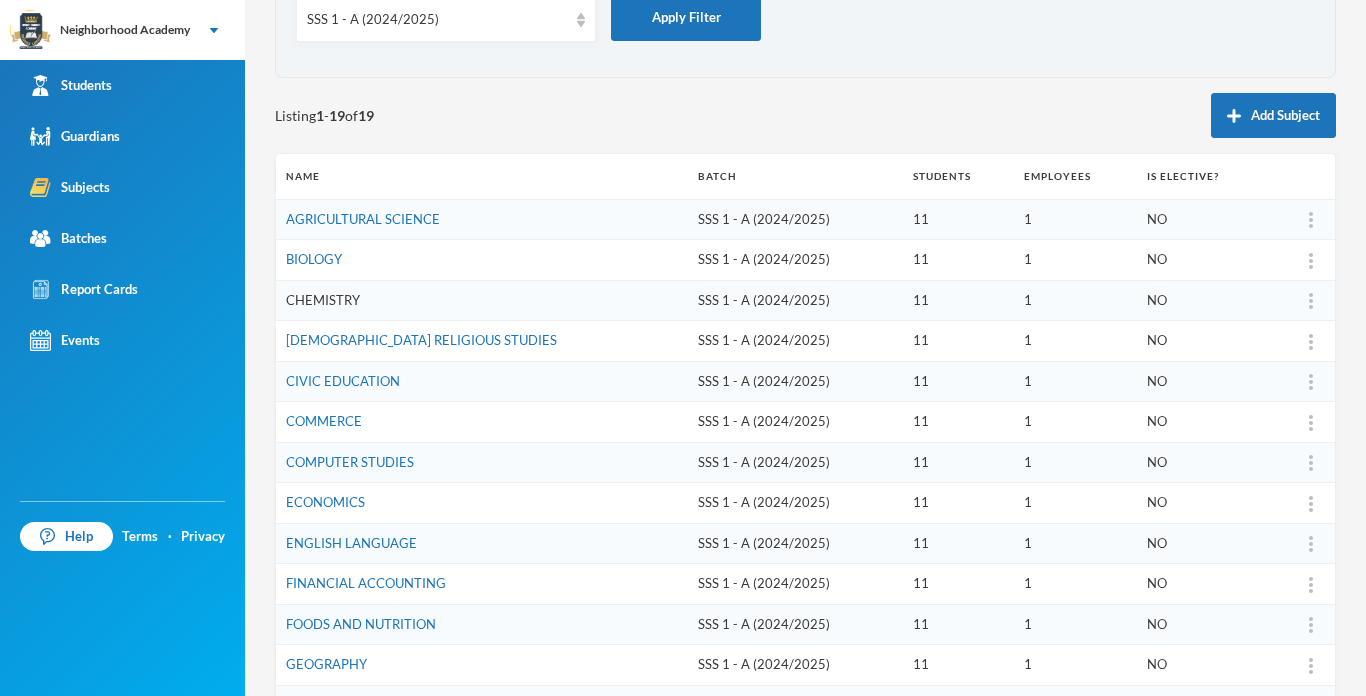 click on "CHEMISTRY" at bounding box center [323, 300] 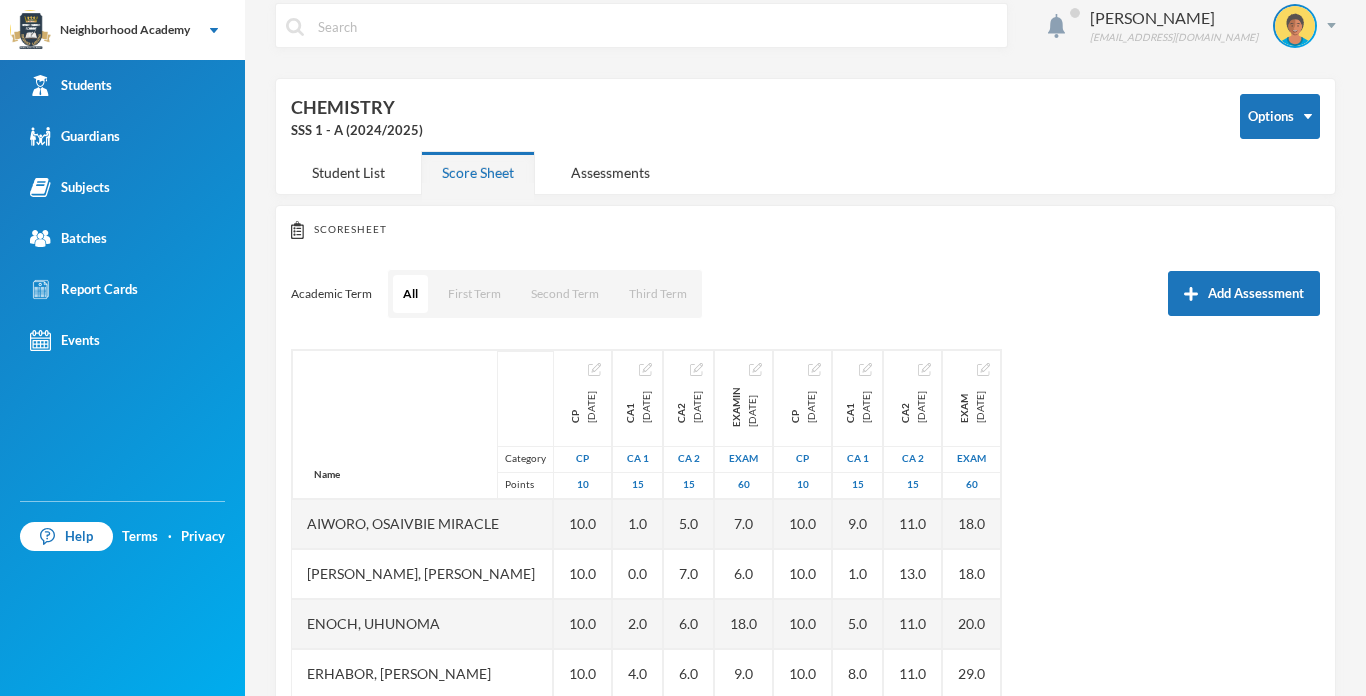 scroll, scrollTop: 137, scrollLeft: 0, axis: vertical 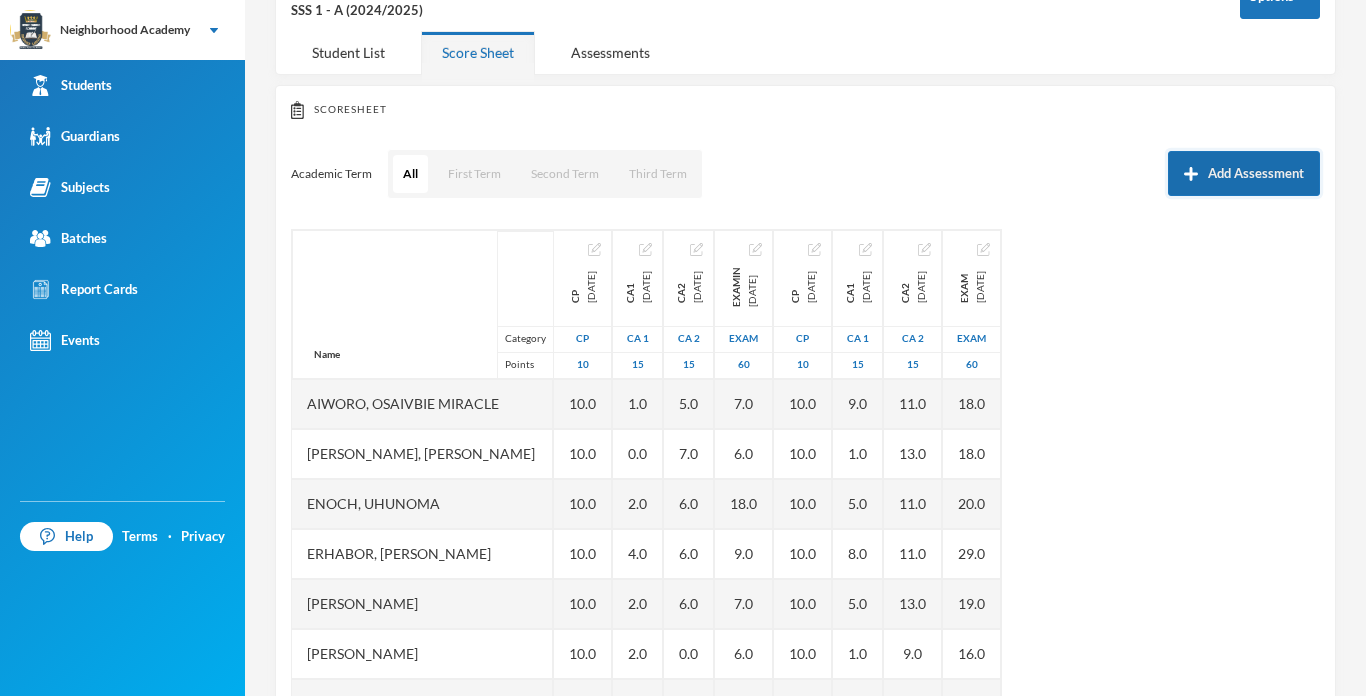 click on "Add Assessment" at bounding box center (1244, 173) 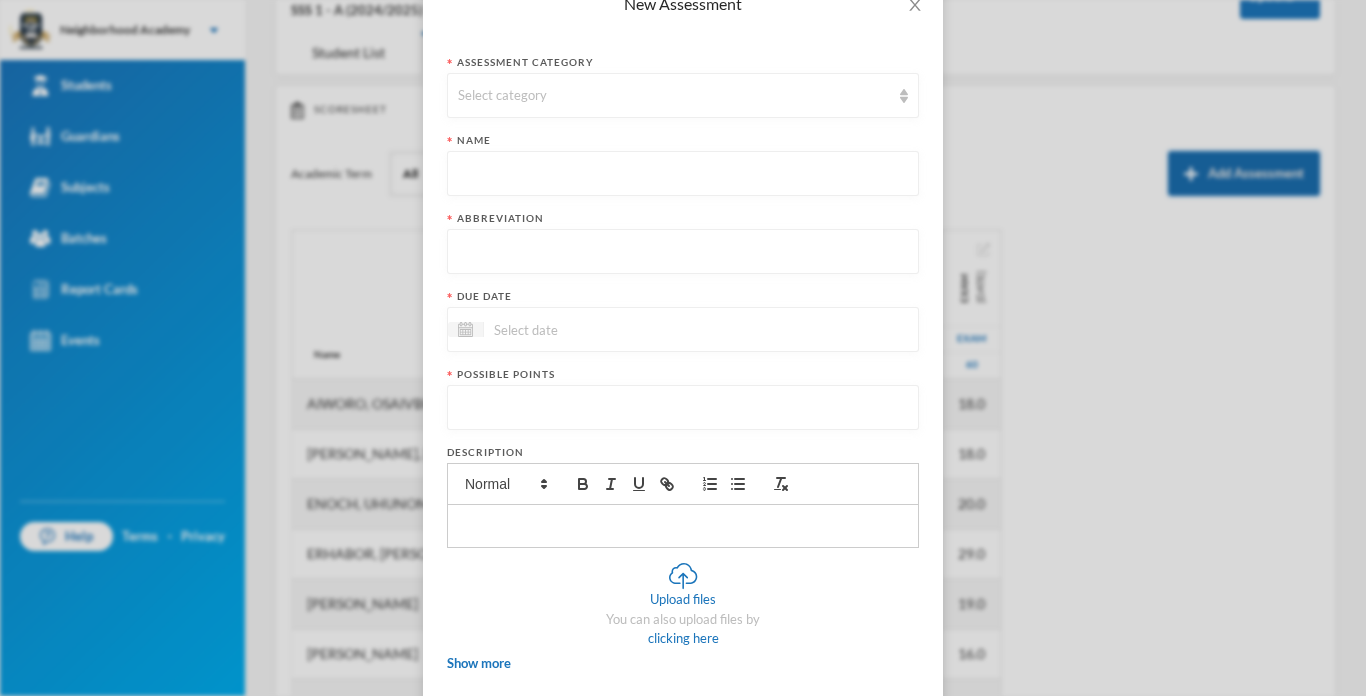 scroll, scrollTop: 0, scrollLeft: 0, axis: both 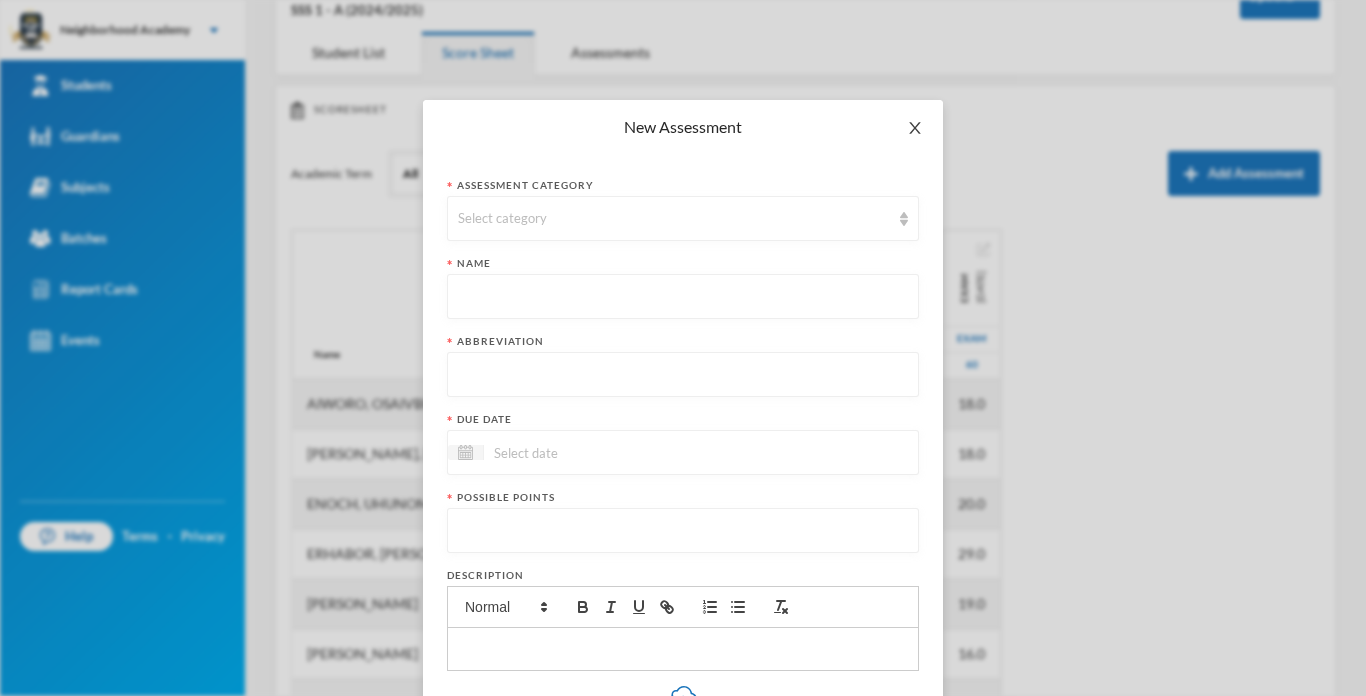 click at bounding box center [915, 128] 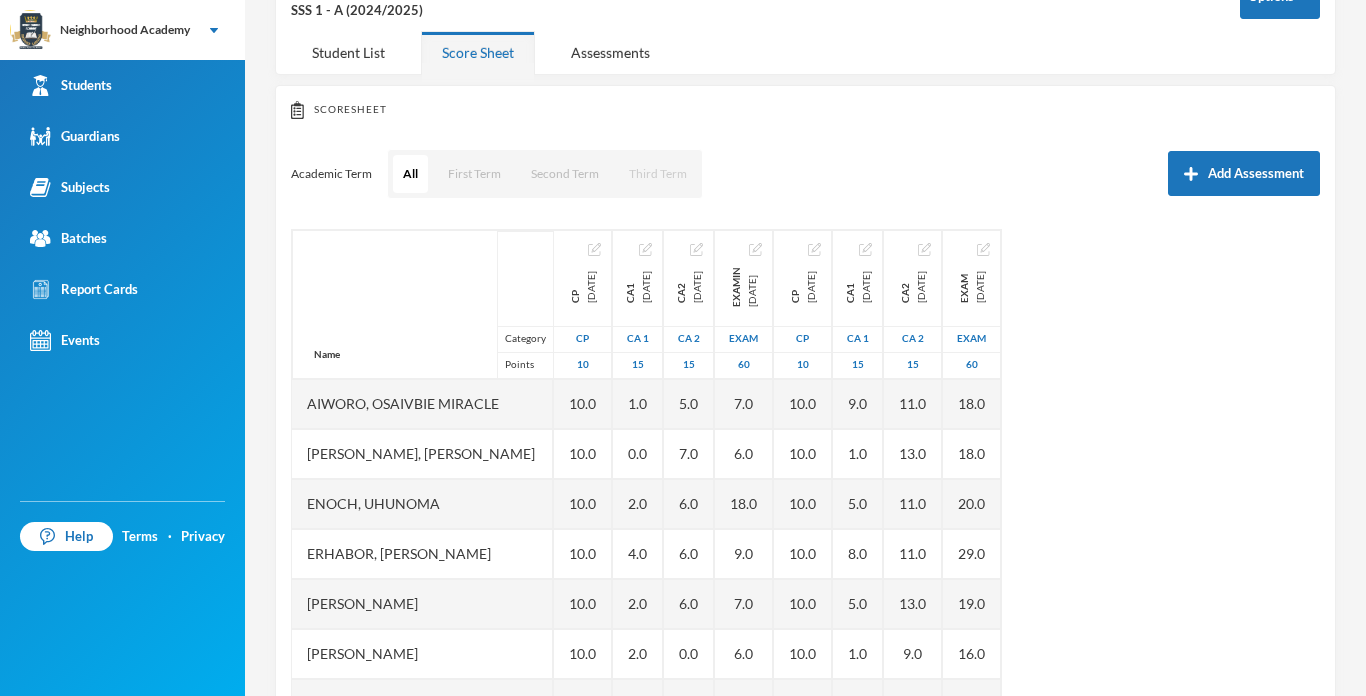click on "Third Term" at bounding box center (658, 174) 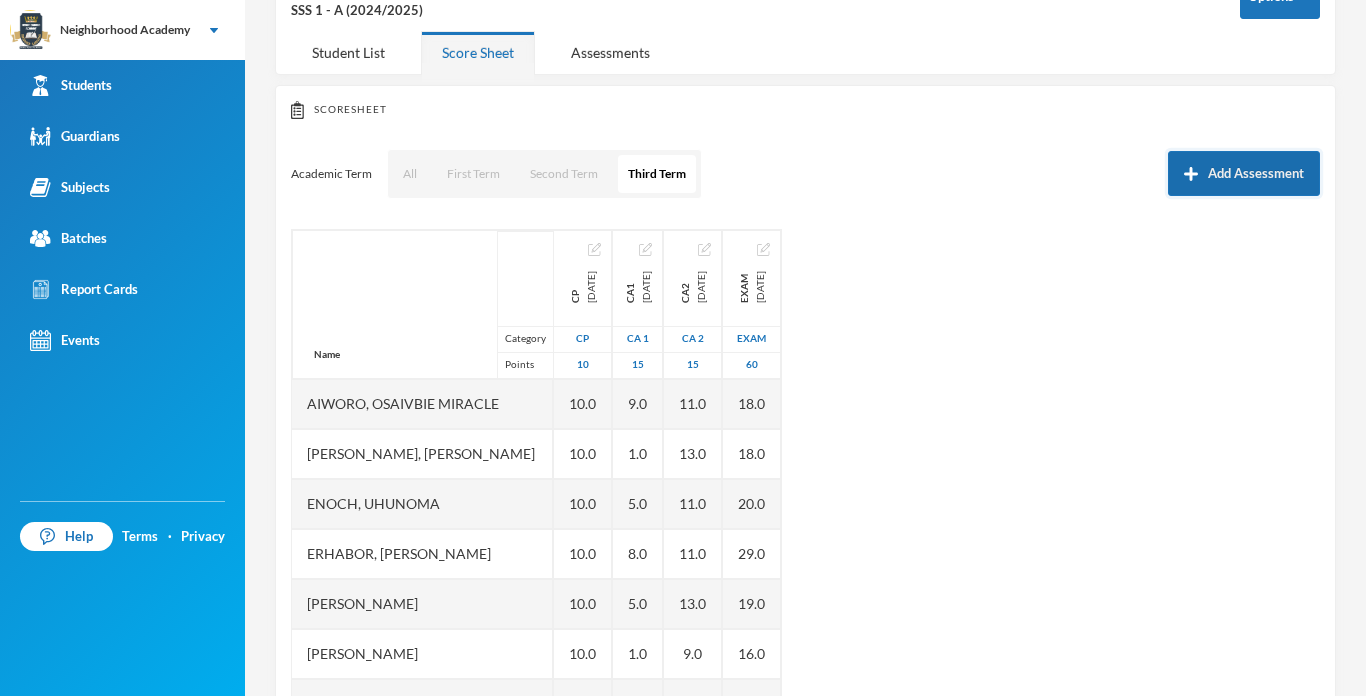click on "Add Assessment" at bounding box center [1244, 173] 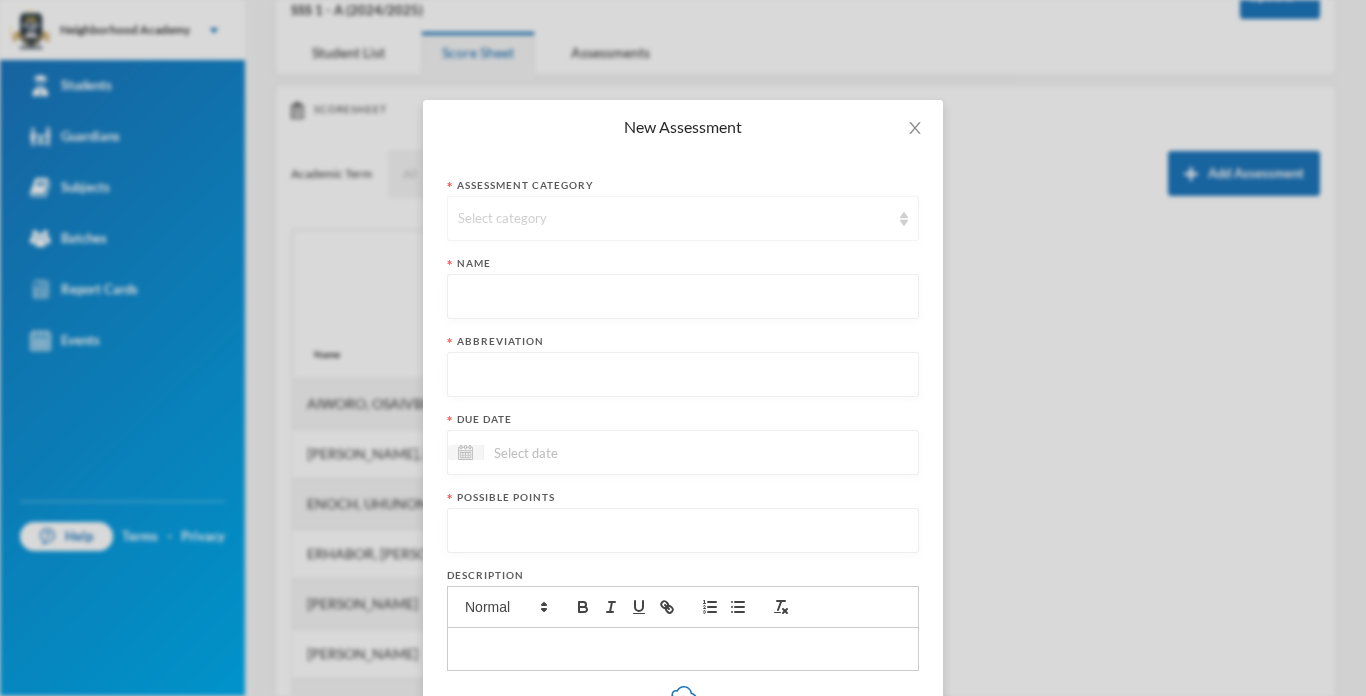 click on "Select category" at bounding box center [674, 219] 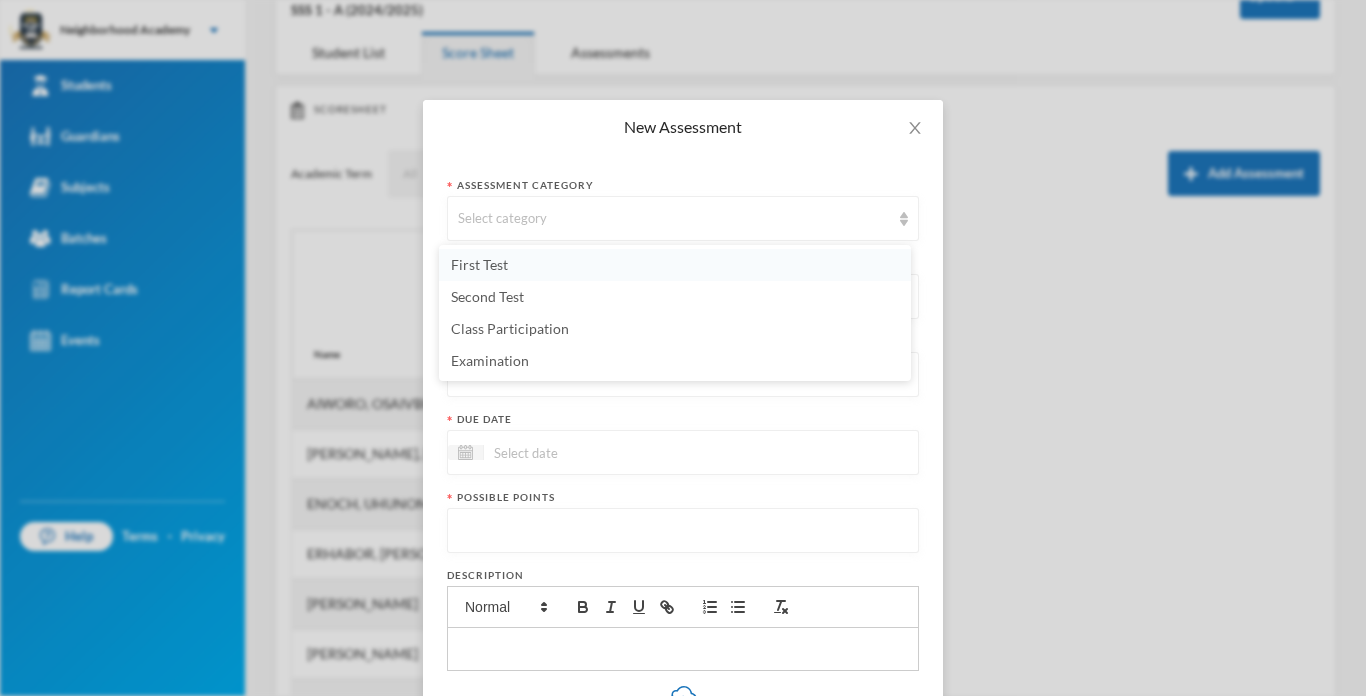 click on "First Test" at bounding box center [479, 264] 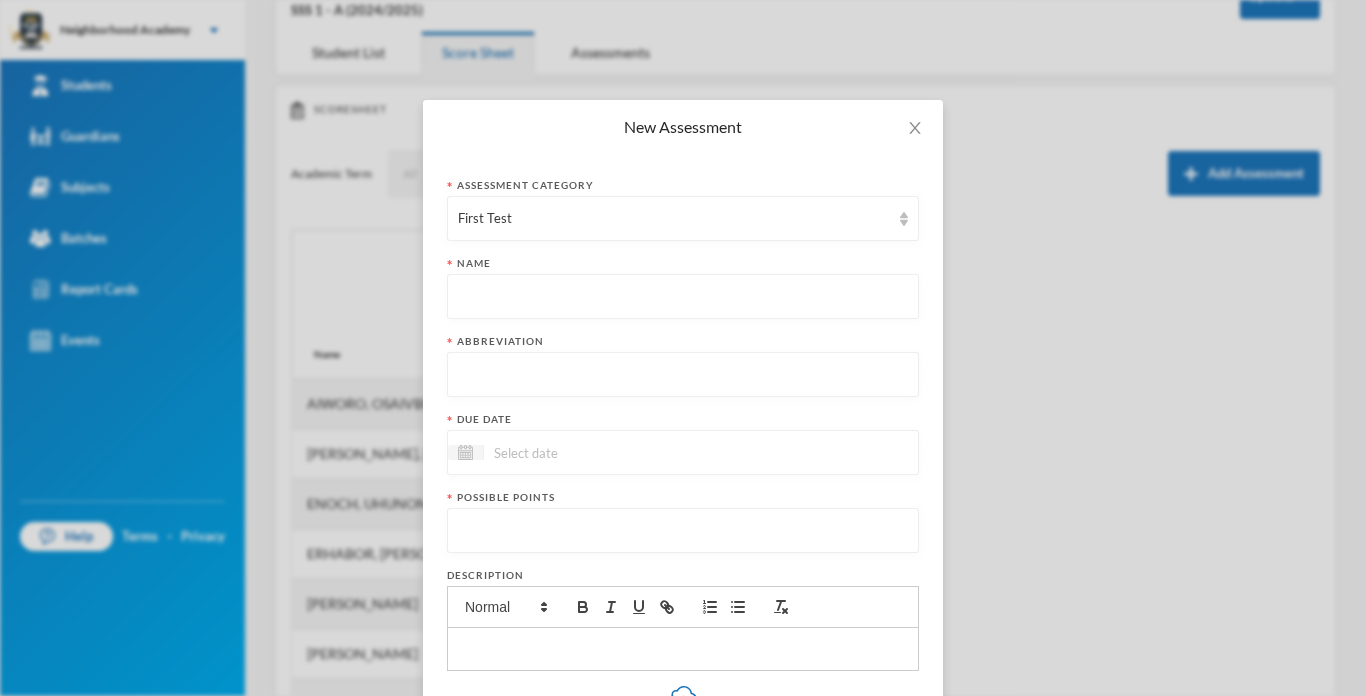 click at bounding box center (683, 297) 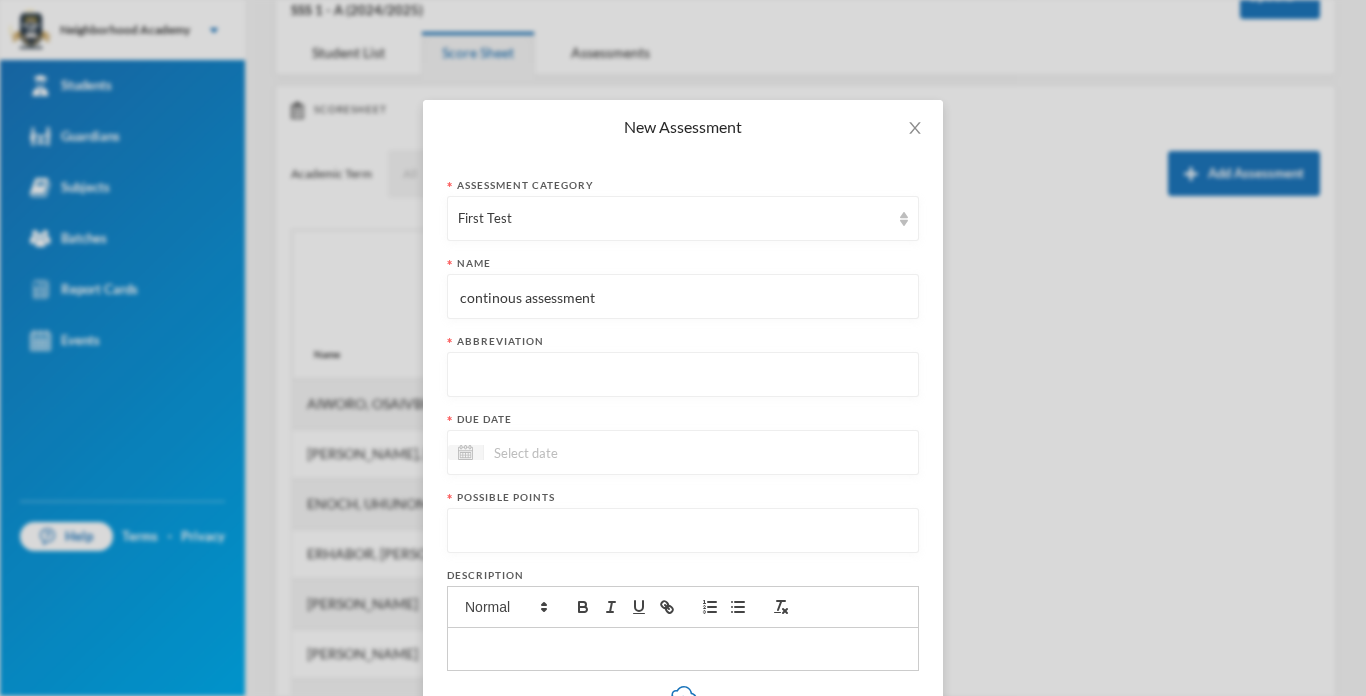 type on "continous assessment" 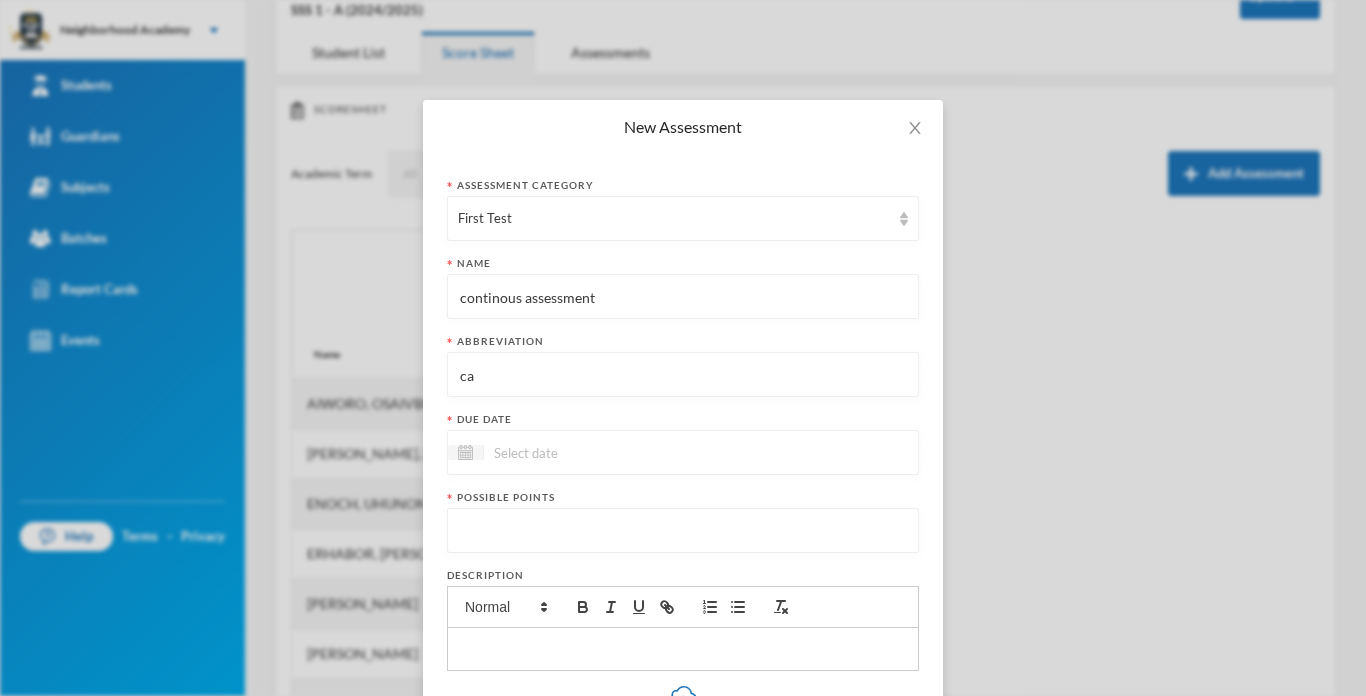 type on "ca" 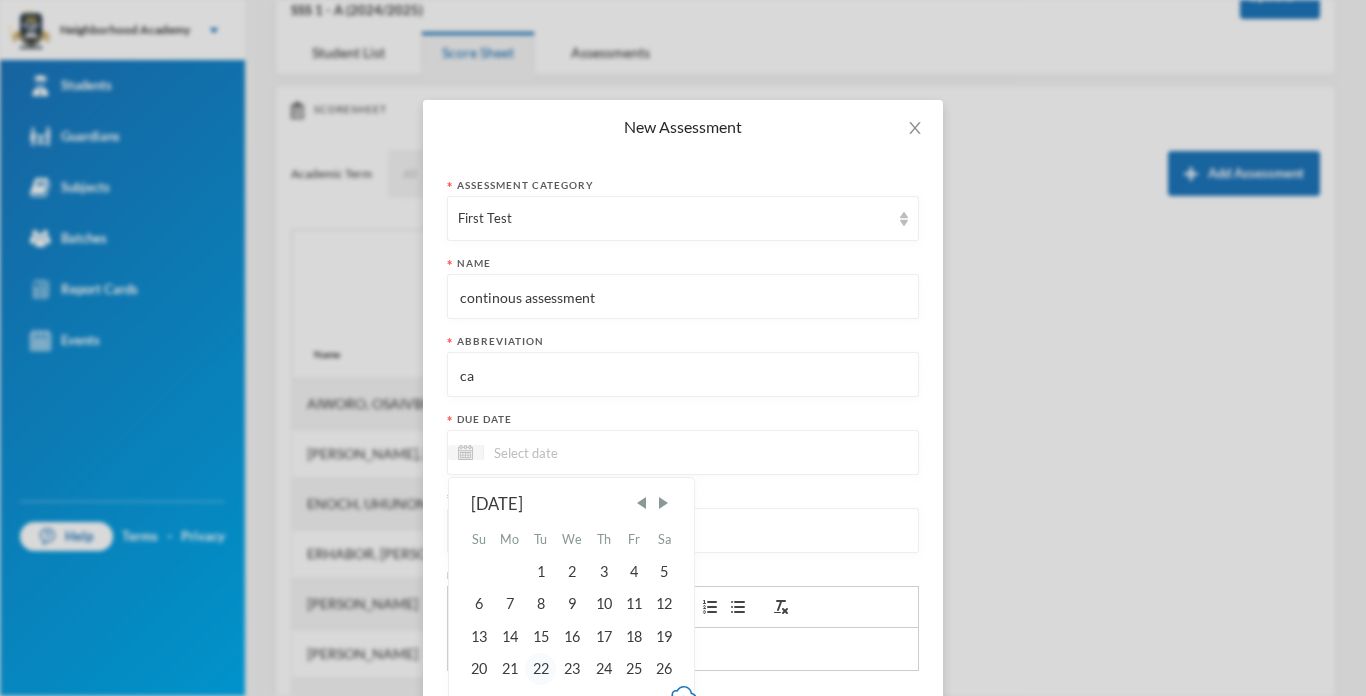 click on "22" at bounding box center (540, 669) 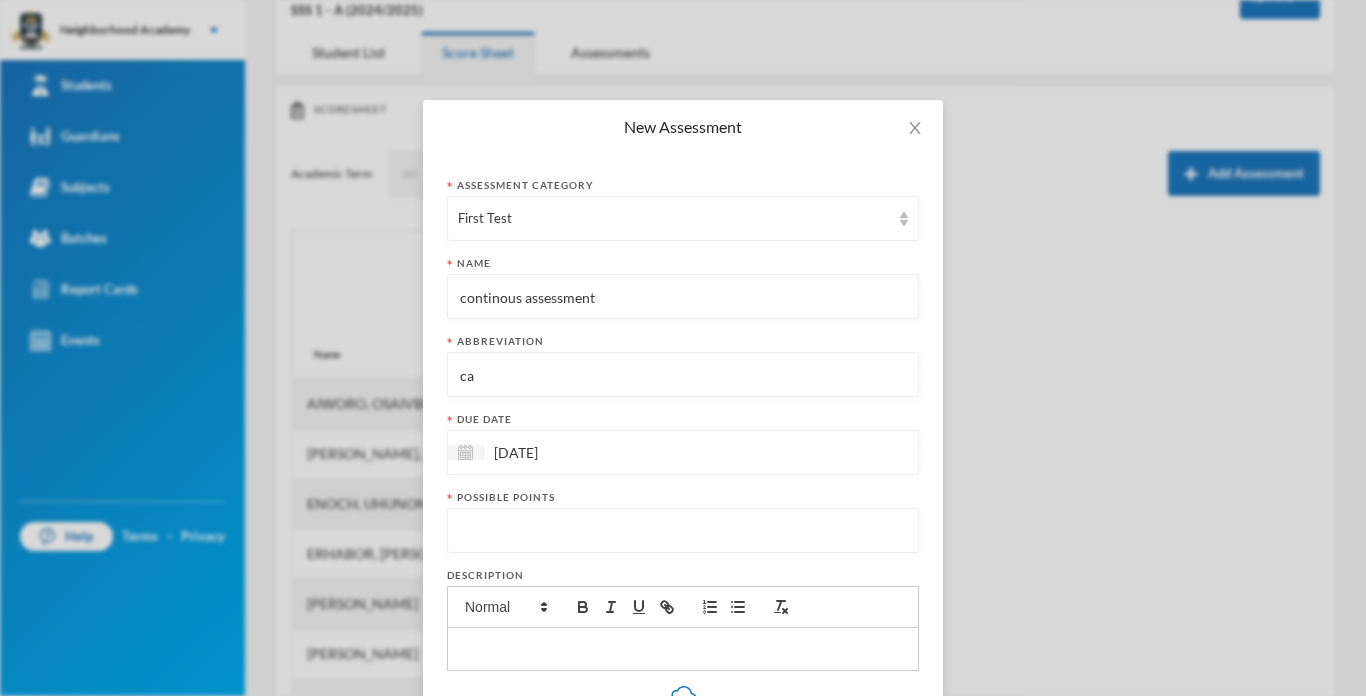 click at bounding box center [683, 531] 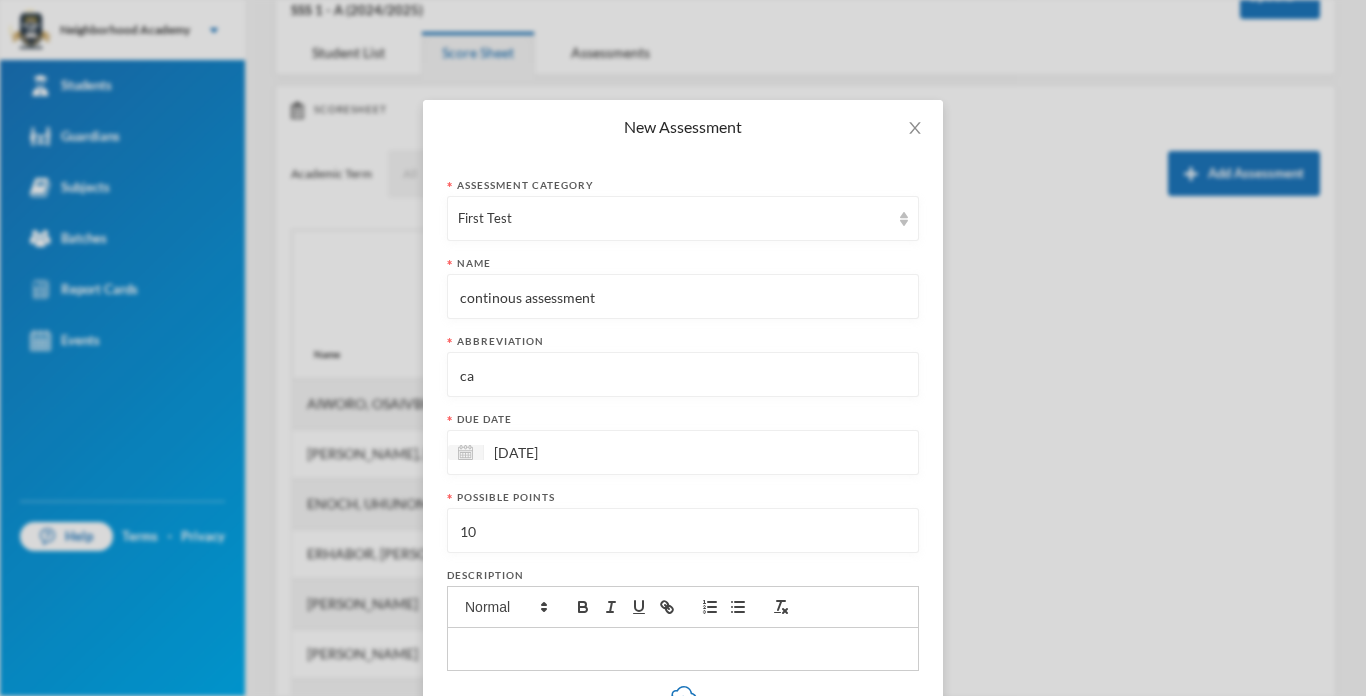 type on "10" 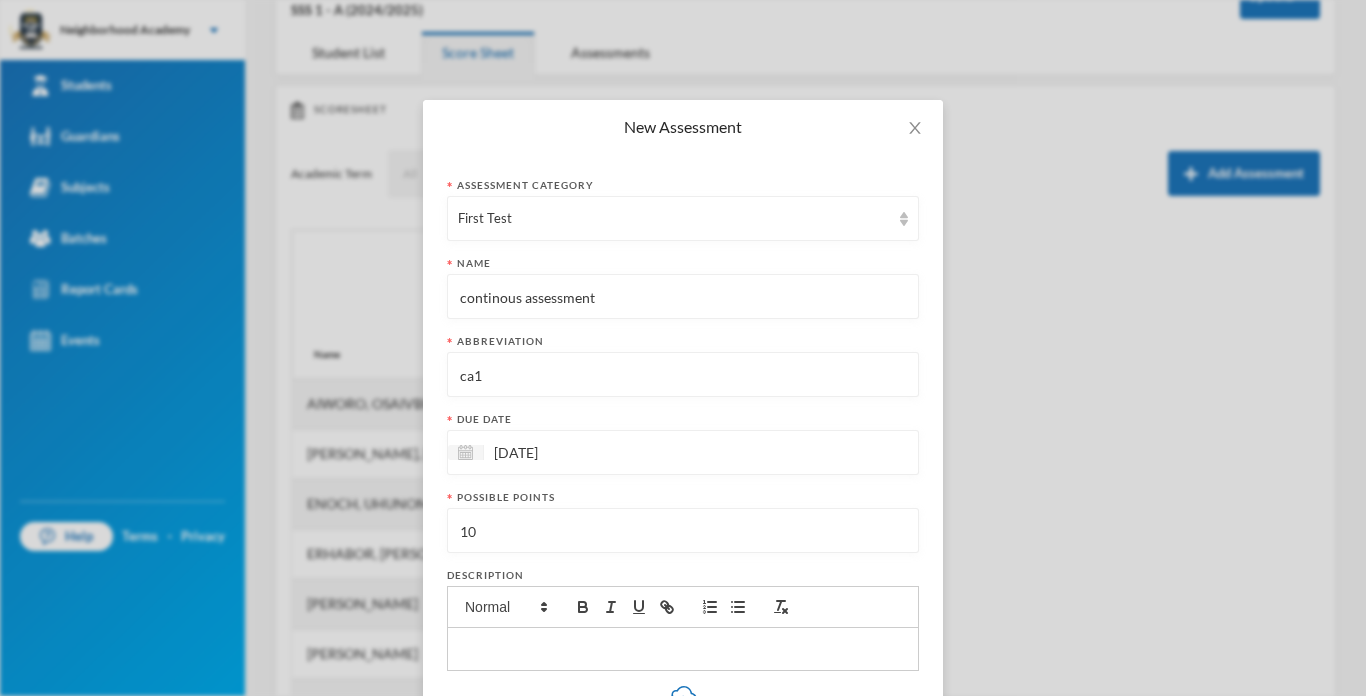 type on "ca1" 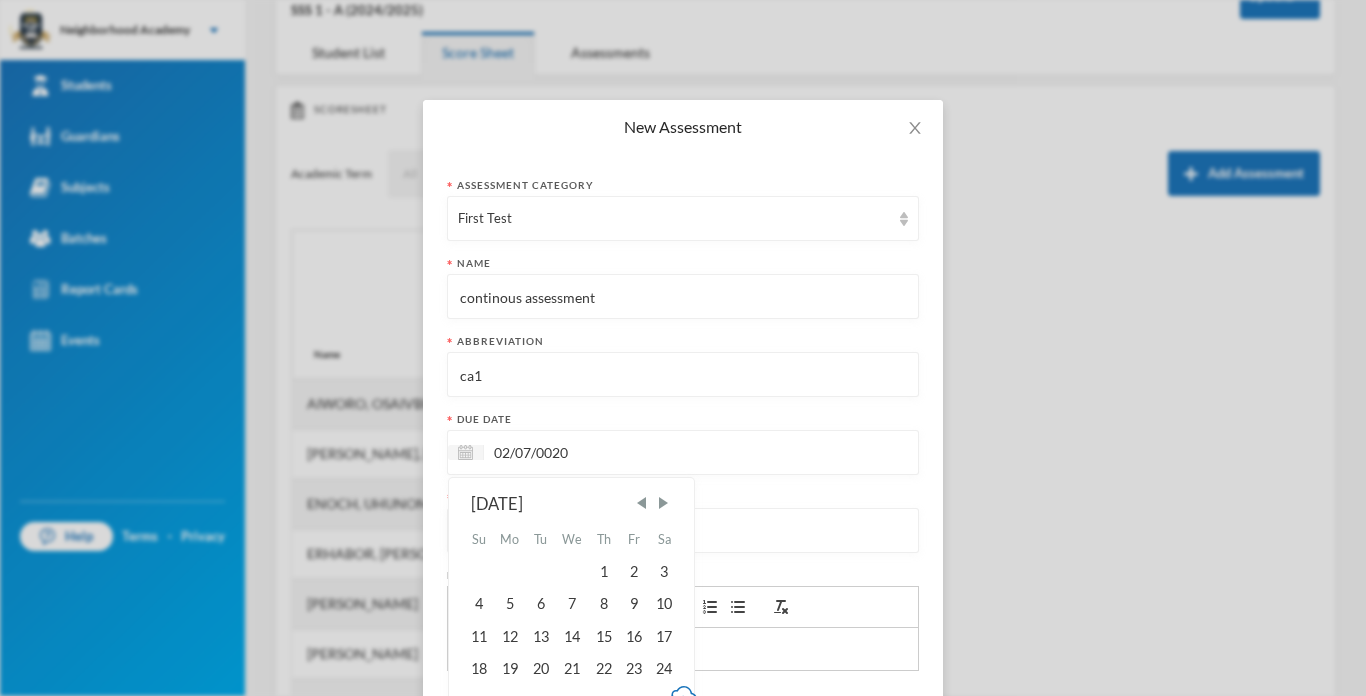 click on "02/07/0020" at bounding box center (568, 452) 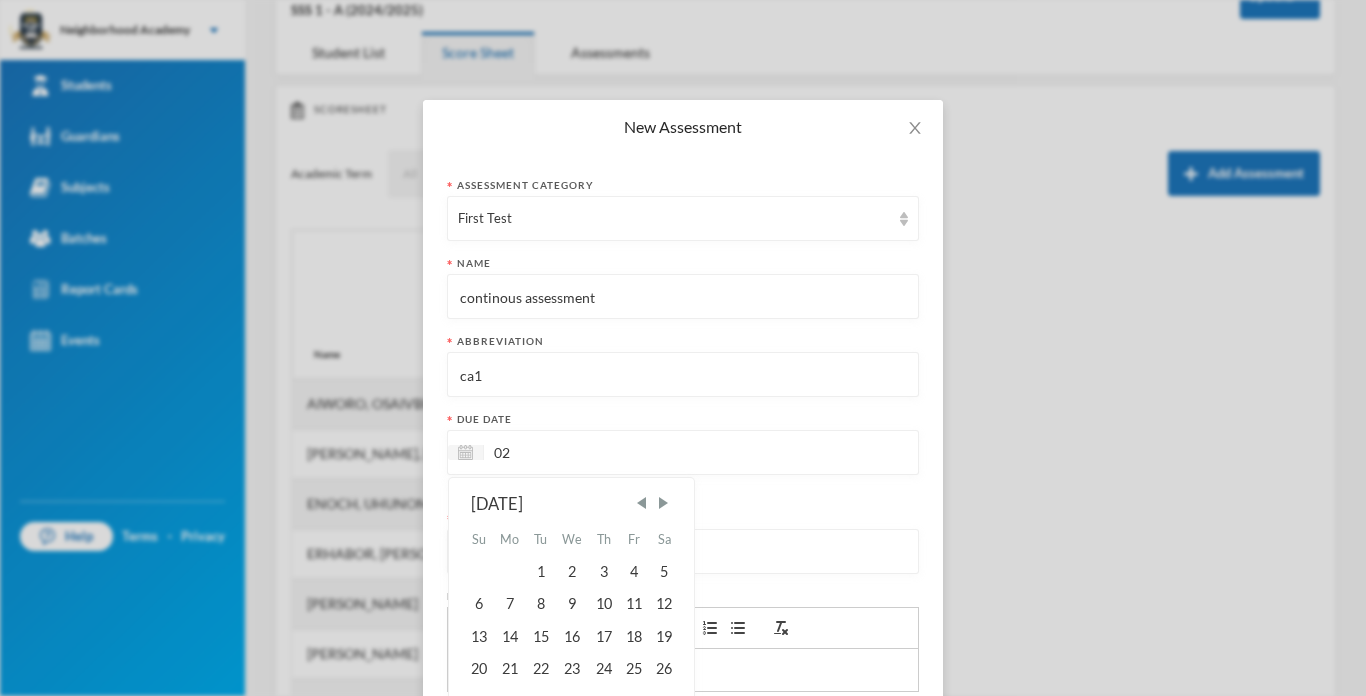 type on "0" 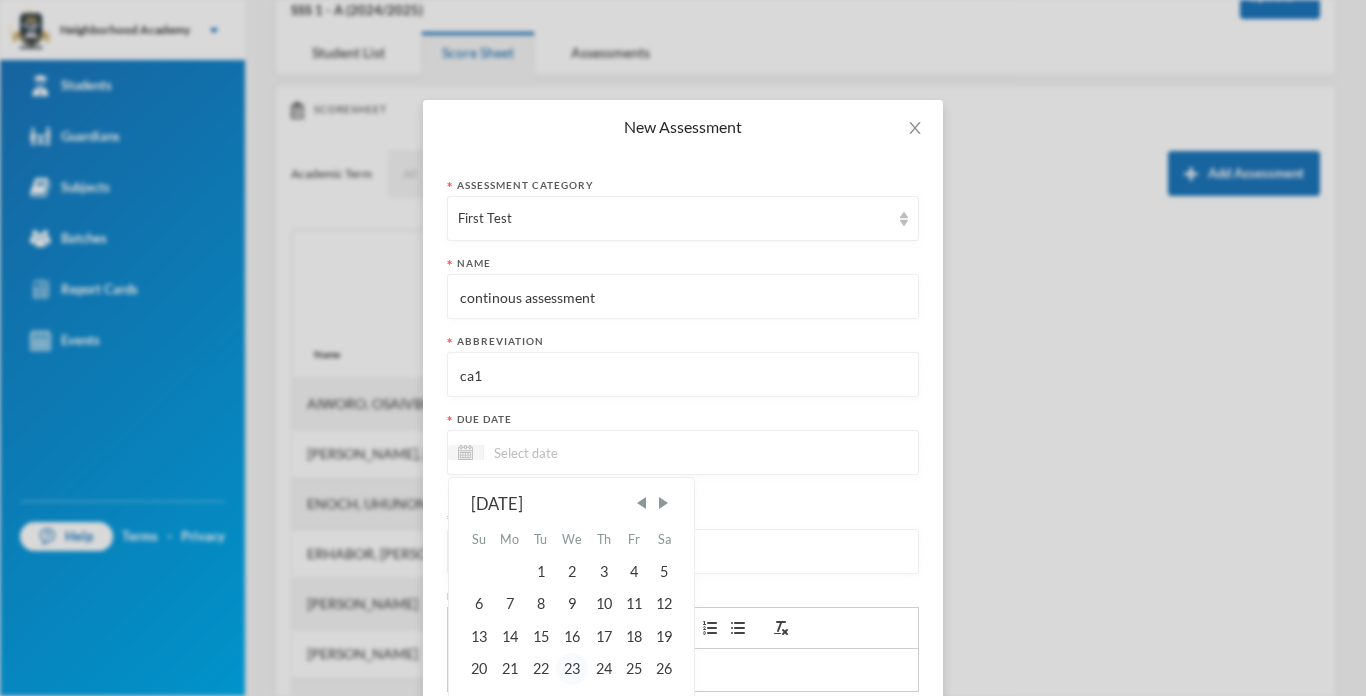 click on "23" at bounding box center (572, 669) 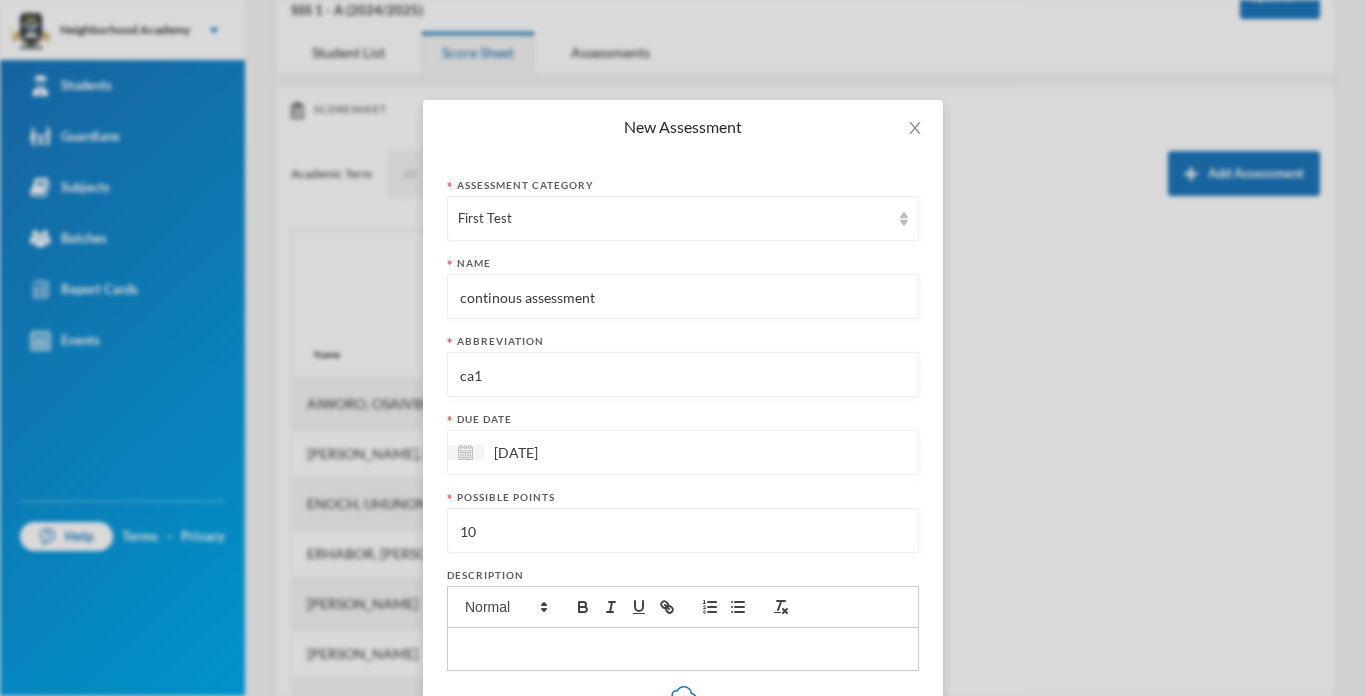 click on "Assessment category First Test Name continous assessment Abbreviation ca1 Due date [DATE] Possible points 10 Description                                                                             Upload files You can also upload files by clicking here Show more Extra points Include in final grade Show To Students Immediately Show scores to students Display score as Points Cancel Save Assessment" at bounding box center [683, 524] 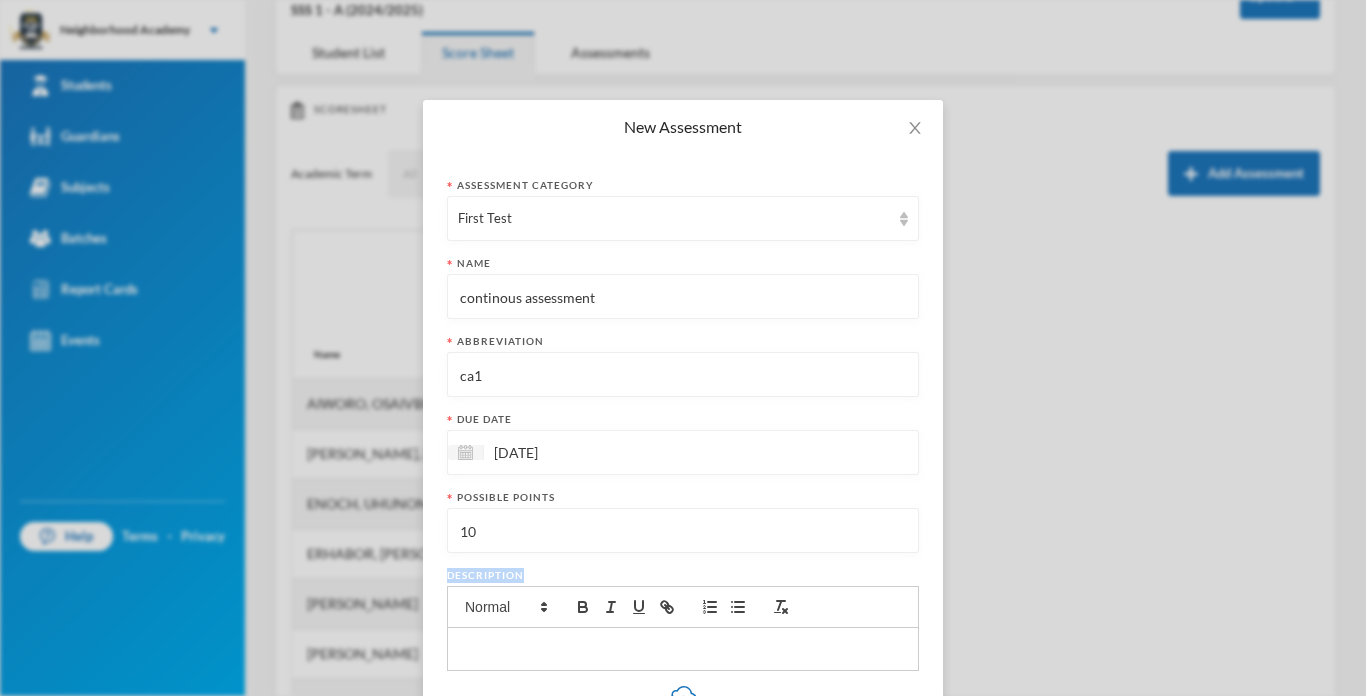 click on "Assessment category First Test Name continous assessment Abbreviation ca1 Due date [DATE] Possible points 10 Description                                                                             Upload files You can also upload files by clicking here Show more Extra points Include in final grade Show To Students Immediately Show scores to students Display score as Points Cancel Save Assessment" at bounding box center [683, 524] 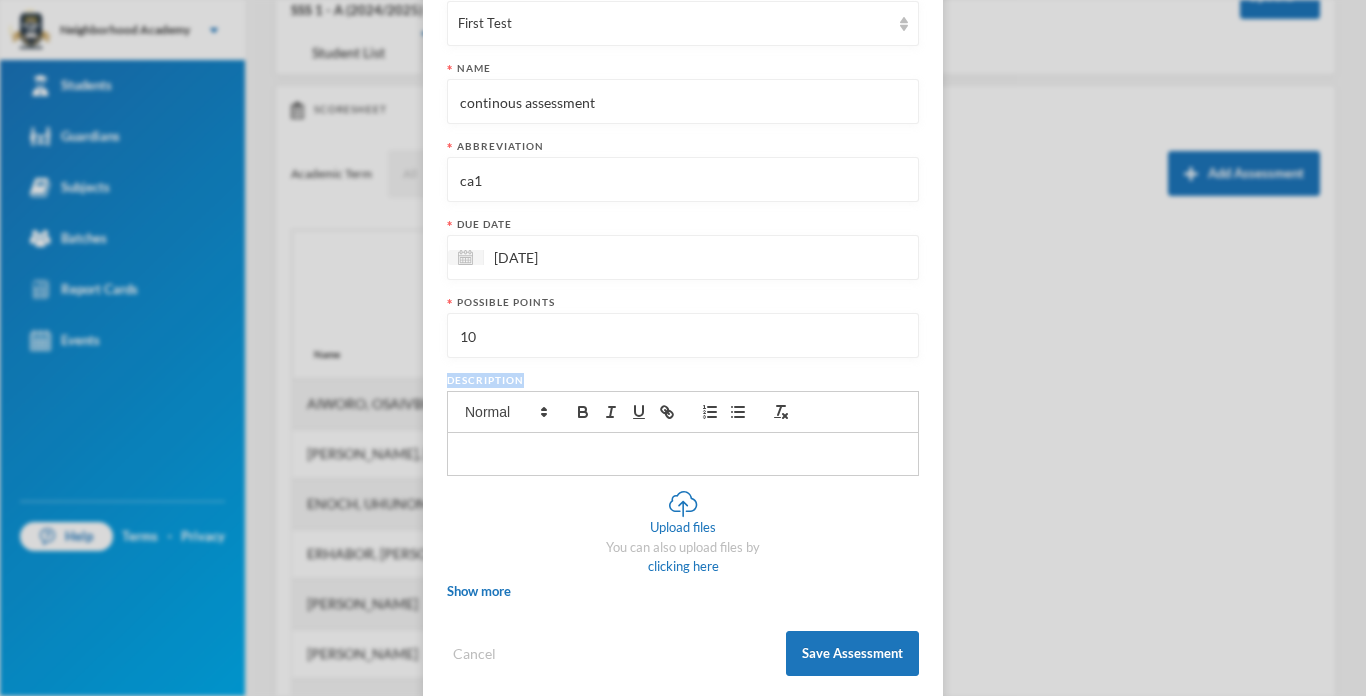 scroll, scrollTop: 223, scrollLeft: 0, axis: vertical 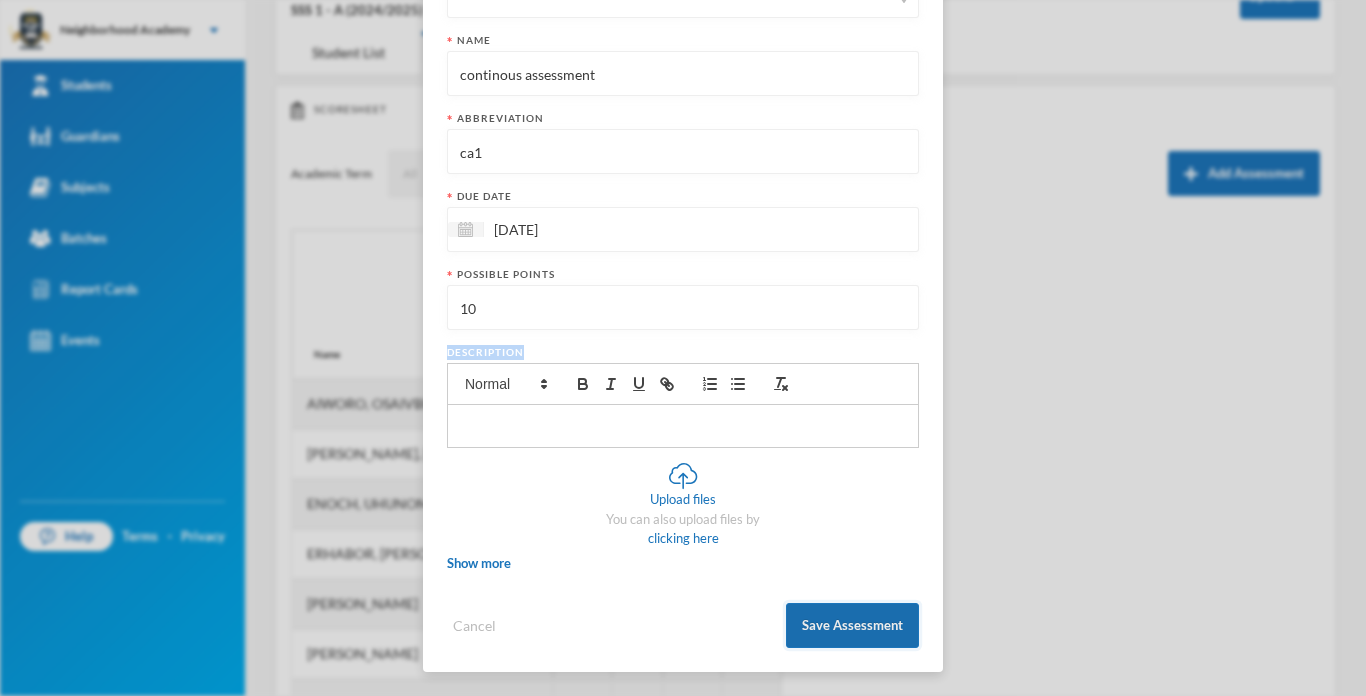 click on "Save Assessment" at bounding box center [852, 625] 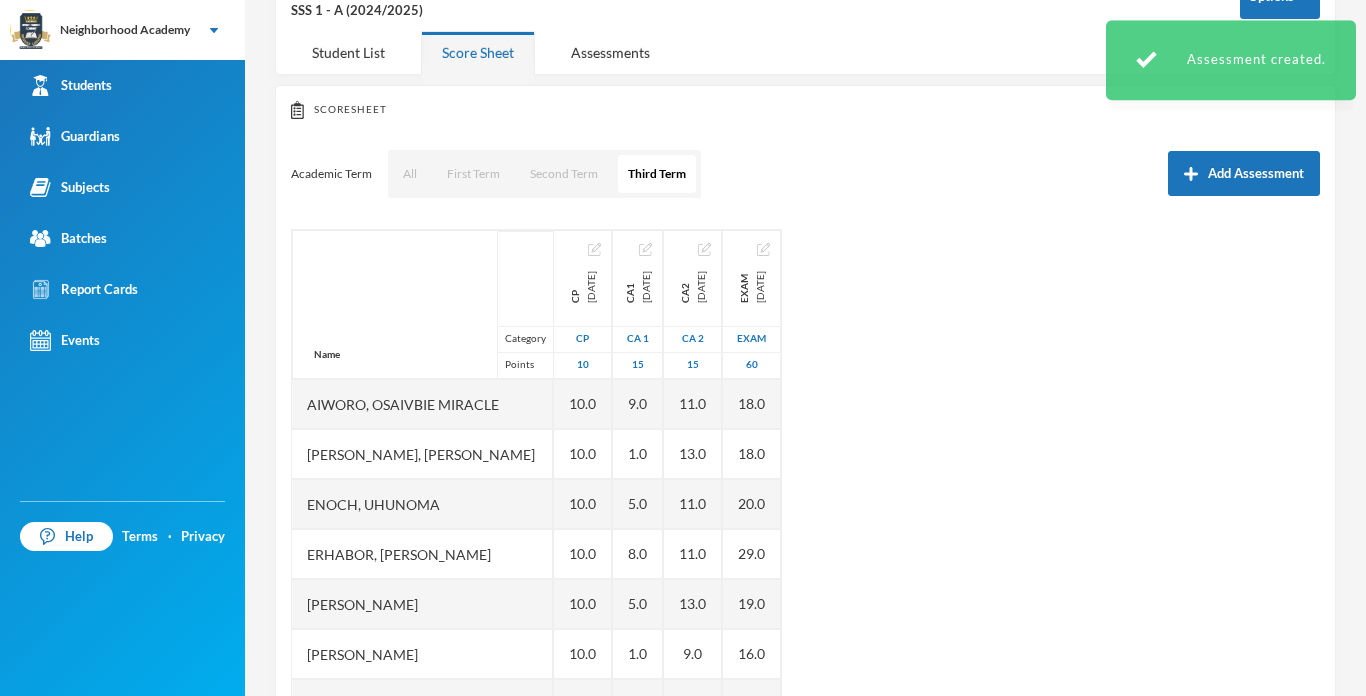 scroll, scrollTop: 123, scrollLeft: 0, axis: vertical 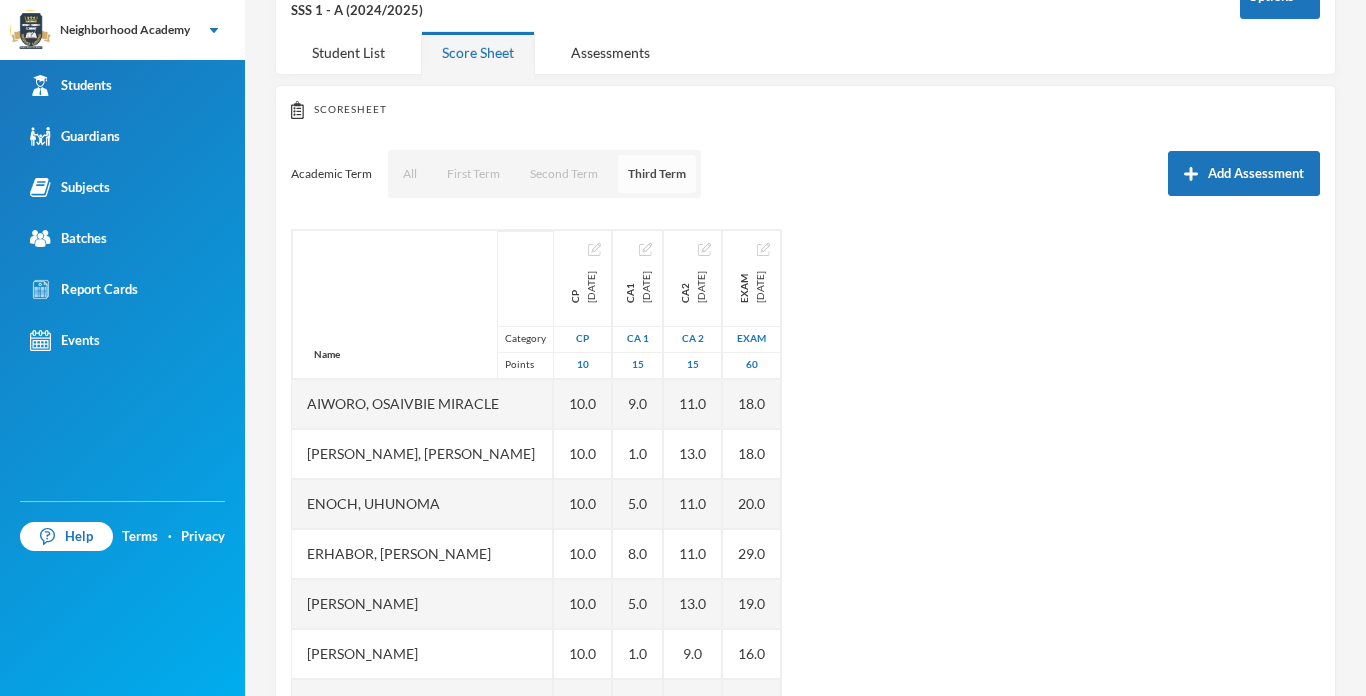 click on "Third Term" at bounding box center [657, 174] 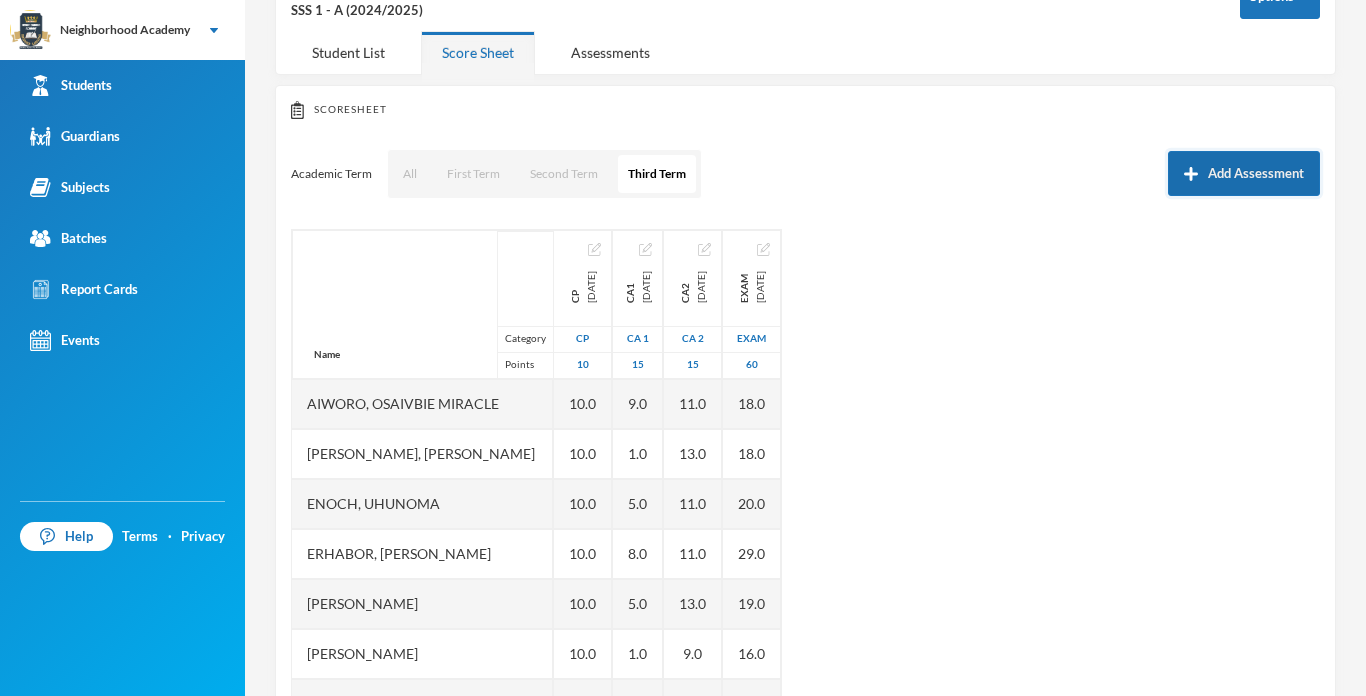 click on "Add Assessment" at bounding box center [1244, 173] 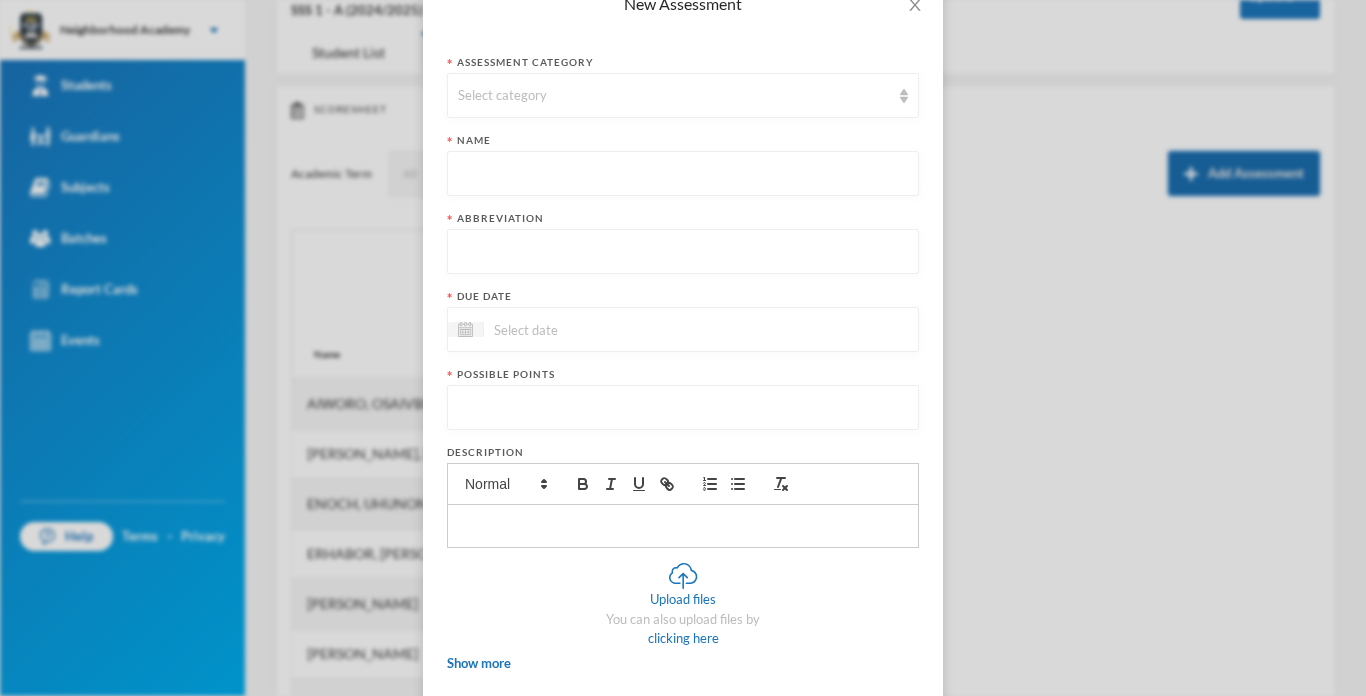 scroll, scrollTop: 0, scrollLeft: 0, axis: both 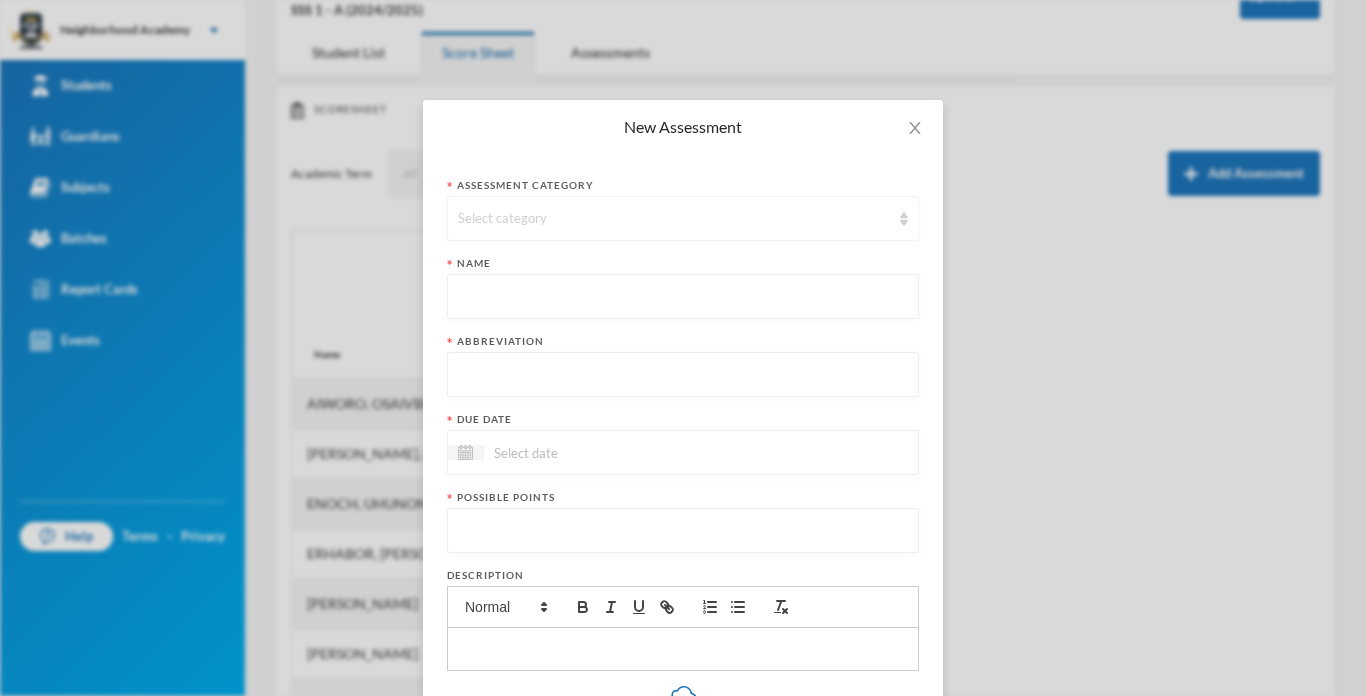 click on "Select category" at bounding box center (683, 218) 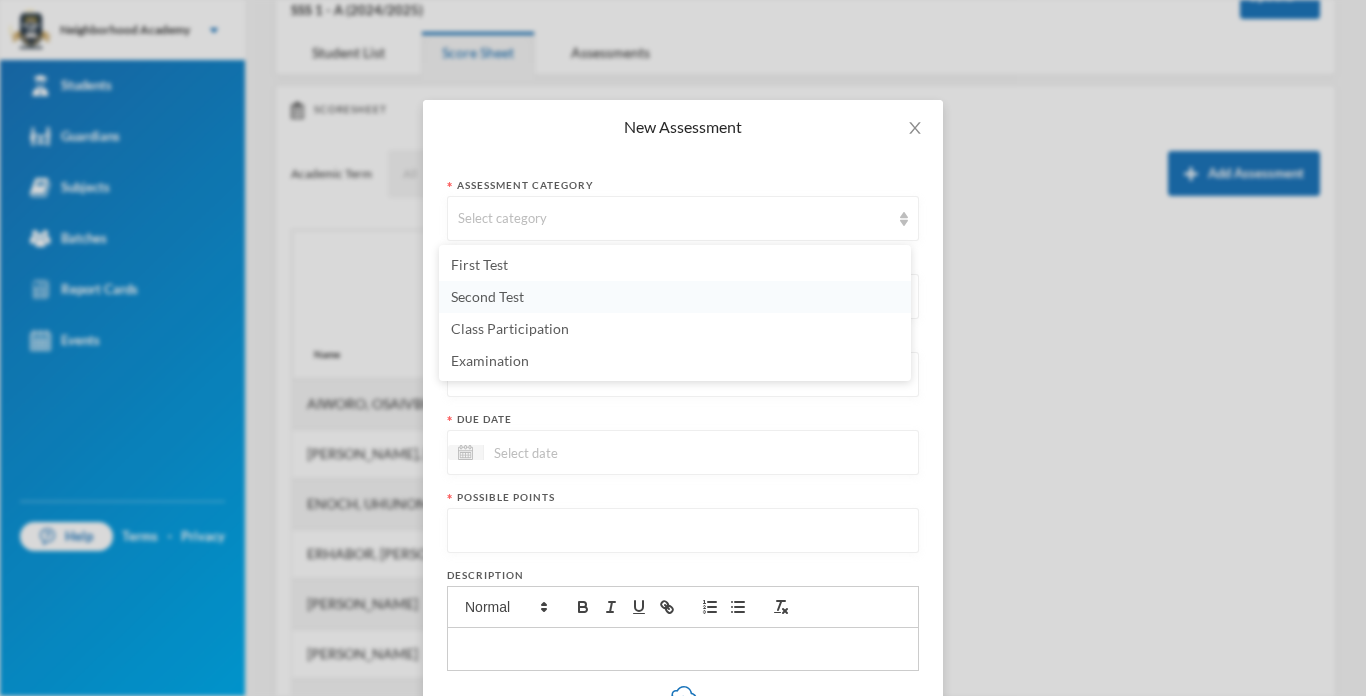 click on "Second Test" at bounding box center [487, 296] 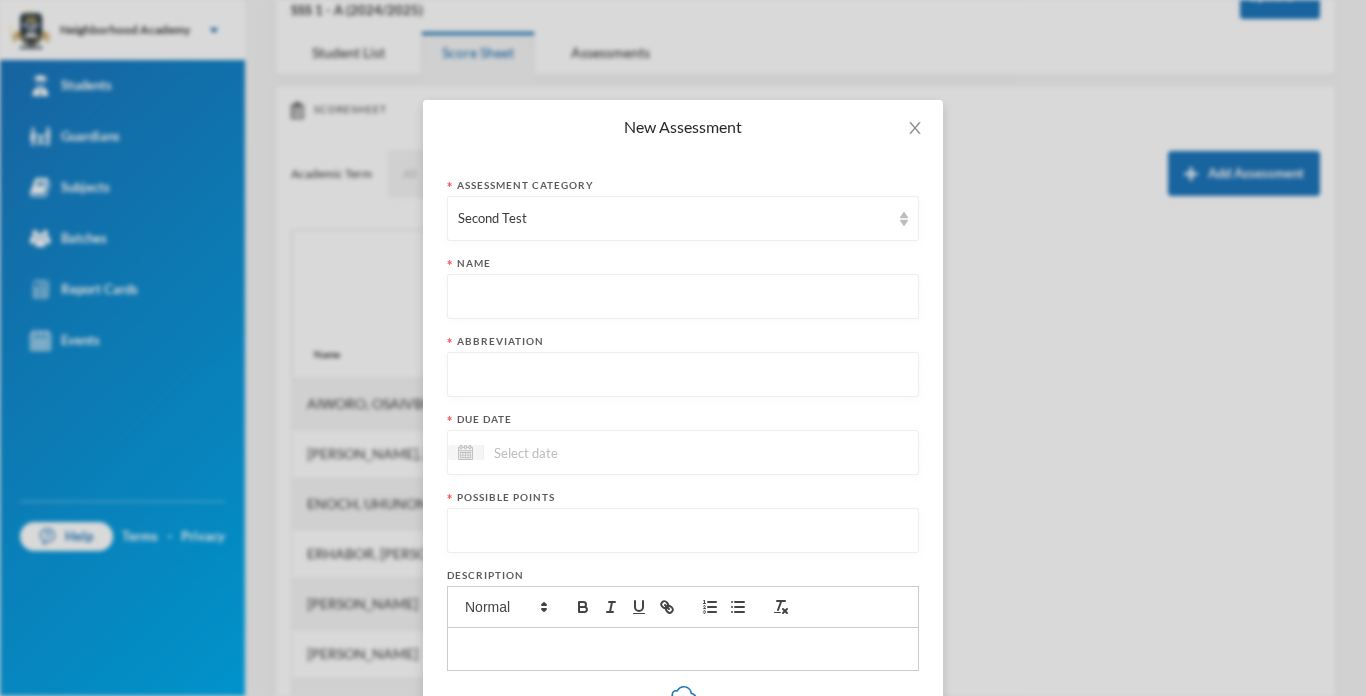 click at bounding box center [683, 297] 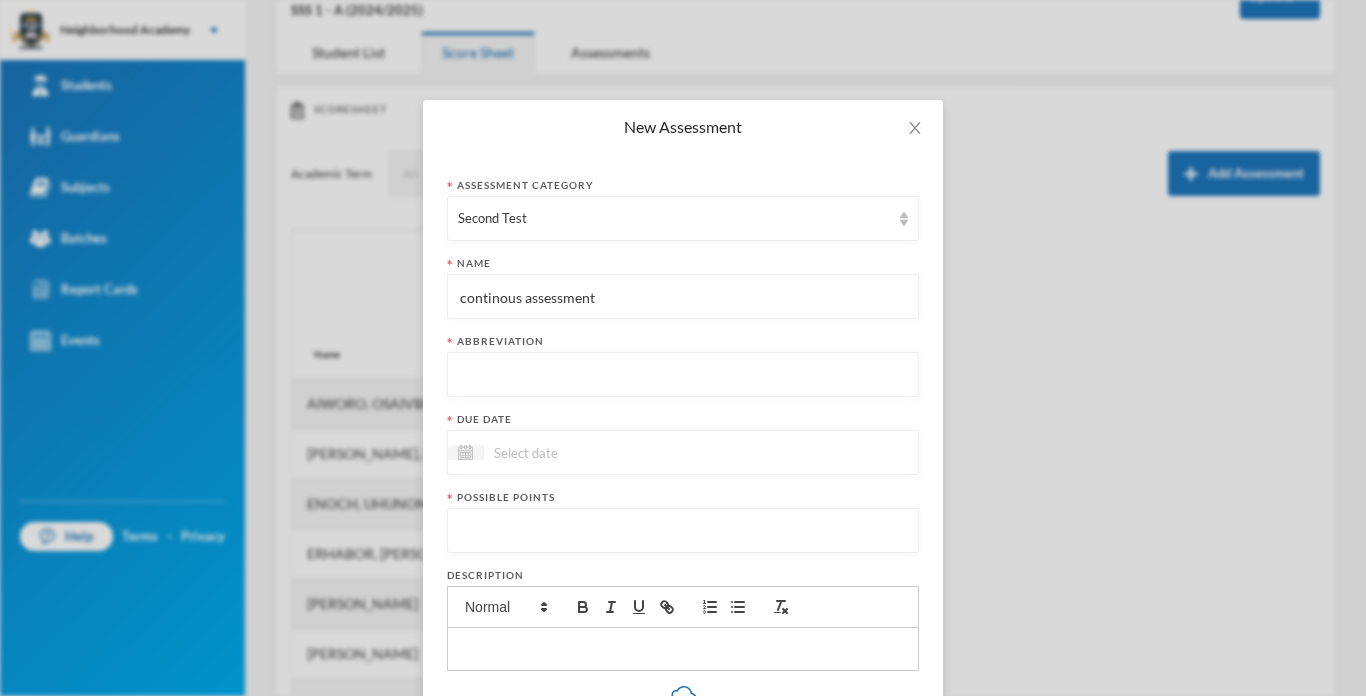type on "continous assessment" 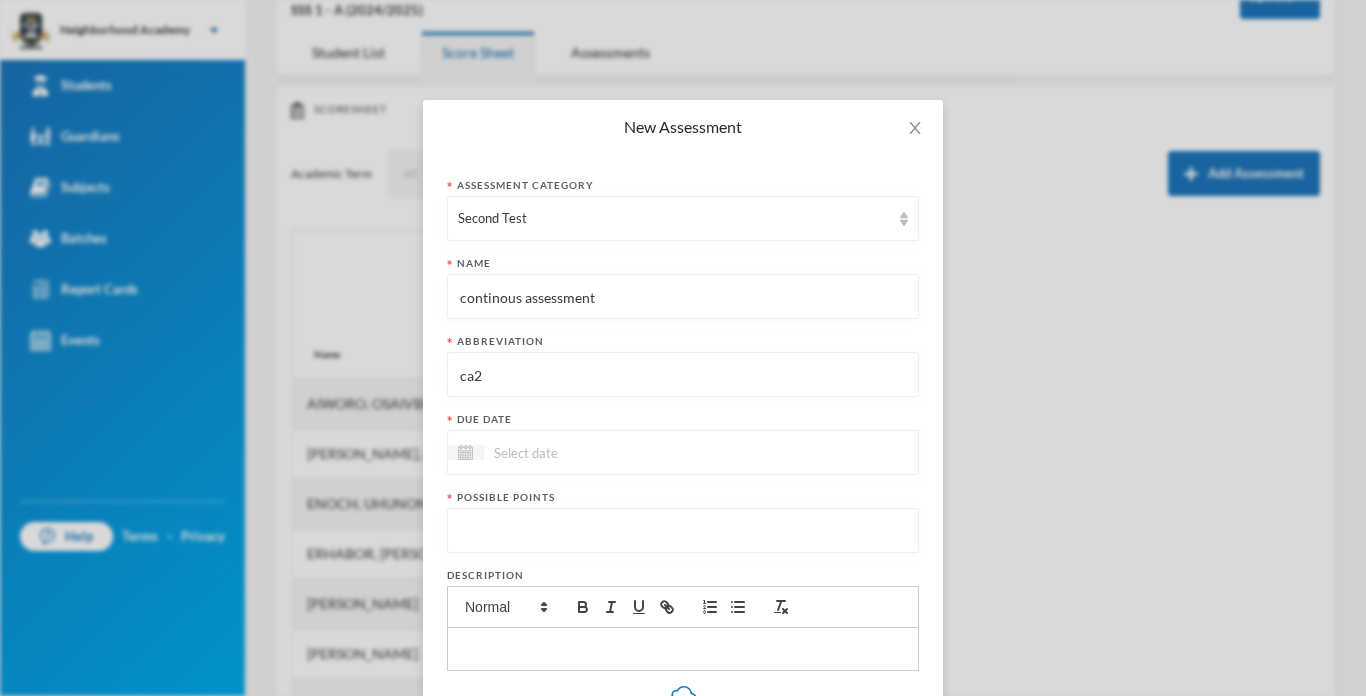type on "ca2" 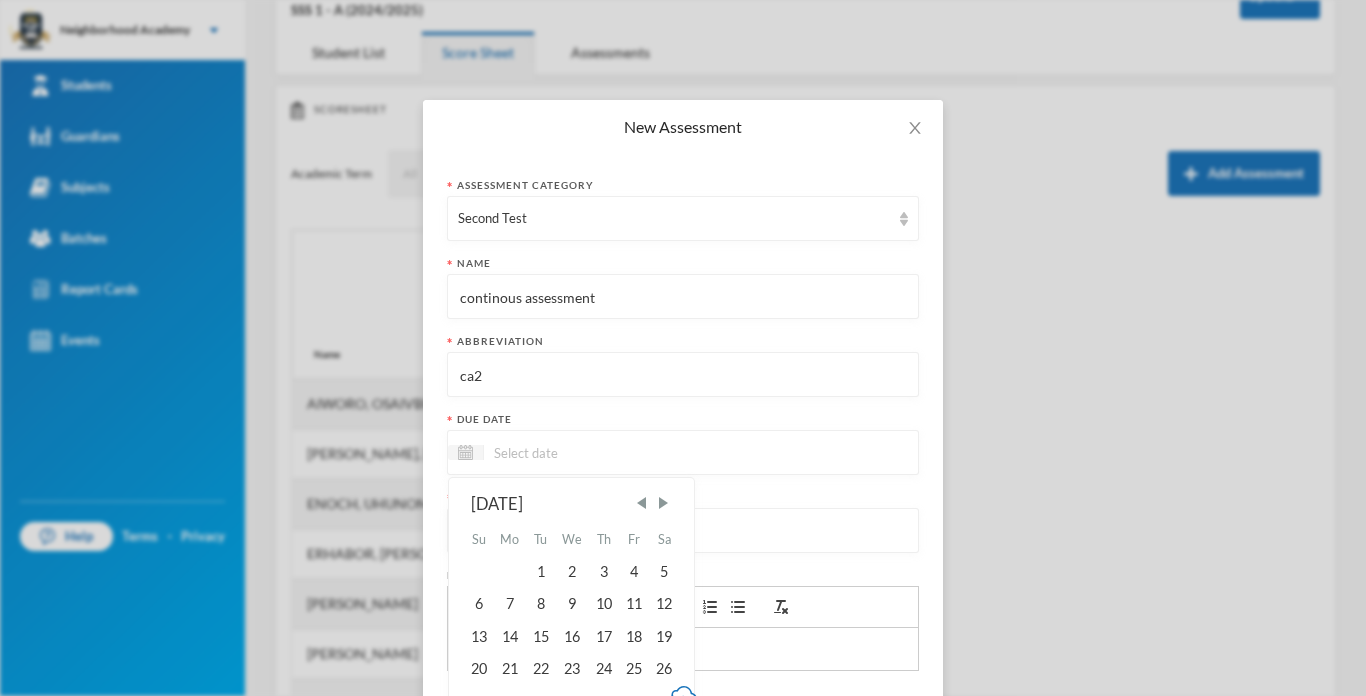 type on "9" 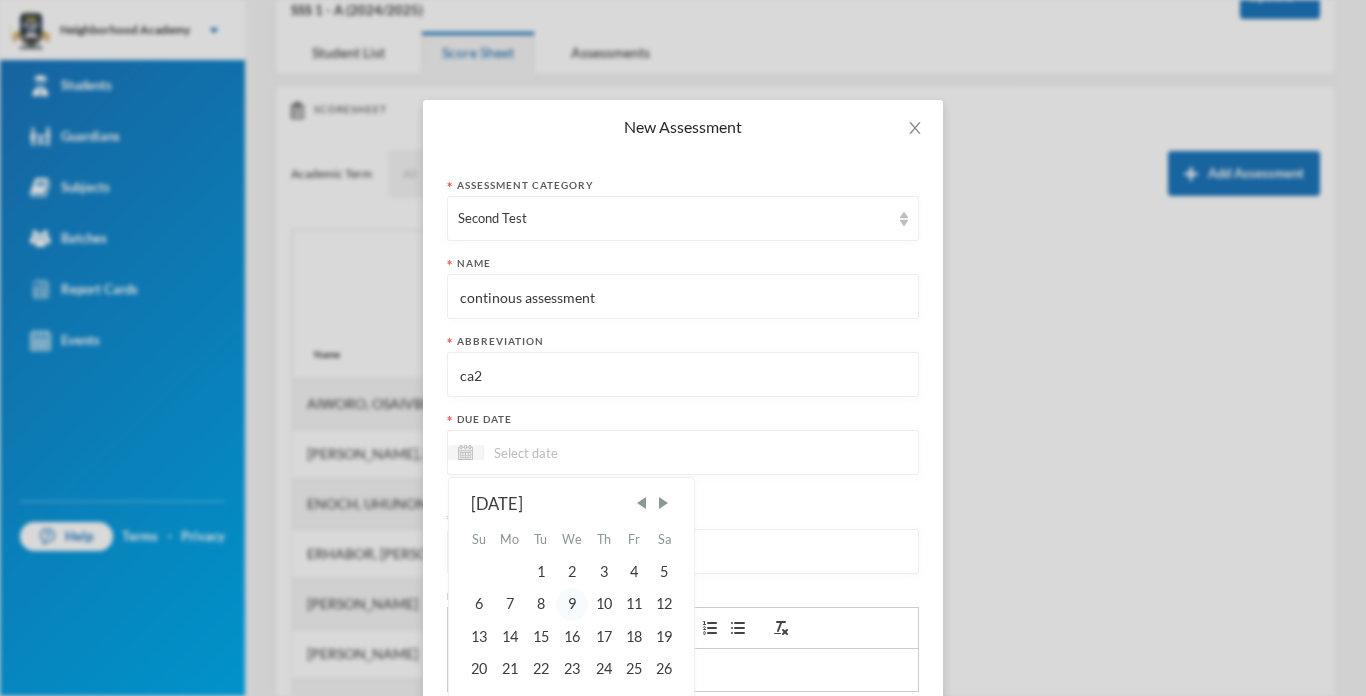 click on "9" at bounding box center (572, 604) 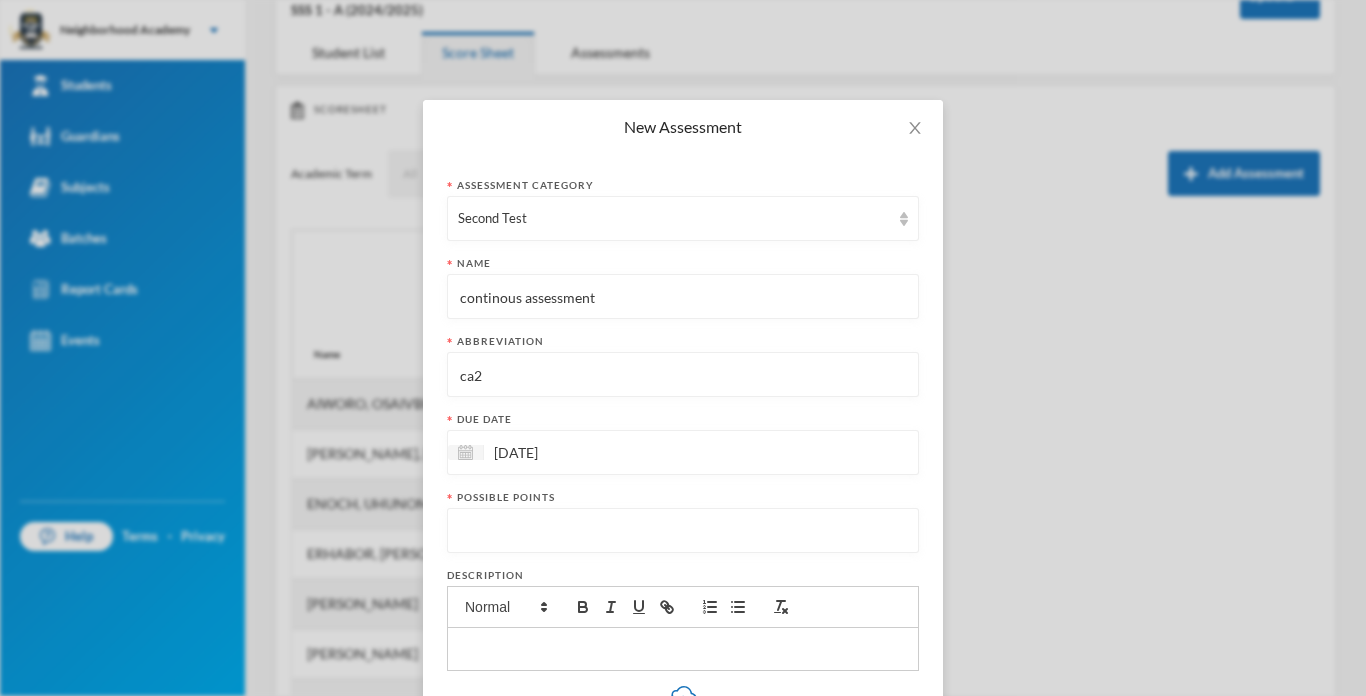 click at bounding box center (683, 531) 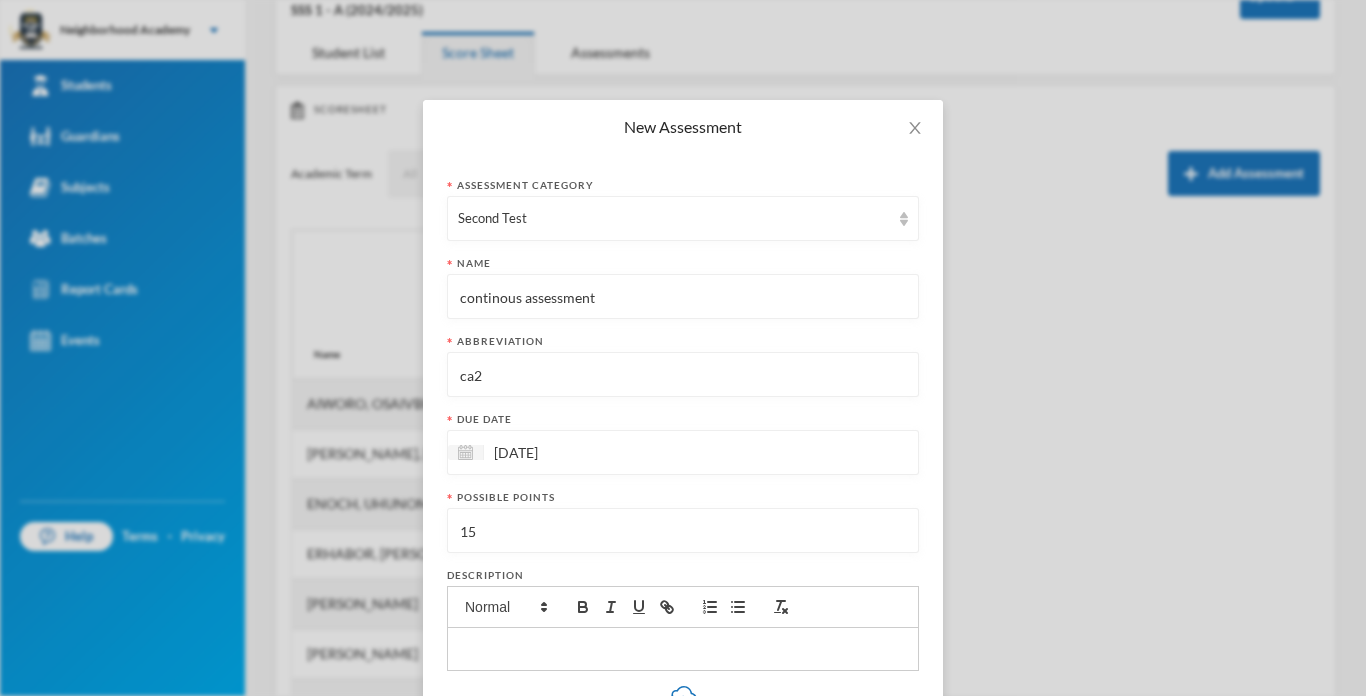 type on "15" 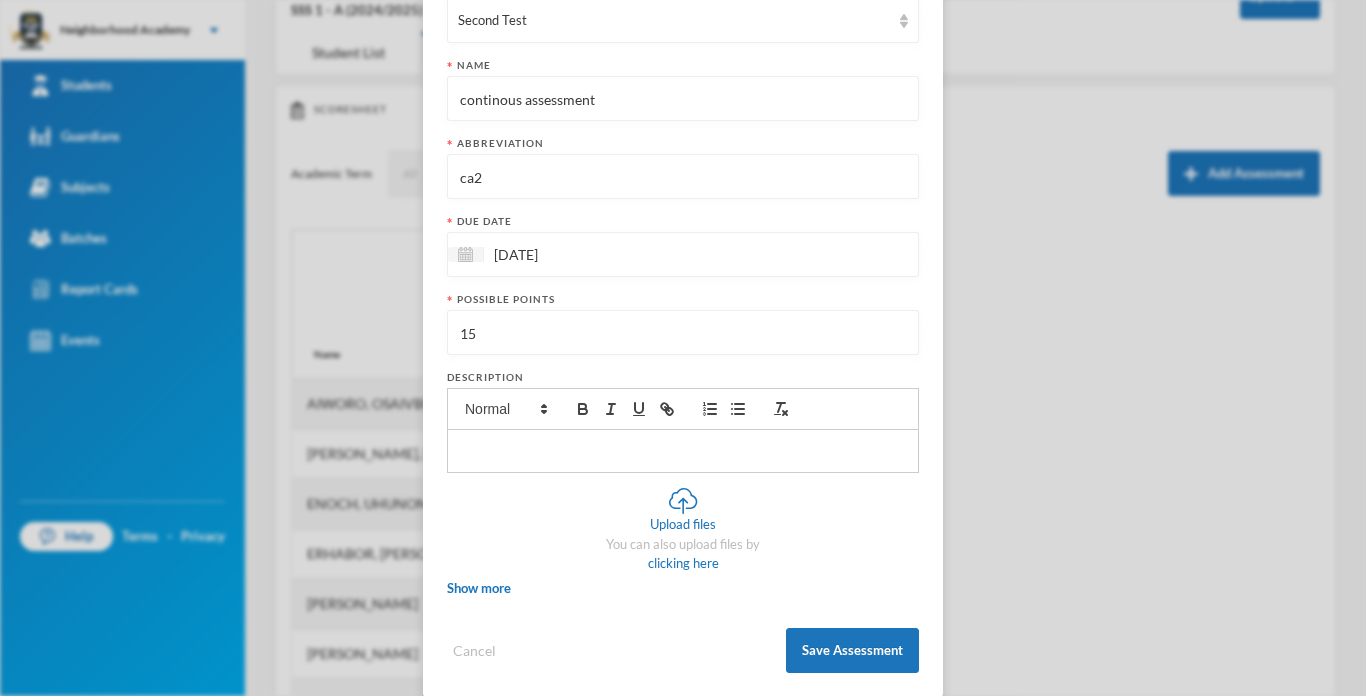 scroll, scrollTop: 223, scrollLeft: 0, axis: vertical 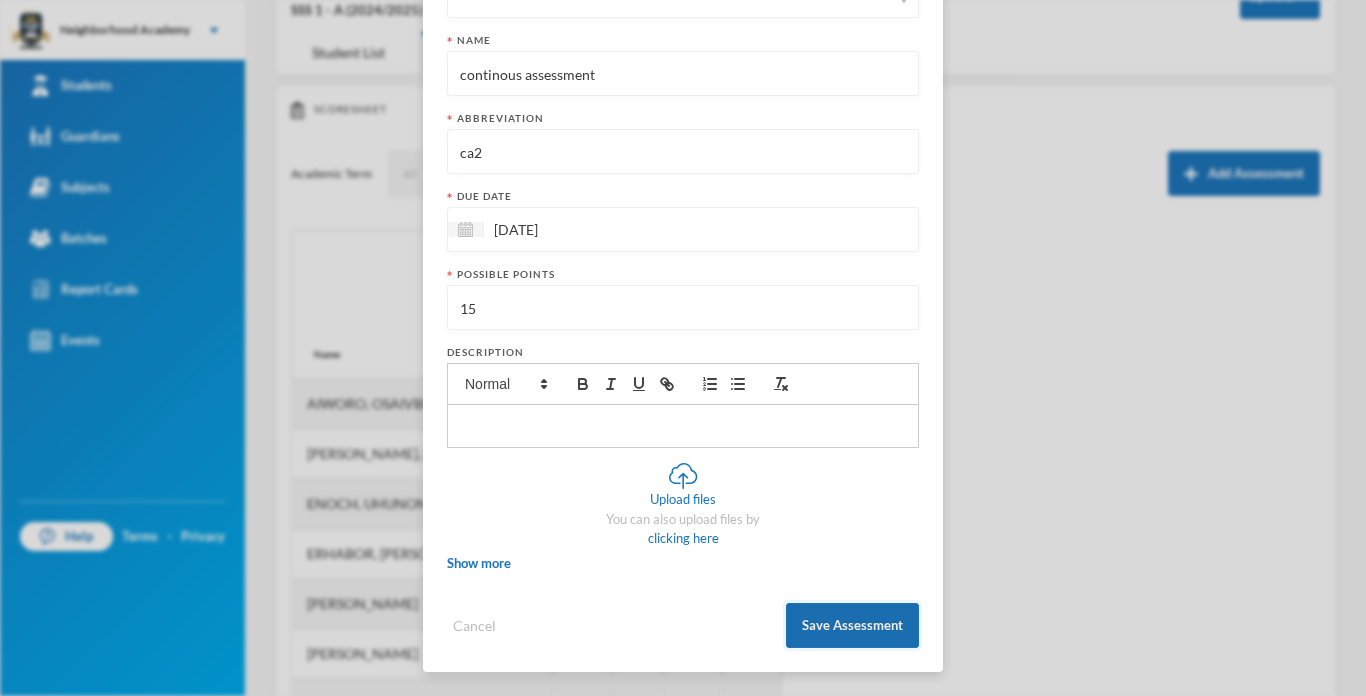 click on "Save Assessment" at bounding box center [852, 625] 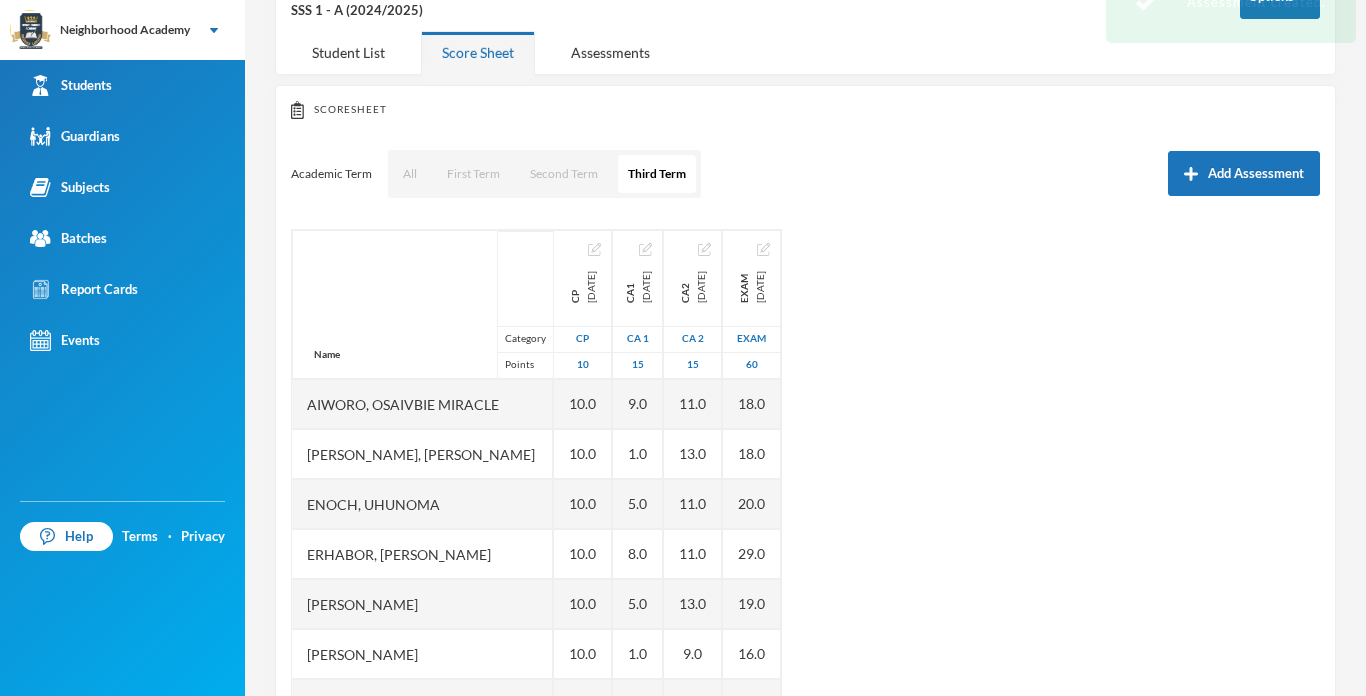 scroll, scrollTop: 123, scrollLeft: 0, axis: vertical 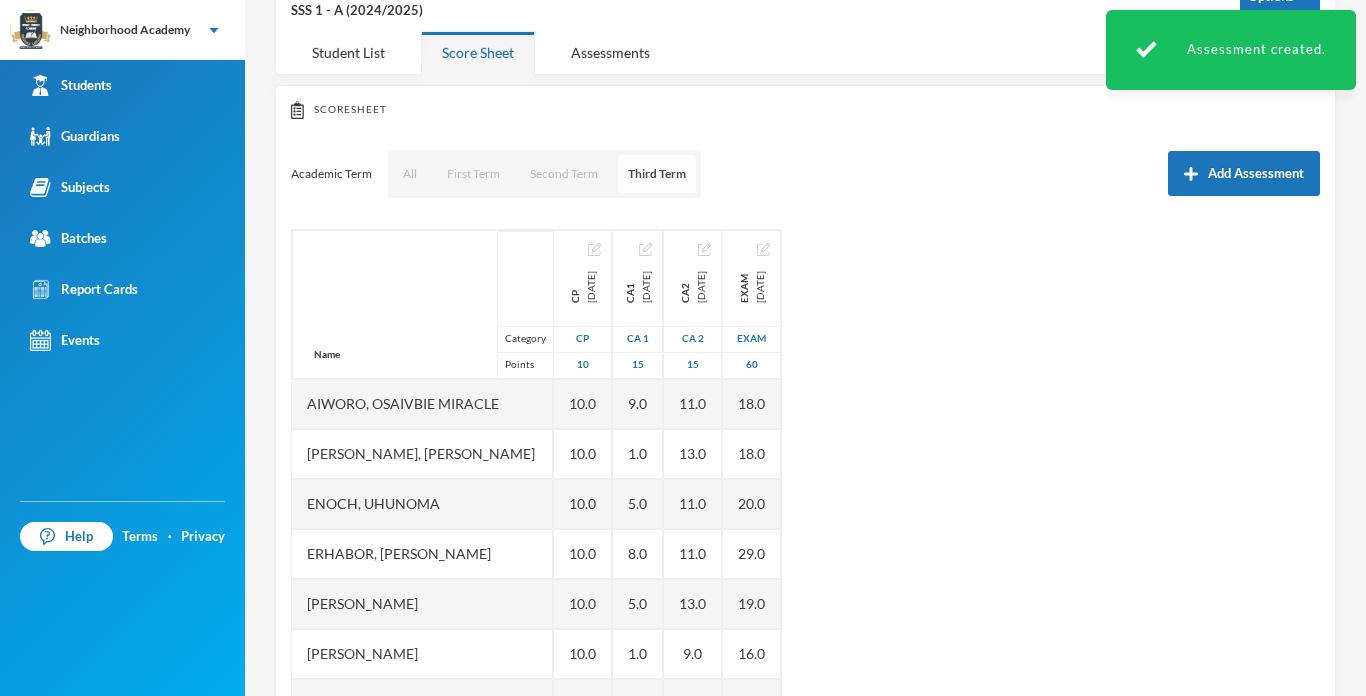 click on "Third Term" at bounding box center (657, 174) 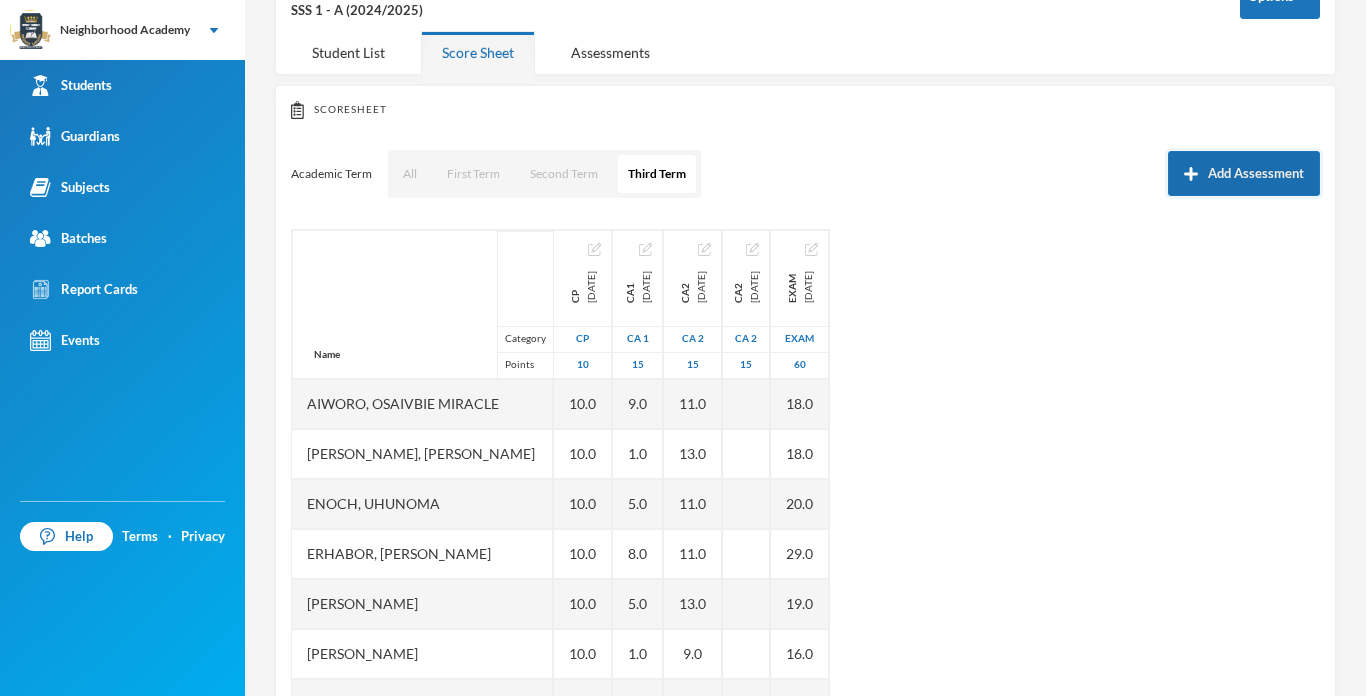 click on "Add Assessment" at bounding box center (1244, 173) 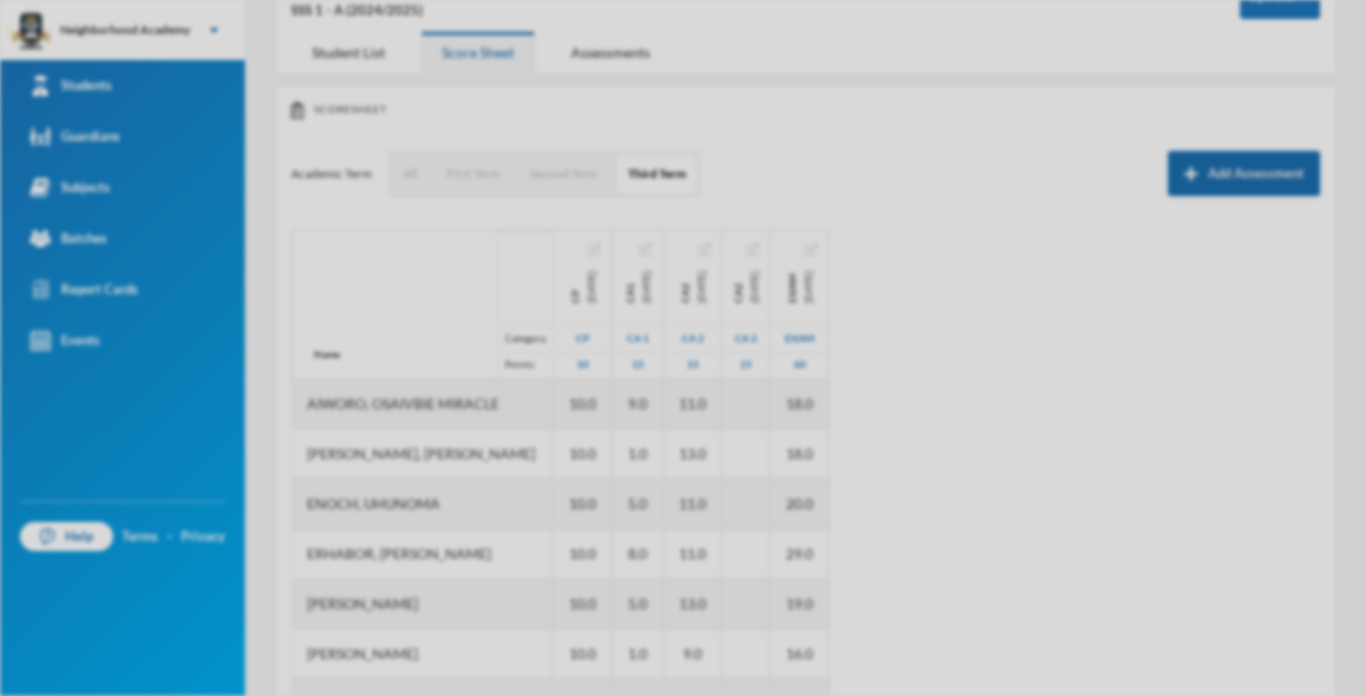scroll, scrollTop: 0, scrollLeft: 0, axis: both 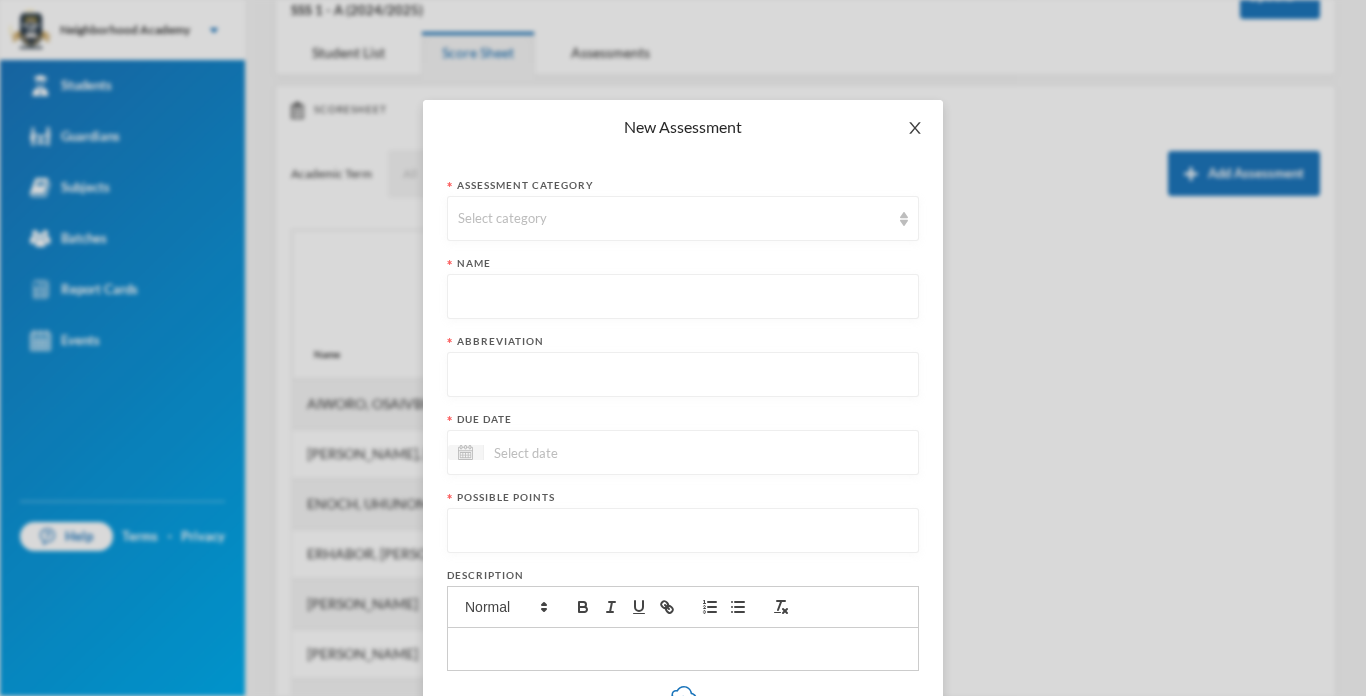 click 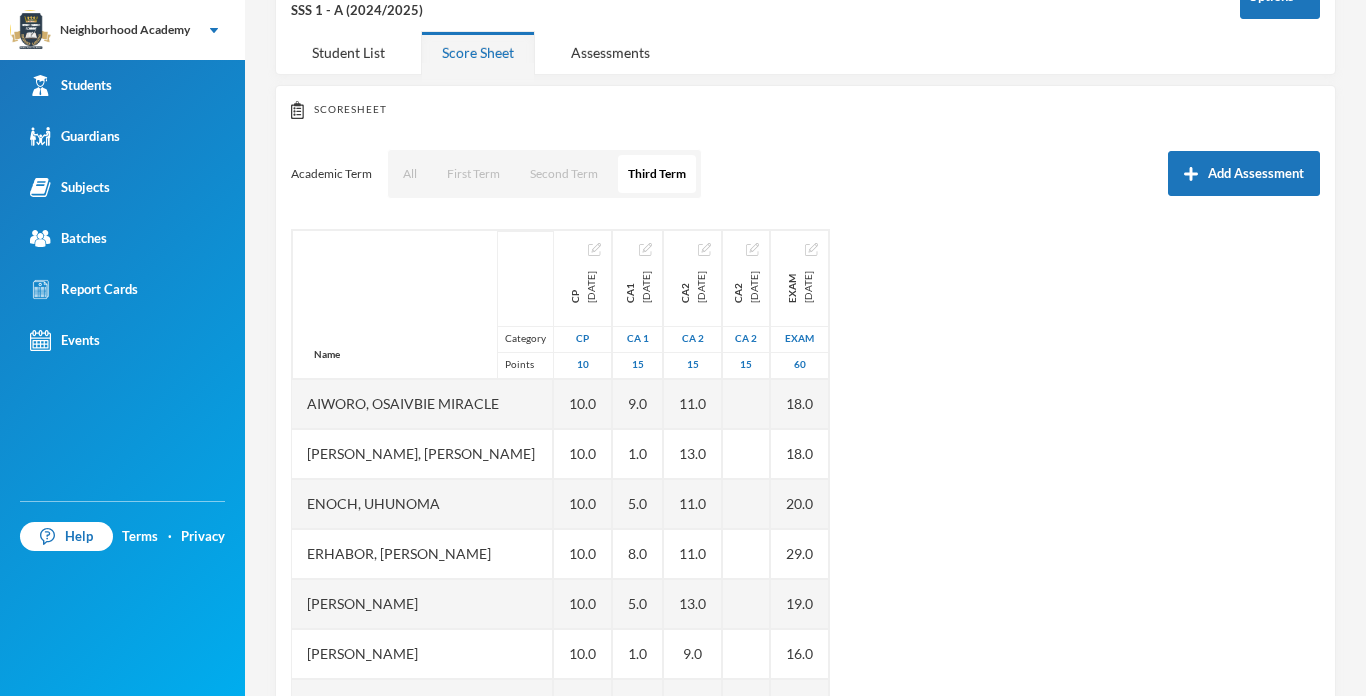 click on "Third Term" at bounding box center [657, 174] 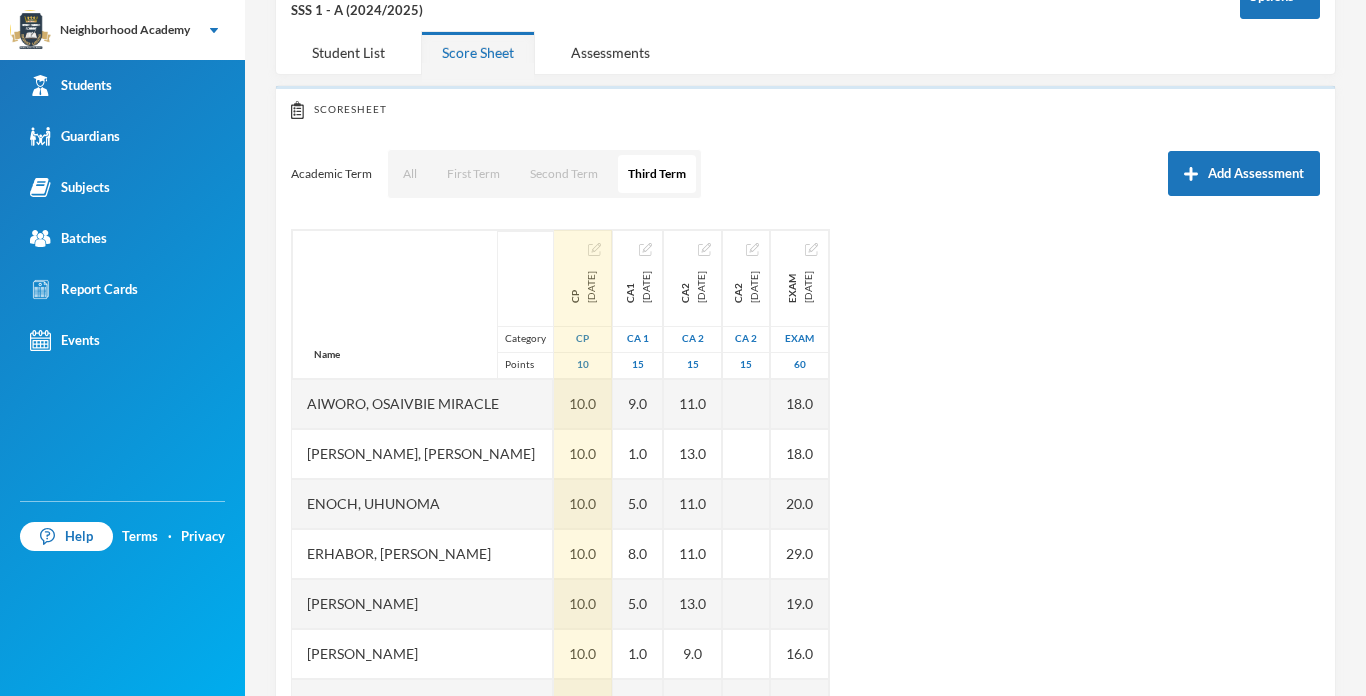 click on "CP" at bounding box center [582, 339] 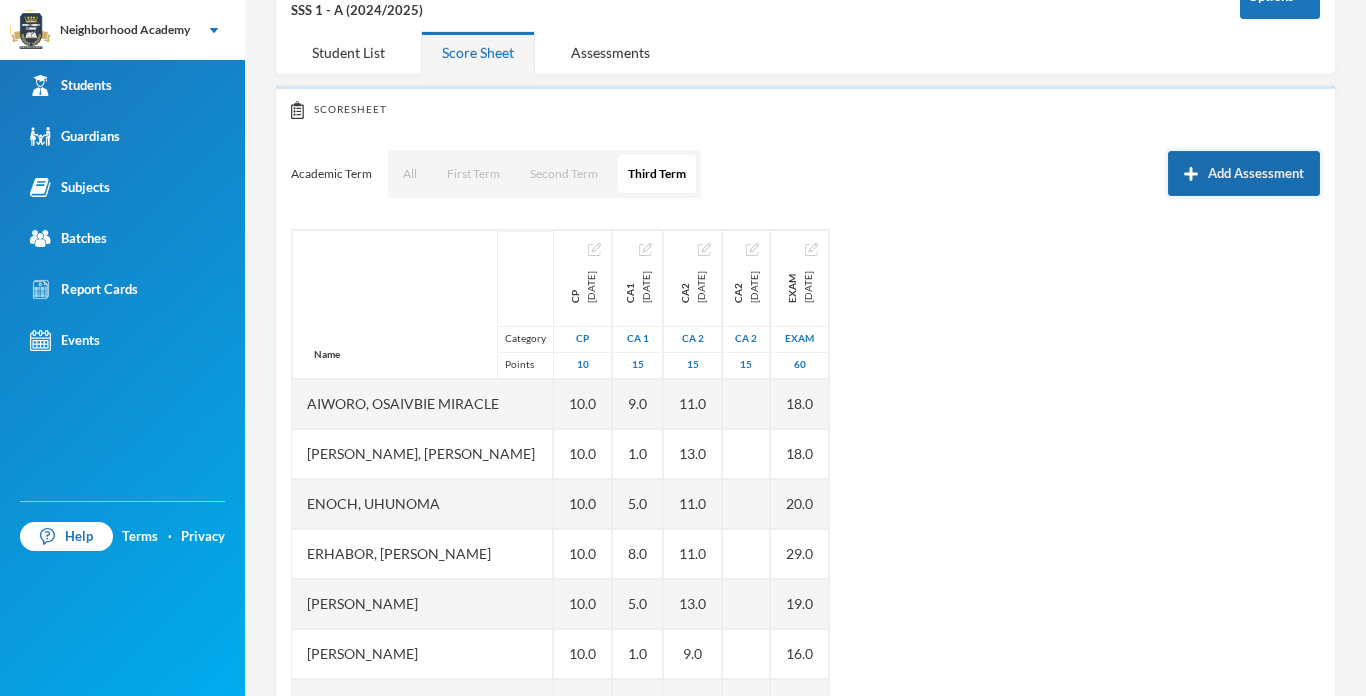 click on "CP" at bounding box center (582, 339) 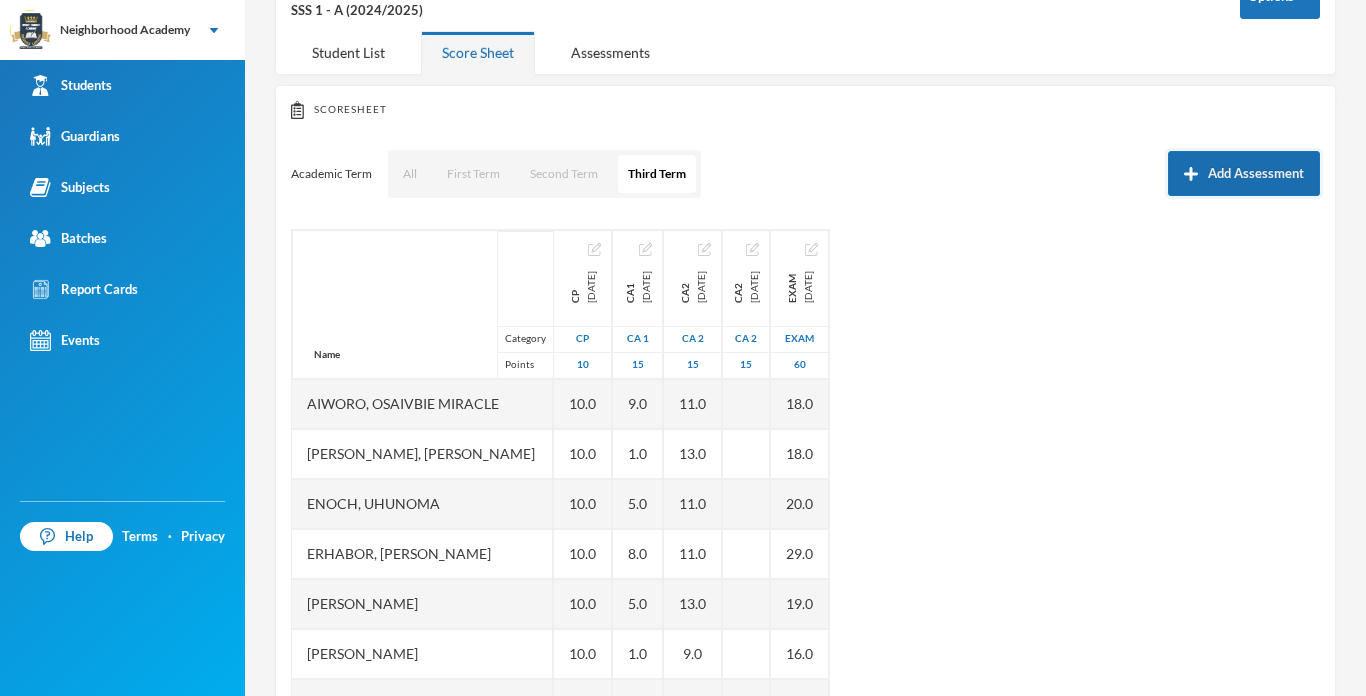 click on "Add Assessment" at bounding box center (1244, 173) 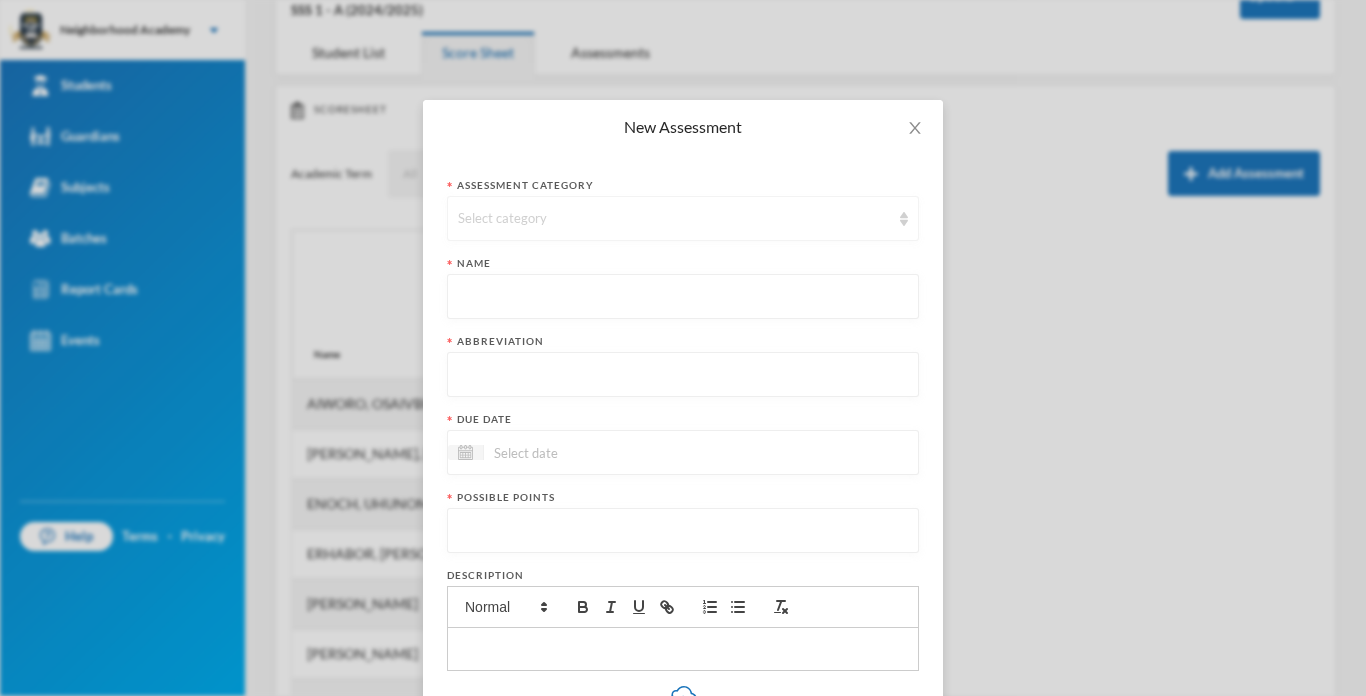 click on "Select category" at bounding box center [674, 219] 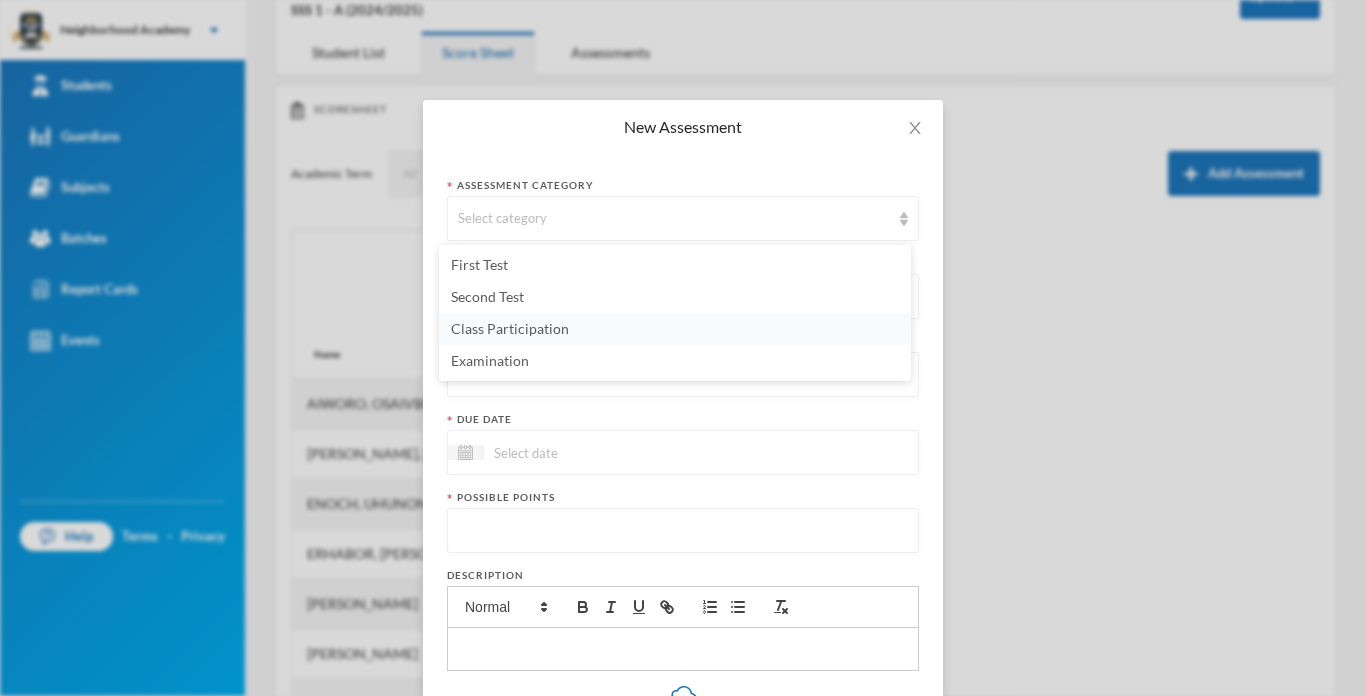 click on "Class Participation" at bounding box center [510, 328] 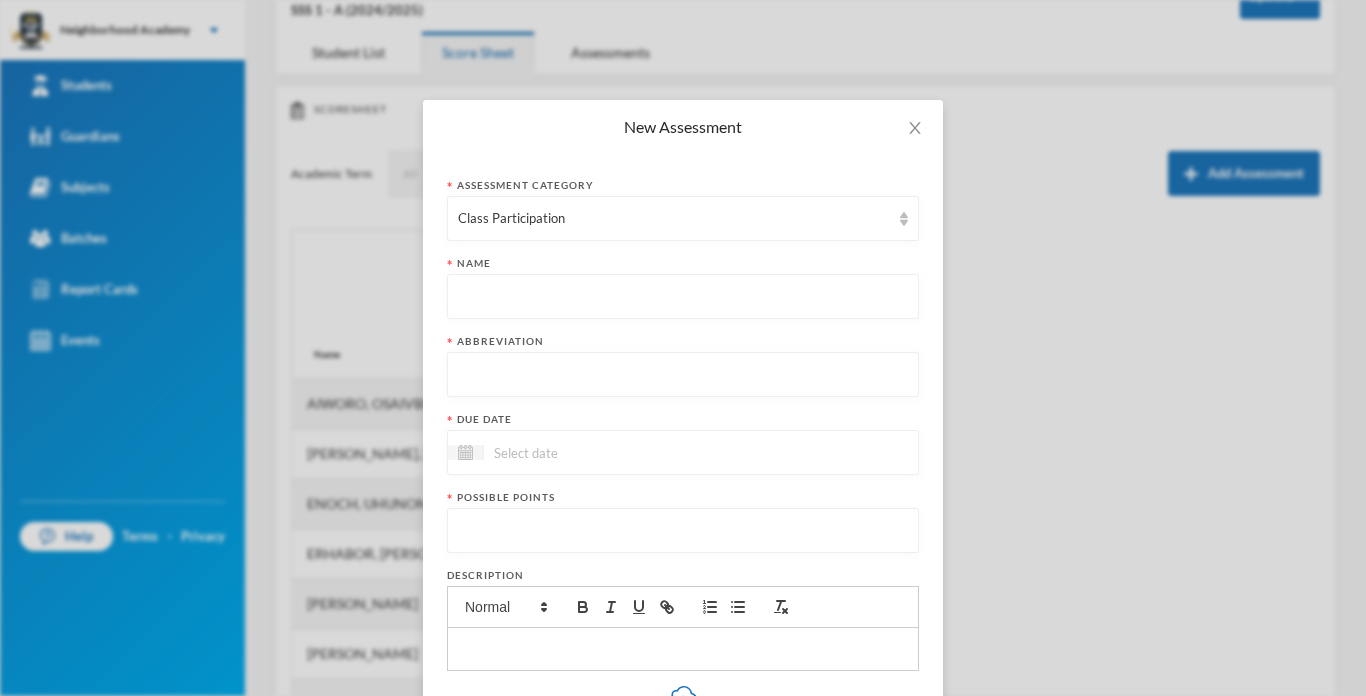 click at bounding box center [683, 297] 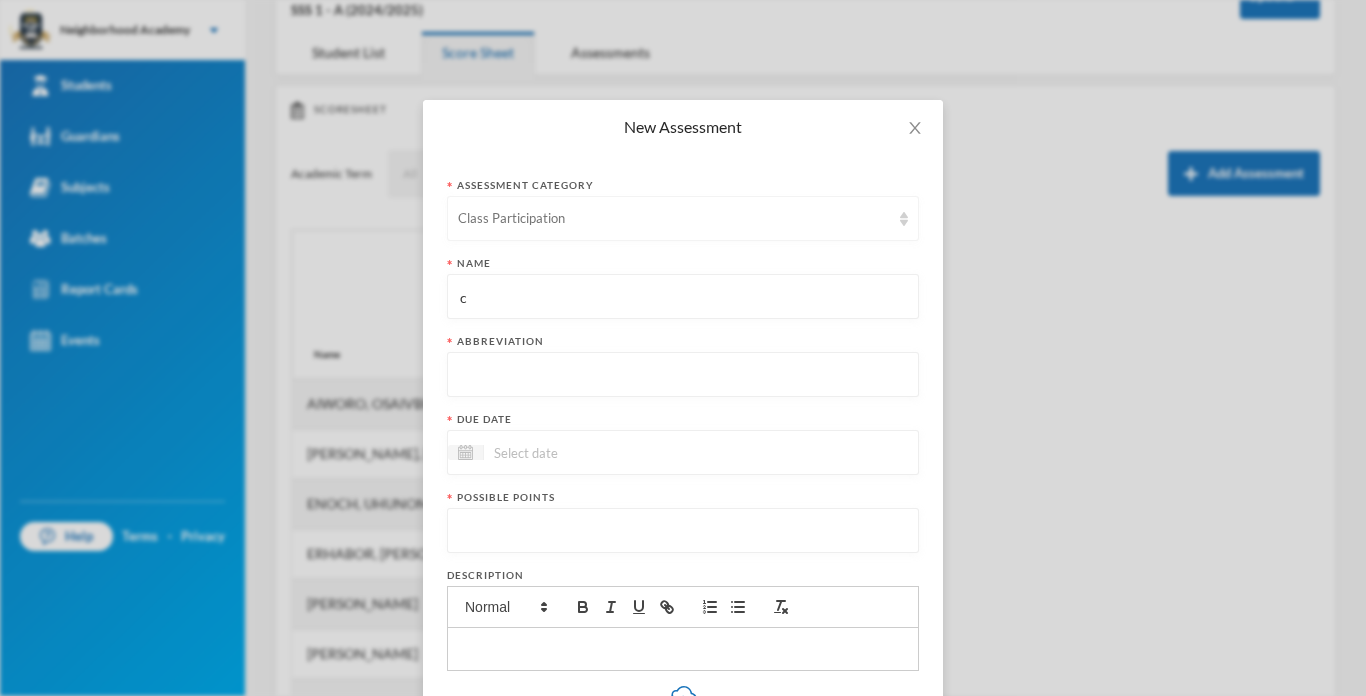 click at bounding box center (904, 219) 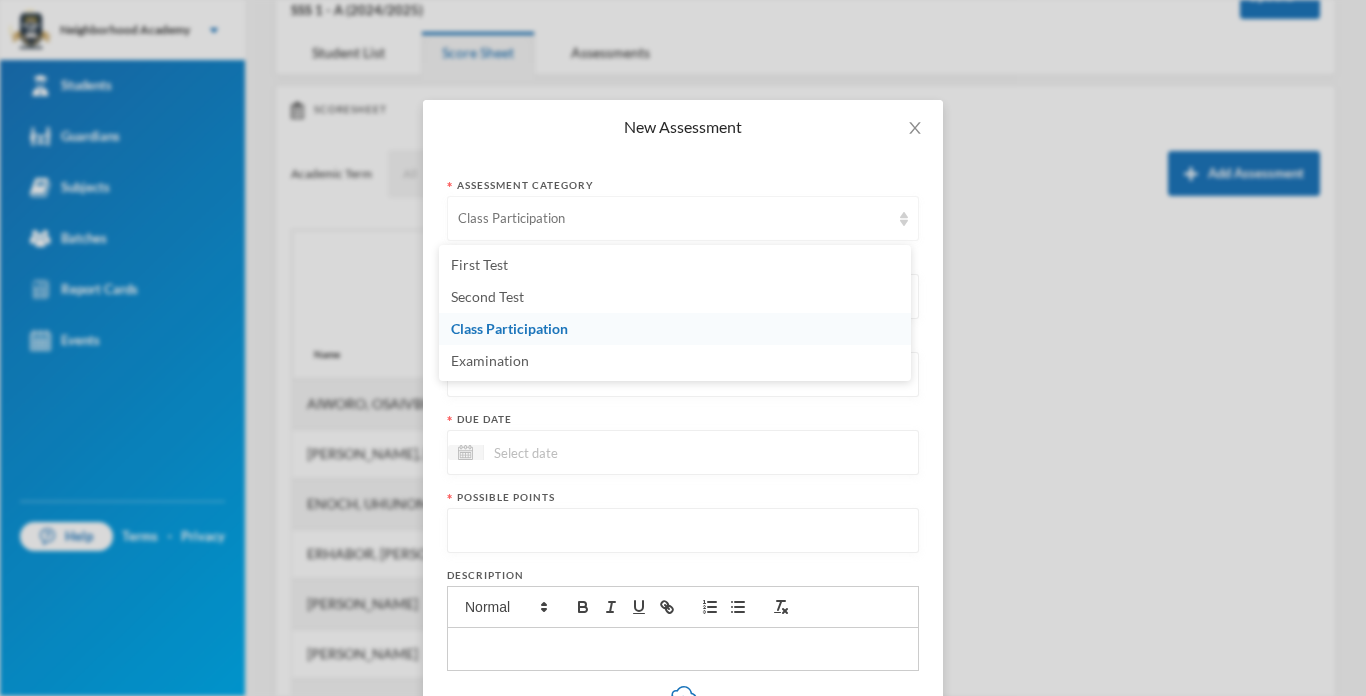 click at bounding box center (904, 219) 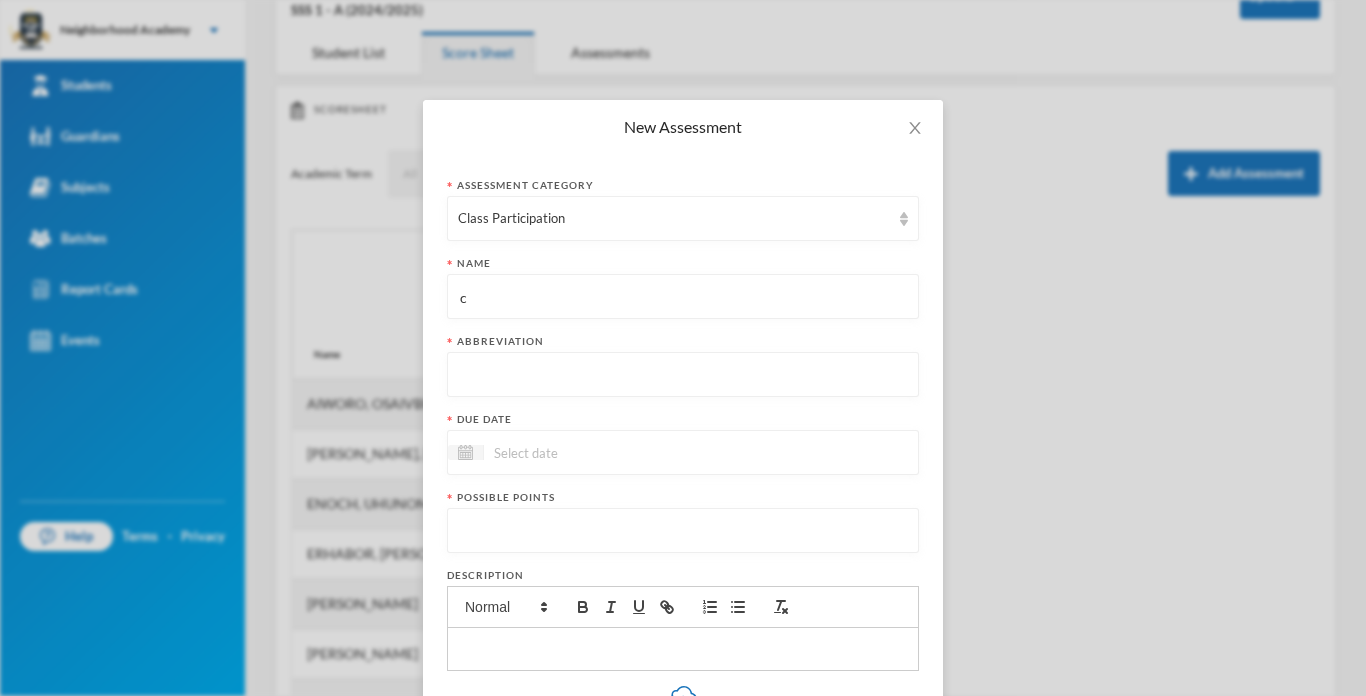 click on "c" at bounding box center [683, 297] 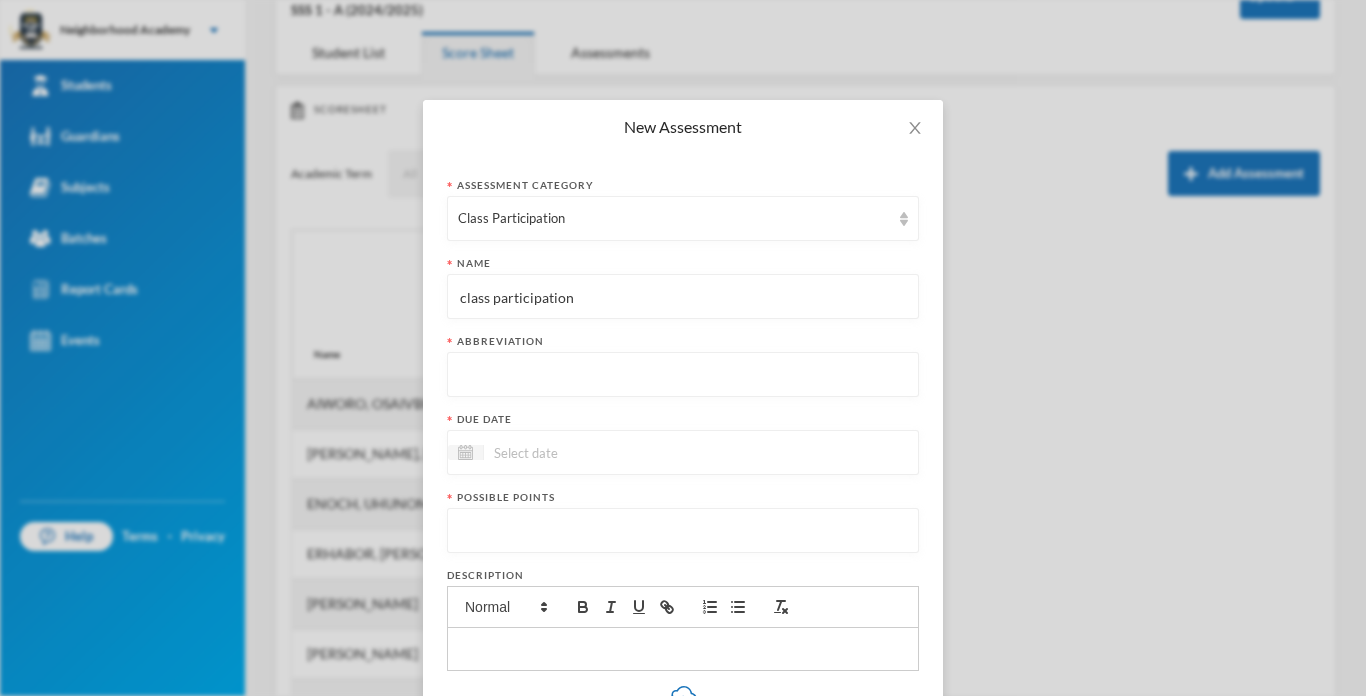 type on "class participation" 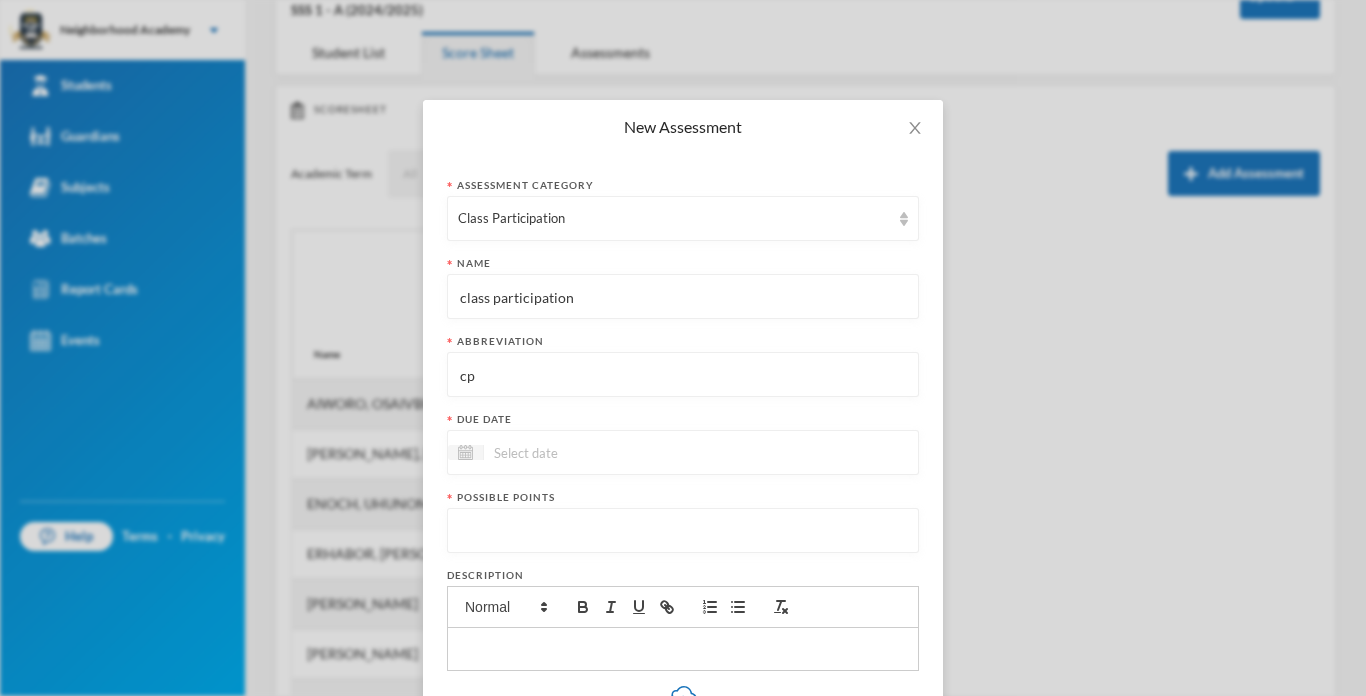 type on "cp" 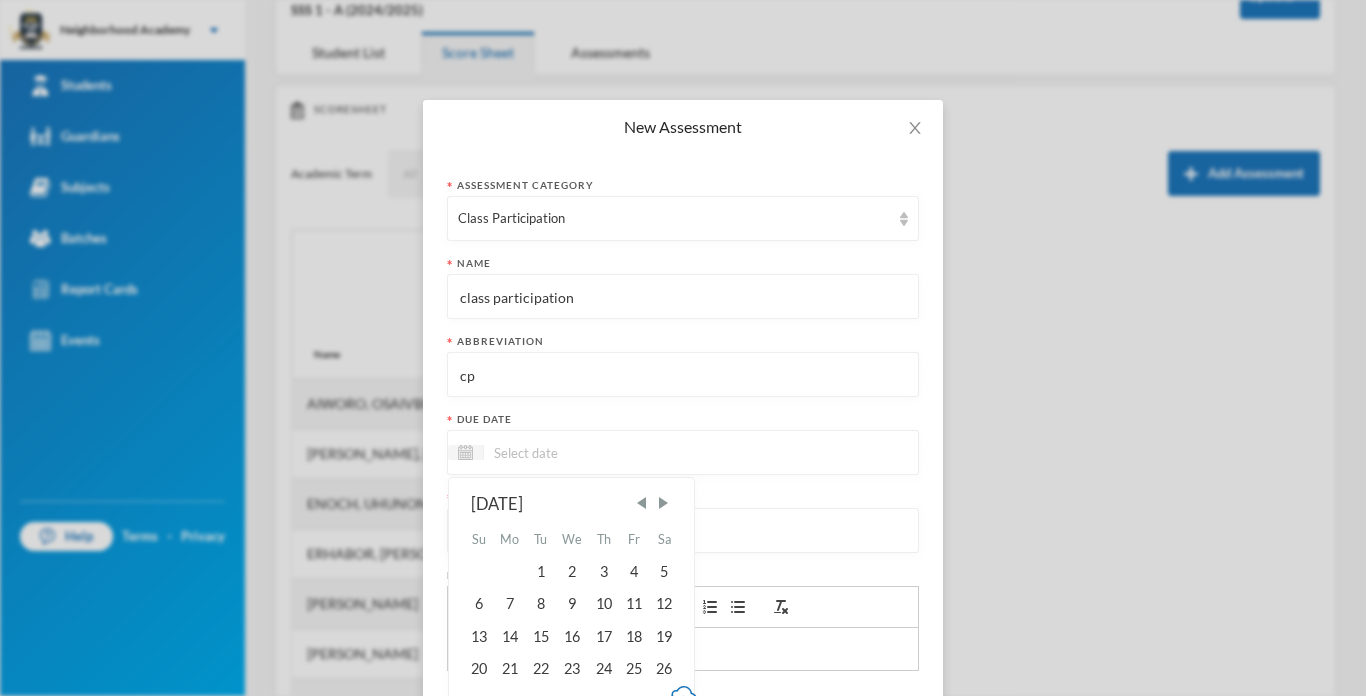 click at bounding box center (568, 452) 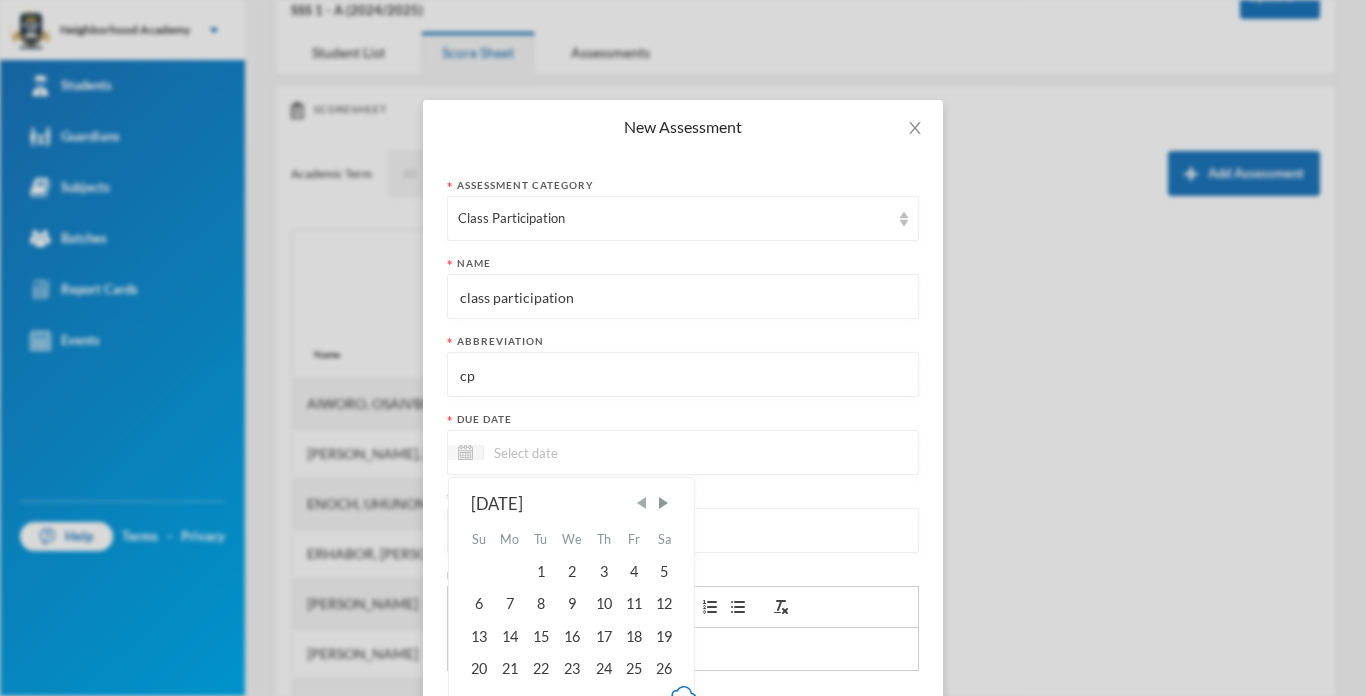 click at bounding box center [642, 503] 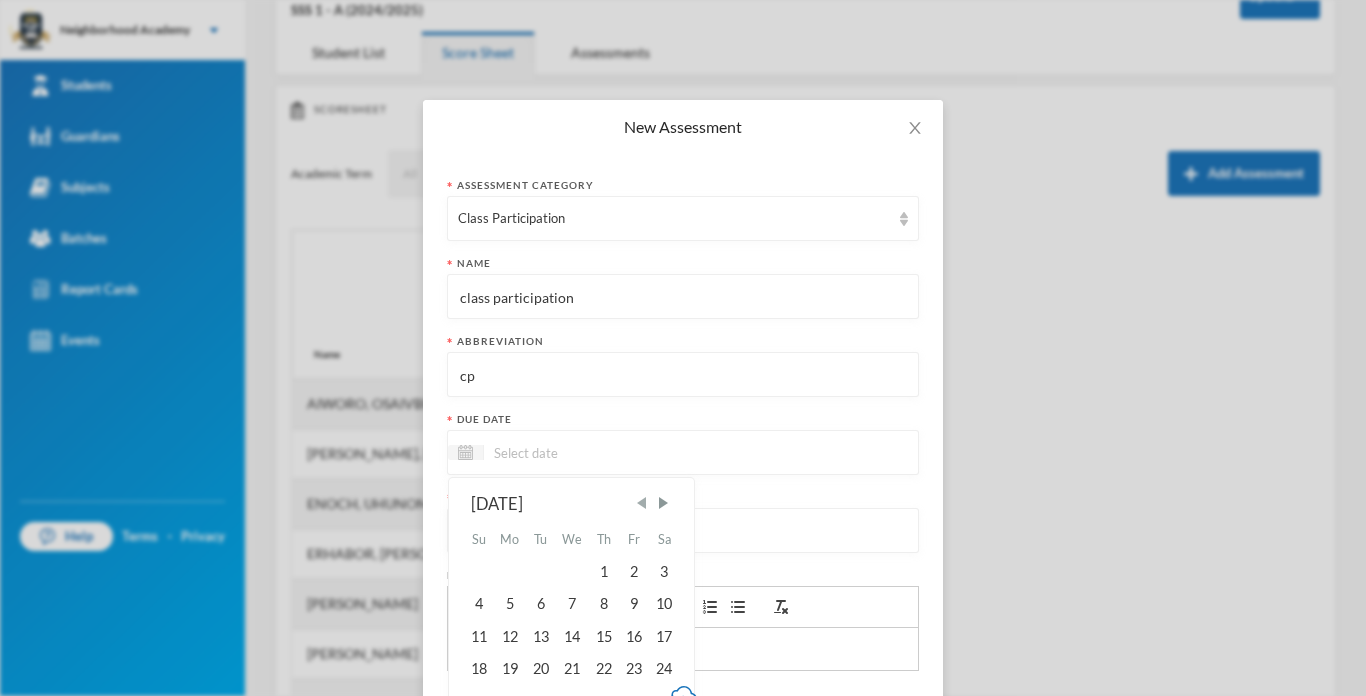 click at bounding box center (642, 503) 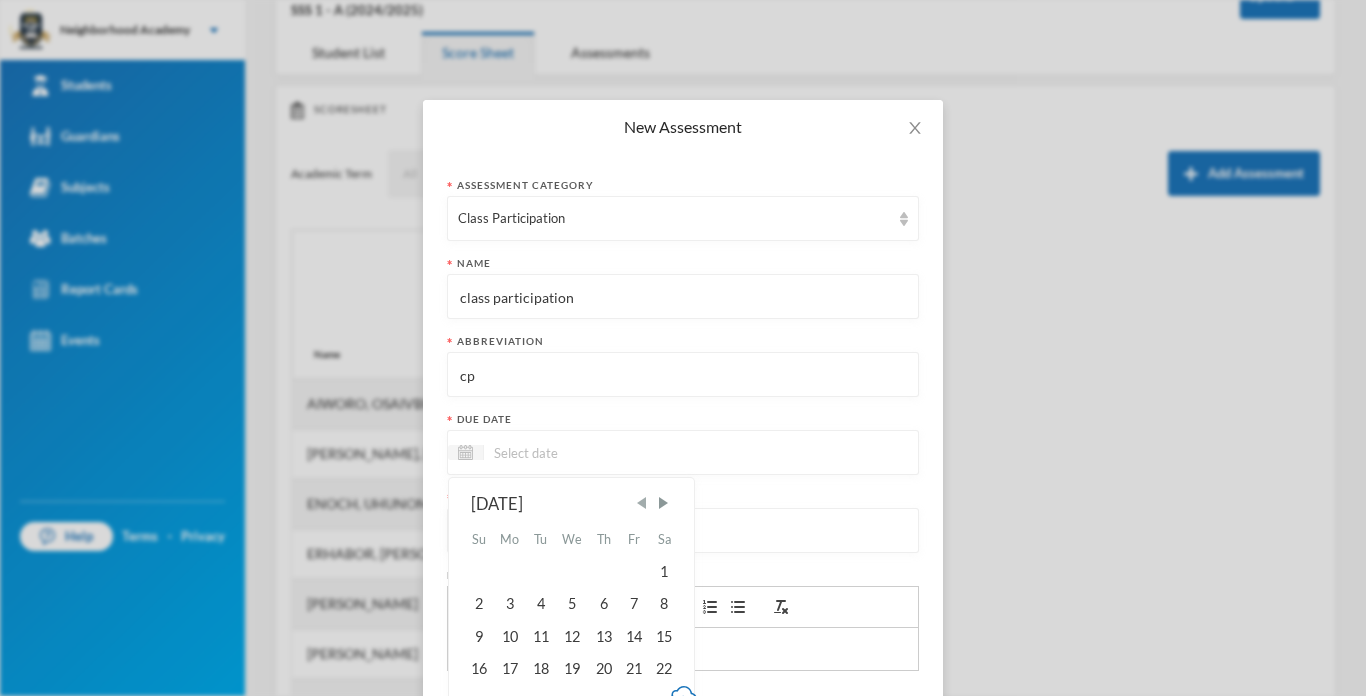 click at bounding box center (642, 503) 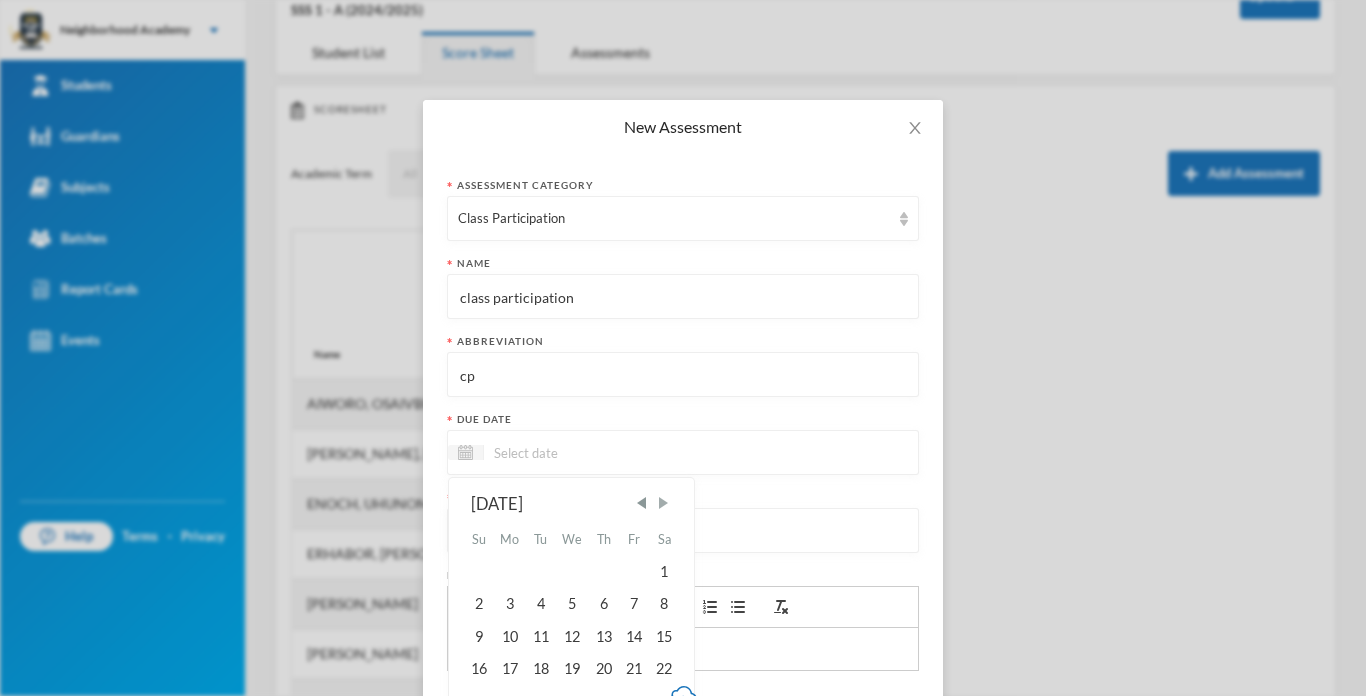 click at bounding box center (663, 503) 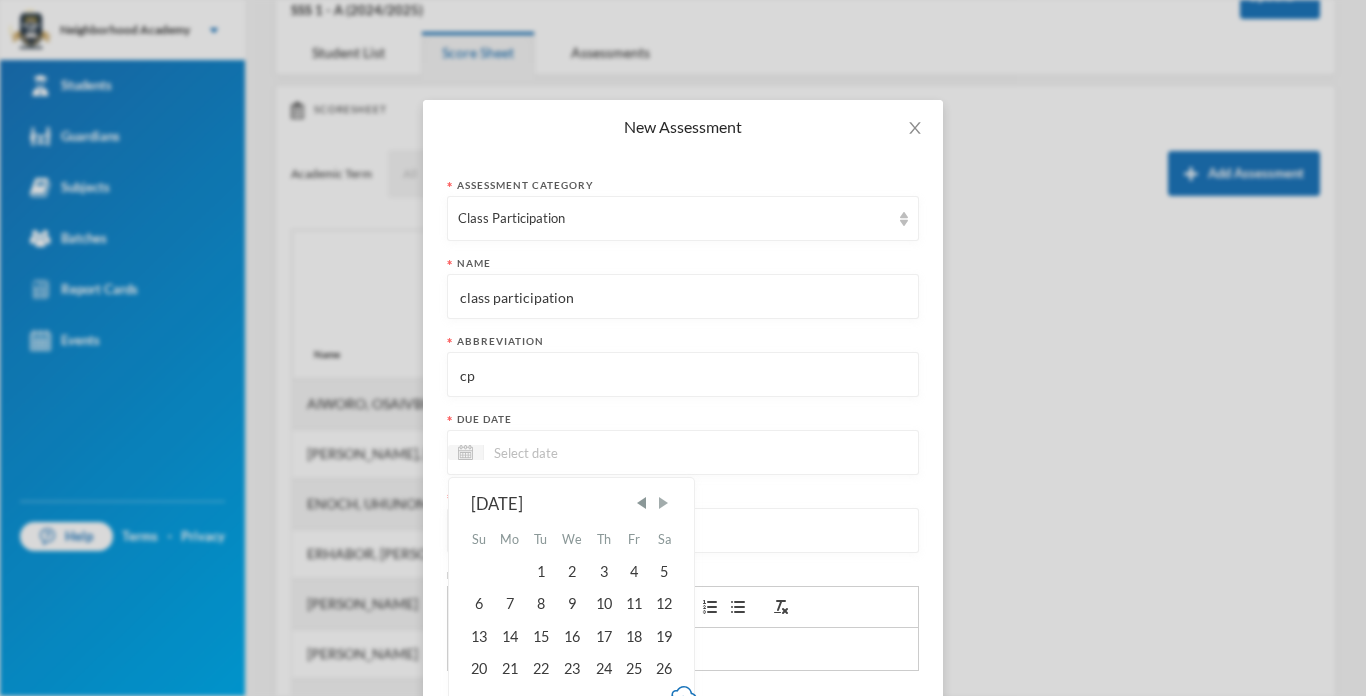 click at bounding box center [663, 503] 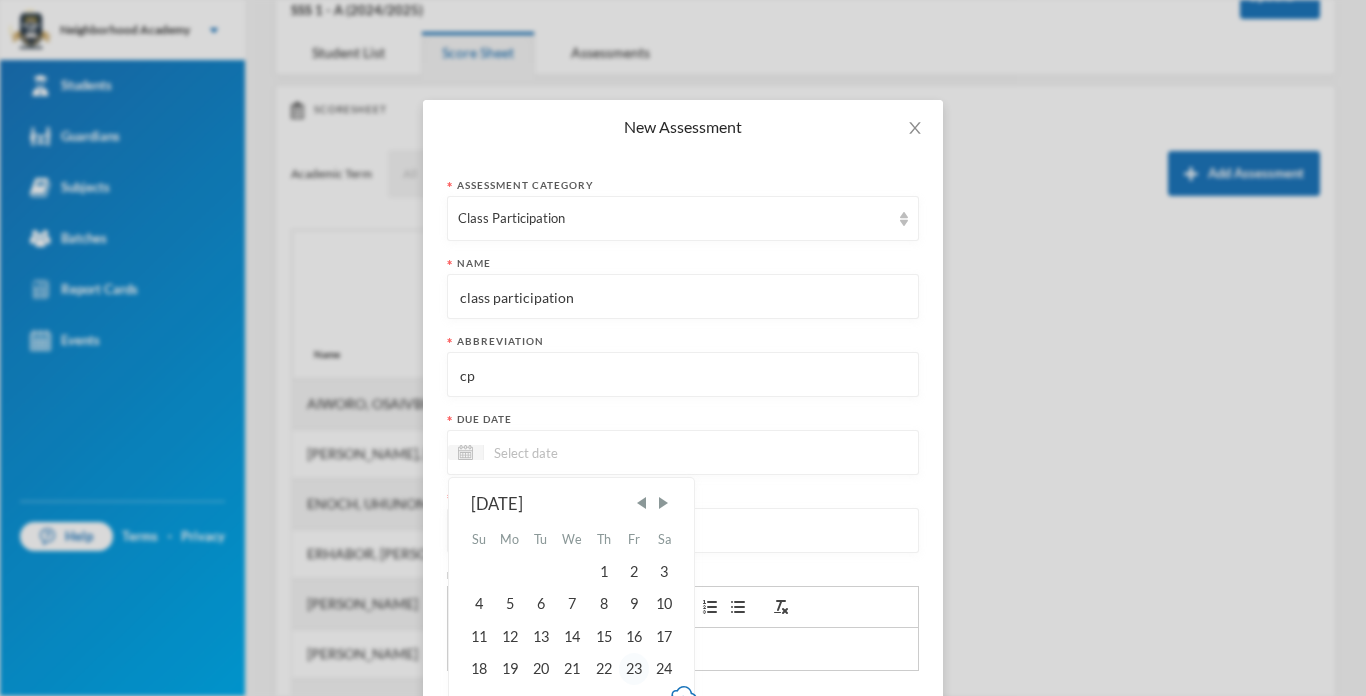 click on "23" at bounding box center [634, 669] 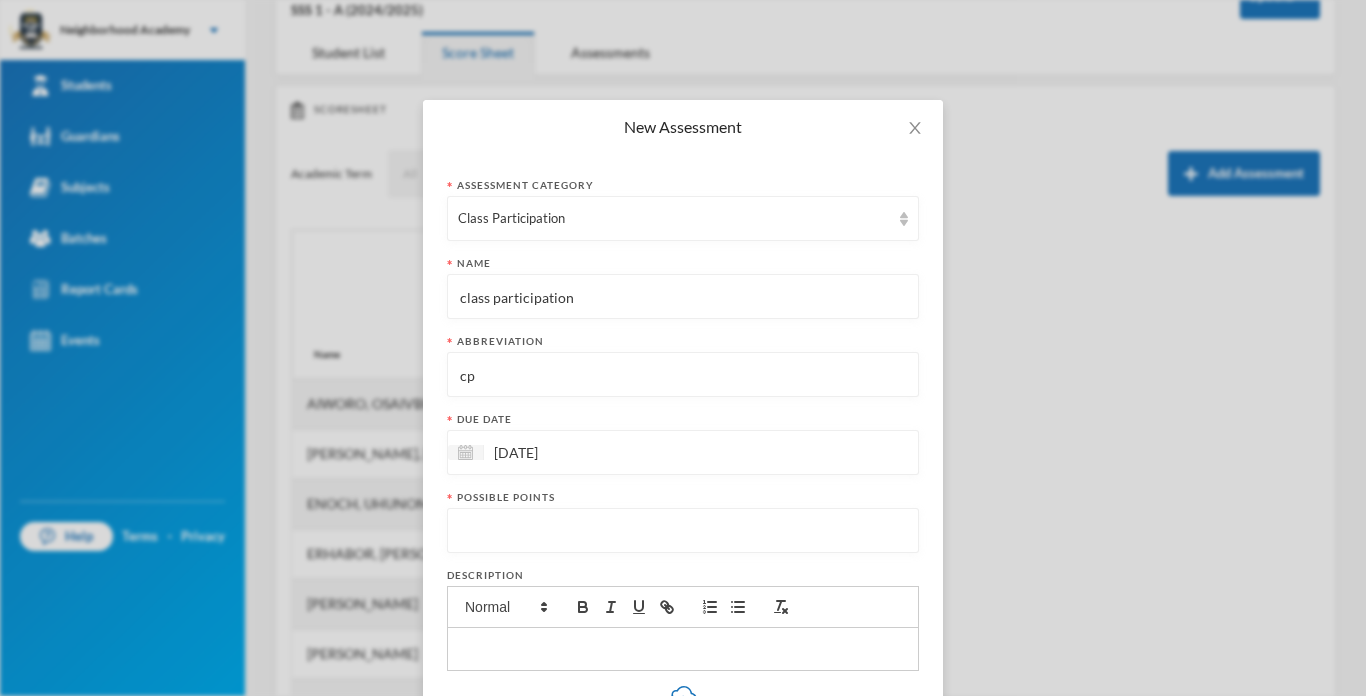 click at bounding box center [683, 531] 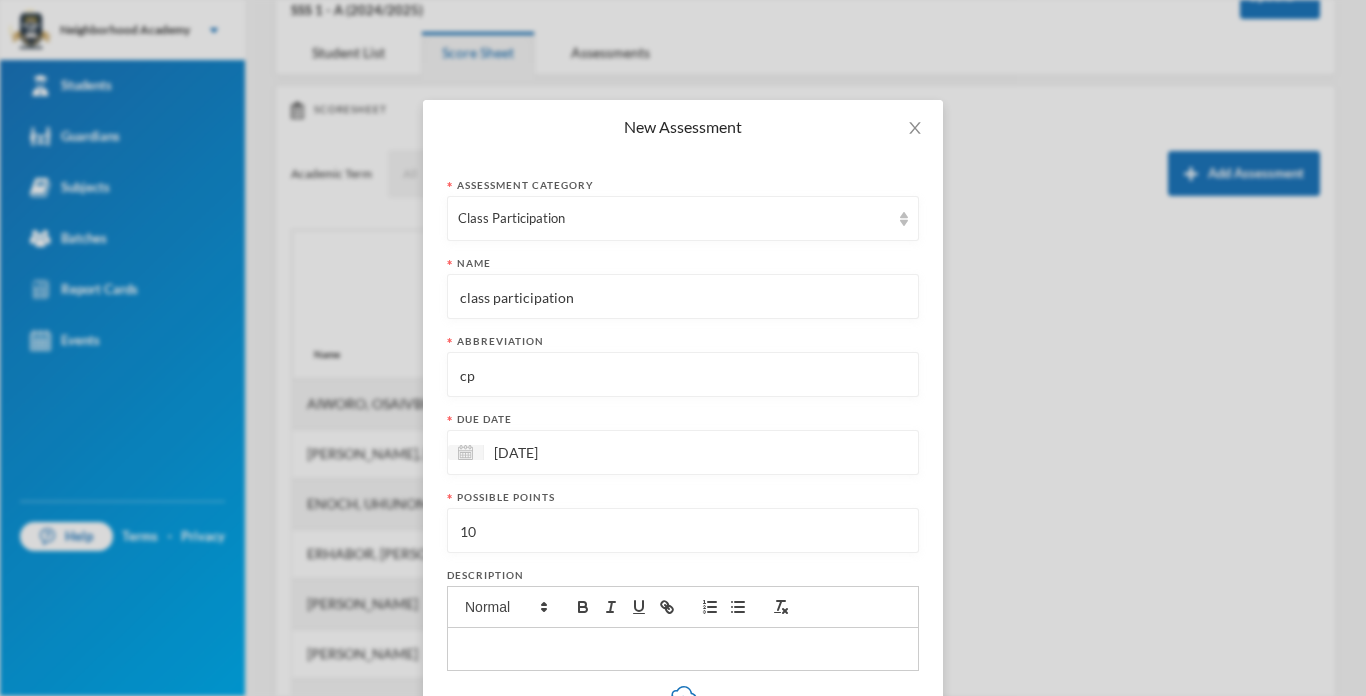 type on "10" 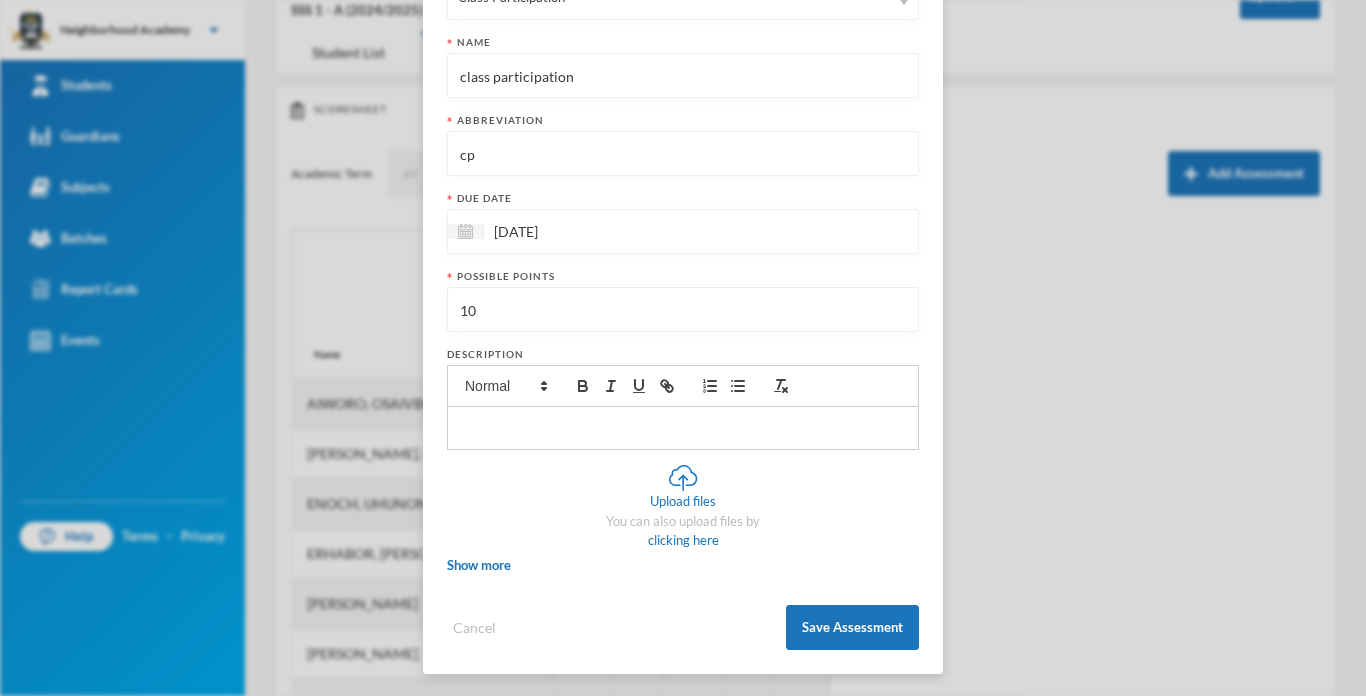scroll, scrollTop: 223, scrollLeft: 0, axis: vertical 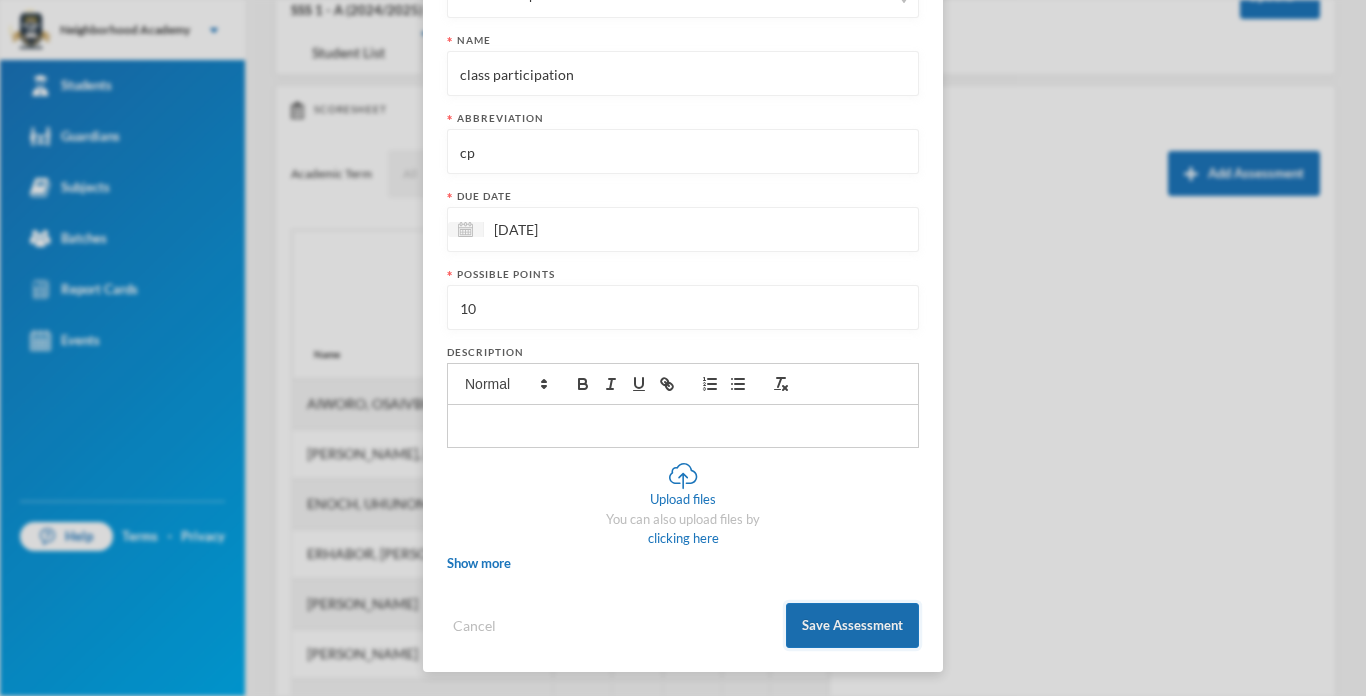 click on "Save Assessment" at bounding box center [852, 625] 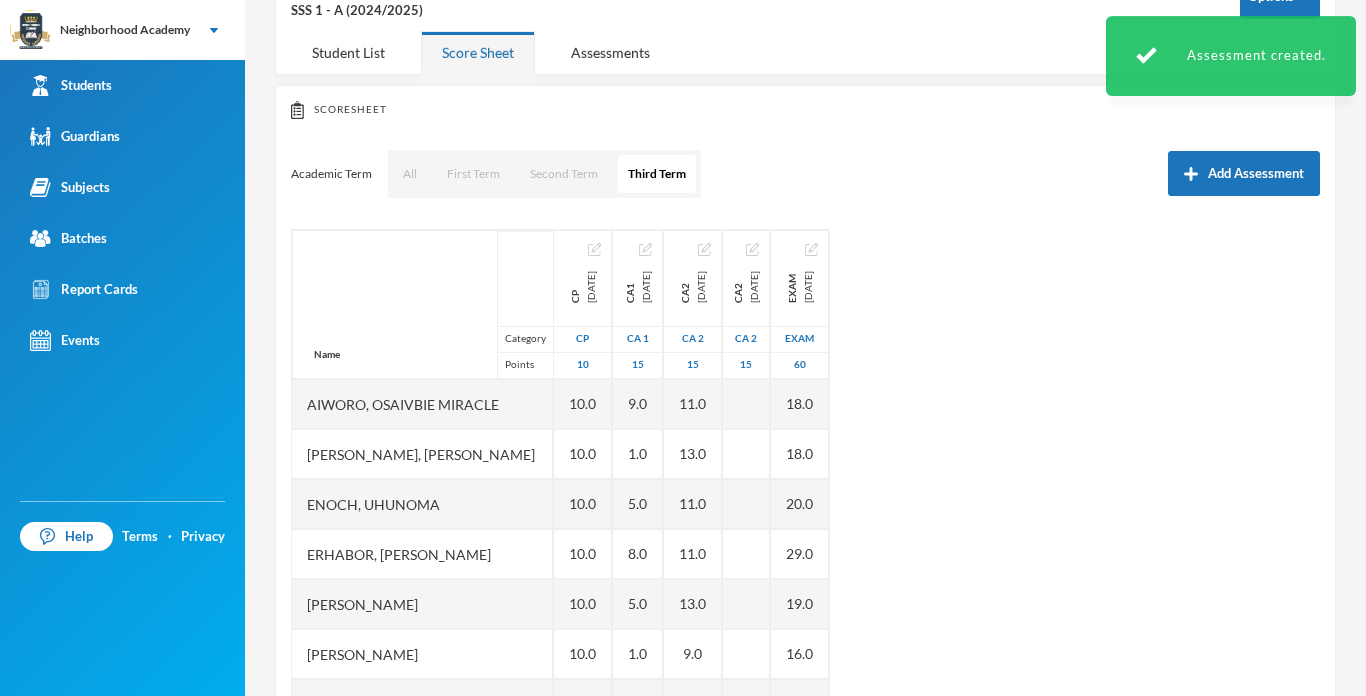 scroll, scrollTop: 0, scrollLeft: 0, axis: both 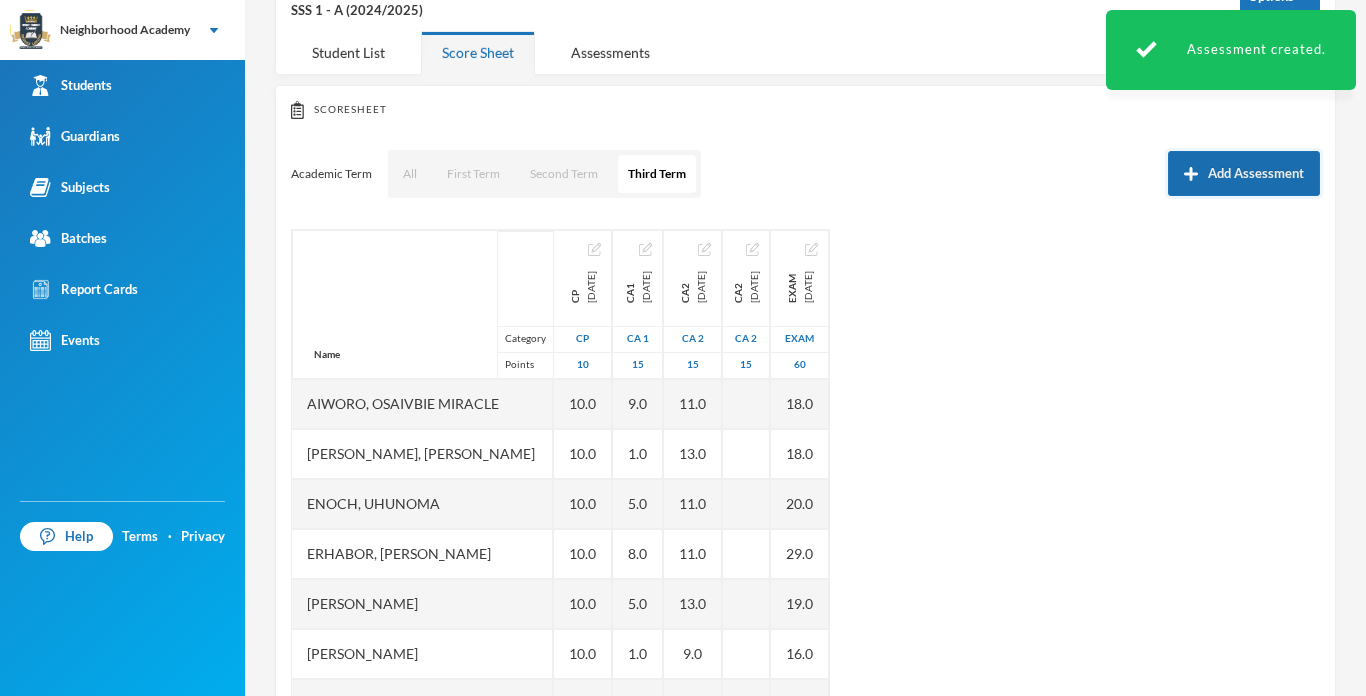 click on "Add Assessment" at bounding box center [1244, 173] 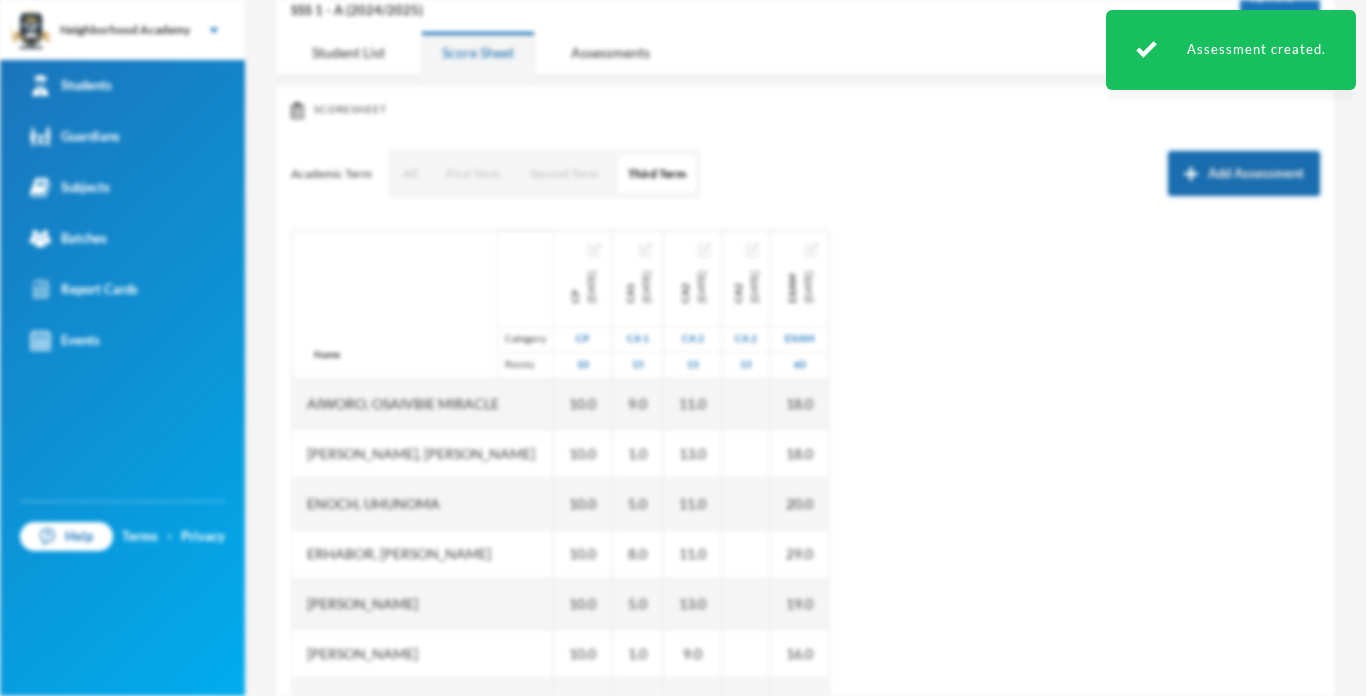 scroll, scrollTop: 0, scrollLeft: 0, axis: both 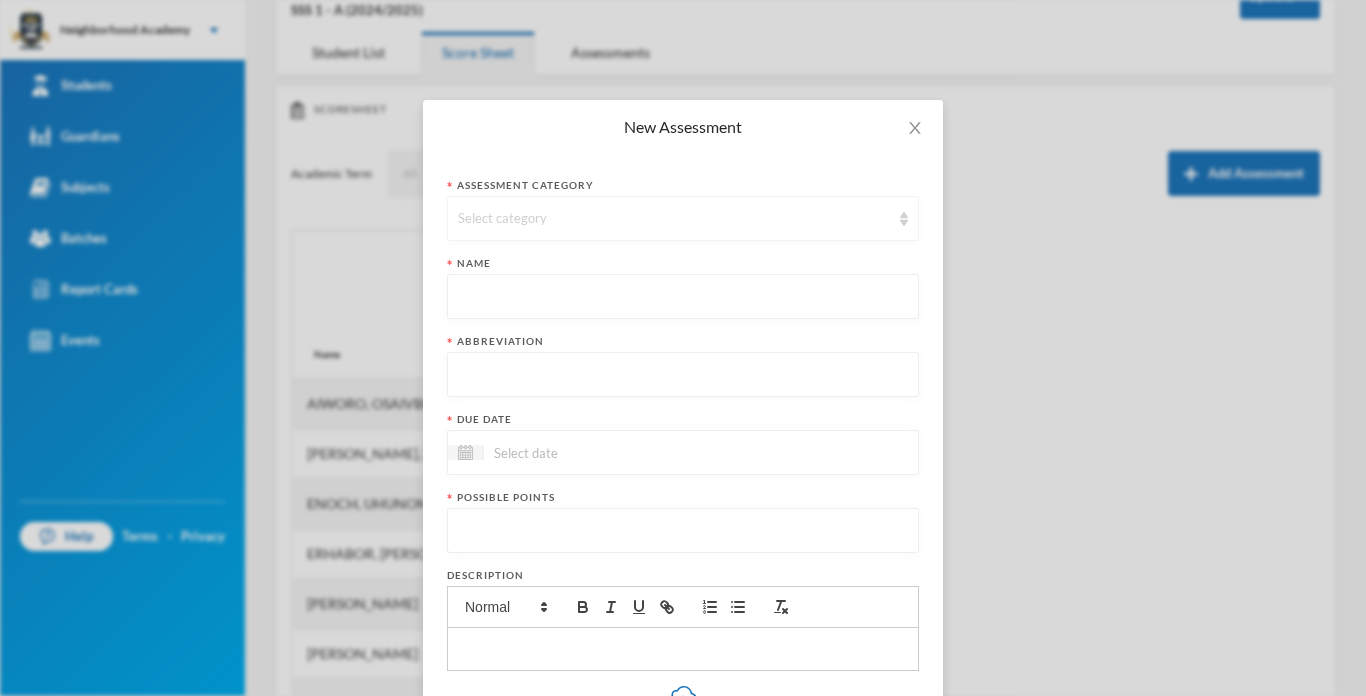 click at bounding box center [904, 219] 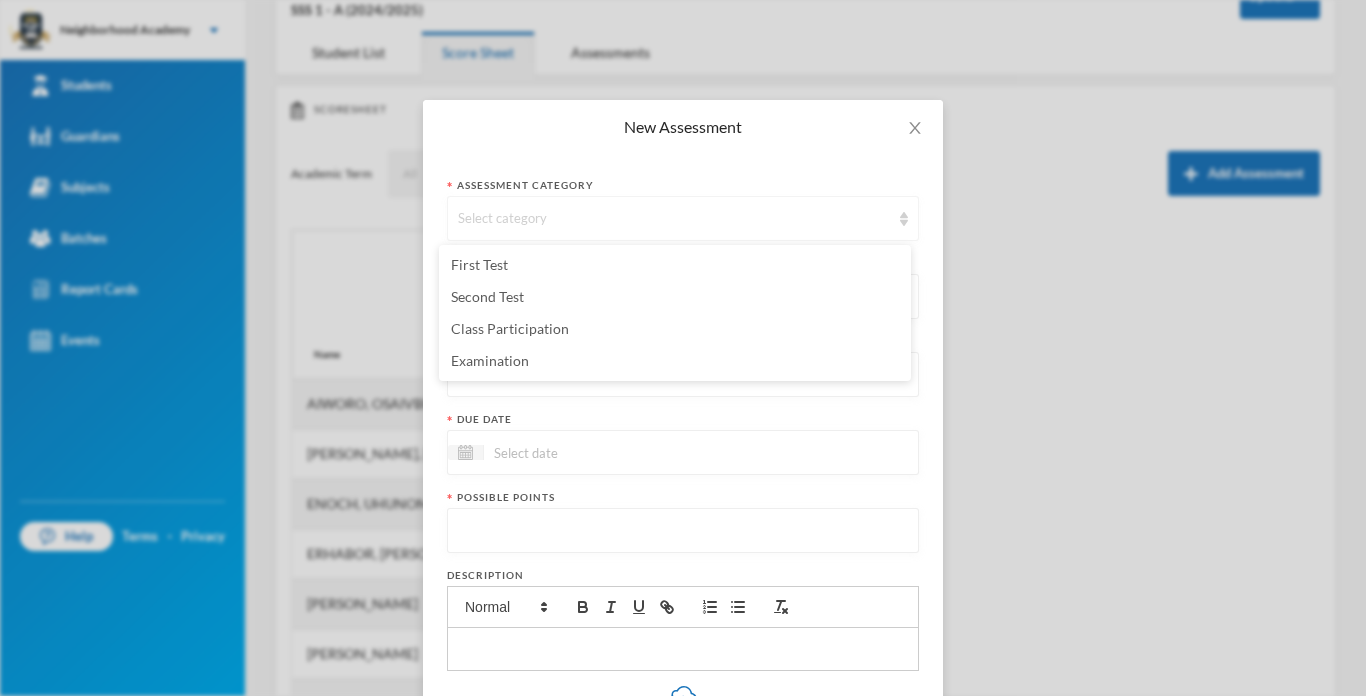 click at bounding box center [904, 219] 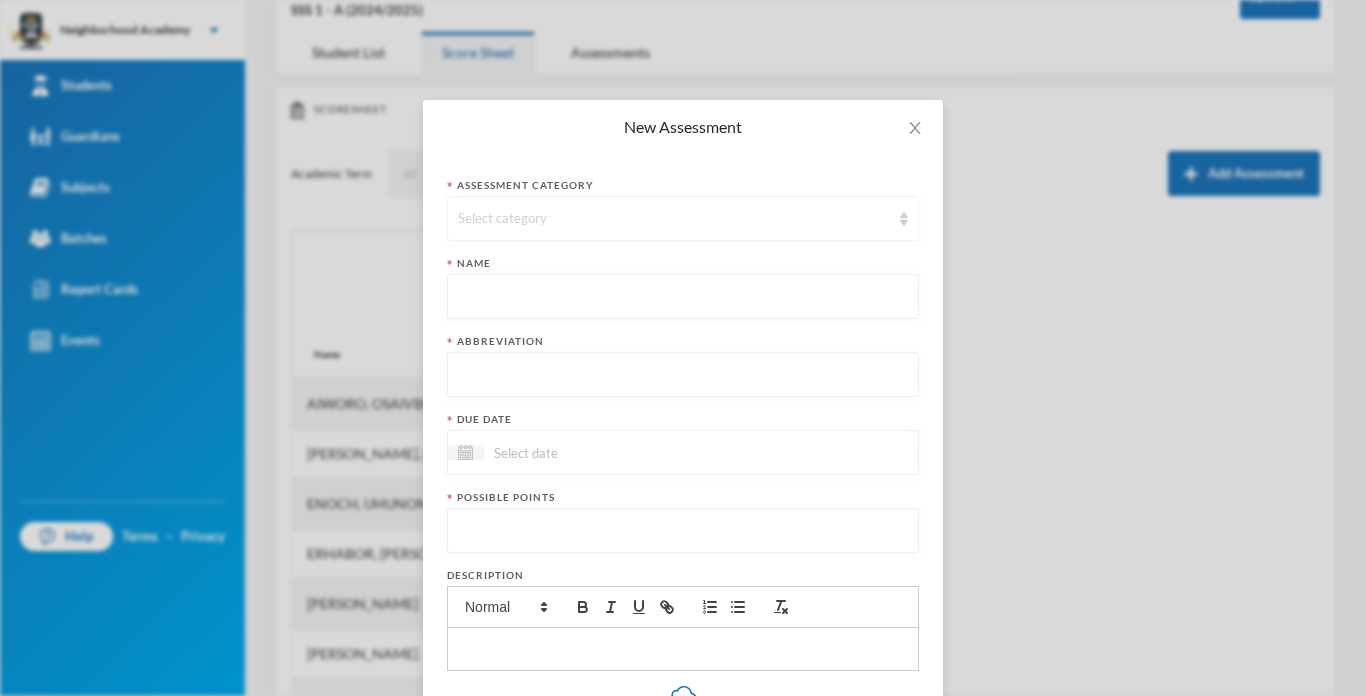 click at bounding box center (904, 219) 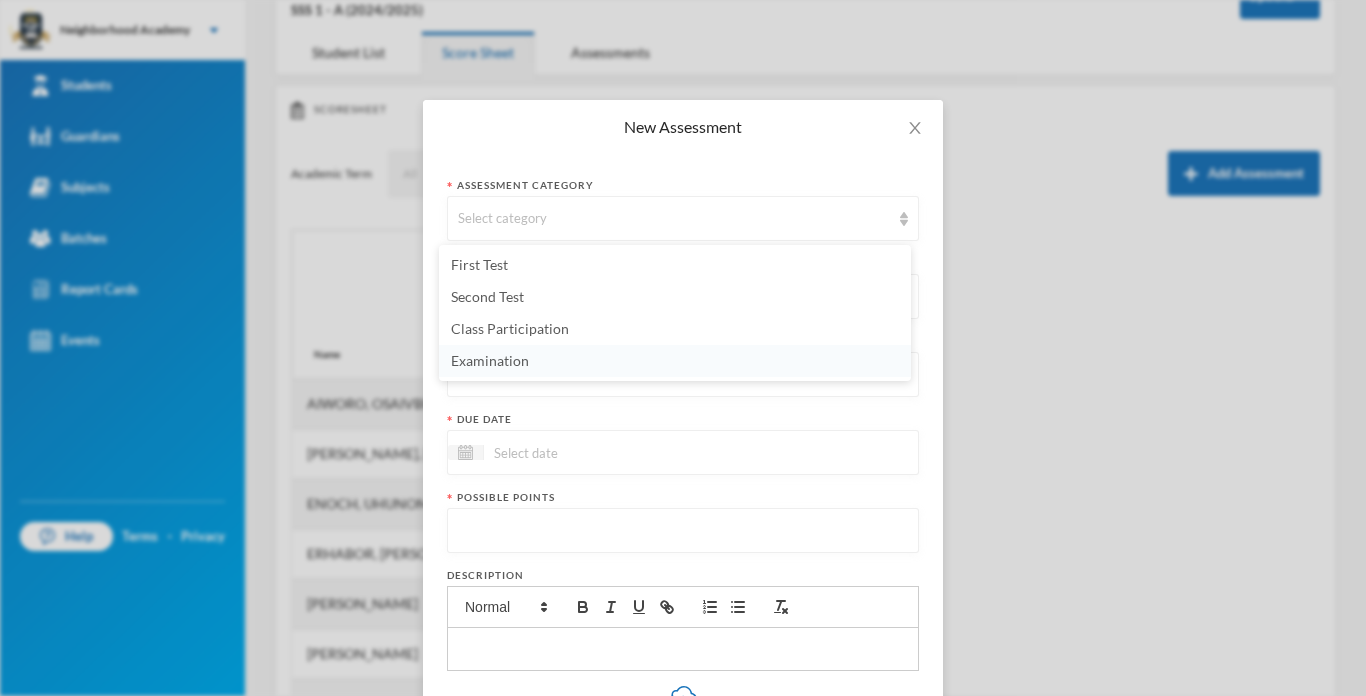 click on "Examination" at bounding box center [490, 360] 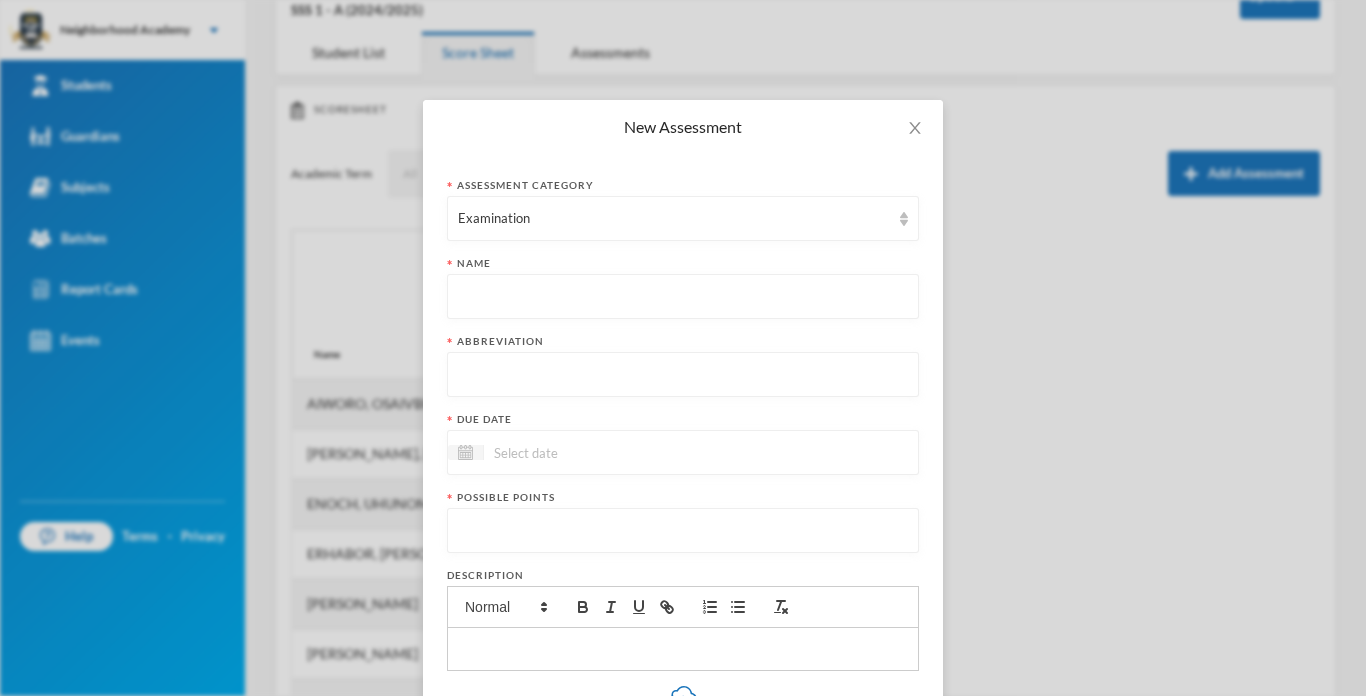click at bounding box center (683, 297) 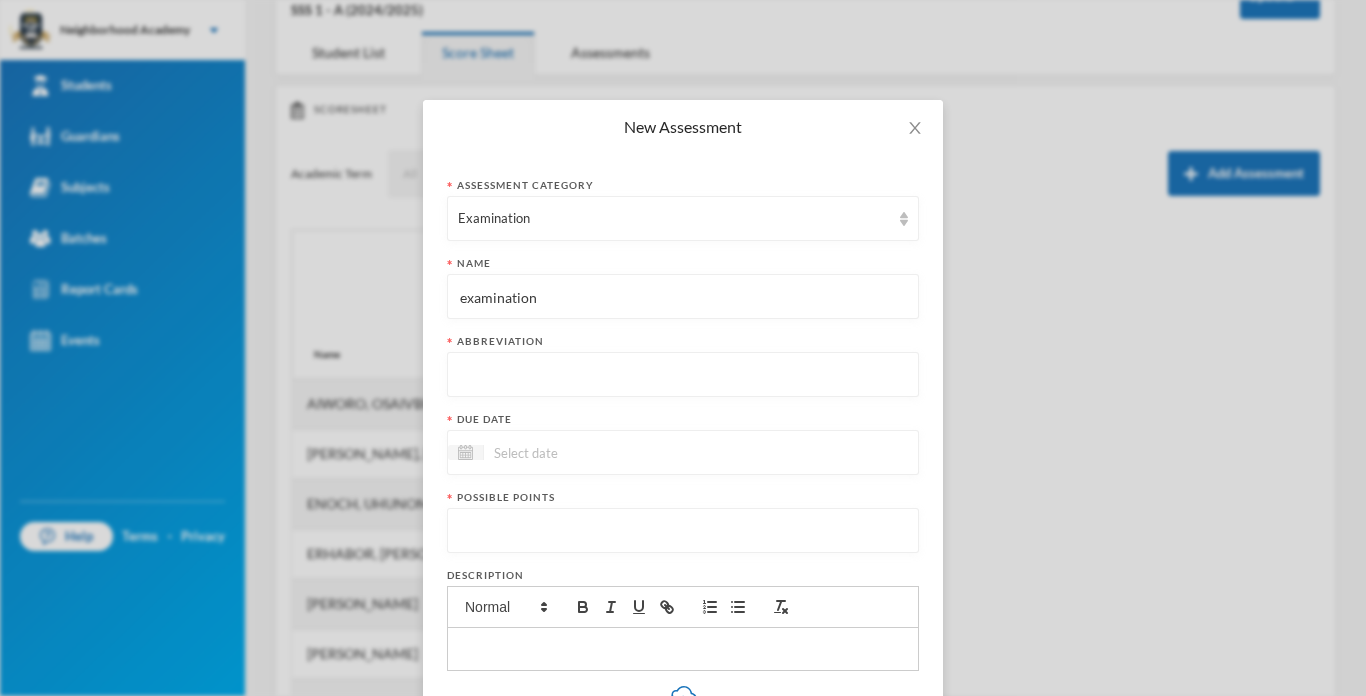 type on "examination" 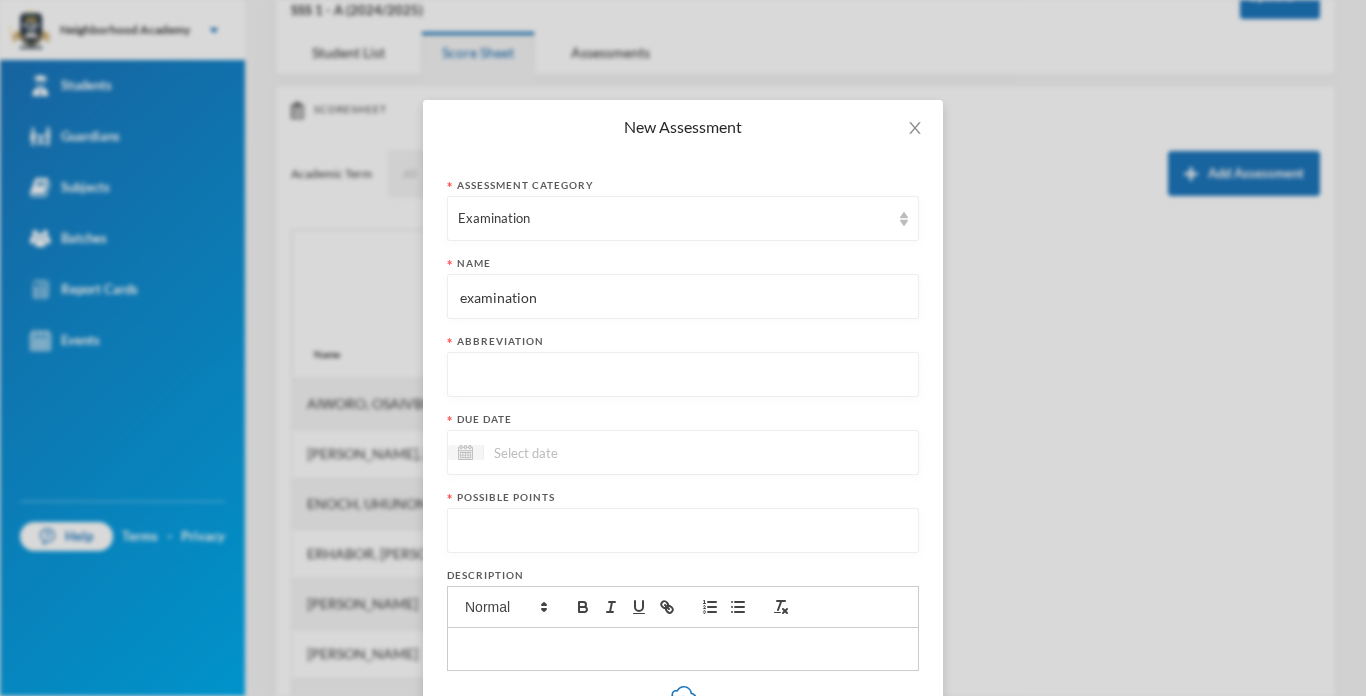click at bounding box center (683, 375) 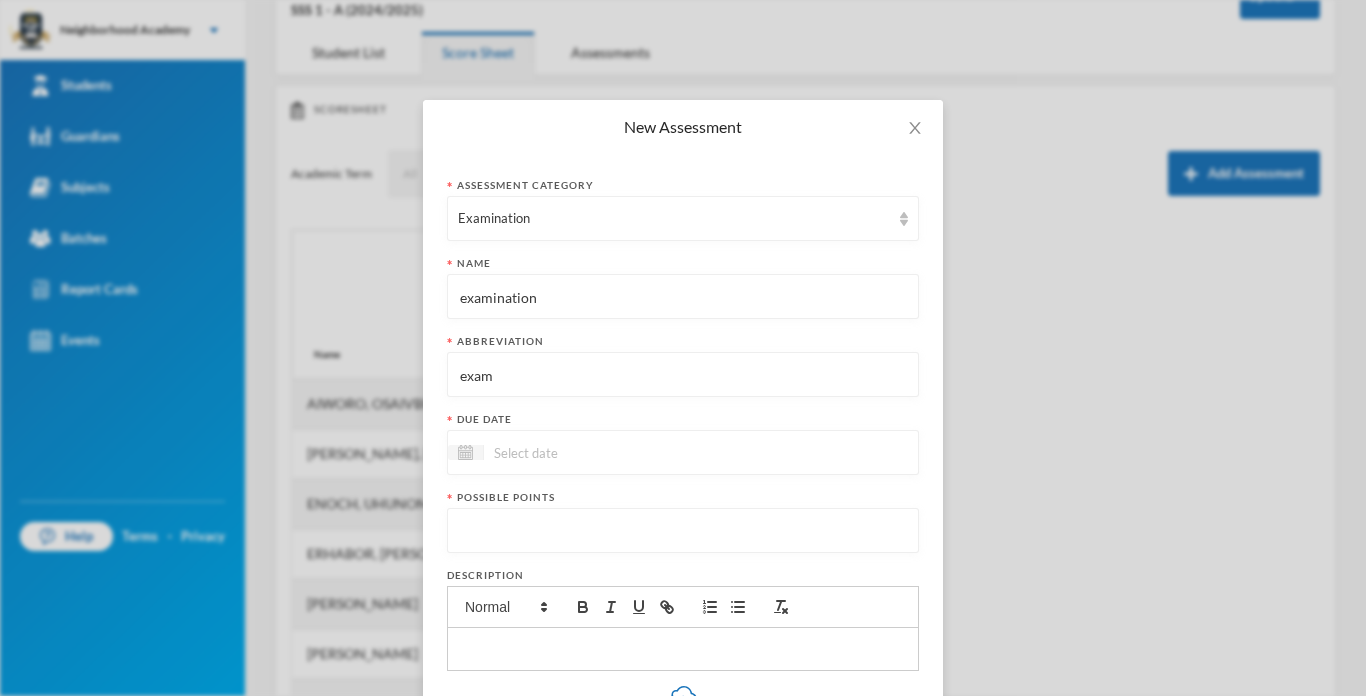 type on "exam" 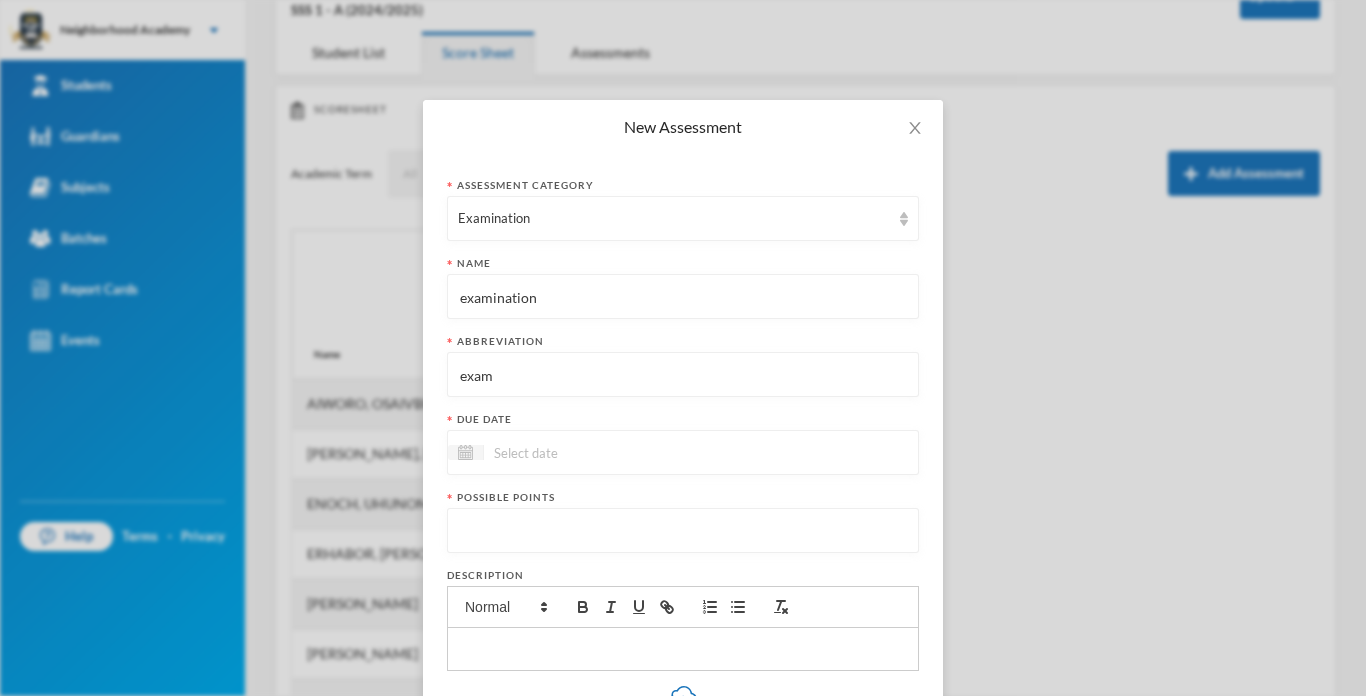 click at bounding box center (568, 452) 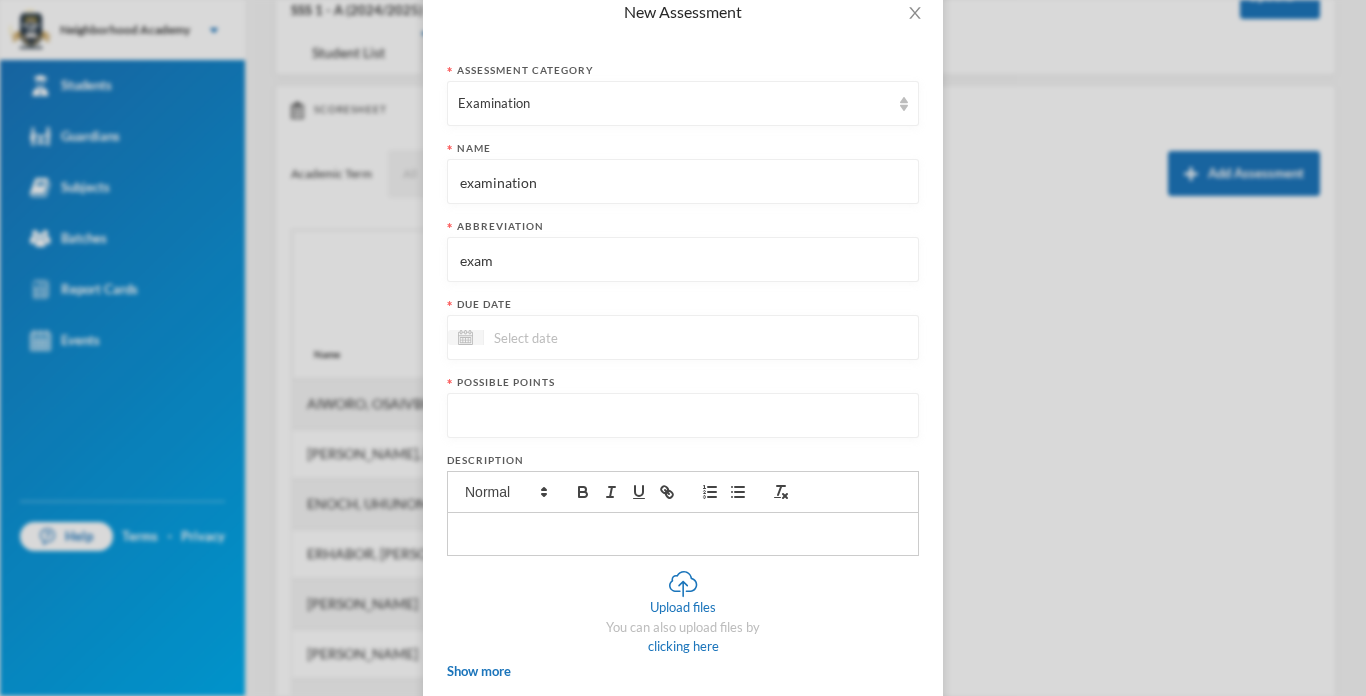 scroll, scrollTop: 120, scrollLeft: 0, axis: vertical 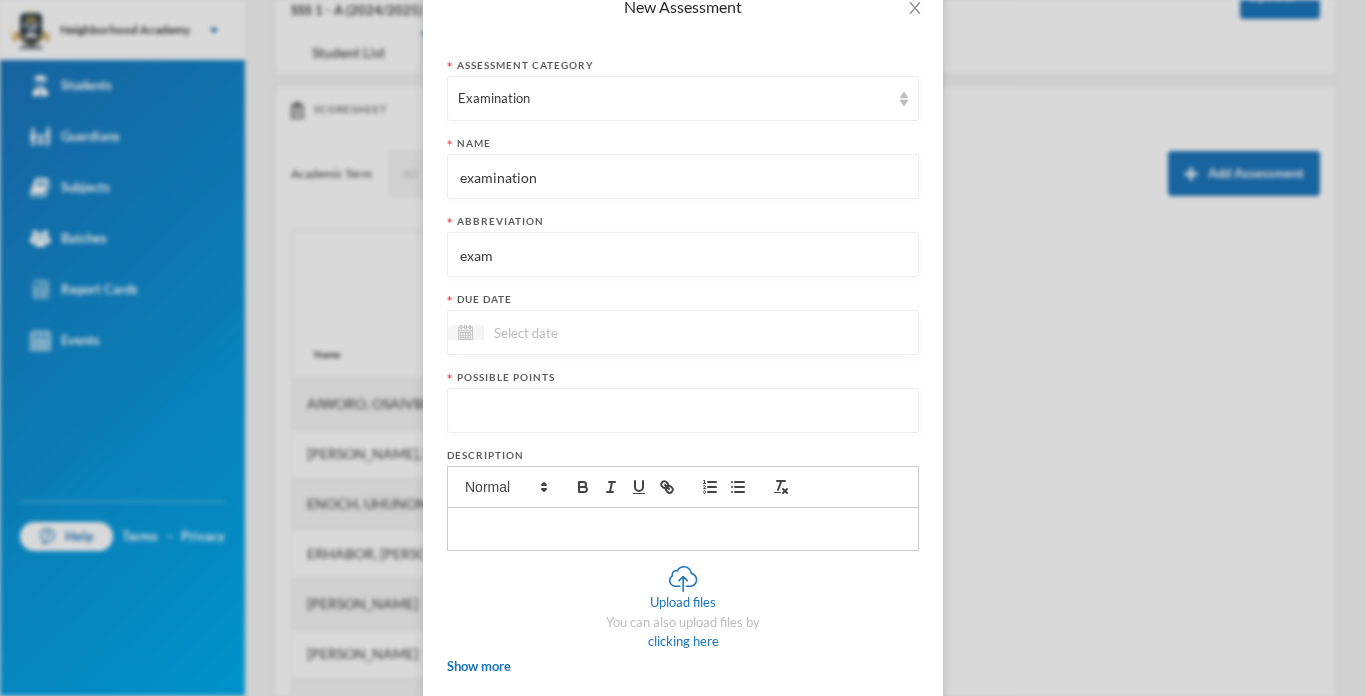 click at bounding box center (568, 332) 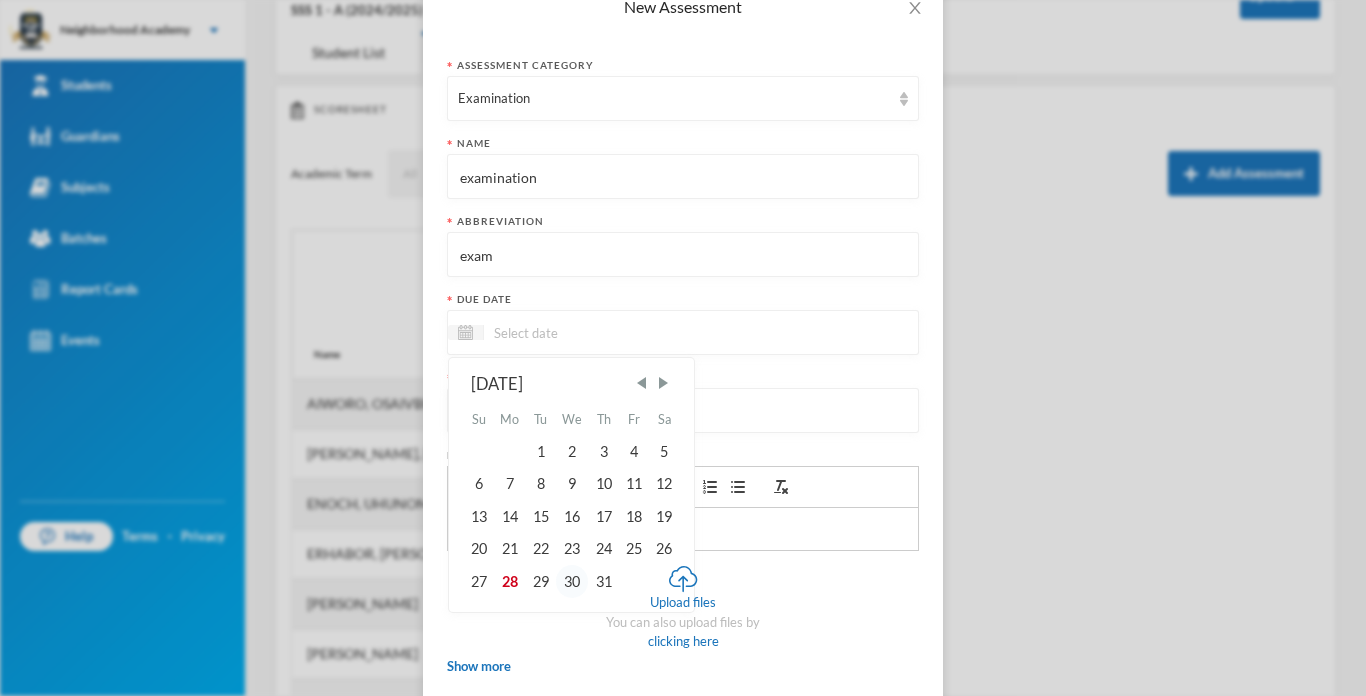click on "30" at bounding box center [572, 581] 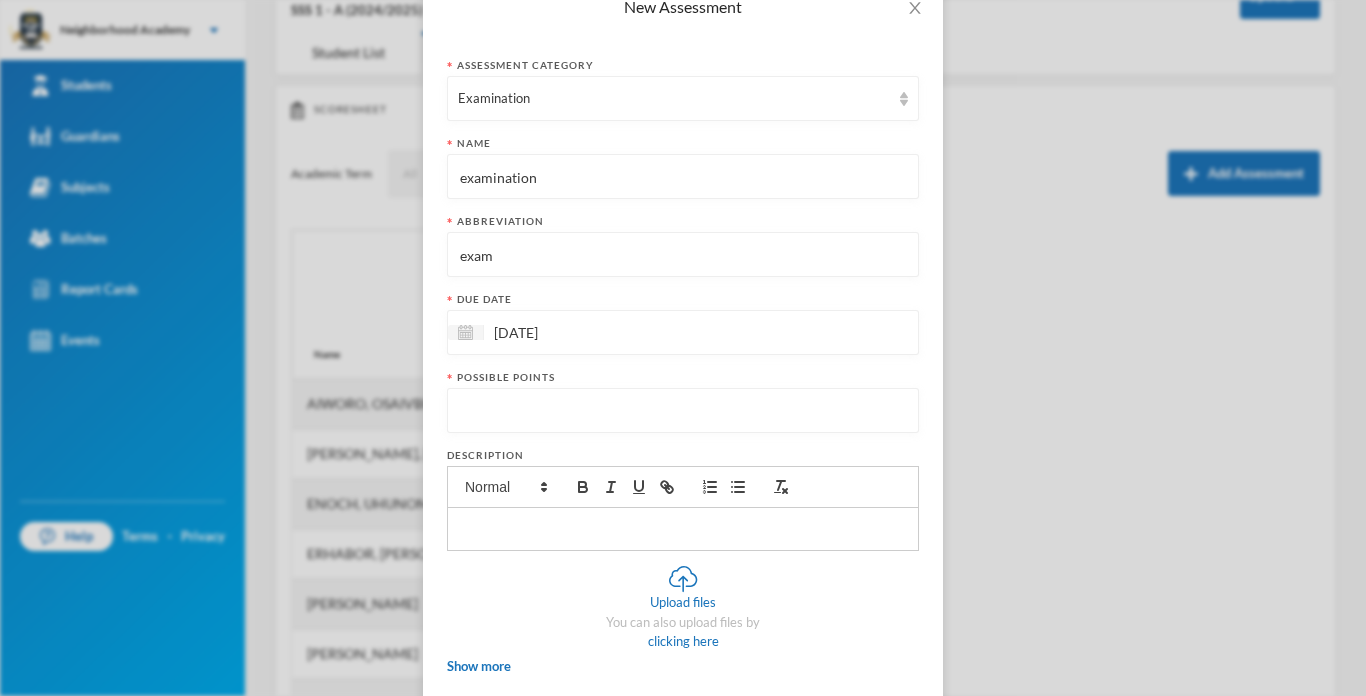 click at bounding box center [683, 411] 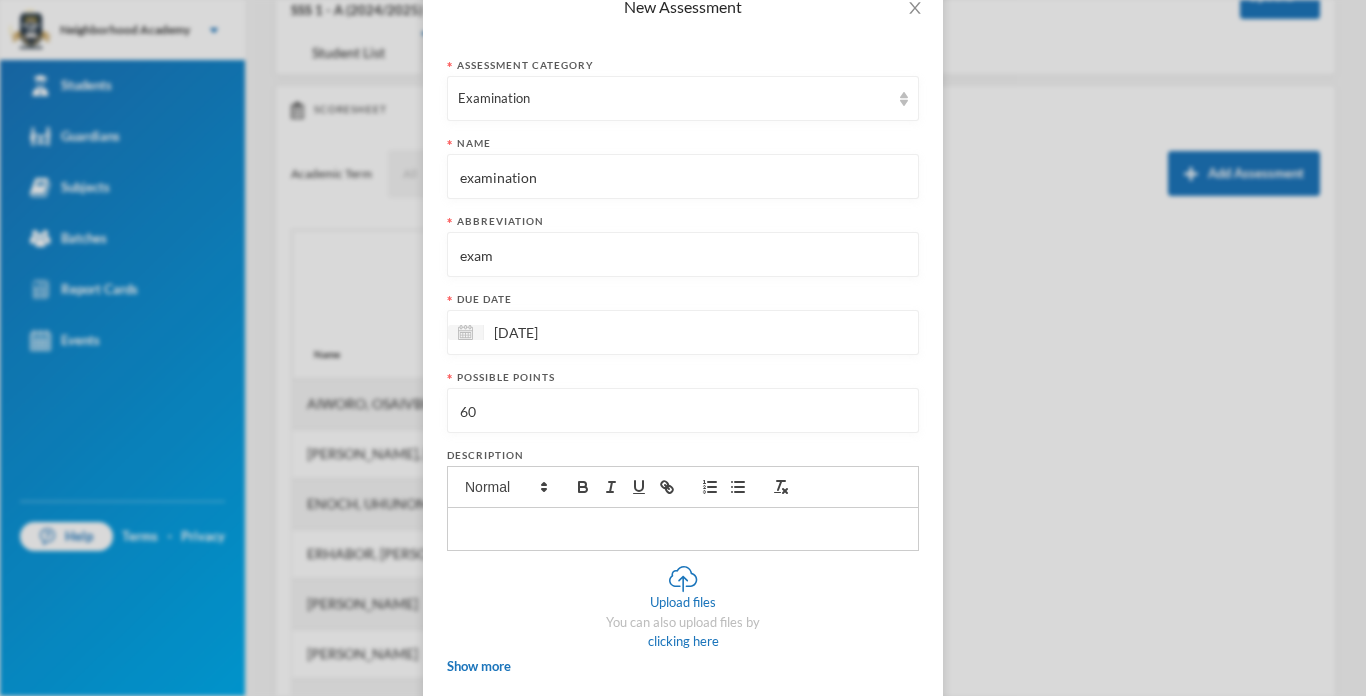 type on "60" 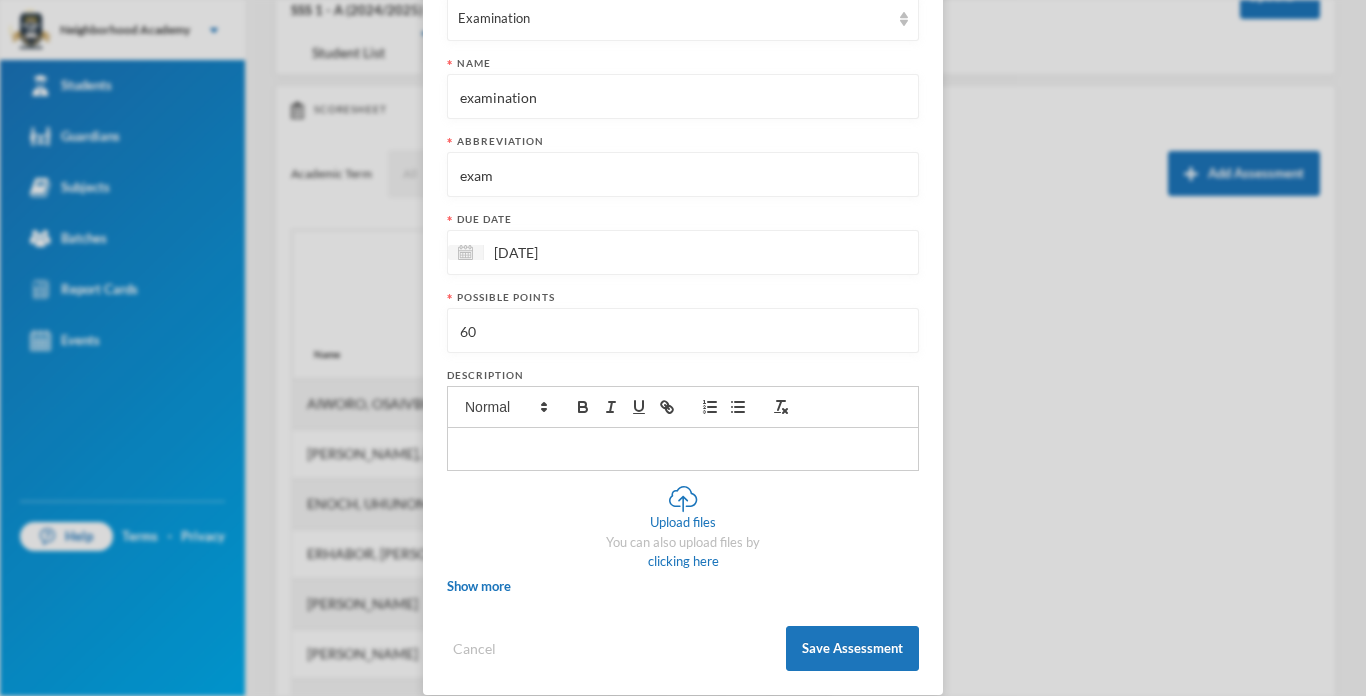 scroll, scrollTop: 223, scrollLeft: 0, axis: vertical 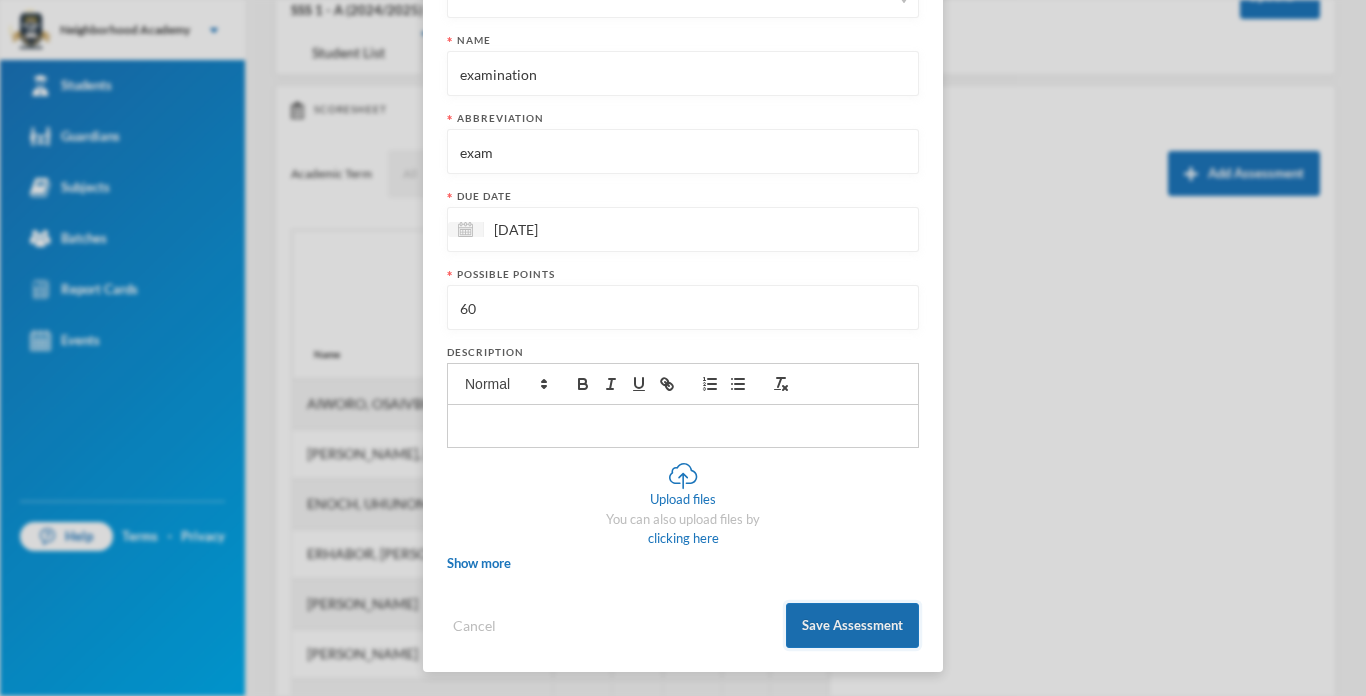 click on "Save Assessment" at bounding box center (852, 625) 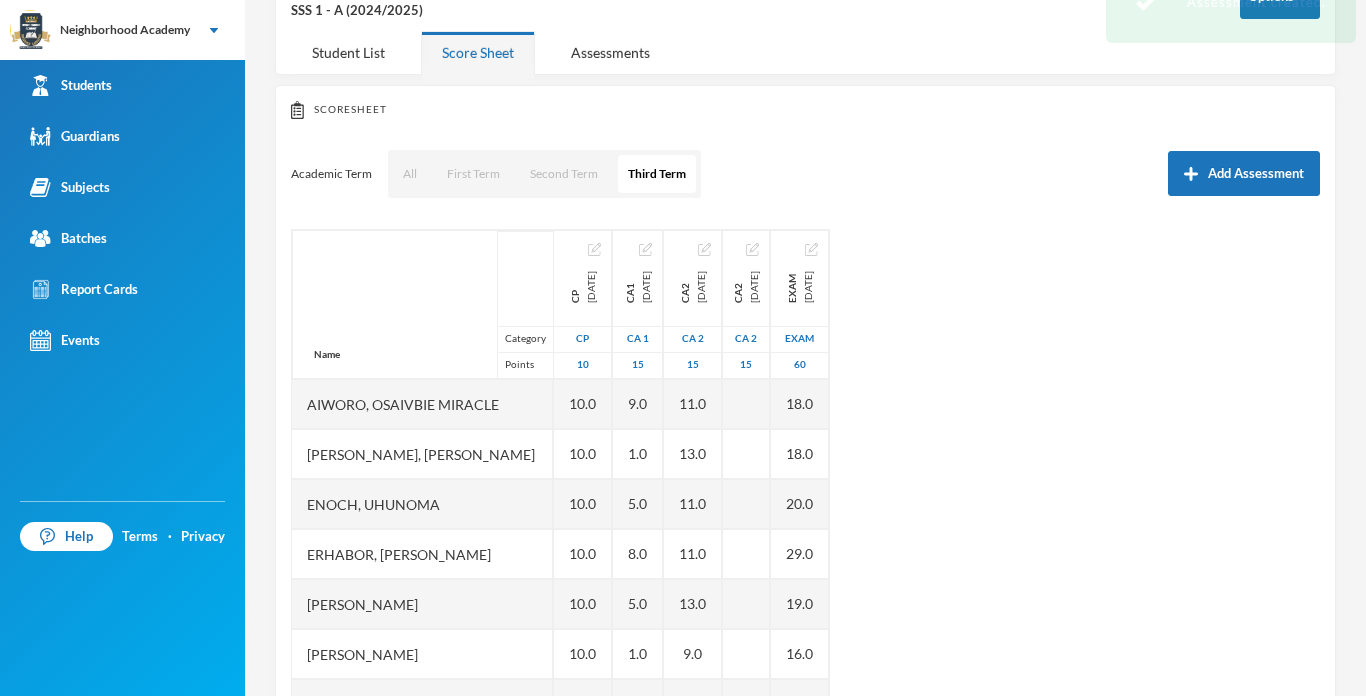 scroll, scrollTop: 123, scrollLeft: 0, axis: vertical 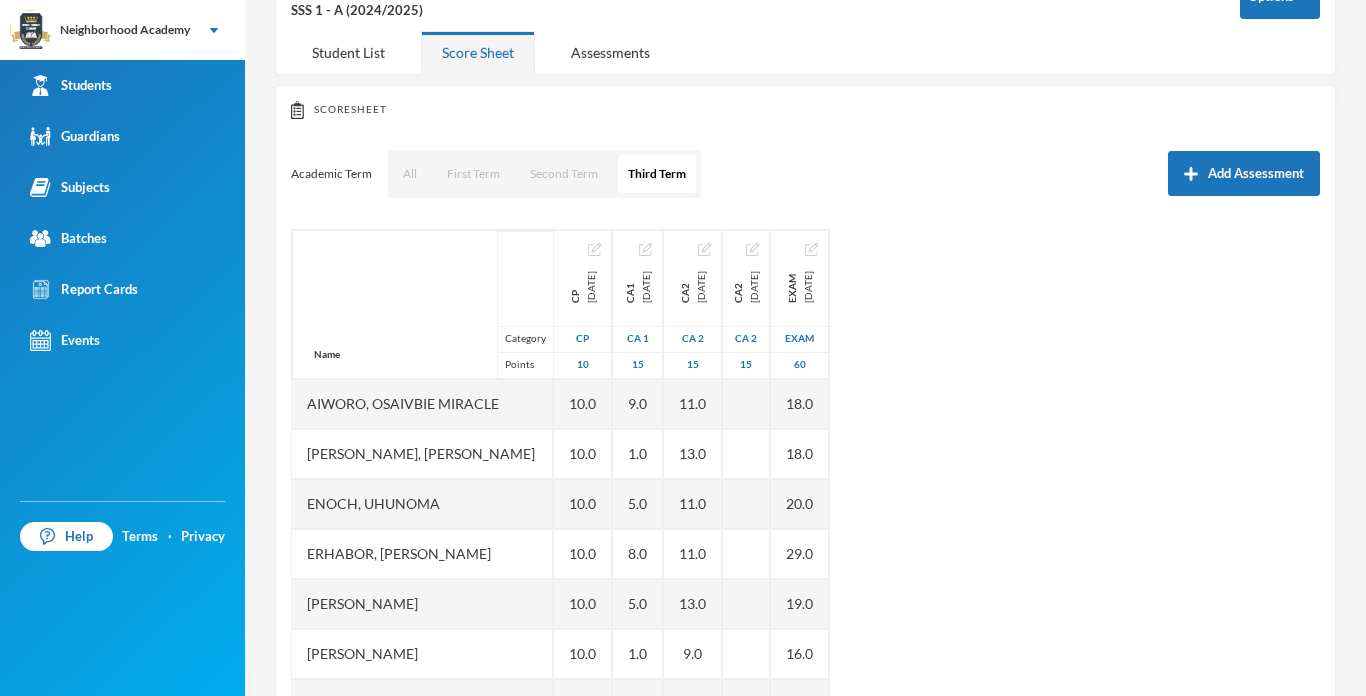 click on "Options CHEMISTRY SSS 1 - A (2024/2025) Student List Score Sheet Assessments" at bounding box center (805, 16) 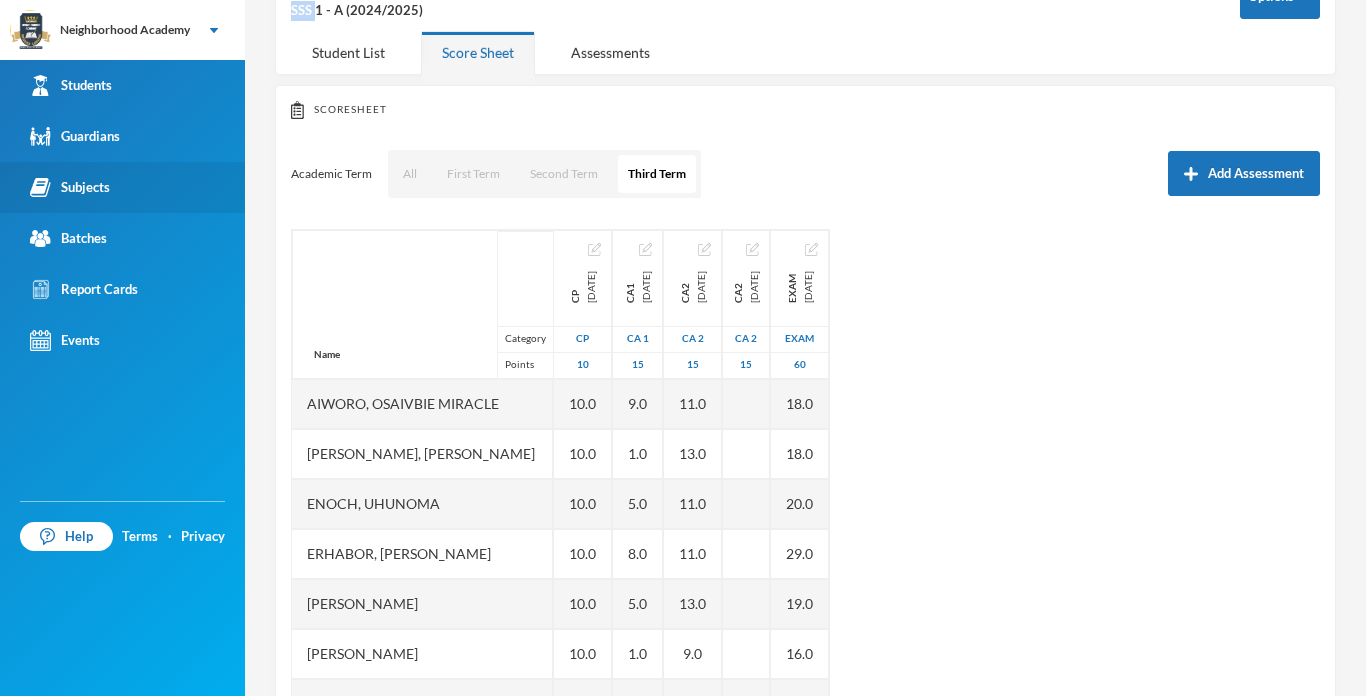 click on "Subjects" at bounding box center [70, 187] 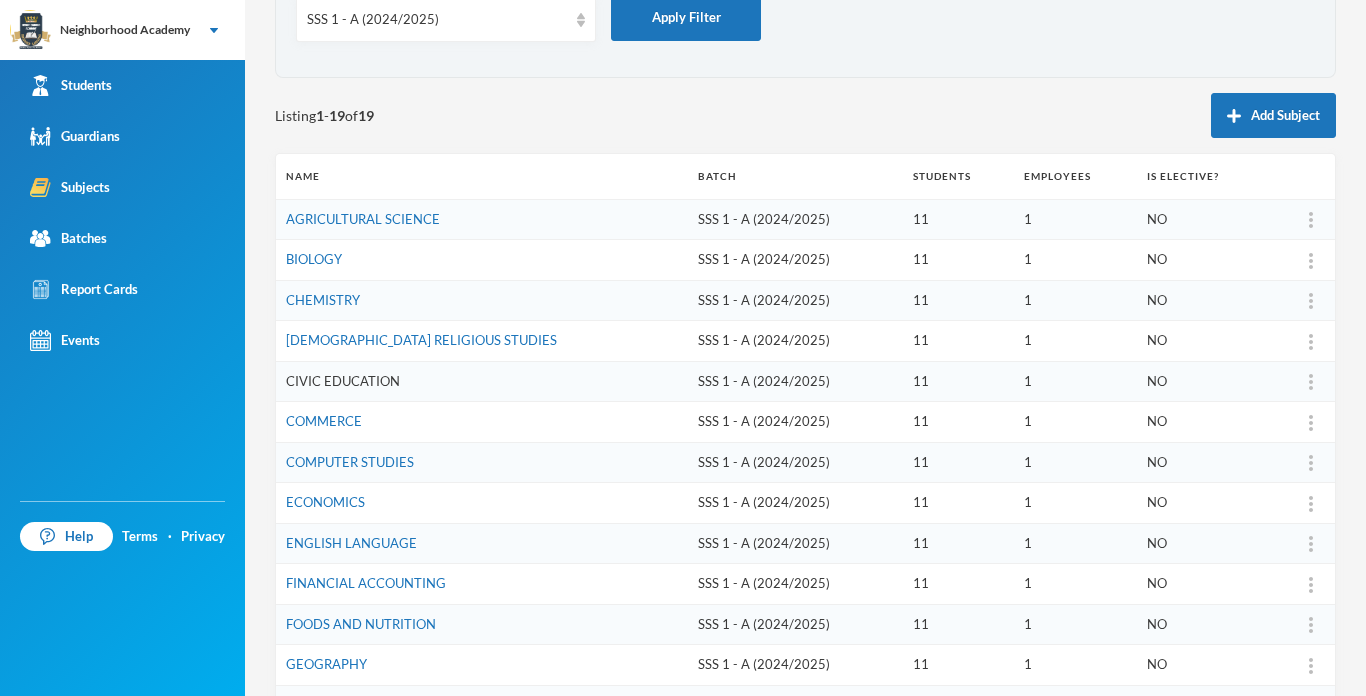 click on "CIVIC EDUCATION" at bounding box center (343, 381) 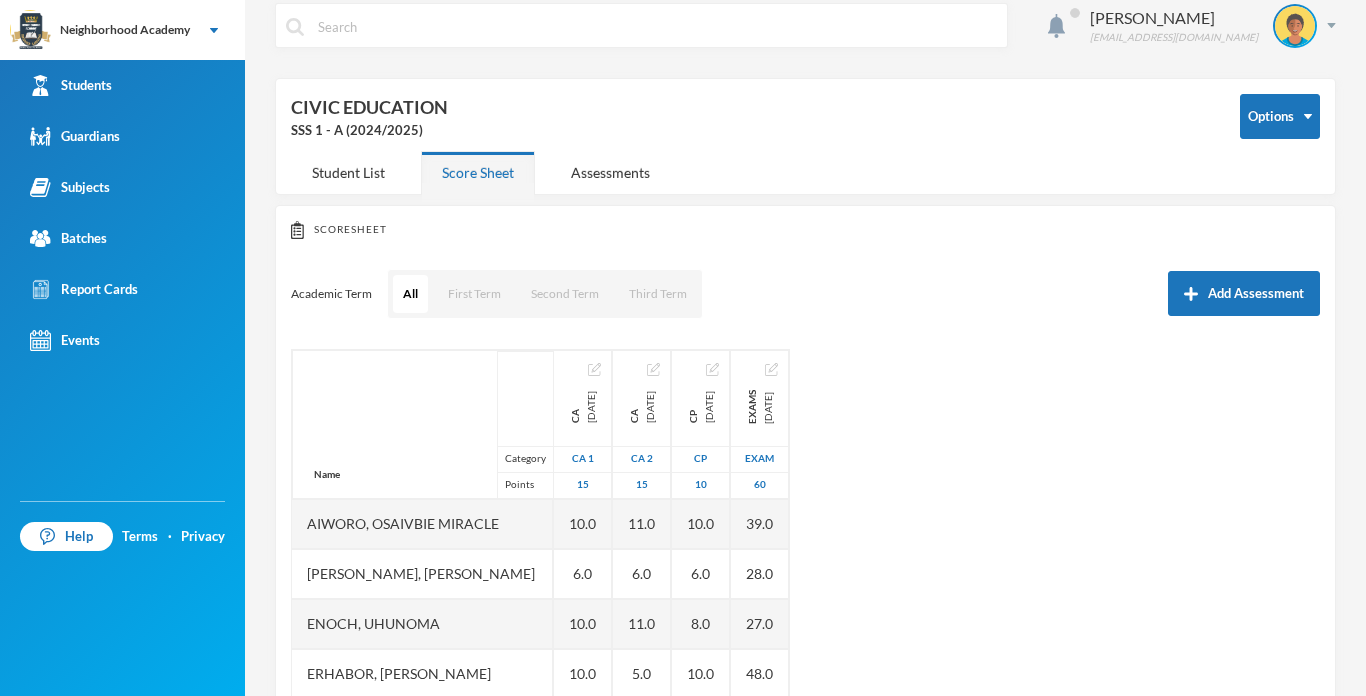 scroll, scrollTop: 137, scrollLeft: 0, axis: vertical 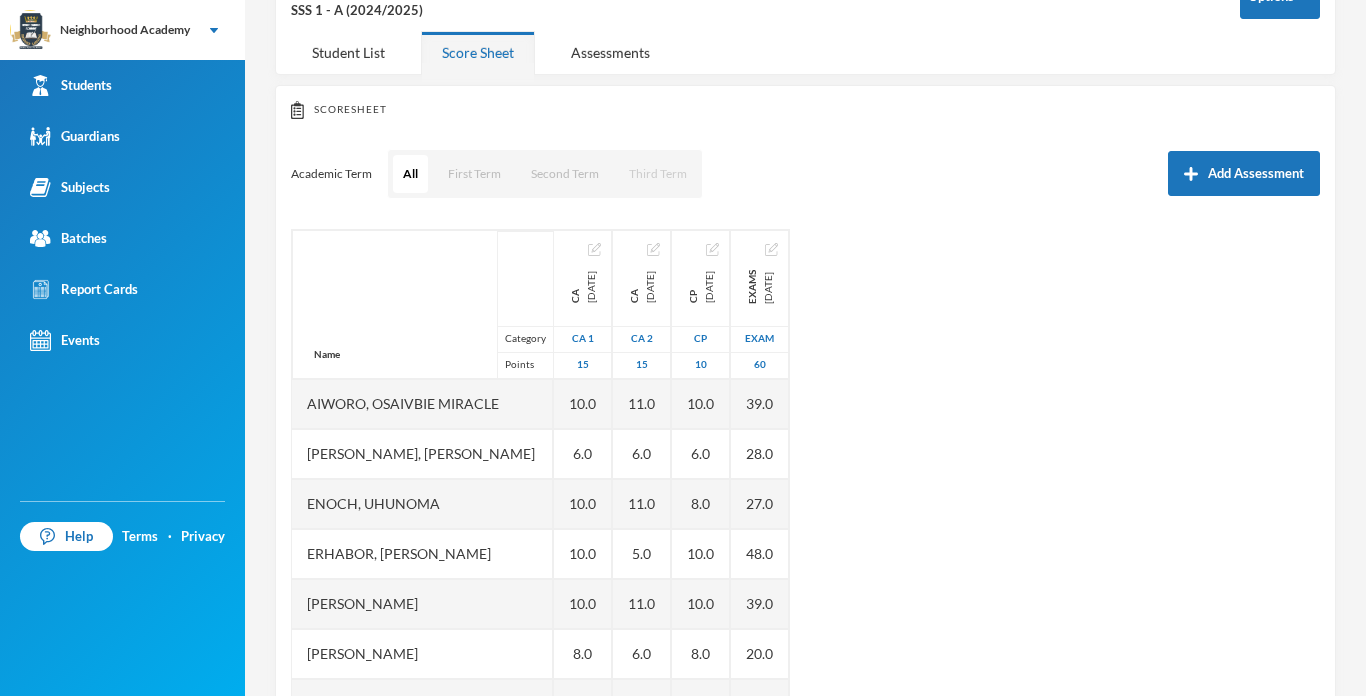 click on "Third Term" at bounding box center [658, 174] 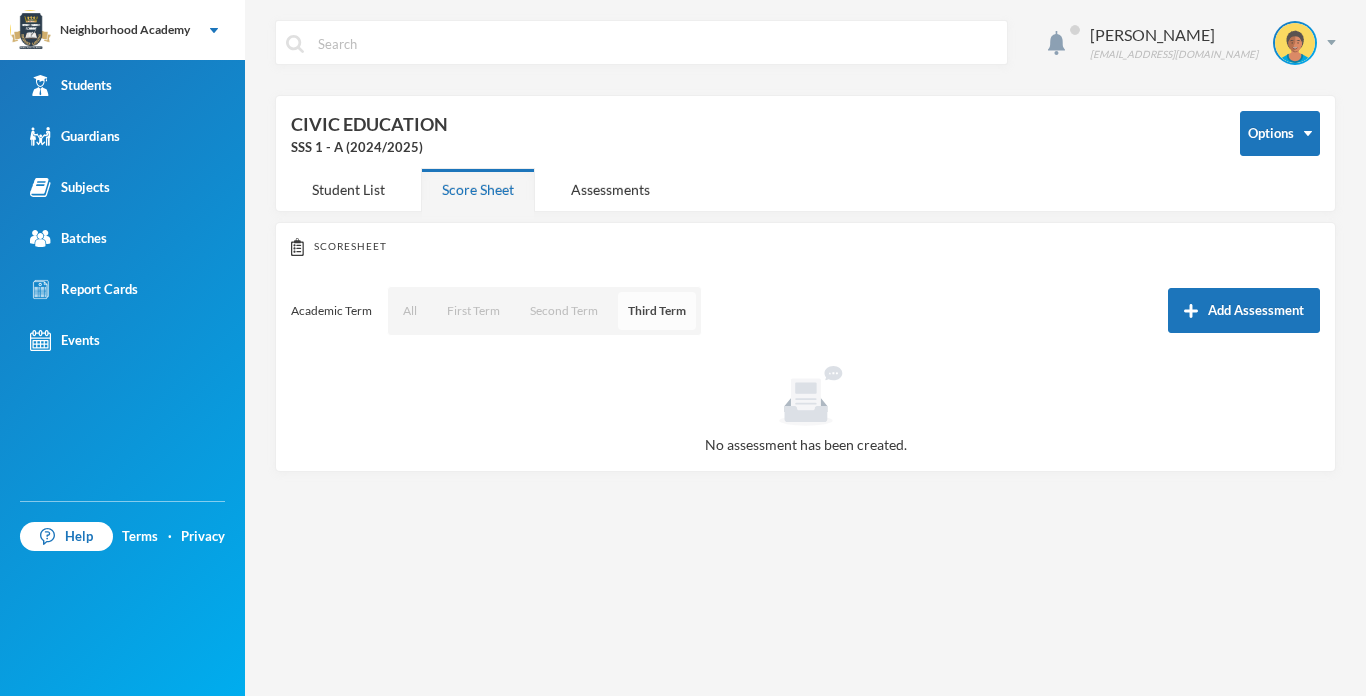 scroll, scrollTop: 0, scrollLeft: 0, axis: both 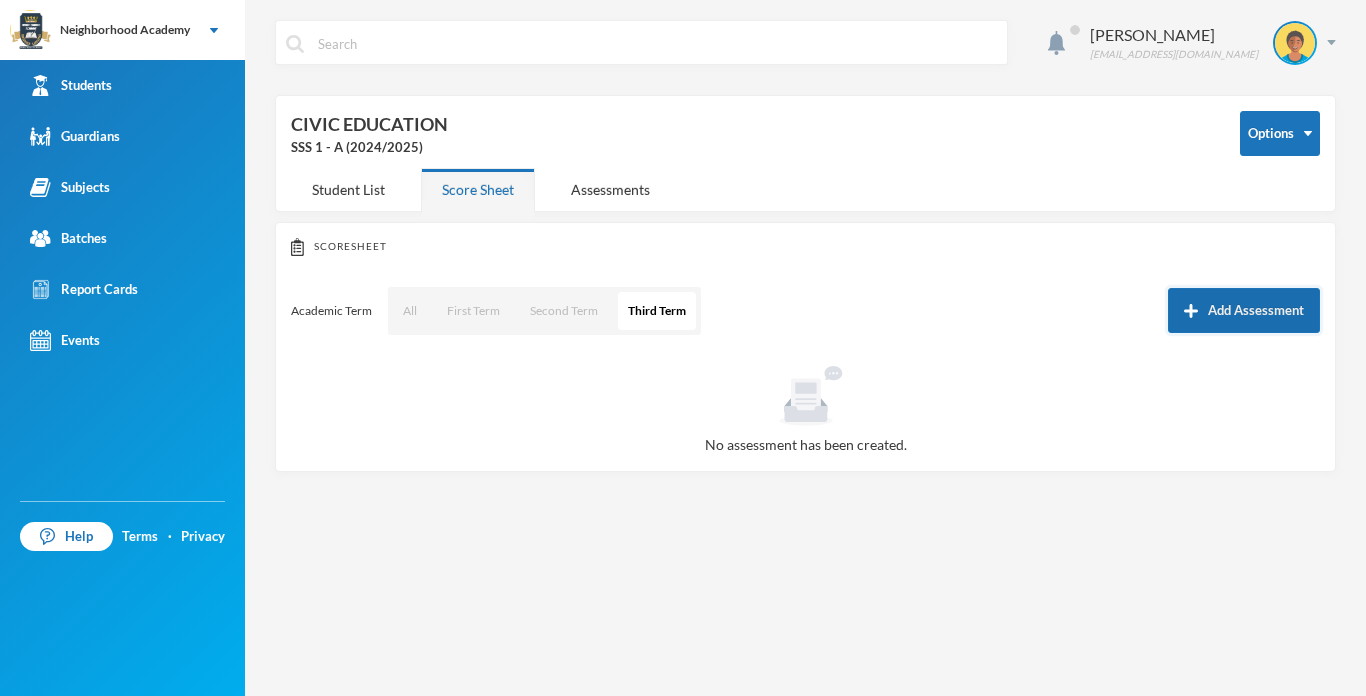 click on "Add Assessment" at bounding box center (1244, 310) 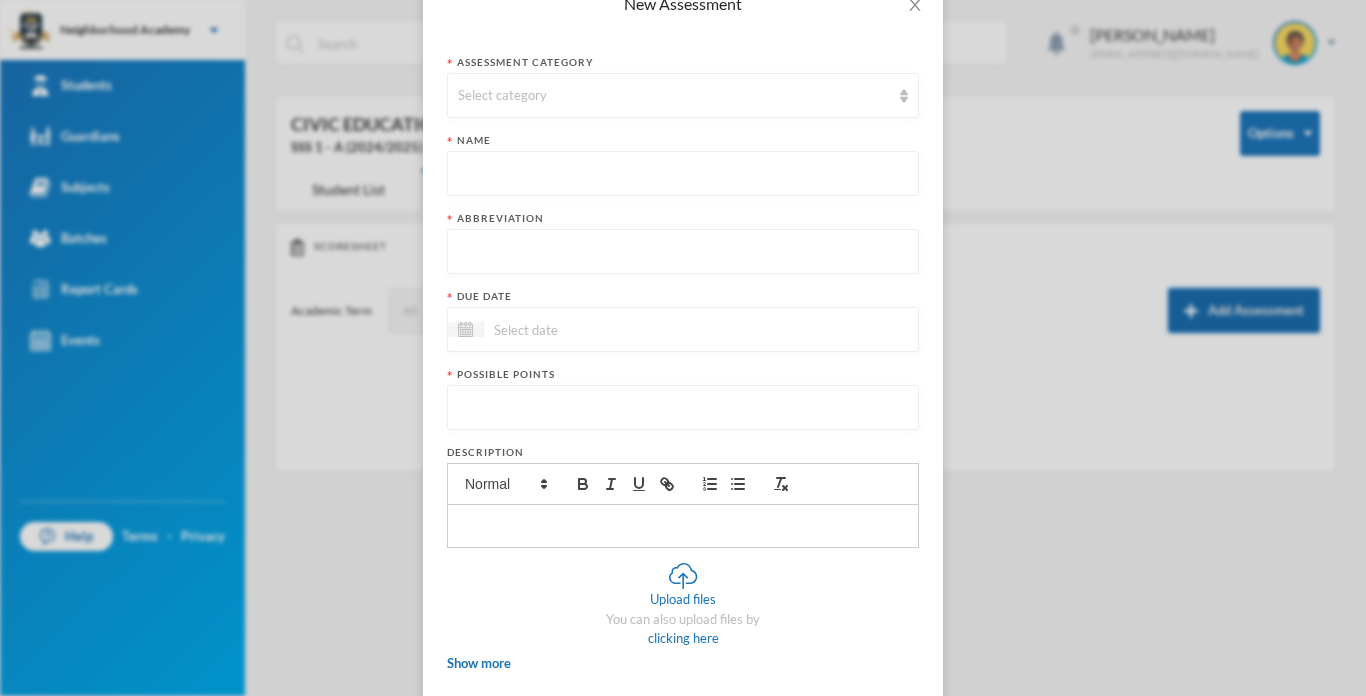 scroll, scrollTop: 0, scrollLeft: 0, axis: both 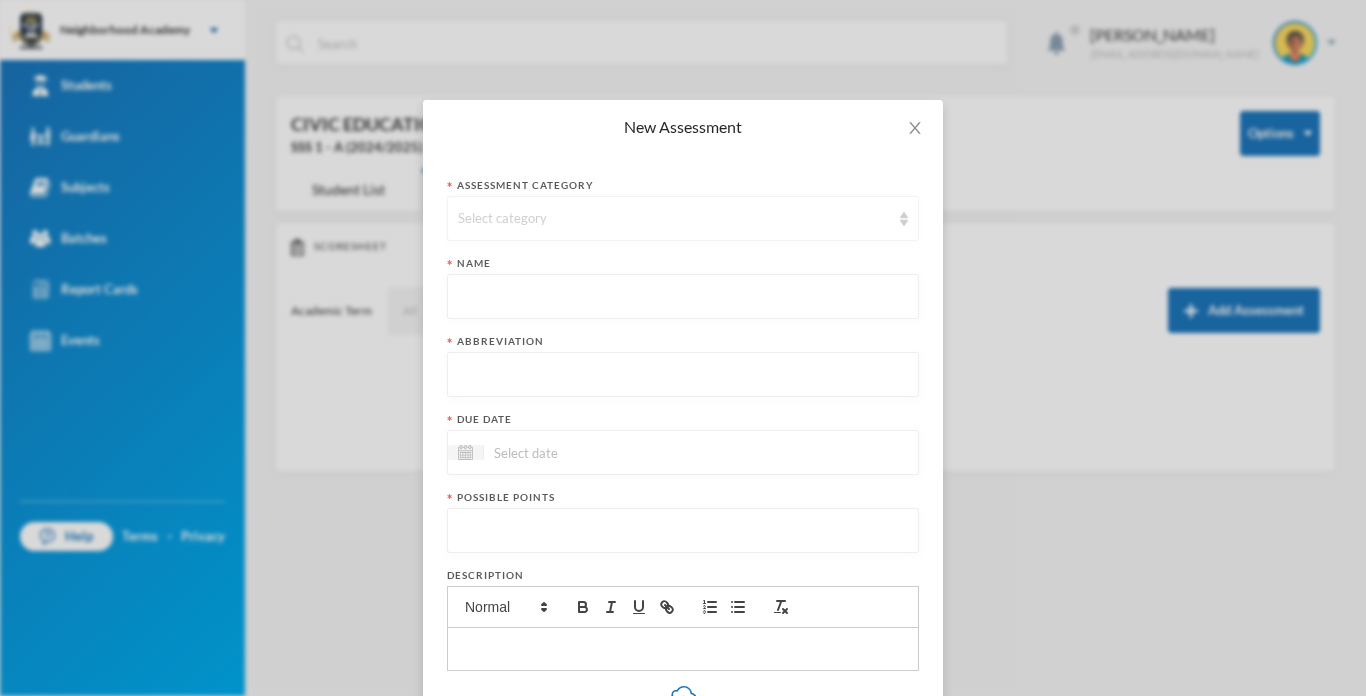 click on "Select category" at bounding box center (683, 218) 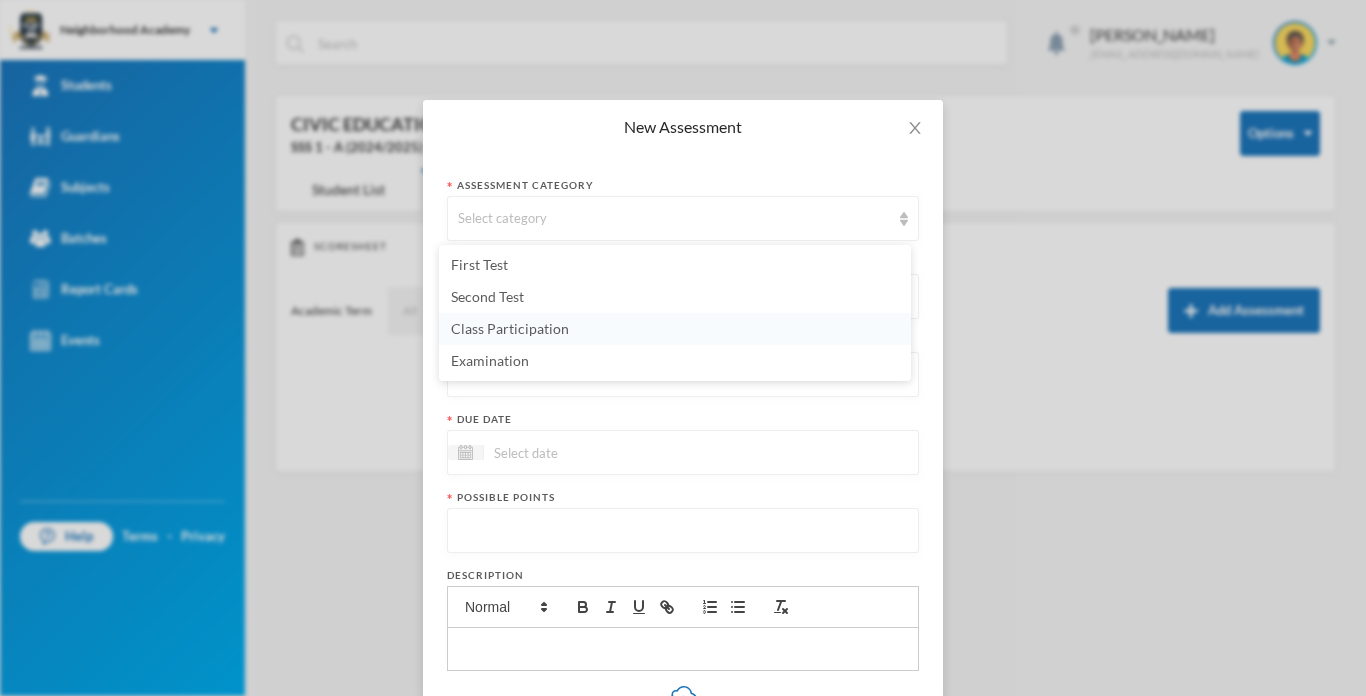 click on "Class Participation" at bounding box center (510, 328) 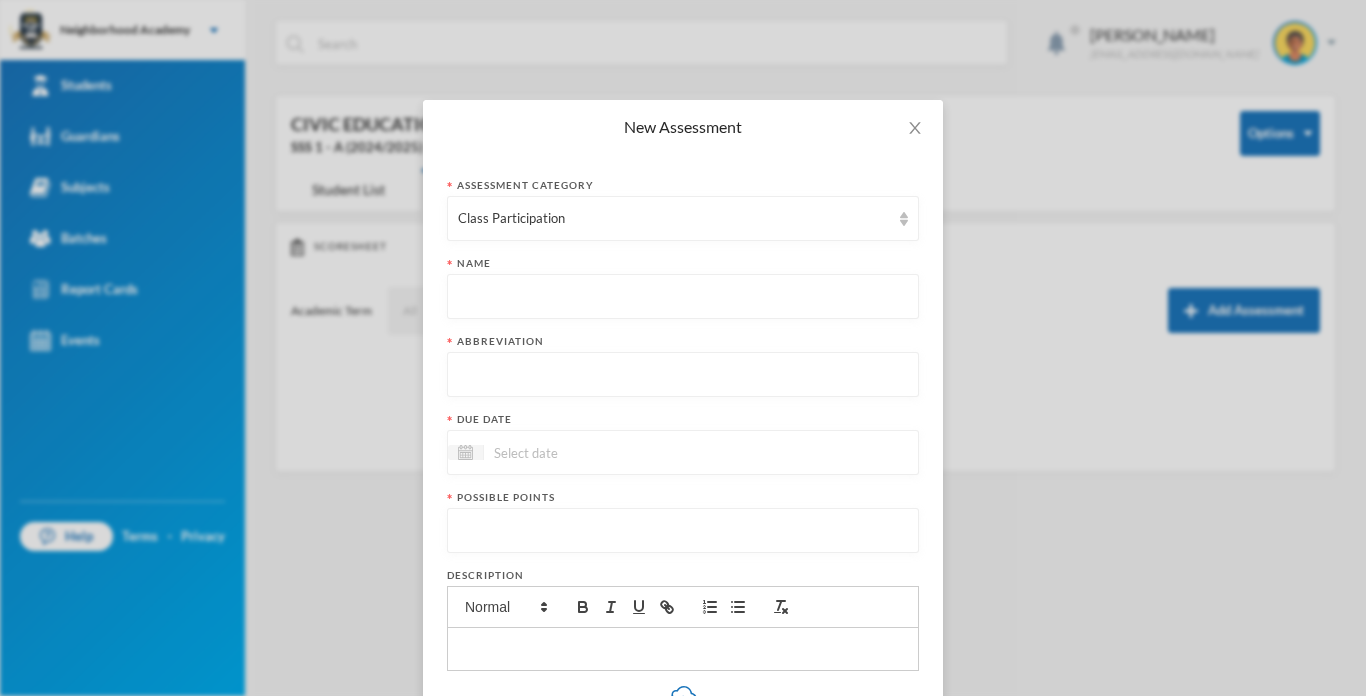 click at bounding box center [683, 297] 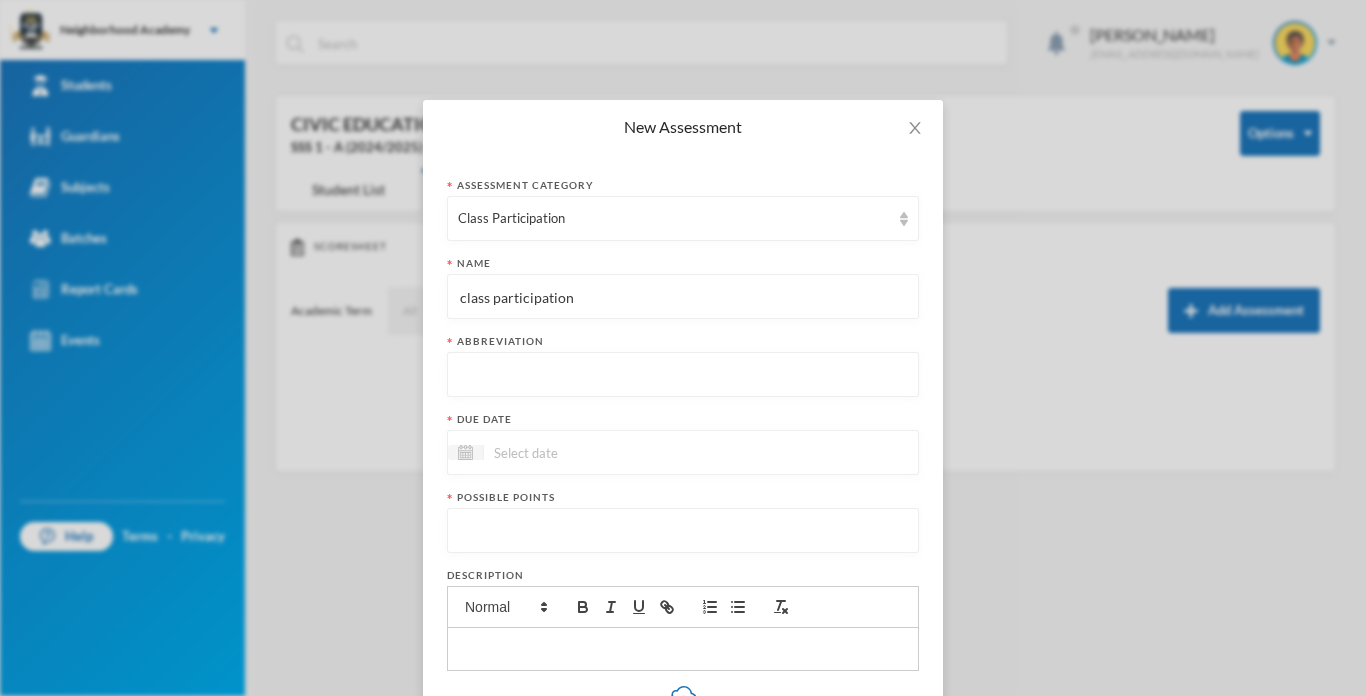 type on "class participation" 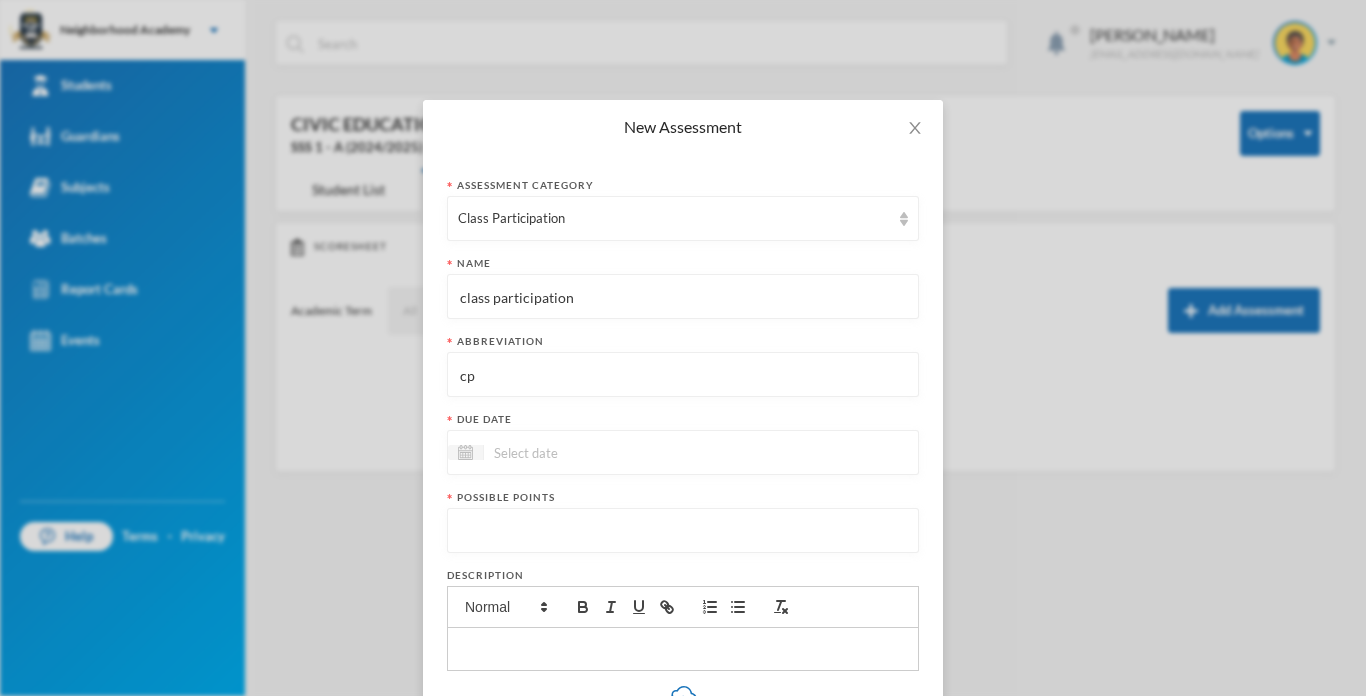 type on "cp" 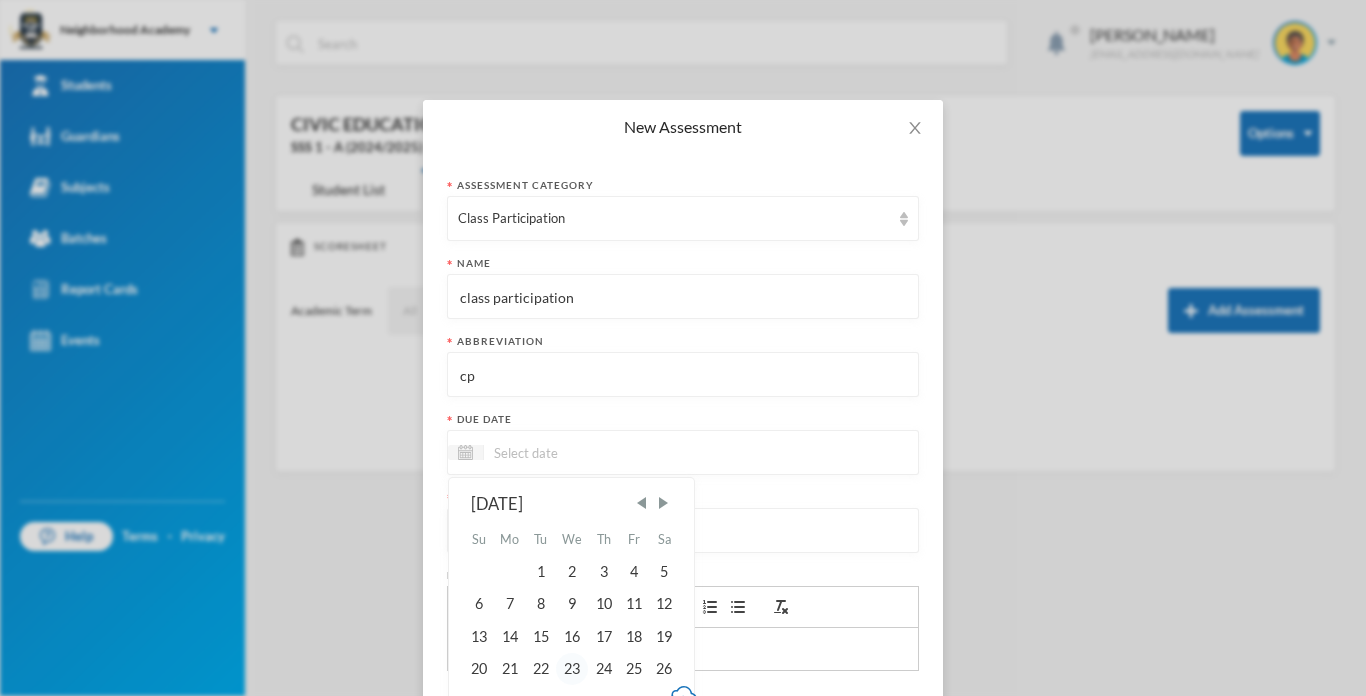 click on "23" at bounding box center (572, 669) 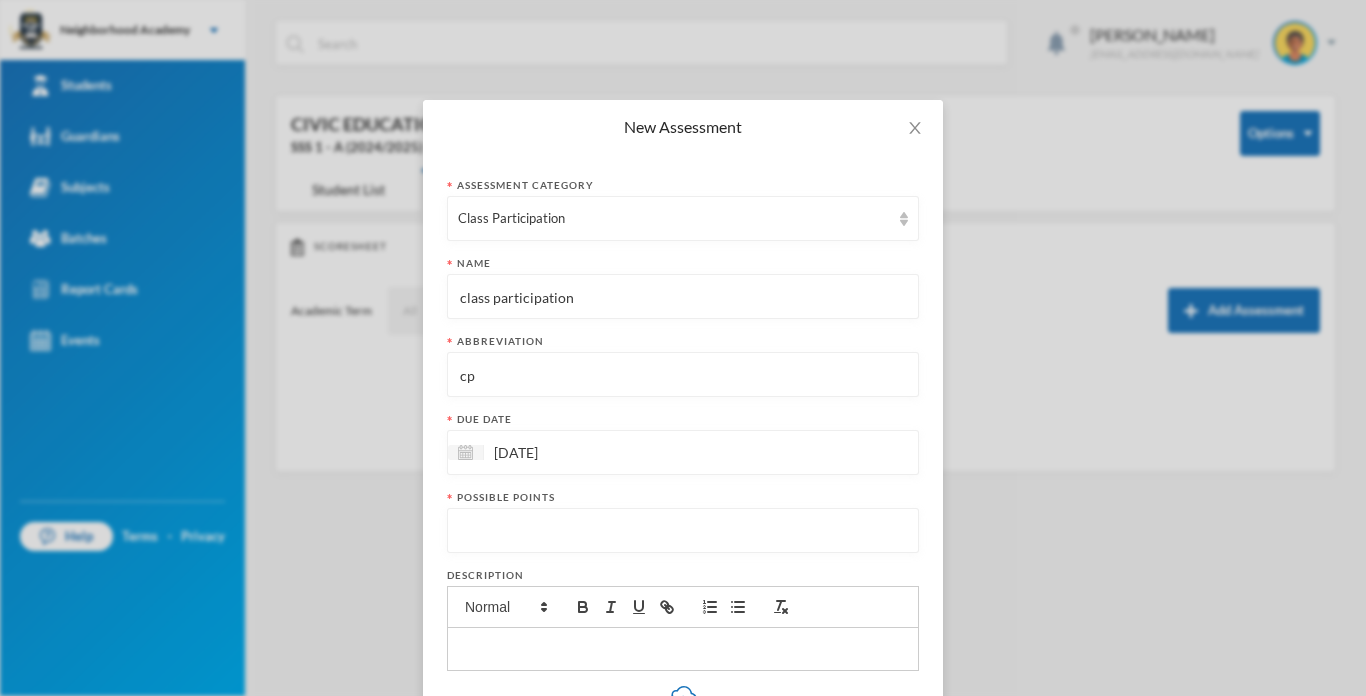 click at bounding box center (683, 531) 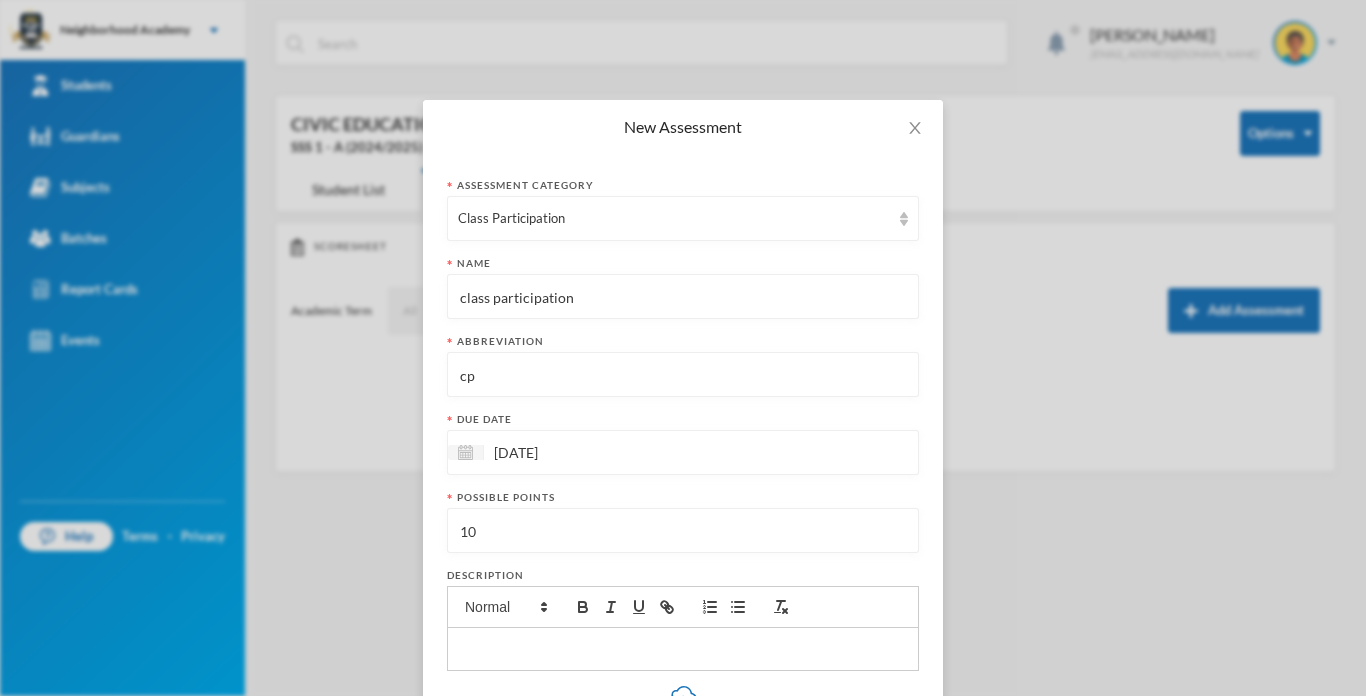 type on "10" 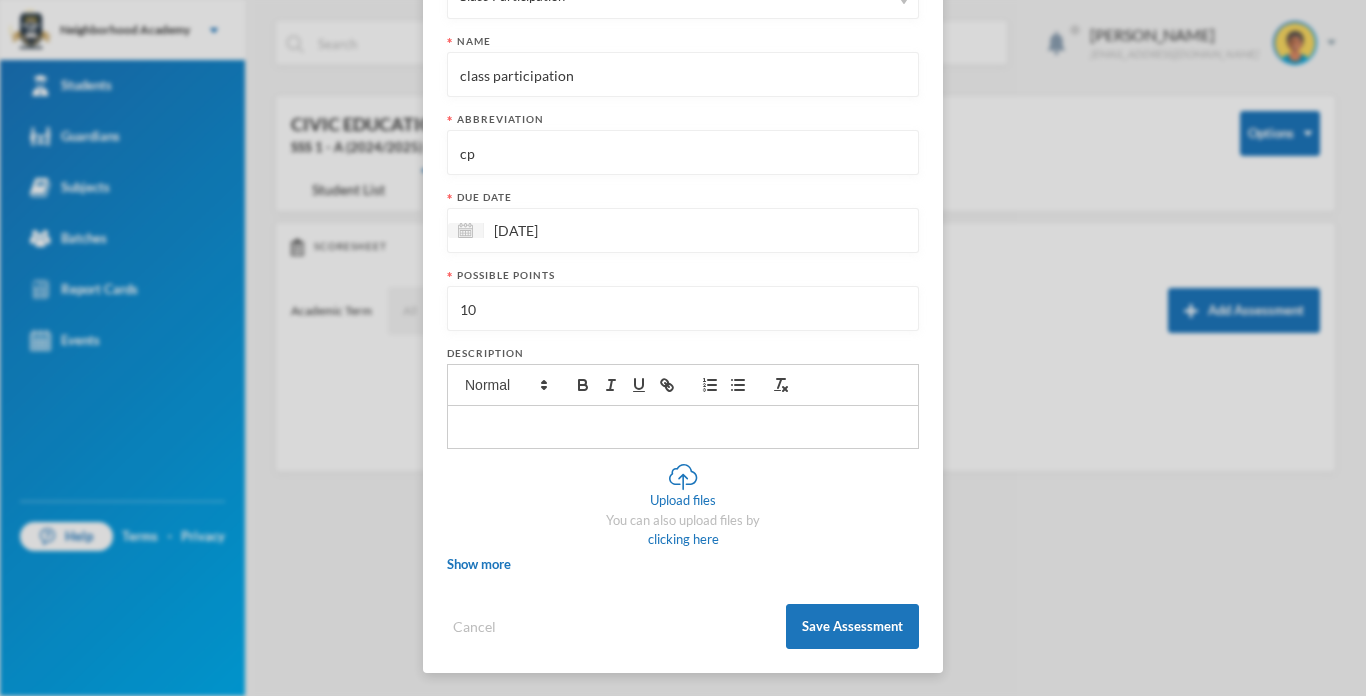 scroll, scrollTop: 223, scrollLeft: 0, axis: vertical 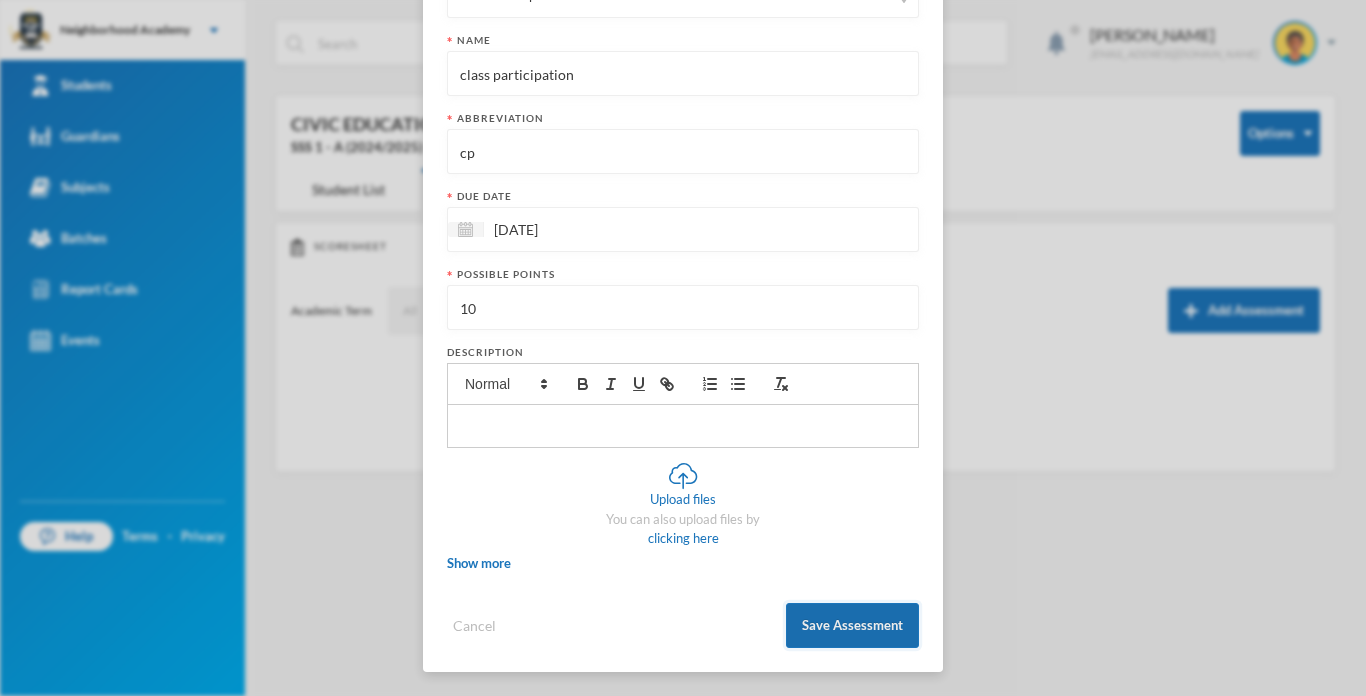 click on "Save Assessment" at bounding box center [852, 625] 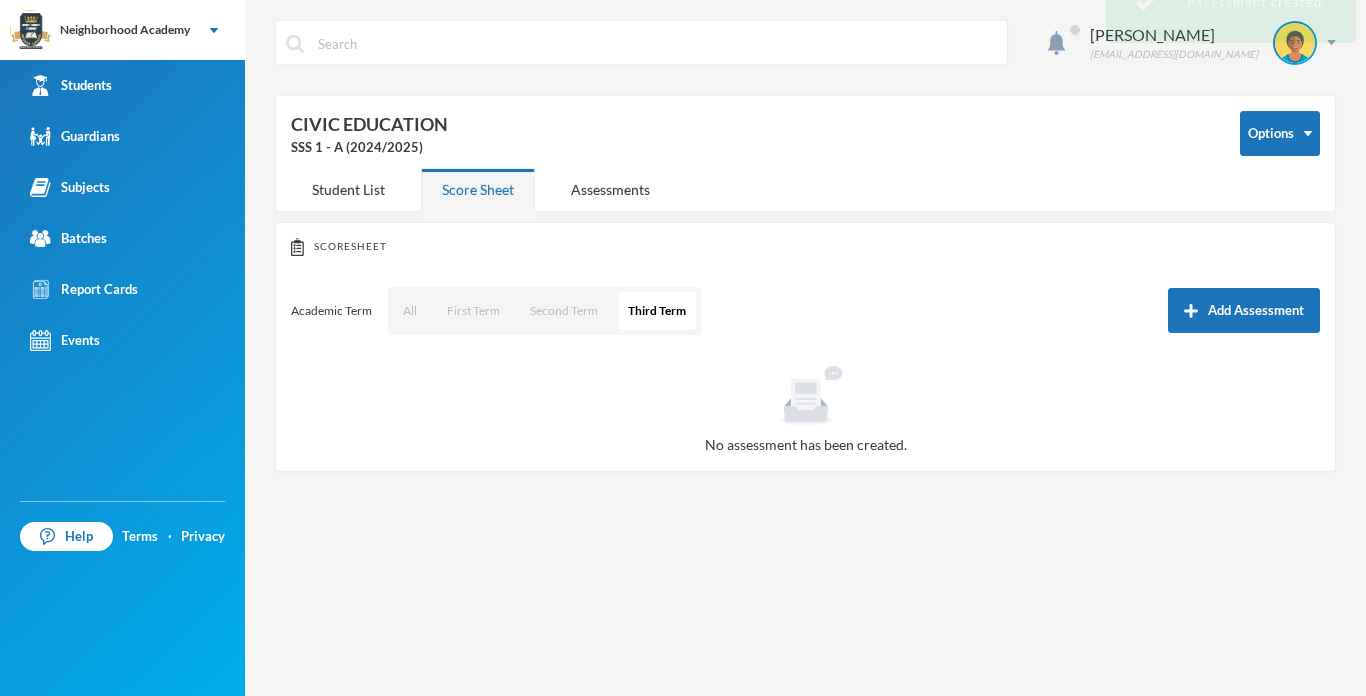 scroll, scrollTop: 123, scrollLeft: 0, axis: vertical 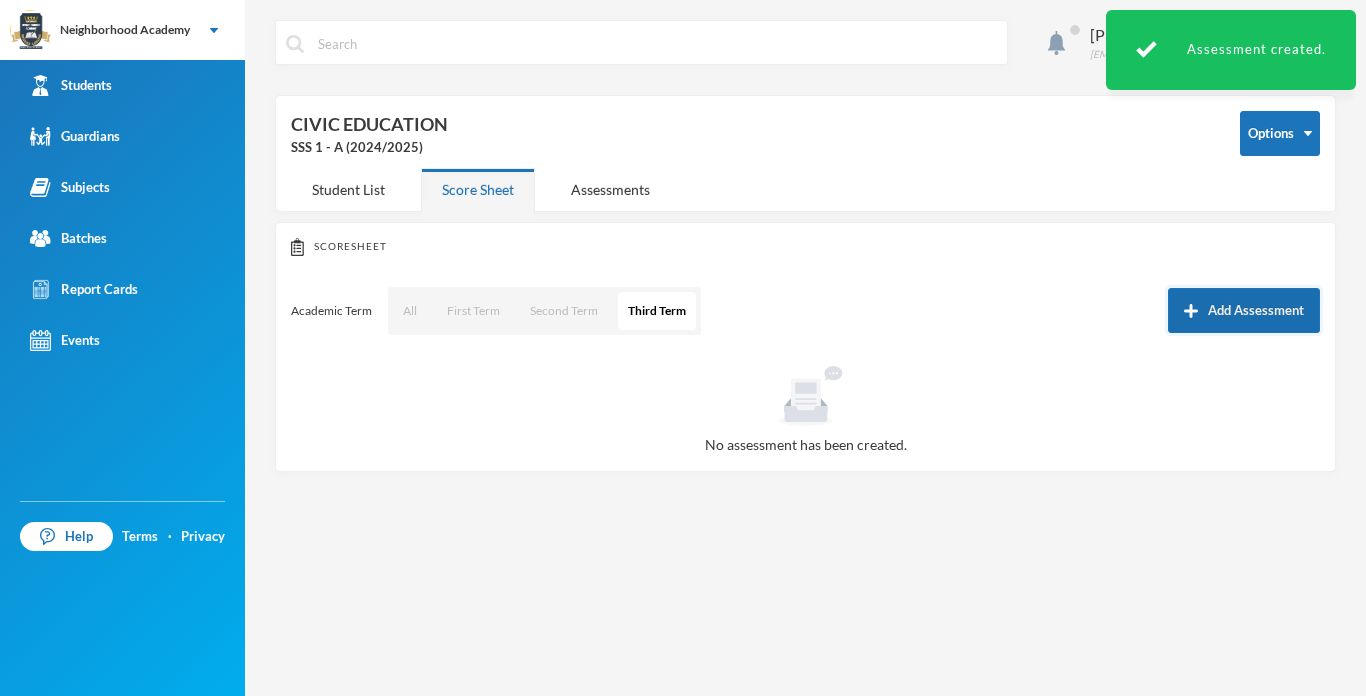 click on "Add Assessment" at bounding box center [1244, 310] 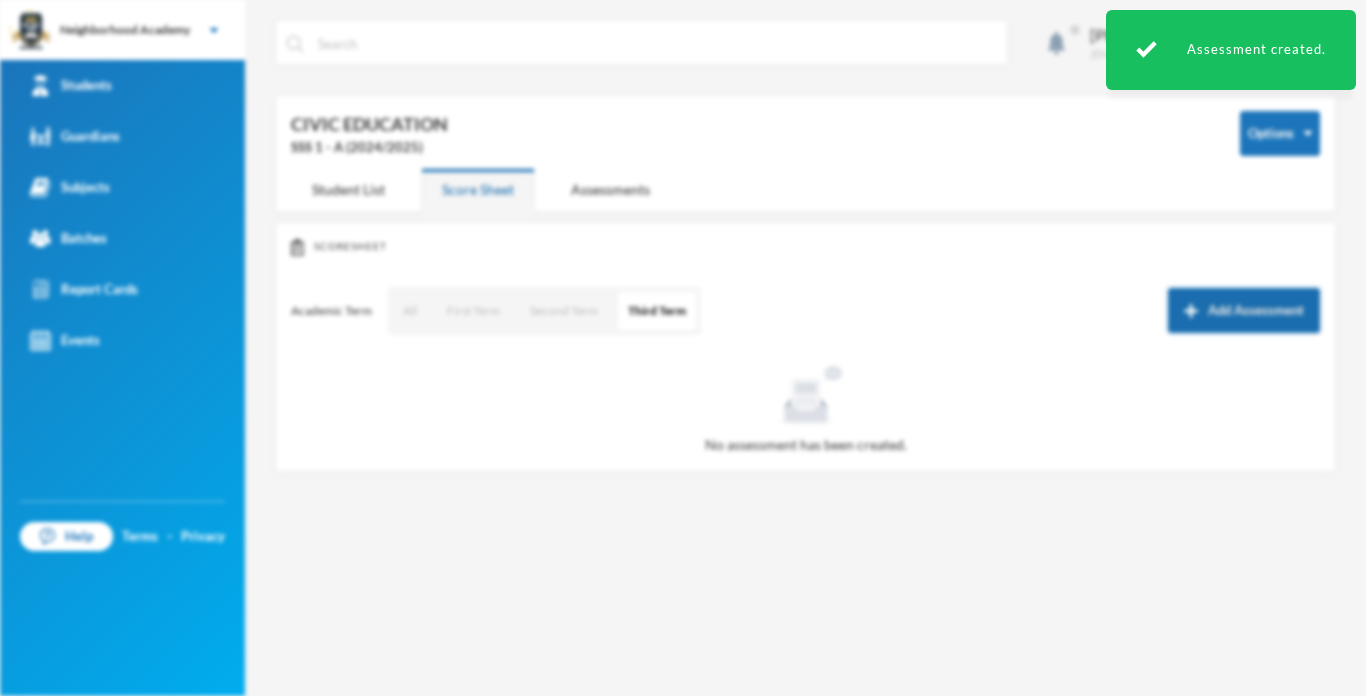 scroll, scrollTop: 0, scrollLeft: 0, axis: both 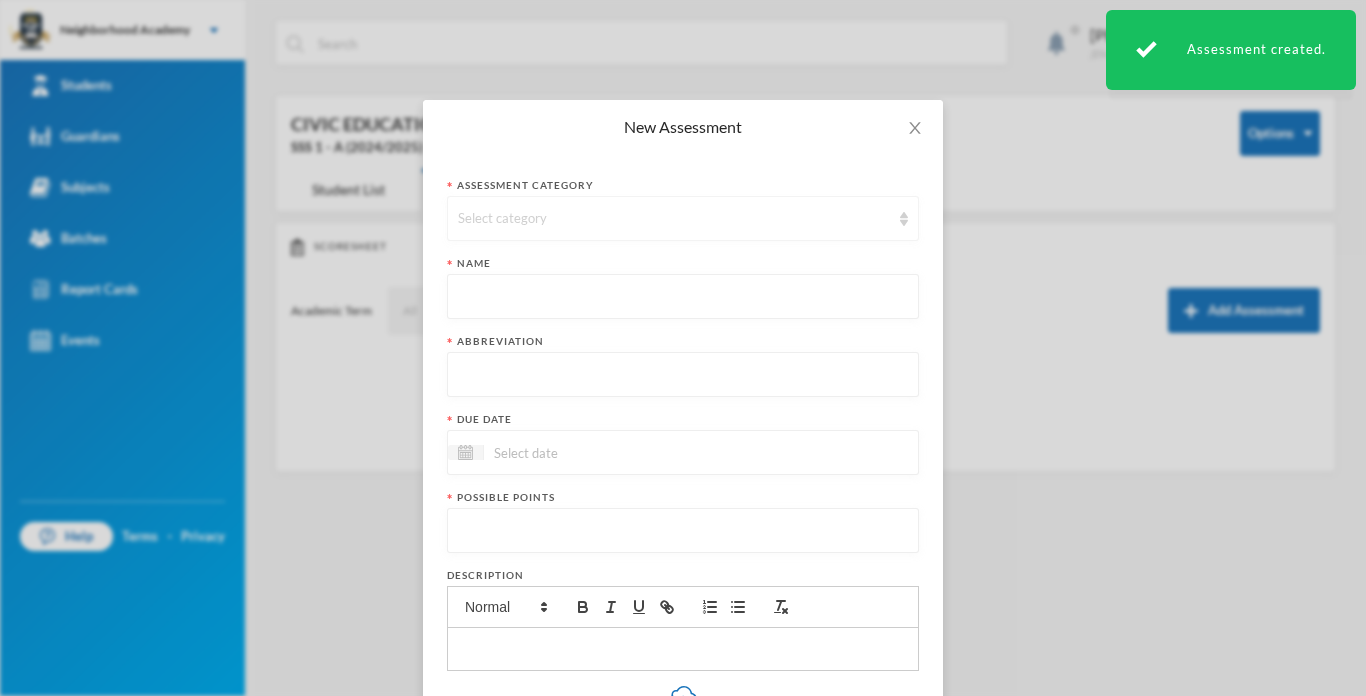 click on "Select category" at bounding box center (674, 219) 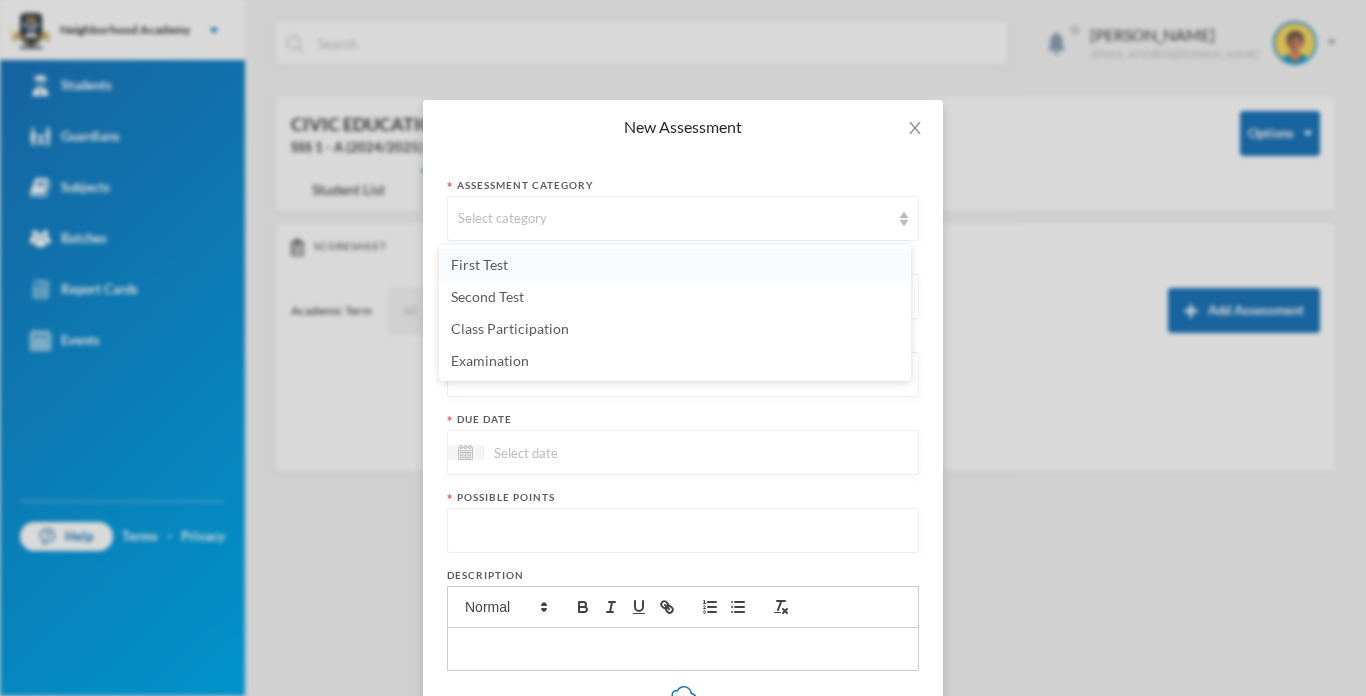click on "First Test" at bounding box center [479, 264] 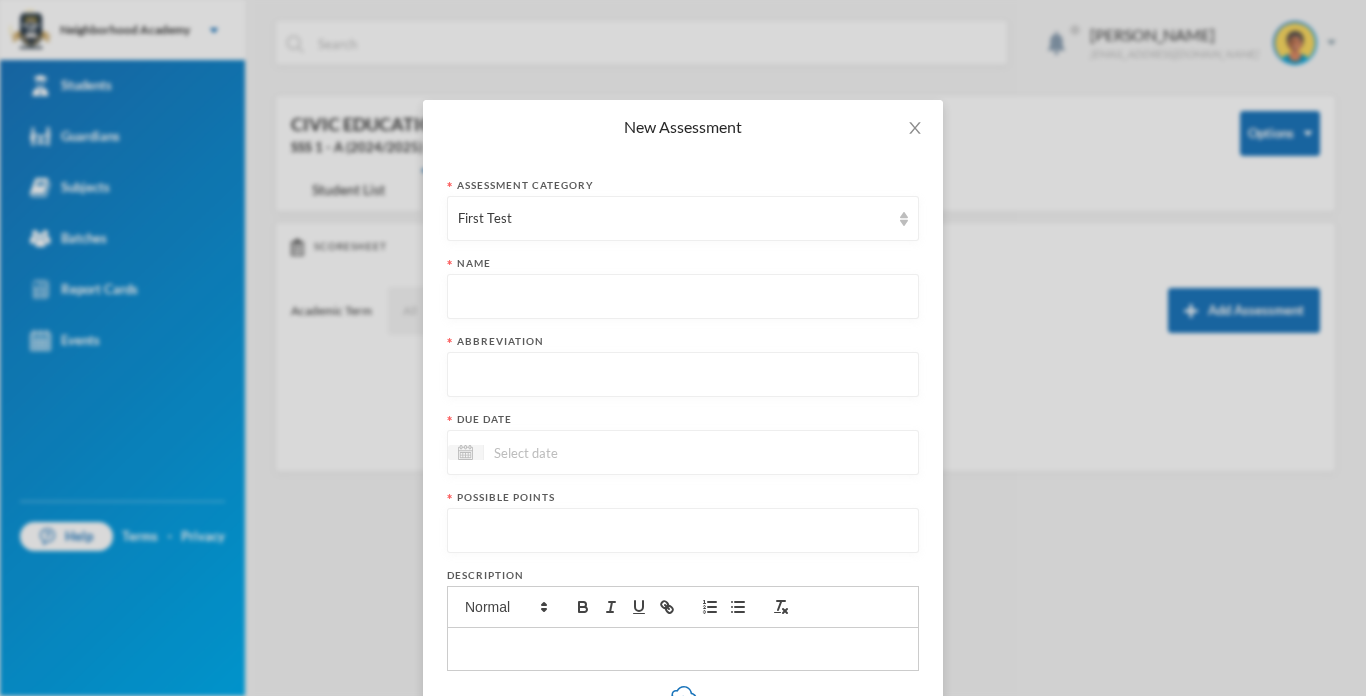 click at bounding box center (683, 297) 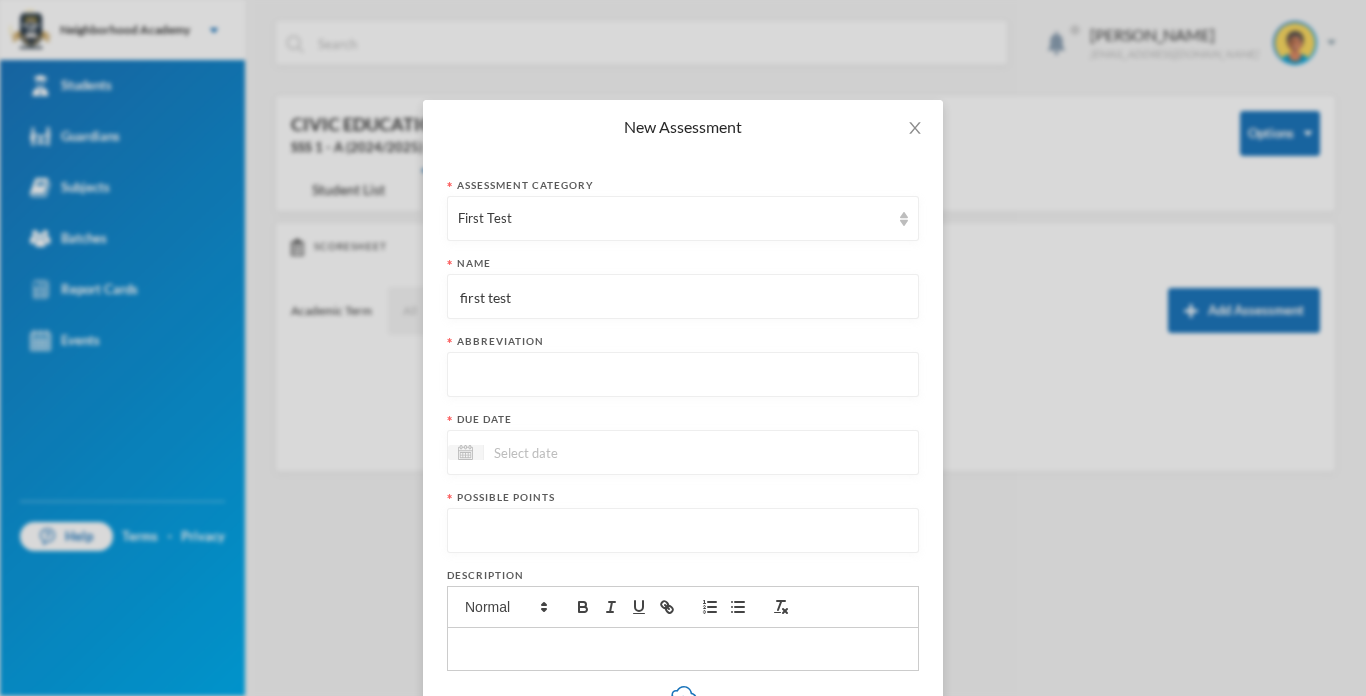 click at bounding box center (683, 374) 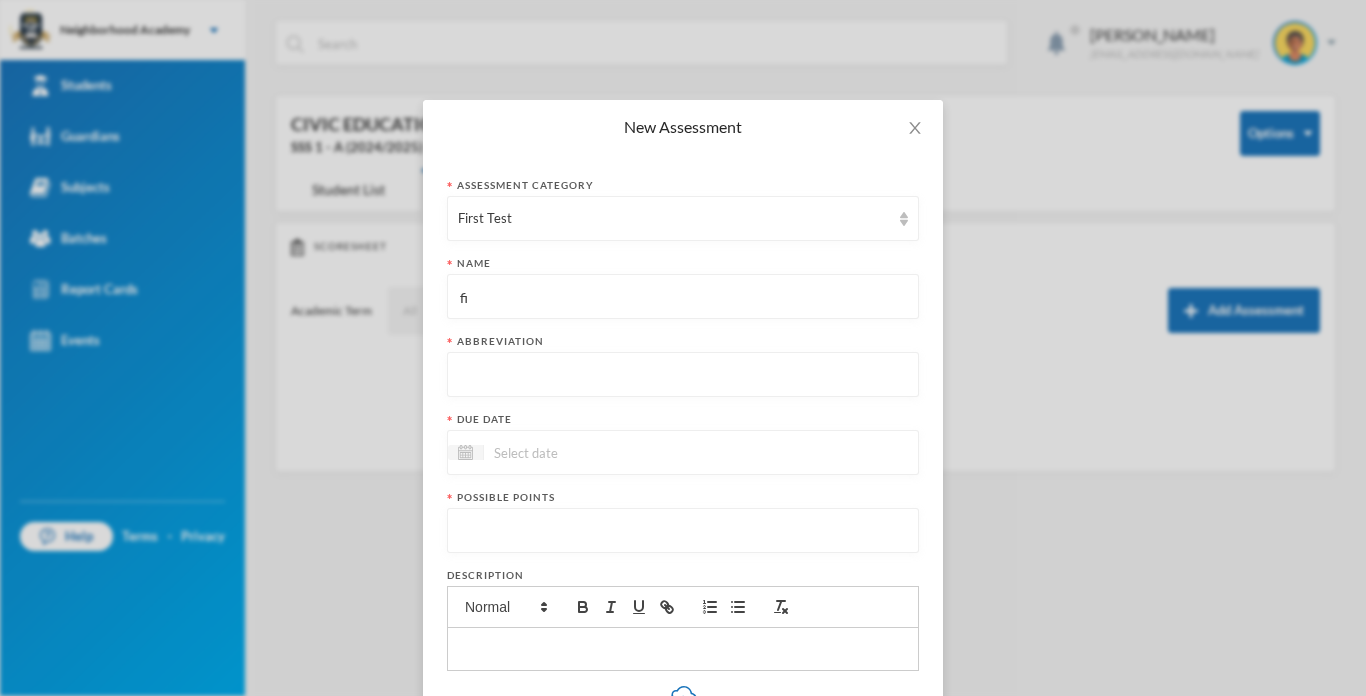 type on "f" 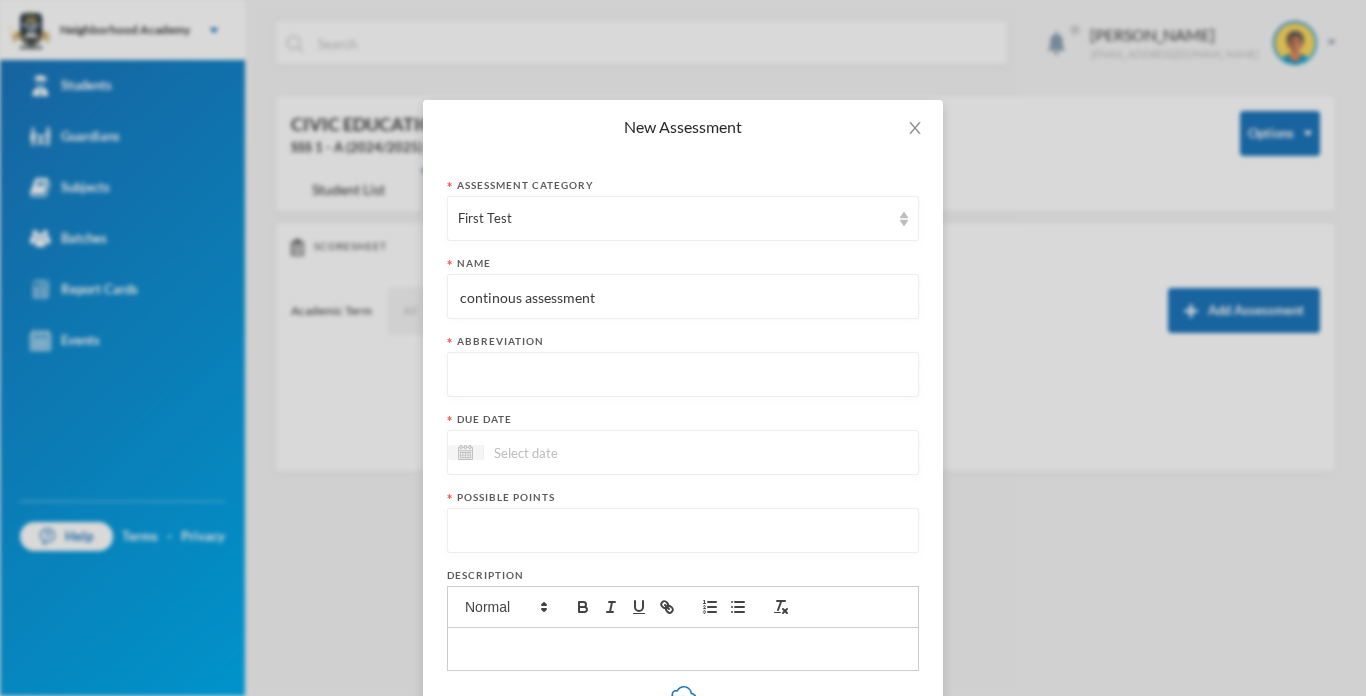 type on "continous assessment" 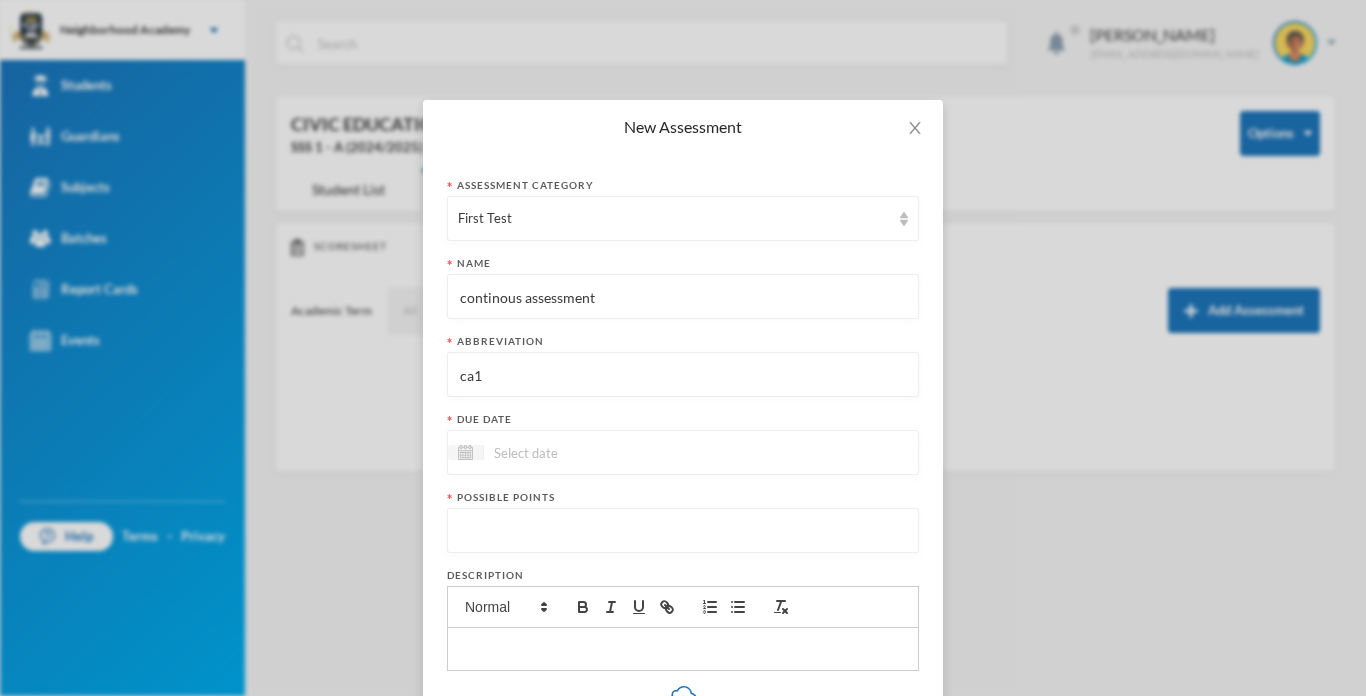 type on "ca1" 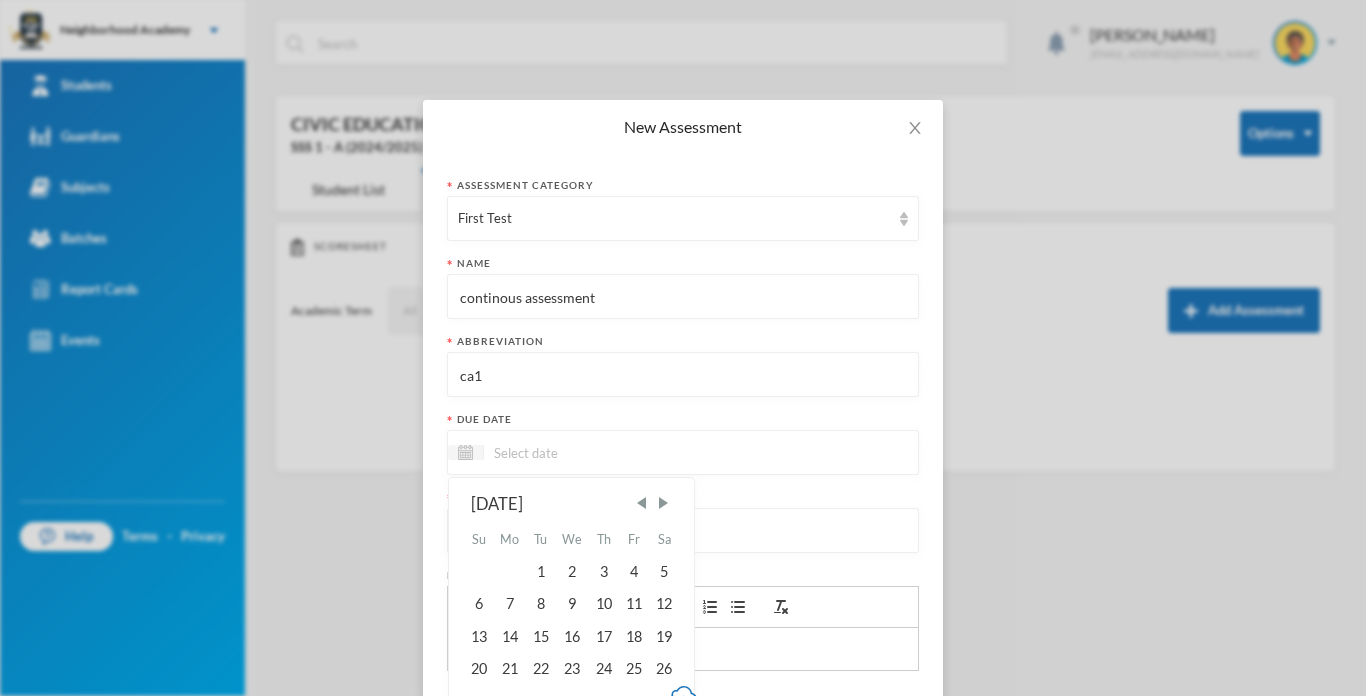 click at bounding box center [568, 452] 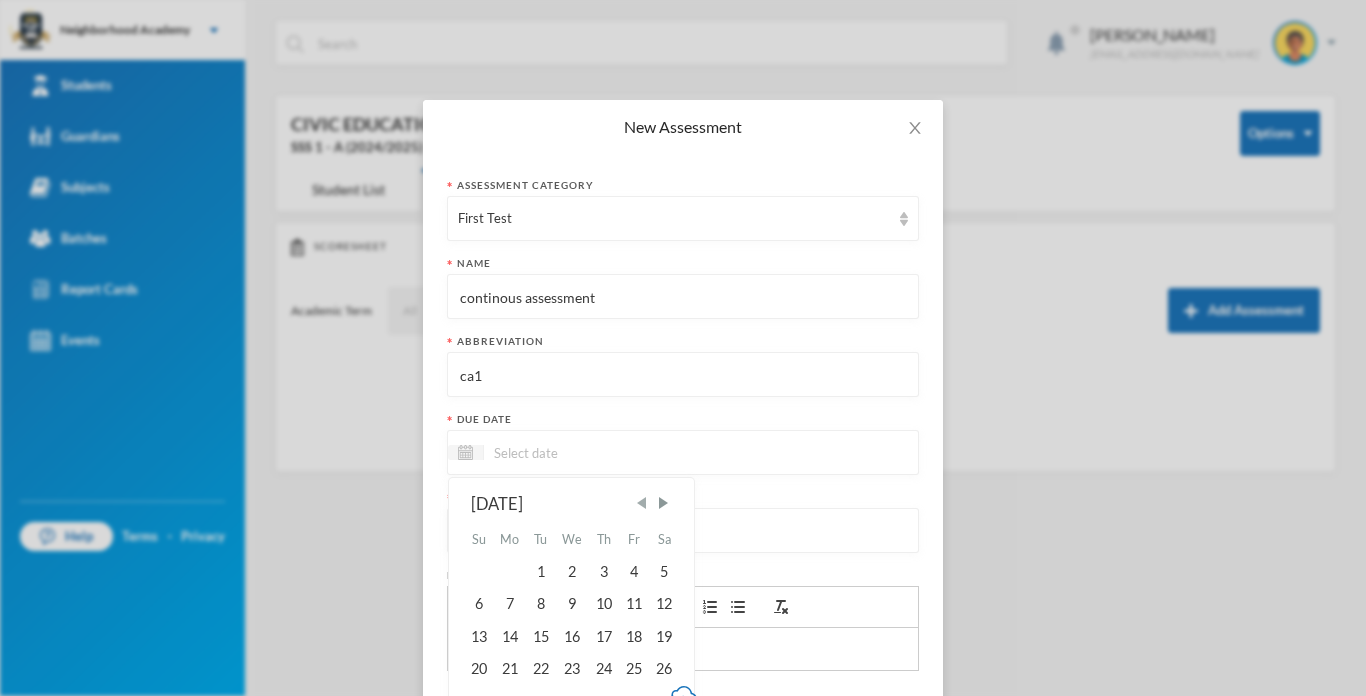 click at bounding box center [642, 503] 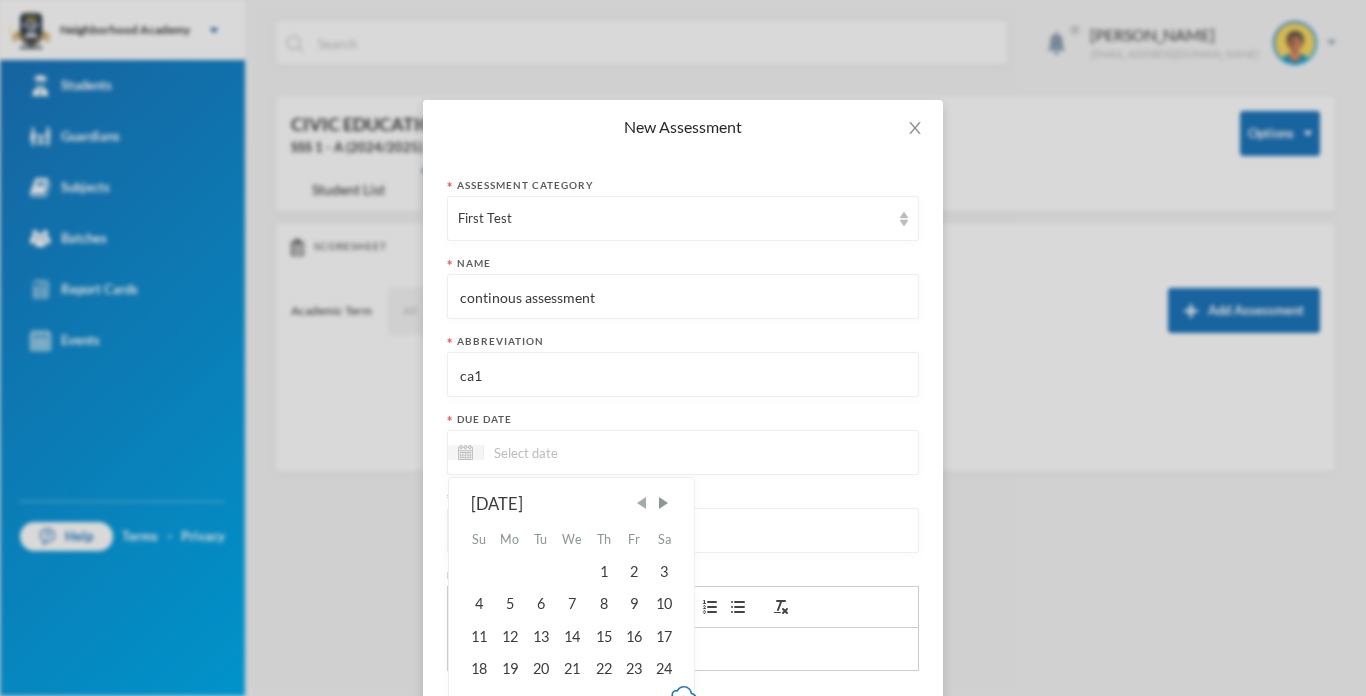 click at bounding box center [642, 503] 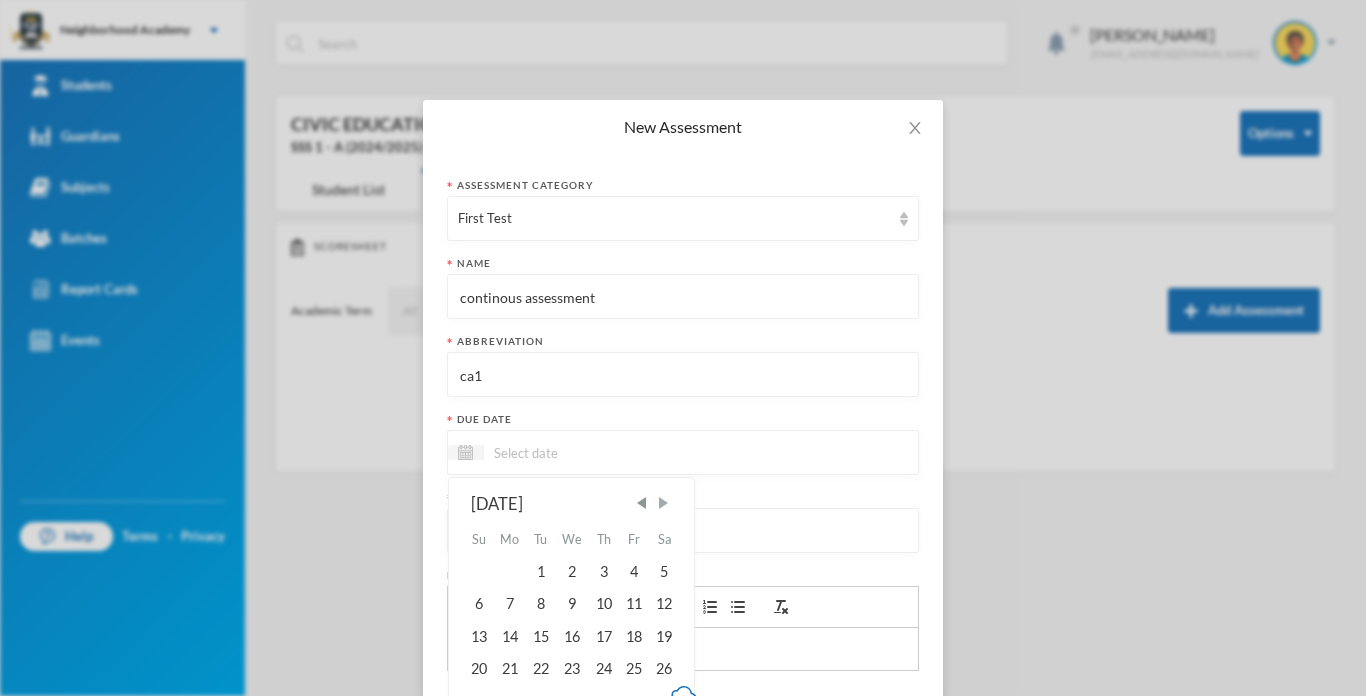 click at bounding box center [663, 503] 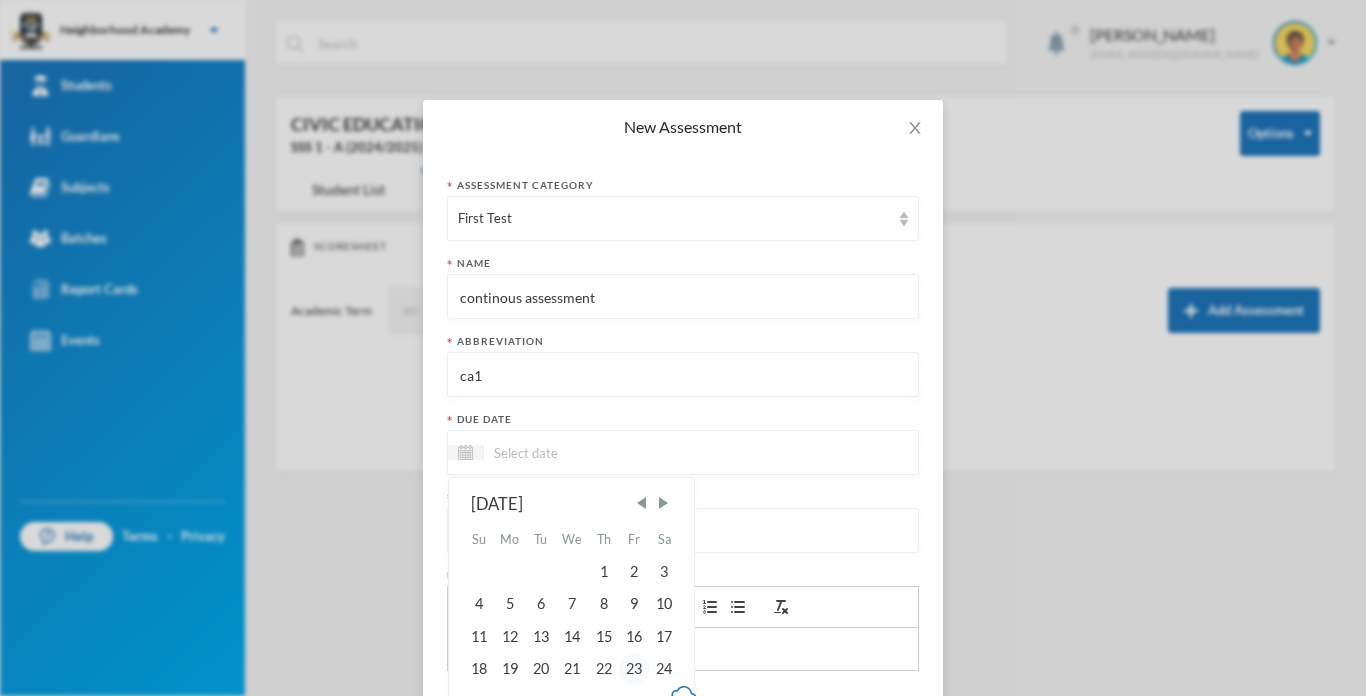 click on "23" at bounding box center [634, 669] 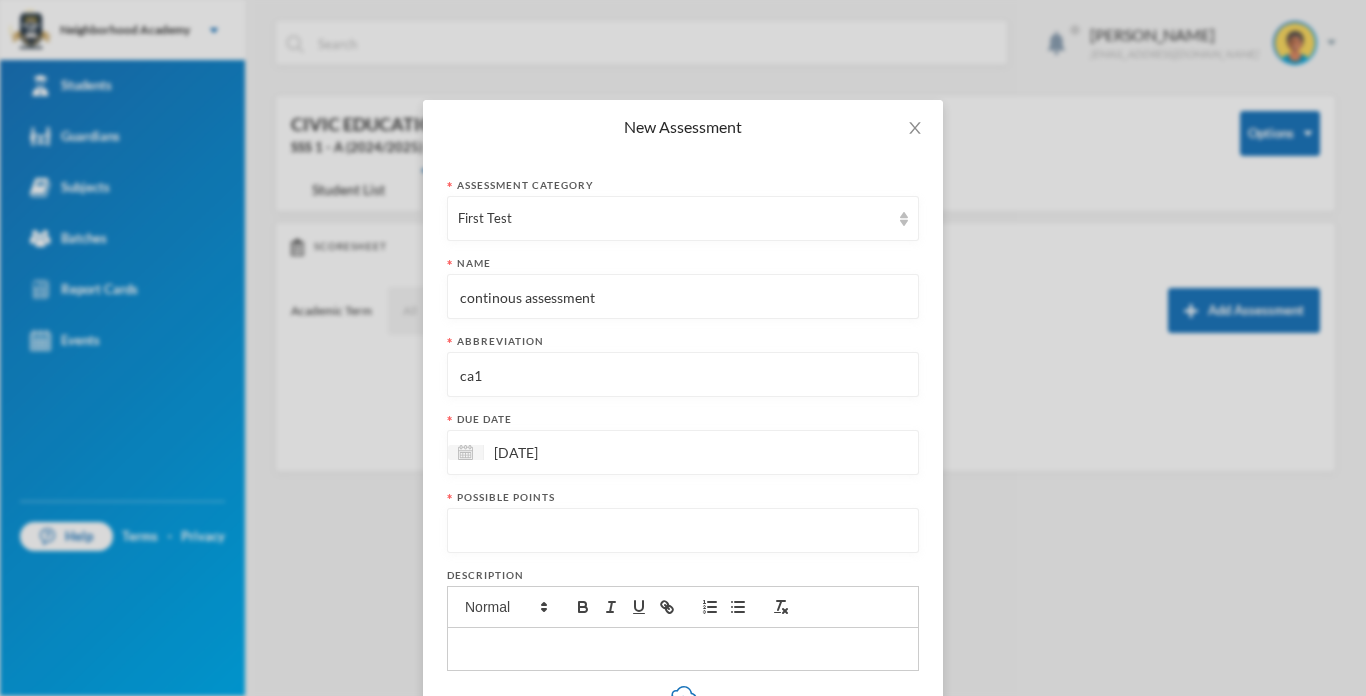 click at bounding box center (683, 531) 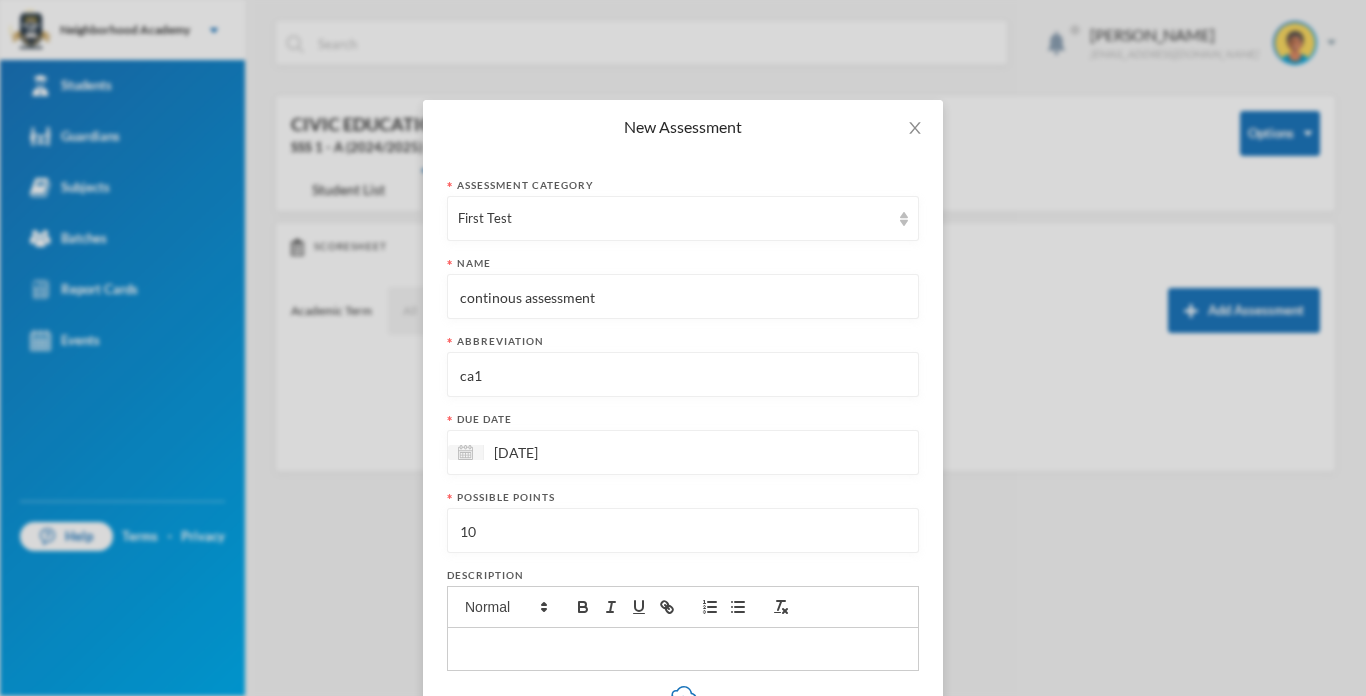 type on "10" 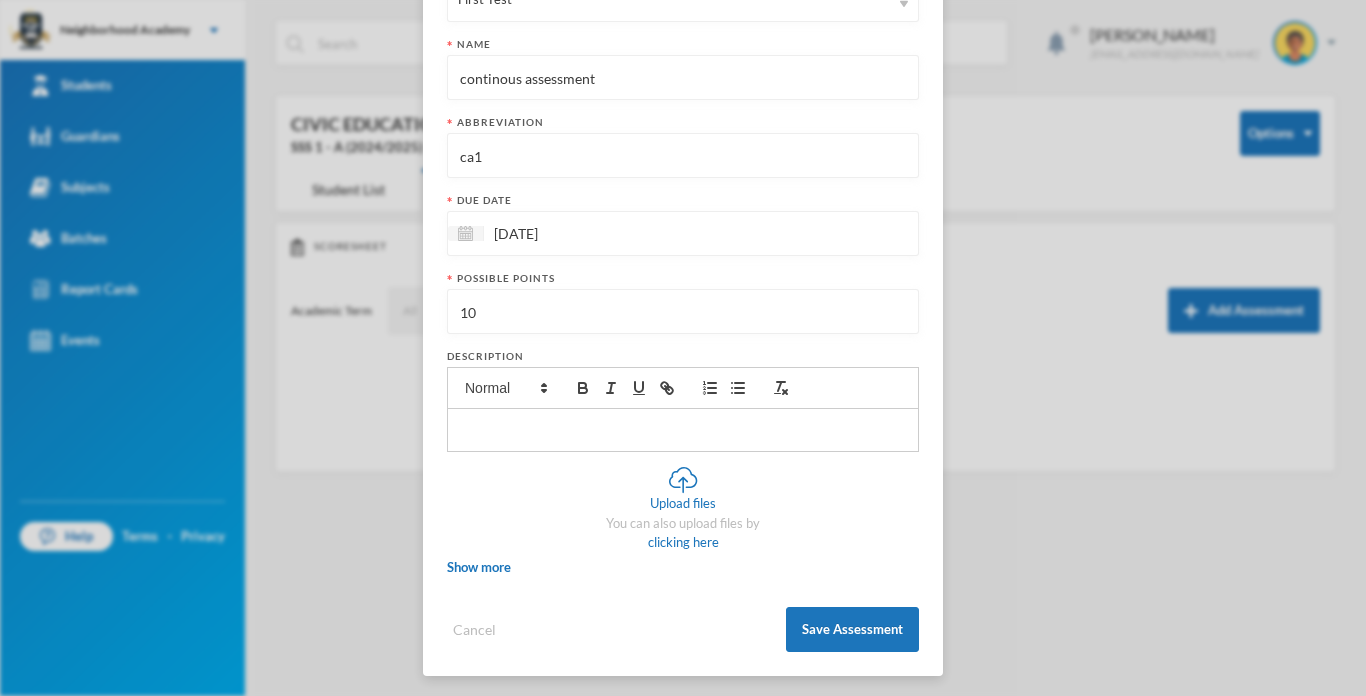 scroll, scrollTop: 223, scrollLeft: 0, axis: vertical 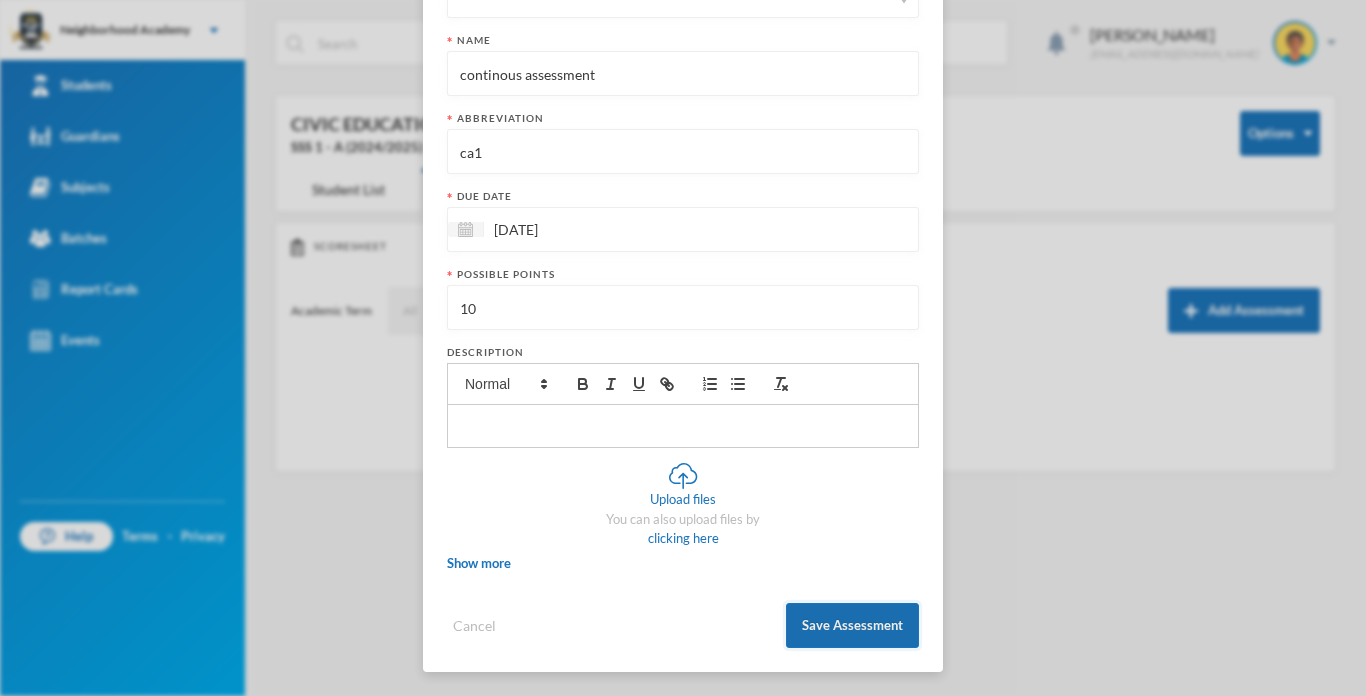 click on "Save Assessment" at bounding box center [852, 625] 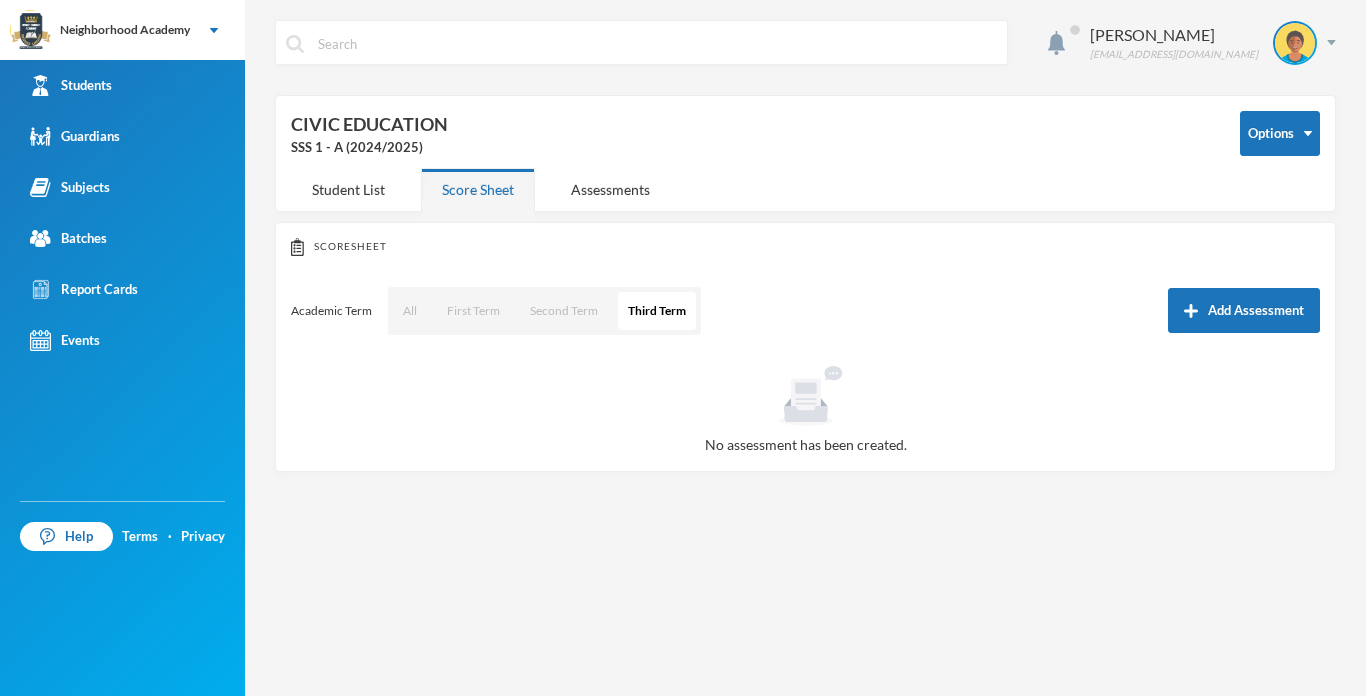 scroll, scrollTop: 123, scrollLeft: 0, axis: vertical 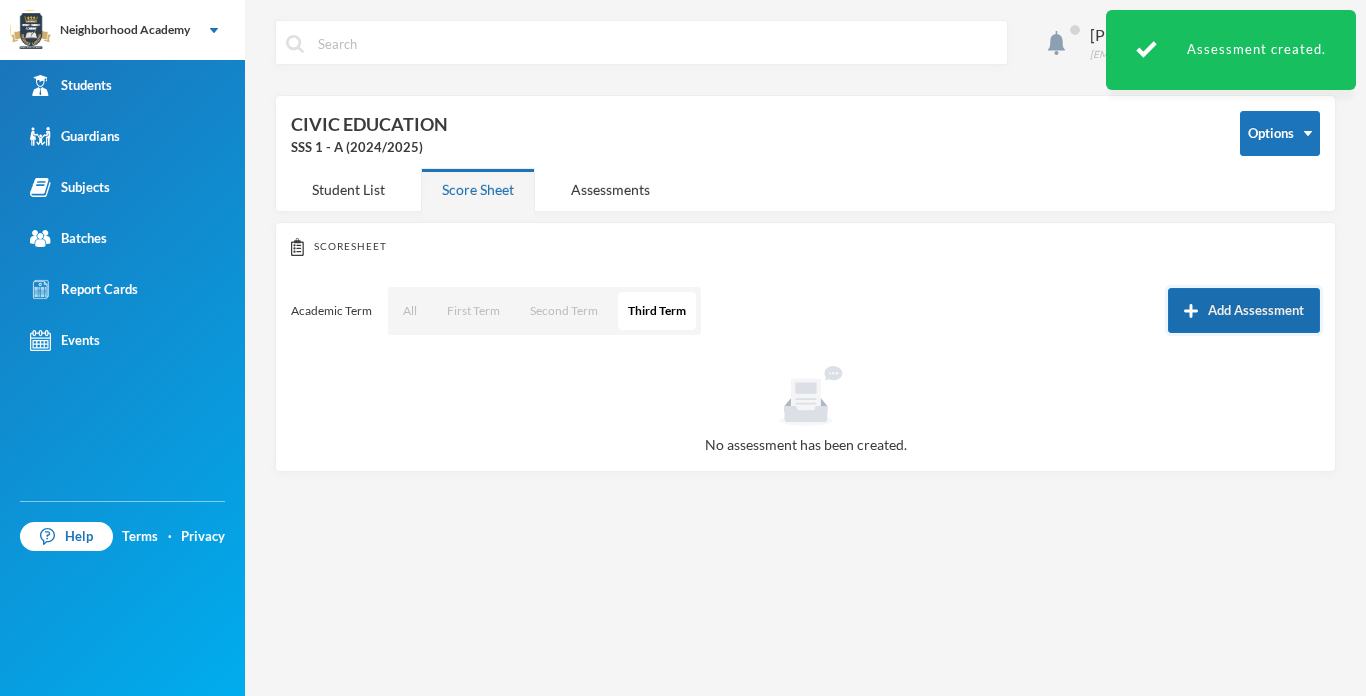 click on "Add Assessment" at bounding box center (1244, 310) 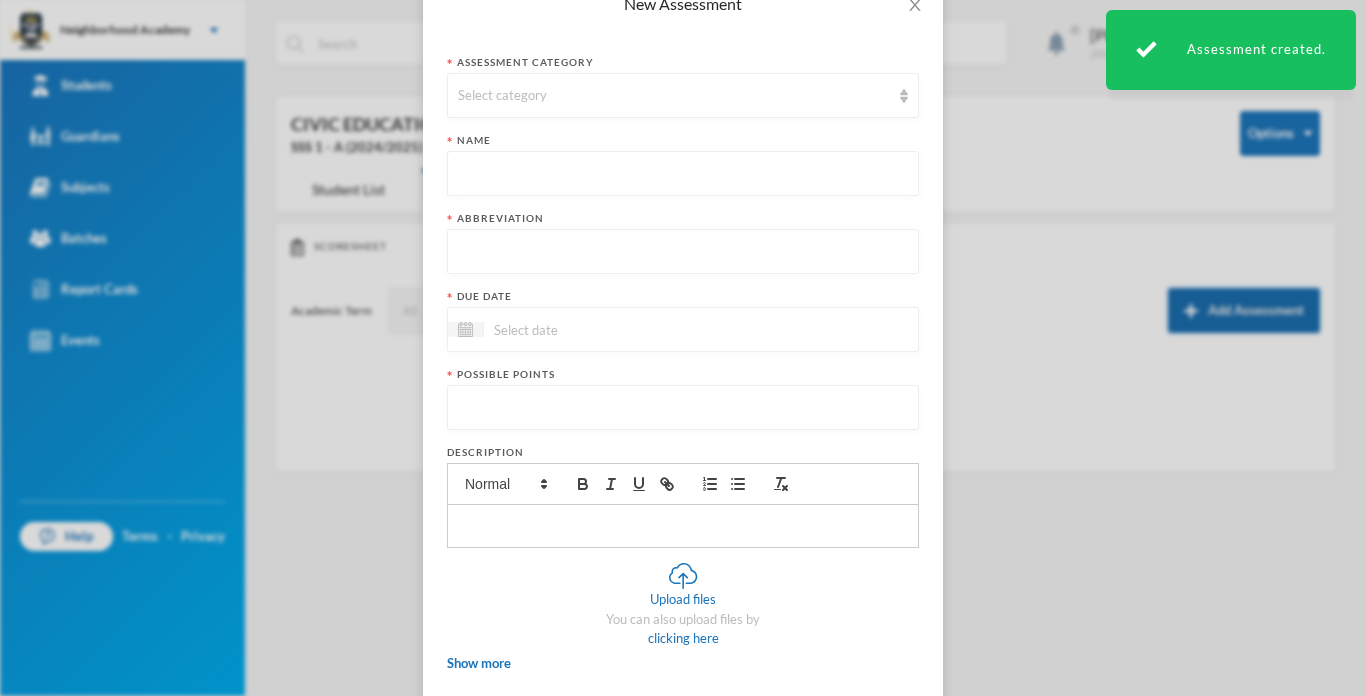 scroll, scrollTop: 0, scrollLeft: 0, axis: both 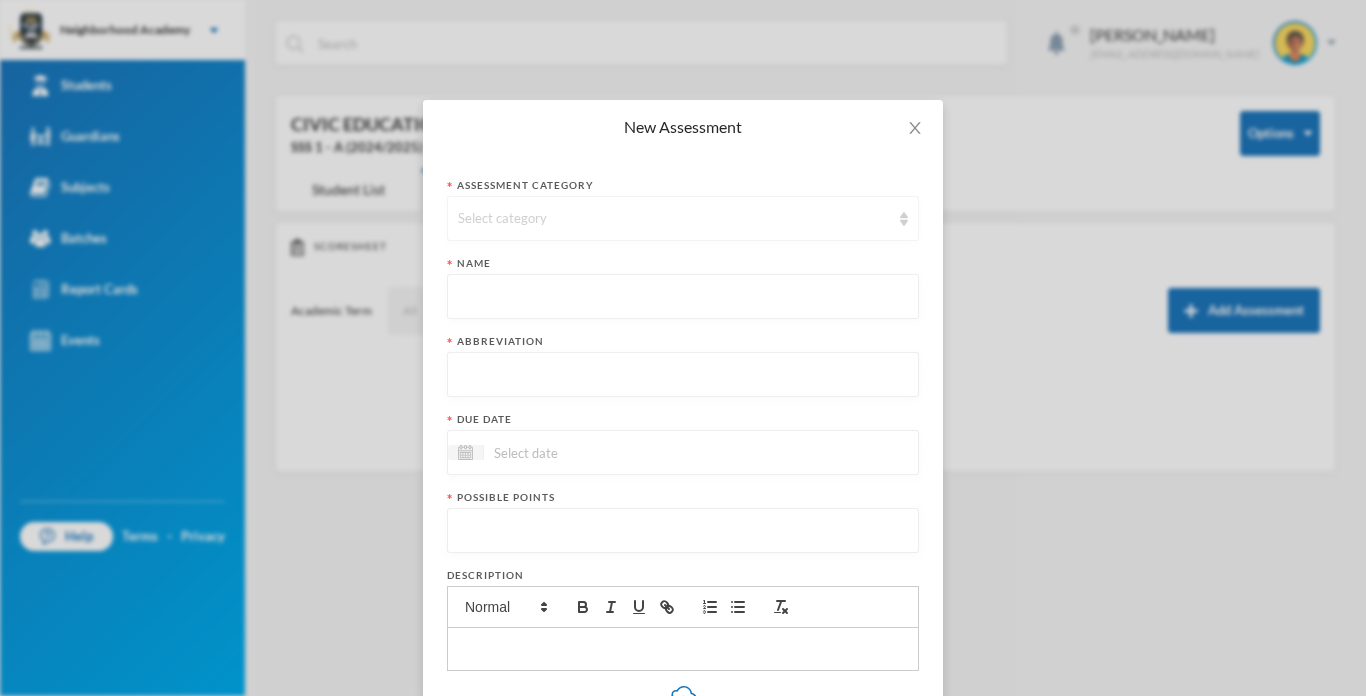 click on "Select category" at bounding box center [683, 218] 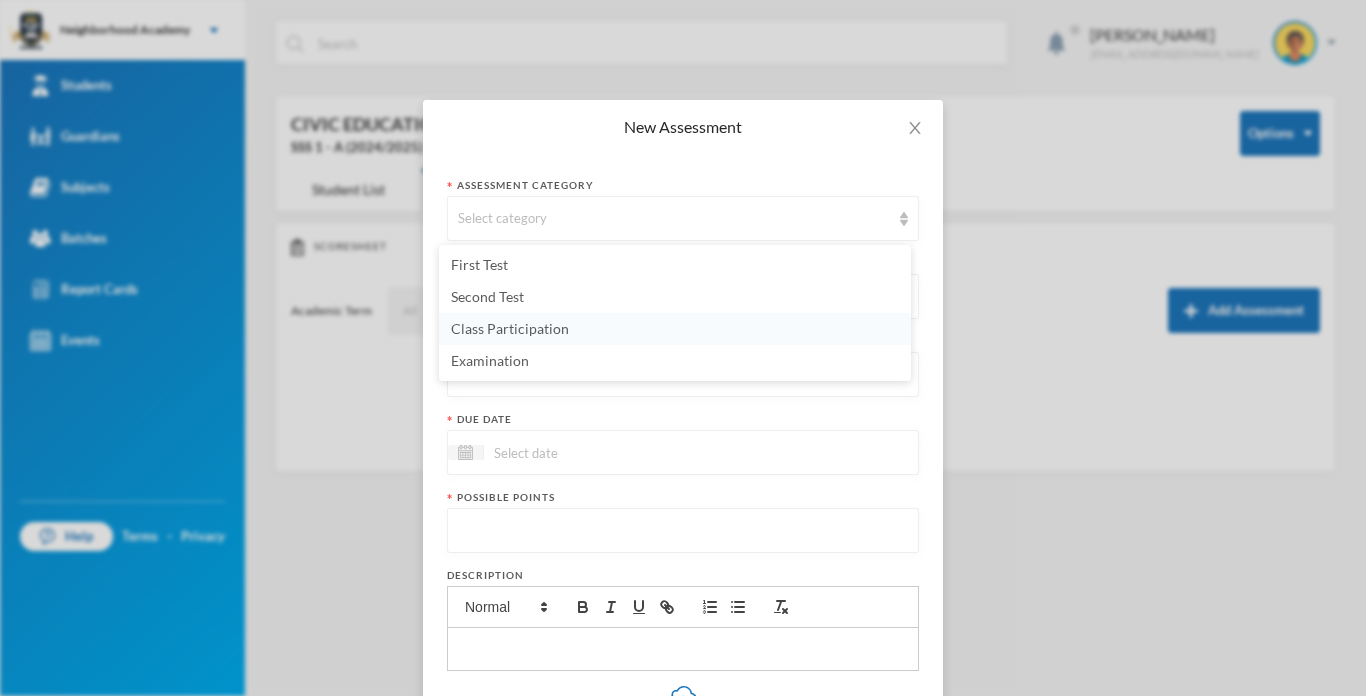 click on "Class Participation" at bounding box center [510, 328] 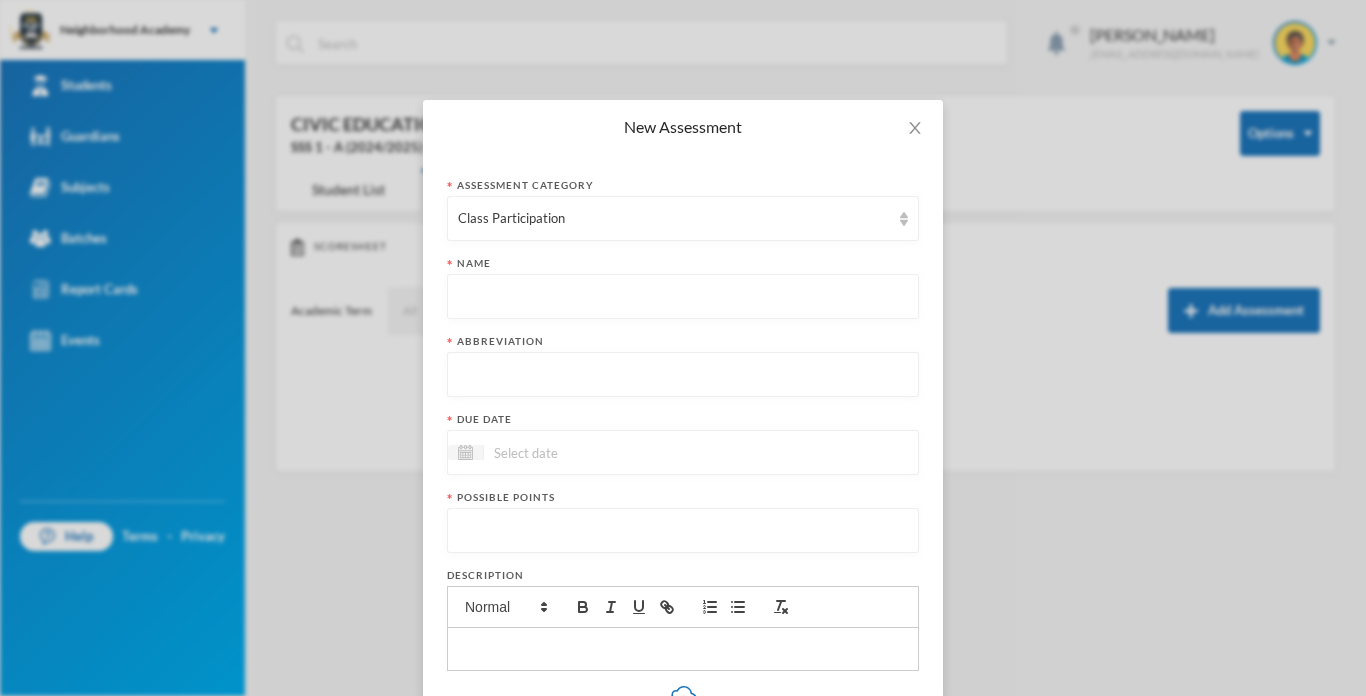 click at bounding box center [683, 297] 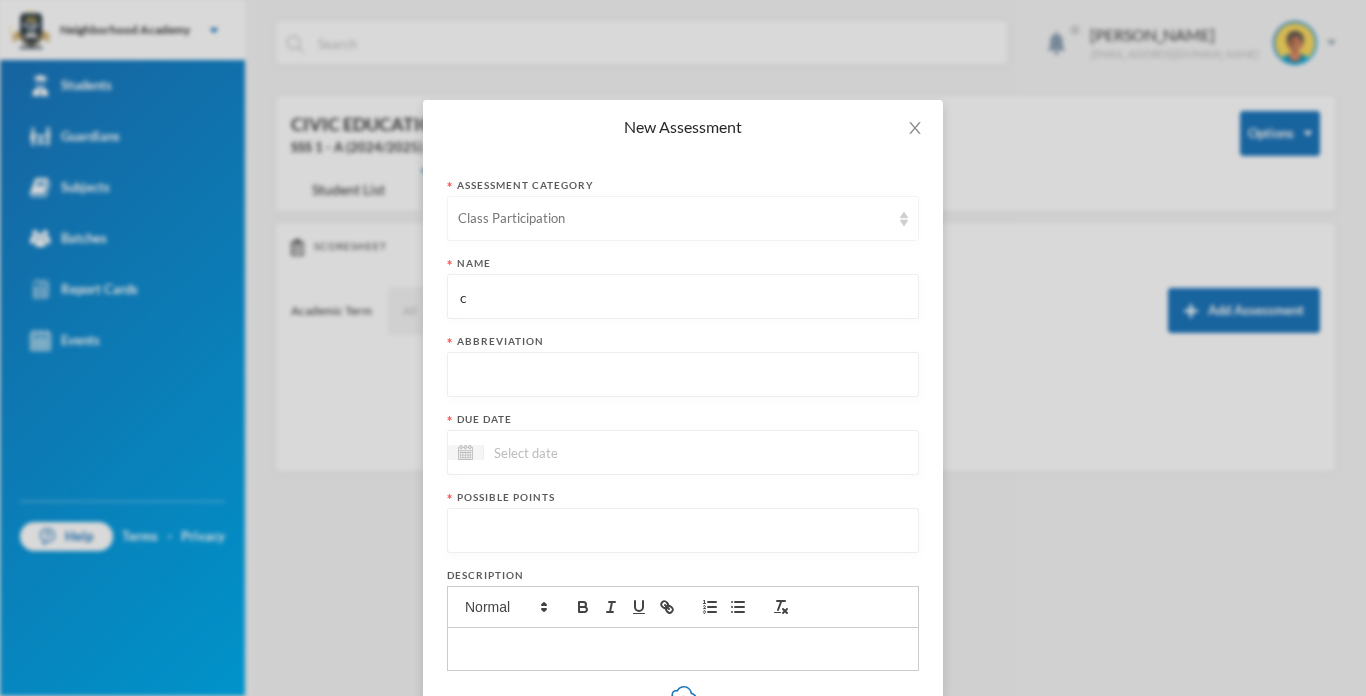 click on "Class Participation" at bounding box center [683, 218] 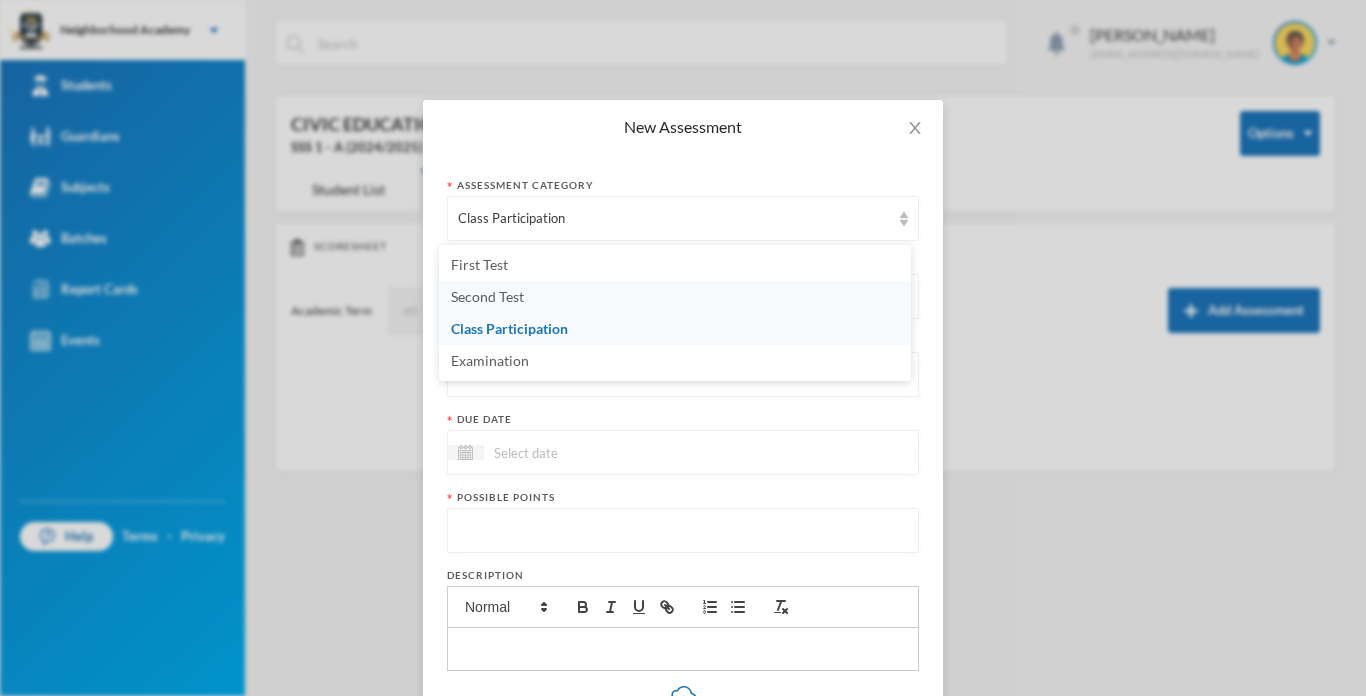 click on "Second Test" at bounding box center (487, 296) 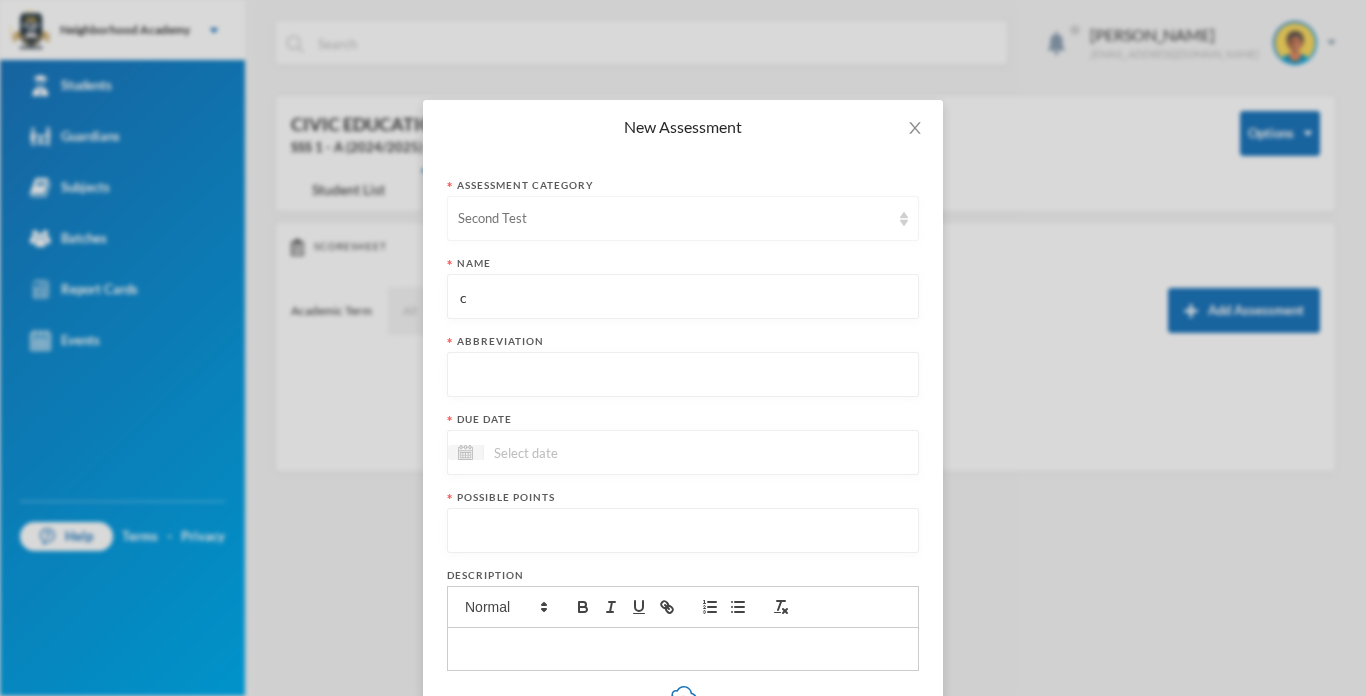 click on "Second Test" at bounding box center [674, 219] 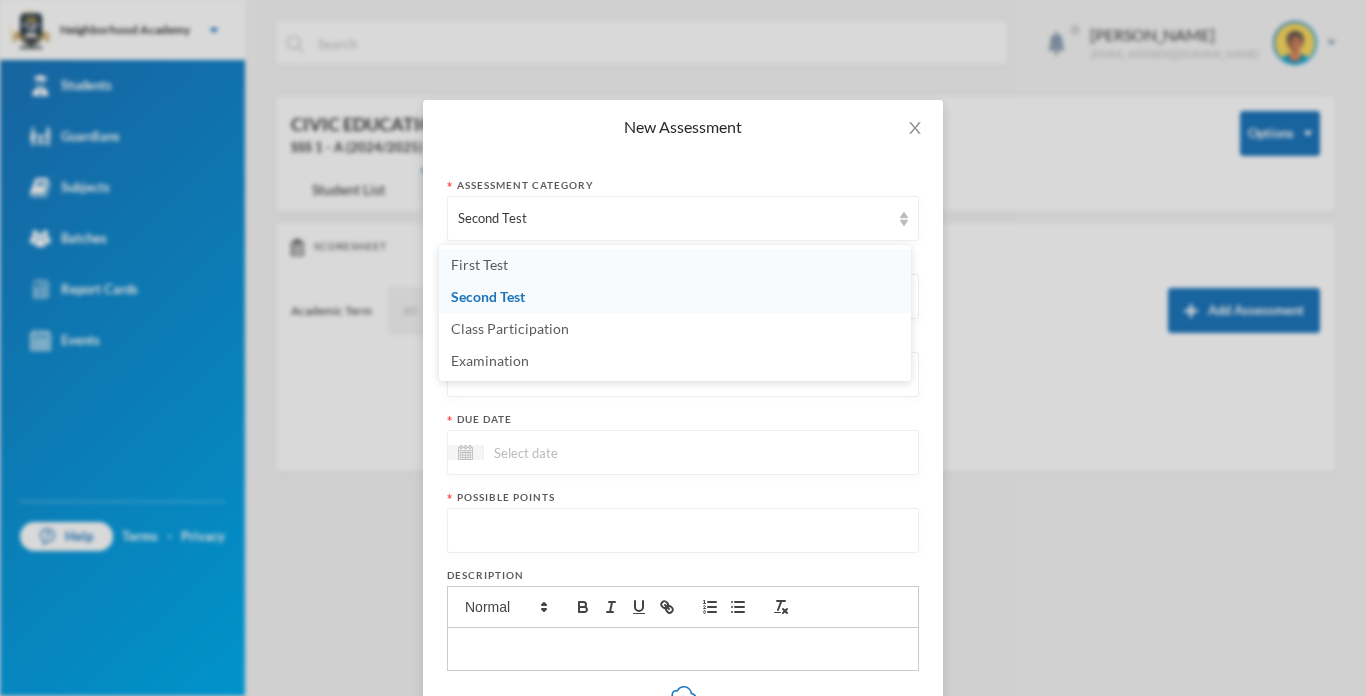 click on "First Test" at bounding box center (479, 264) 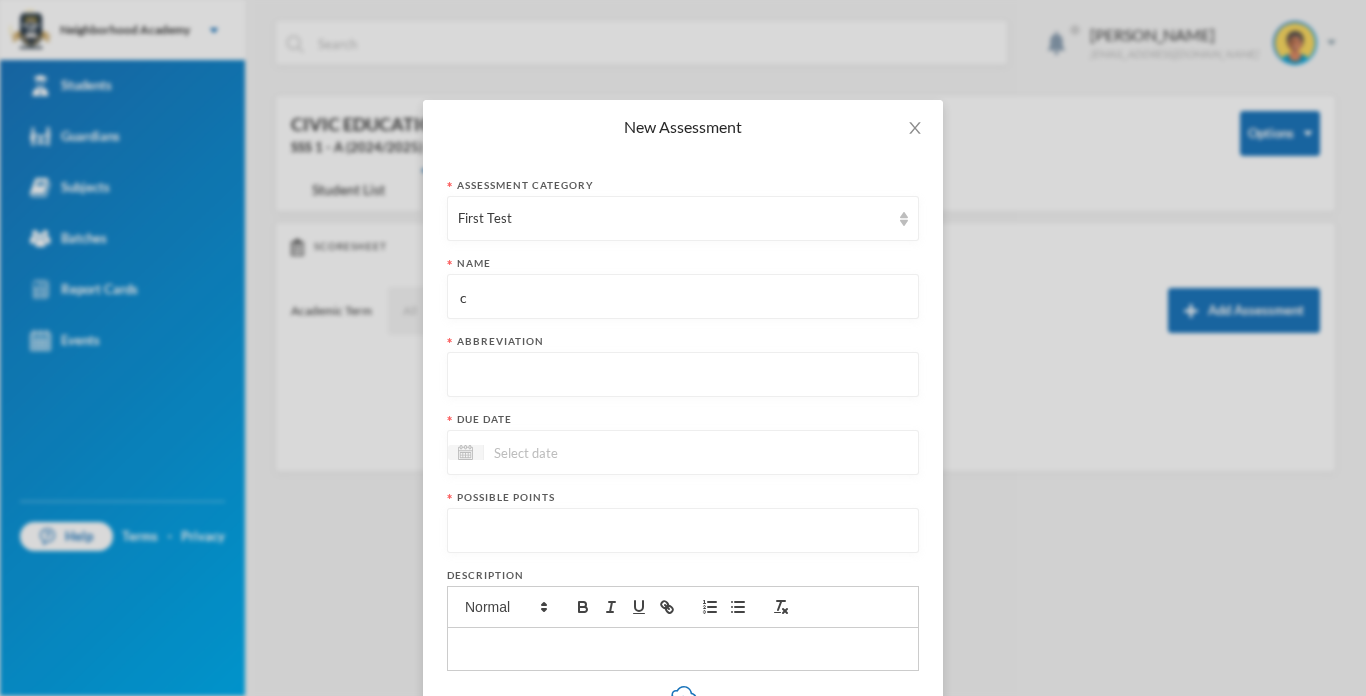 click on "c" at bounding box center [683, 297] 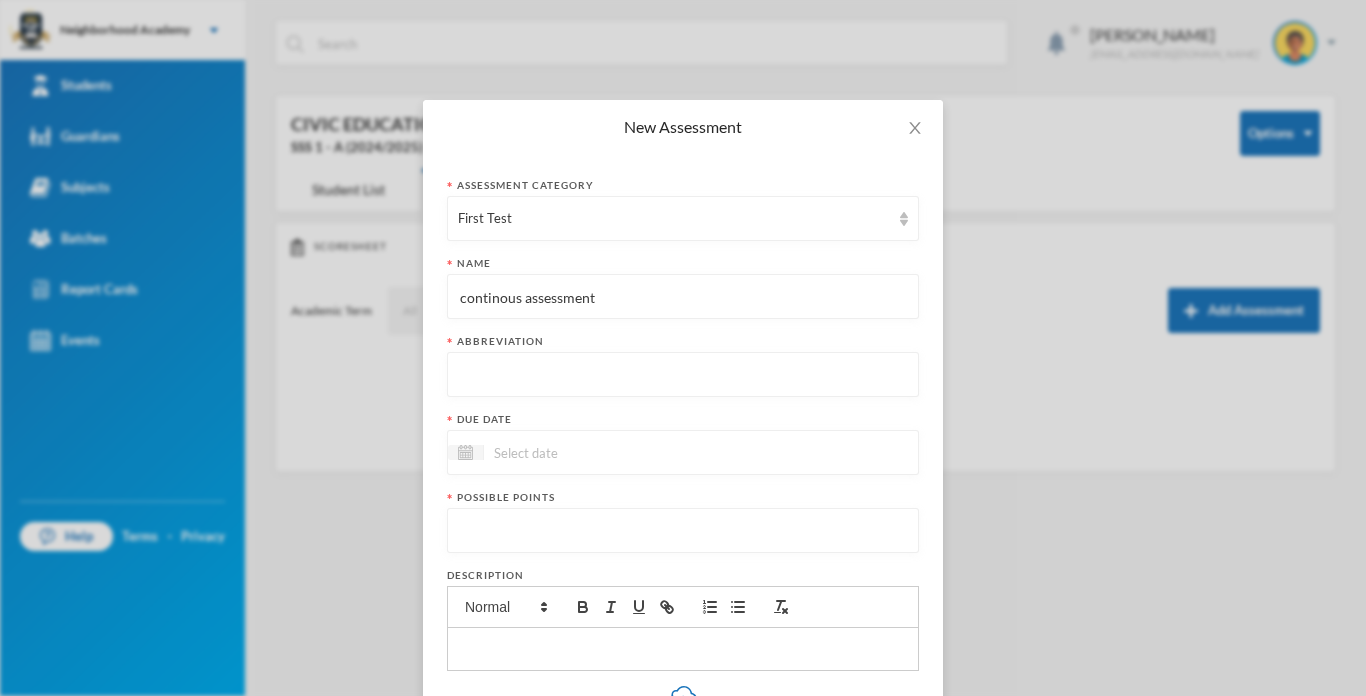 type on "continous assessment" 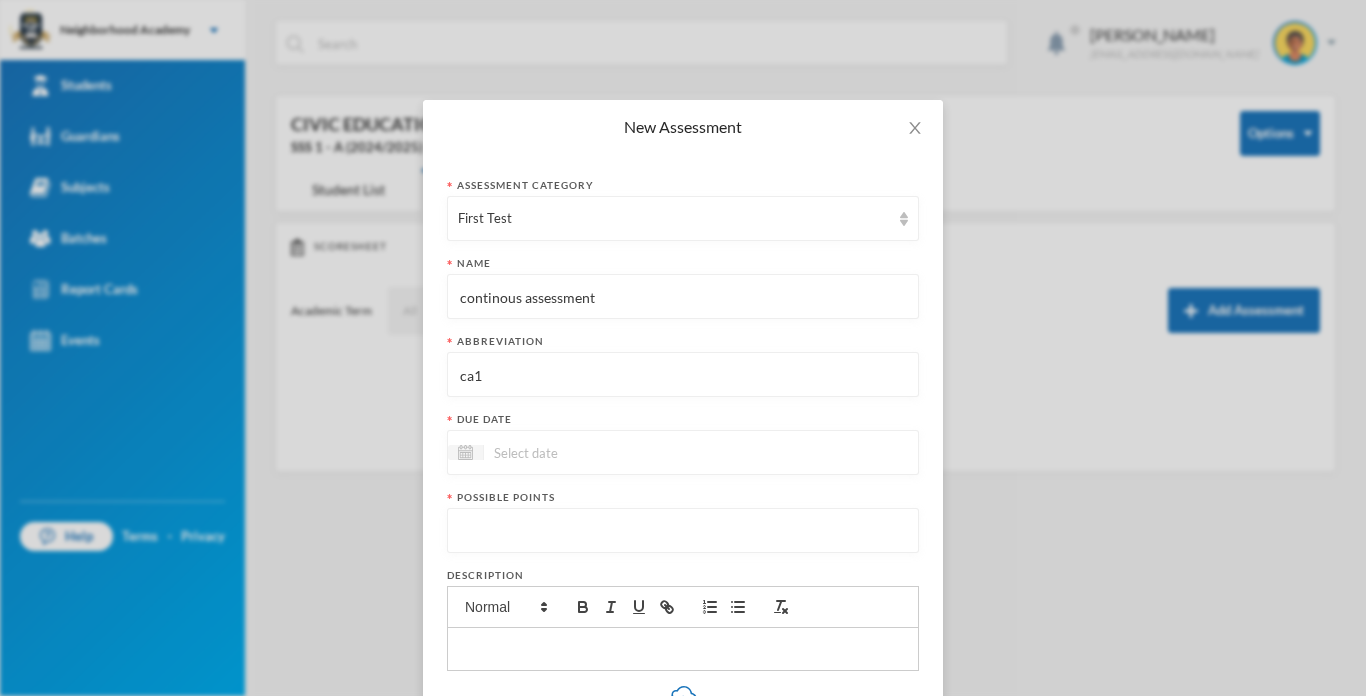 type on "ca1" 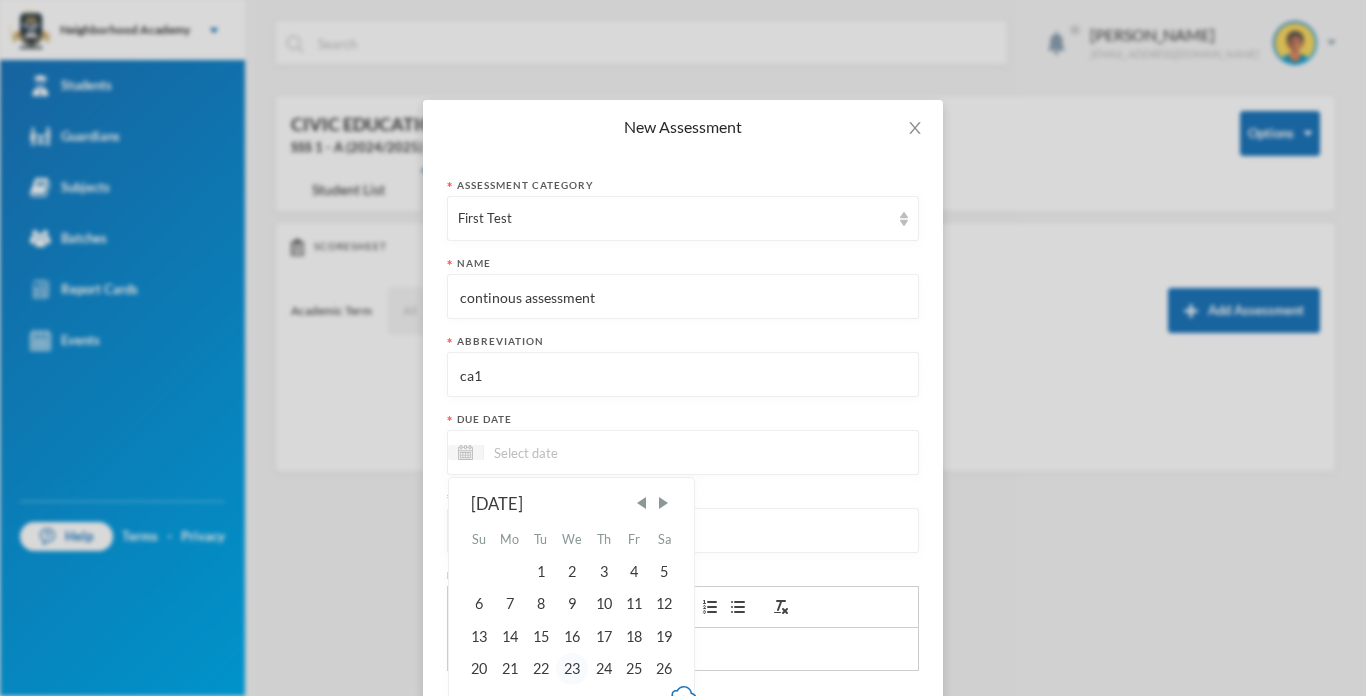 click on "23" at bounding box center [572, 669] 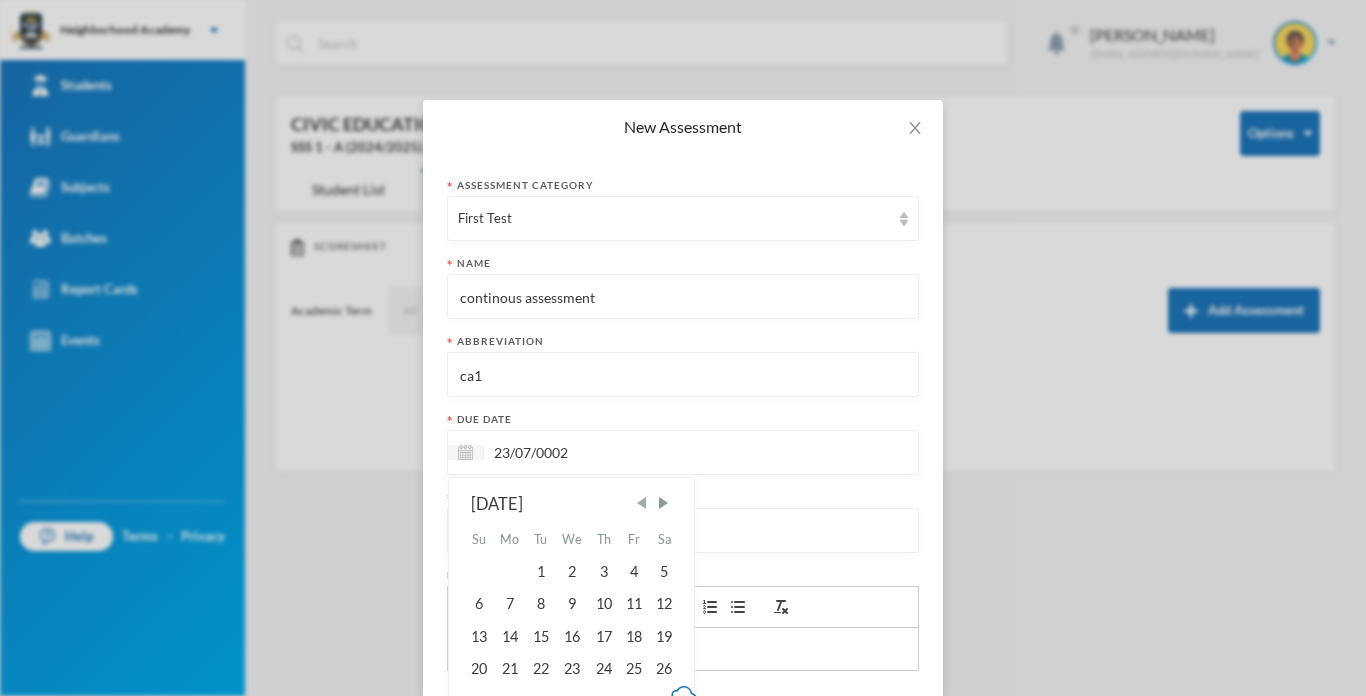 click at bounding box center (642, 503) 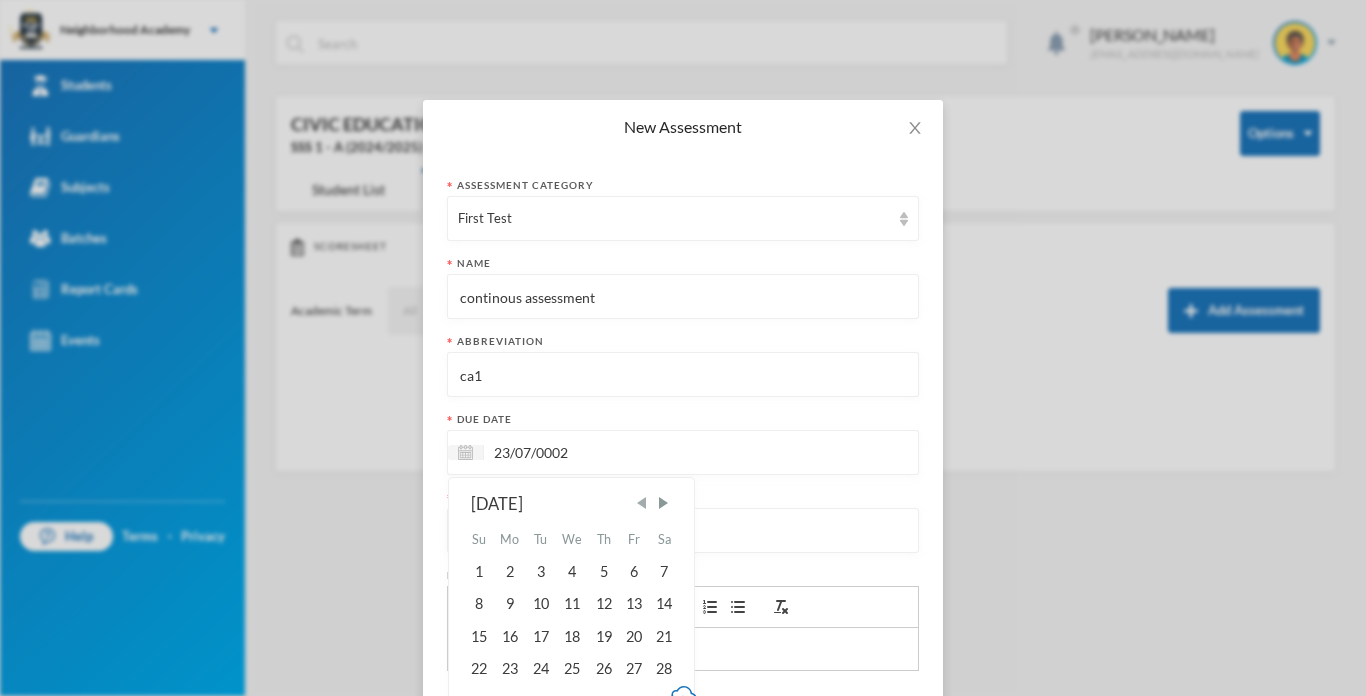 click at bounding box center [642, 503] 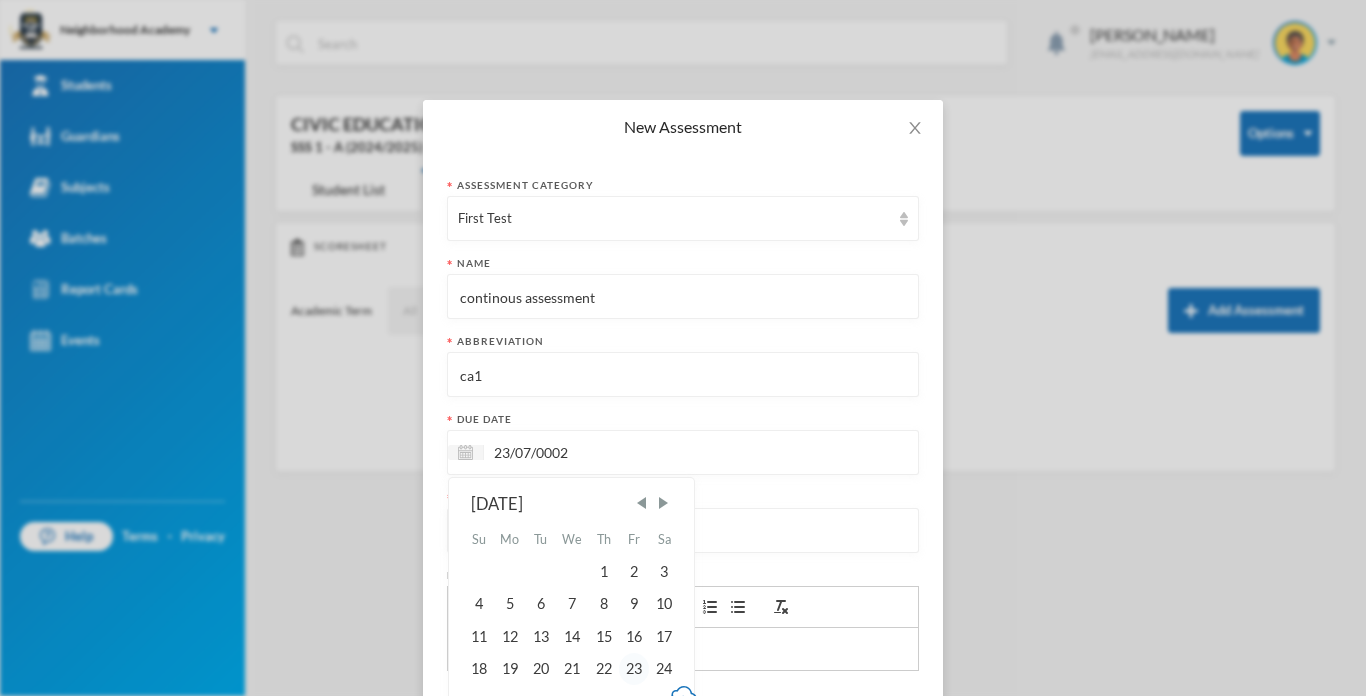 click on "23" at bounding box center (634, 669) 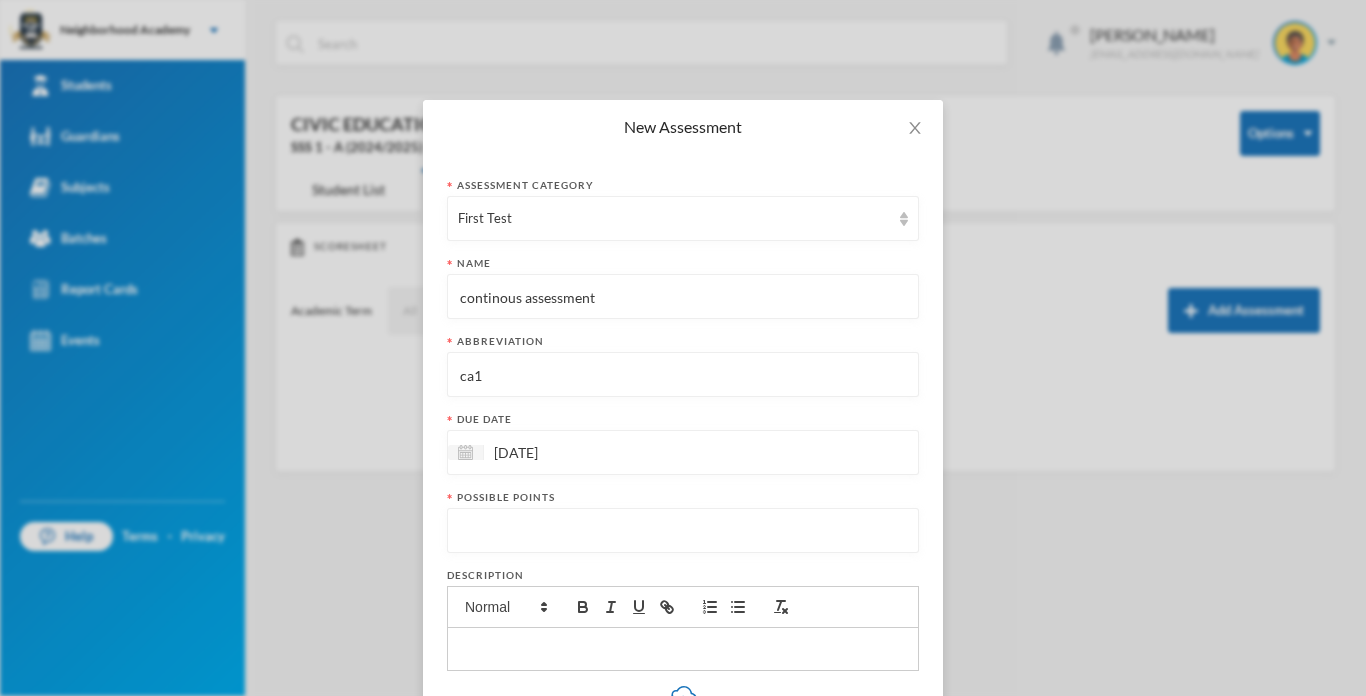 click on "[DATE]" at bounding box center [568, 452] 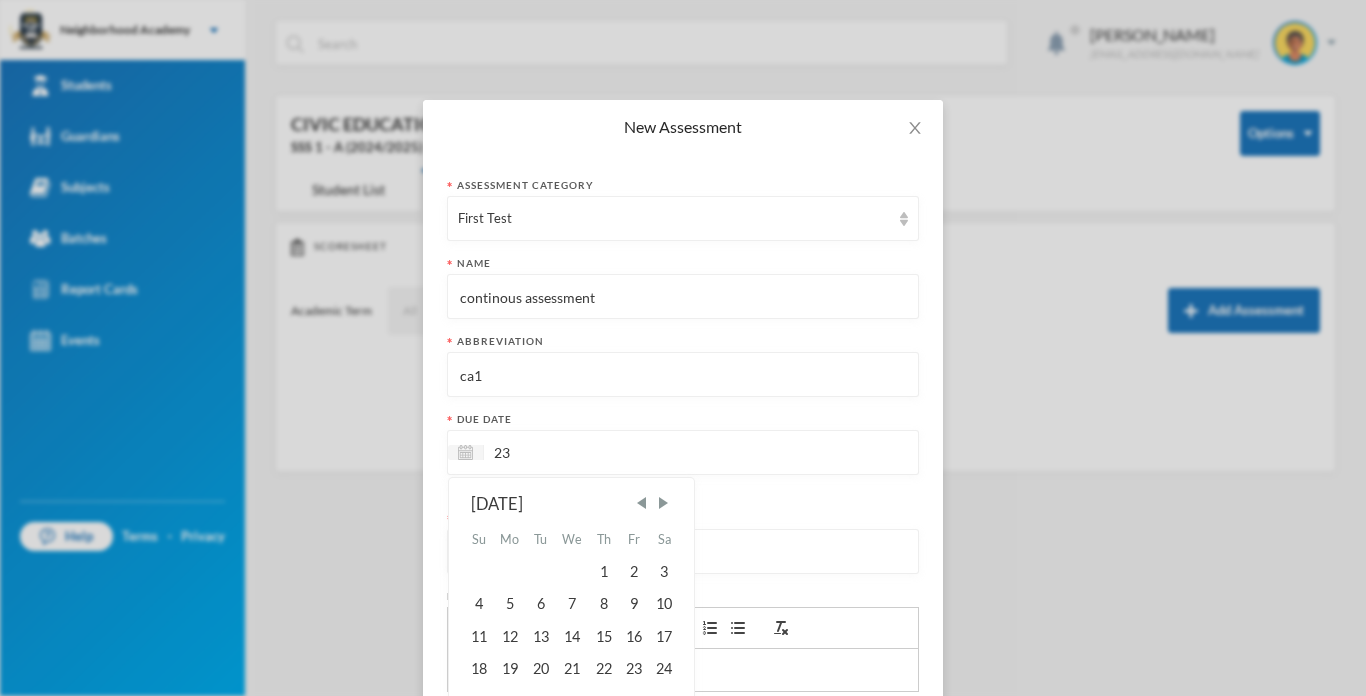 type on "2" 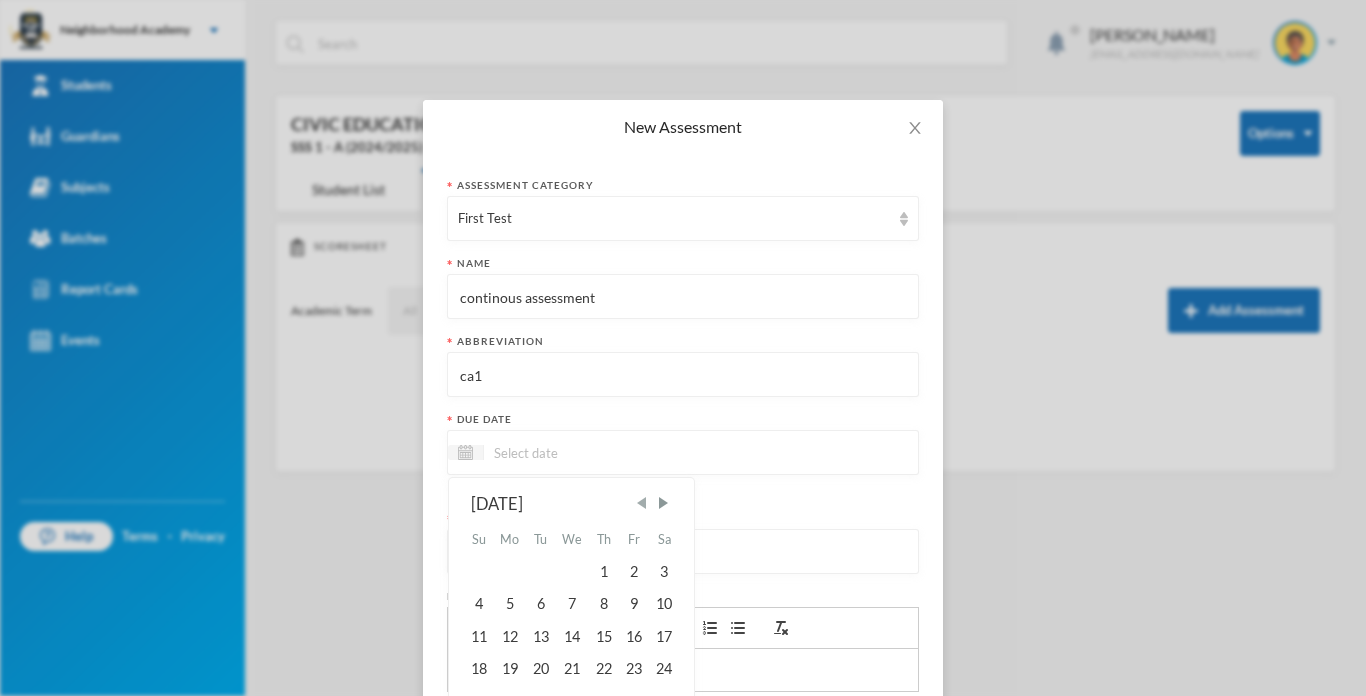 click at bounding box center [642, 503] 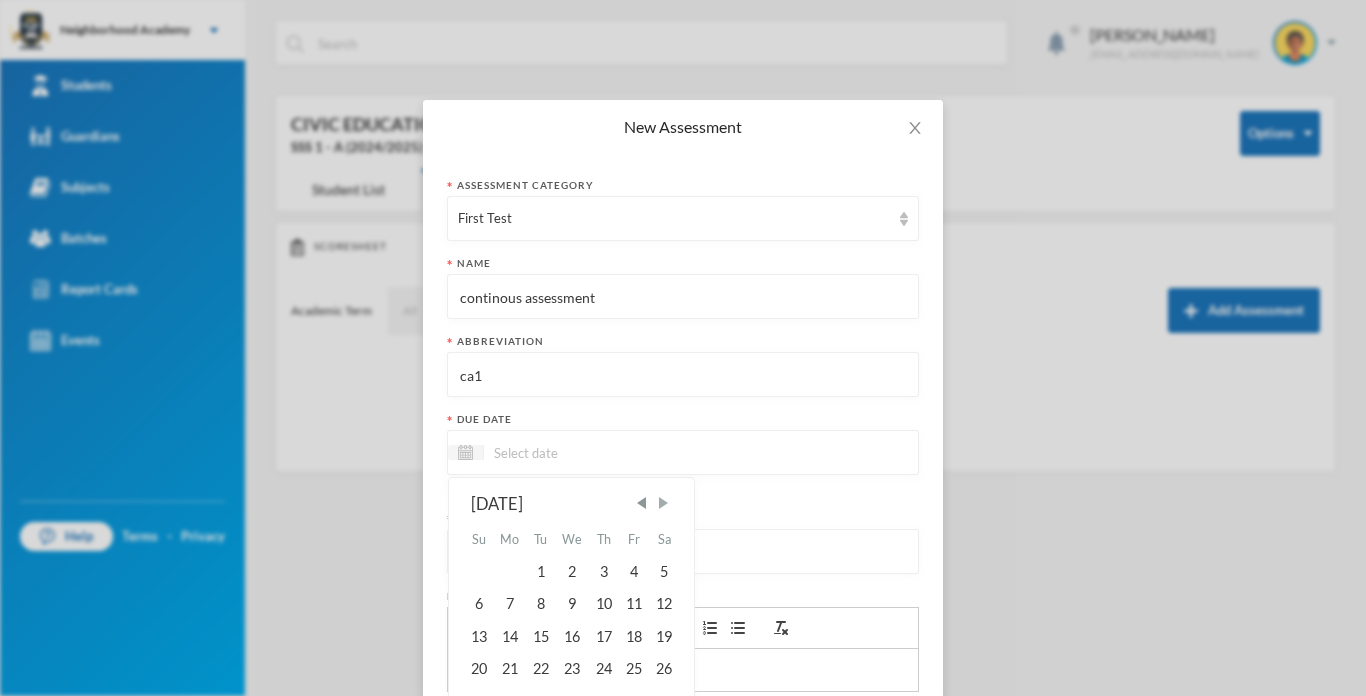 click at bounding box center (663, 503) 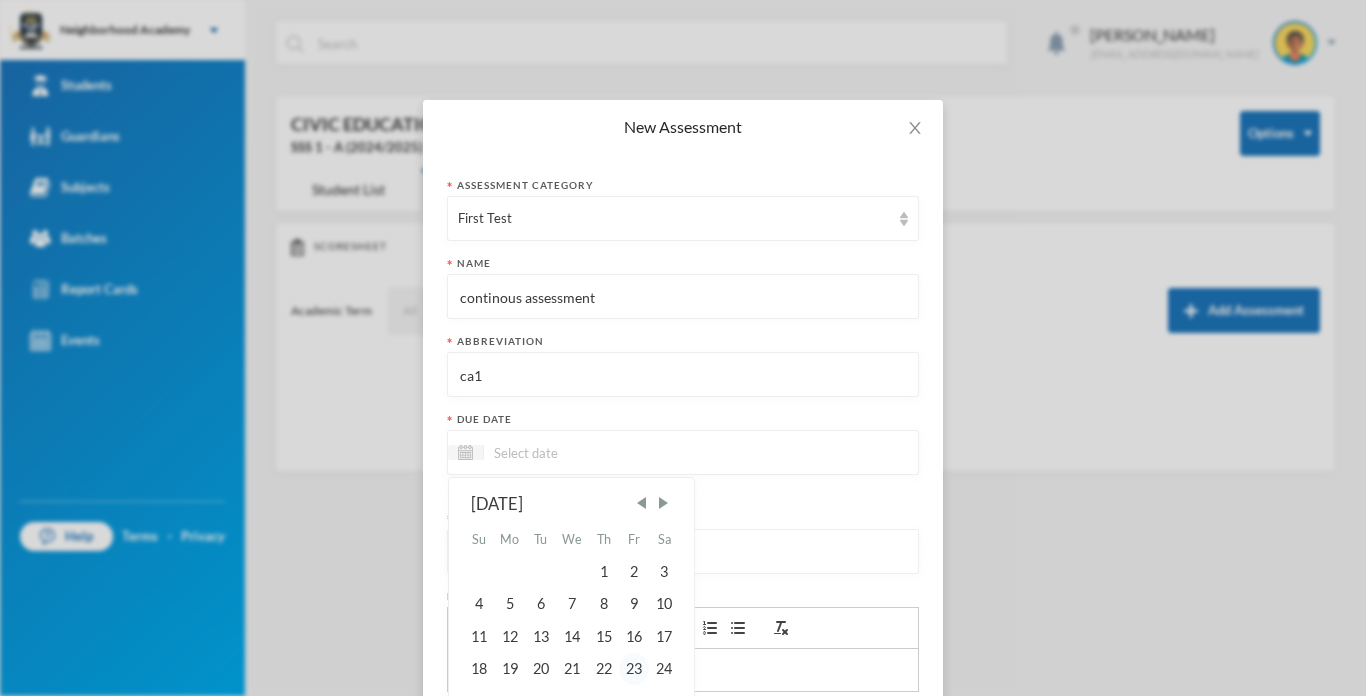click on "23" at bounding box center [634, 669] 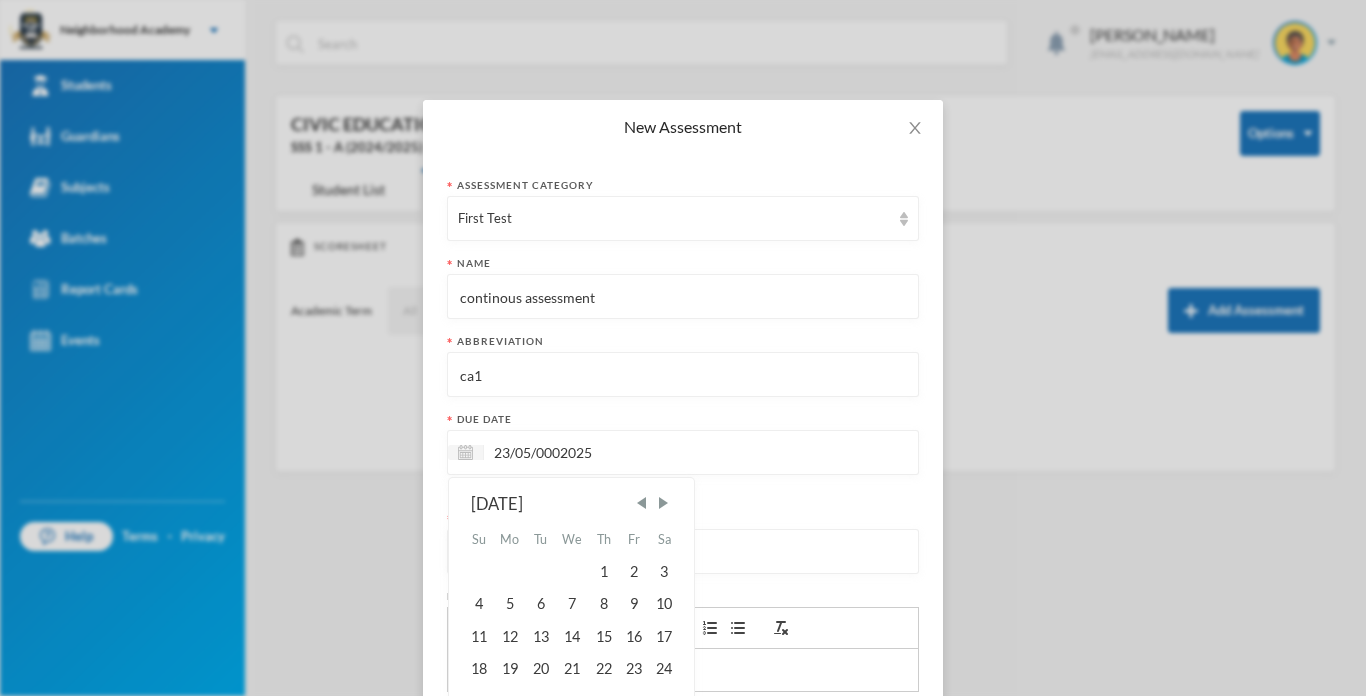 click on "23/05/0002025" at bounding box center [568, 452] 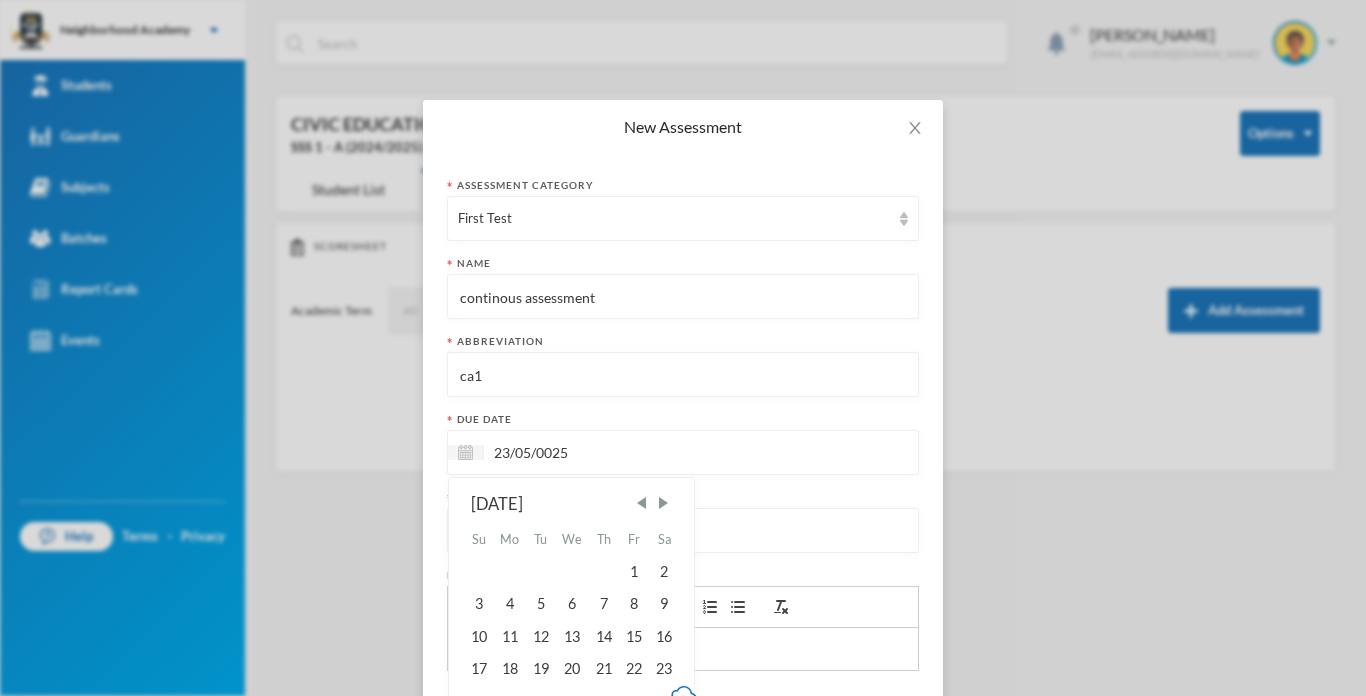 type on "23/05/0025" 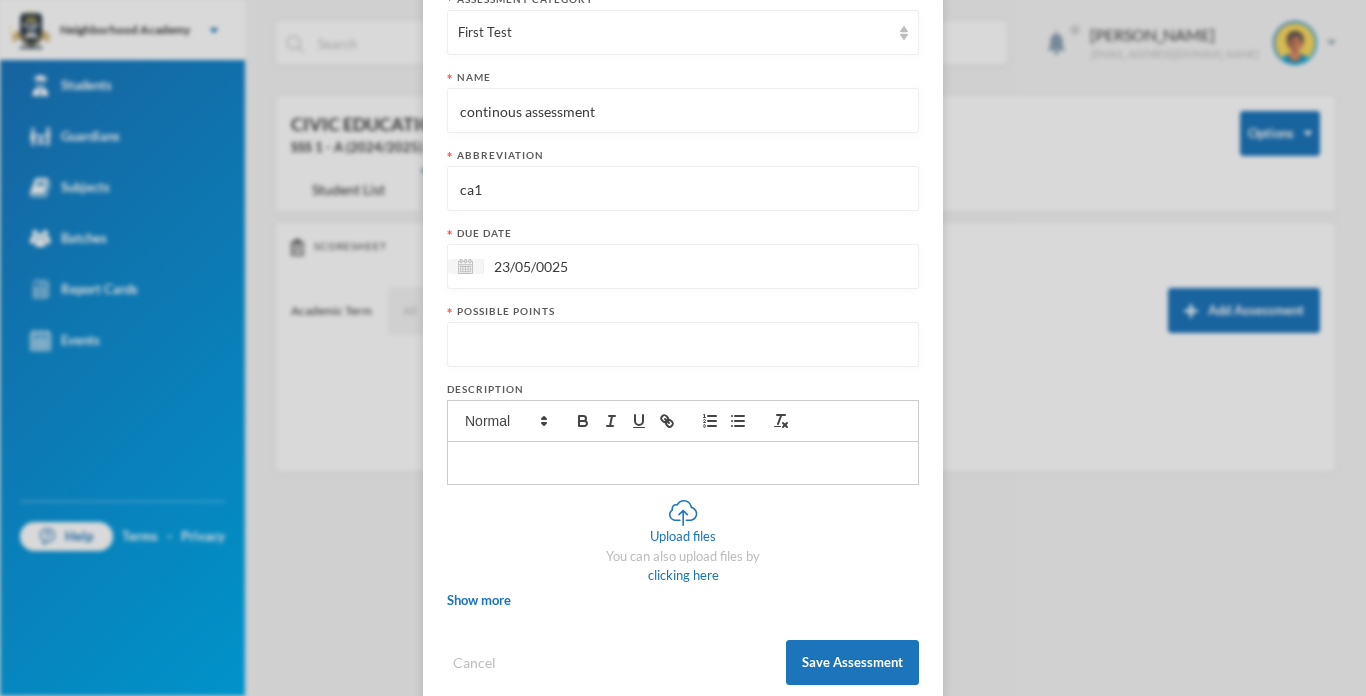 scroll, scrollTop: 200, scrollLeft: 0, axis: vertical 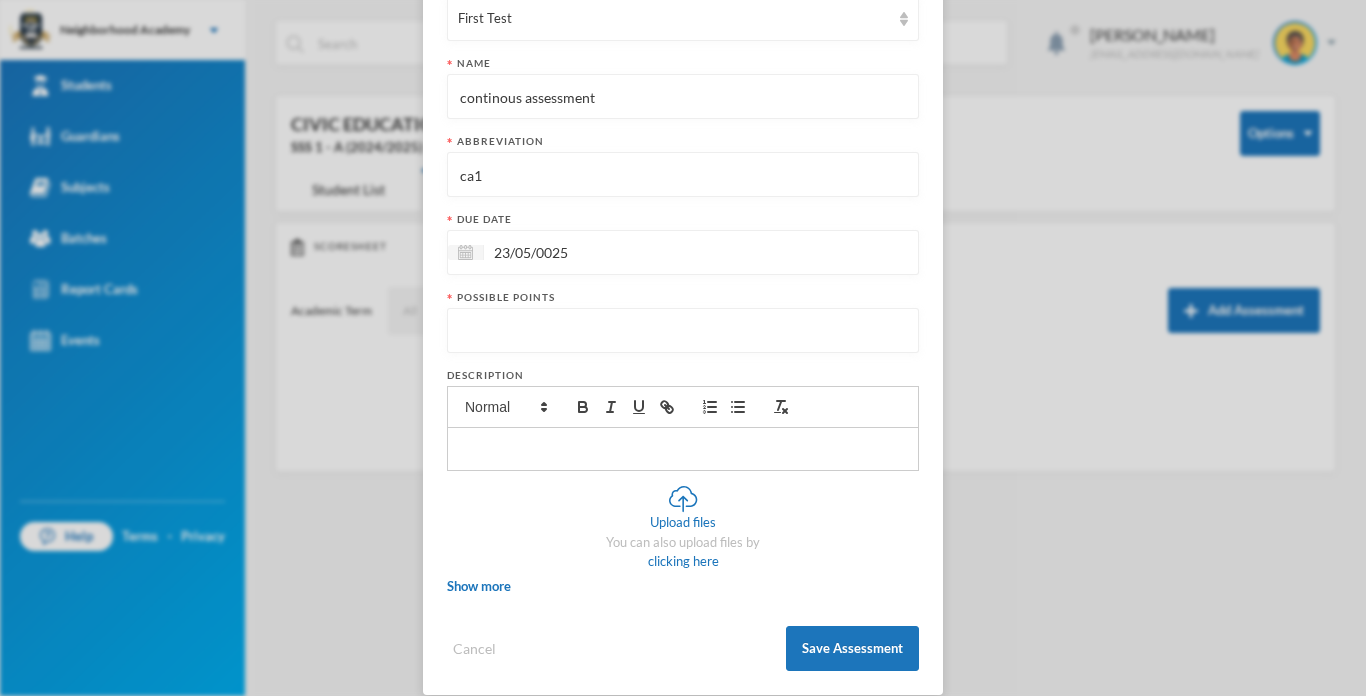 click on "23/05/0025" at bounding box center [568, 252] 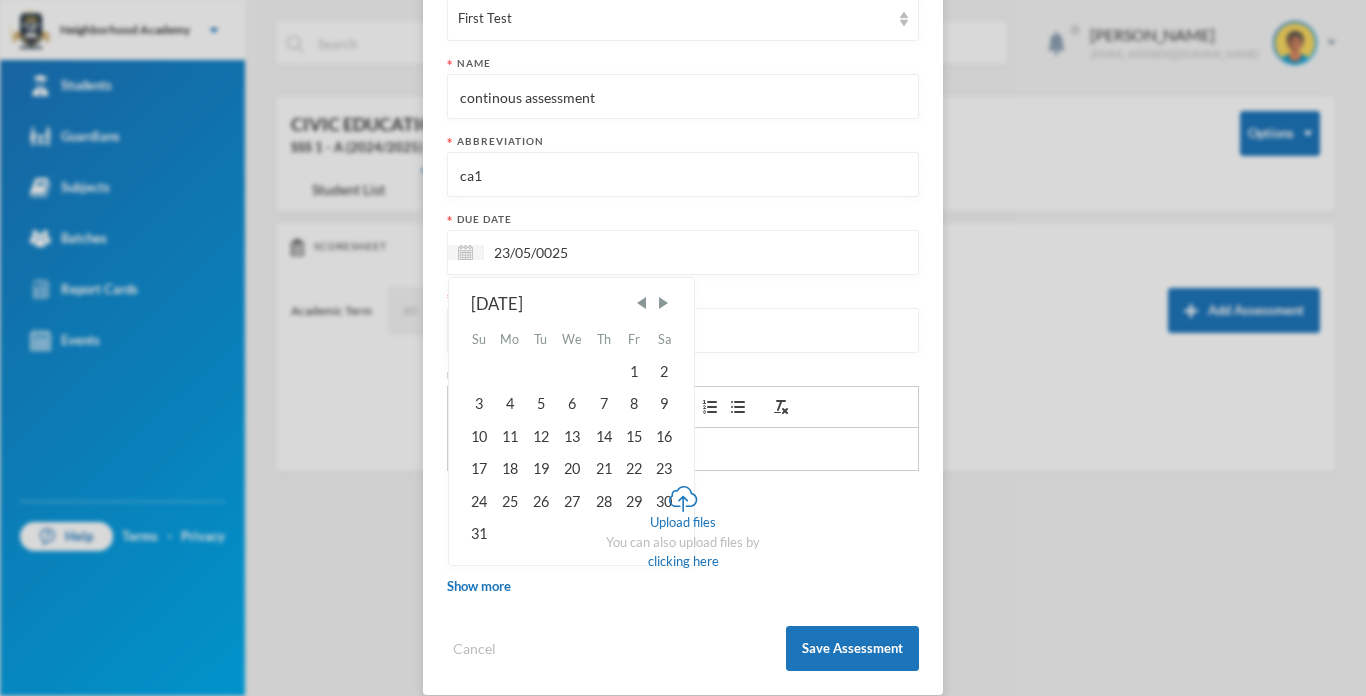 click on "[DATE] Su Mo Tu We Th Fr Sa 1 2 3 4 5 6 7 8 9 10 11 12 13 14 15 16 17 18 19 20 21 22 23 24 25 26 27 28 29 30 31" at bounding box center [571, 414] 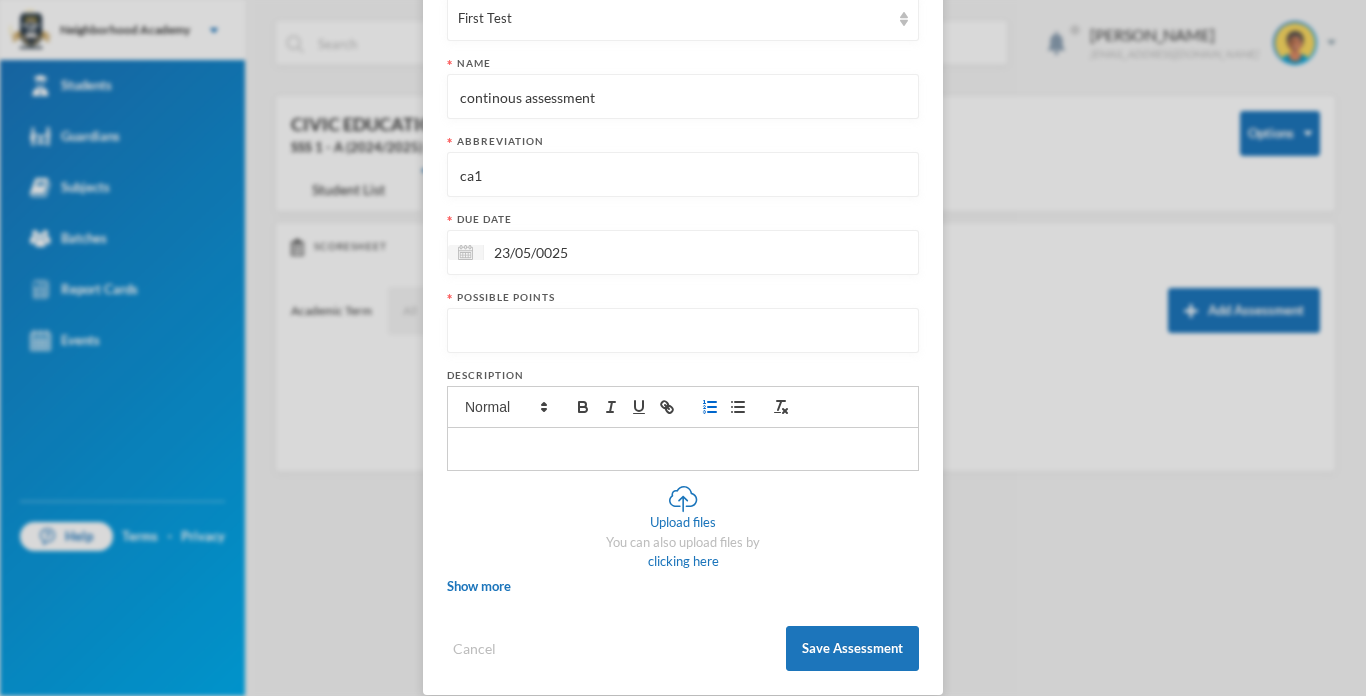 click 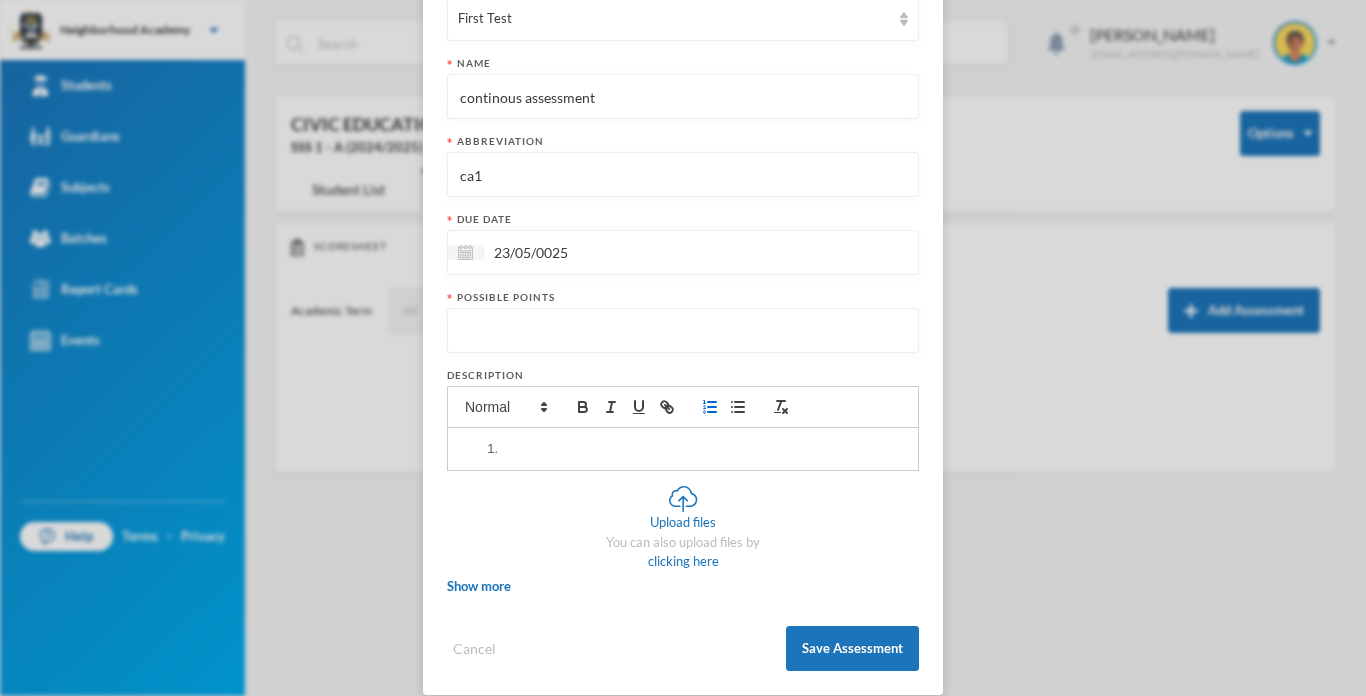 click 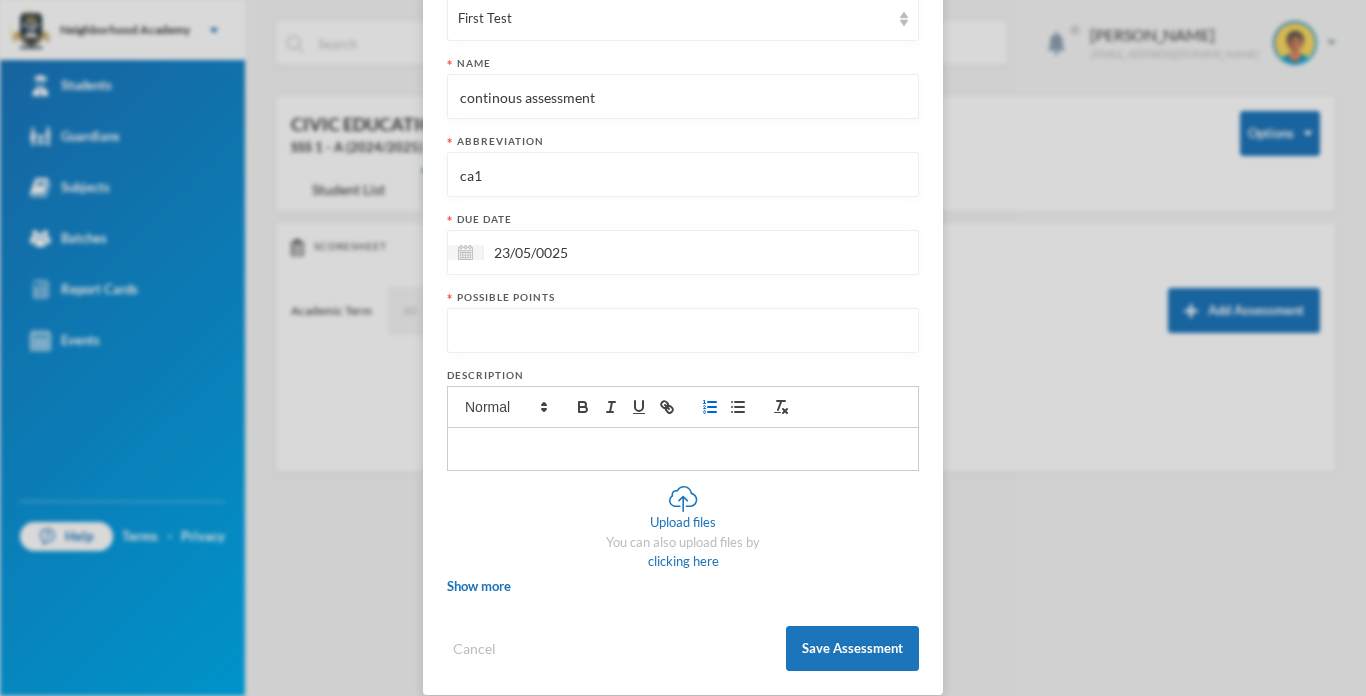 click 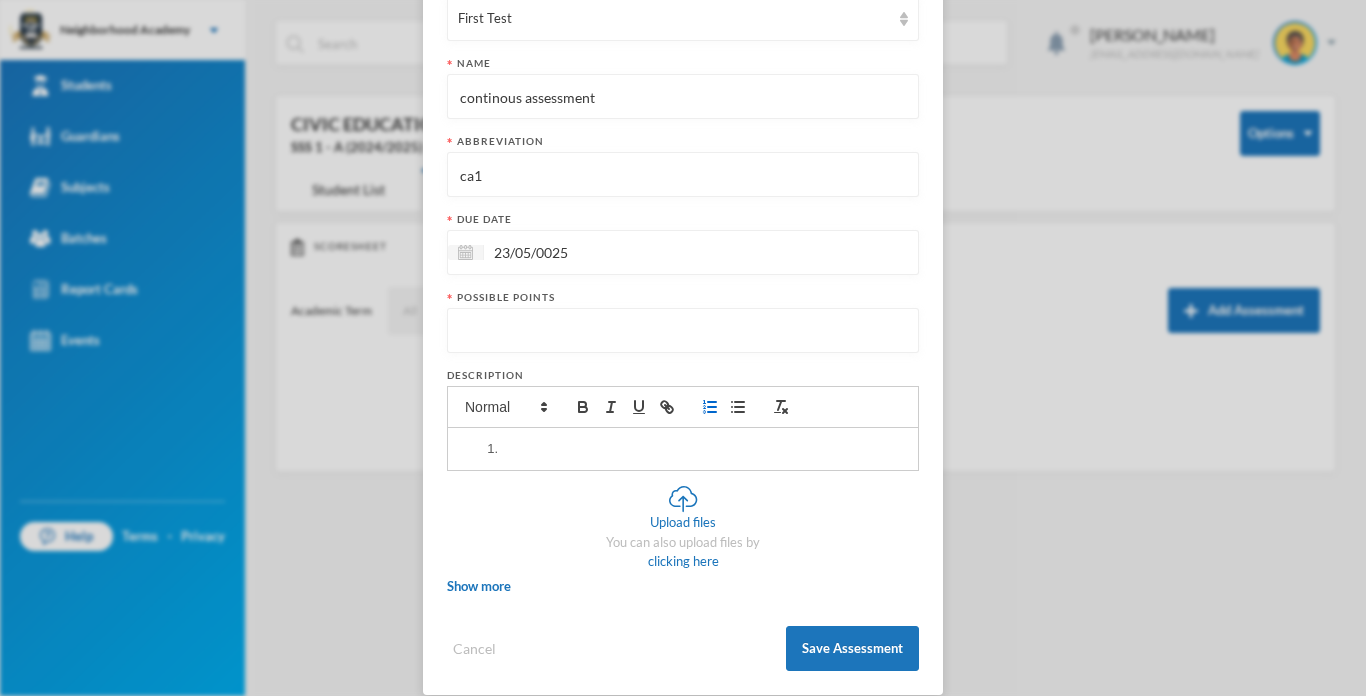 click 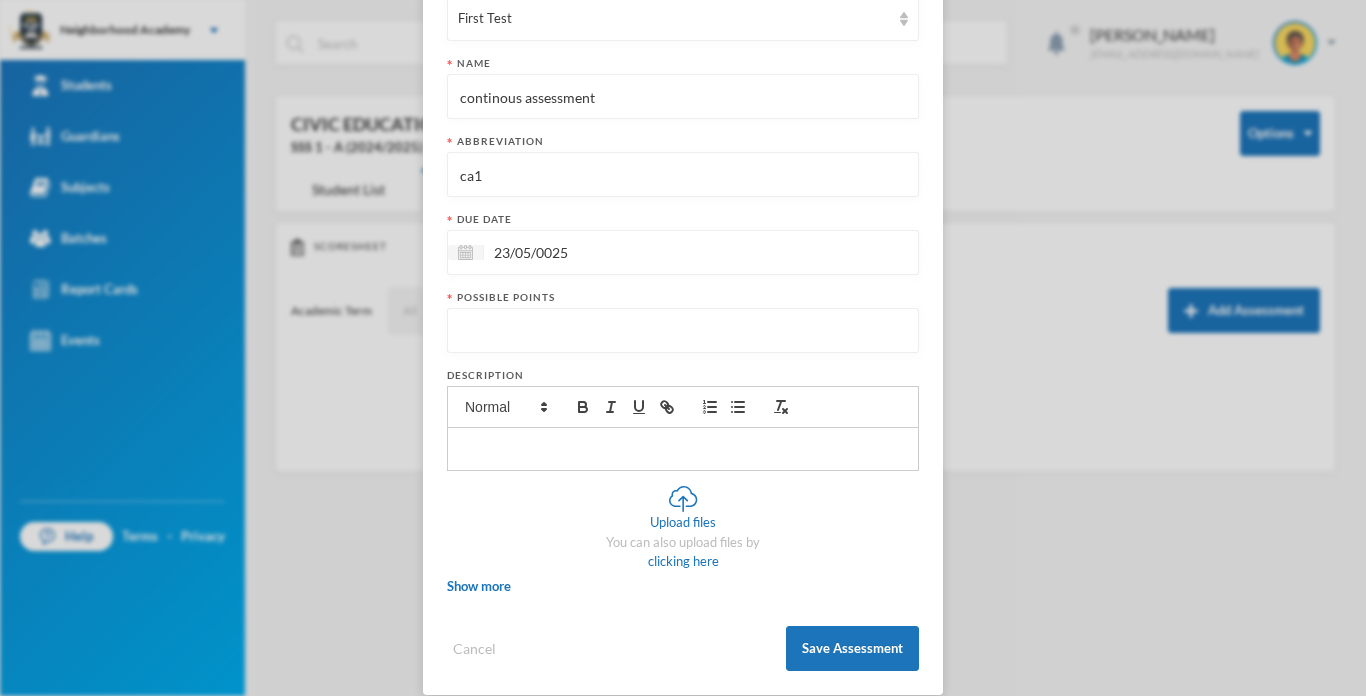 click at bounding box center (683, 331) 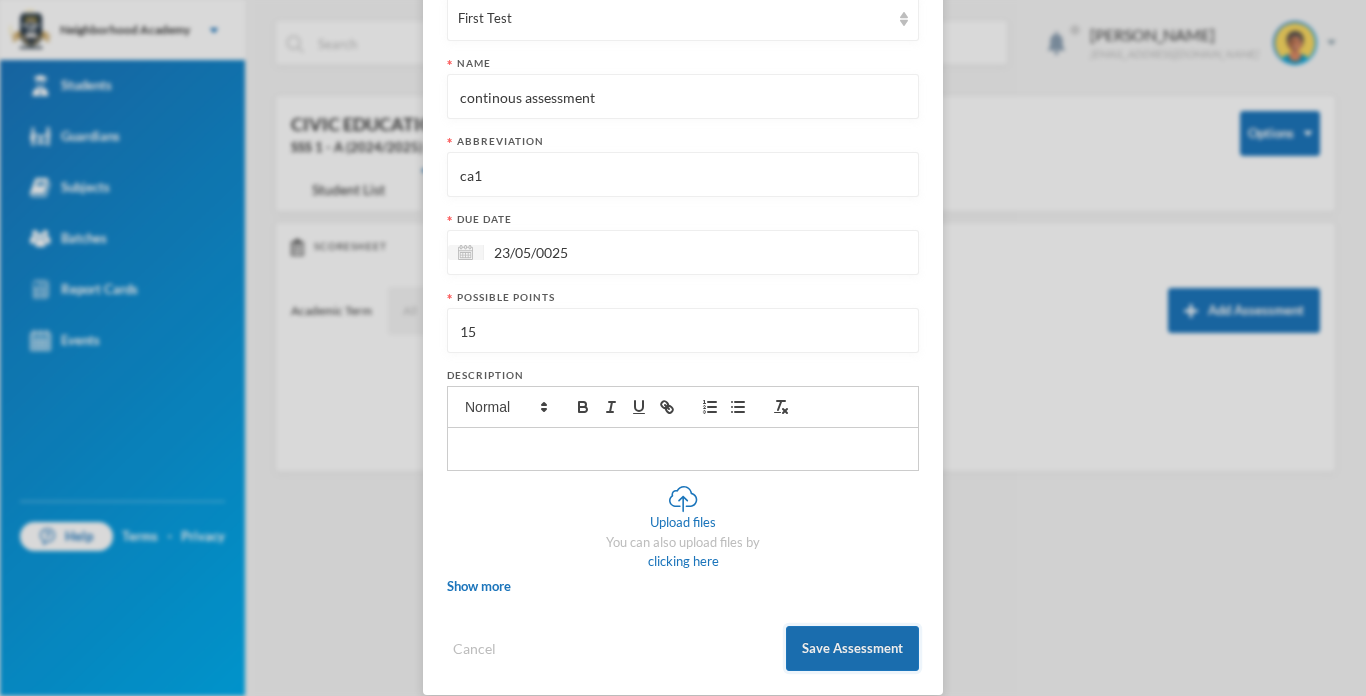 type on "15" 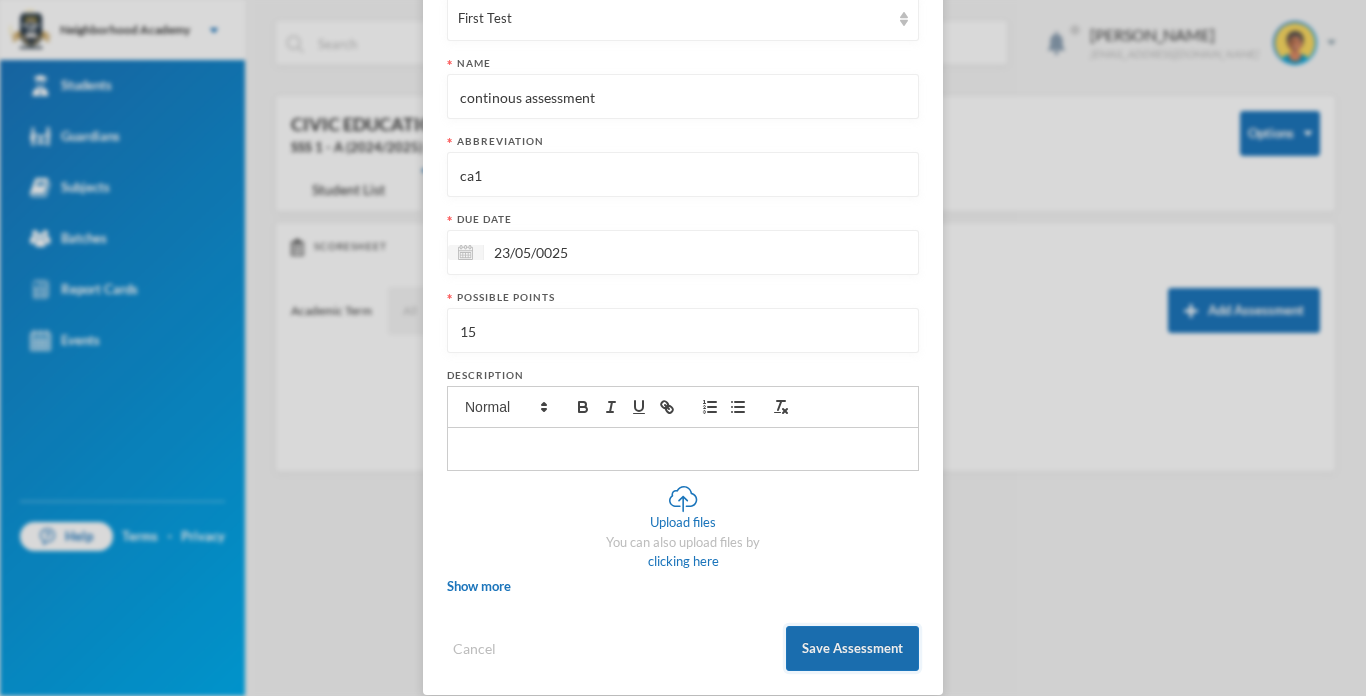 click on "Save Assessment" at bounding box center (852, 648) 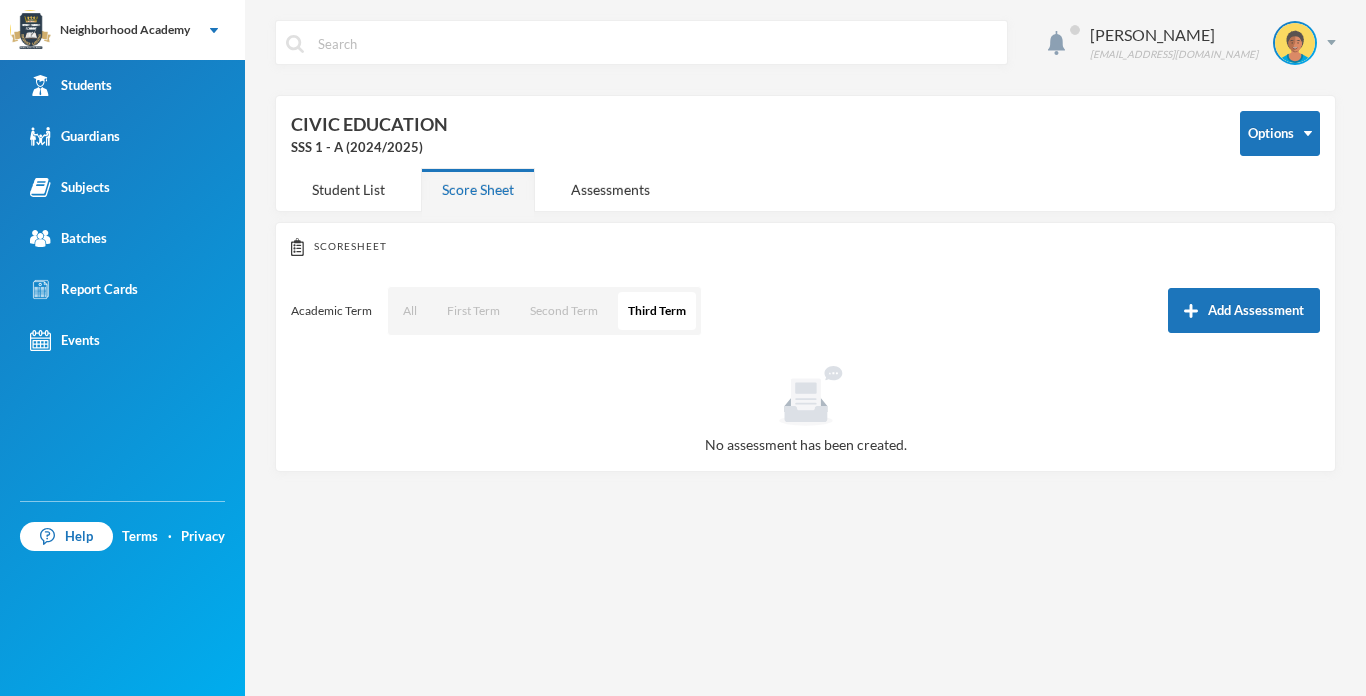 scroll, scrollTop: 123, scrollLeft: 0, axis: vertical 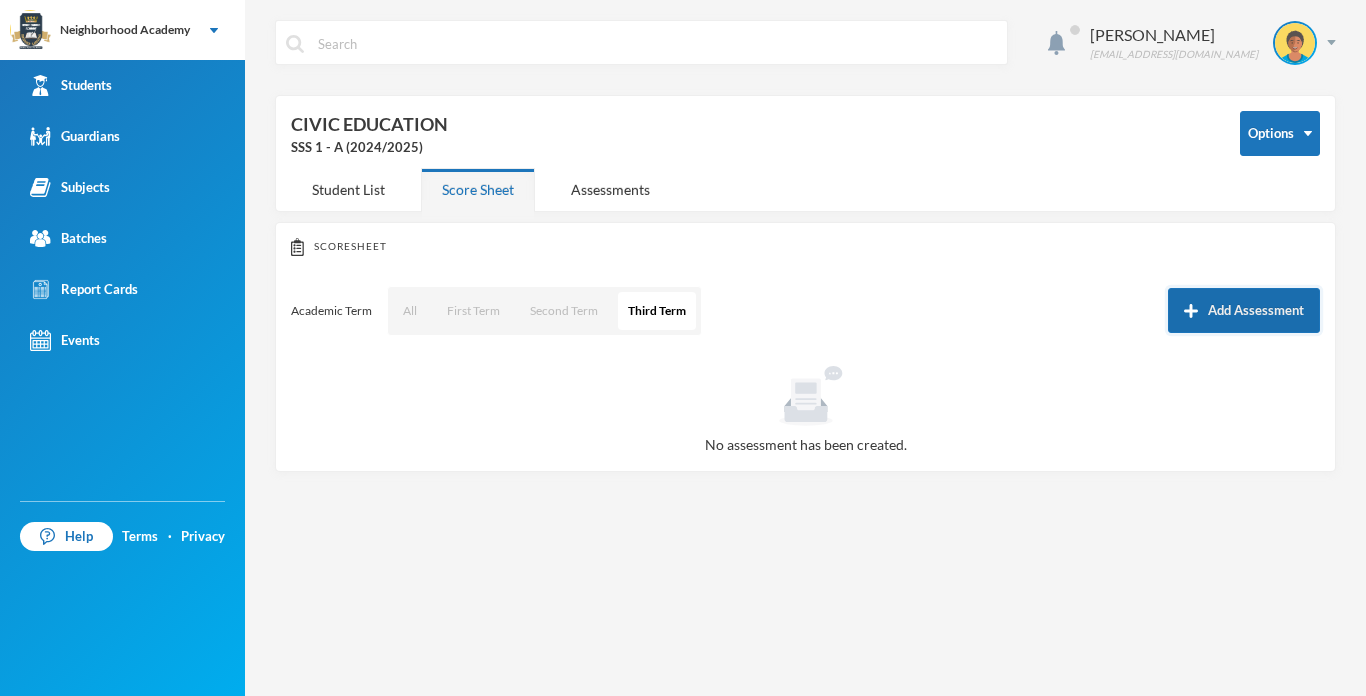 click on "Add Assessment" at bounding box center (1244, 310) 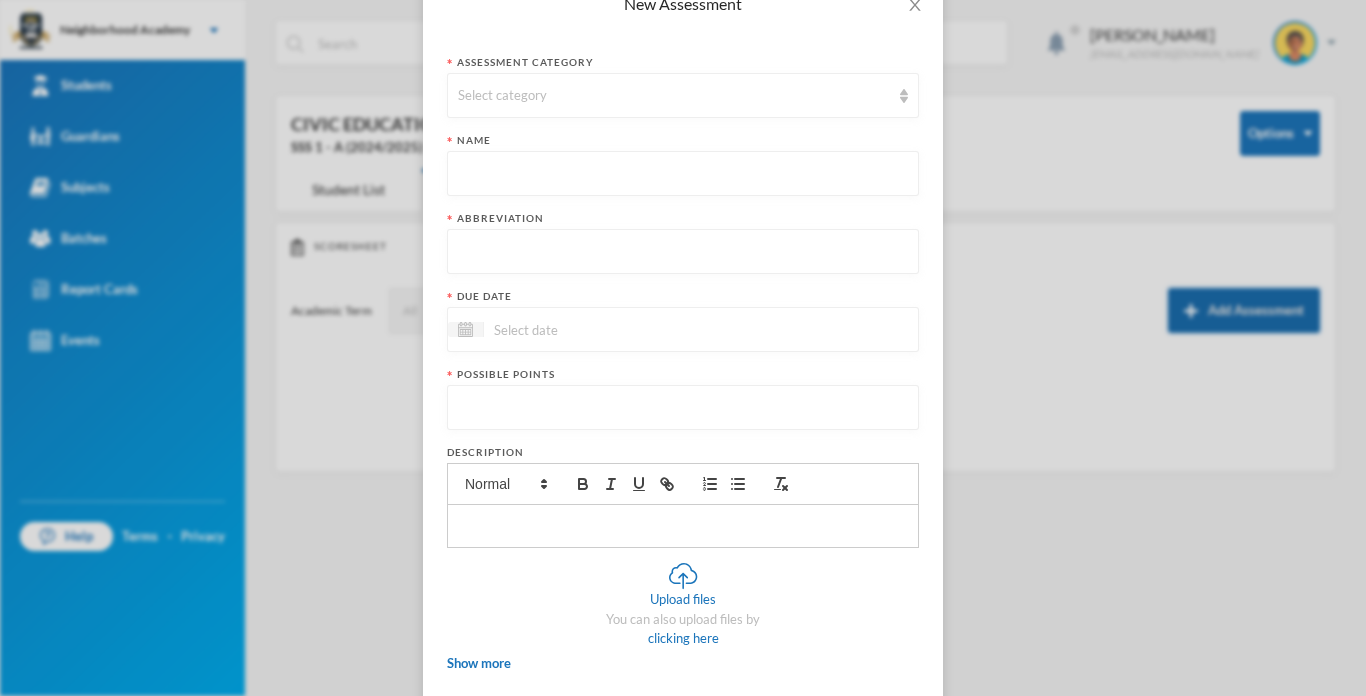 scroll, scrollTop: 0, scrollLeft: 0, axis: both 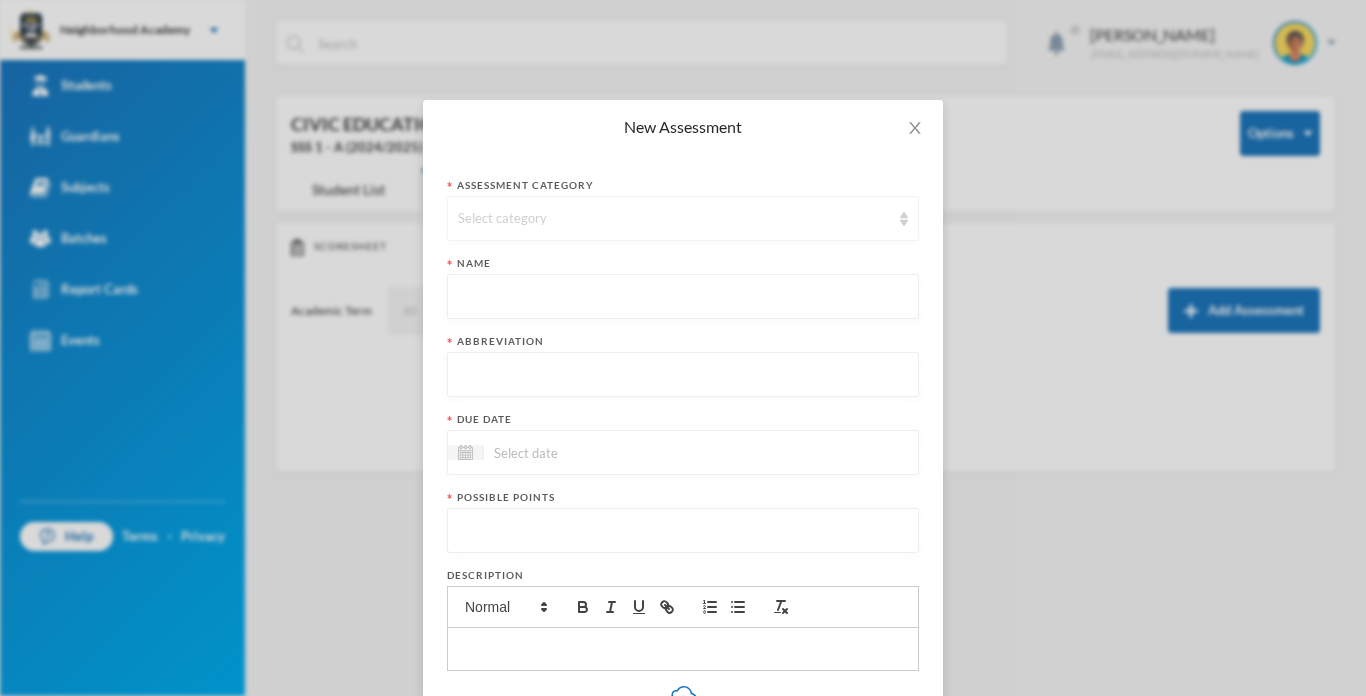 click on "Select category" at bounding box center [674, 219] 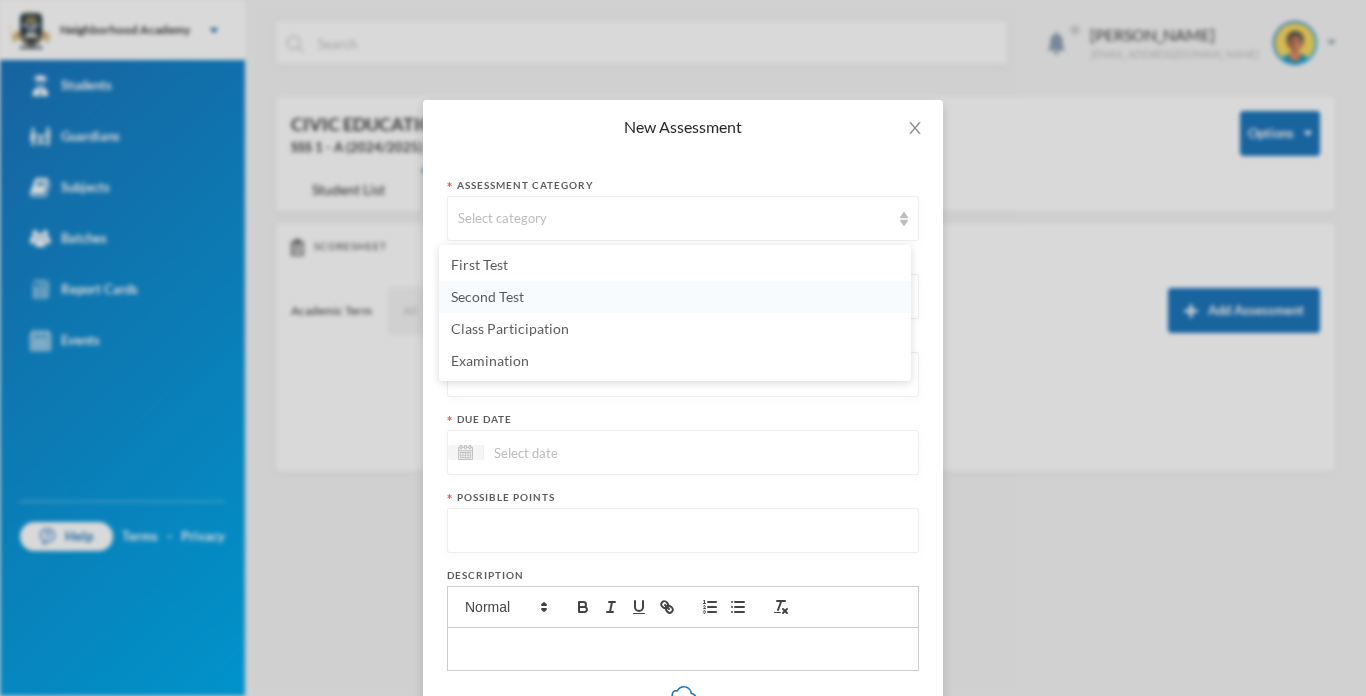 click on "Second Test" at bounding box center [487, 296] 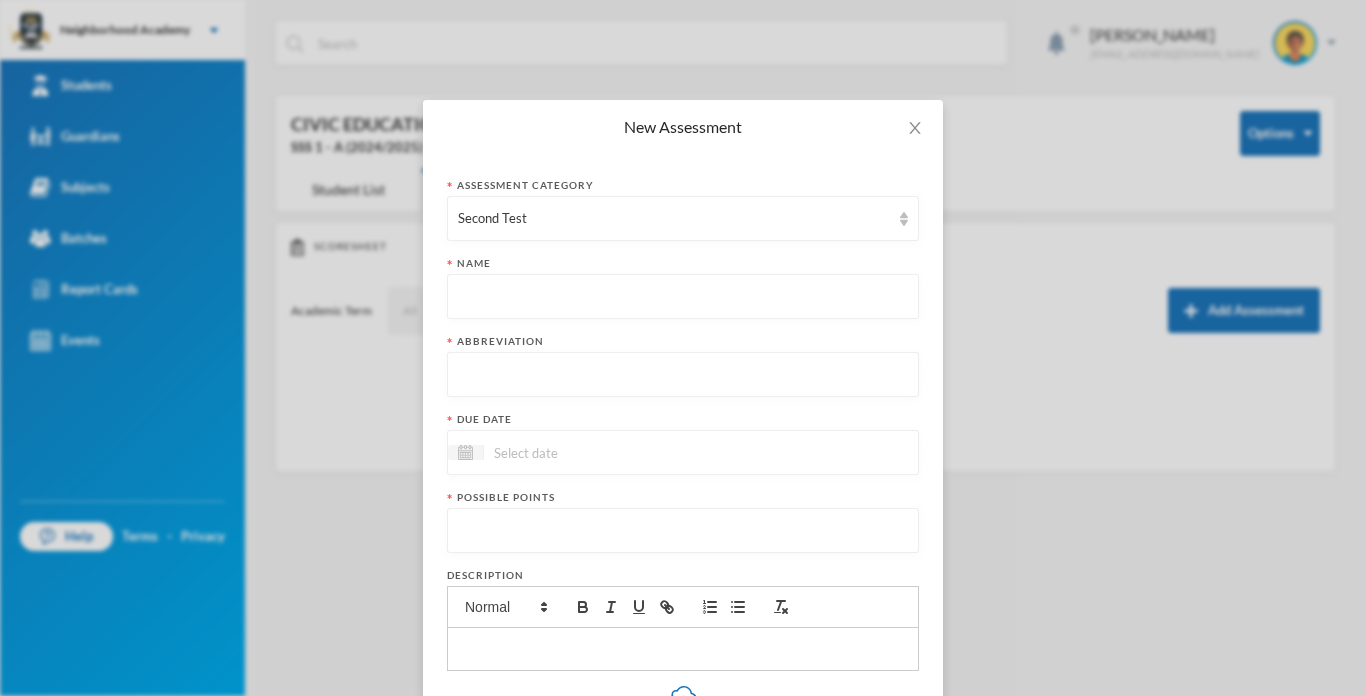 click at bounding box center [683, 297] 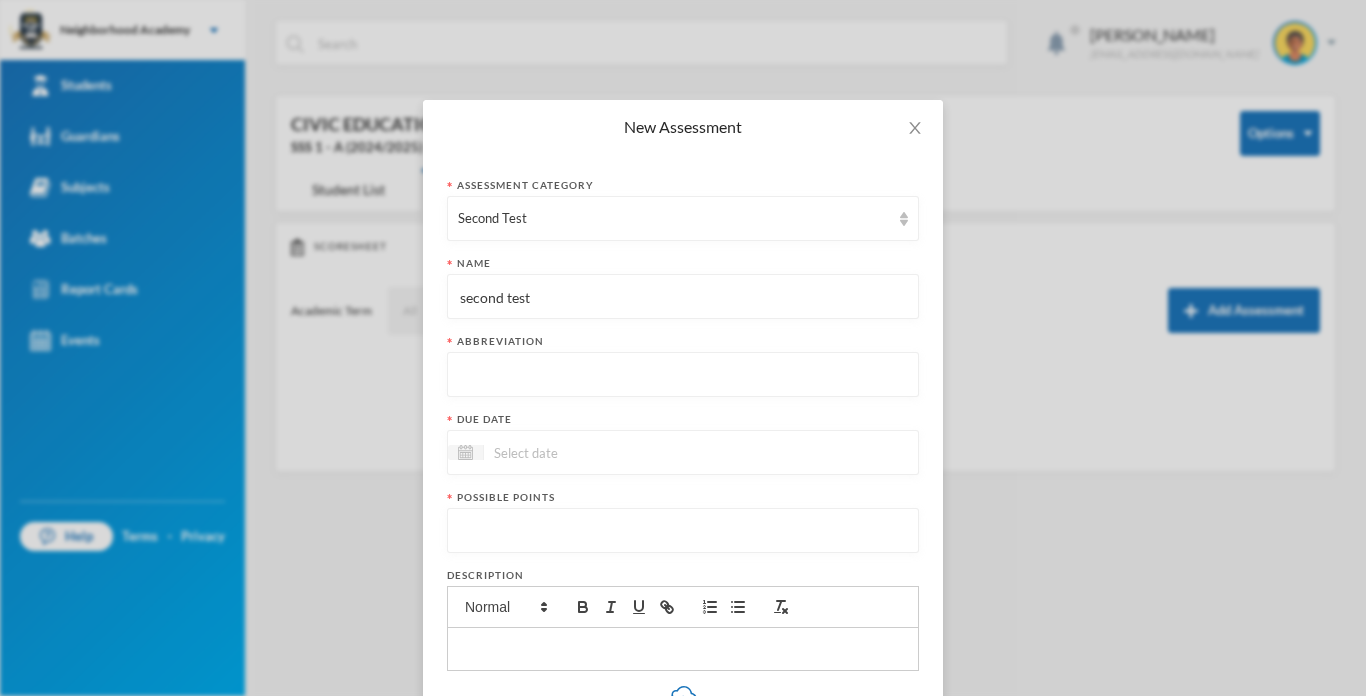 type on "second test" 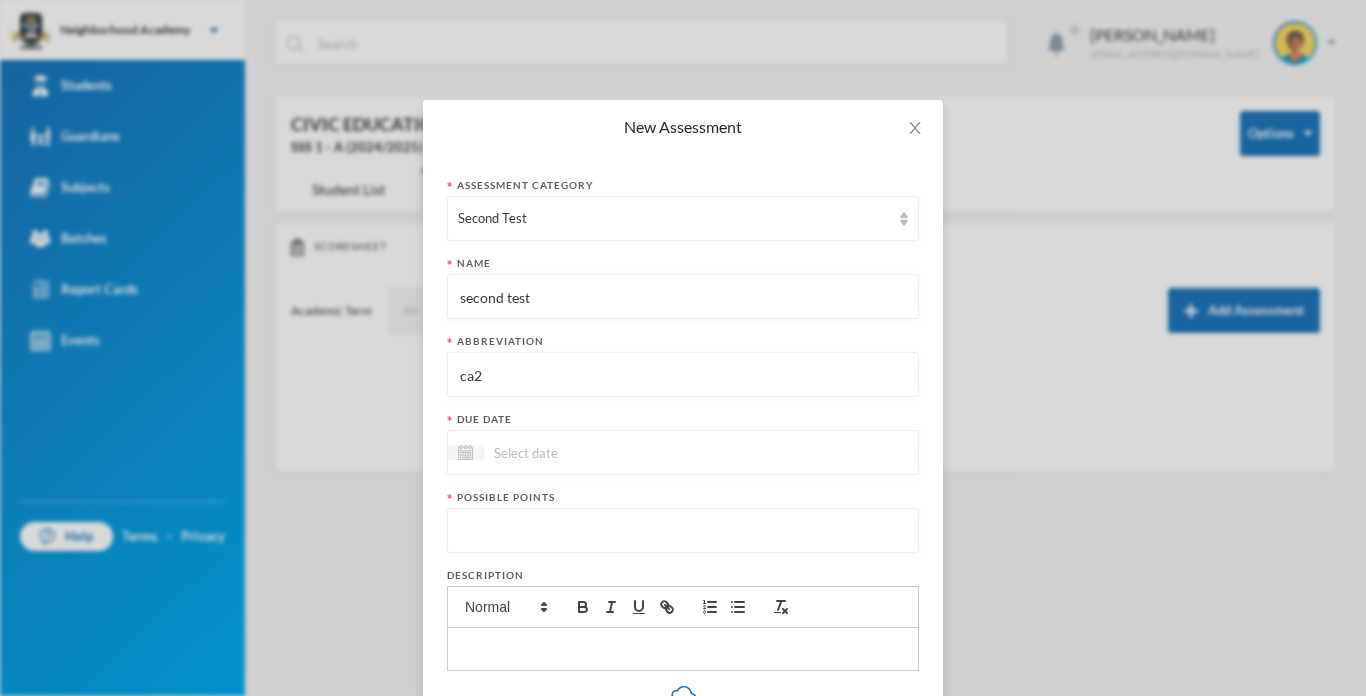type on "ca2" 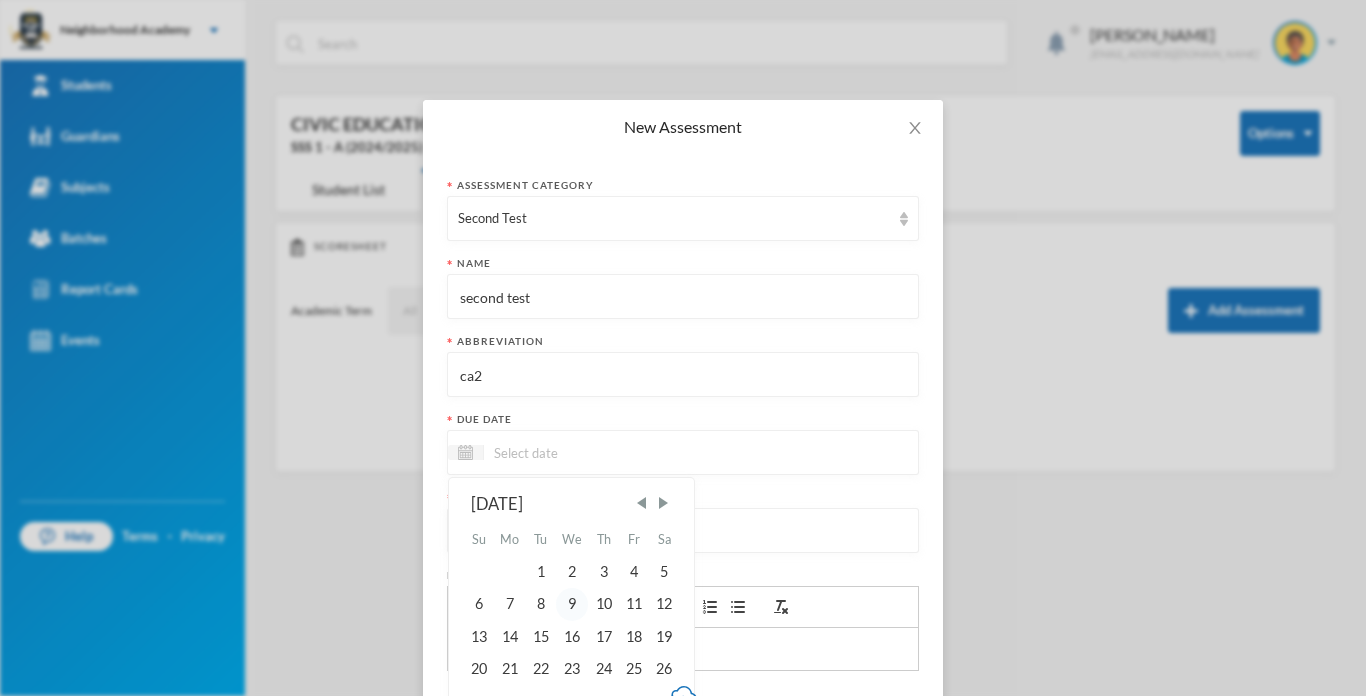 click on "9" at bounding box center (572, 604) 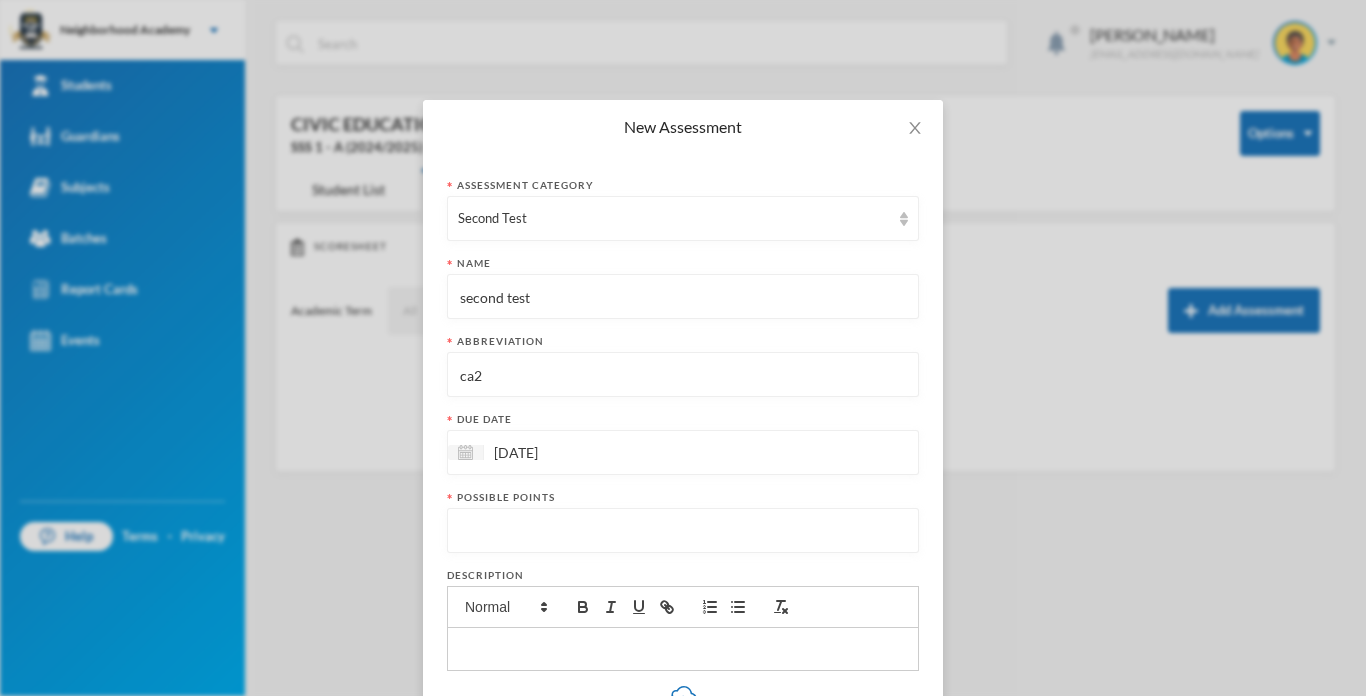 click at bounding box center (683, 531) 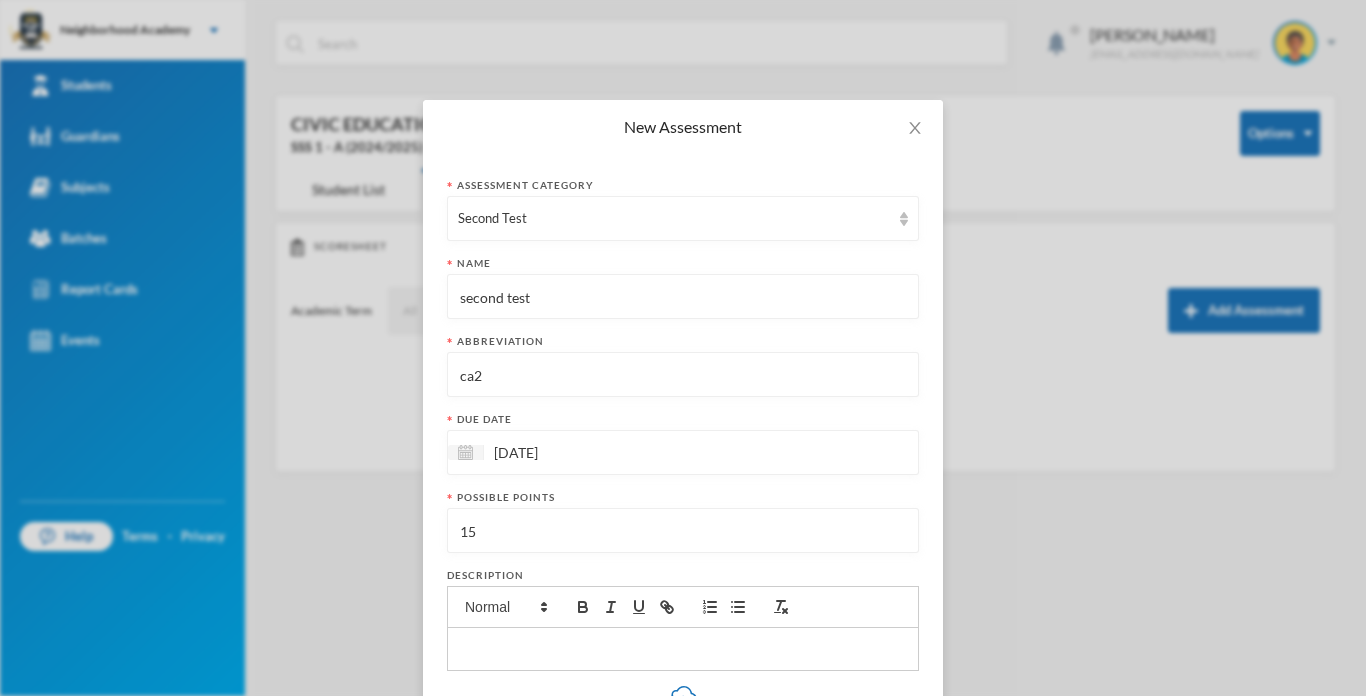 type on "15" 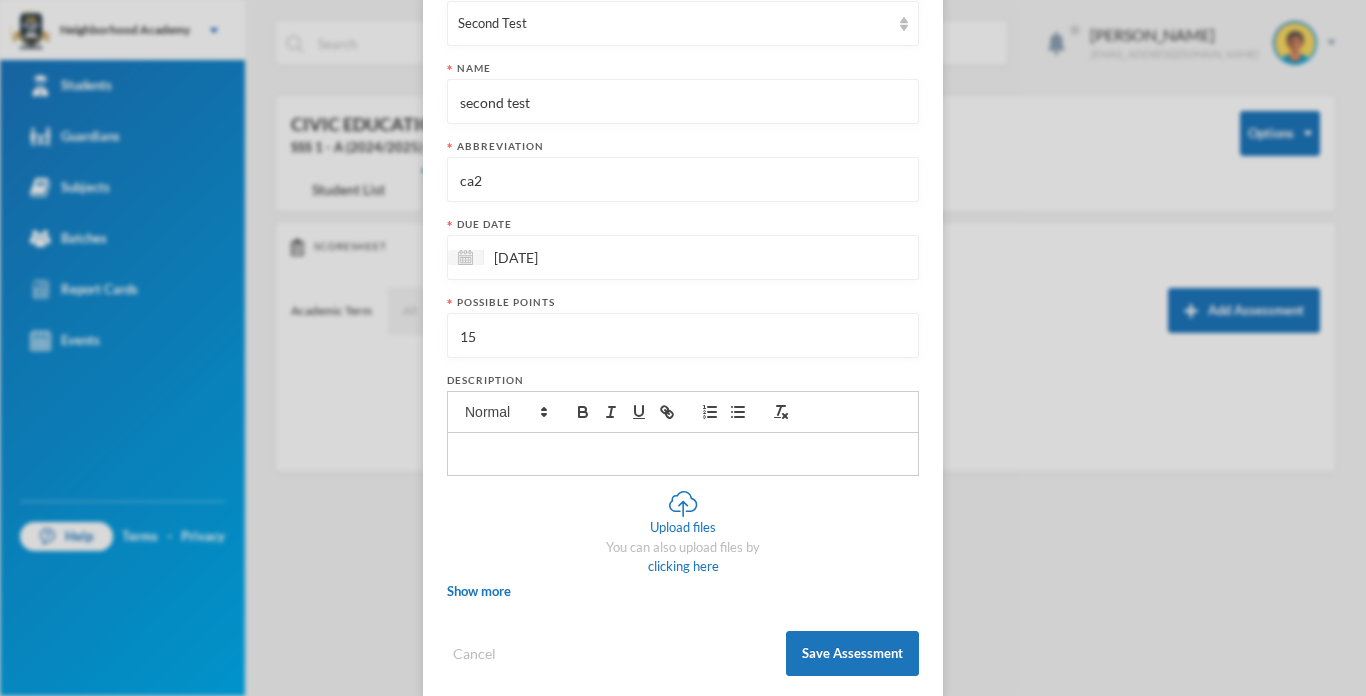 scroll, scrollTop: 223, scrollLeft: 0, axis: vertical 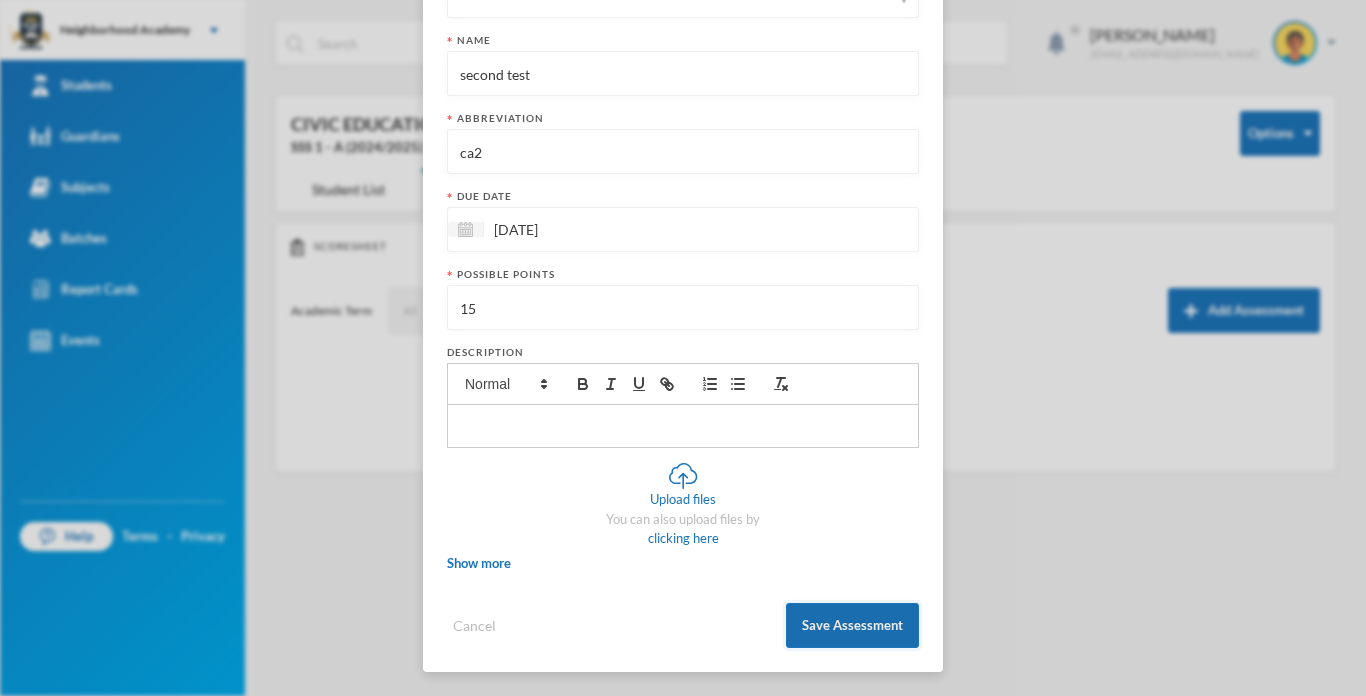click on "Save Assessment" at bounding box center [852, 625] 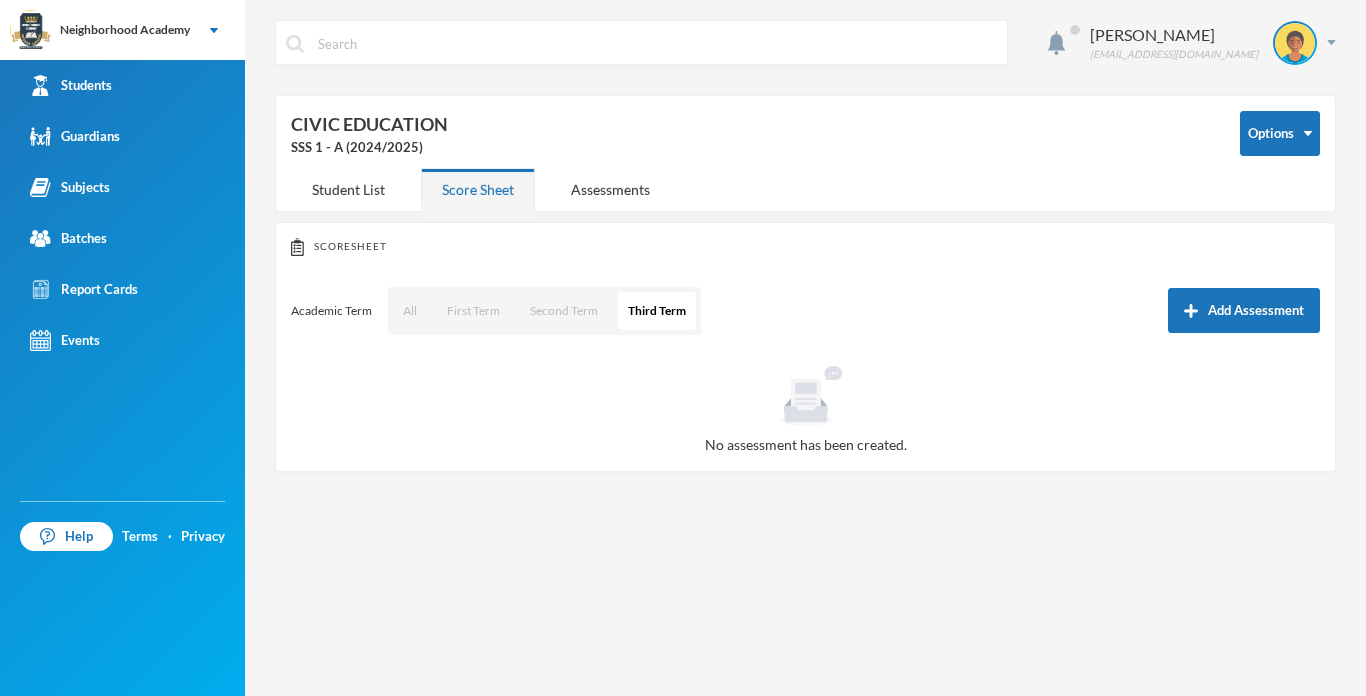 scroll, scrollTop: 123, scrollLeft: 0, axis: vertical 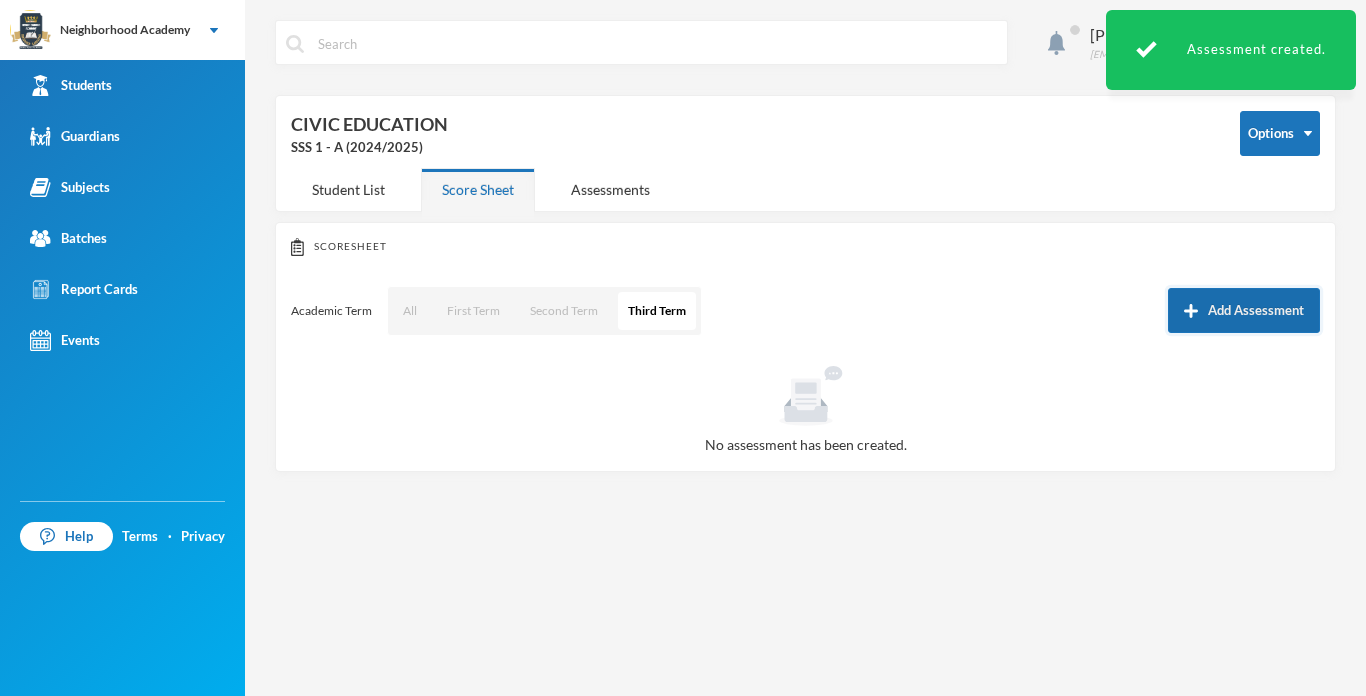 click on "Add Assessment" at bounding box center (1244, 310) 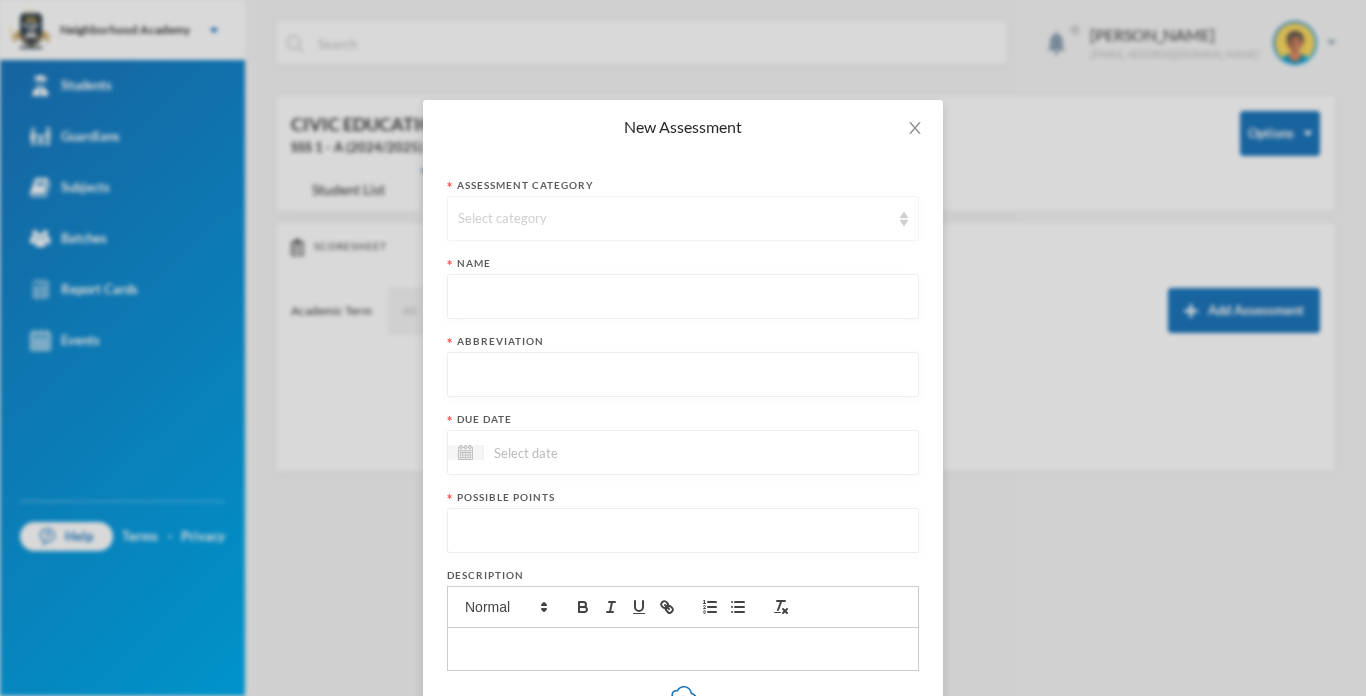 click on "Select category" at bounding box center [683, 218] 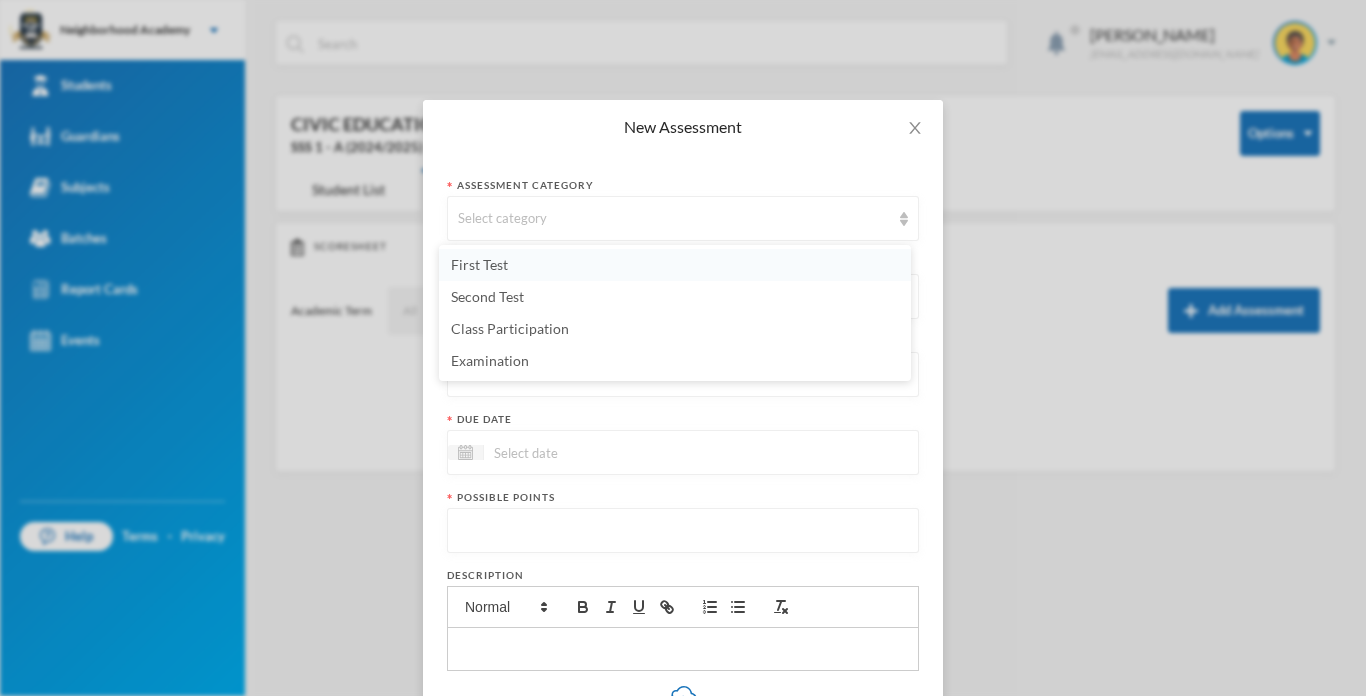 click on "First Test" at bounding box center [675, 265] 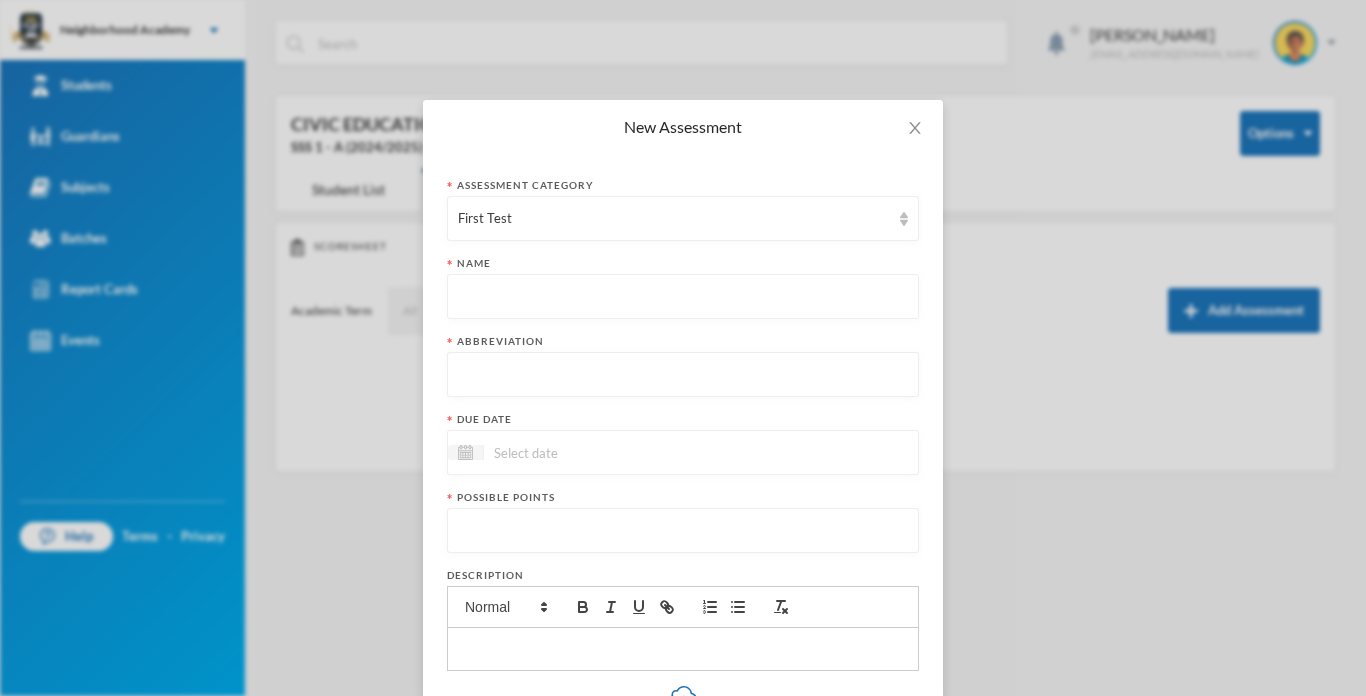 click at bounding box center [683, 297] 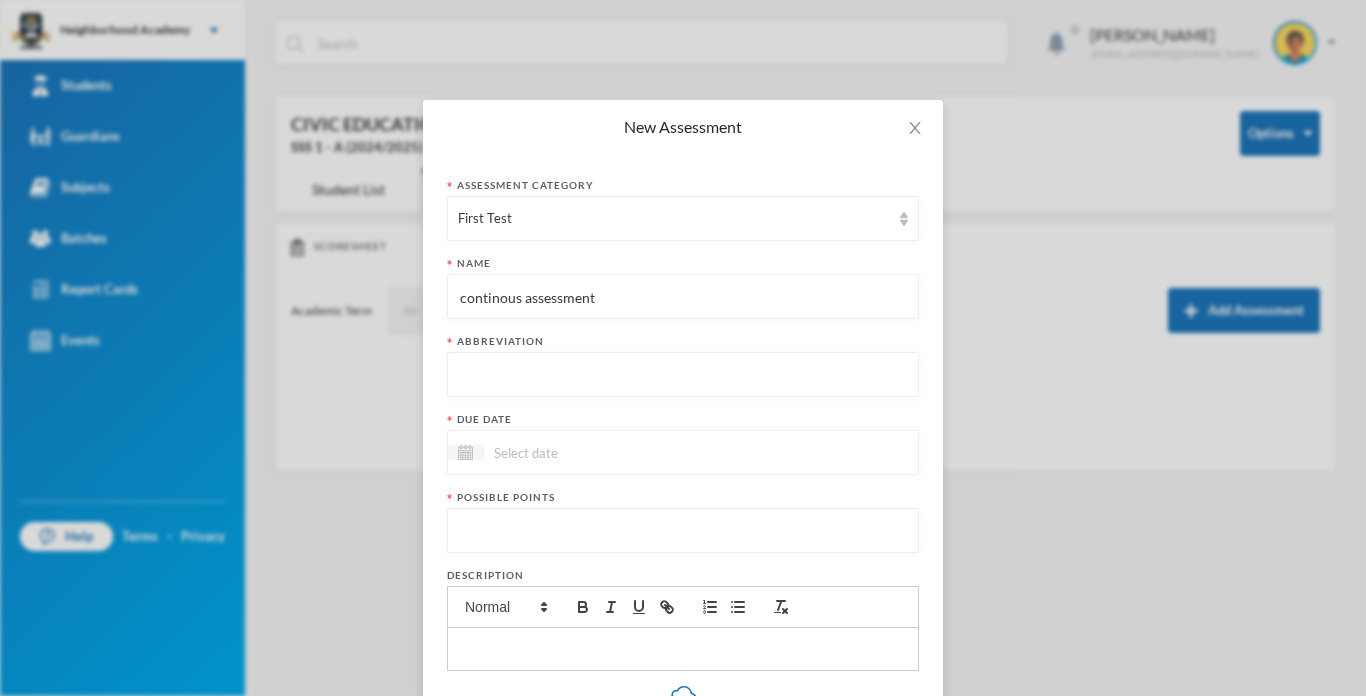 type on "continous assessment" 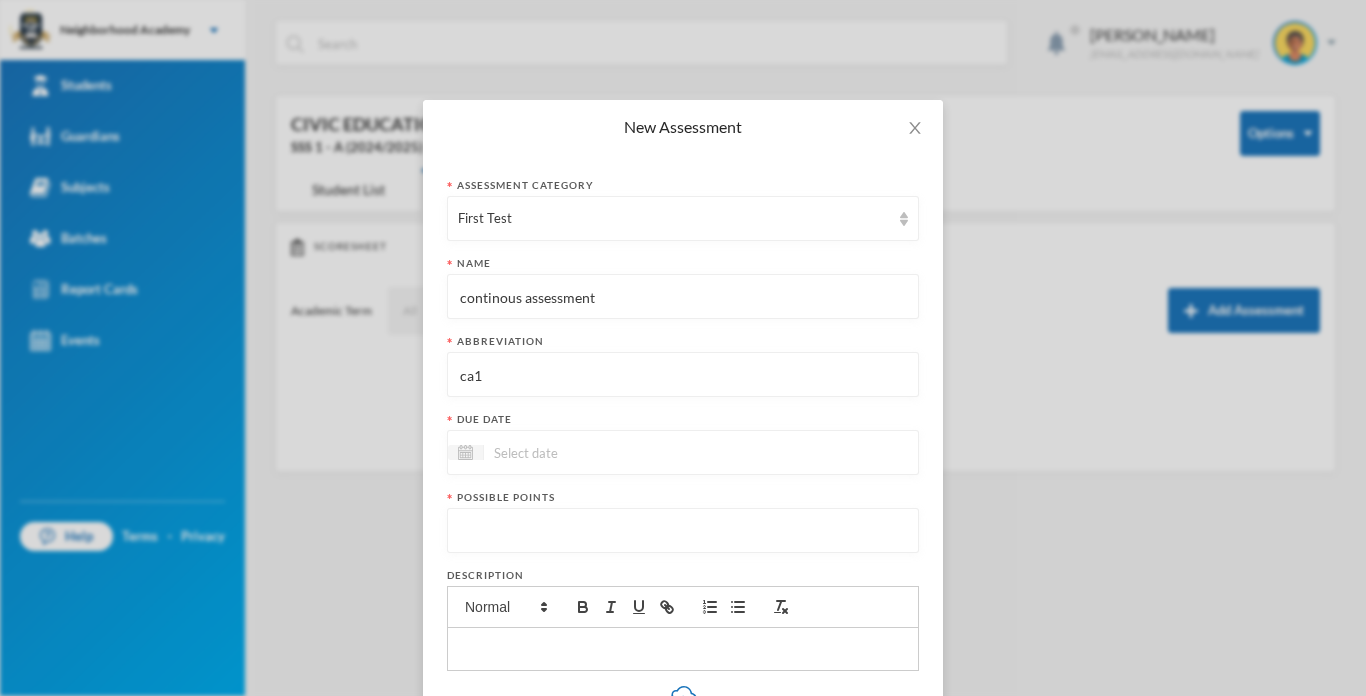 type on "ca1" 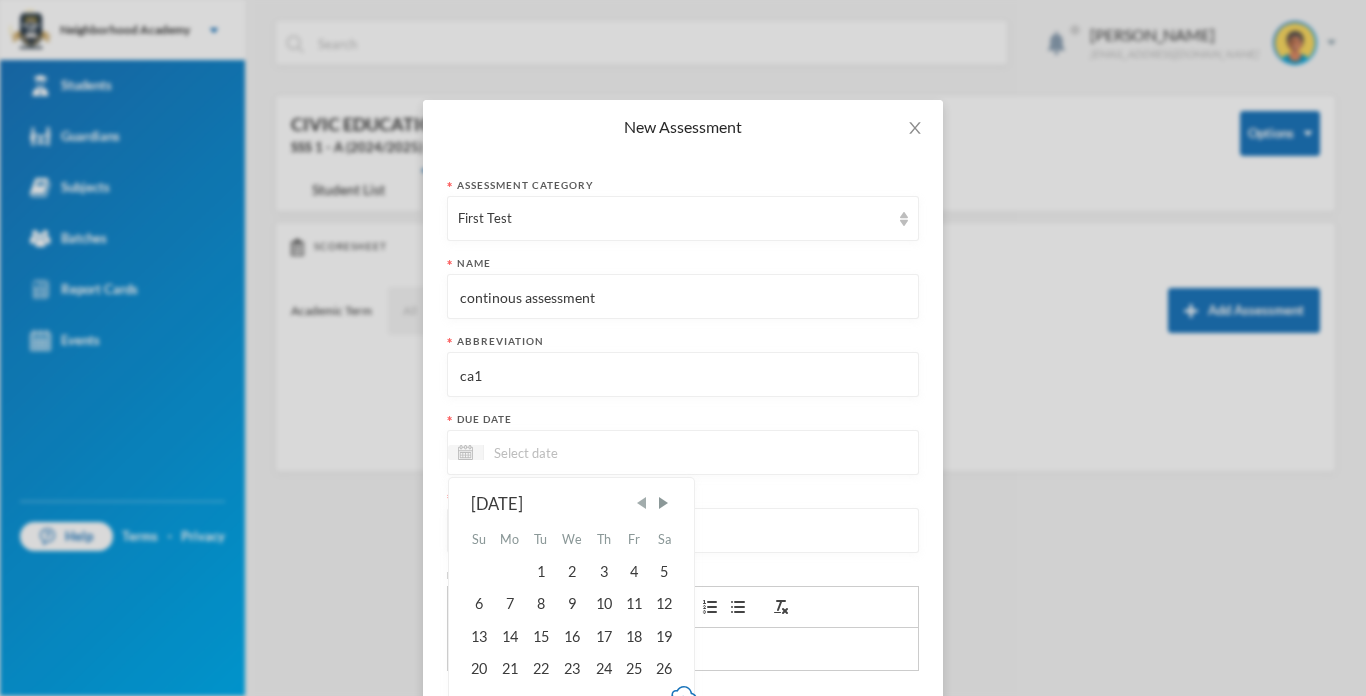 click at bounding box center (642, 503) 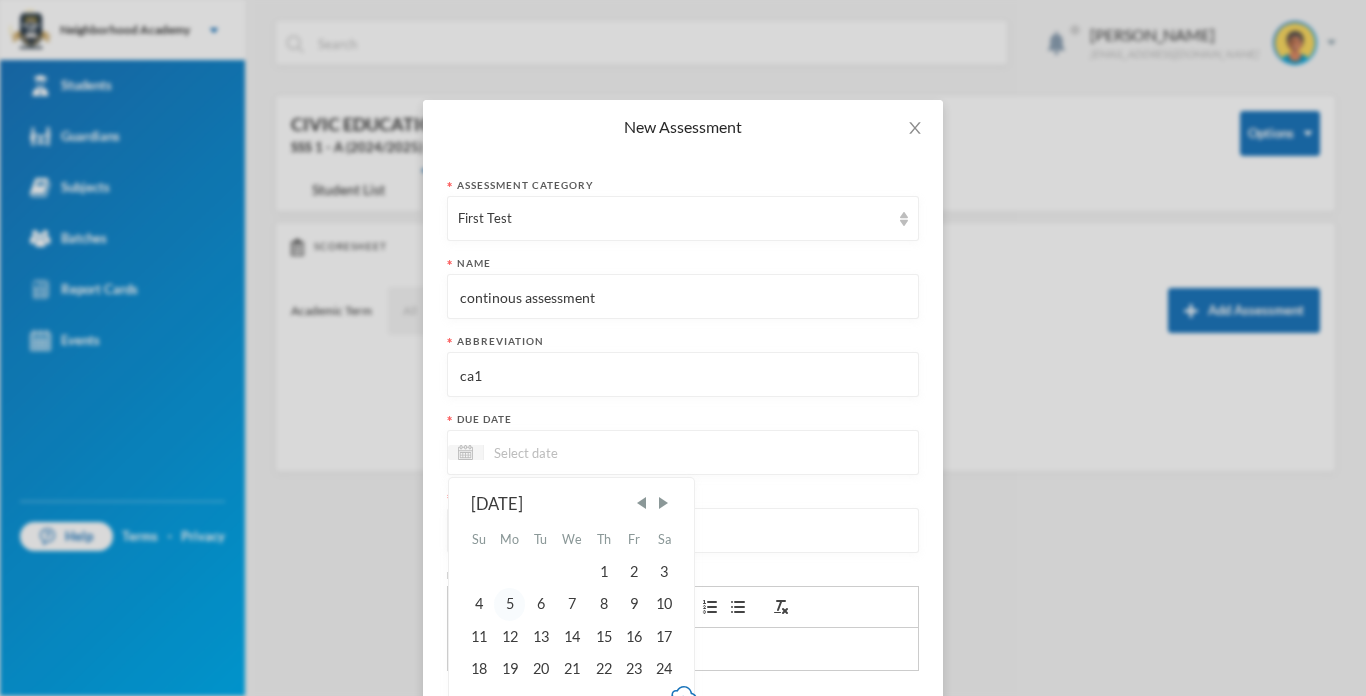 click on "5" at bounding box center [510, 604] 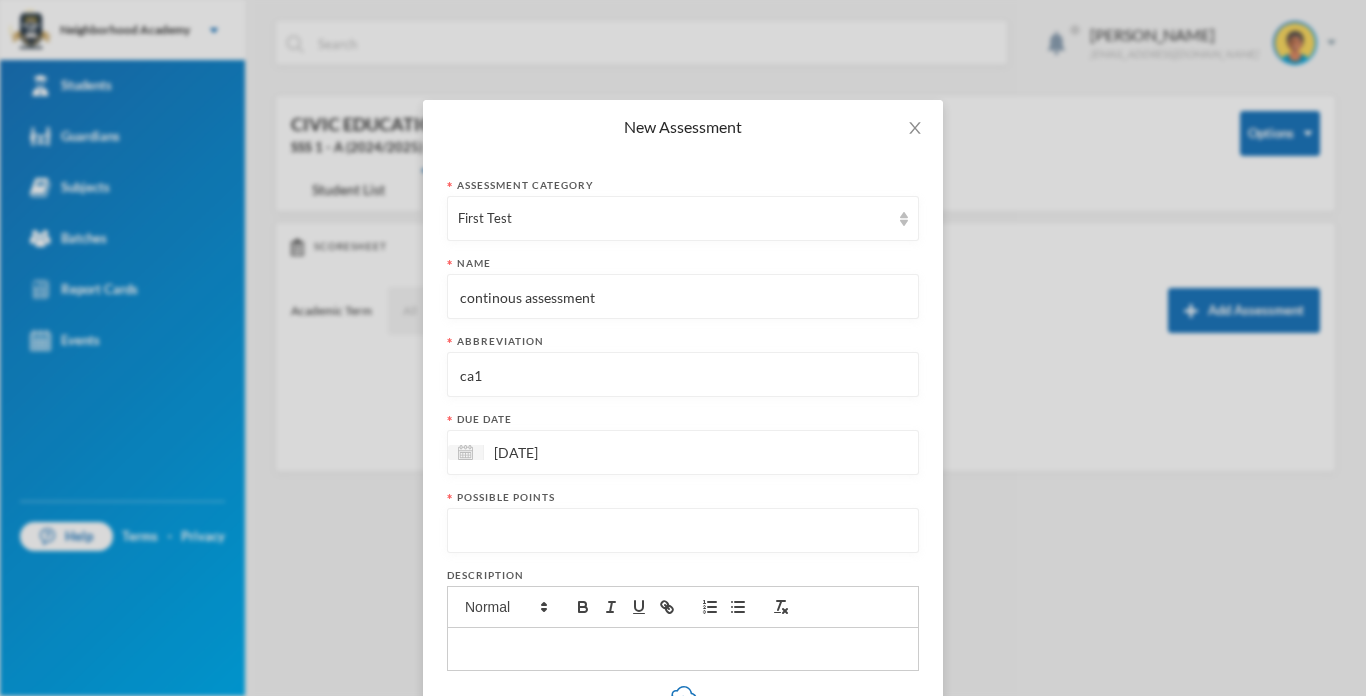 click at bounding box center (683, 531) 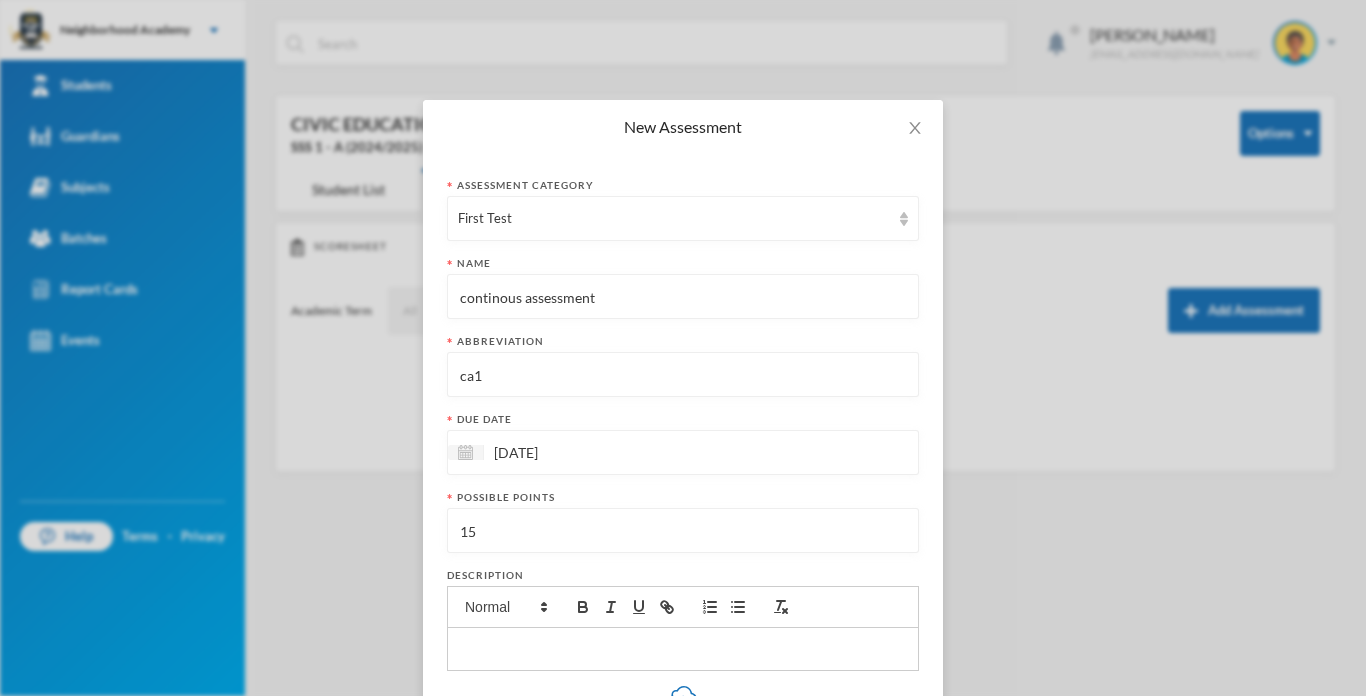 type on "15" 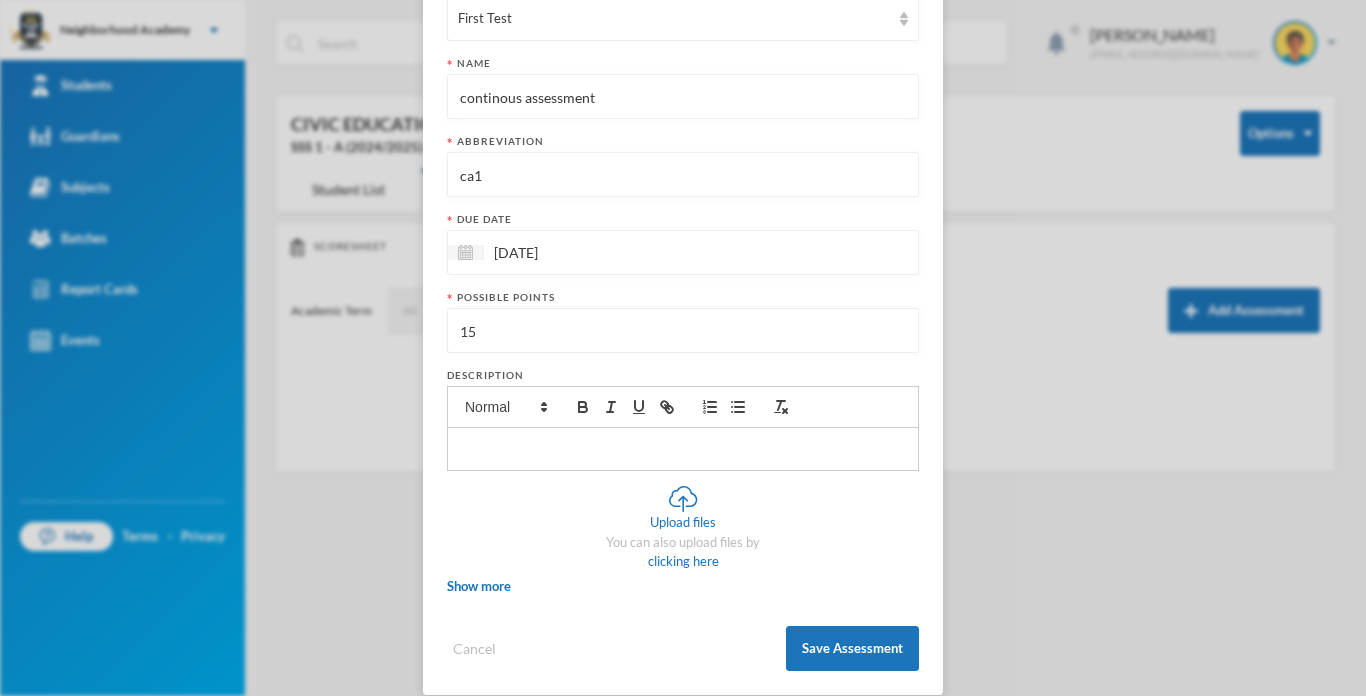 scroll, scrollTop: 223, scrollLeft: 0, axis: vertical 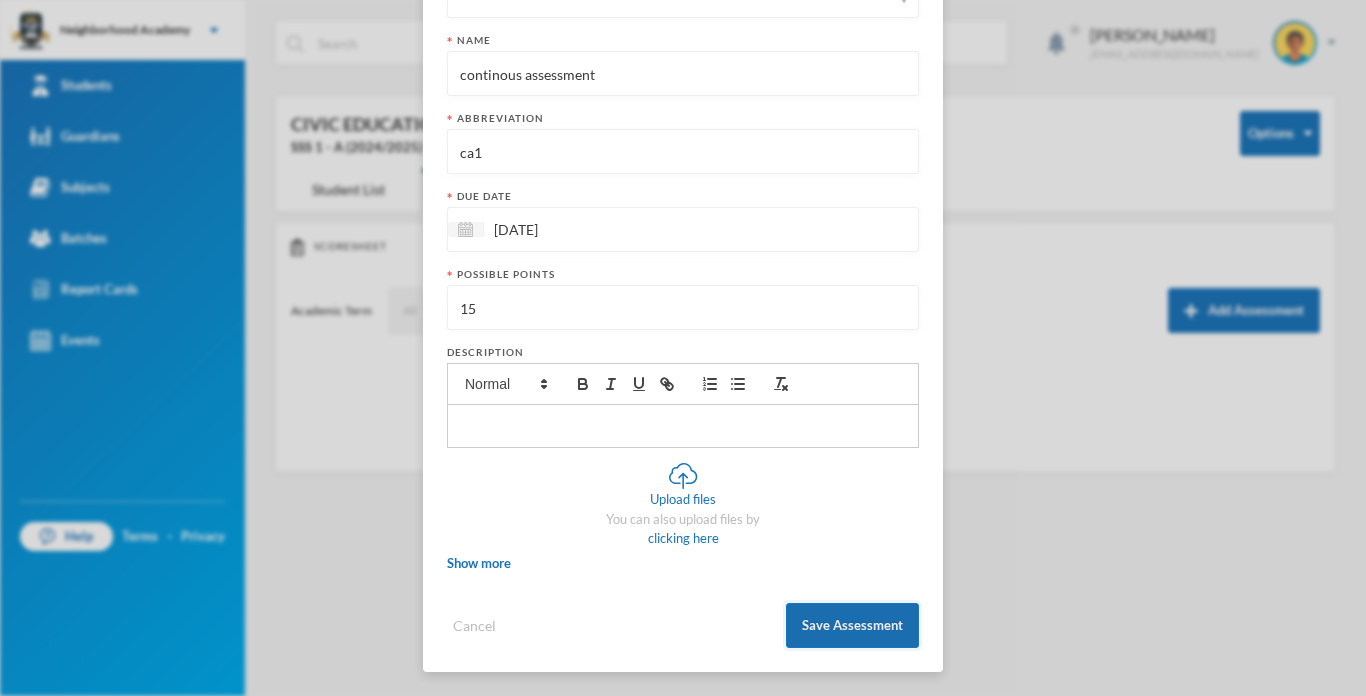 click on "Save Assessment" at bounding box center [852, 625] 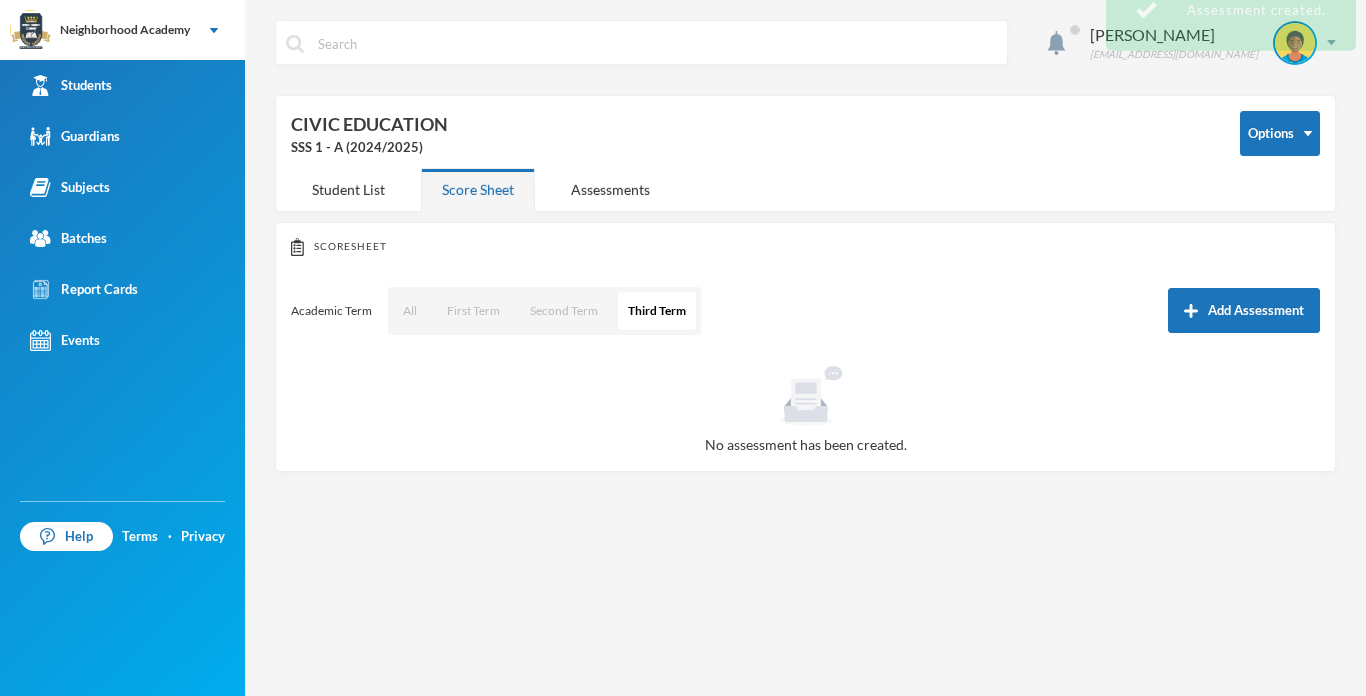 scroll, scrollTop: 123, scrollLeft: 0, axis: vertical 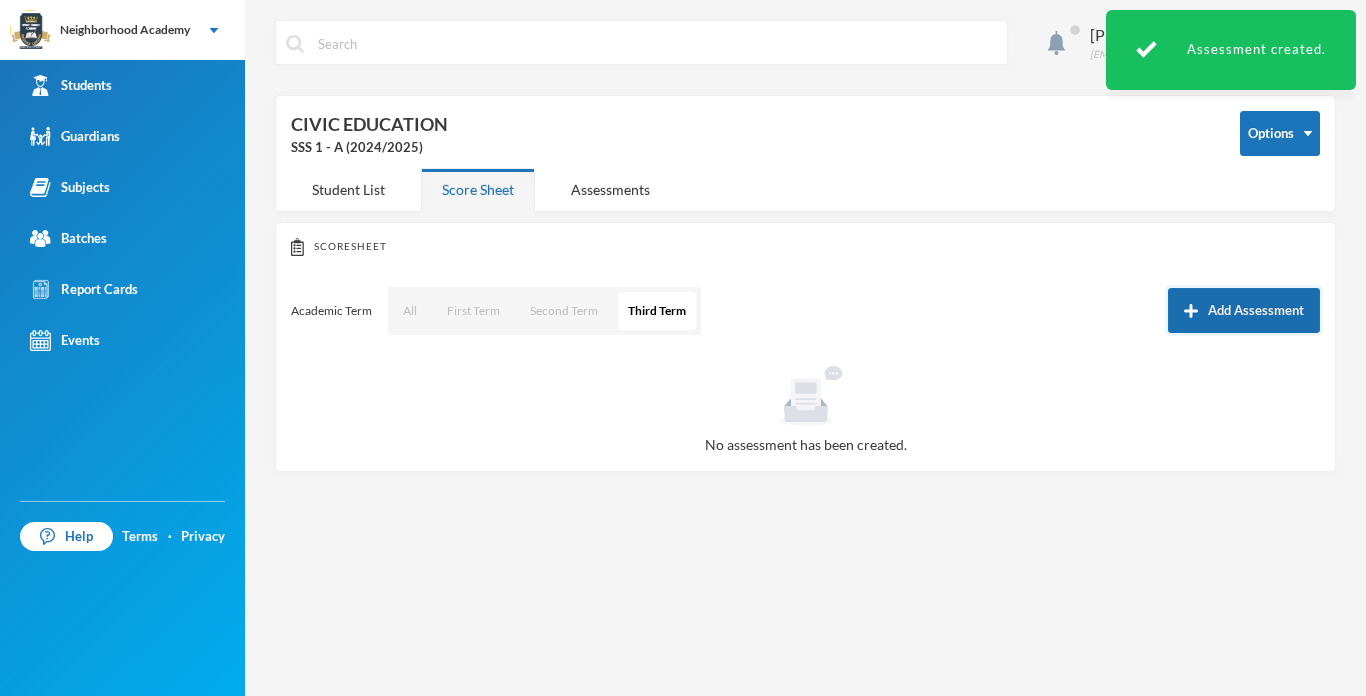 click on "Add Assessment" at bounding box center (1244, 310) 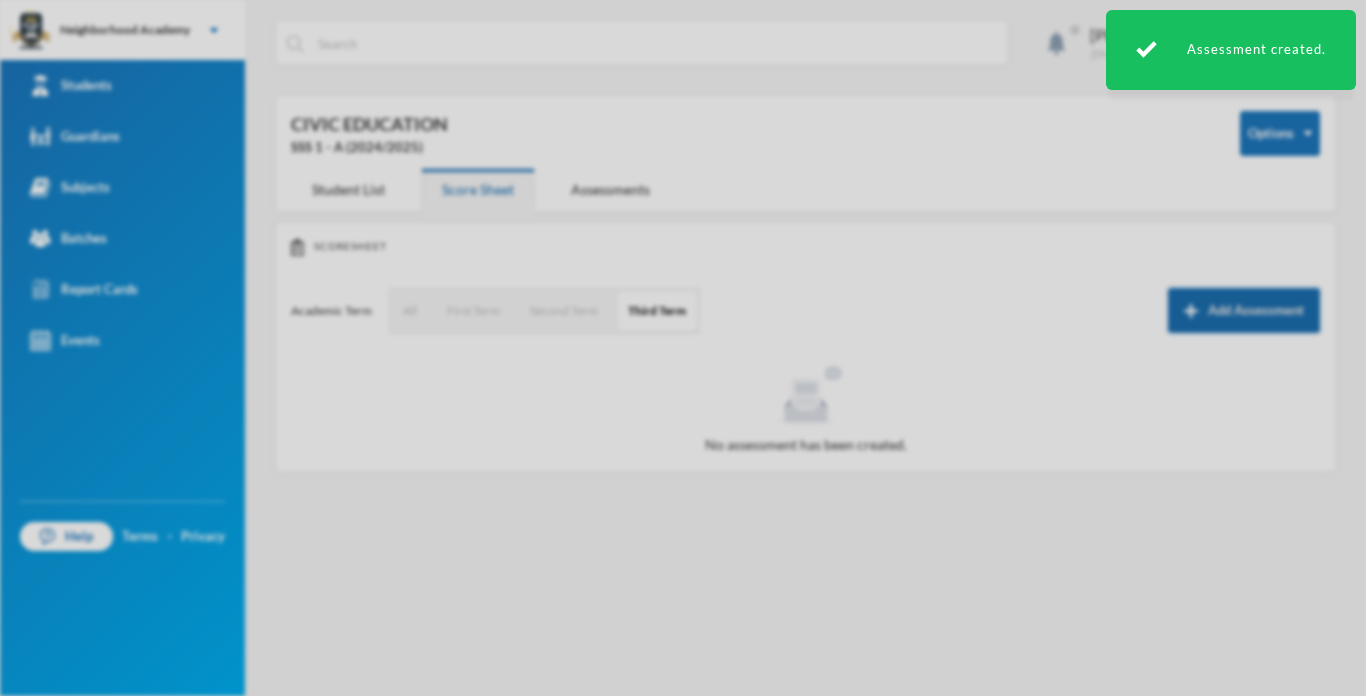 scroll, scrollTop: 0, scrollLeft: 0, axis: both 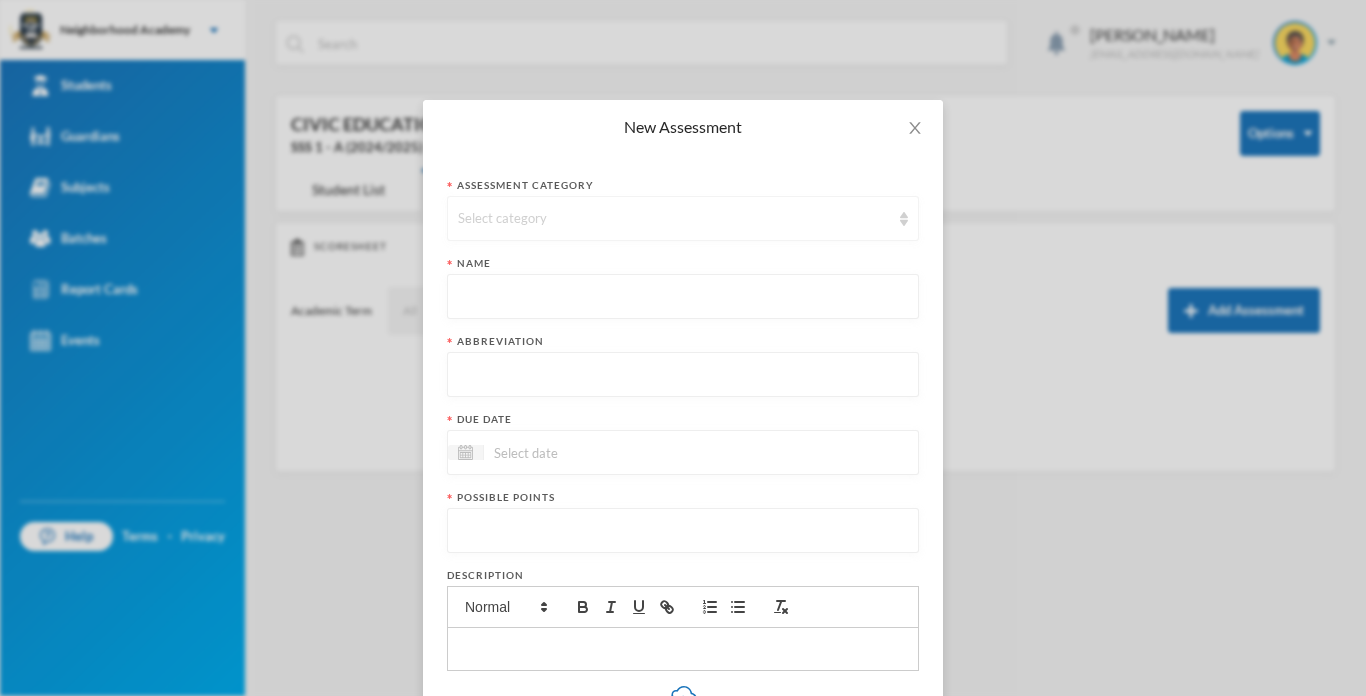 click on "Select category" at bounding box center (674, 219) 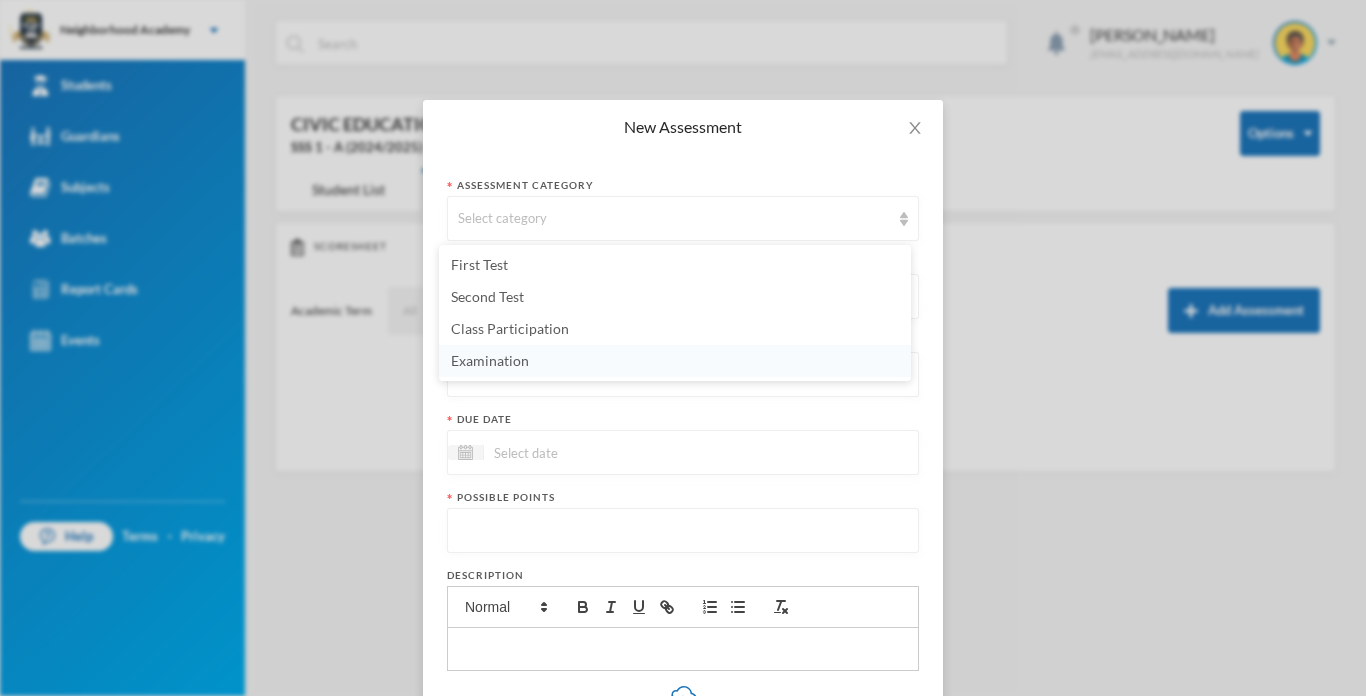 click on "Examination" at bounding box center (490, 360) 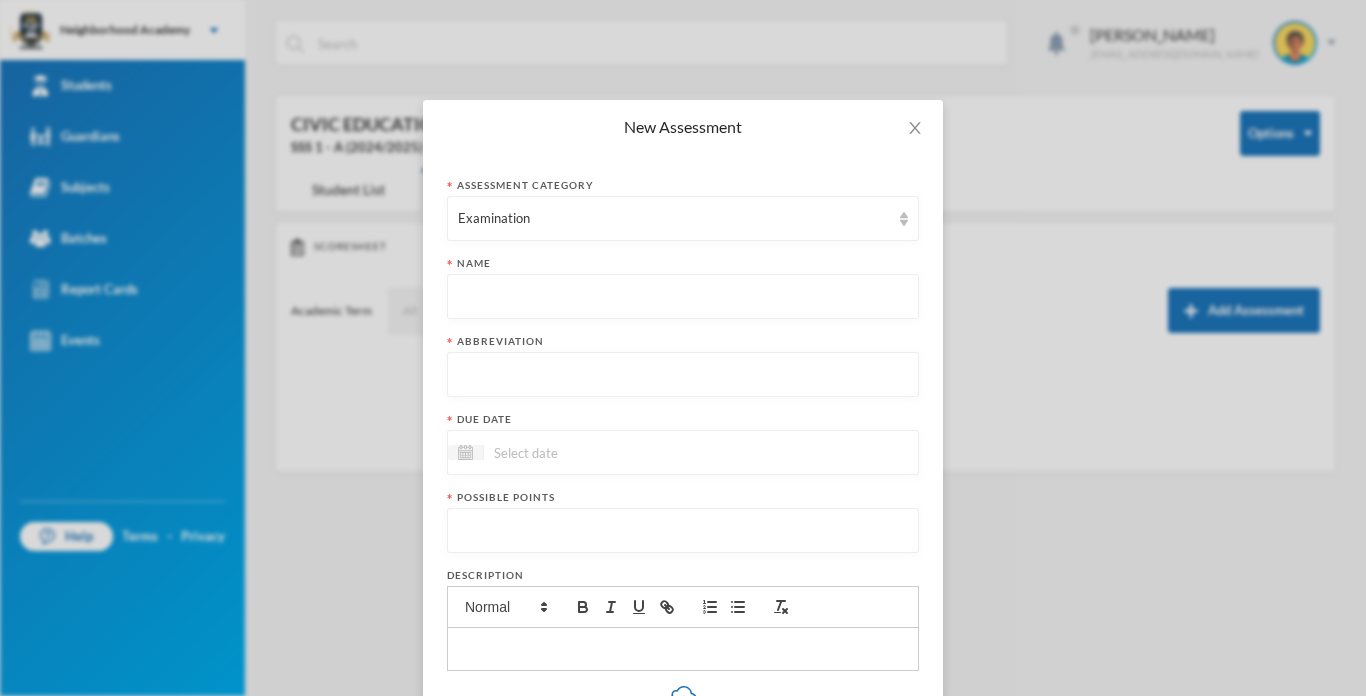 click at bounding box center (683, 297) 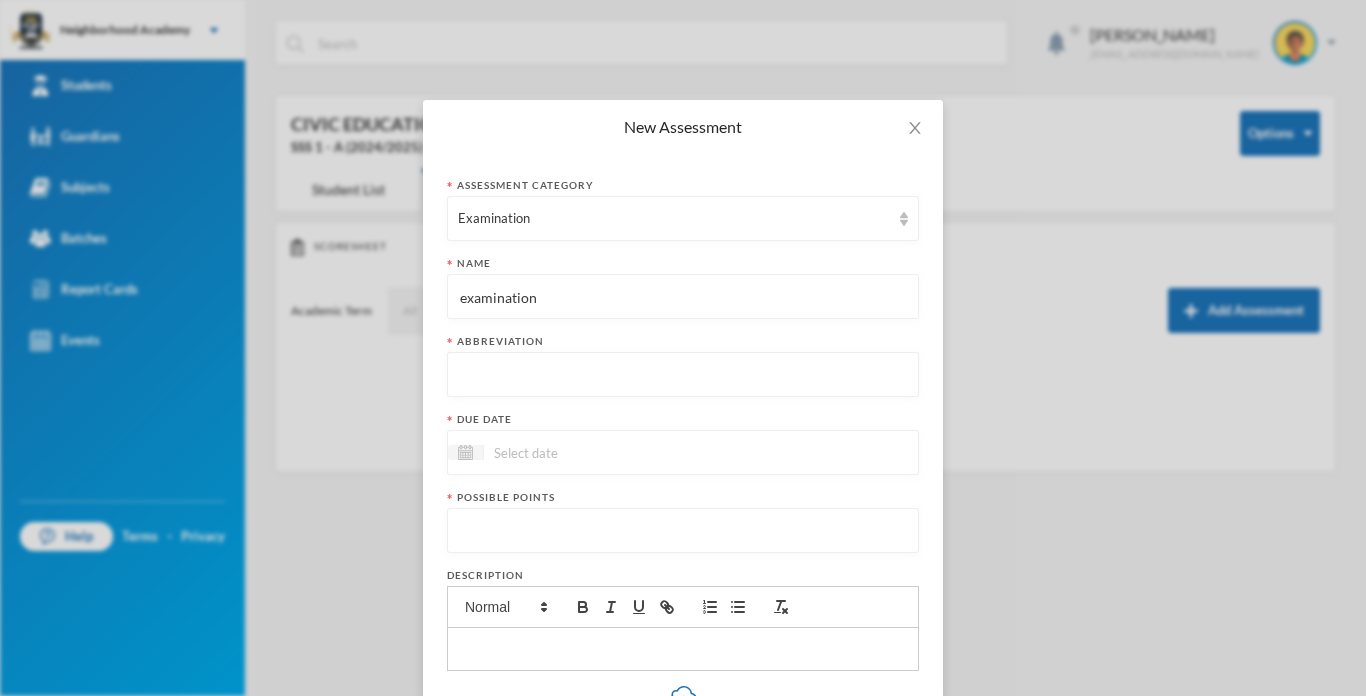 type on "examination" 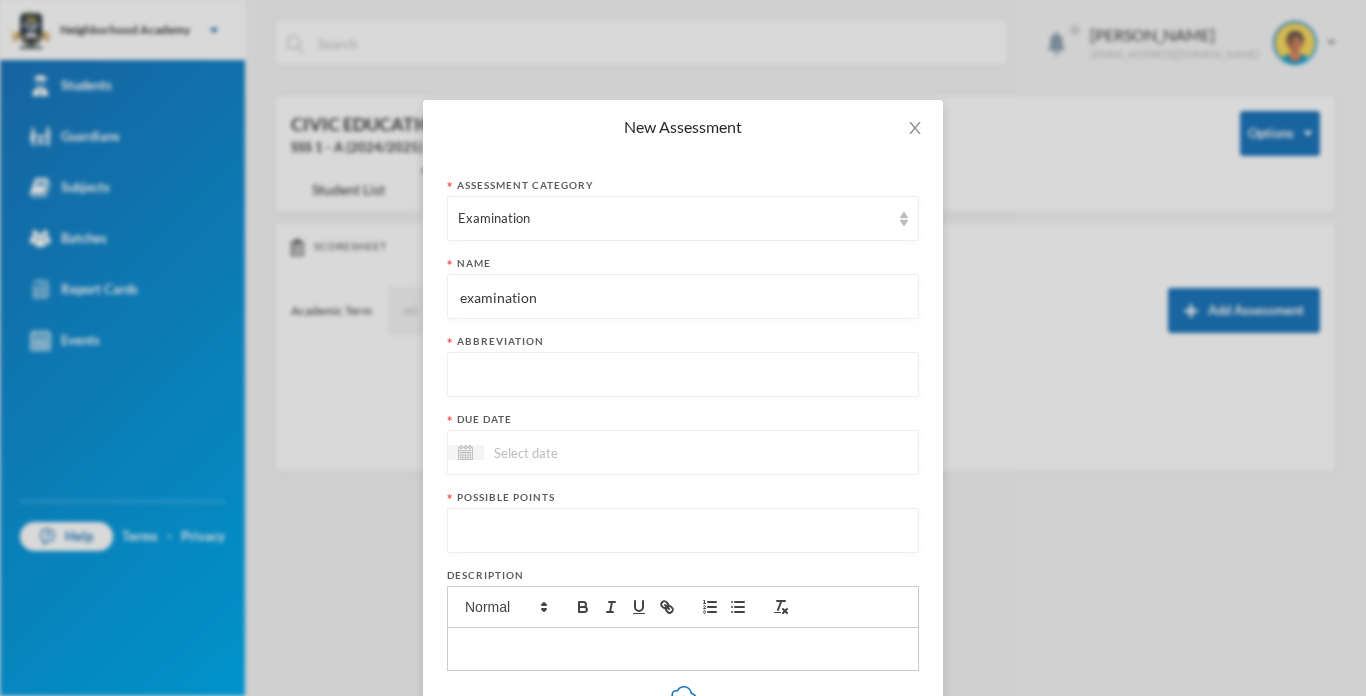 click at bounding box center [683, 375] 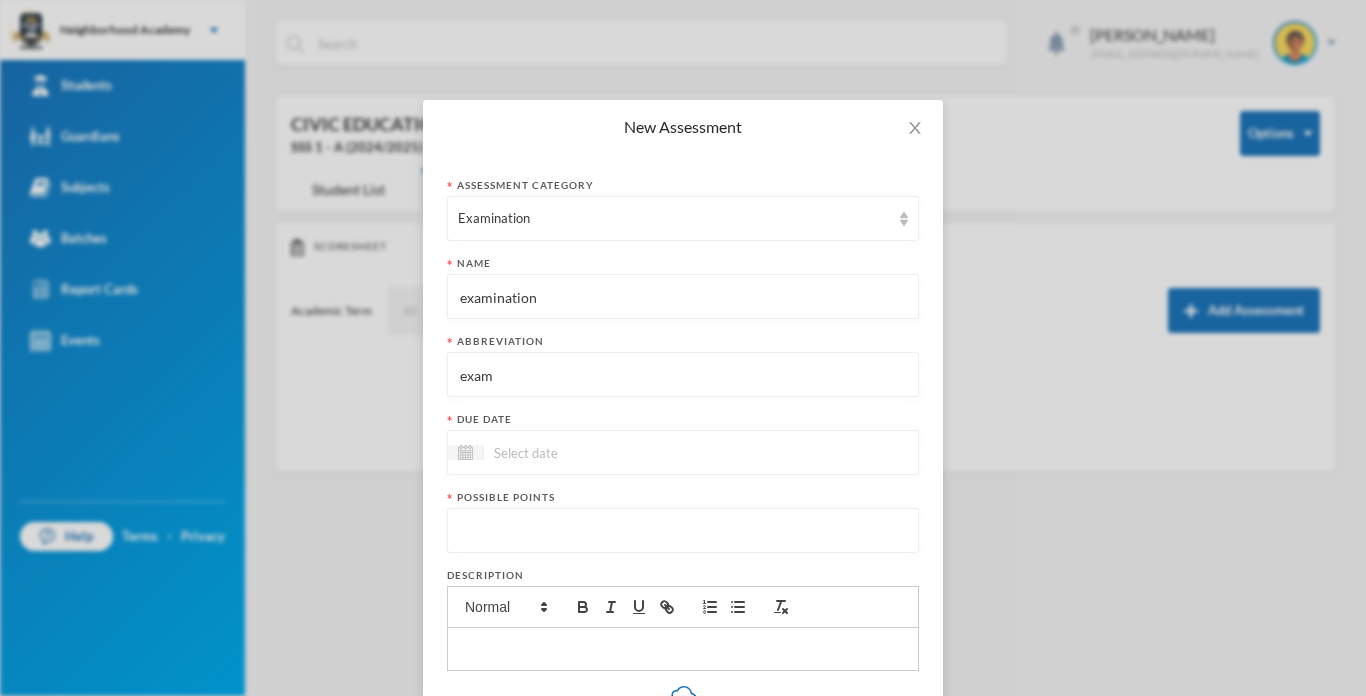 type on "exam" 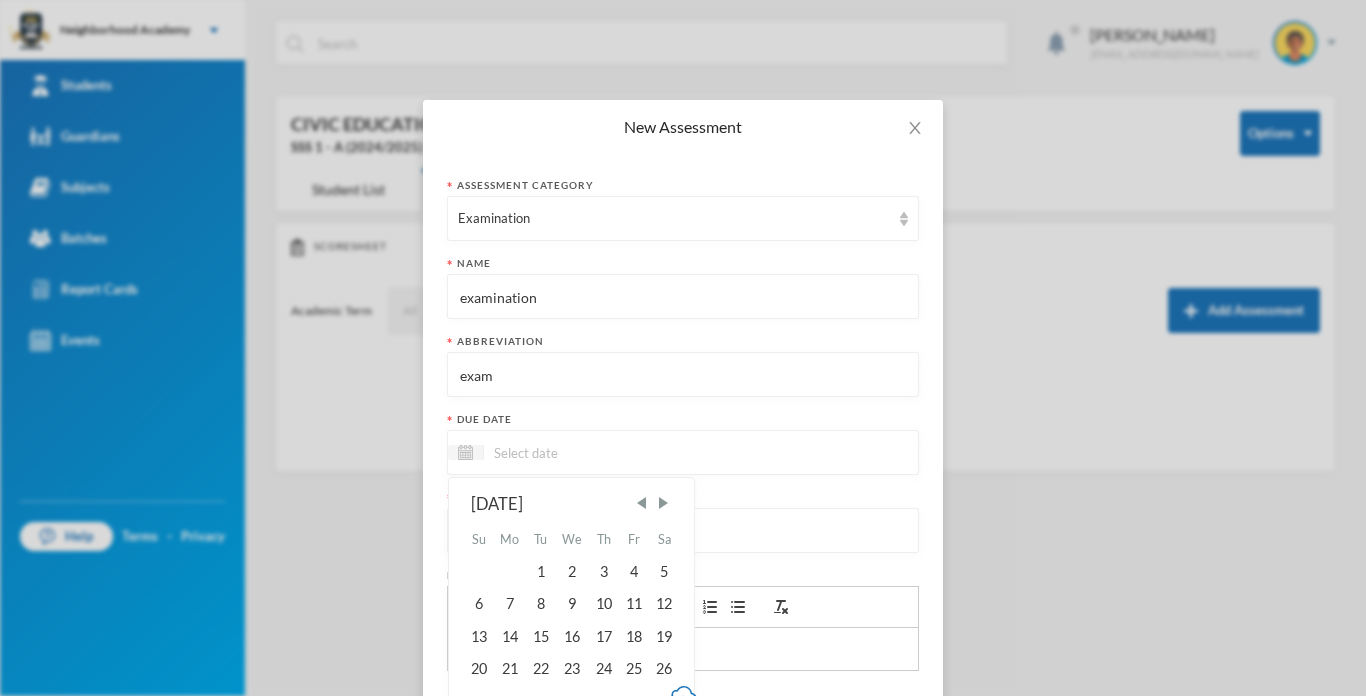 click at bounding box center (568, 452) 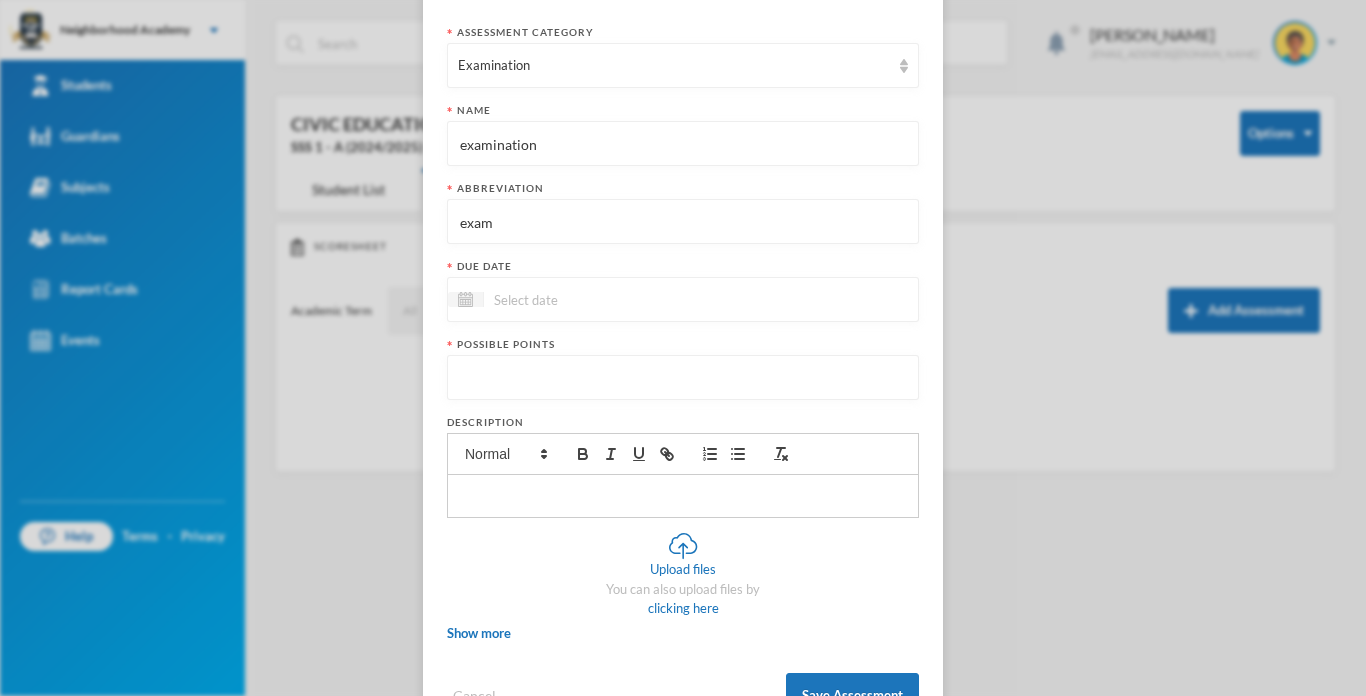scroll, scrollTop: 160, scrollLeft: 0, axis: vertical 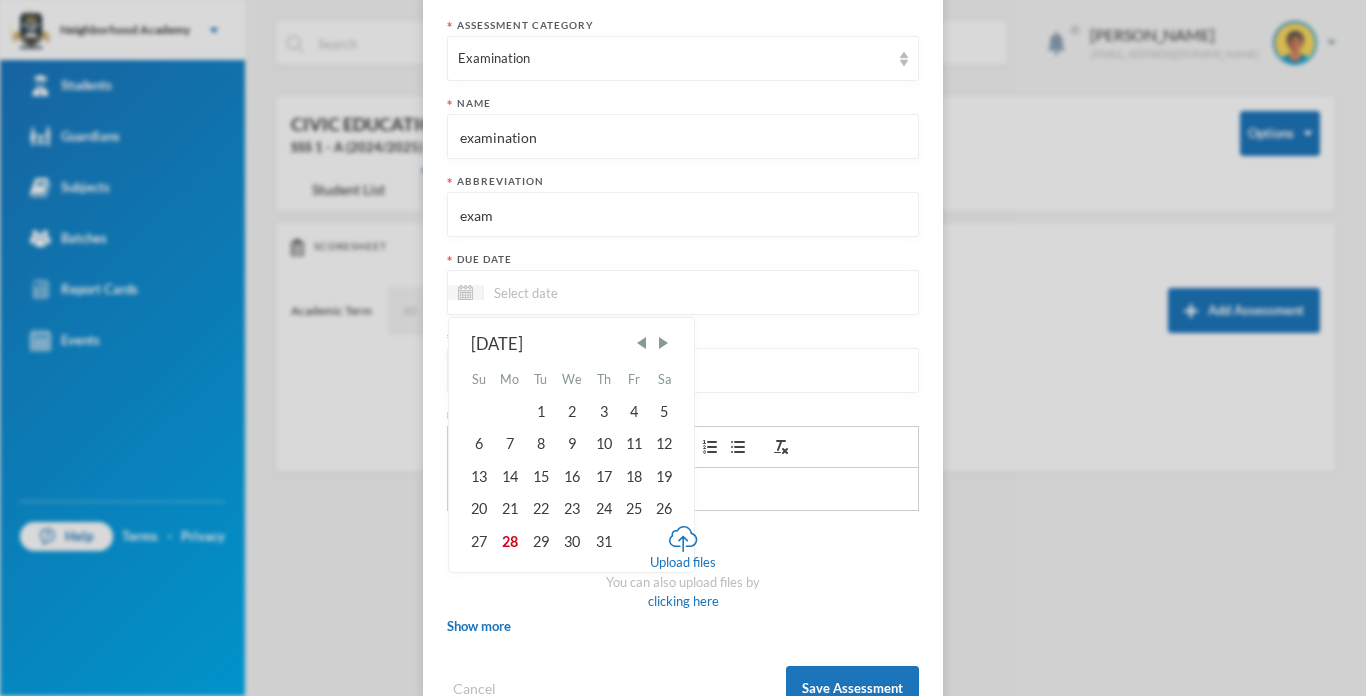 click at bounding box center (568, 292) 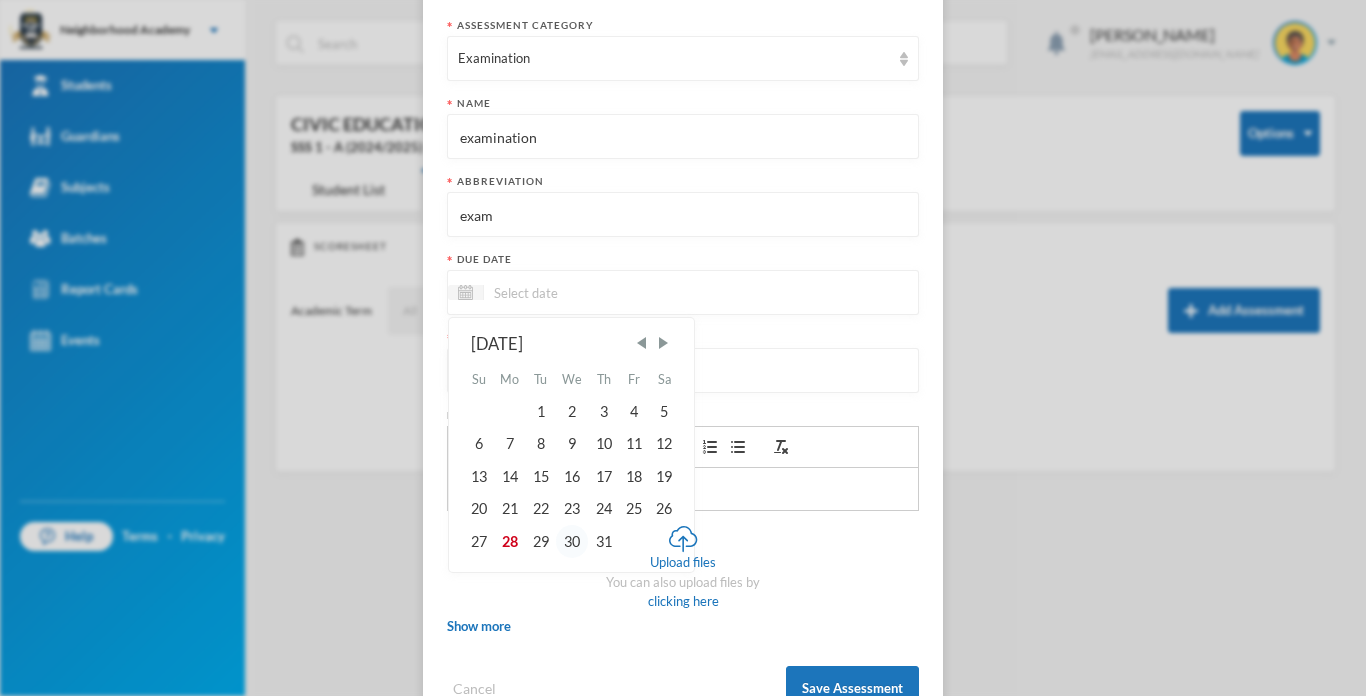 click on "30" at bounding box center (572, 541) 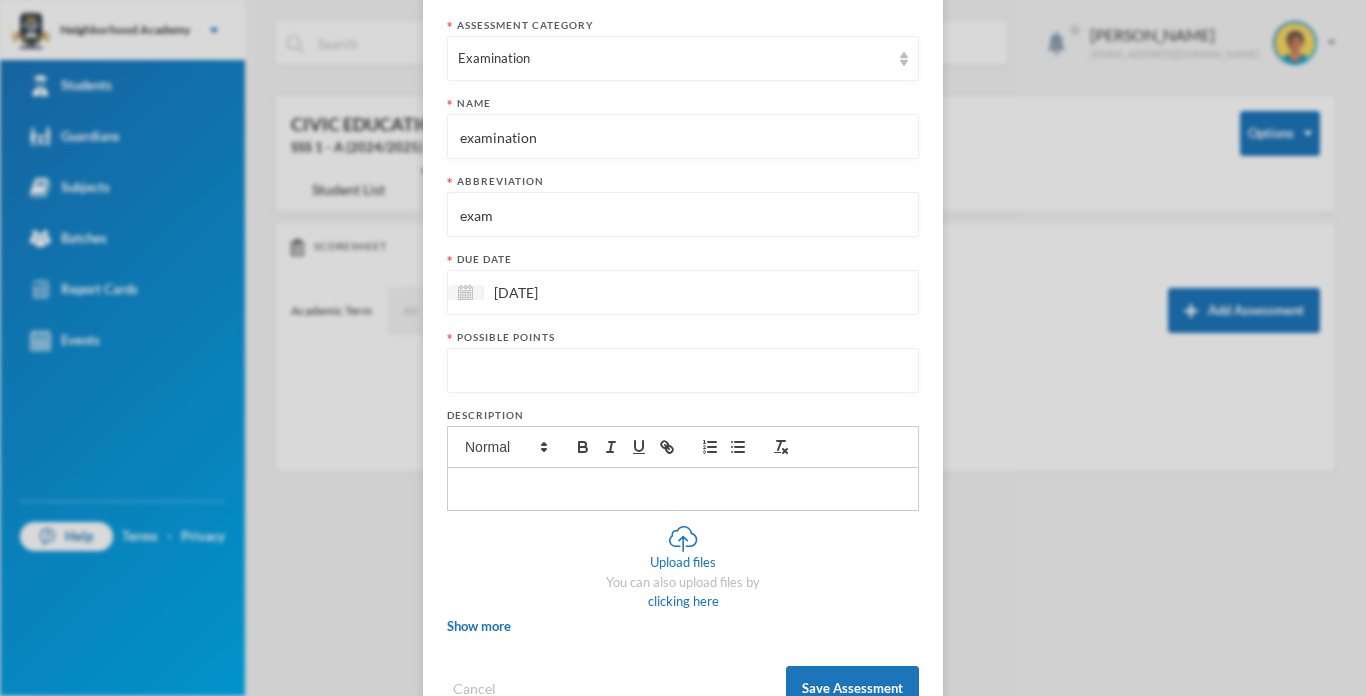 click at bounding box center (683, 371) 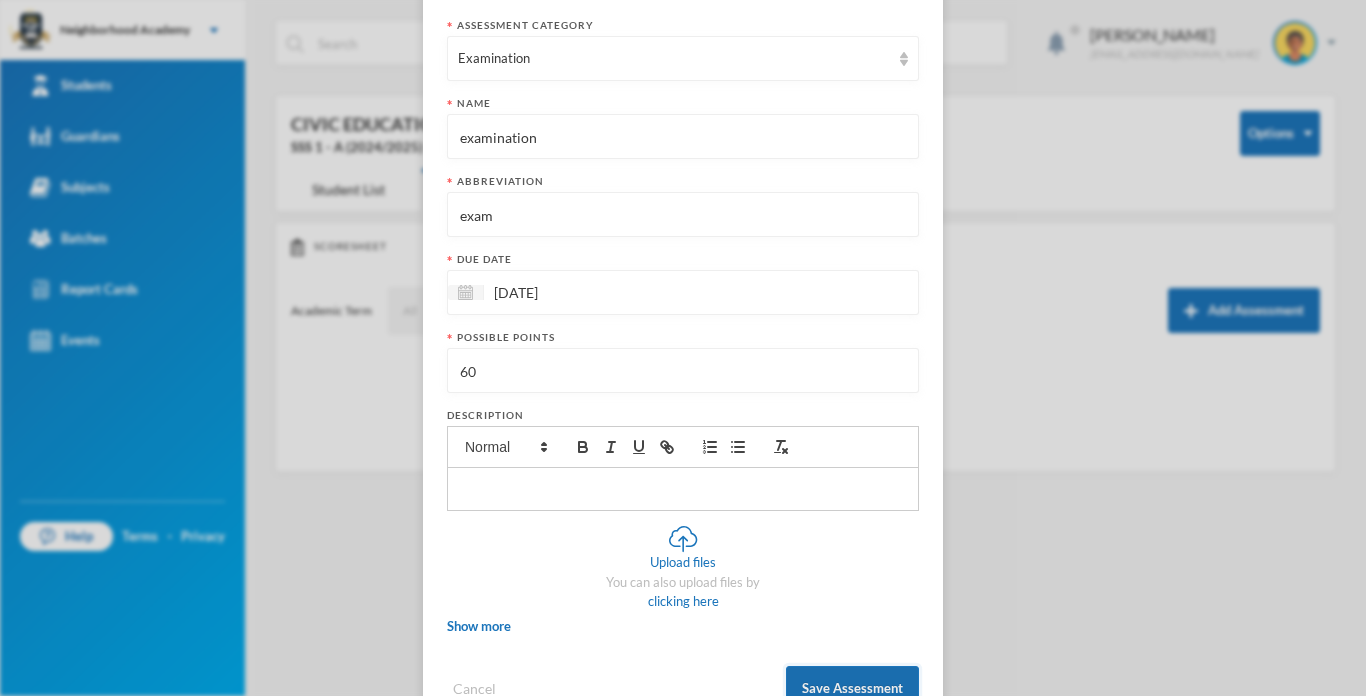 type on "60" 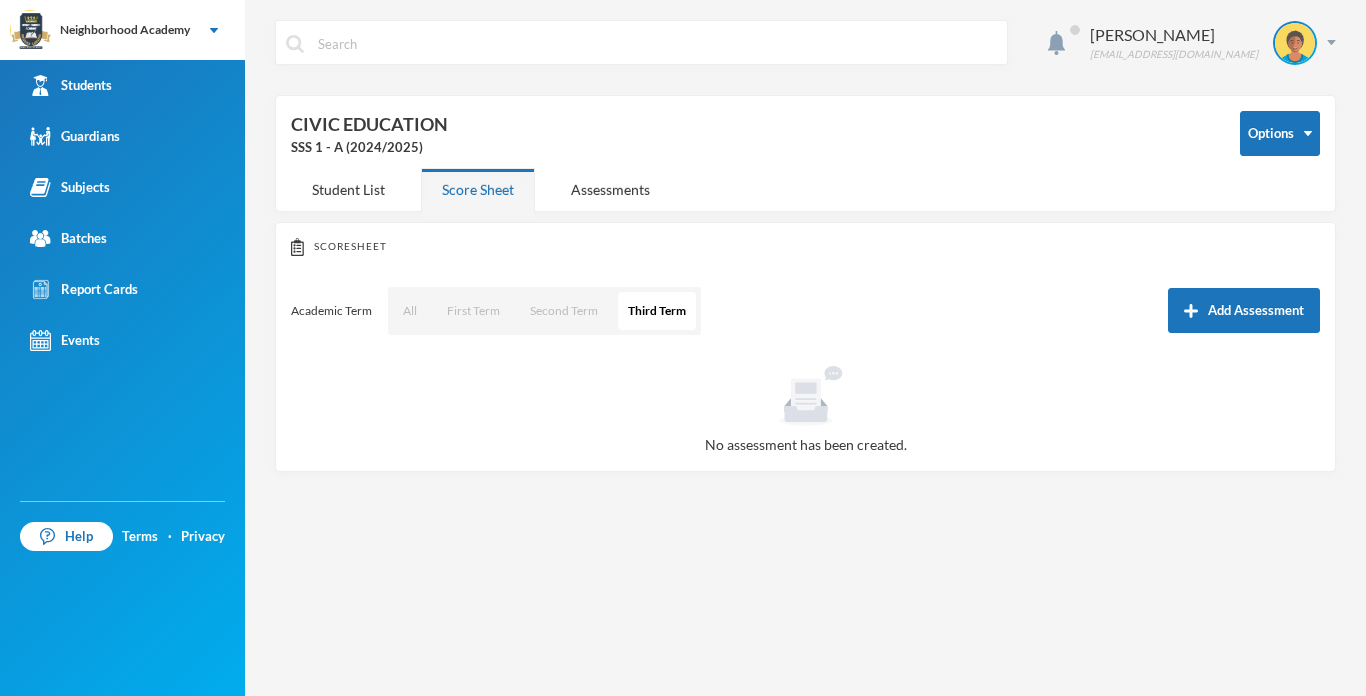 scroll, scrollTop: 0, scrollLeft: 0, axis: both 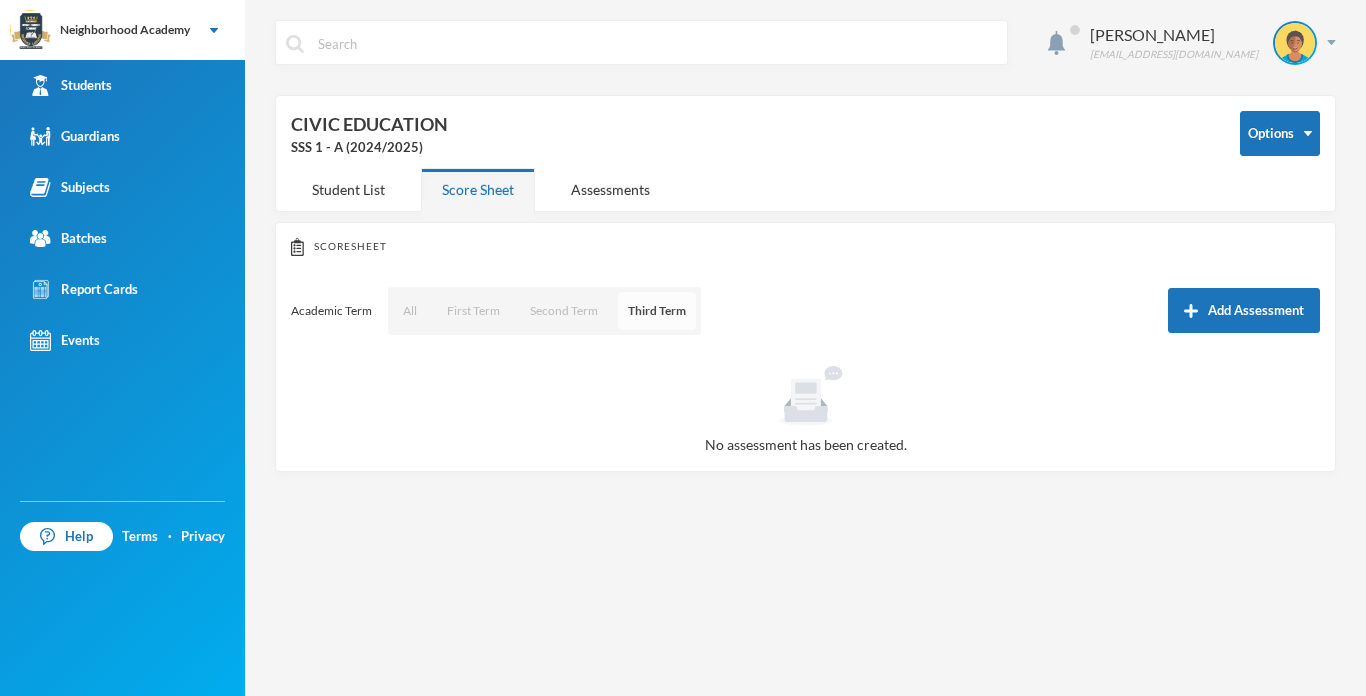 click on "Third Term" at bounding box center [657, 311] 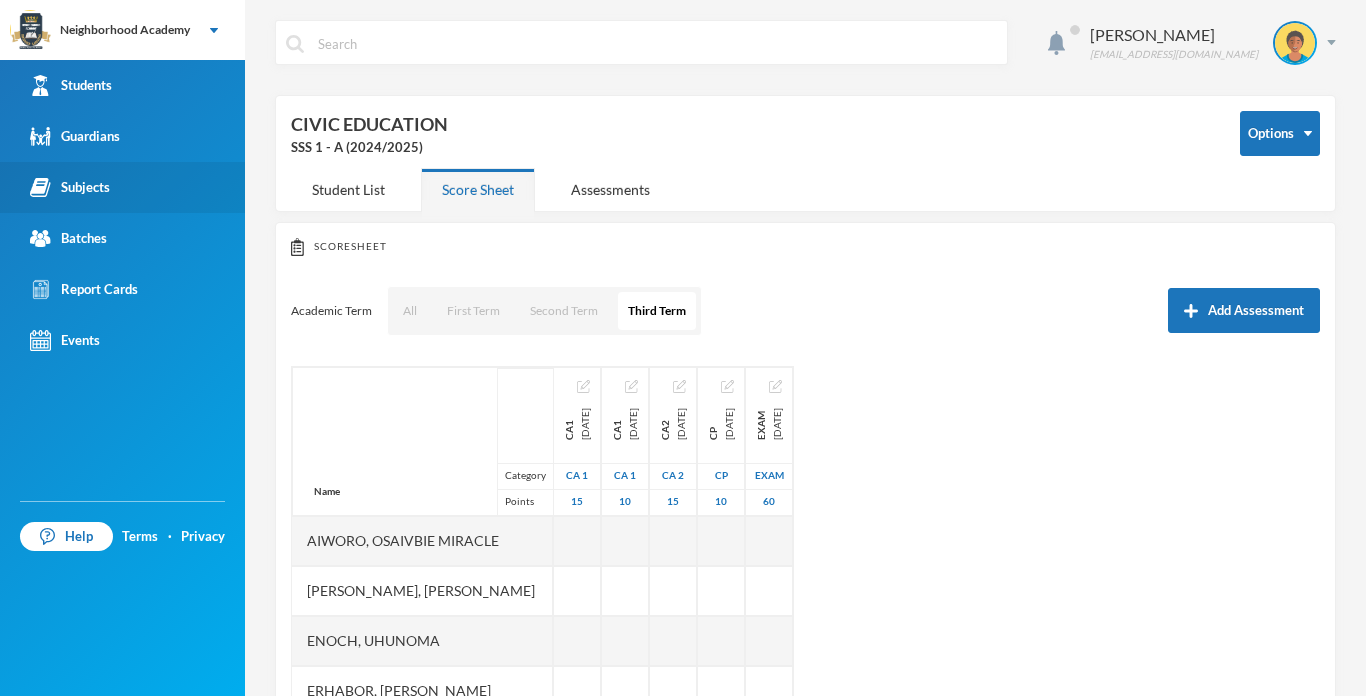 click on "Subjects" at bounding box center (70, 187) 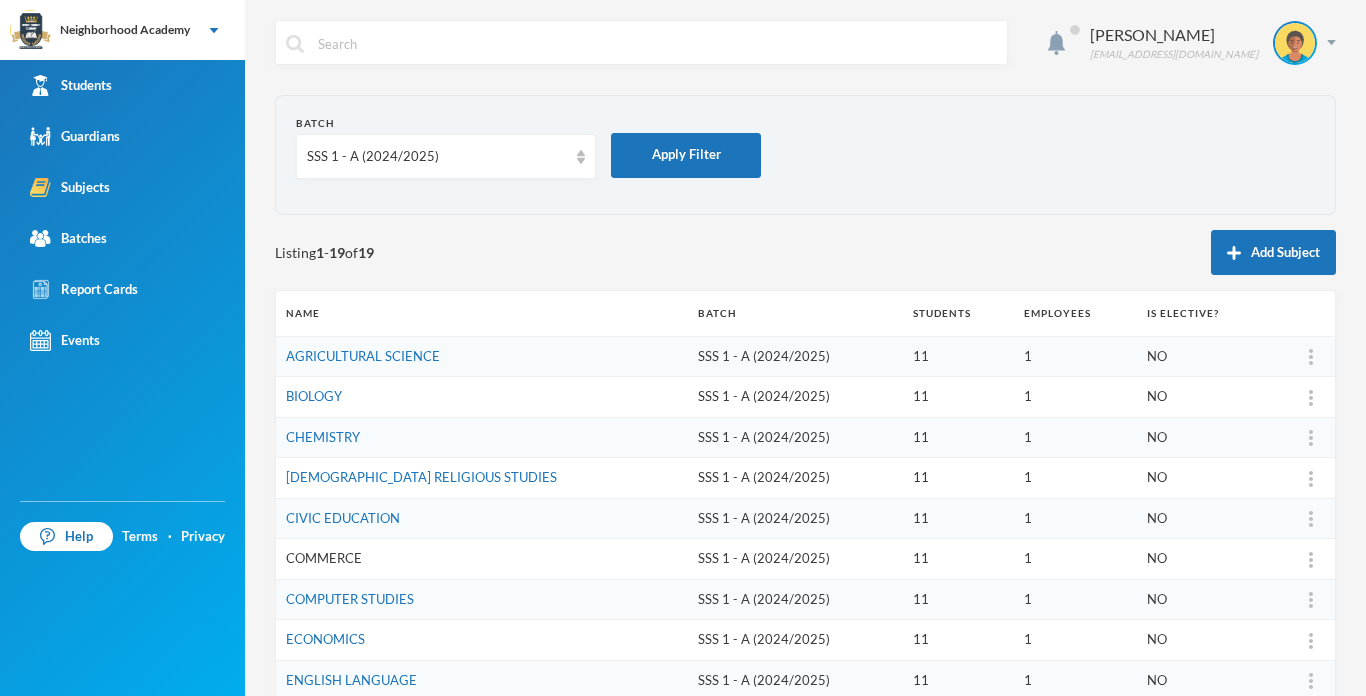 click on "COMMERCE" at bounding box center [324, 558] 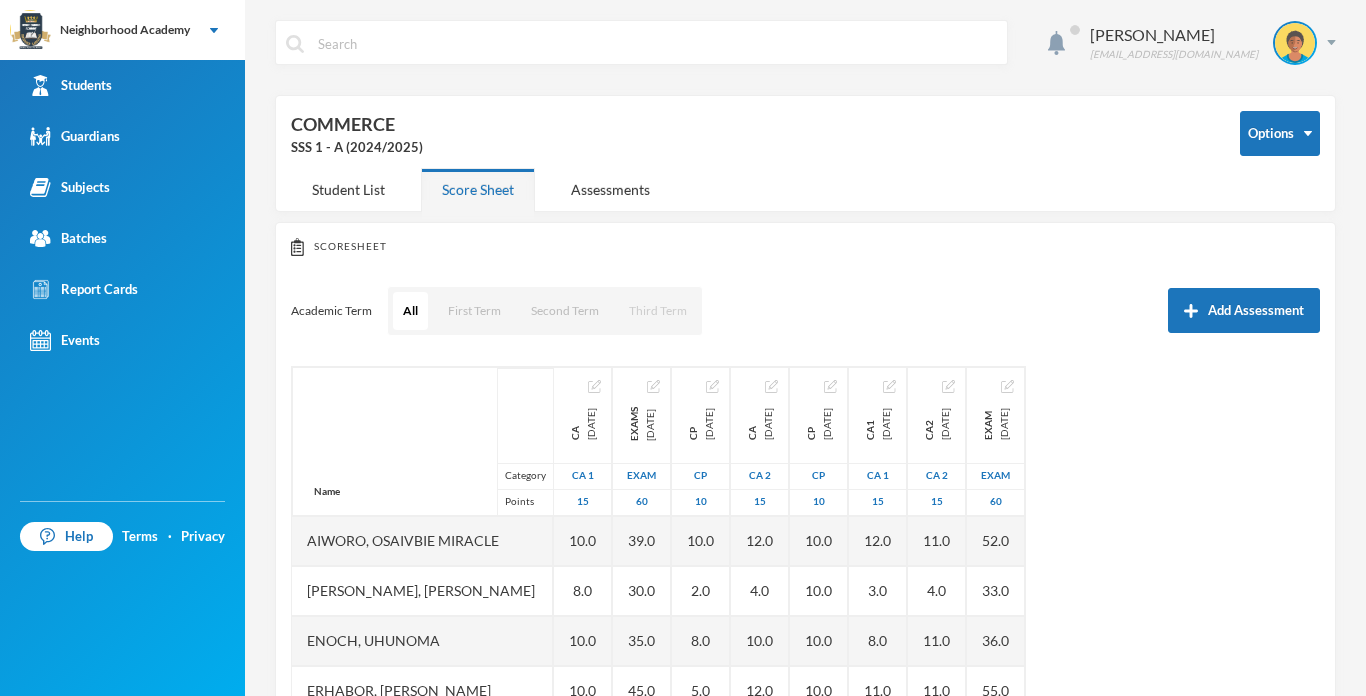 click on "Third Term" at bounding box center (658, 311) 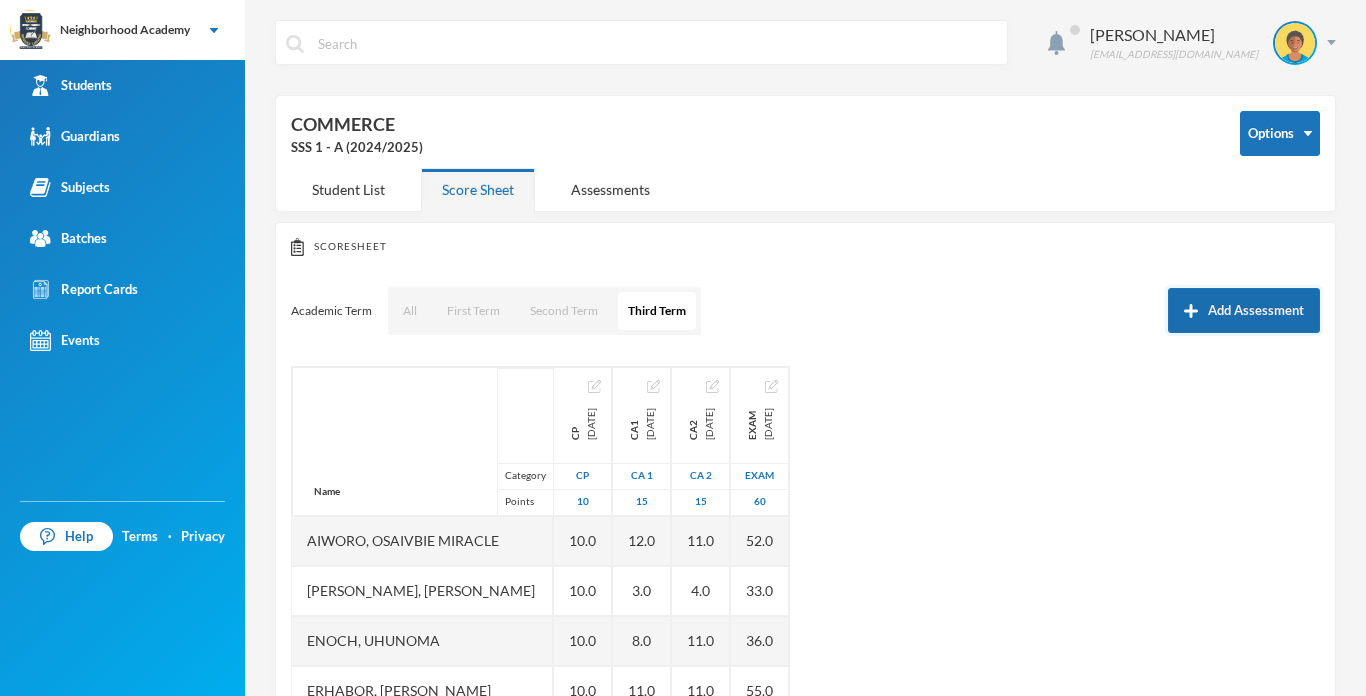 click on "Add Assessment" at bounding box center (1244, 310) 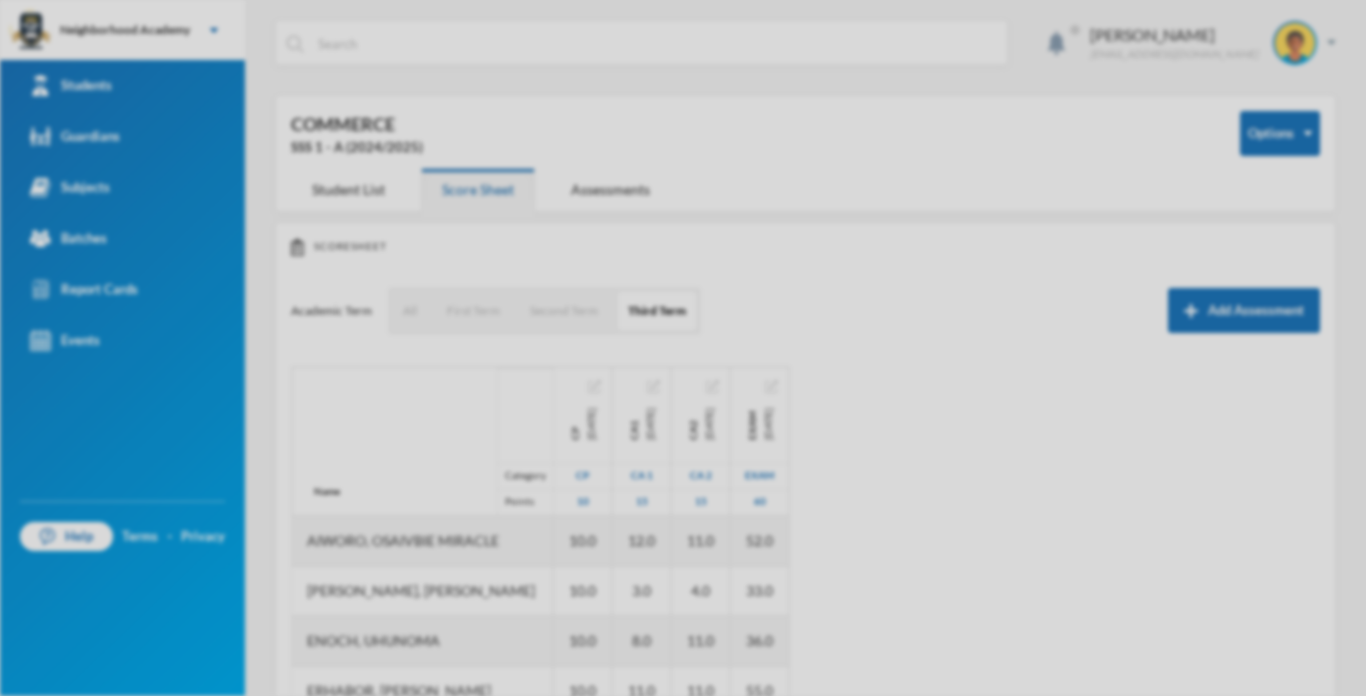 scroll, scrollTop: 0, scrollLeft: 0, axis: both 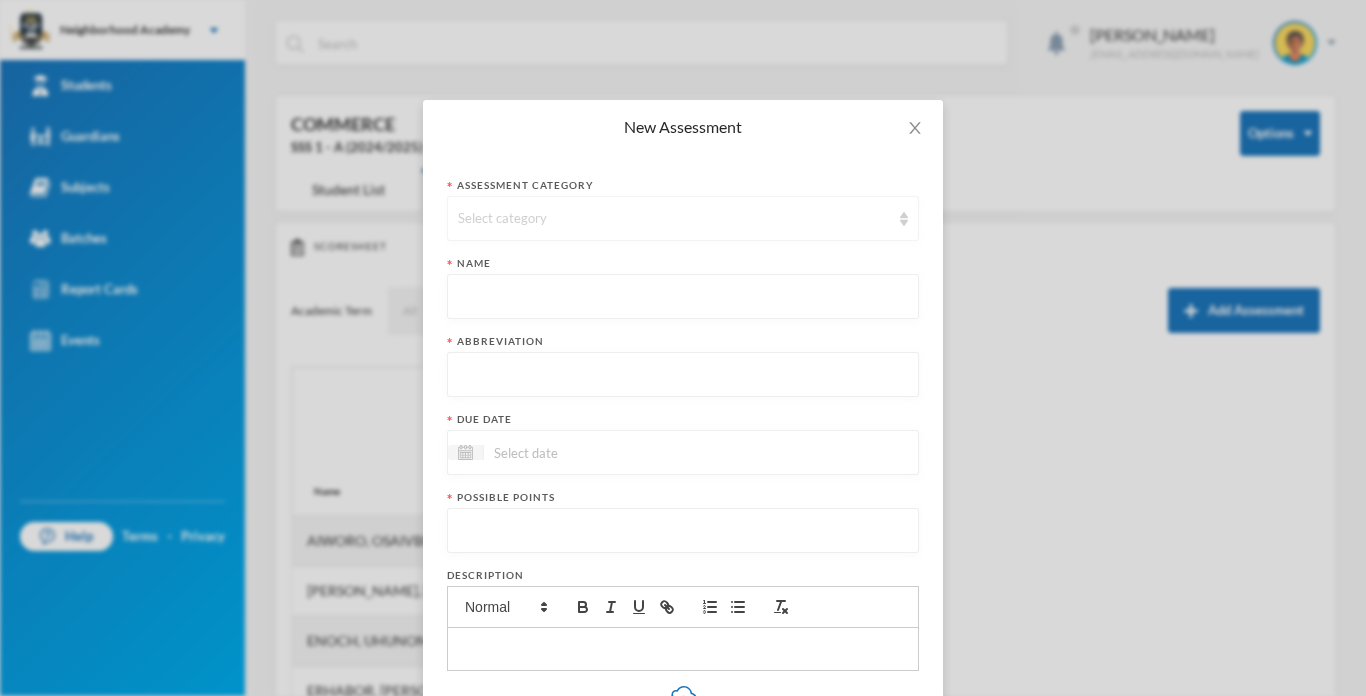click on "Select category" at bounding box center [683, 218] 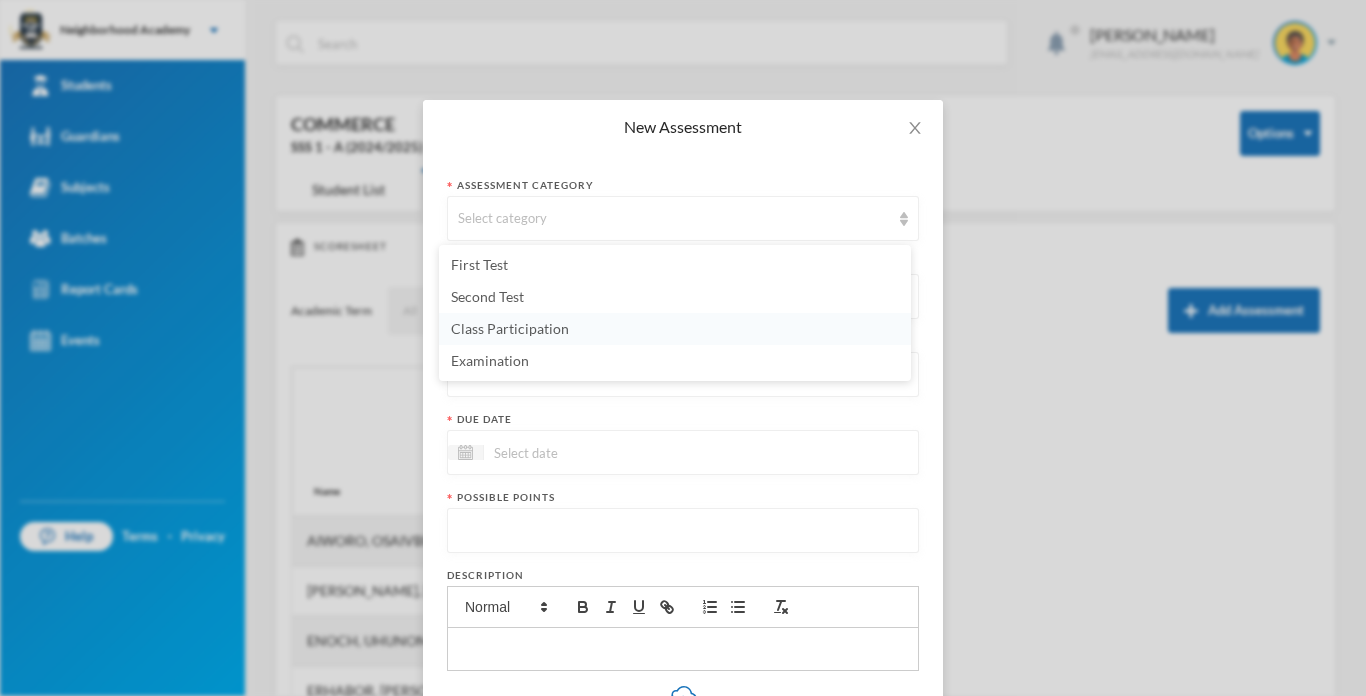 click on "Class Participation" at bounding box center [510, 328] 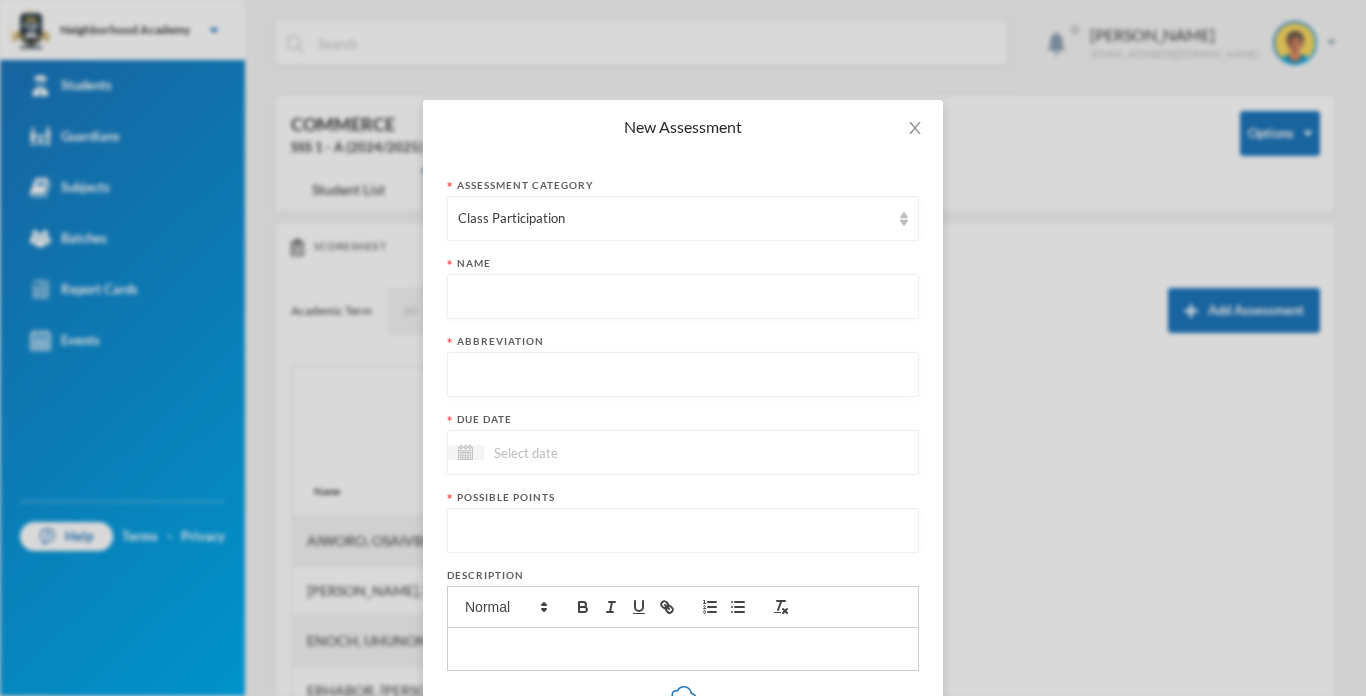 click at bounding box center (683, 297) 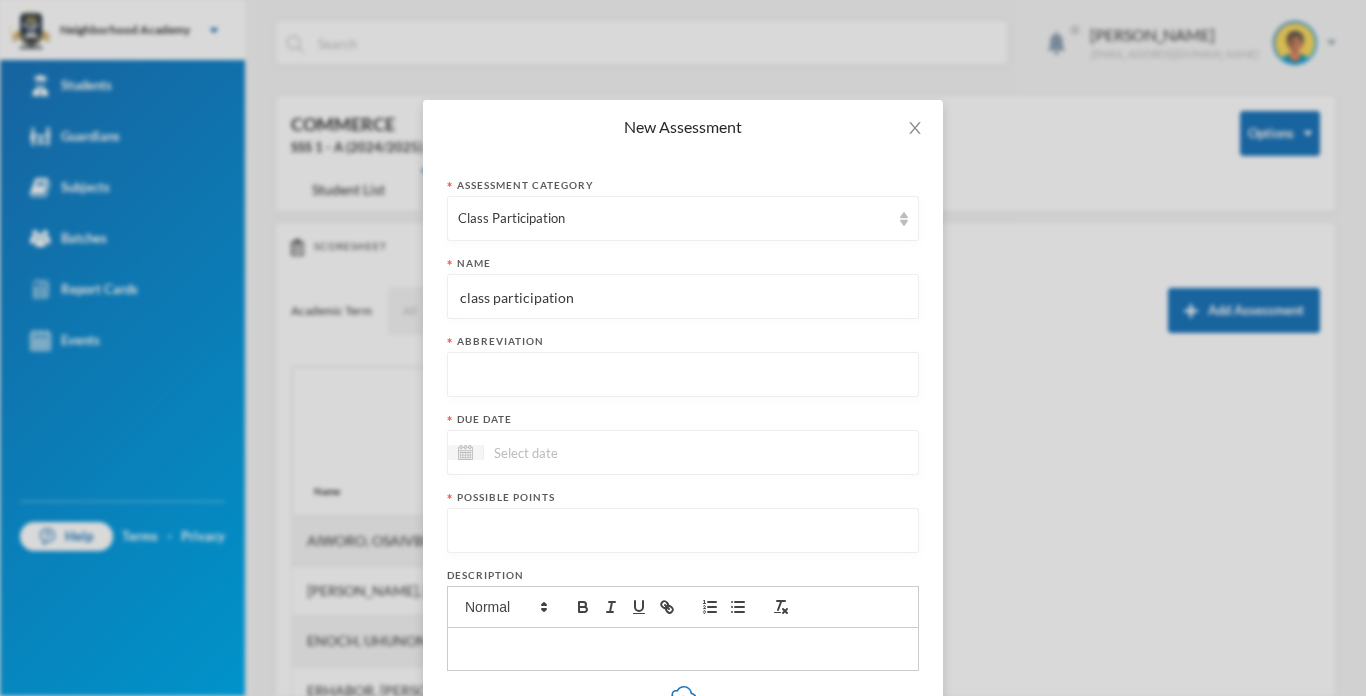 drag, startPoint x: 471, startPoint y: 289, endPoint x: 411, endPoint y: 351, distance: 86.27862 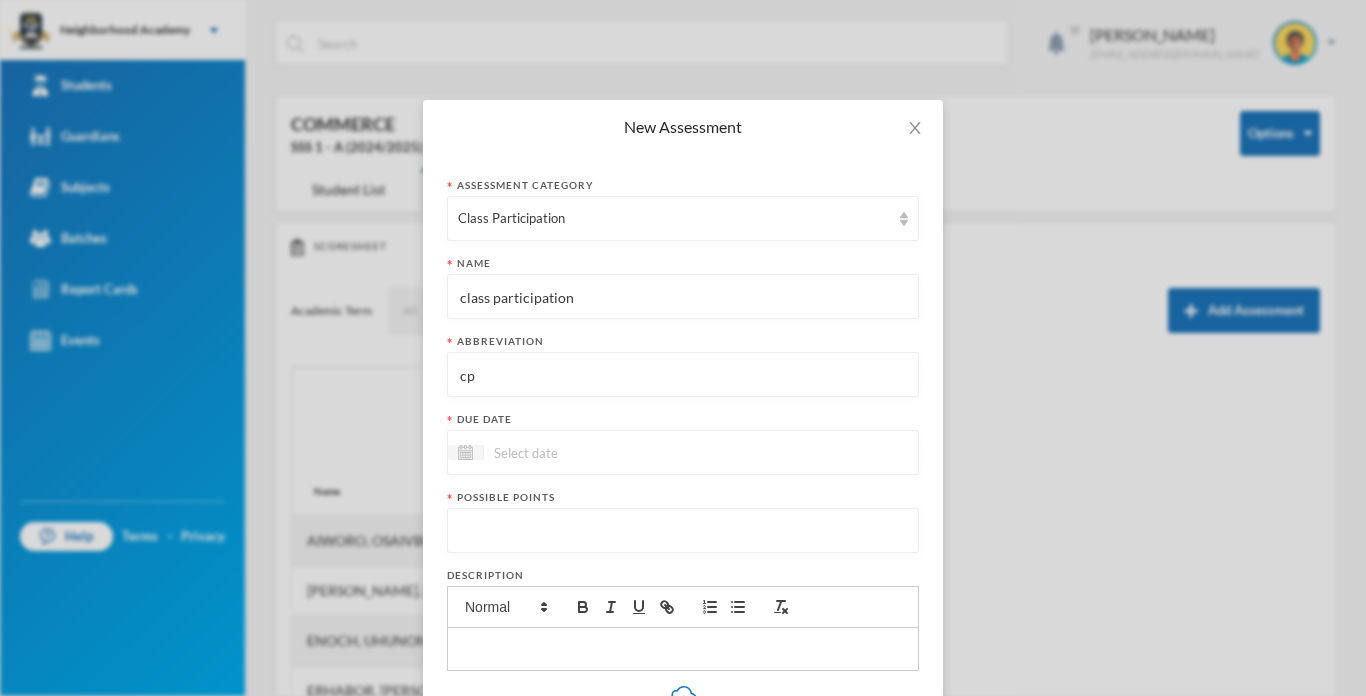 type on "cp" 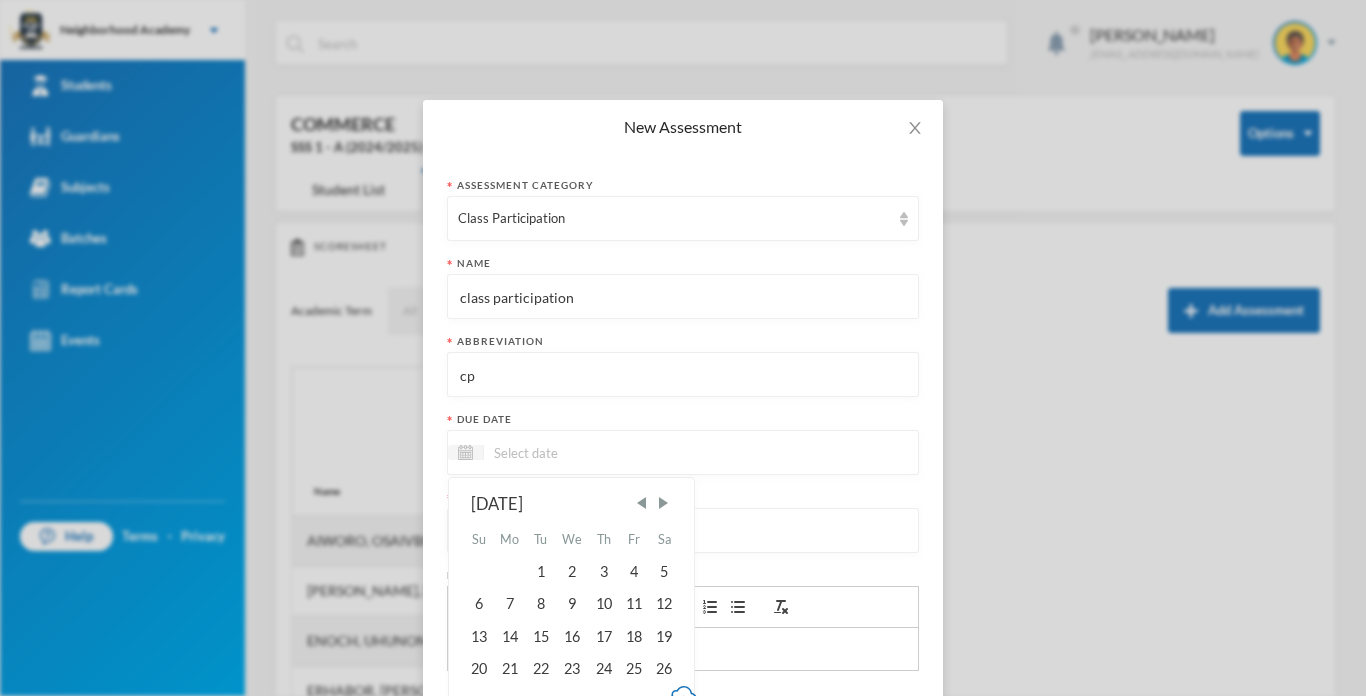 click at bounding box center [568, 452] 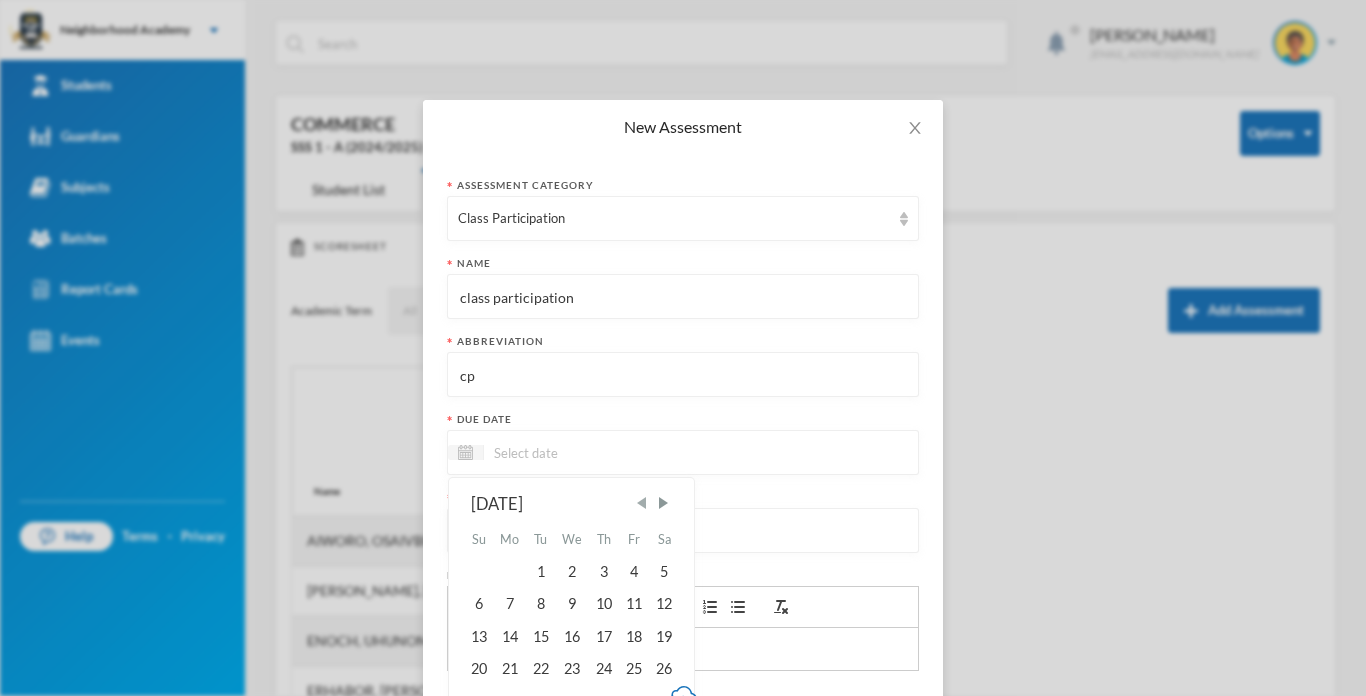 click at bounding box center (642, 503) 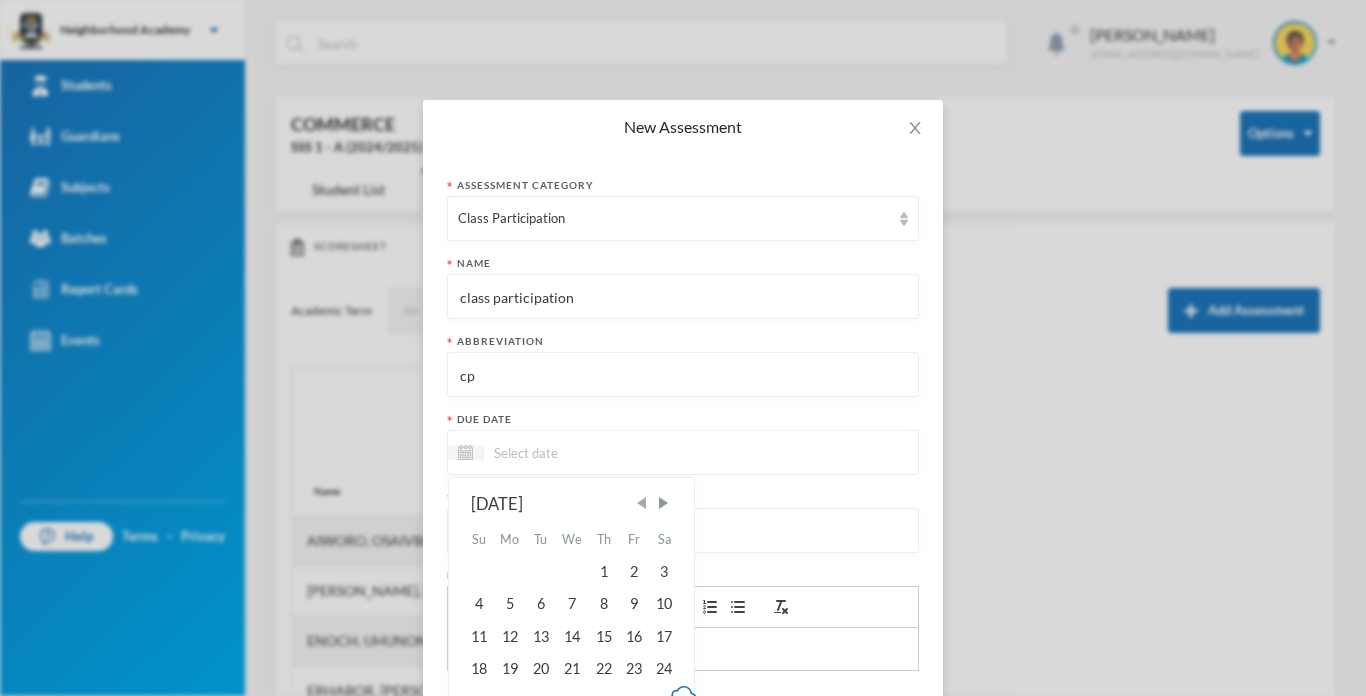 click at bounding box center [642, 503] 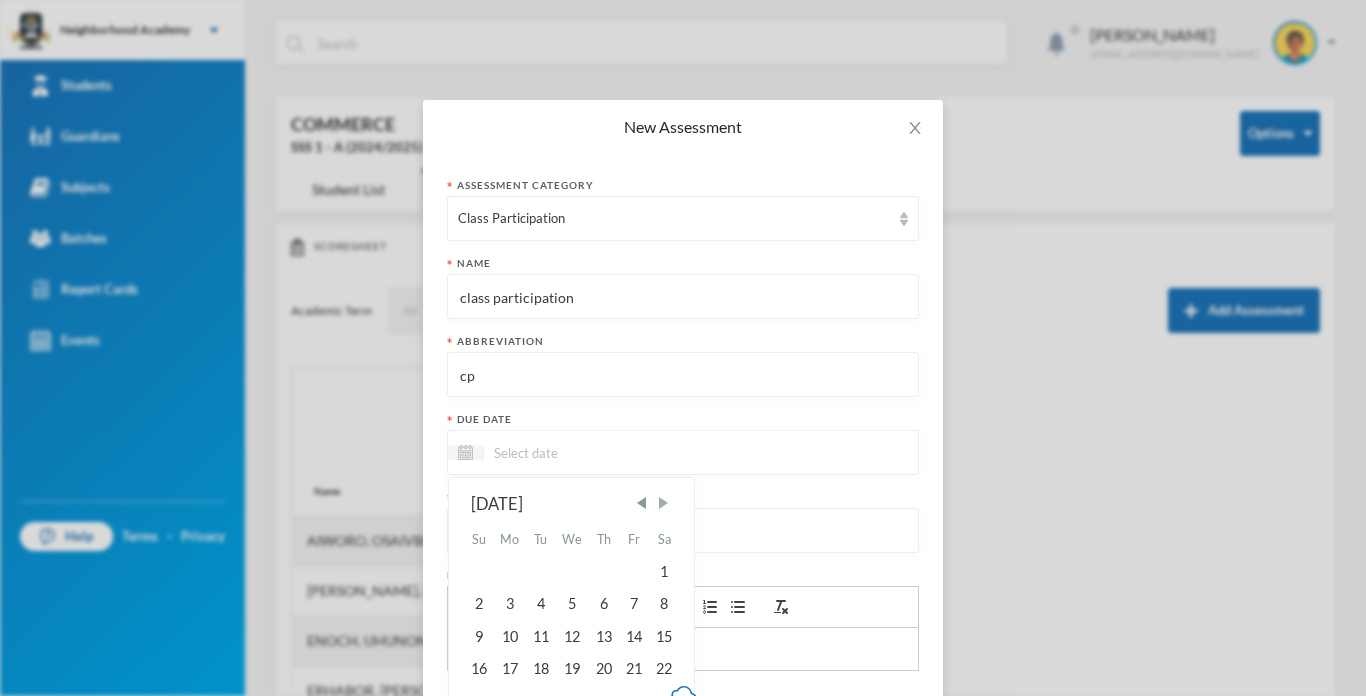 click at bounding box center [663, 503] 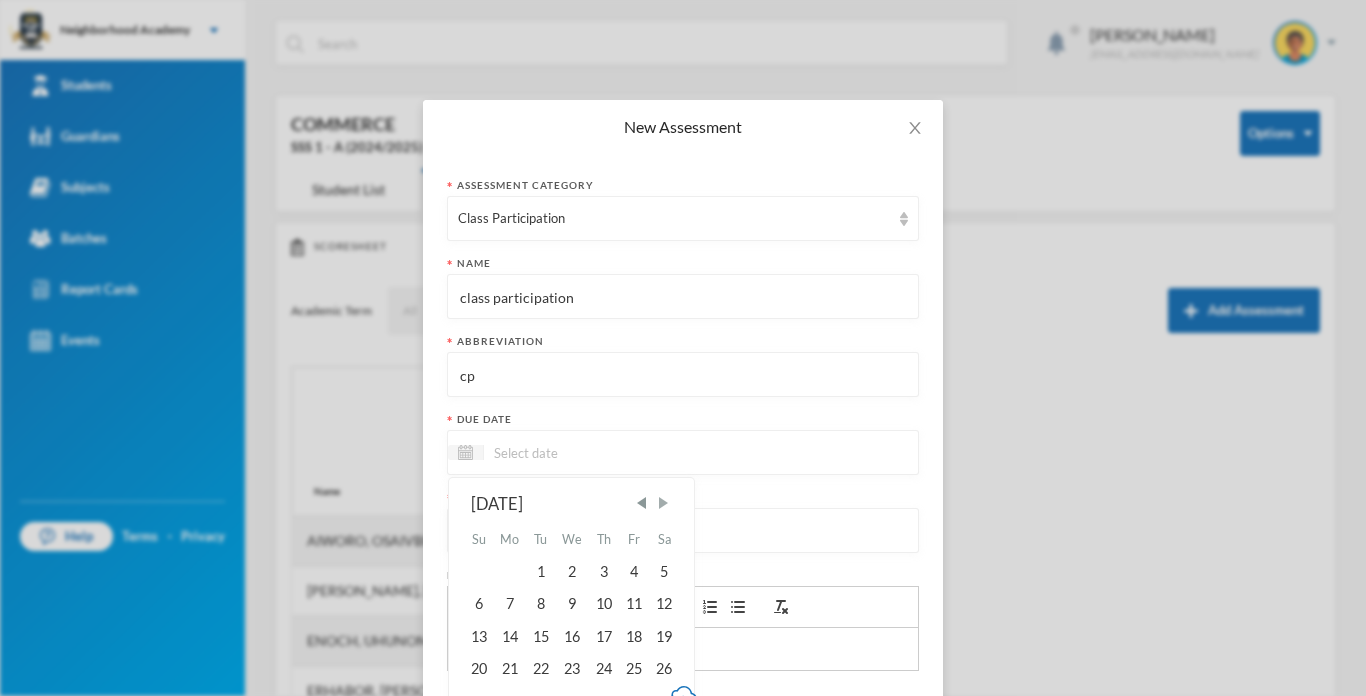 click at bounding box center [663, 503] 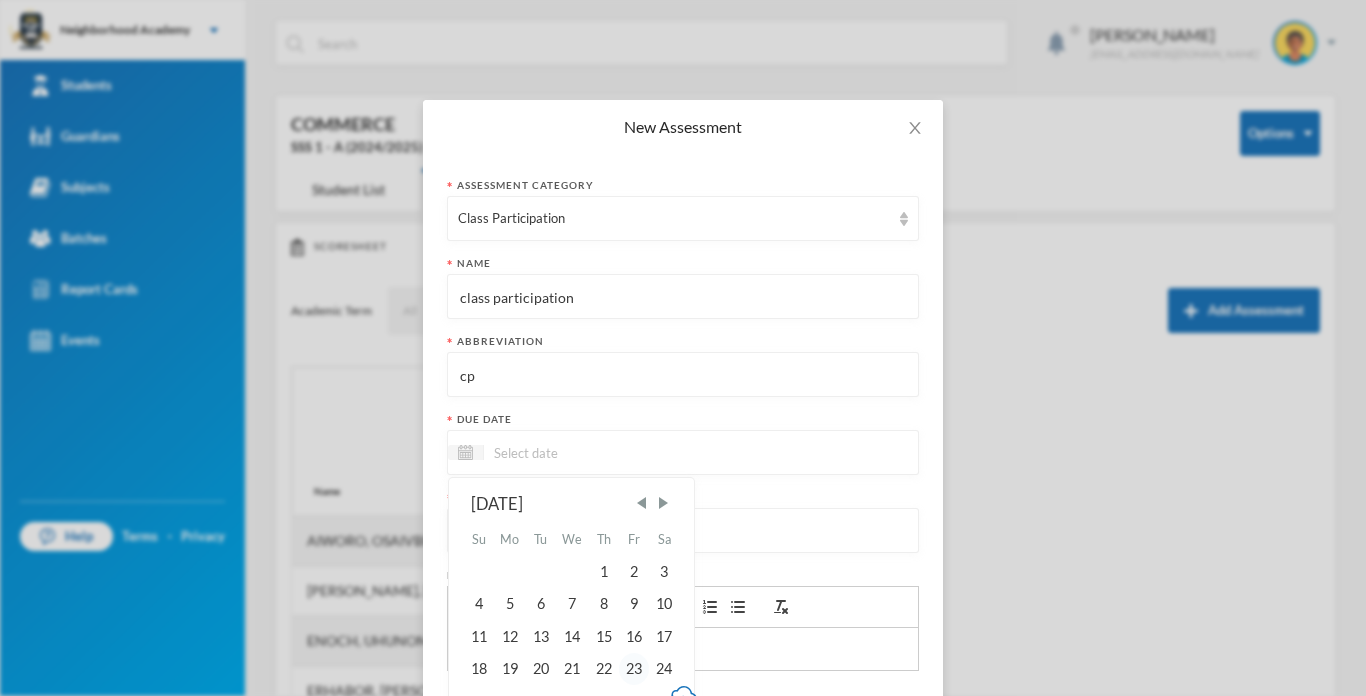 click on "23" at bounding box center [634, 669] 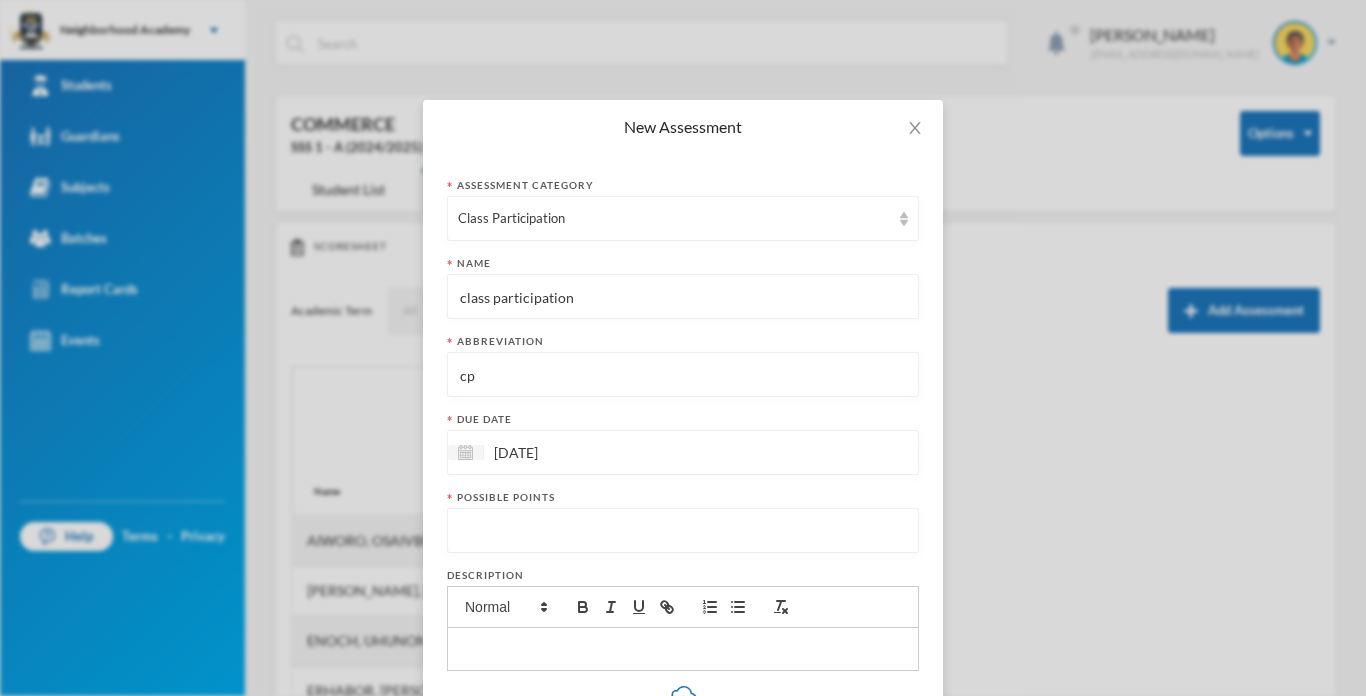 click at bounding box center (683, 531) 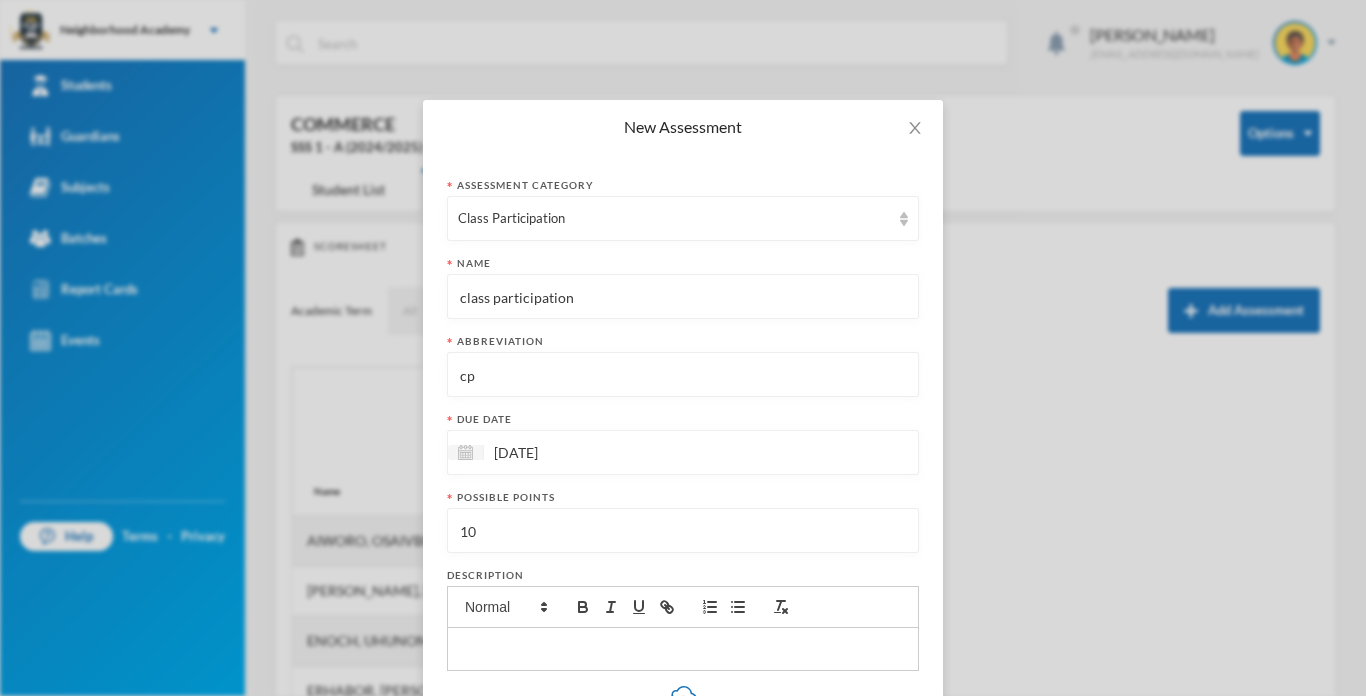 type on "10" 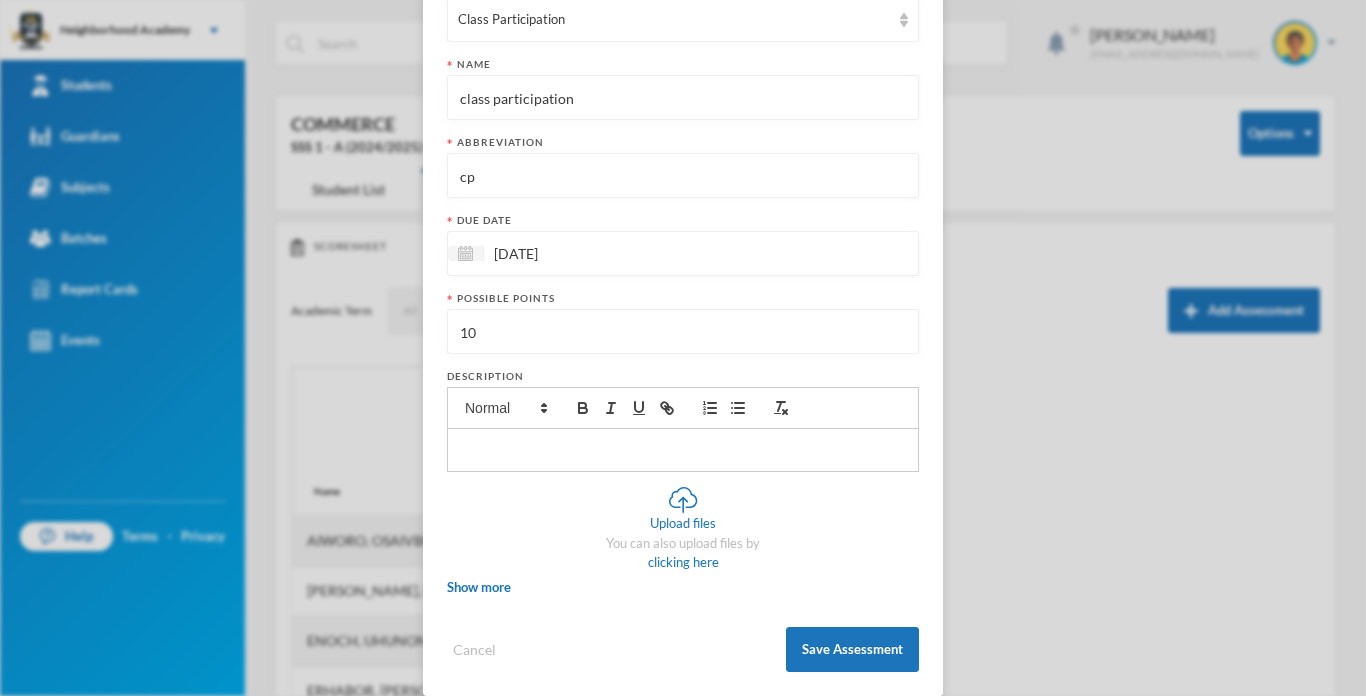 scroll, scrollTop: 223, scrollLeft: 0, axis: vertical 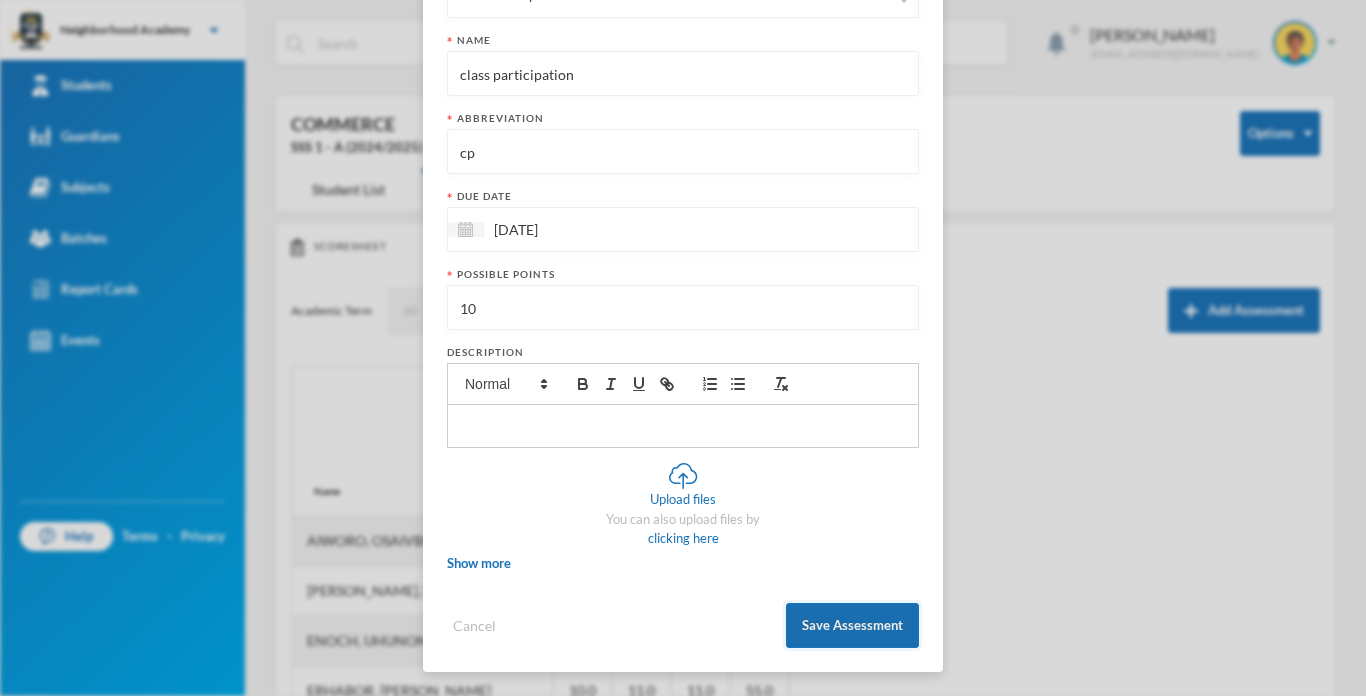 click on "Save Assessment" at bounding box center (852, 625) 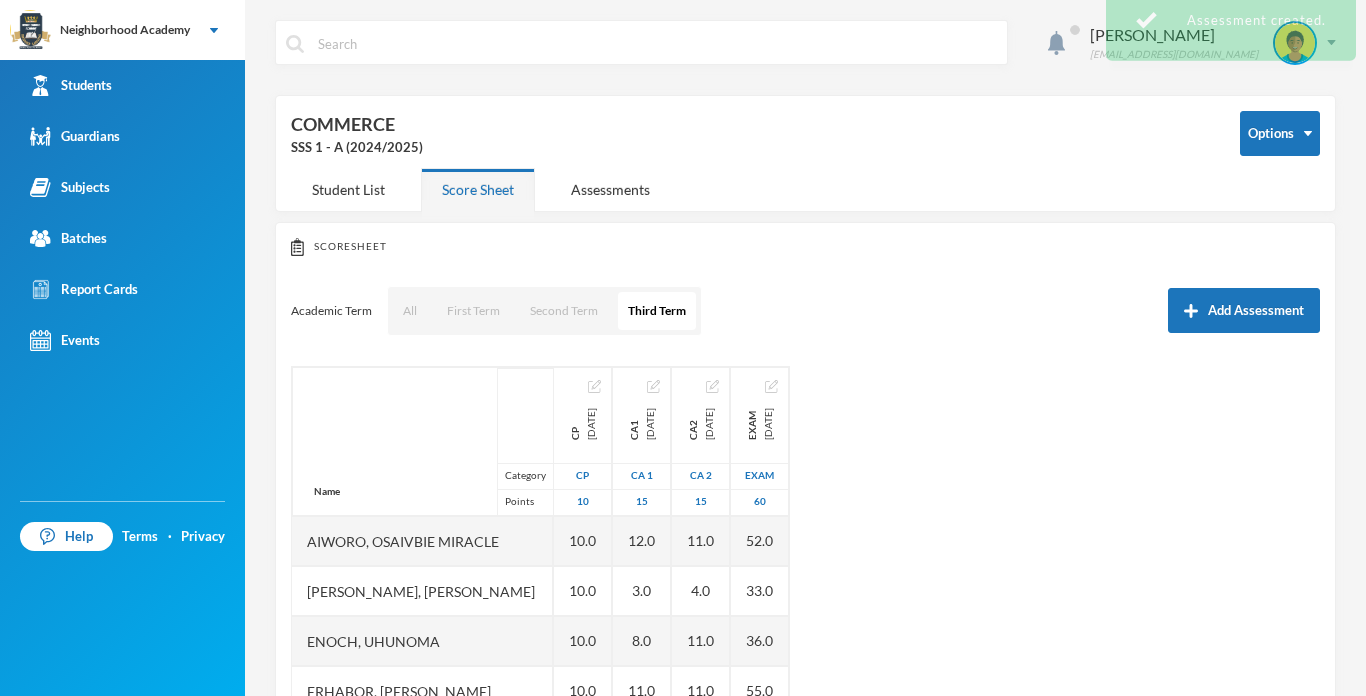 scroll, scrollTop: 123, scrollLeft: 0, axis: vertical 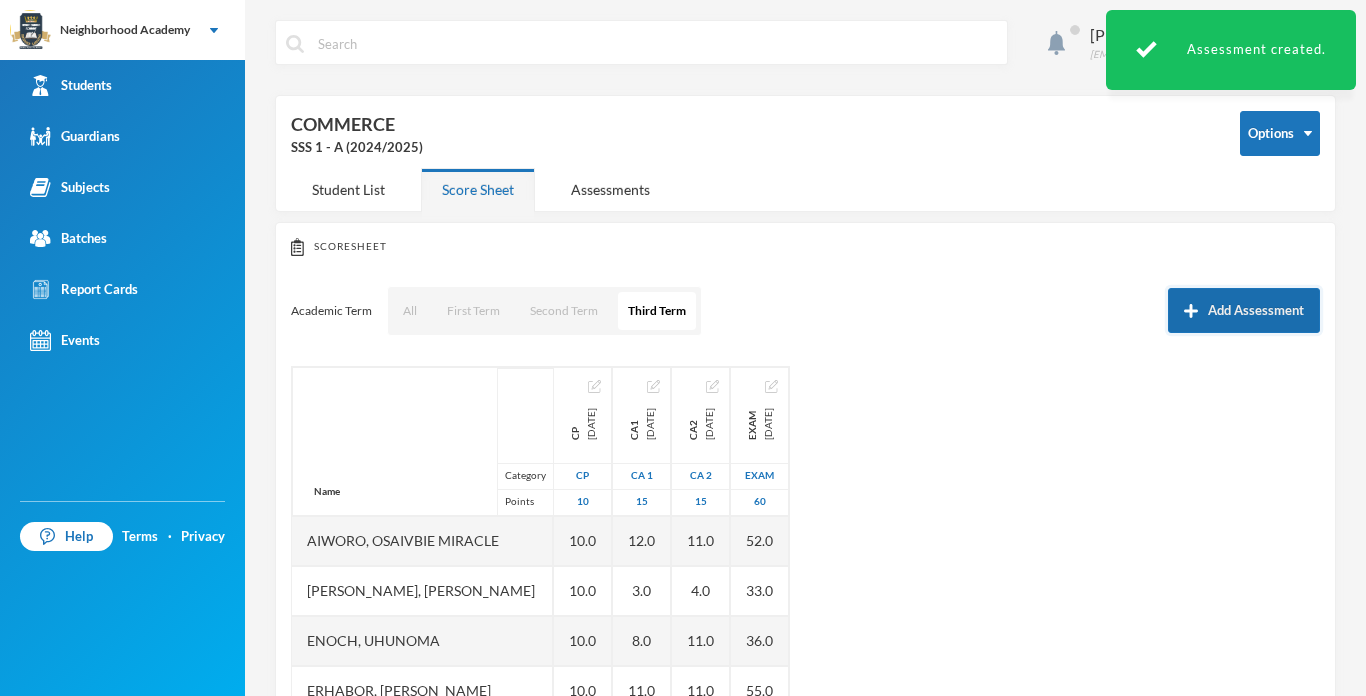 click on "Add Assessment" at bounding box center [1244, 310] 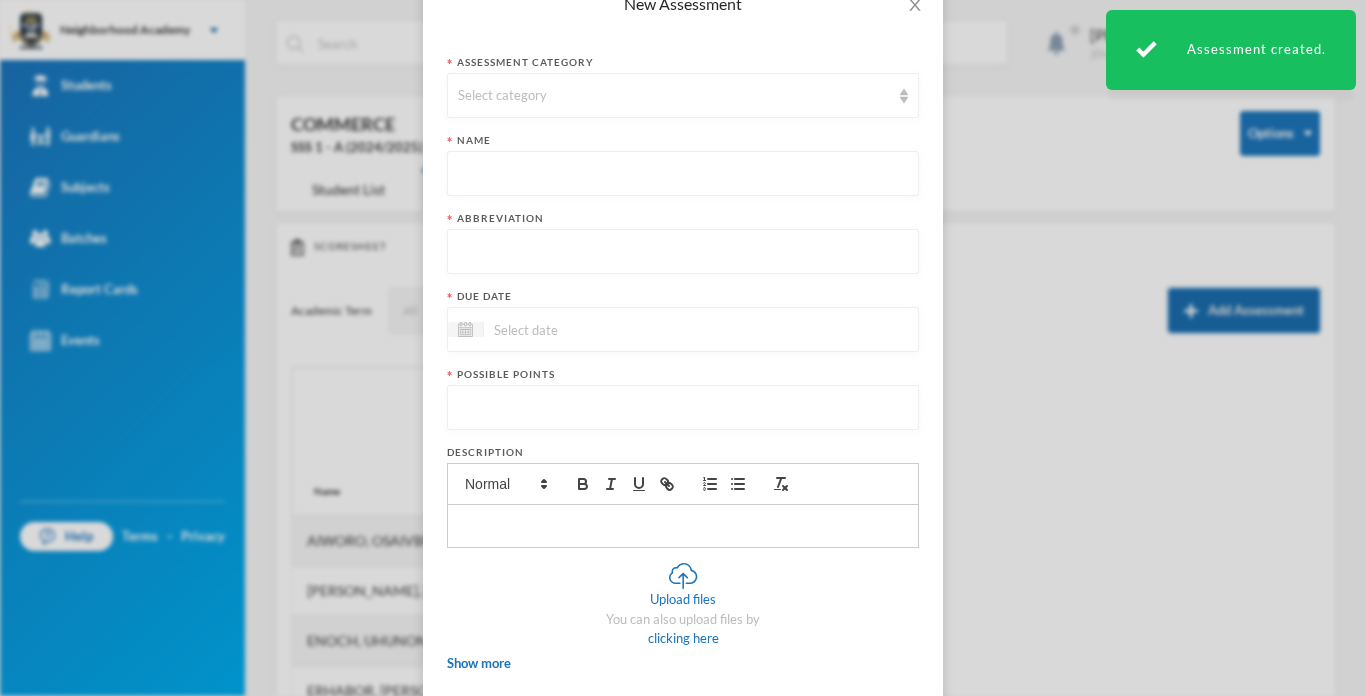 scroll, scrollTop: 0, scrollLeft: 0, axis: both 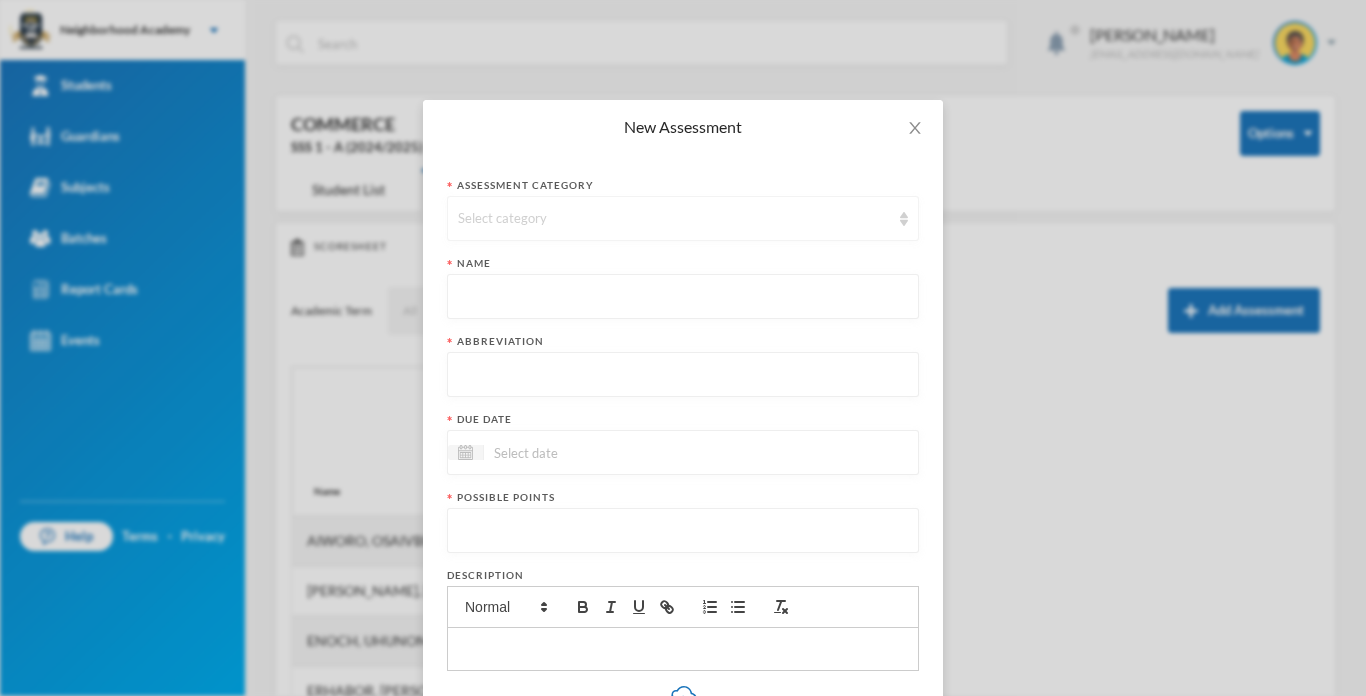 click on "Select category" at bounding box center [683, 218] 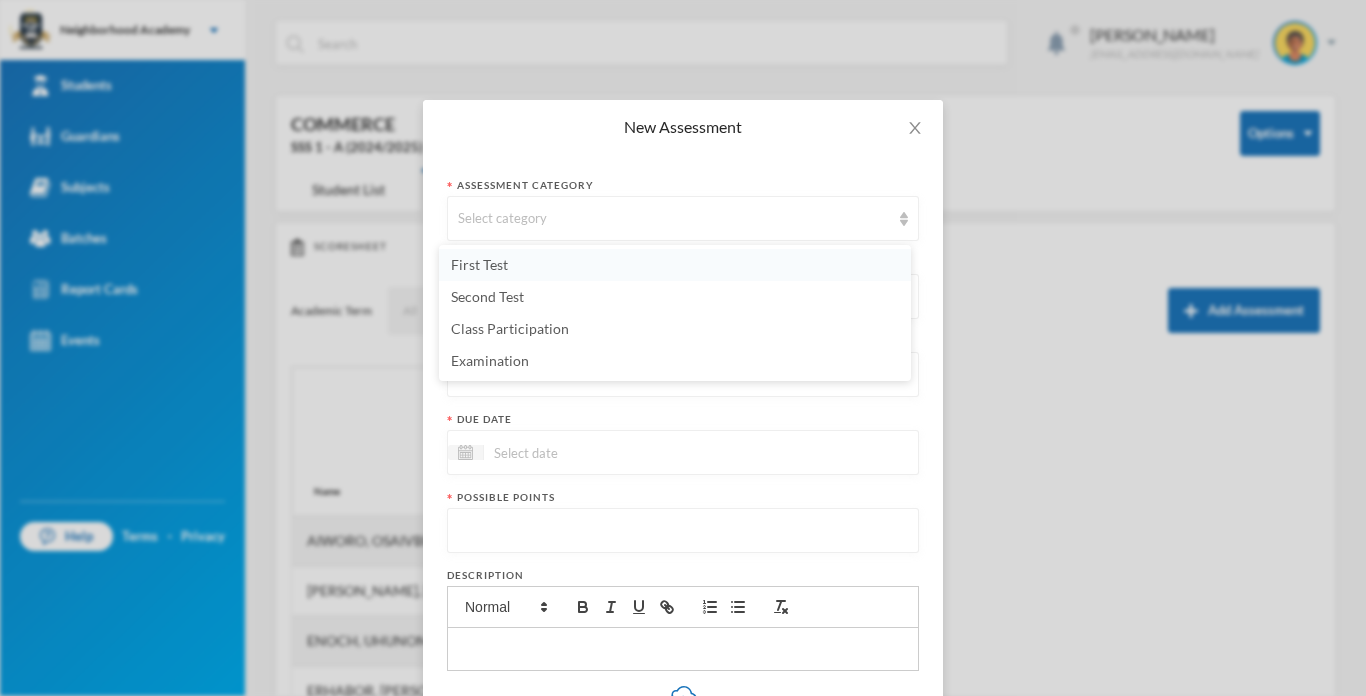 click on "First Test" at bounding box center [479, 264] 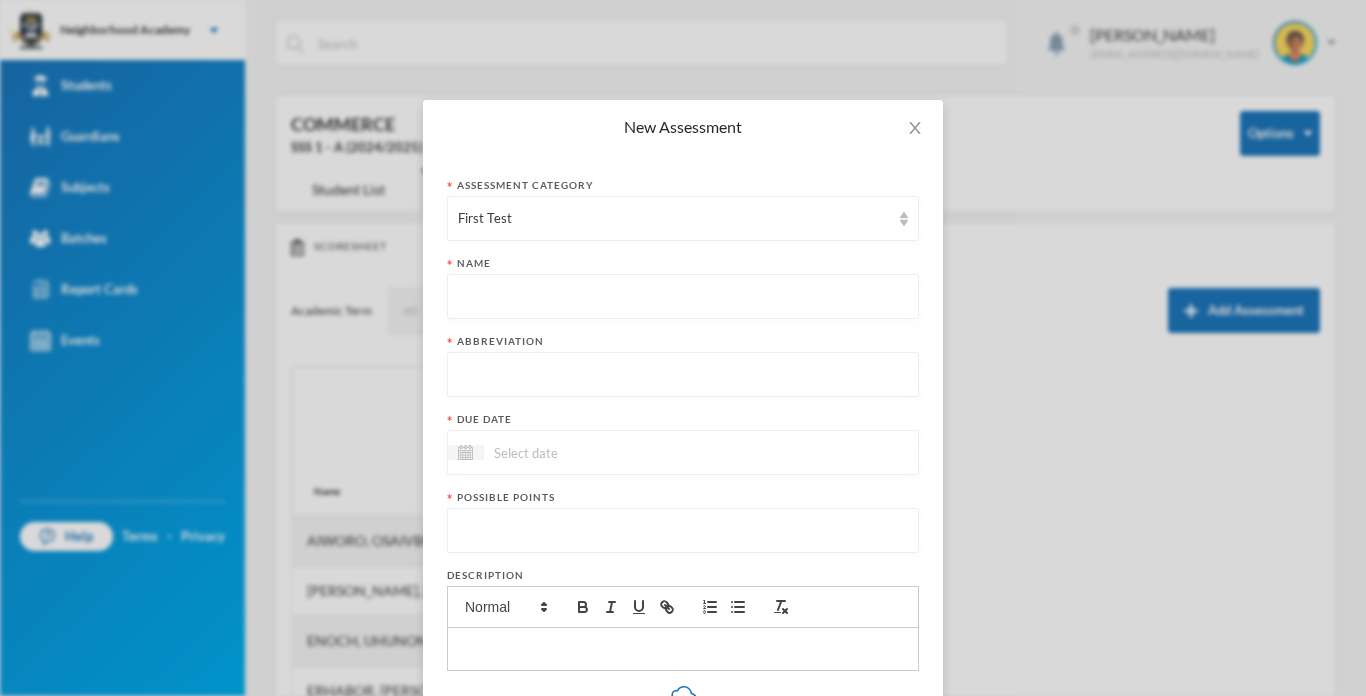click at bounding box center [683, 297] 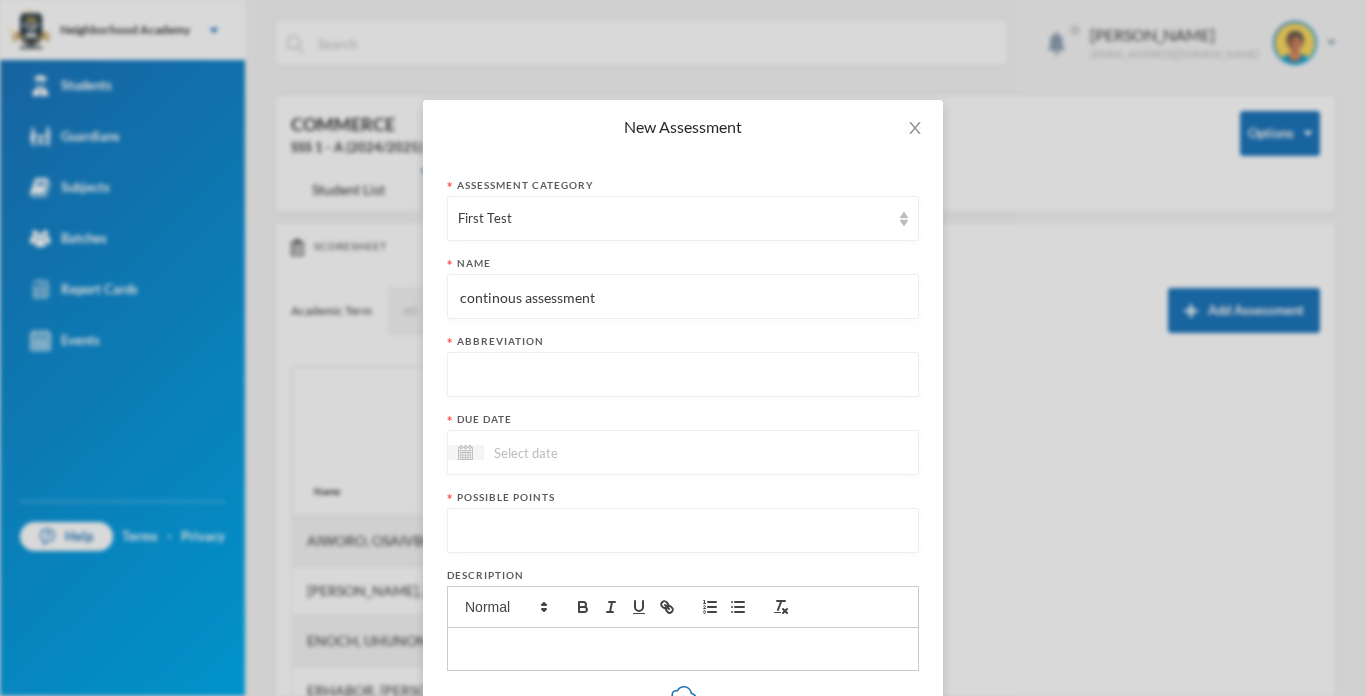 type on "continous assessment" 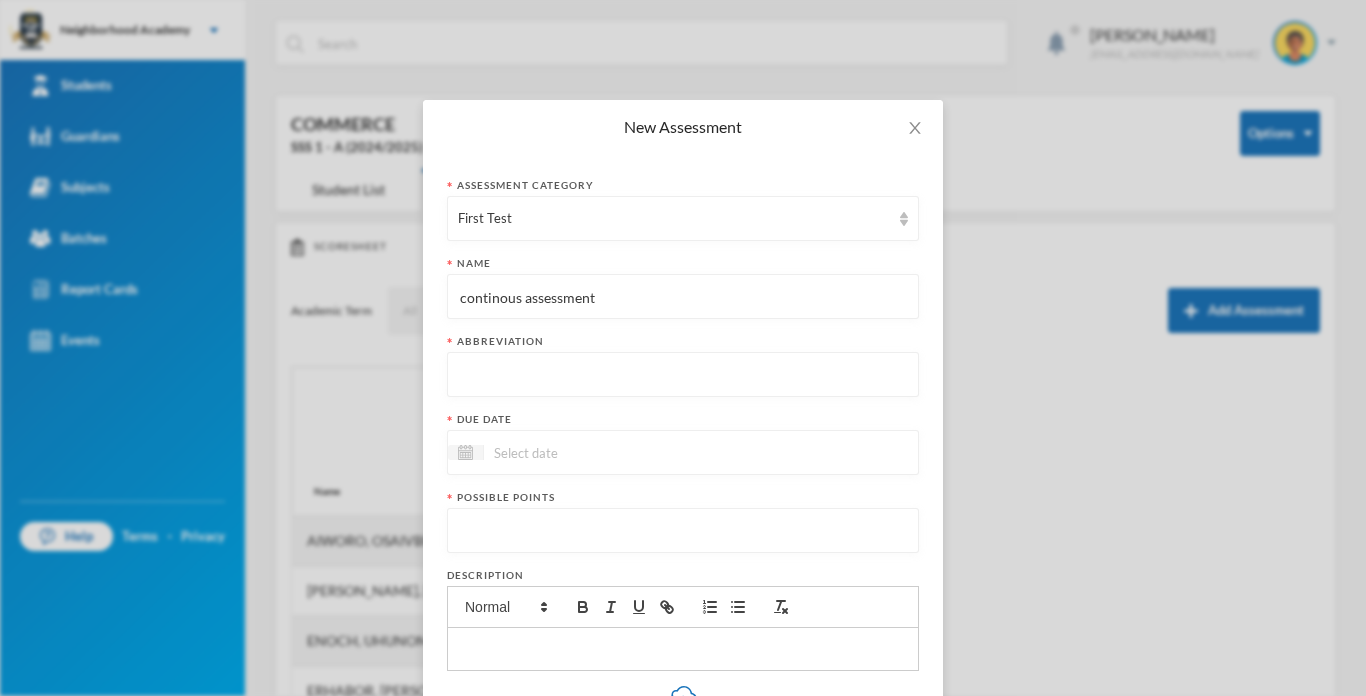 click at bounding box center [683, 375] 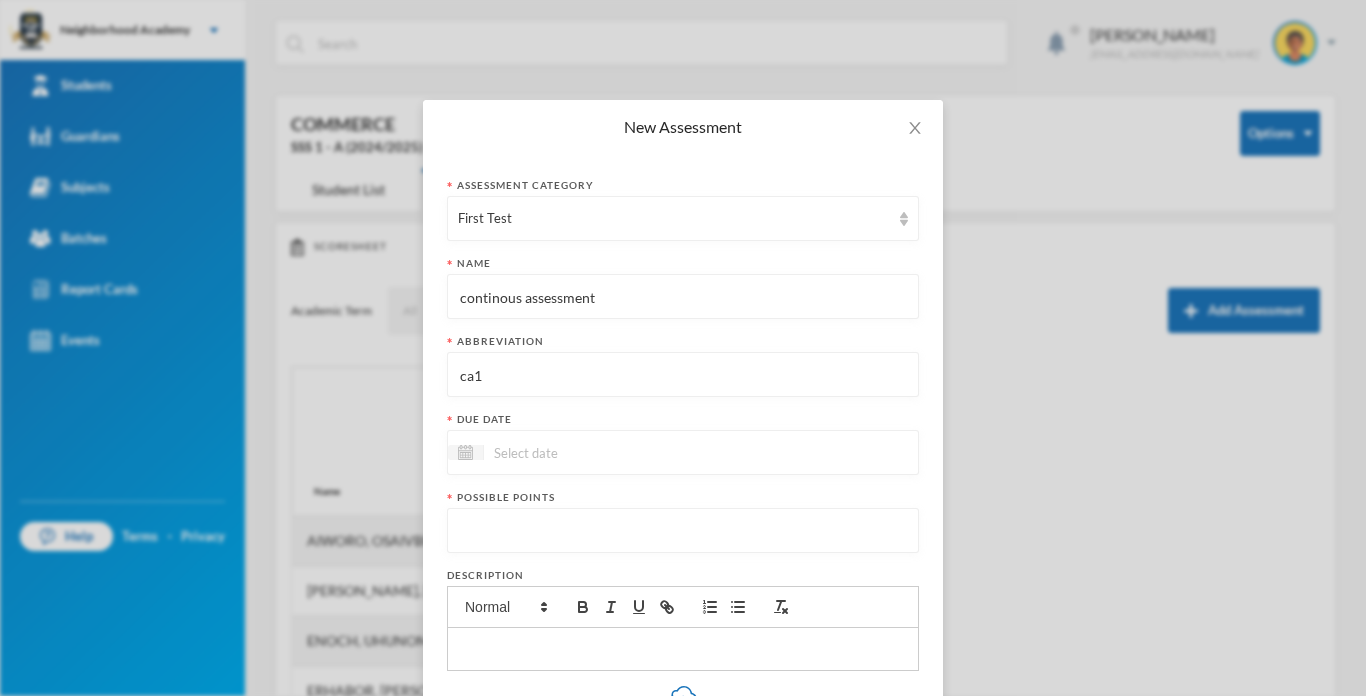 type on "ca1" 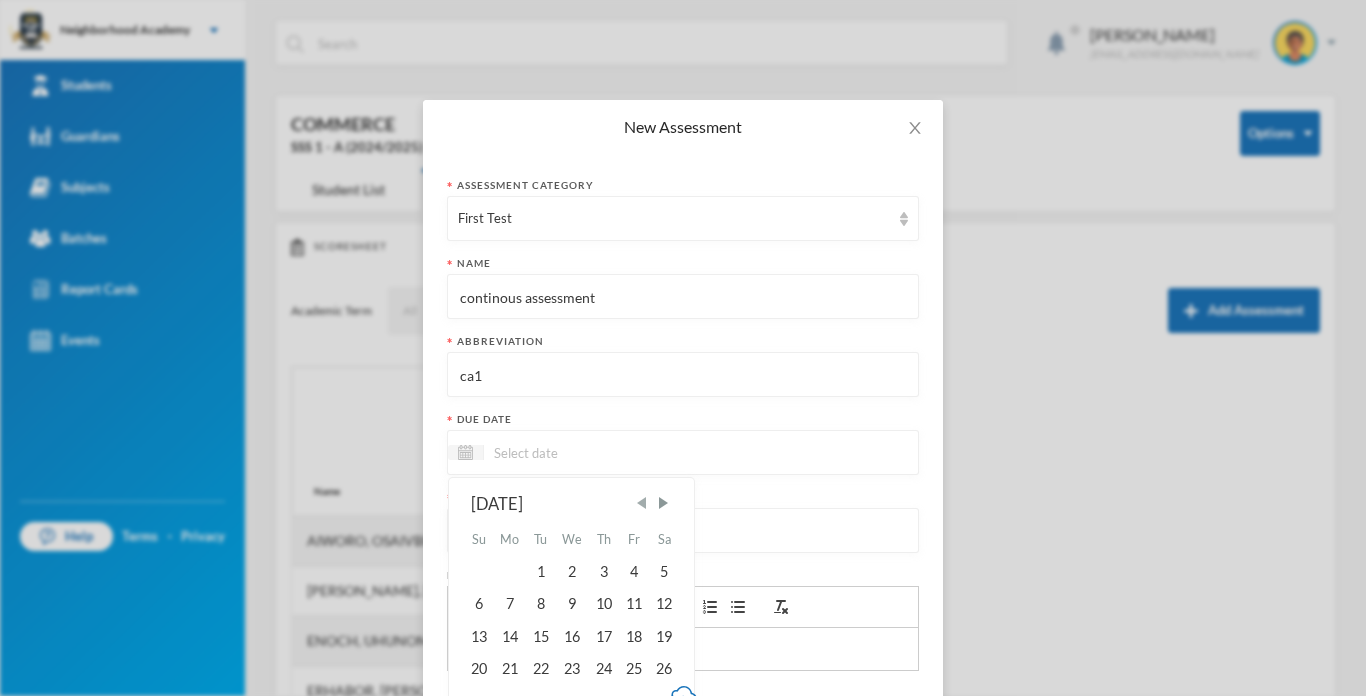 click at bounding box center [642, 503] 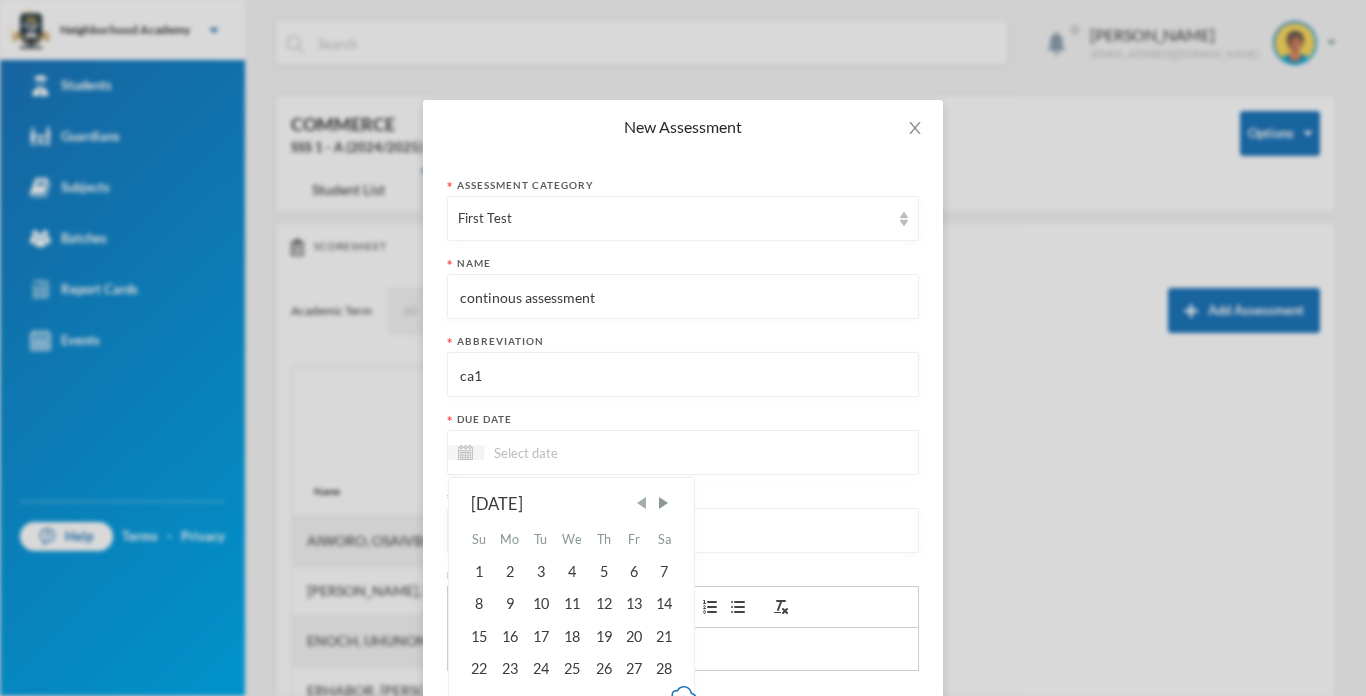 click at bounding box center [642, 503] 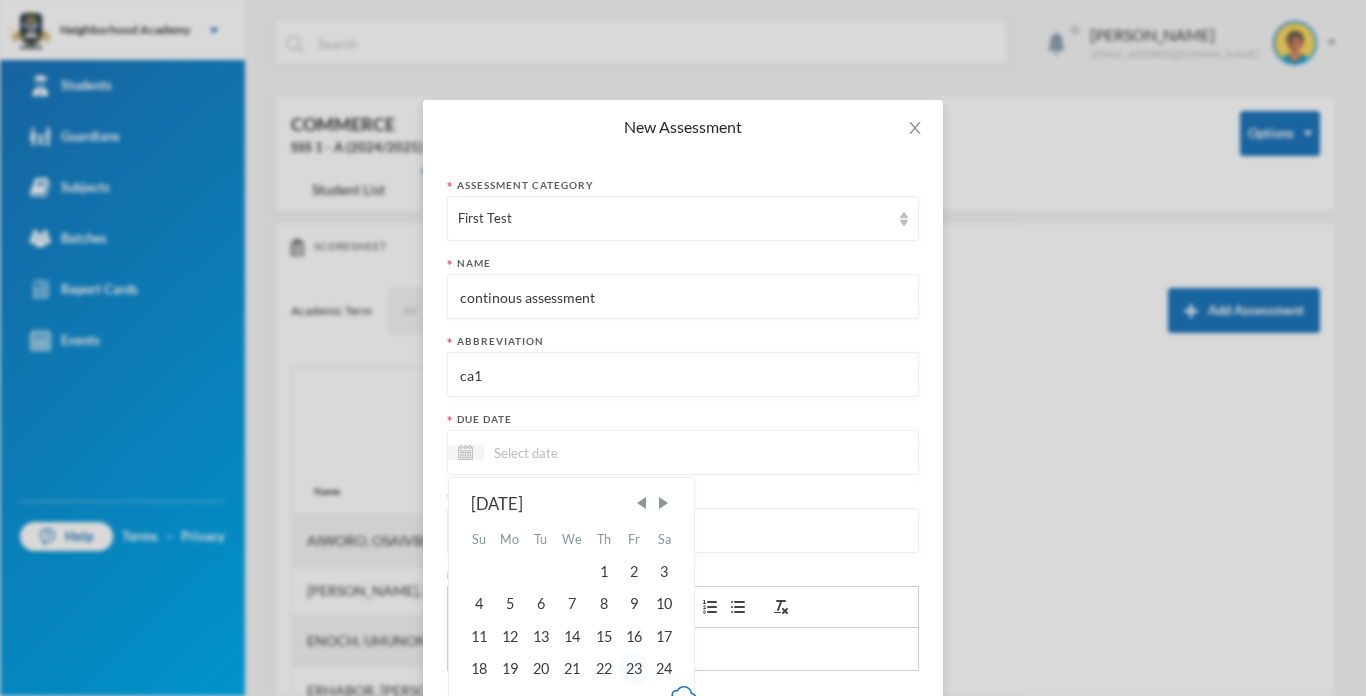 click on "23" at bounding box center [634, 669] 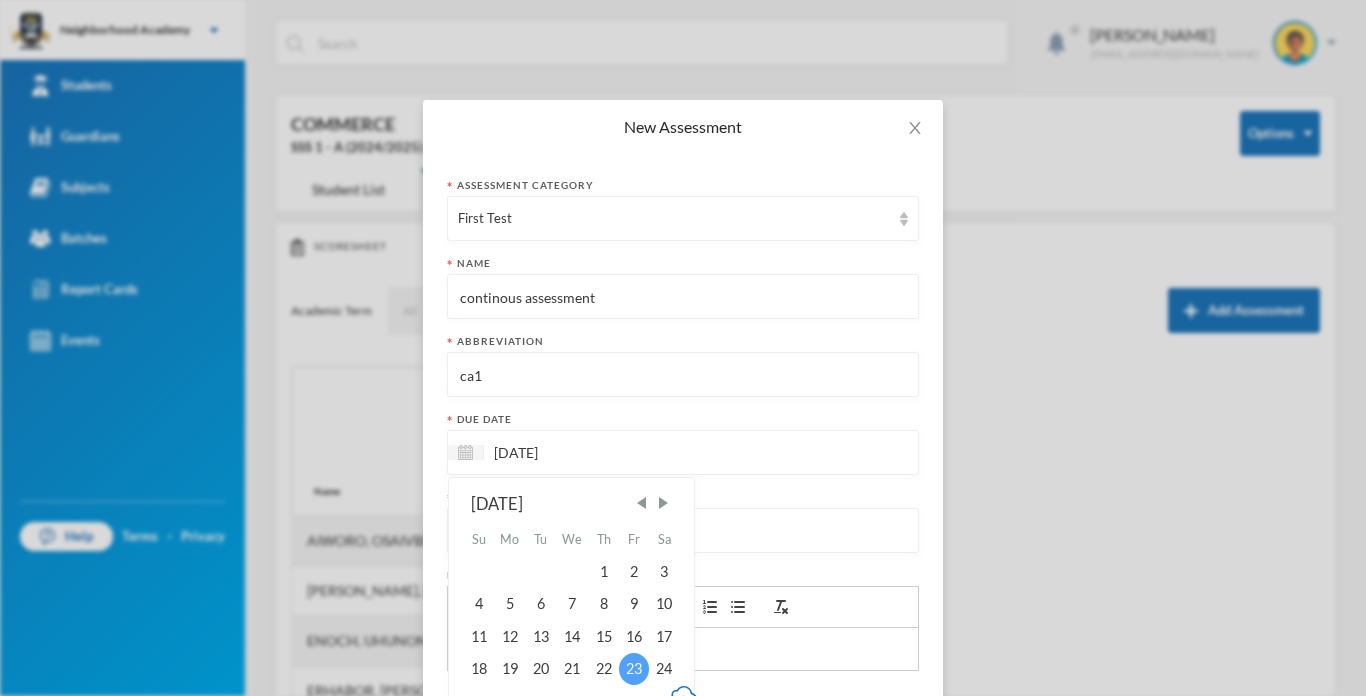 type on "[DATE]" 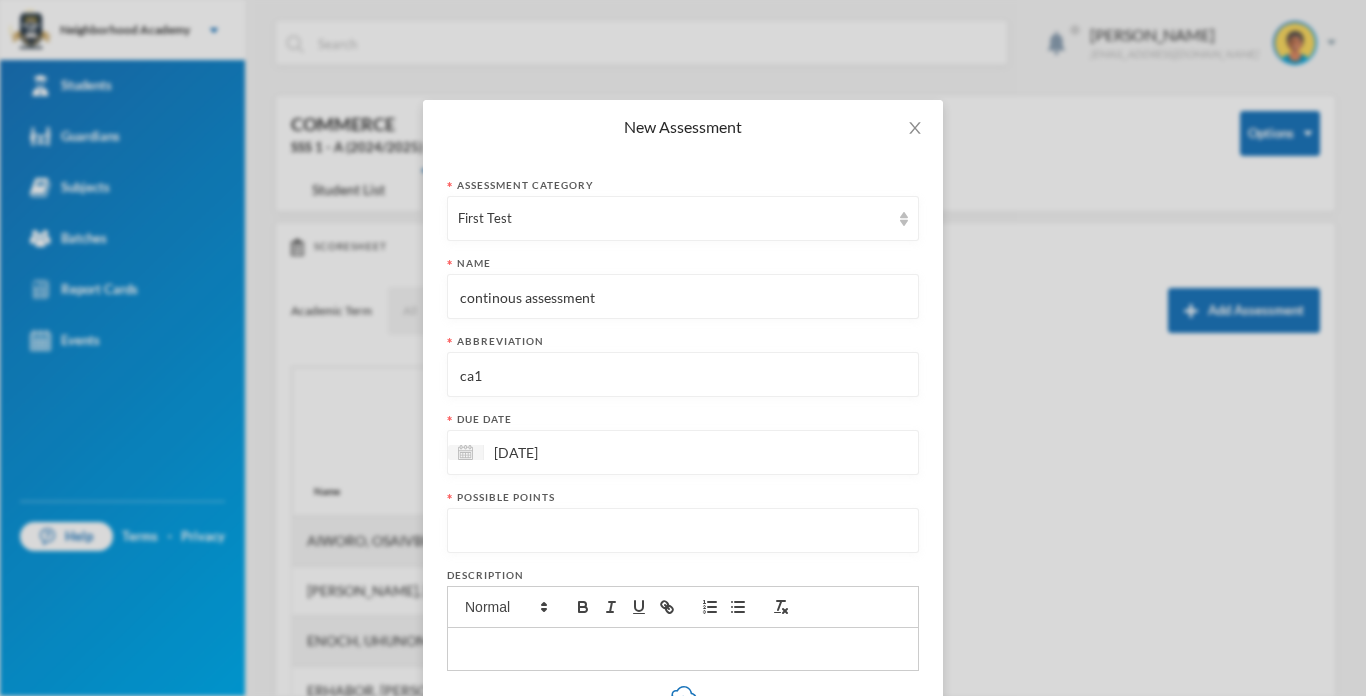 click at bounding box center [683, 531] 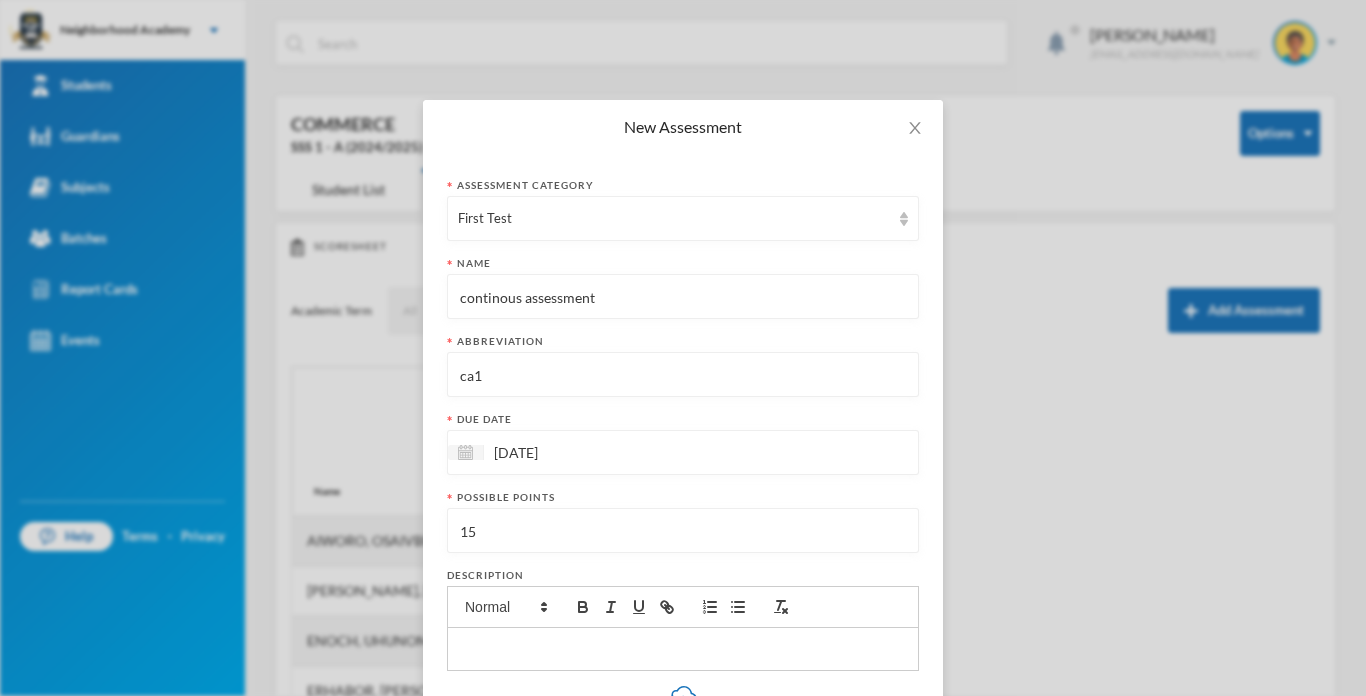 type on "15" 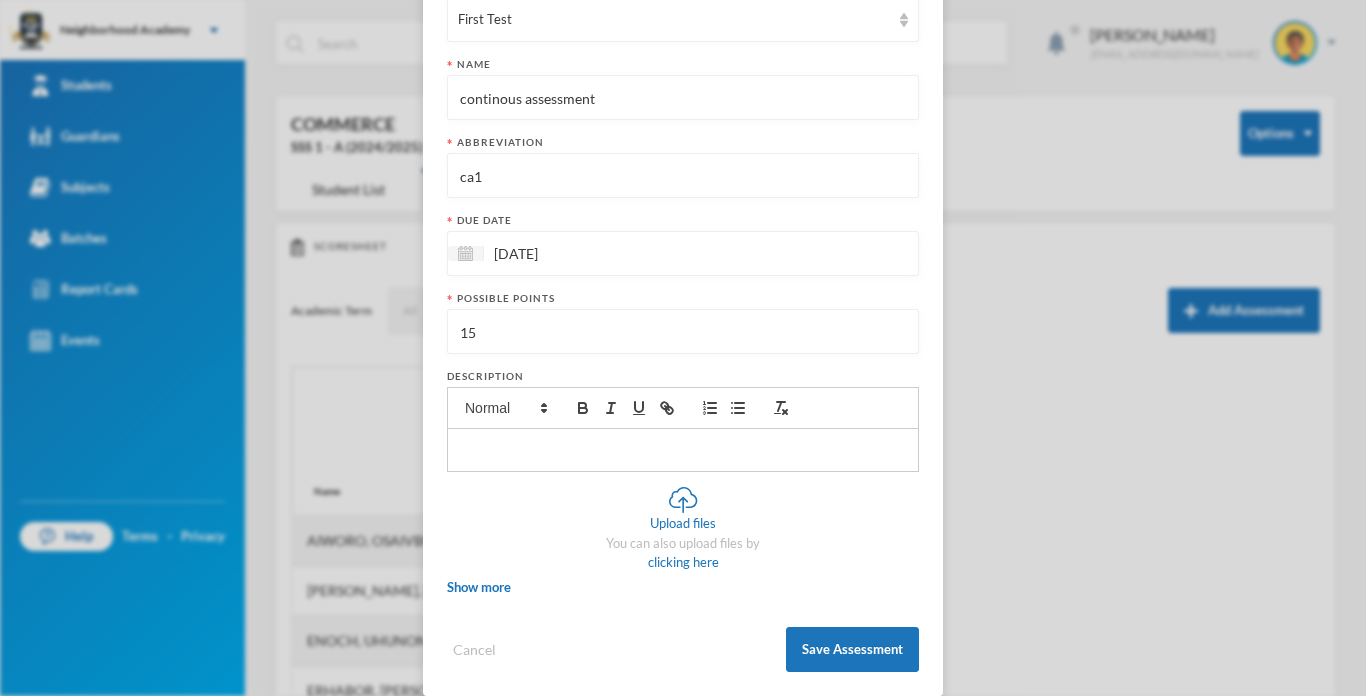 scroll, scrollTop: 223, scrollLeft: 0, axis: vertical 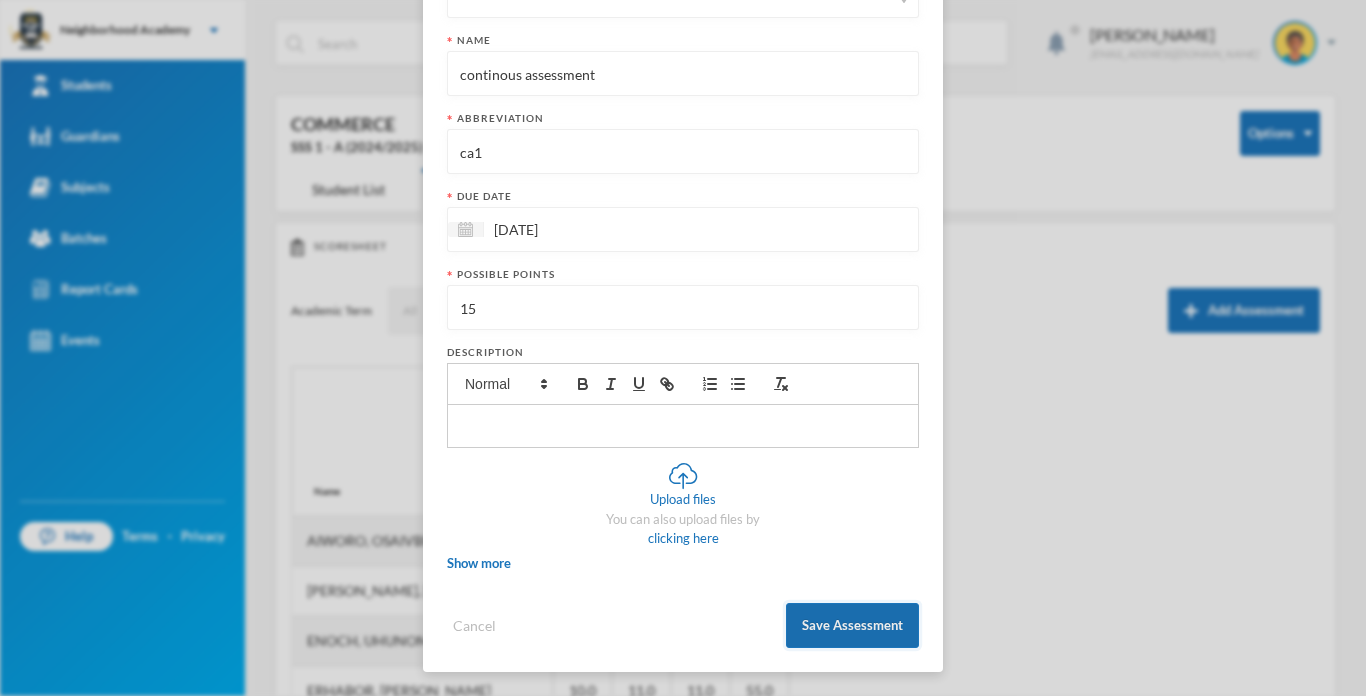 click on "Save Assessment" at bounding box center (852, 625) 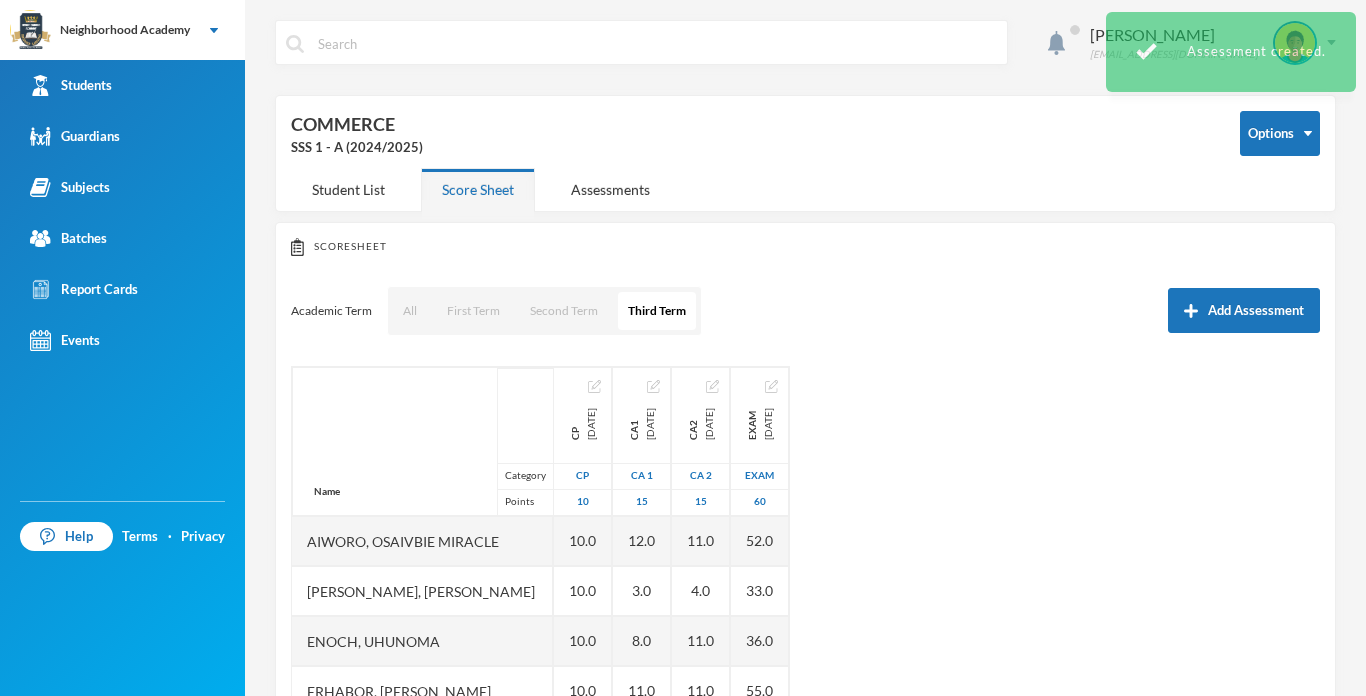 scroll, scrollTop: 0, scrollLeft: 0, axis: both 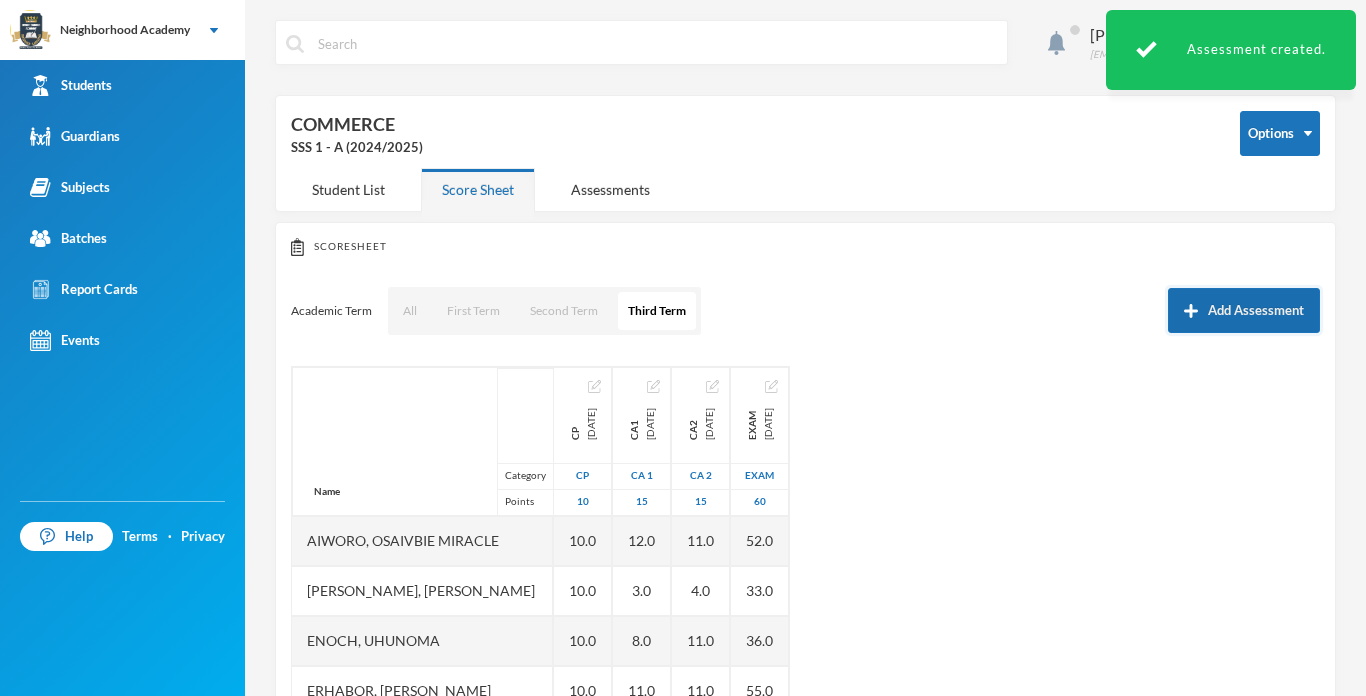 click on "Add Assessment" at bounding box center [1244, 310] 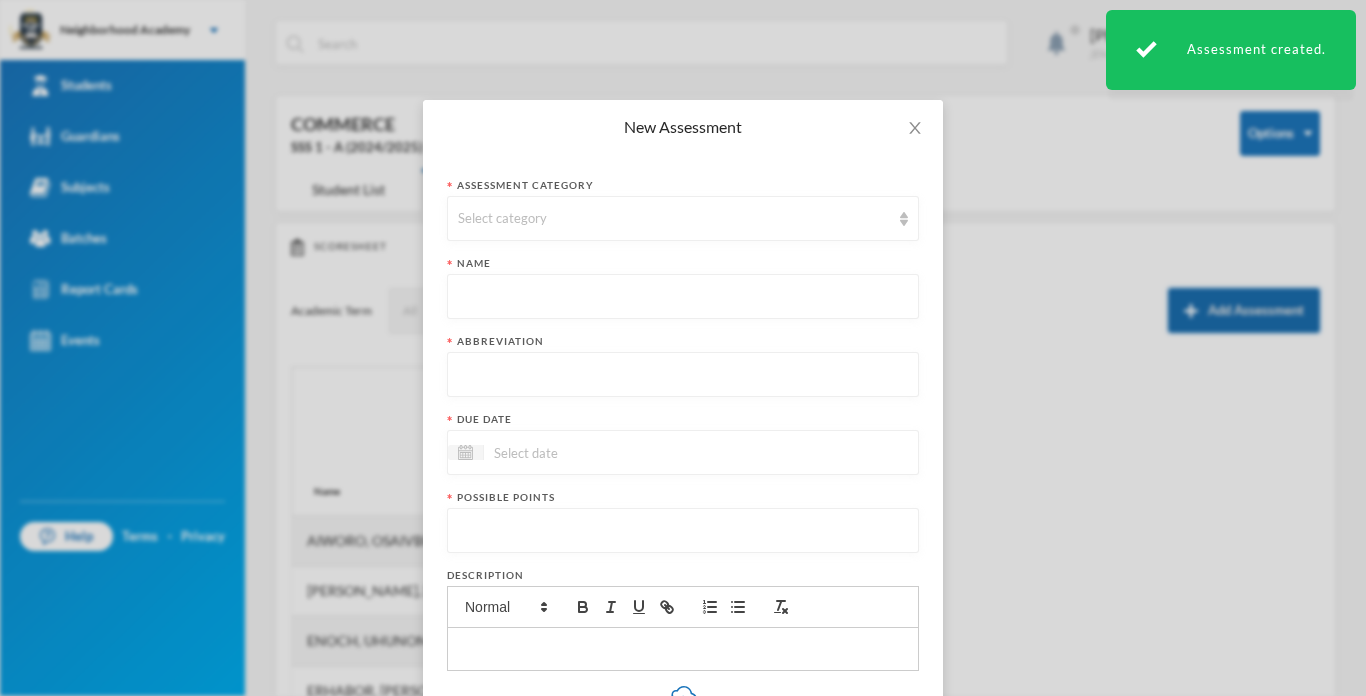 scroll, scrollTop: 0, scrollLeft: 0, axis: both 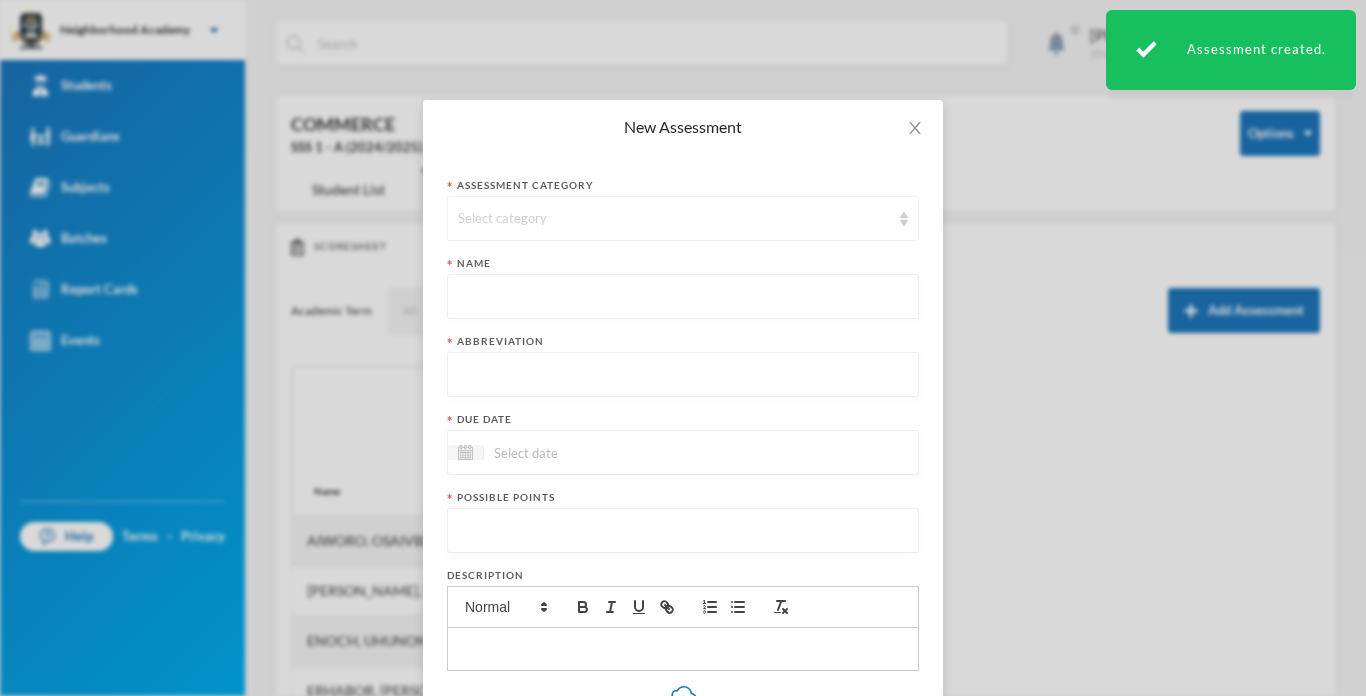 click on "Select category" at bounding box center (674, 219) 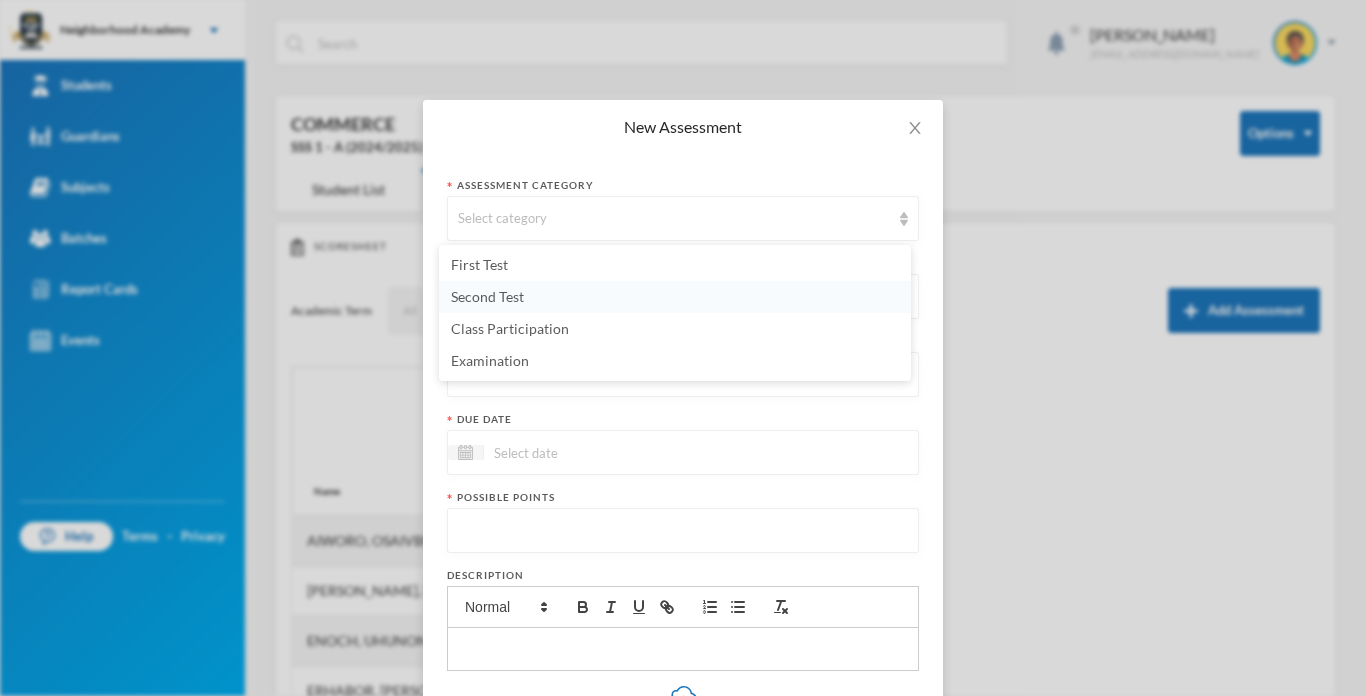 click on "Second Test" at bounding box center [487, 296] 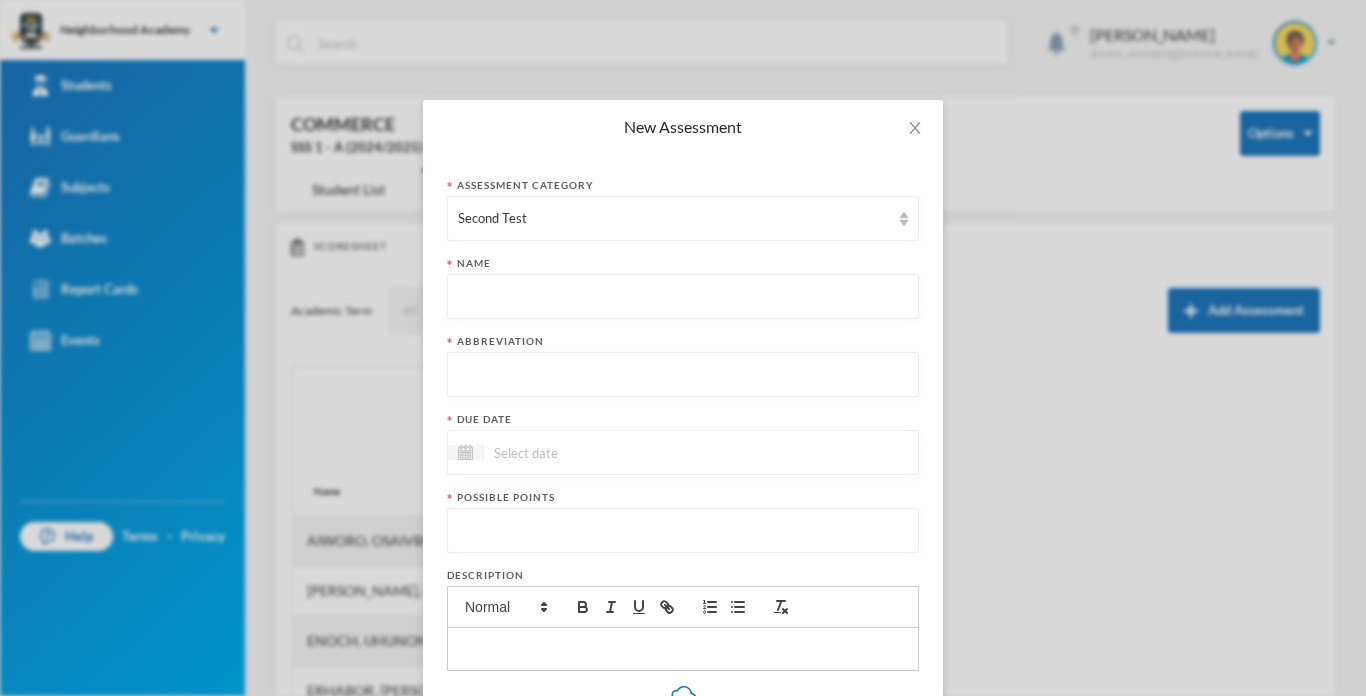 click at bounding box center (683, 297) 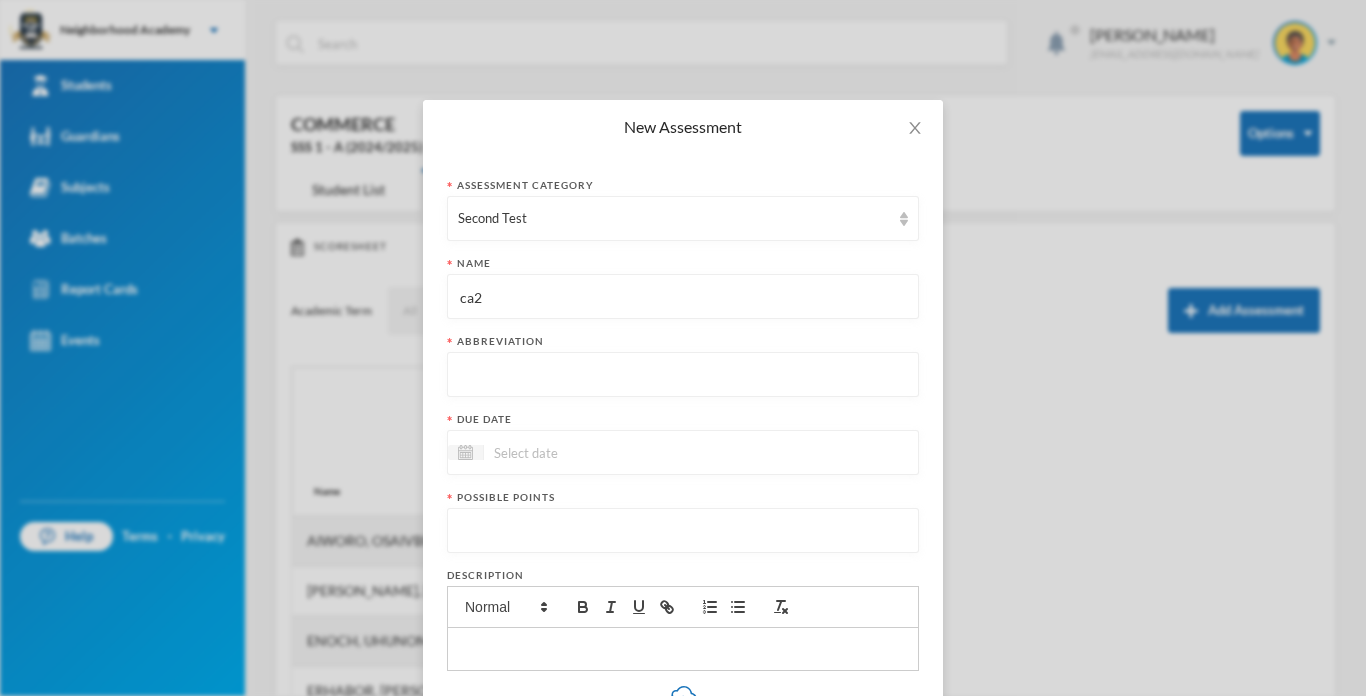 click on "ca2" at bounding box center [683, 297] 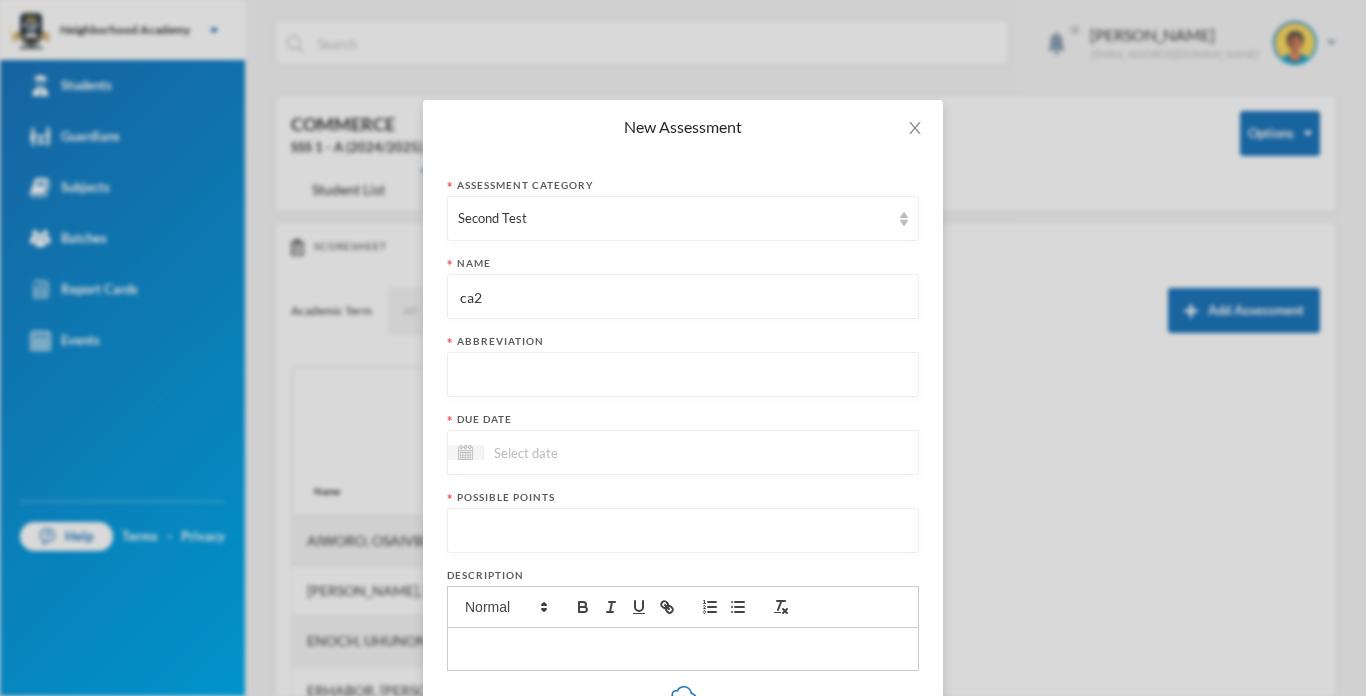 click at bounding box center [683, 375] 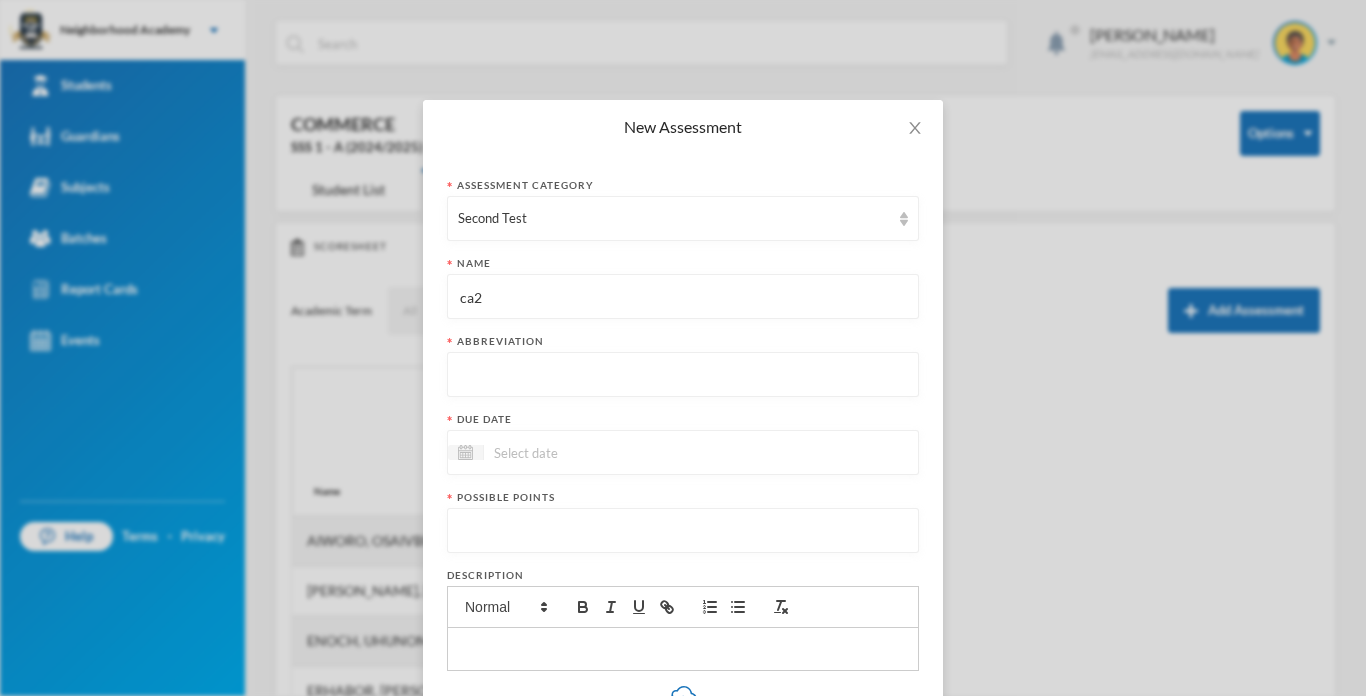 click on "ca2" at bounding box center (683, 297) 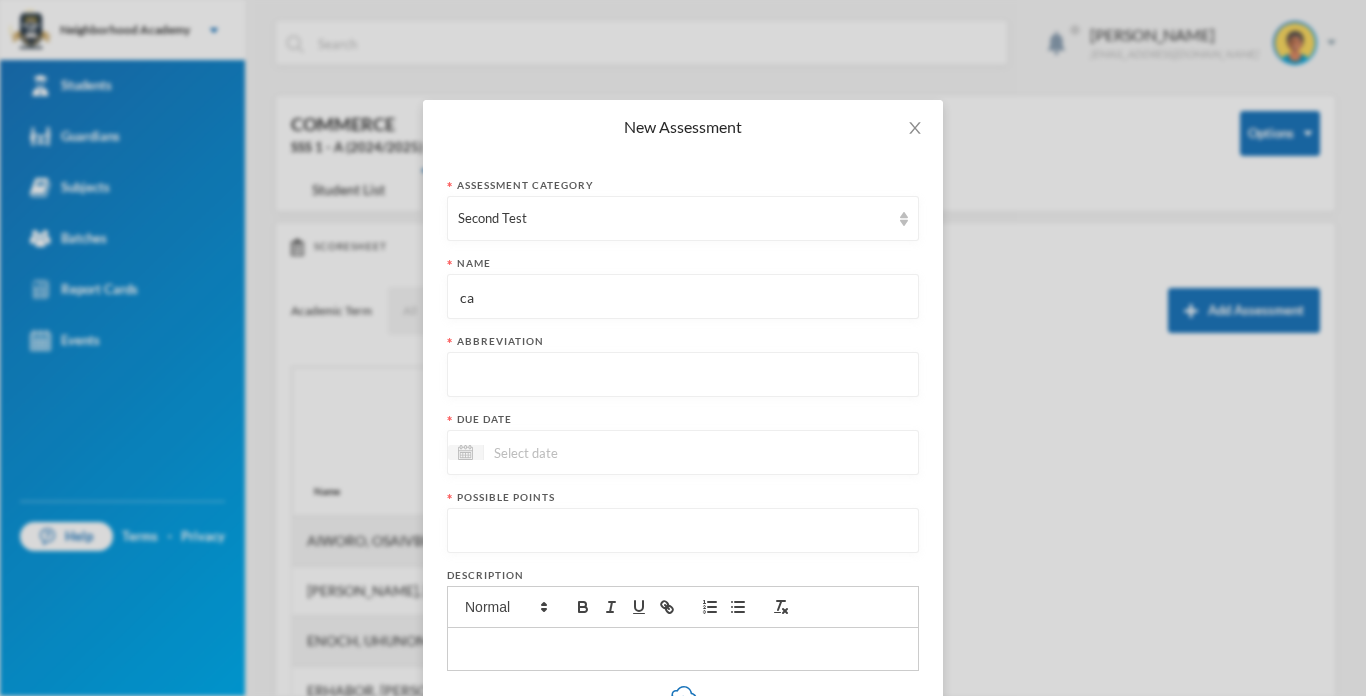 type on "c" 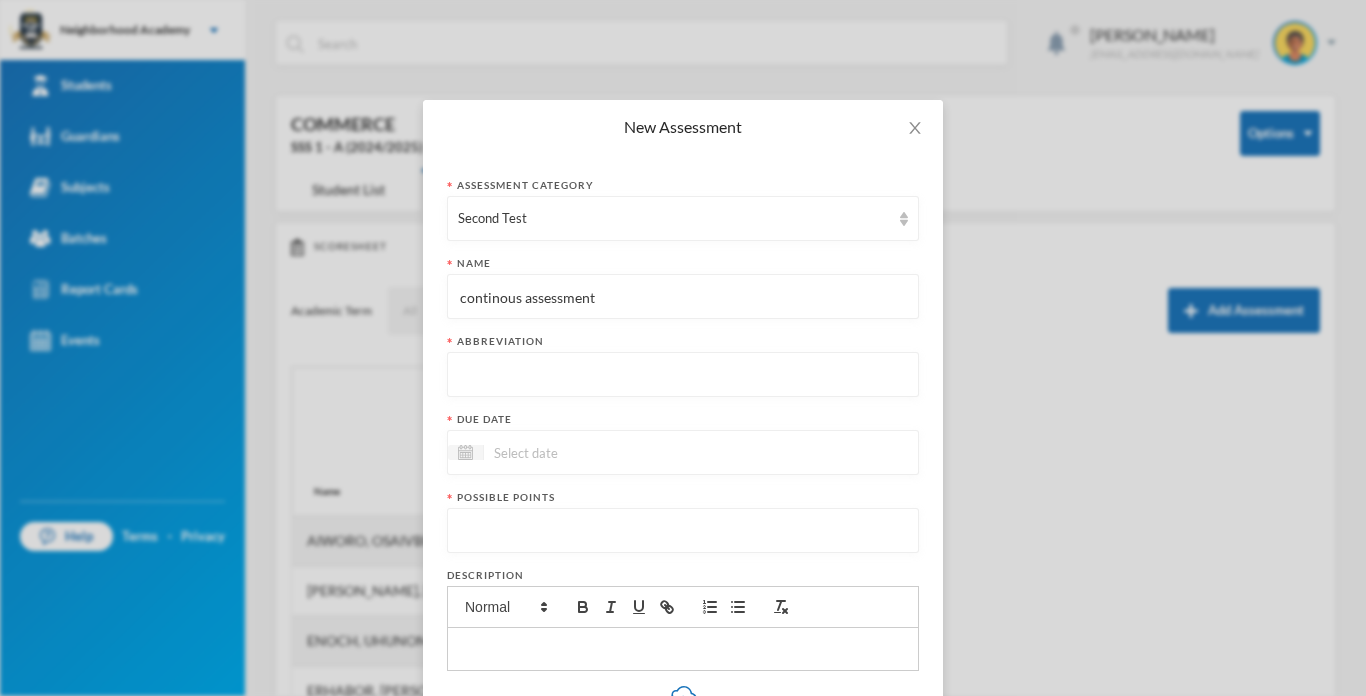 type on "continous assessment" 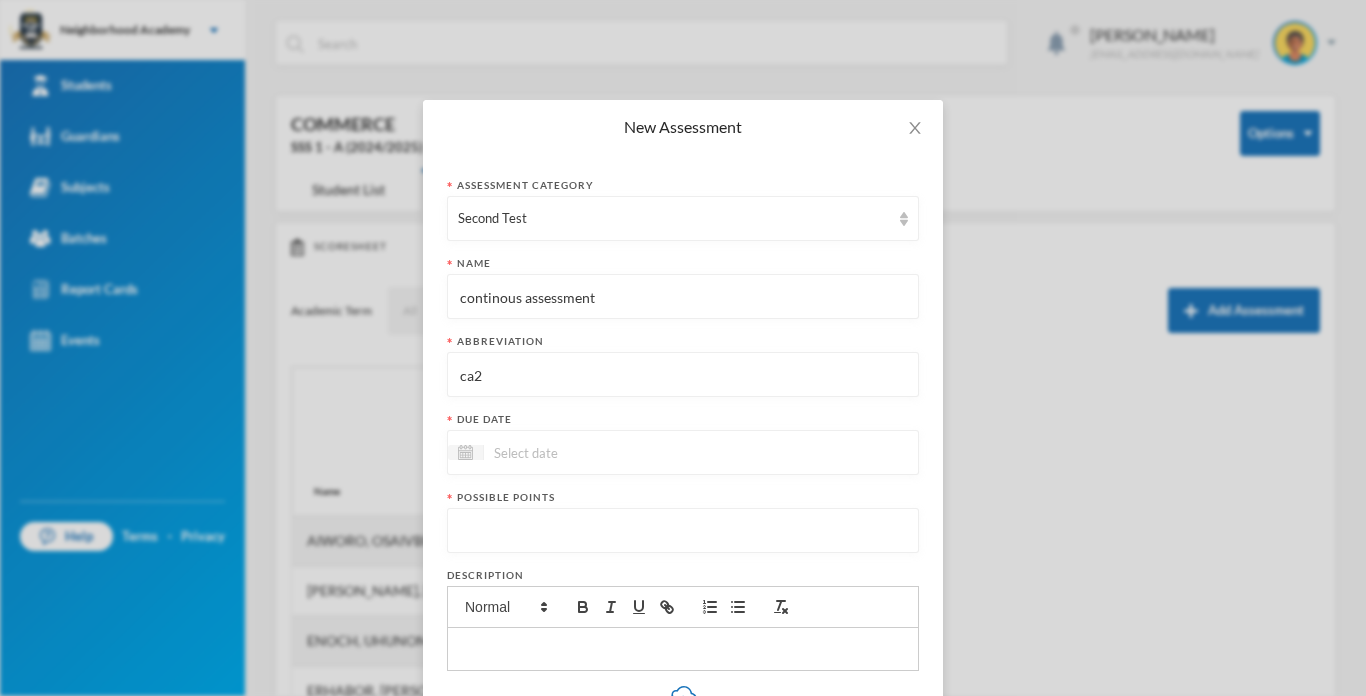 type on "ca2" 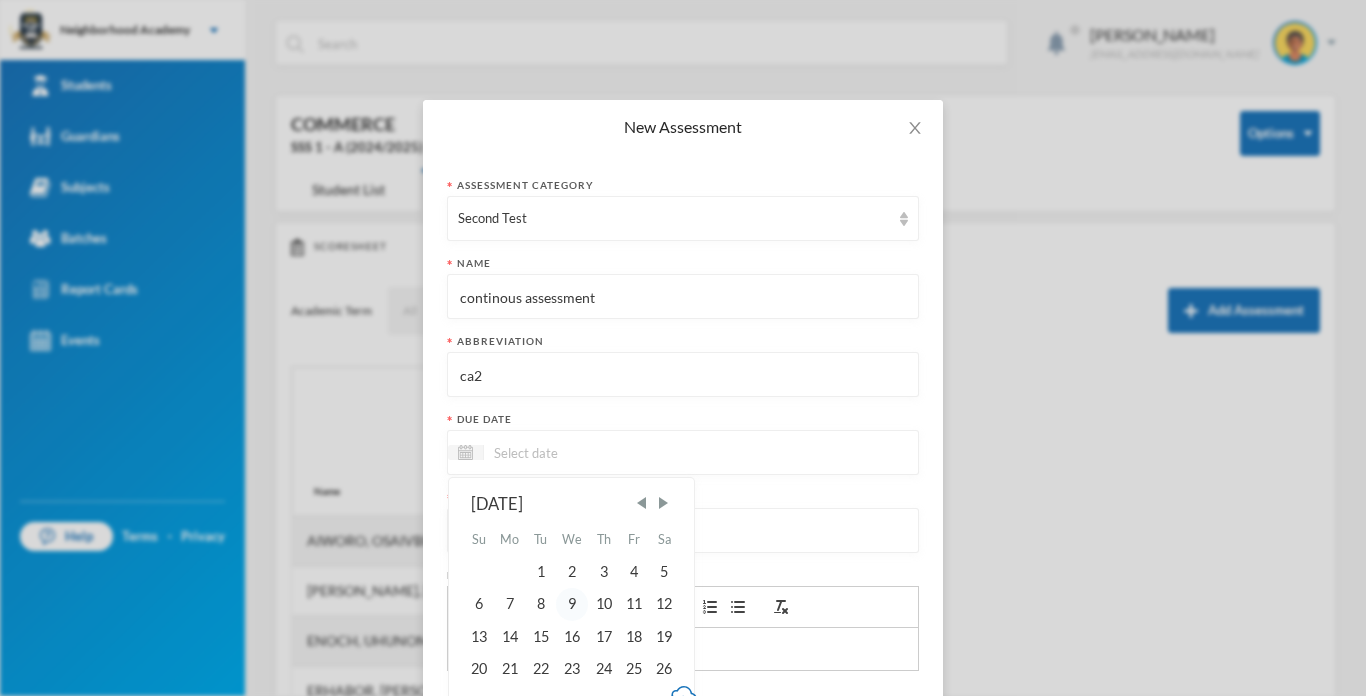click on "9" at bounding box center (572, 604) 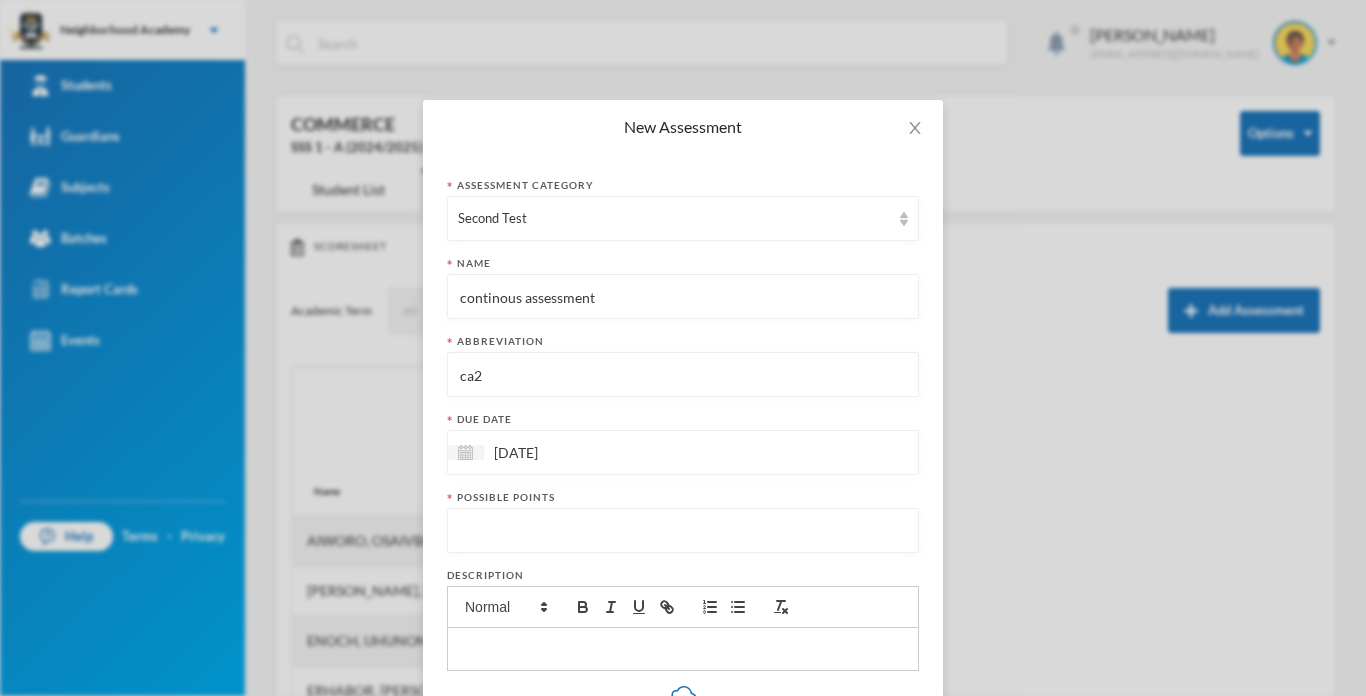 click at bounding box center [683, 531] 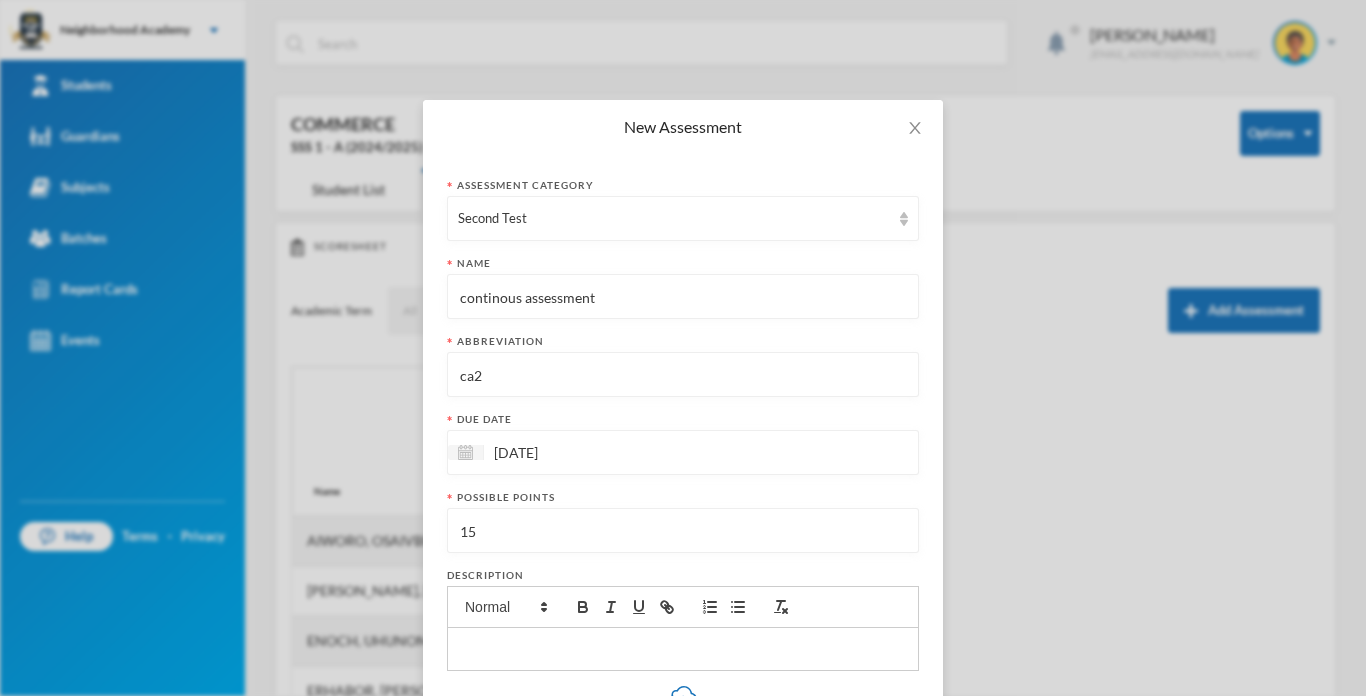 type on "15" 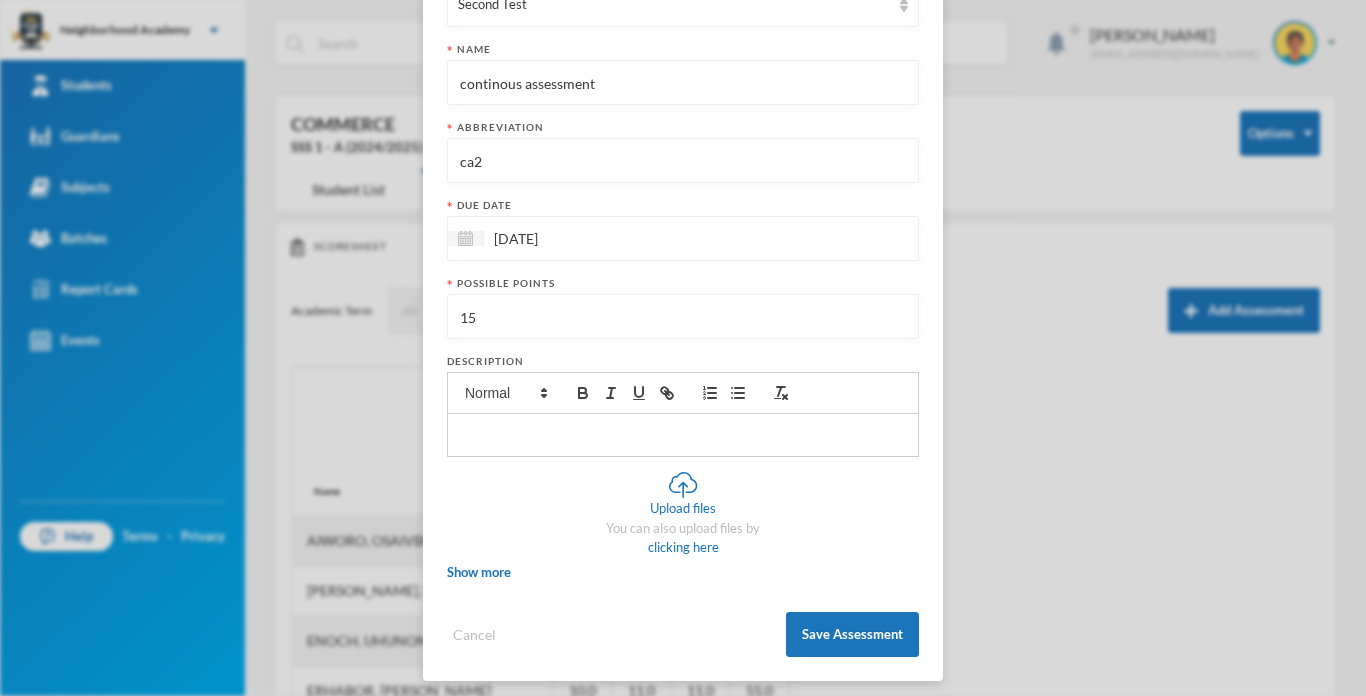 scroll, scrollTop: 223, scrollLeft: 0, axis: vertical 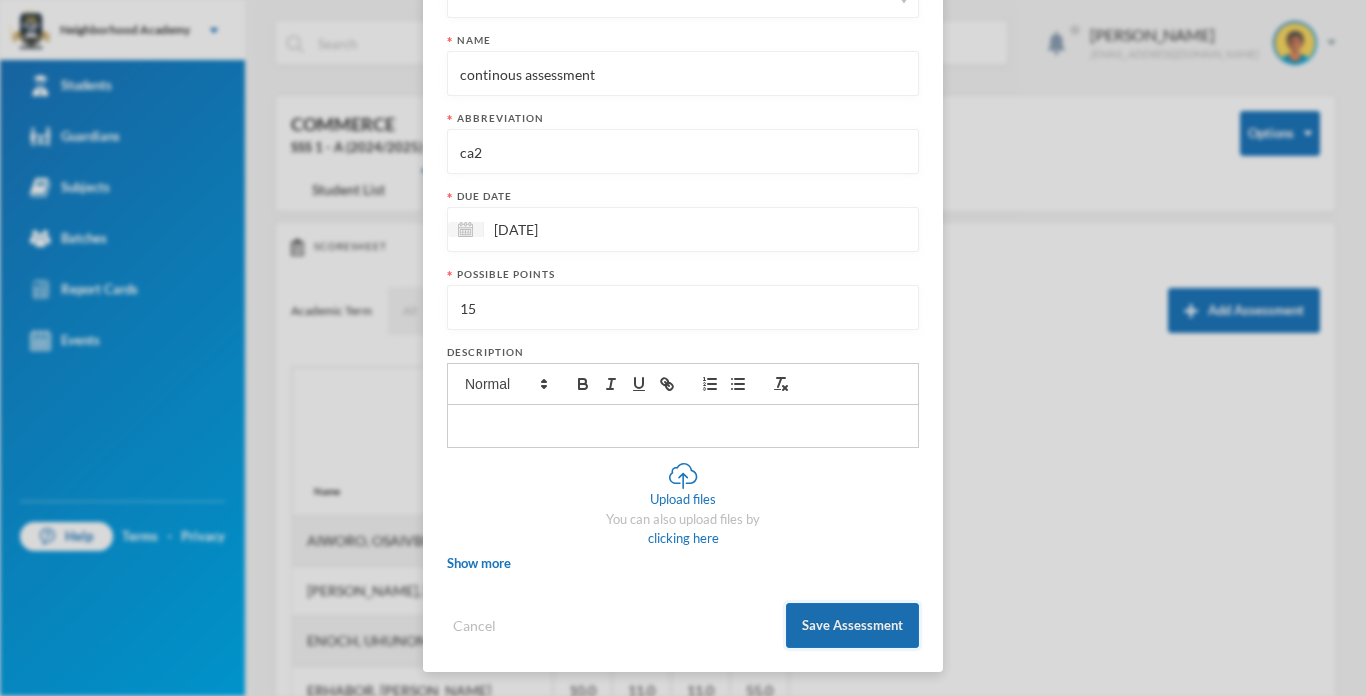 click on "Save Assessment" at bounding box center [852, 625] 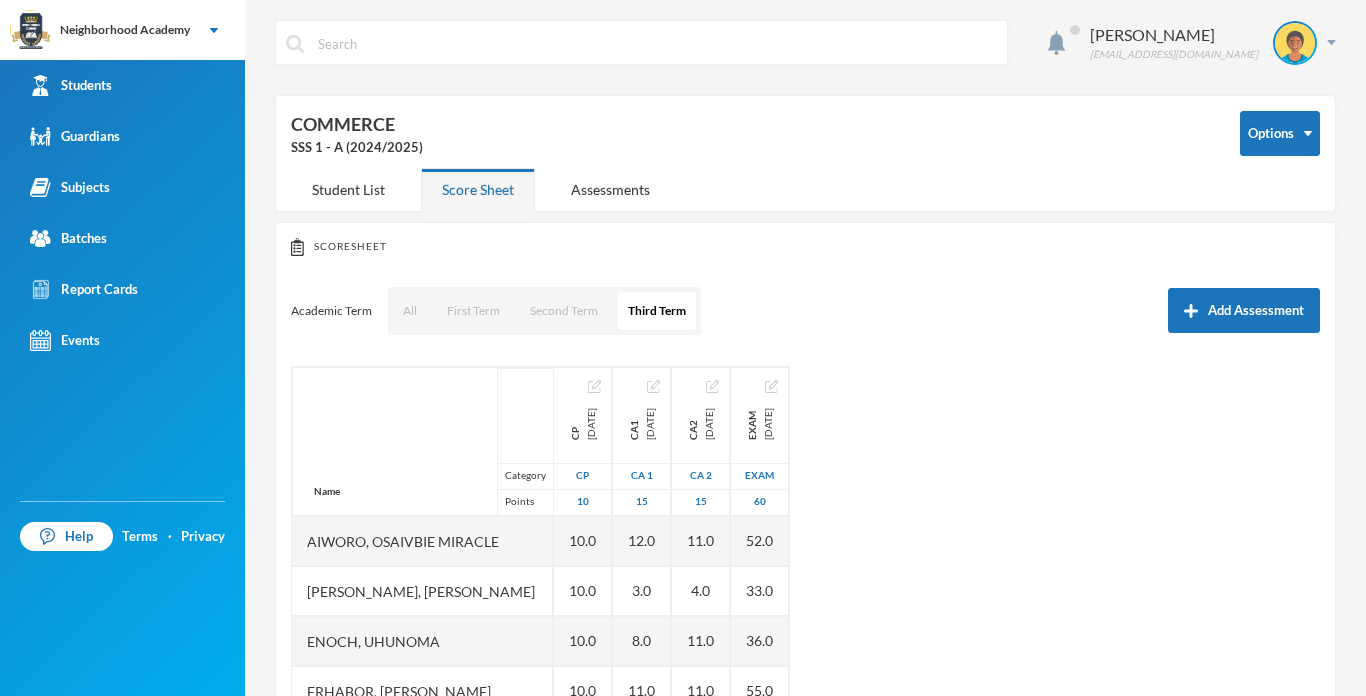 scroll, scrollTop: 123, scrollLeft: 0, axis: vertical 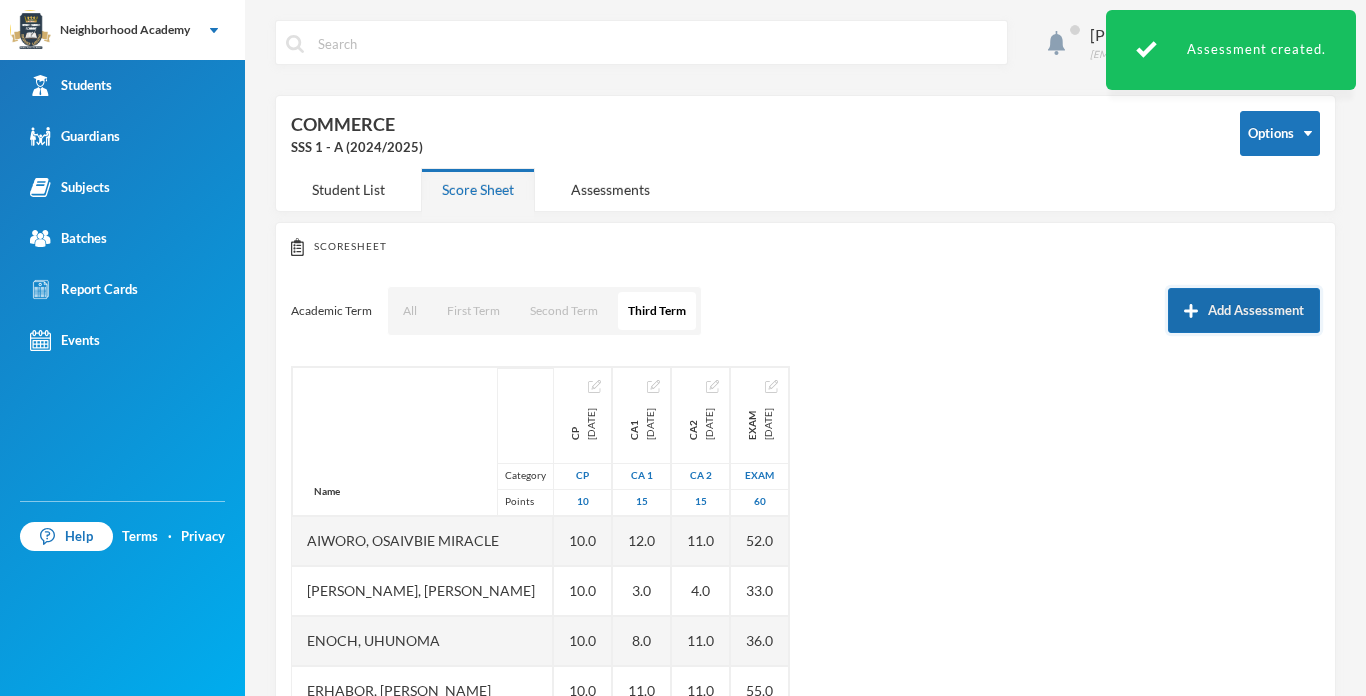 click on "Add Assessment" at bounding box center (1244, 310) 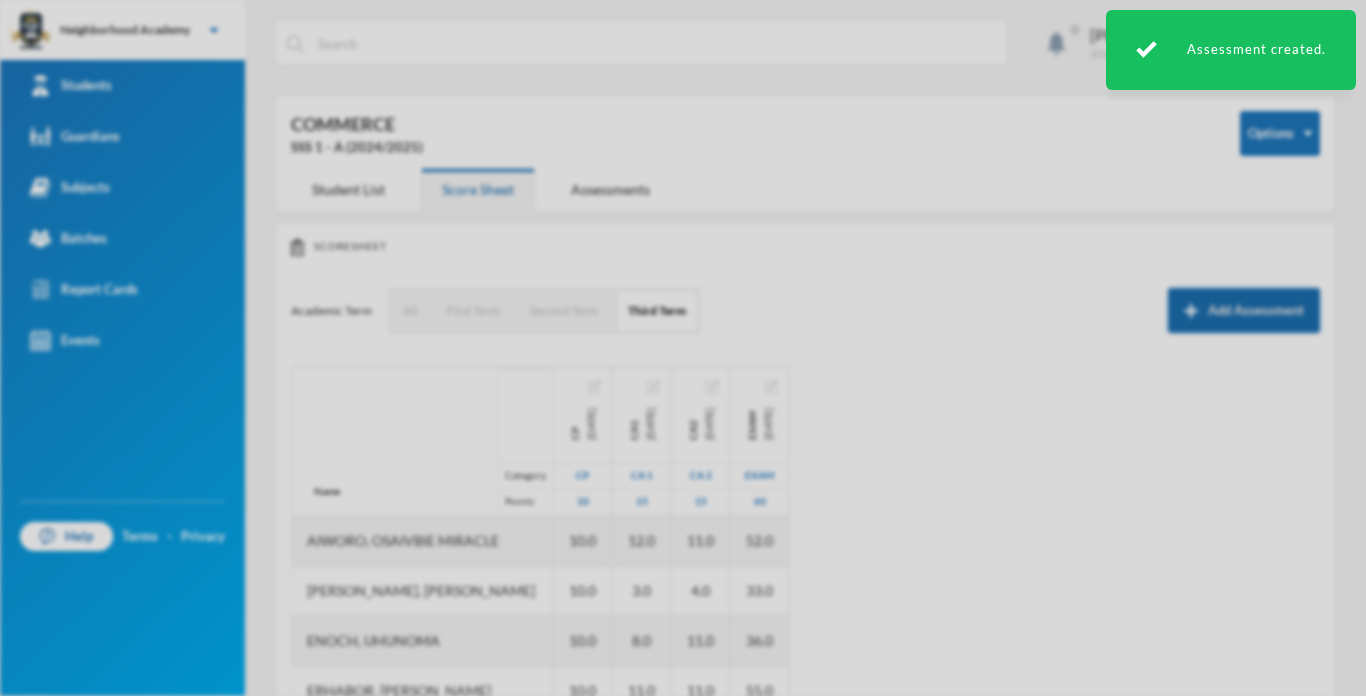 scroll, scrollTop: 0, scrollLeft: 0, axis: both 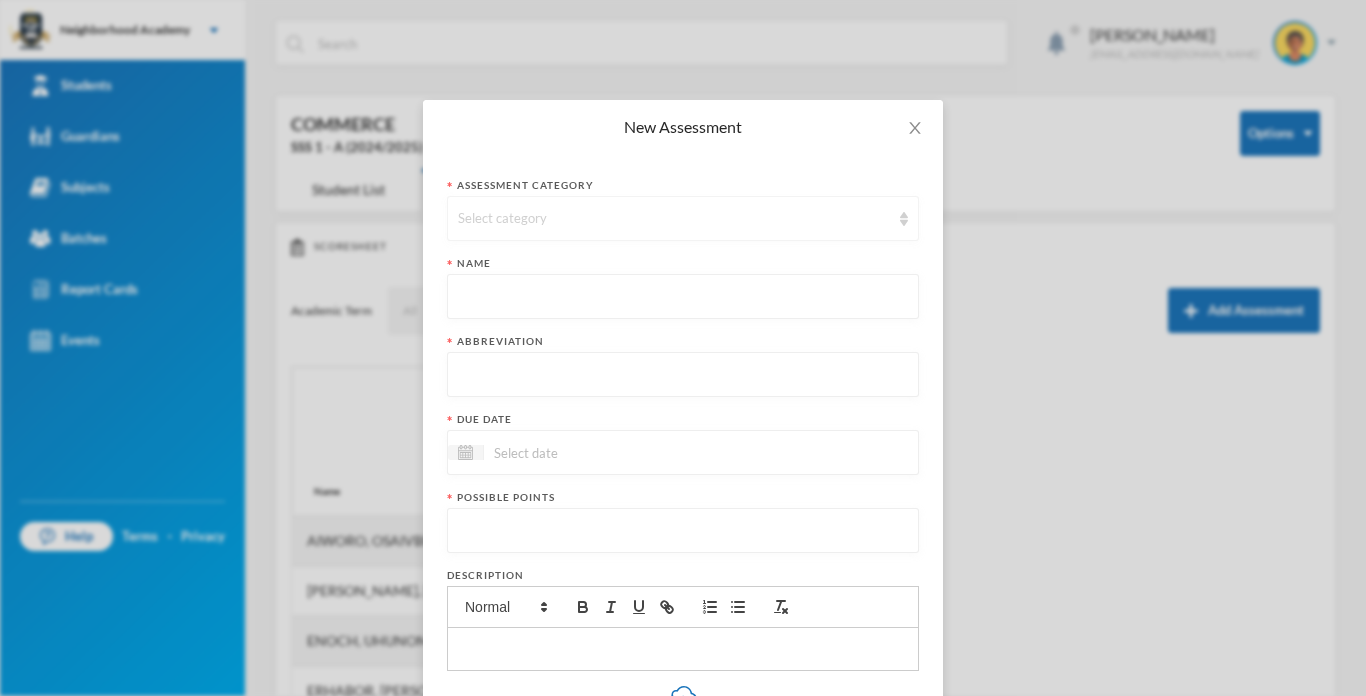 click on "Select category" at bounding box center (683, 218) 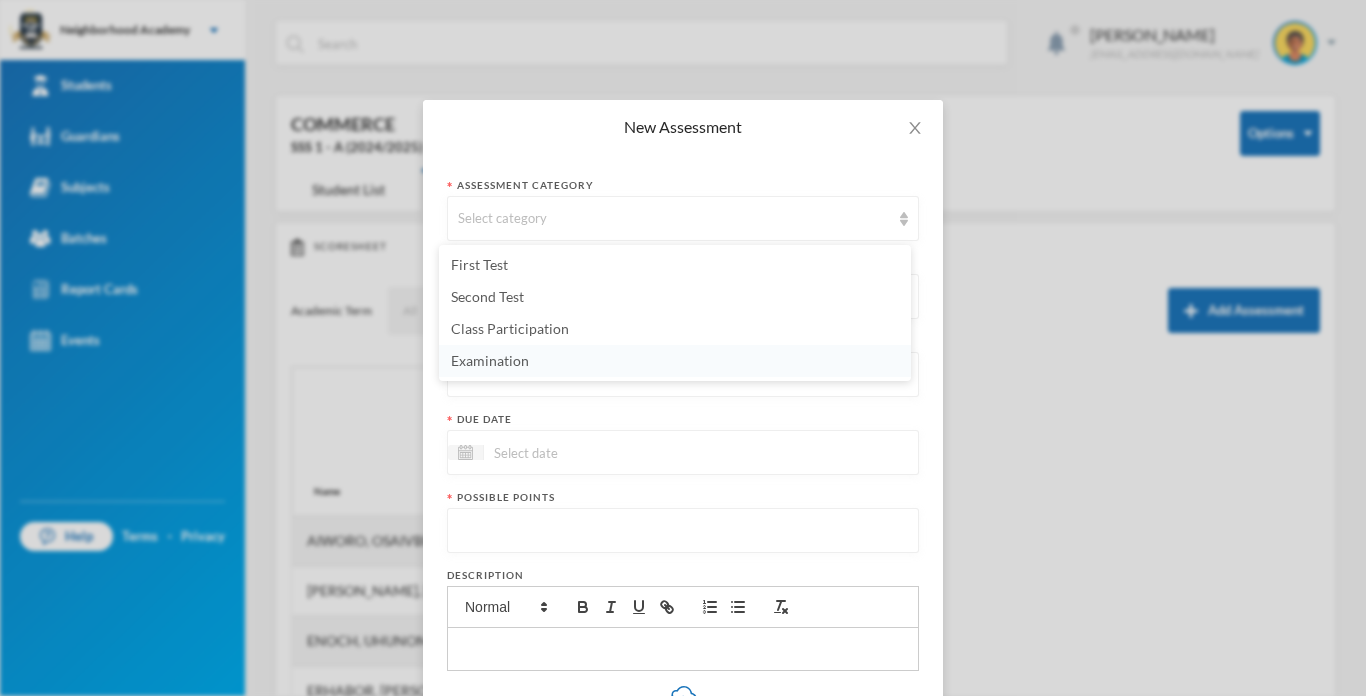 click on "Examination" at bounding box center (490, 360) 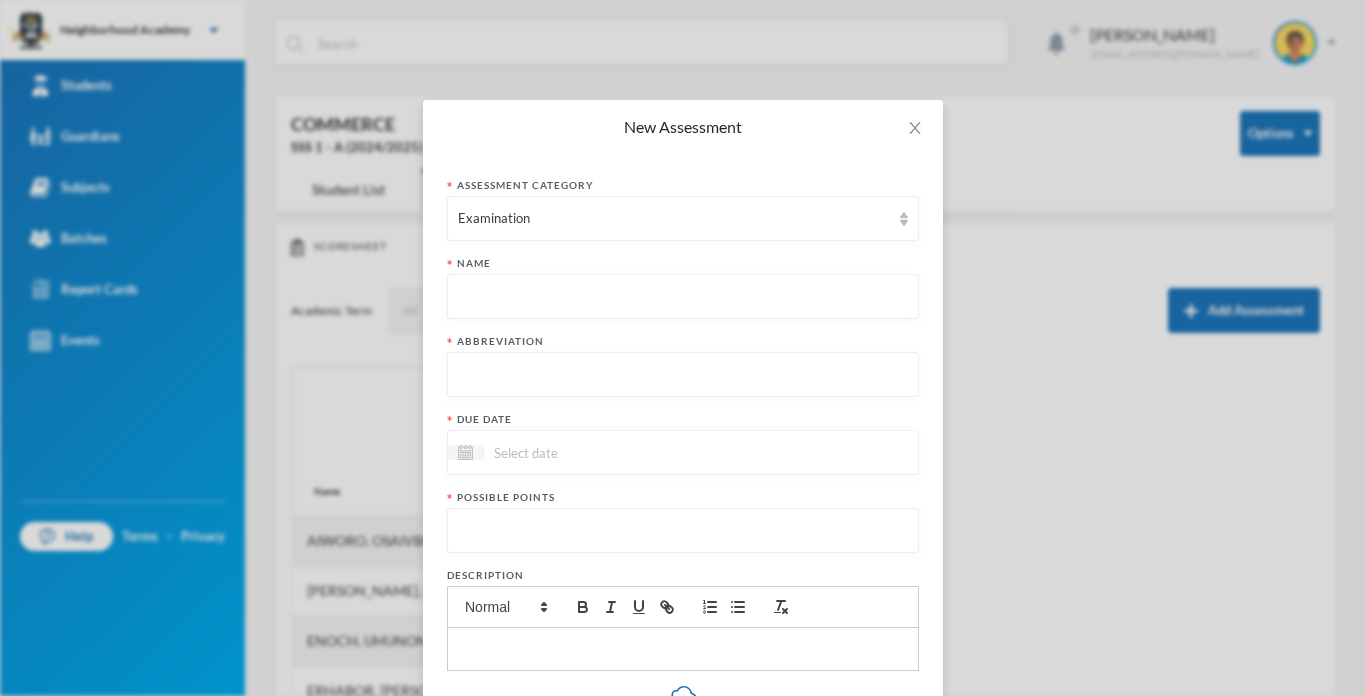 click at bounding box center [683, 297] 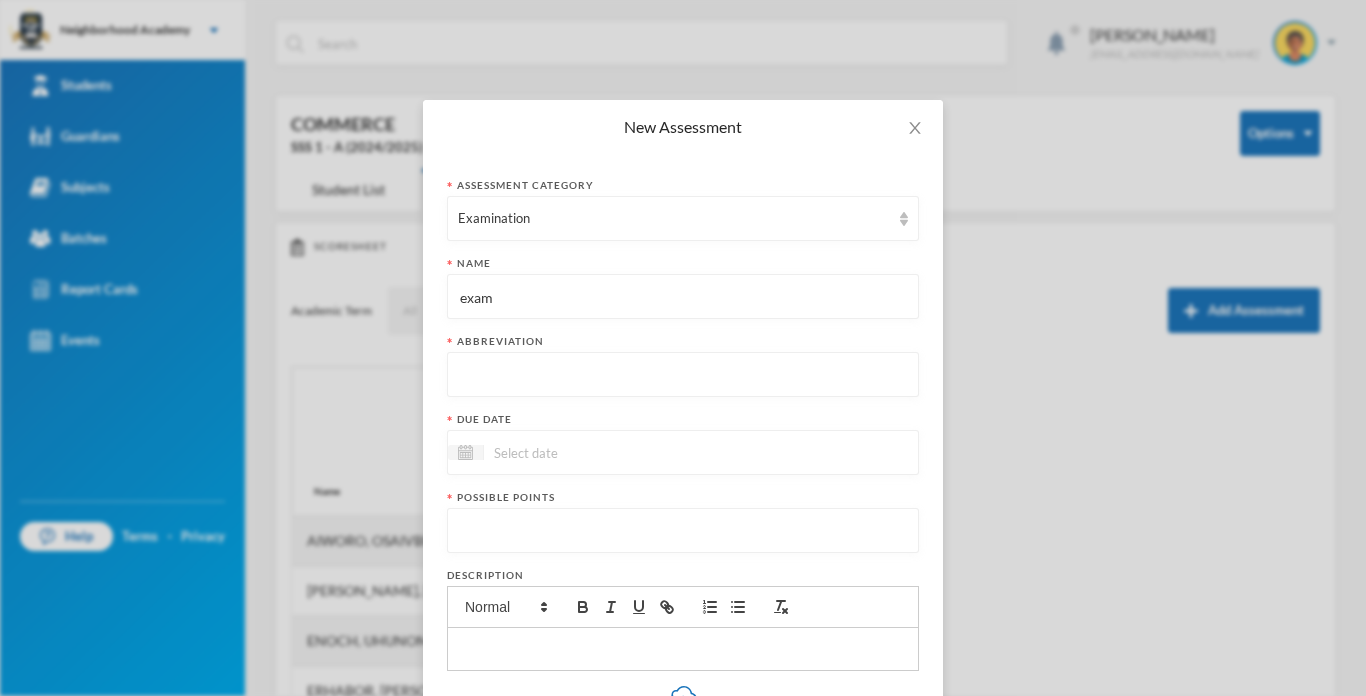 click at bounding box center (683, 375) 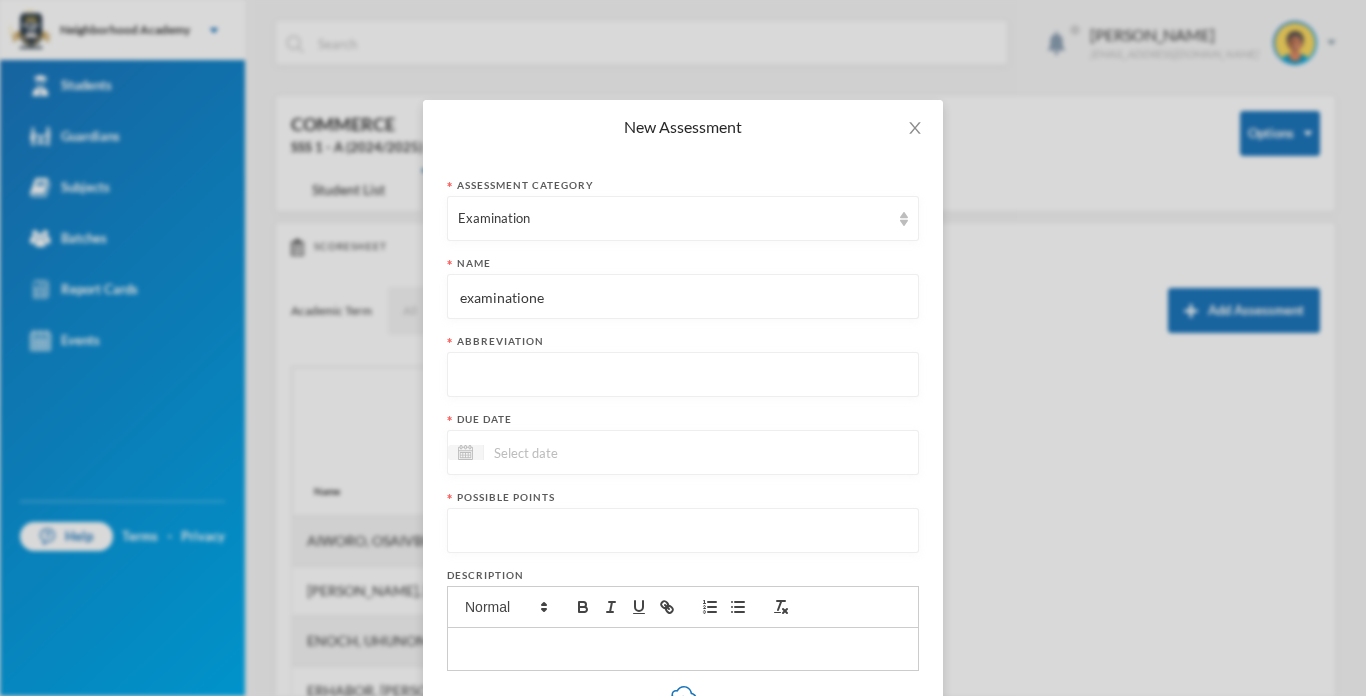 type on "examinatione" 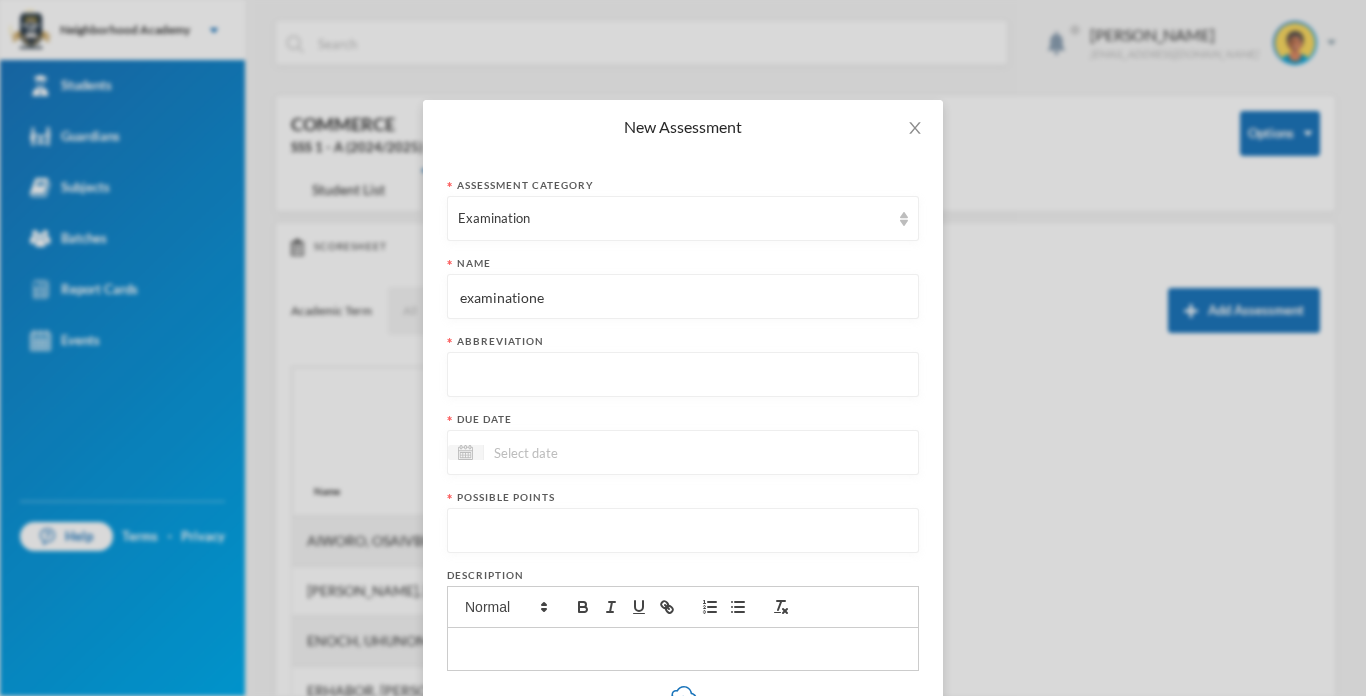 click at bounding box center [683, 375] 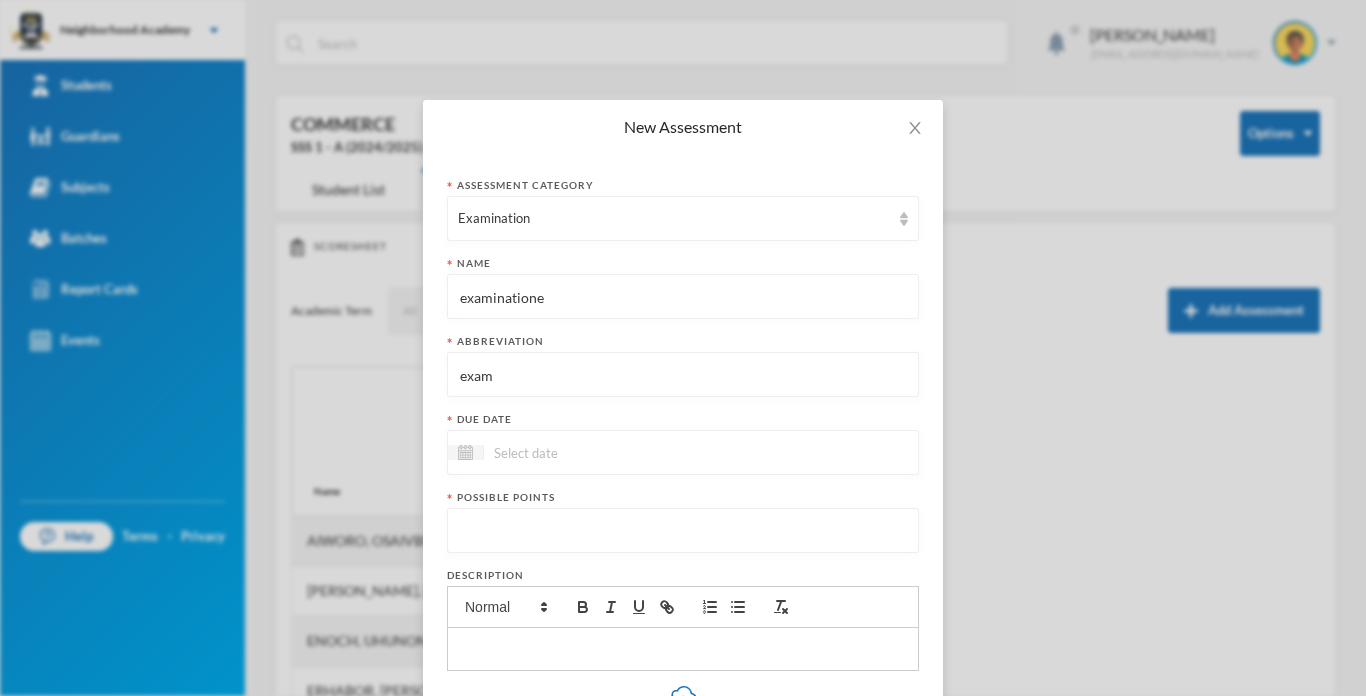 type on "exam" 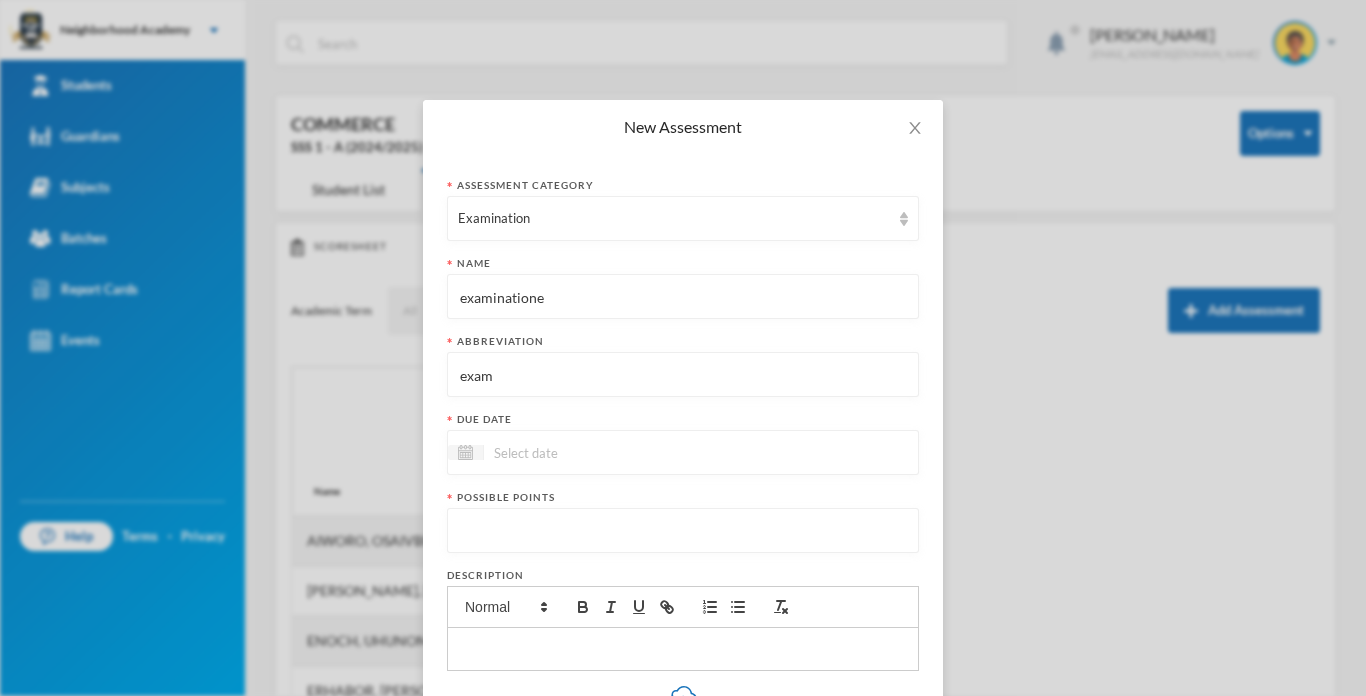 click on "examinatione" at bounding box center [683, 297] 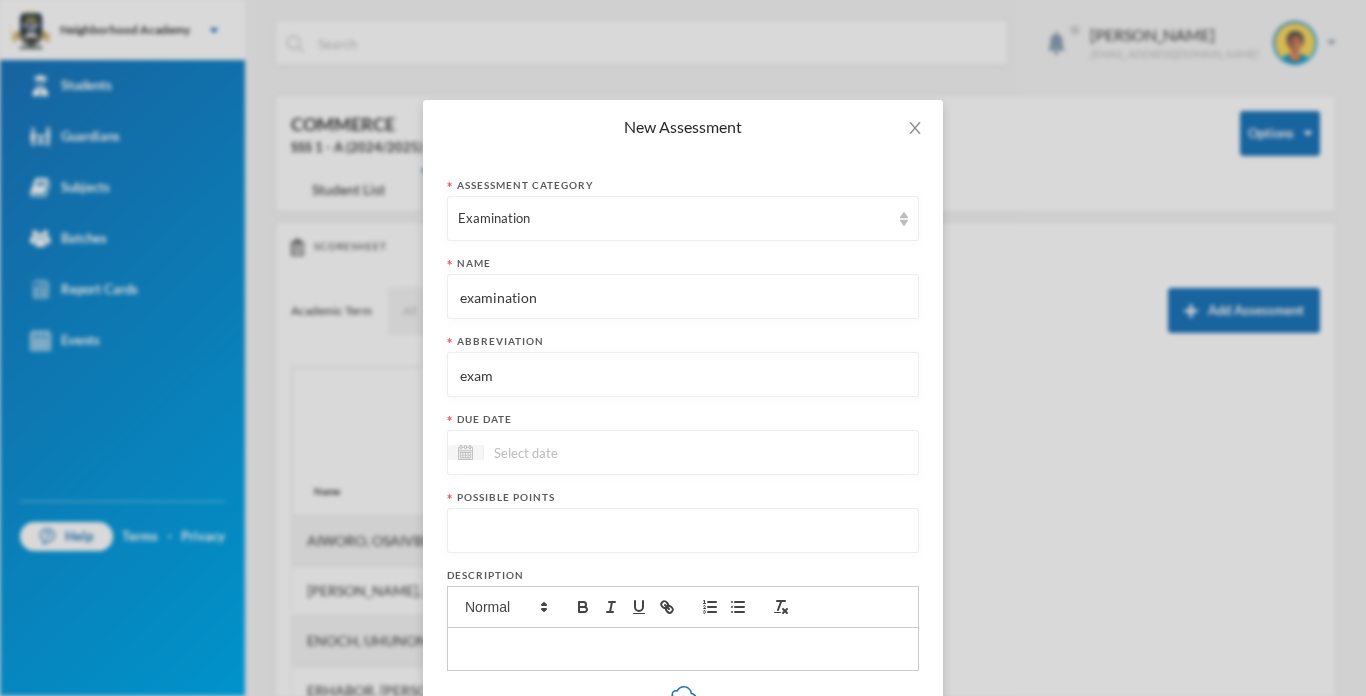type on "examination" 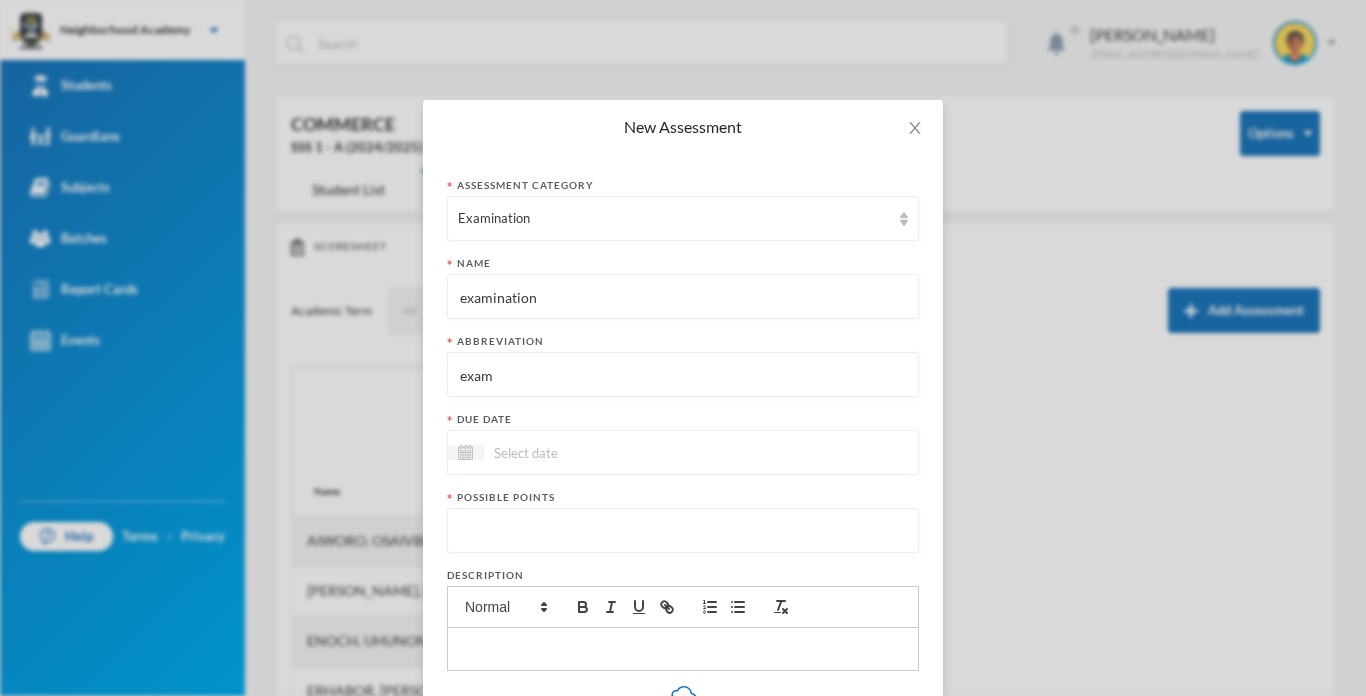 click at bounding box center (568, 452) 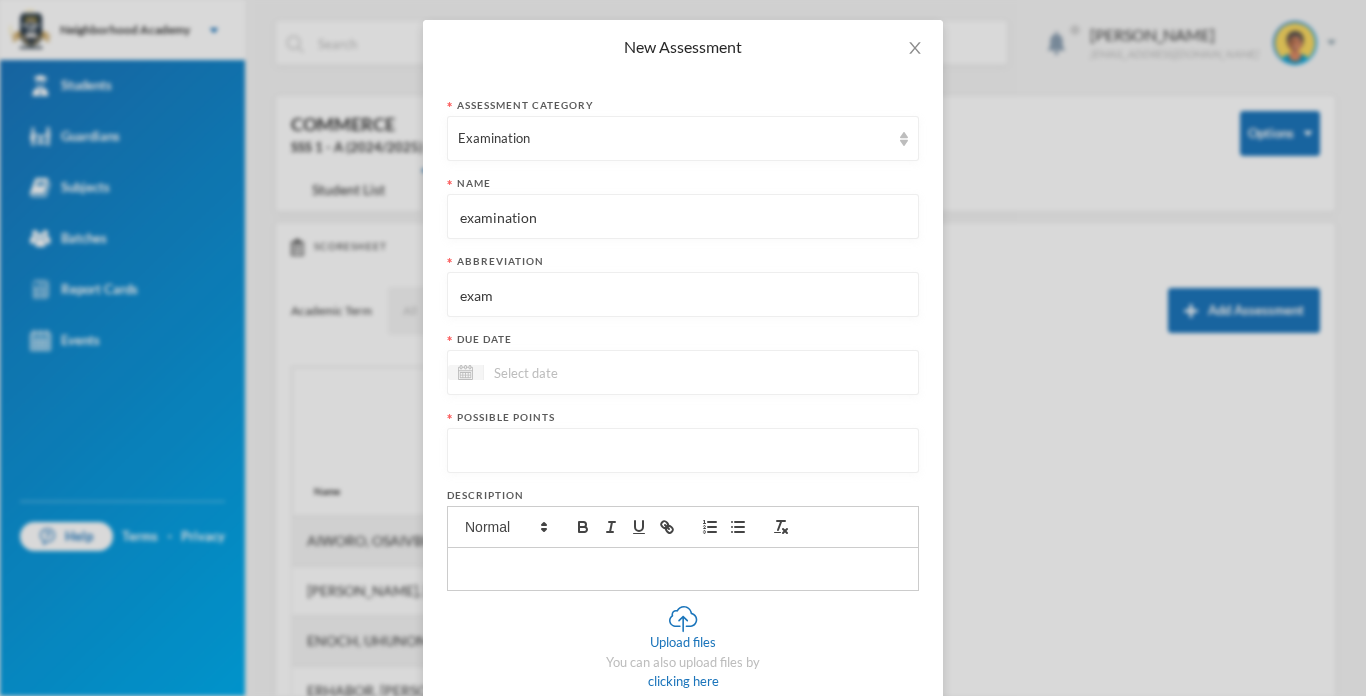 scroll, scrollTop: 120, scrollLeft: 0, axis: vertical 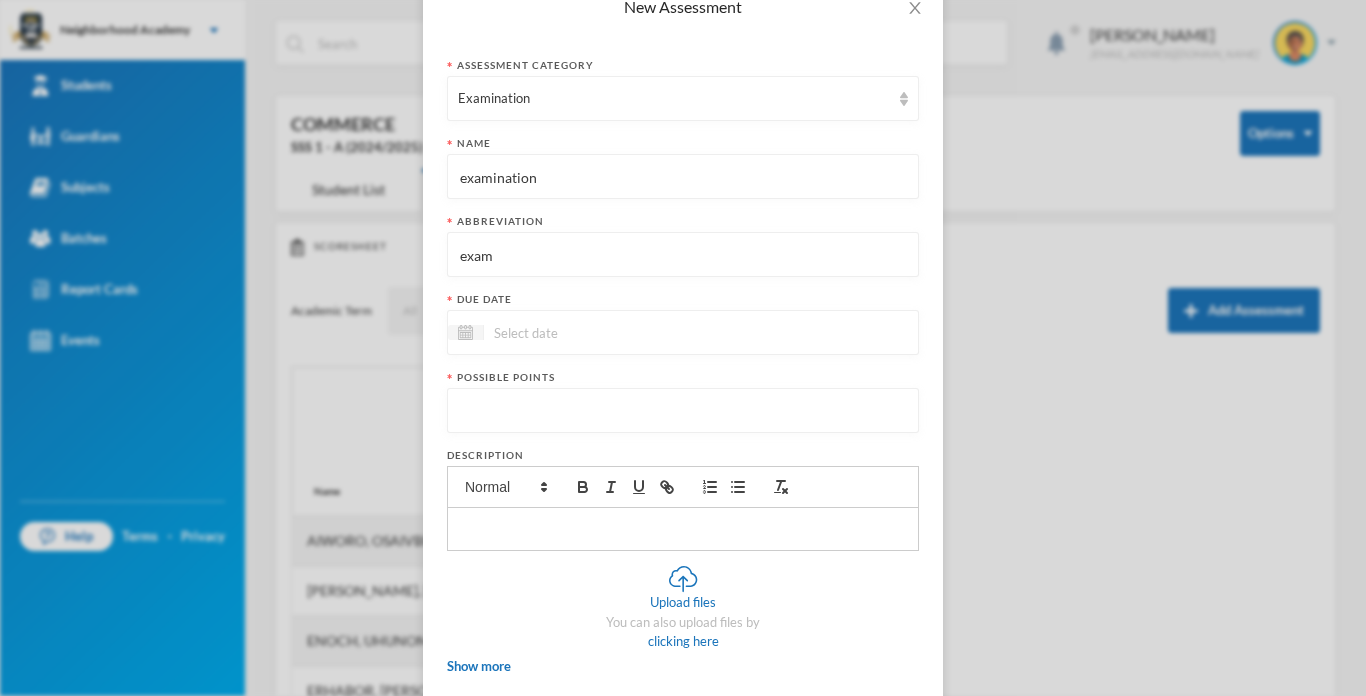 click at bounding box center [683, 332] 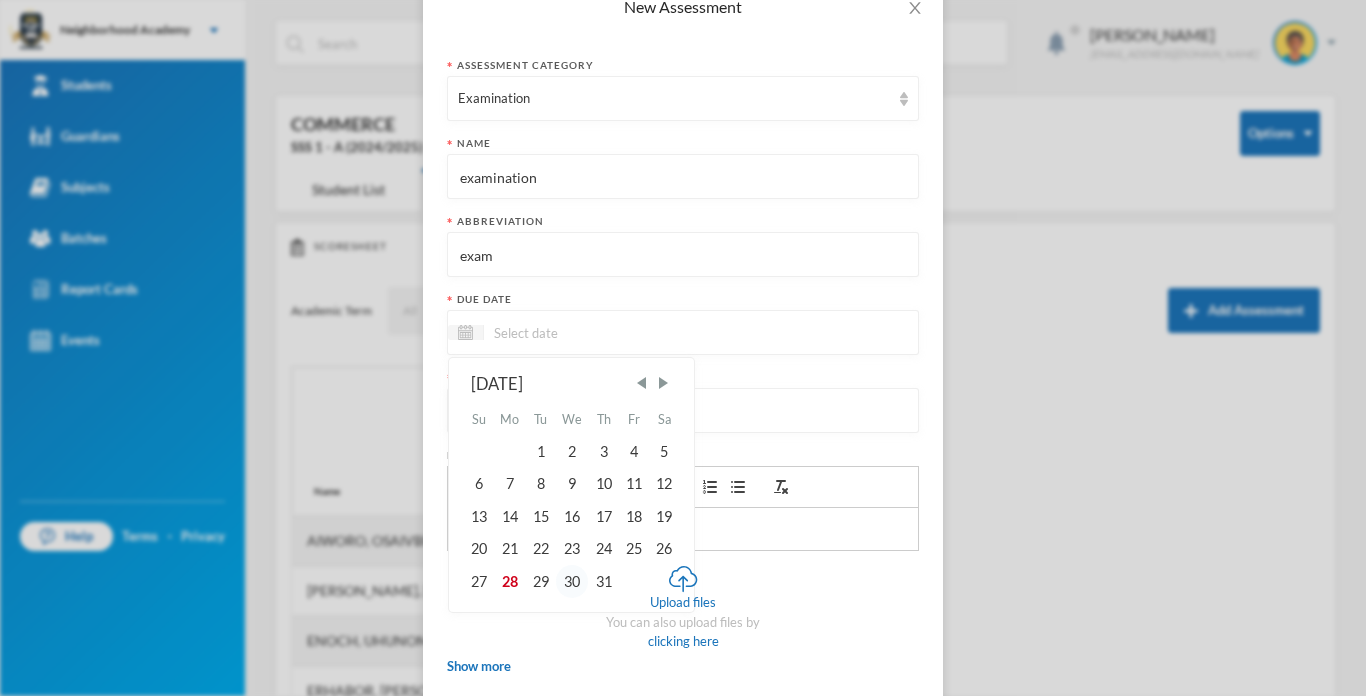 click on "30" at bounding box center [572, 581] 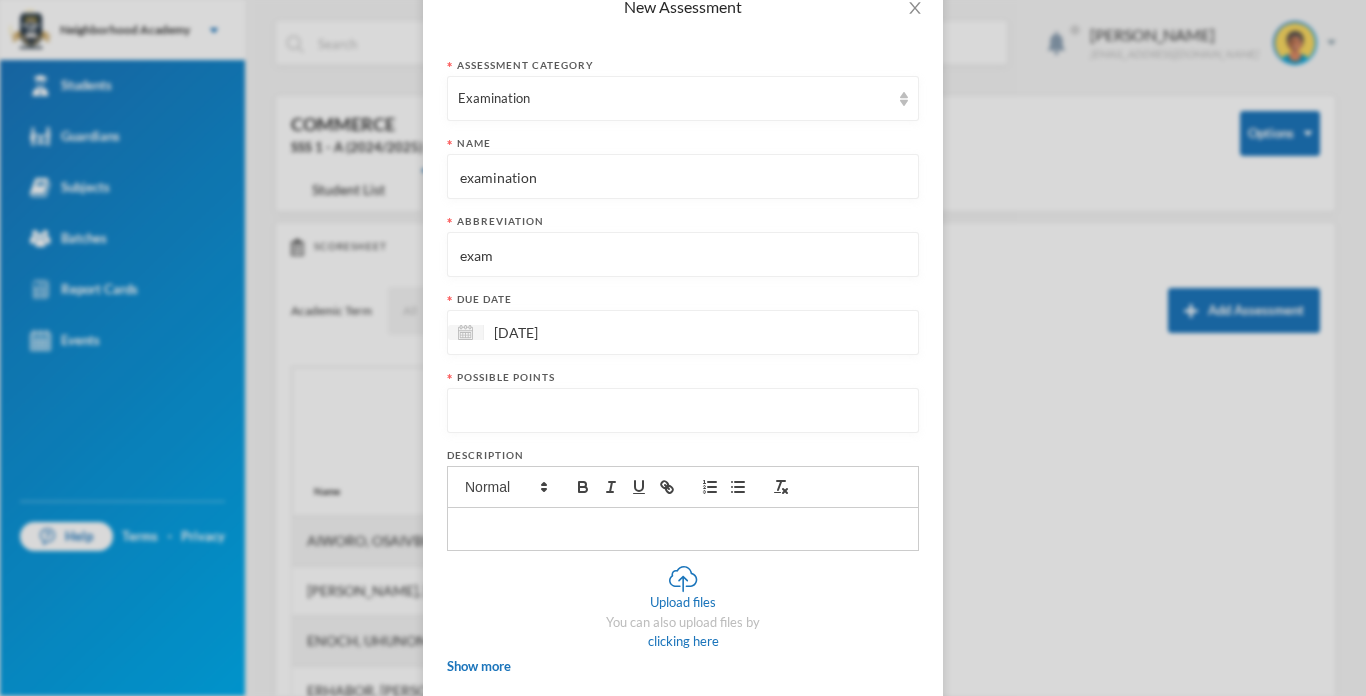 click at bounding box center (683, 411) 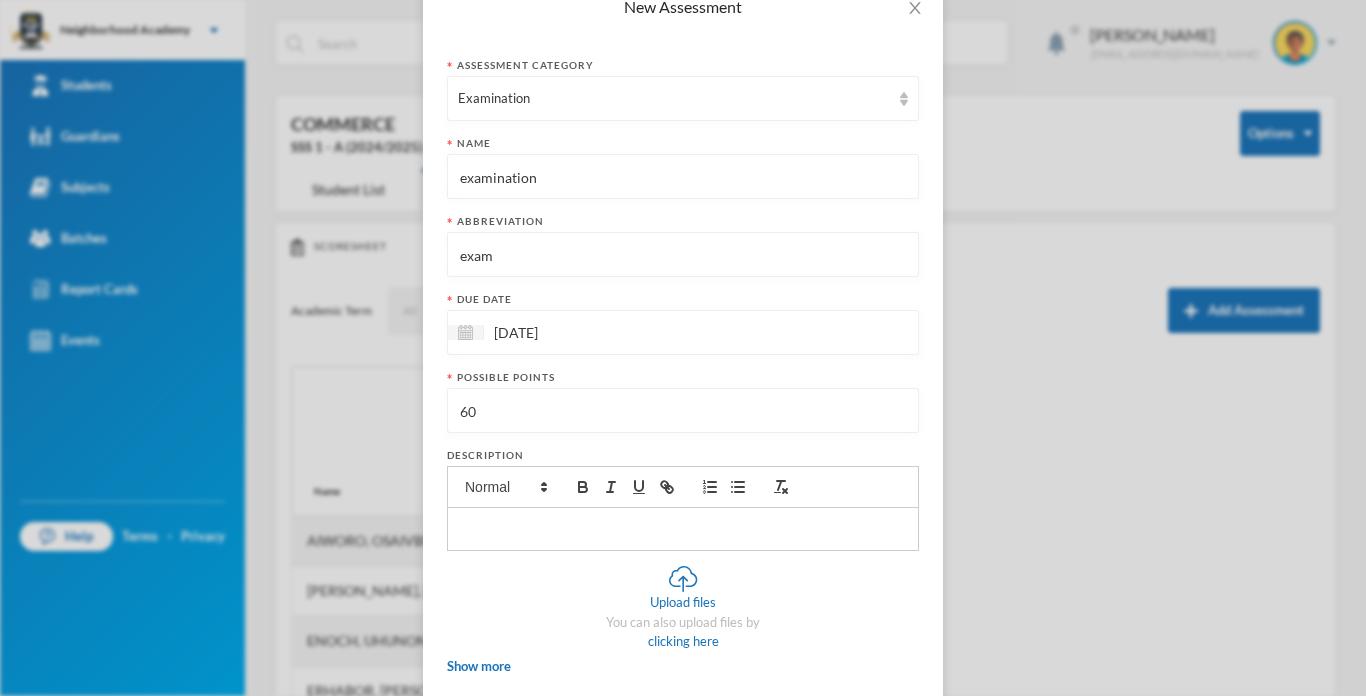 type on "60" 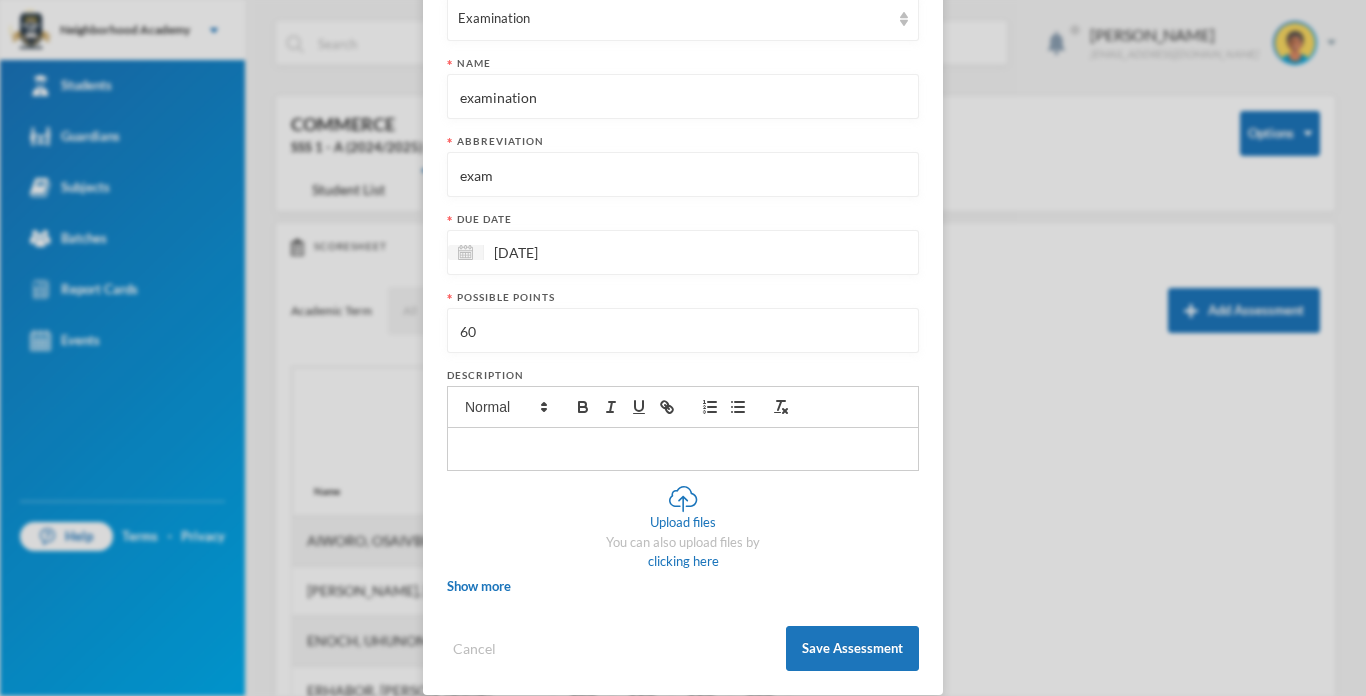 scroll, scrollTop: 223, scrollLeft: 0, axis: vertical 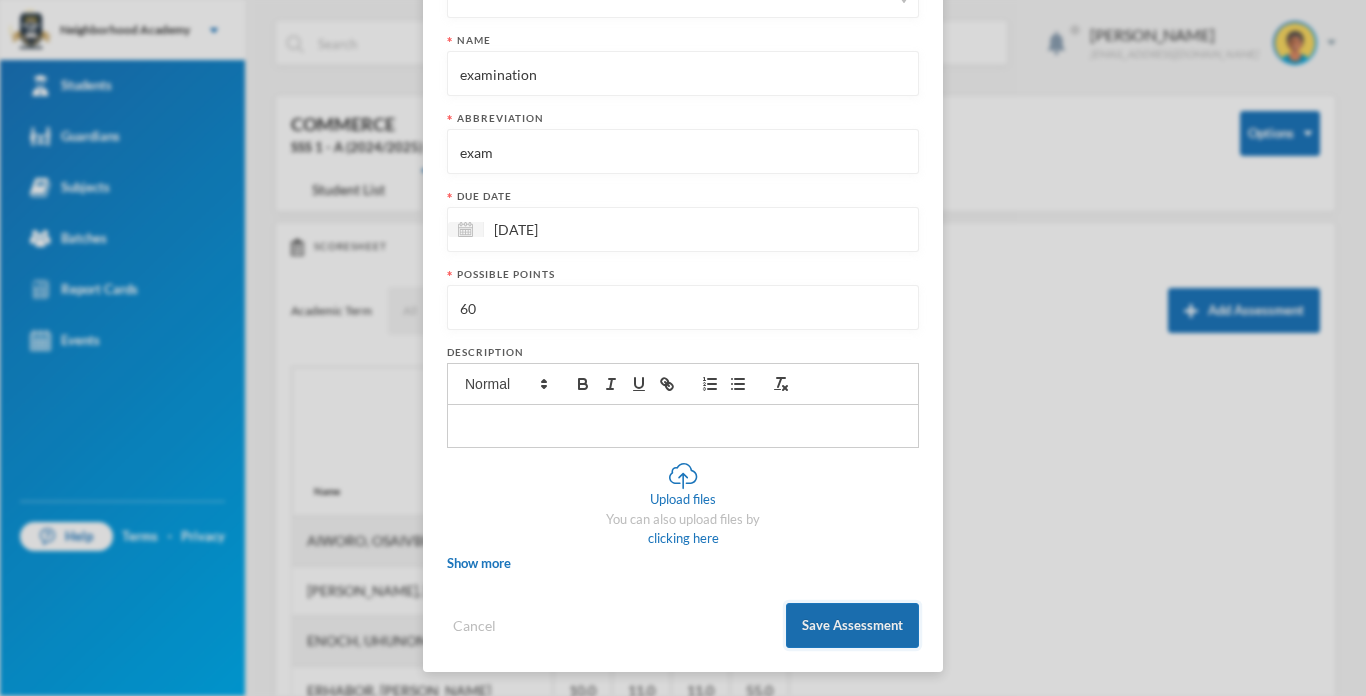 click on "Save Assessment" at bounding box center (852, 625) 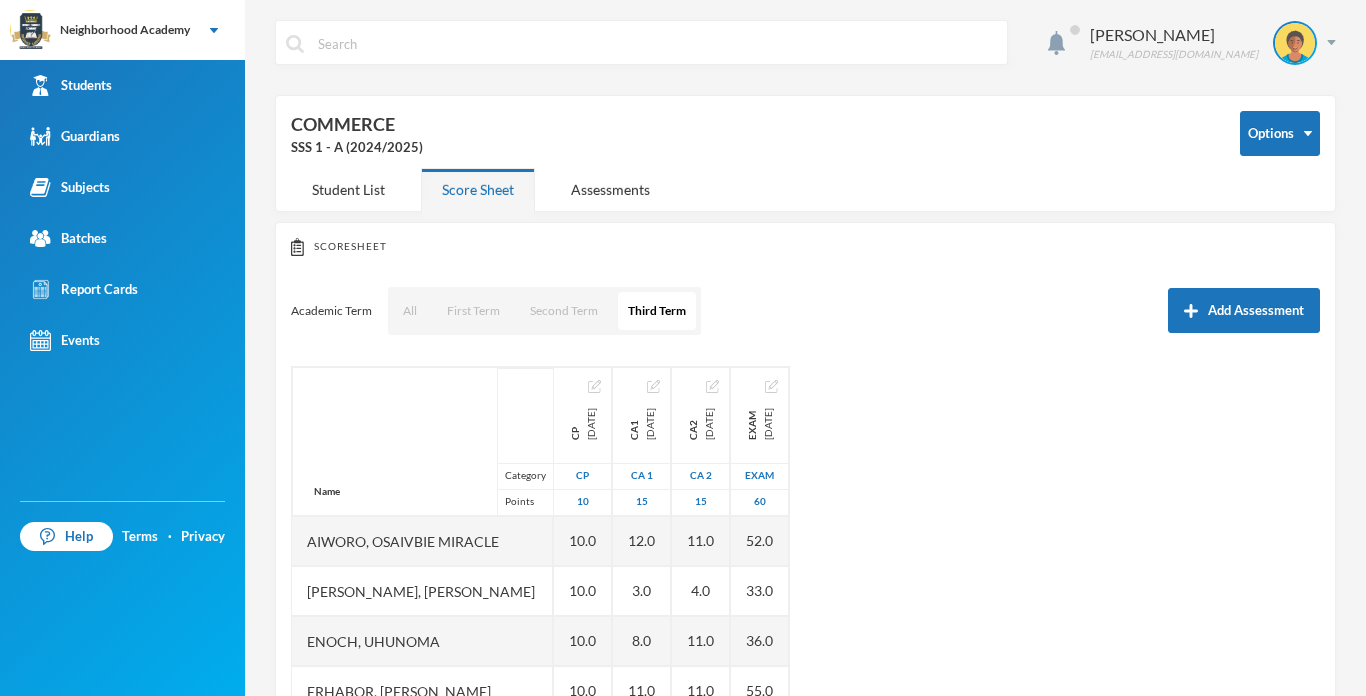 scroll, scrollTop: 123, scrollLeft: 0, axis: vertical 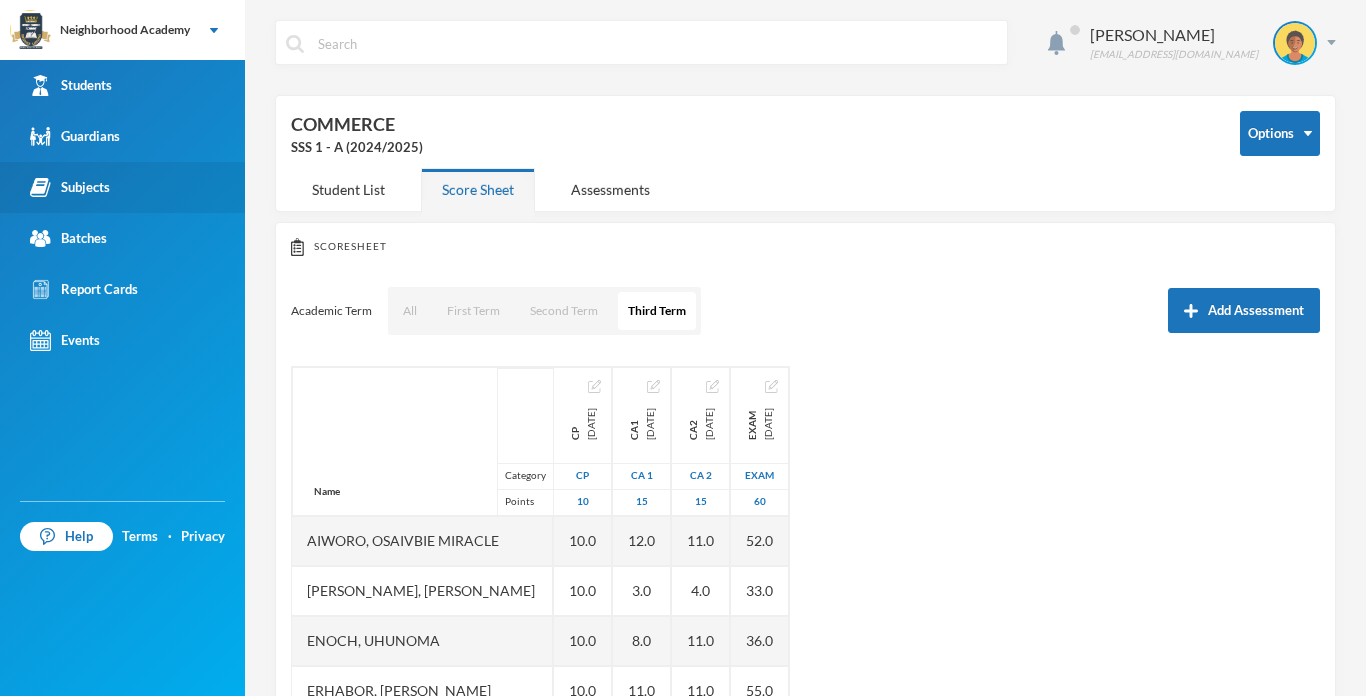 click on "Subjects" at bounding box center [70, 187] 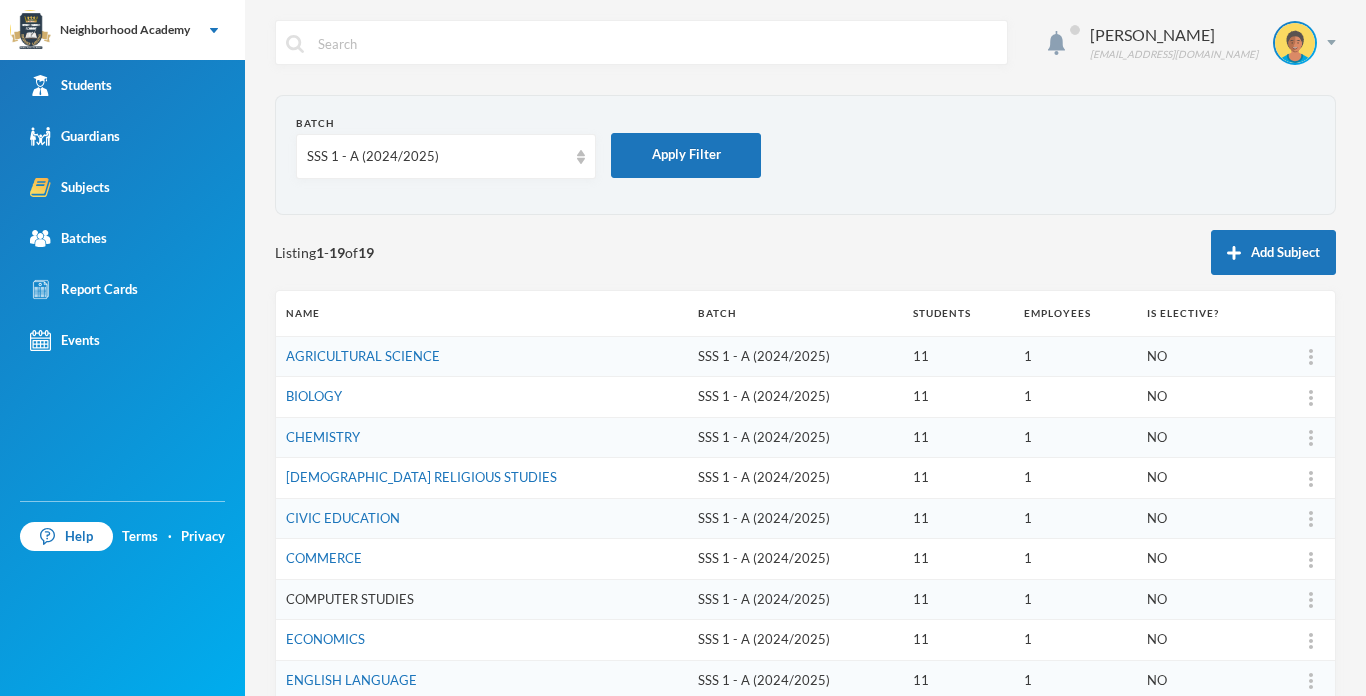 click on "COMPUTER STUDIES" at bounding box center [350, 599] 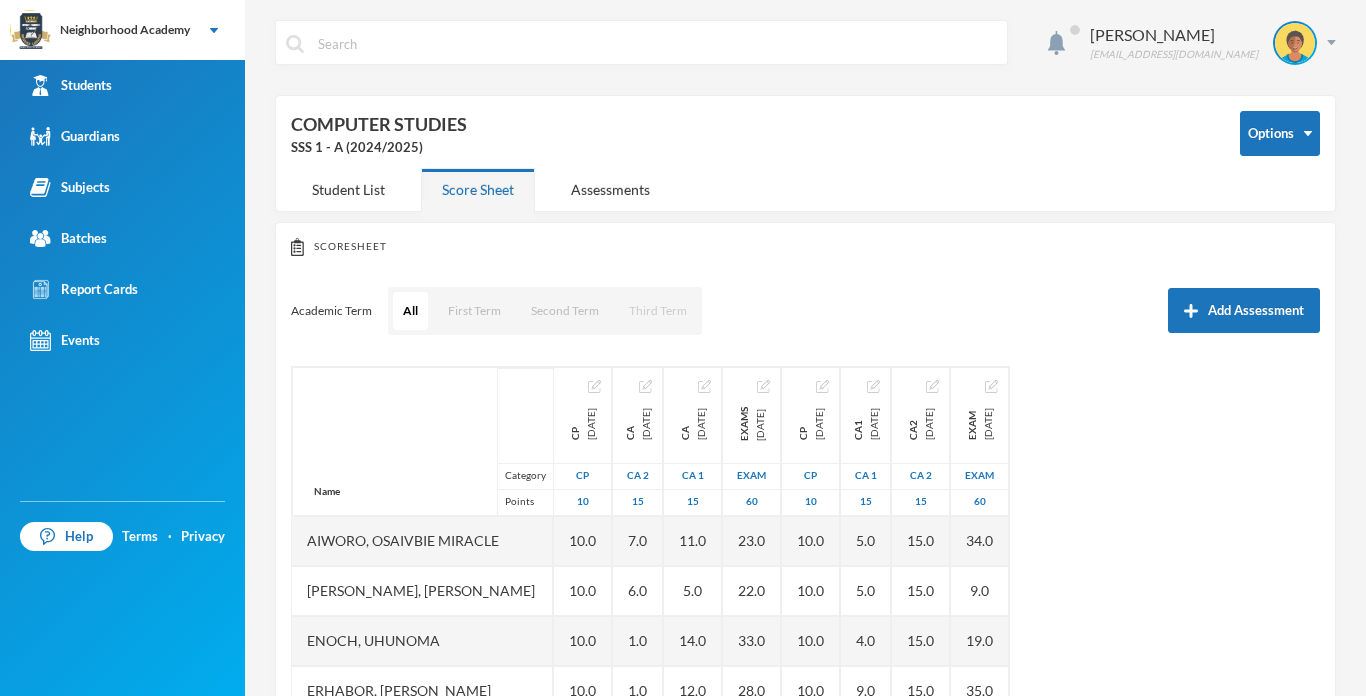 click on "Third Term" at bounding box center [658, 311] 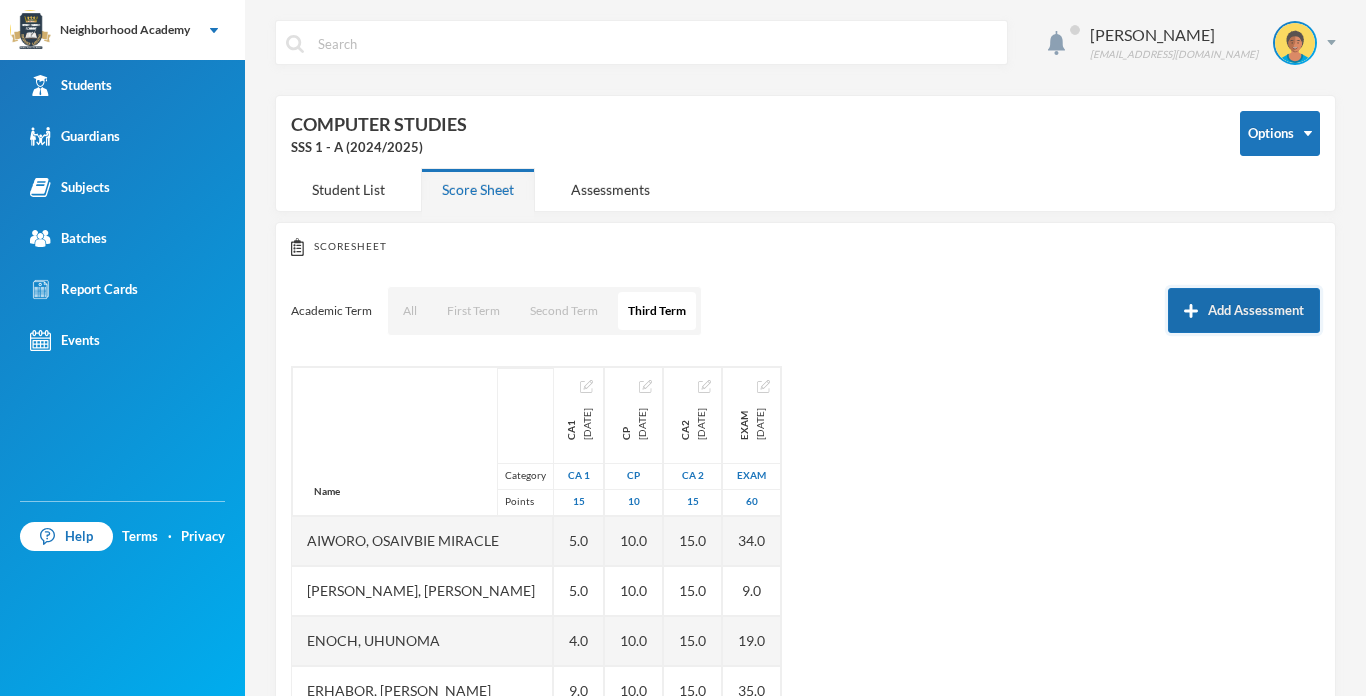 click on "Add Assessment" at bounding box center [1244, 310] 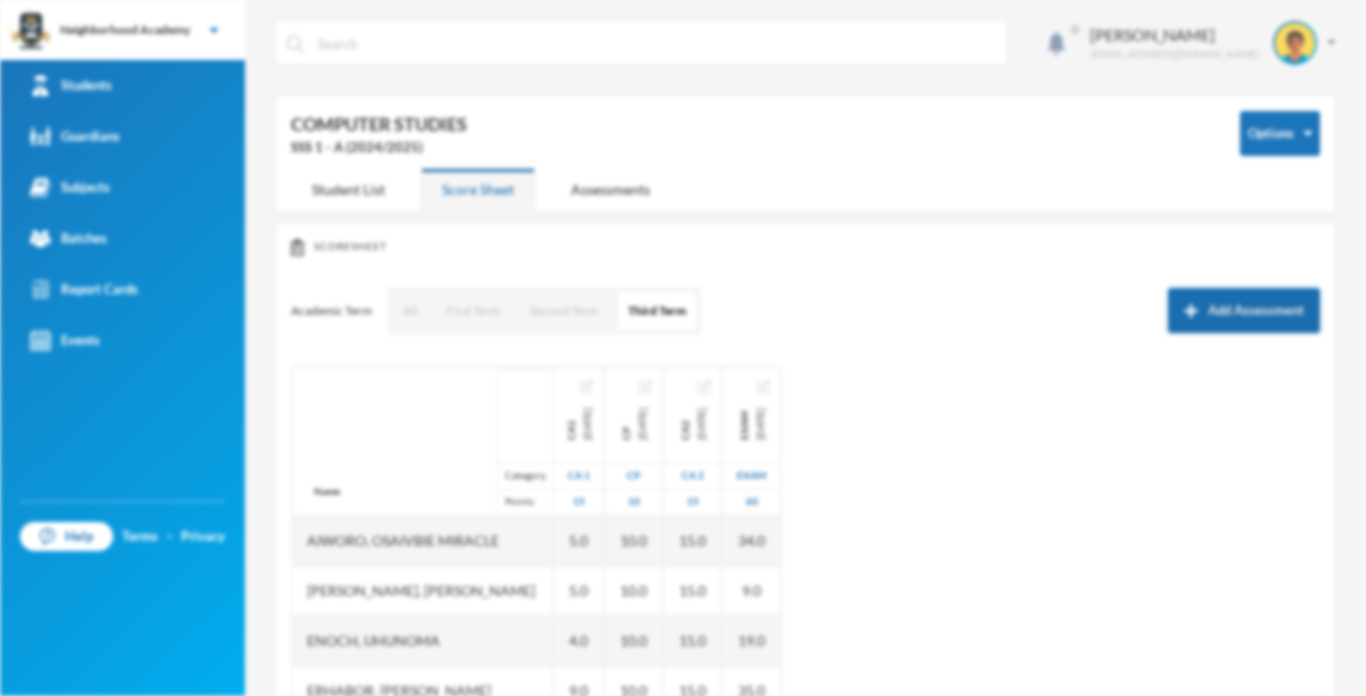 scroll, scrollTop: 0, scrollLeft: 0, axis: both 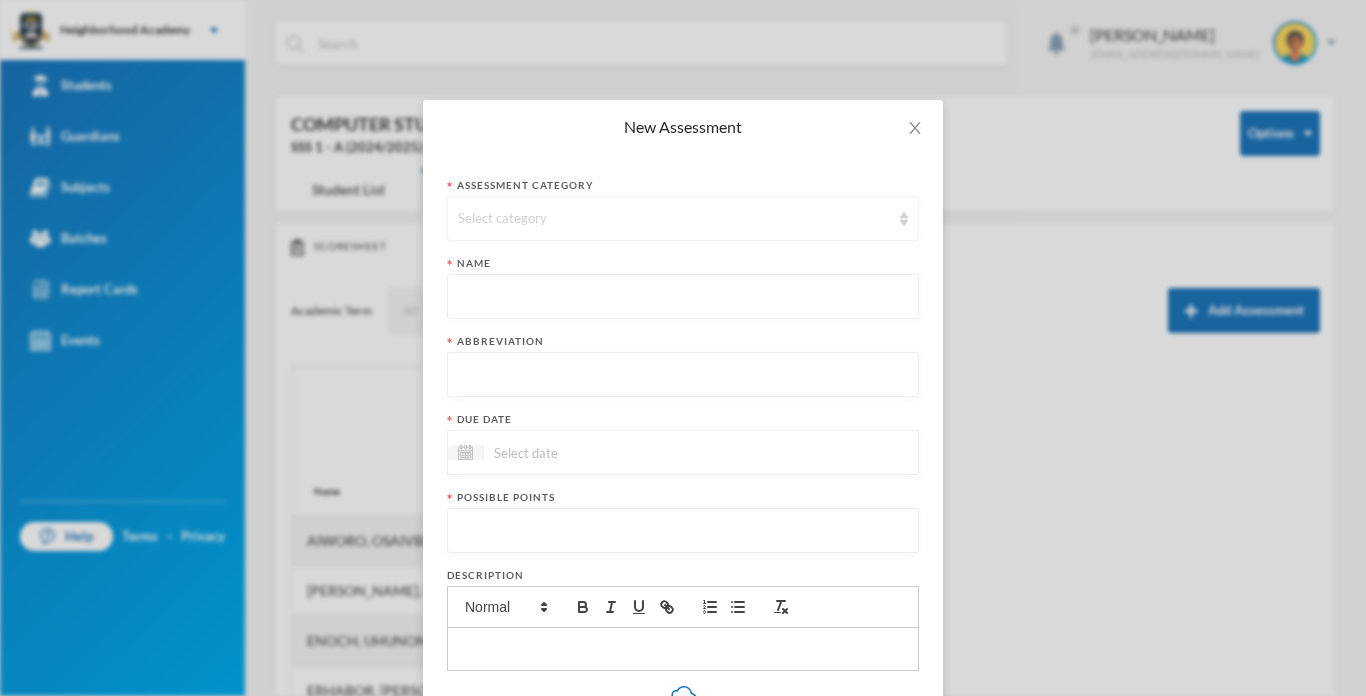 click on "Select category" at bounding box center (683, 218) 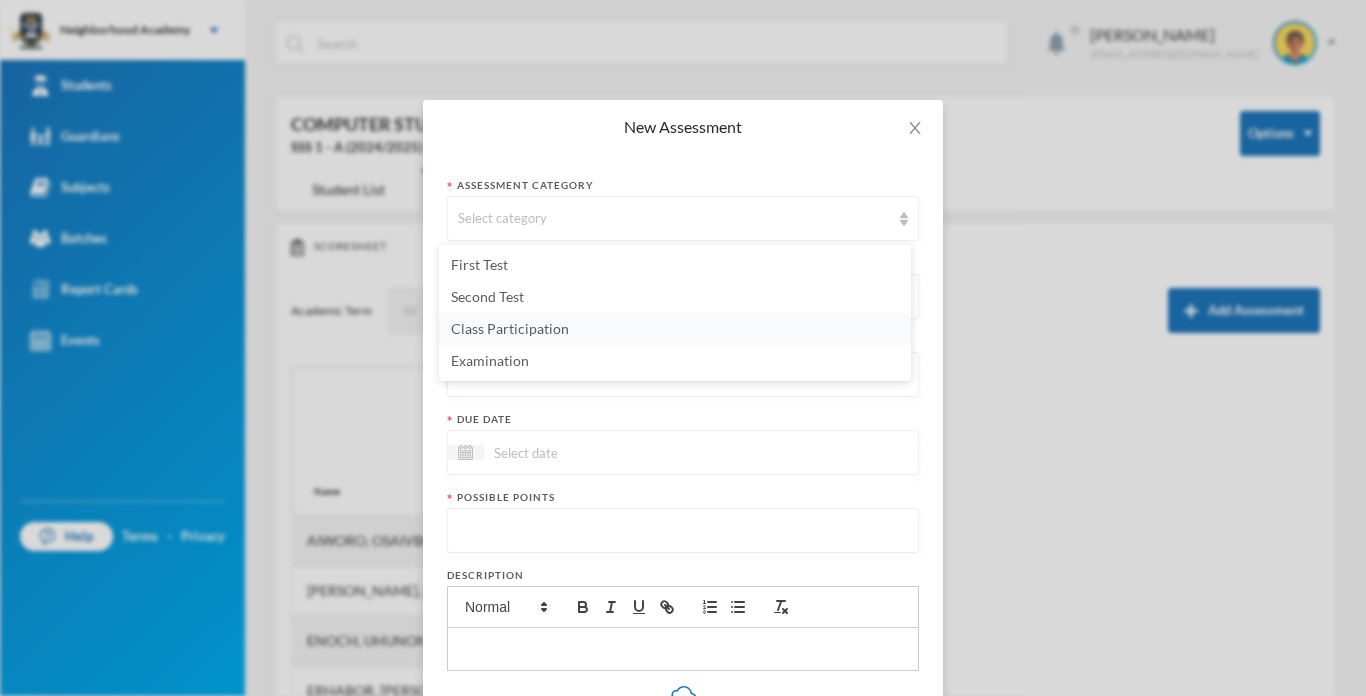 click on "Class Participation" at bounding box center (510, 328) 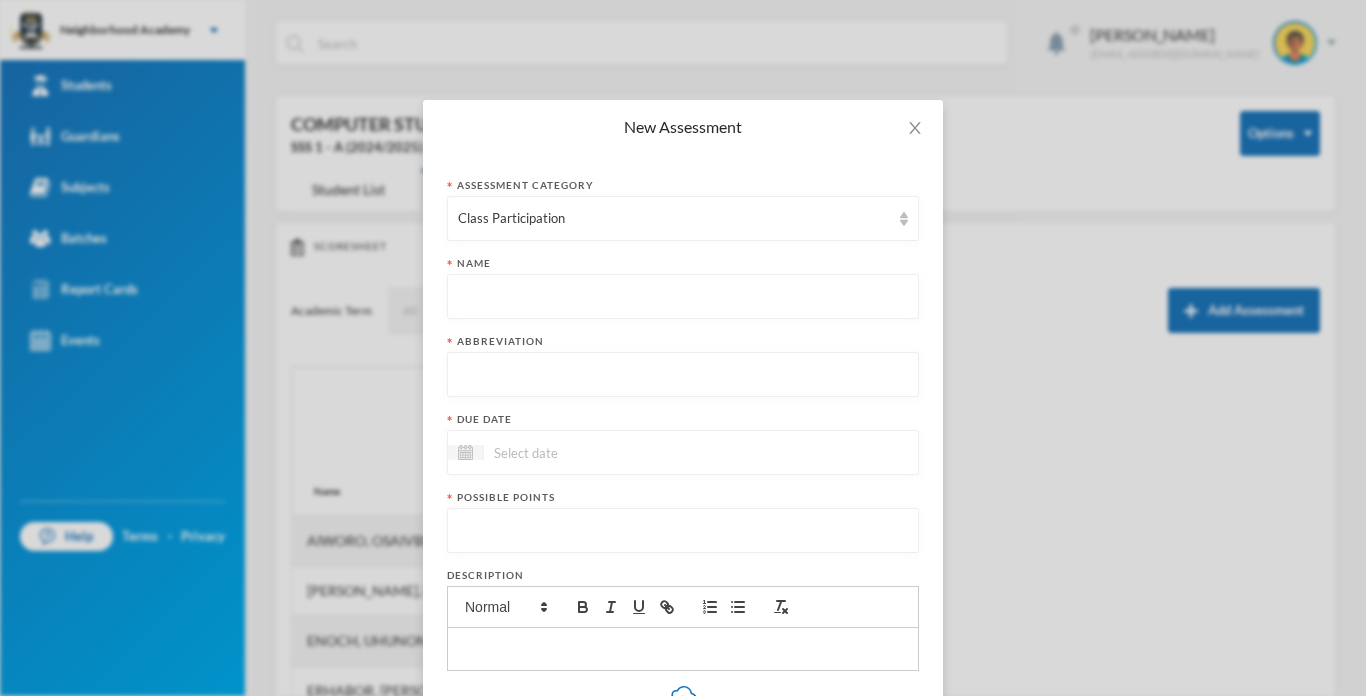 click at bounding box center [683, 297] 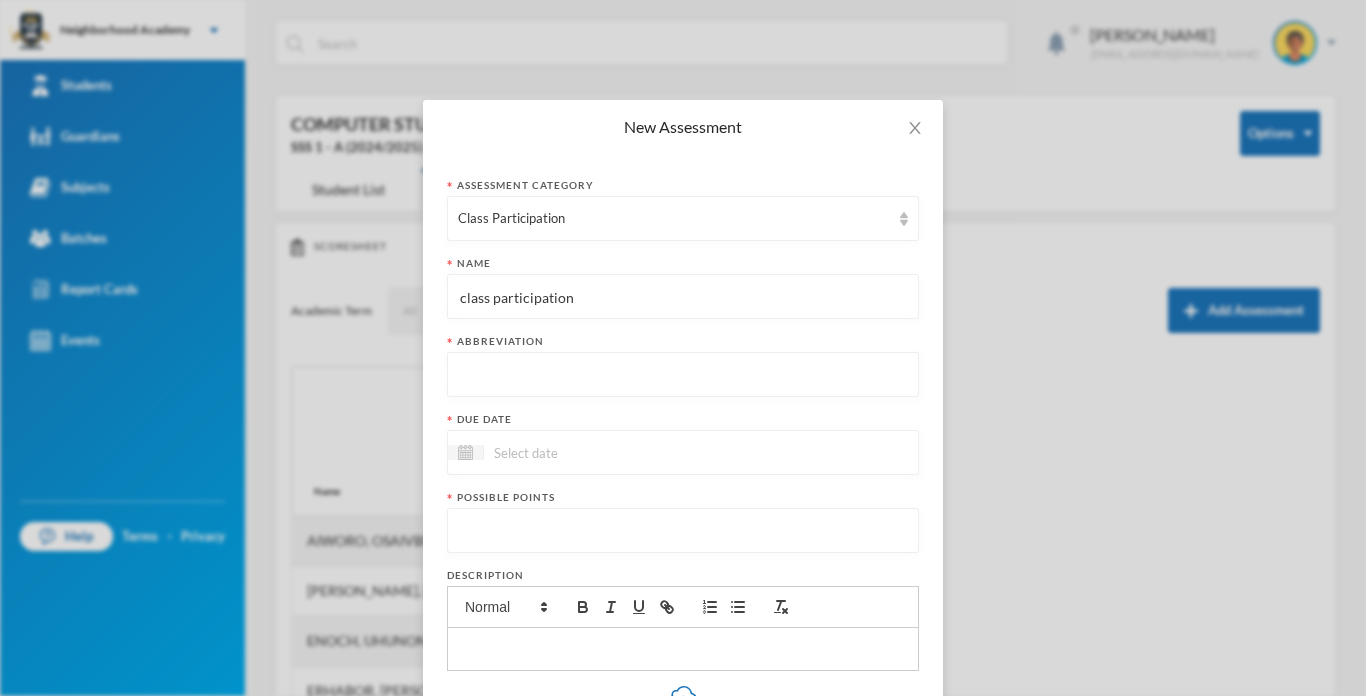 type on "class participation" 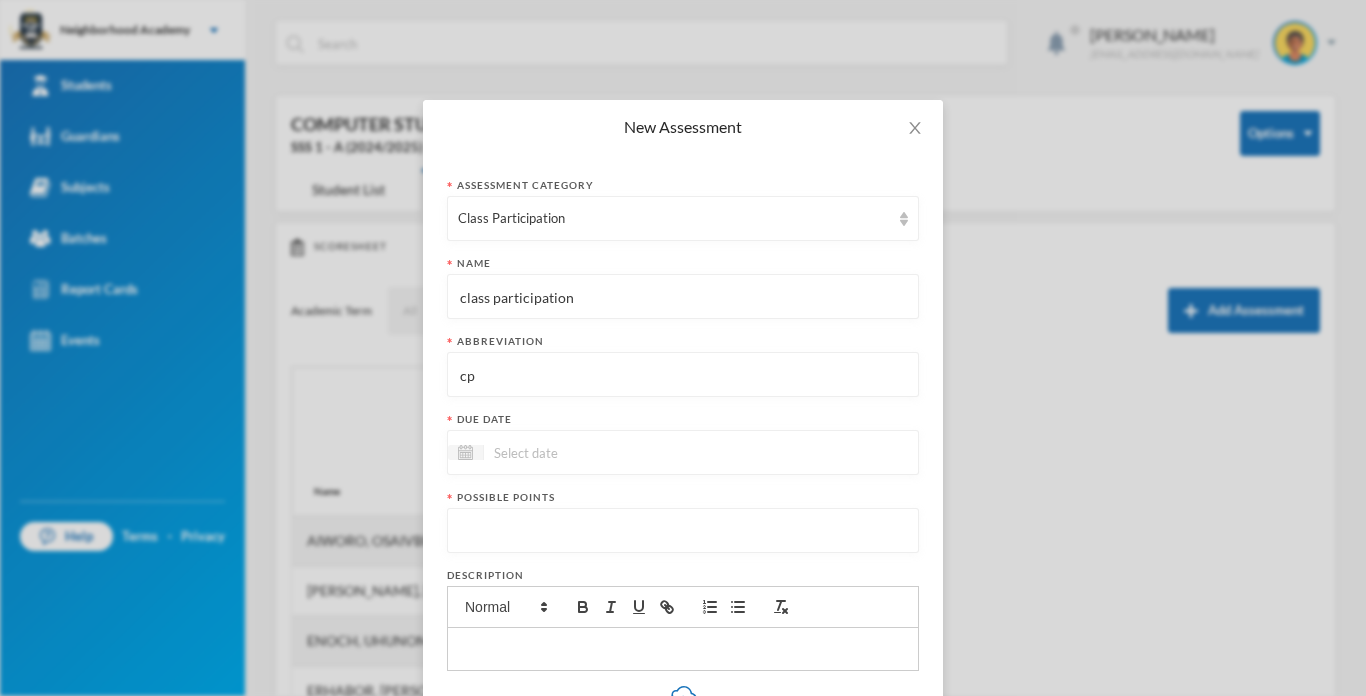 type on "cp" 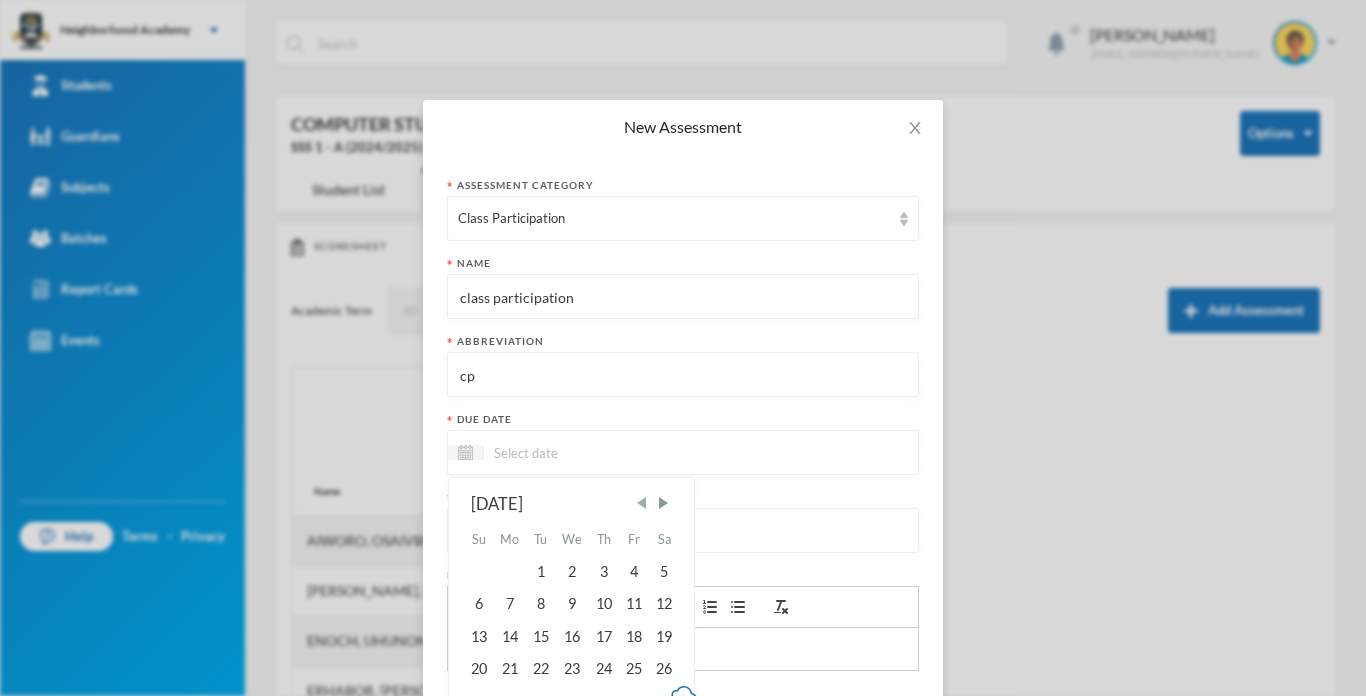 click at bounding box center [642, 503] 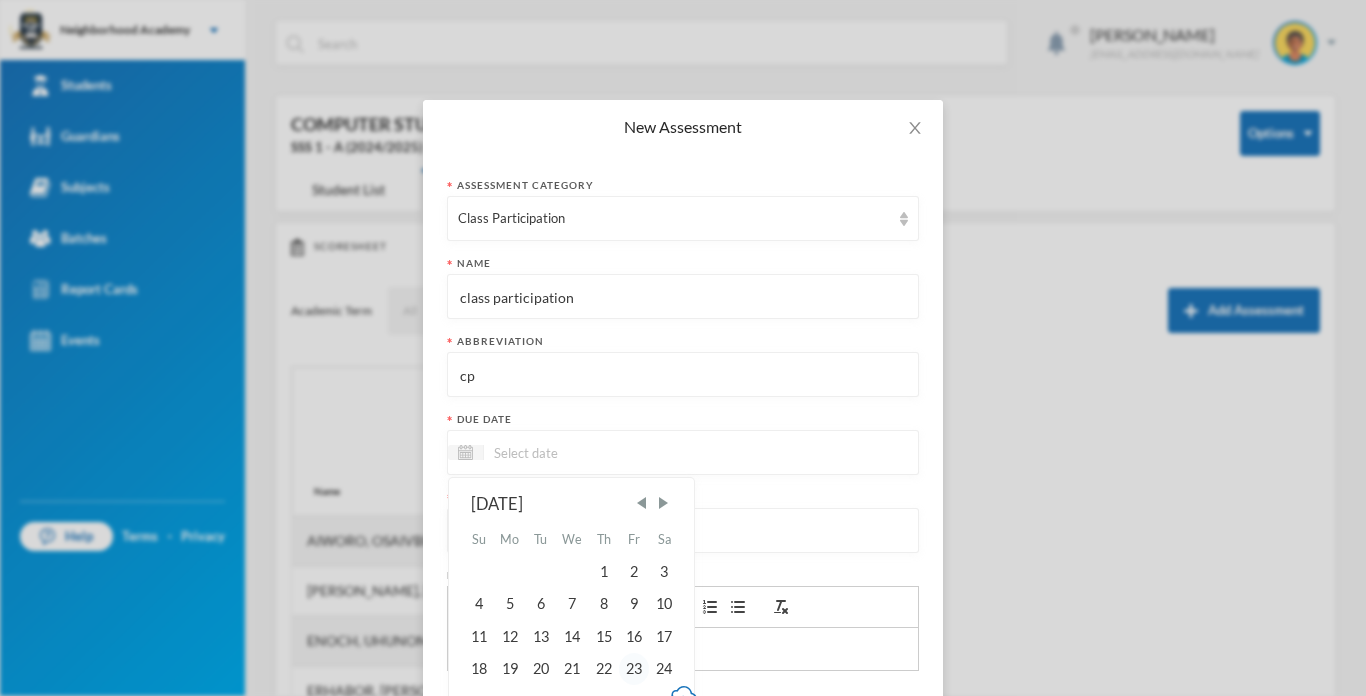 click on "23" at bounding box center (634, 669) 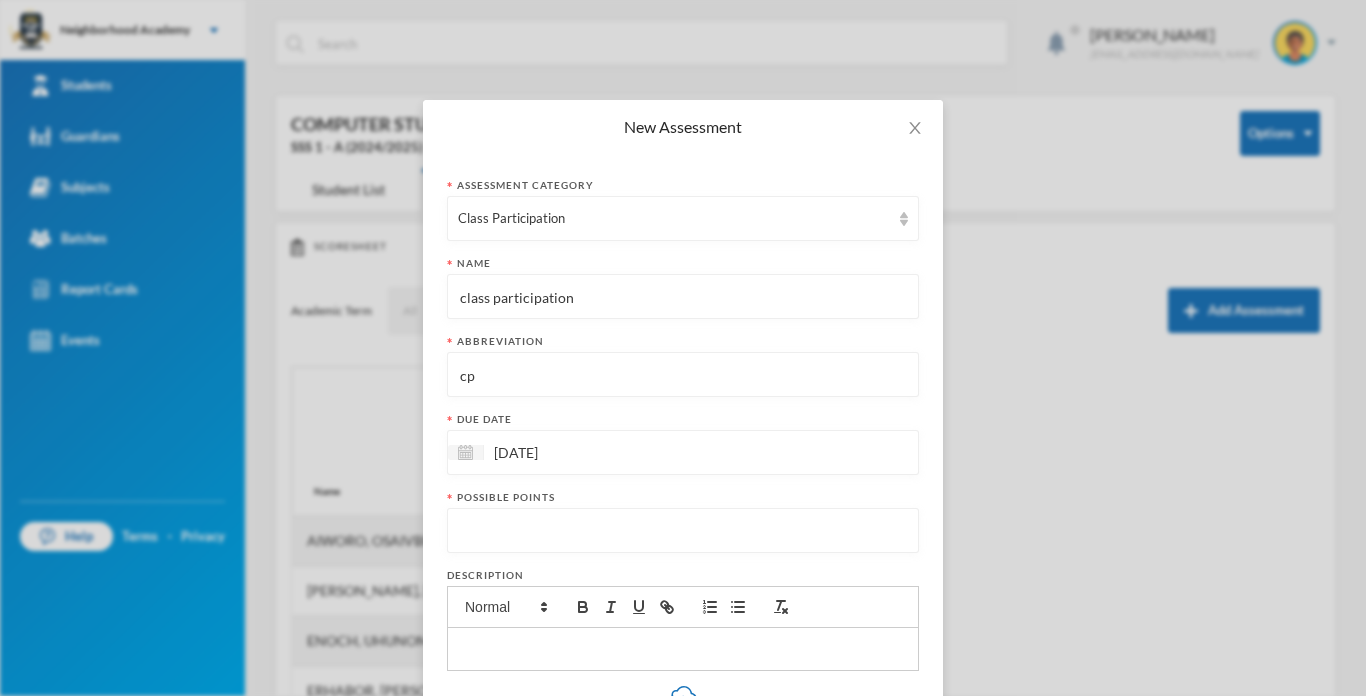 click at bounding box center [683, 531] 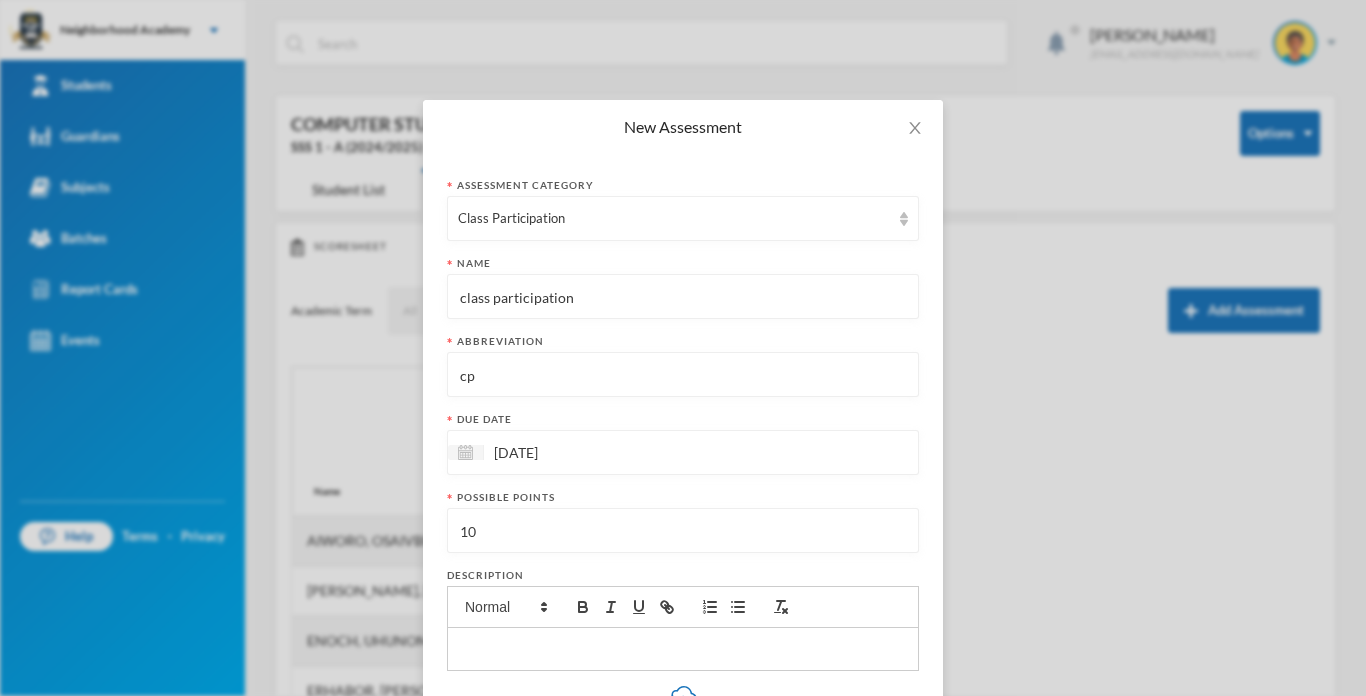 type on "10" 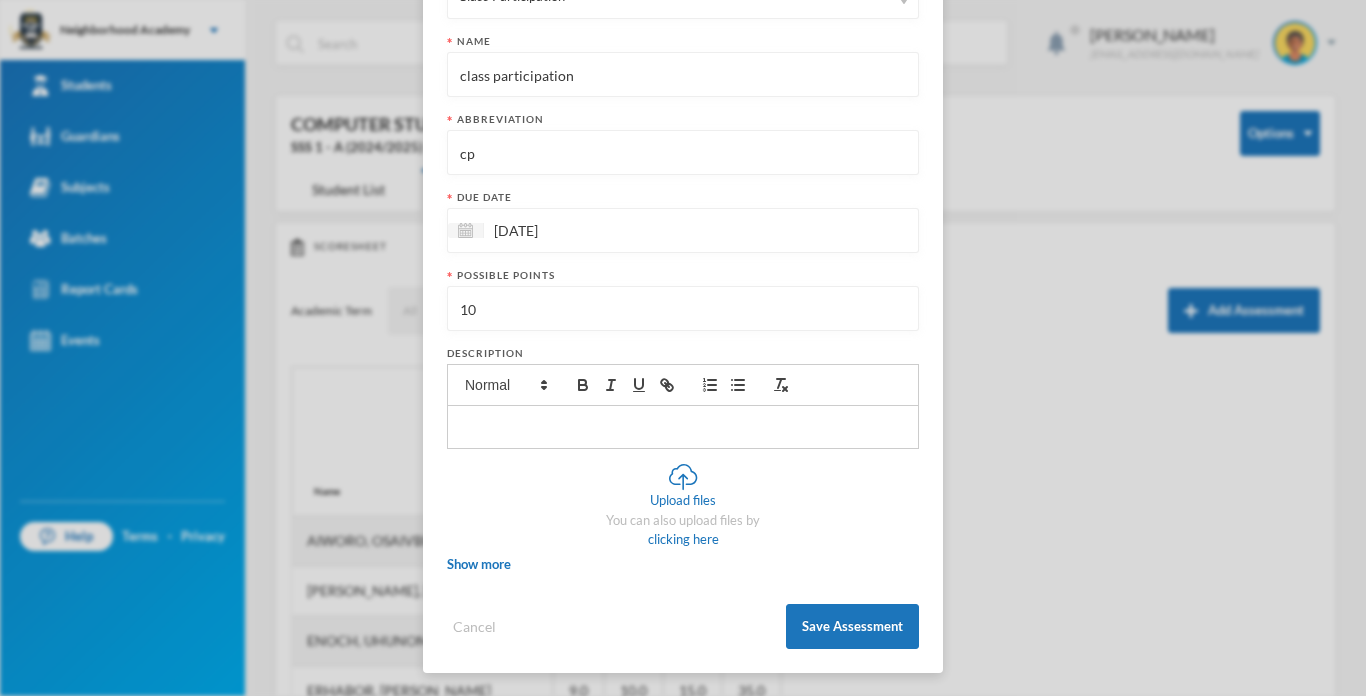 scroll, scrollTop: 223, scrollLeft: 0, axis: vertical 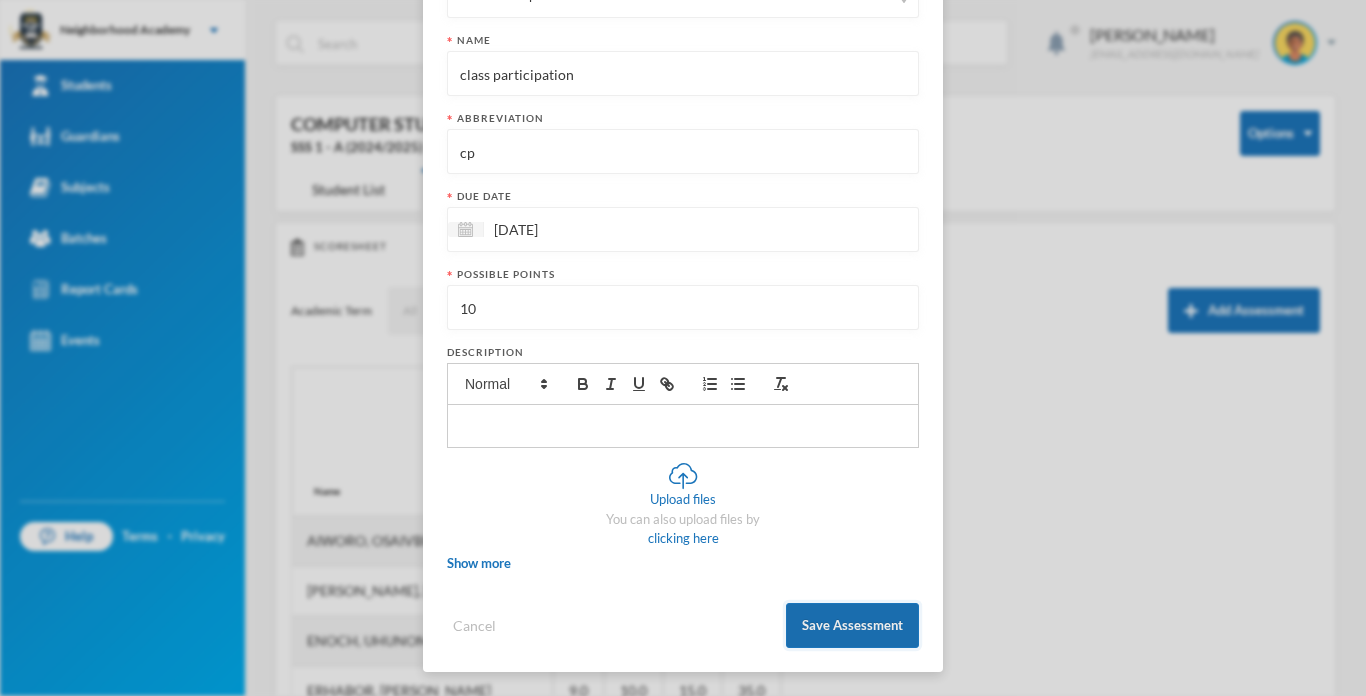 click on "Save Assessment" at bounding box center (852, 625) 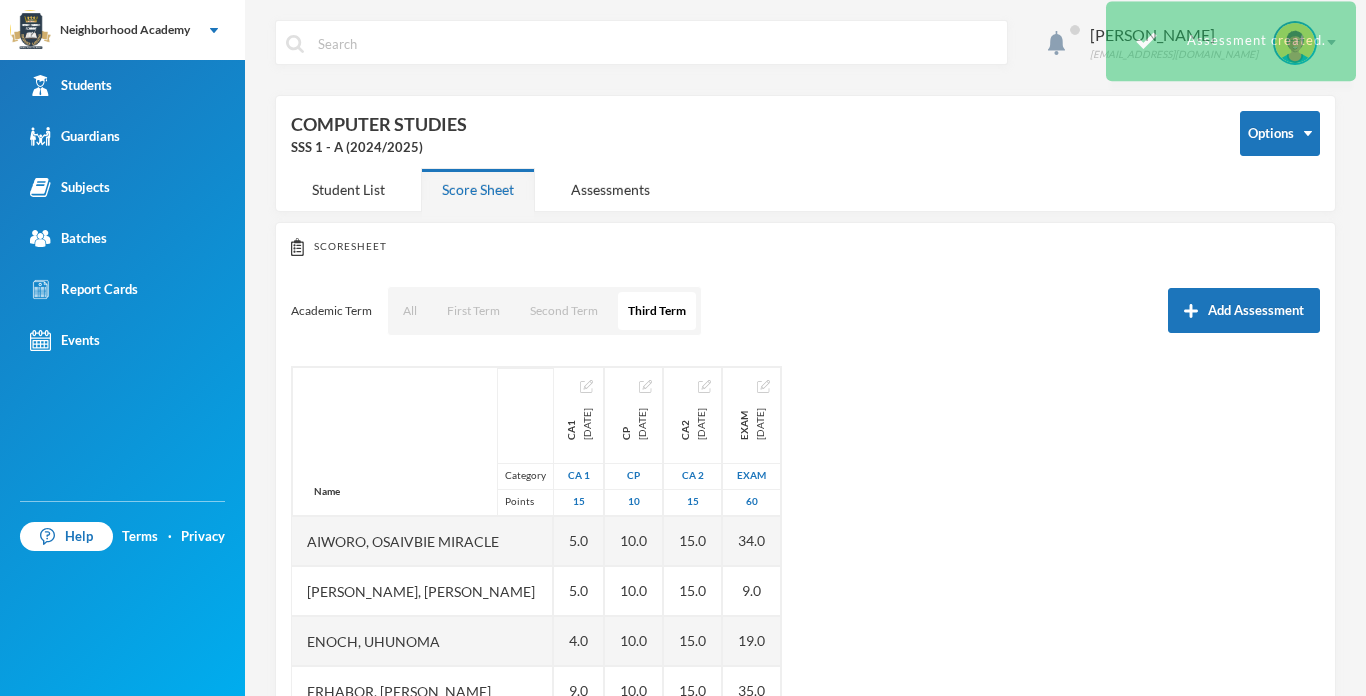 scroll, scrollTop: 123, scrollLeft: 0, axis: vertical 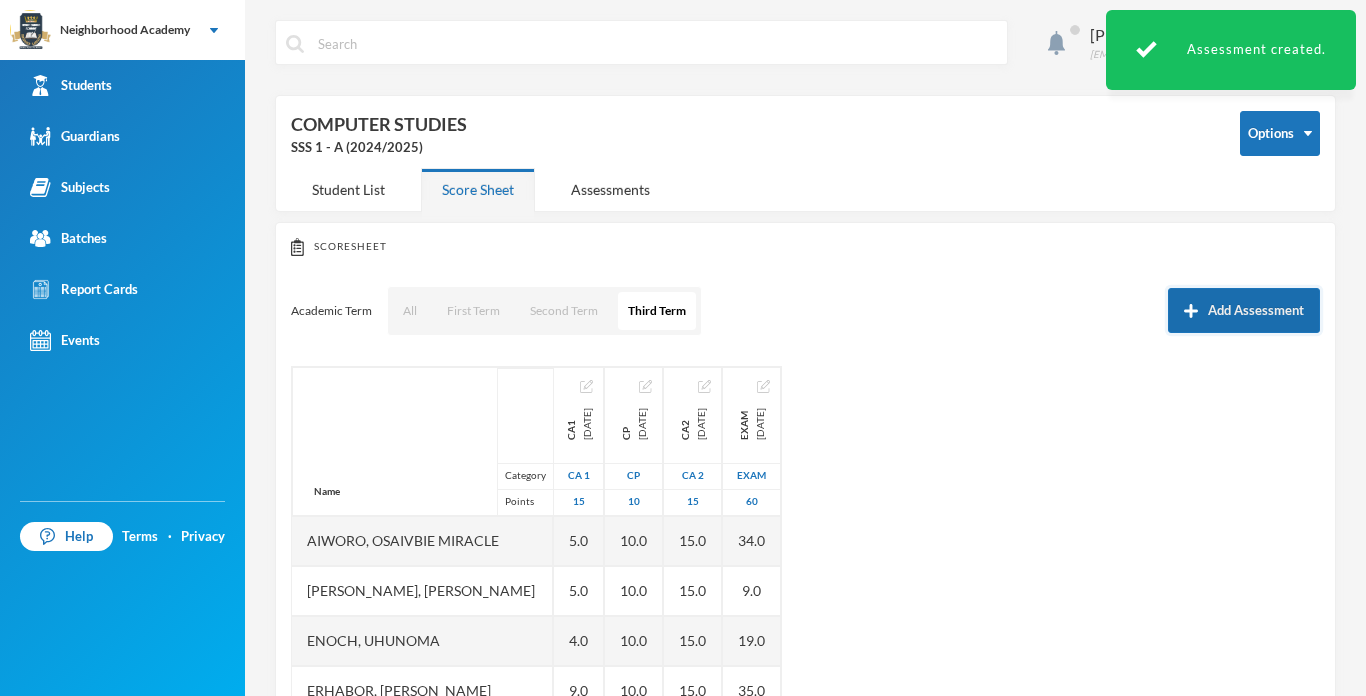 click on "Add Assessment" at bounding box center (1244, 310) 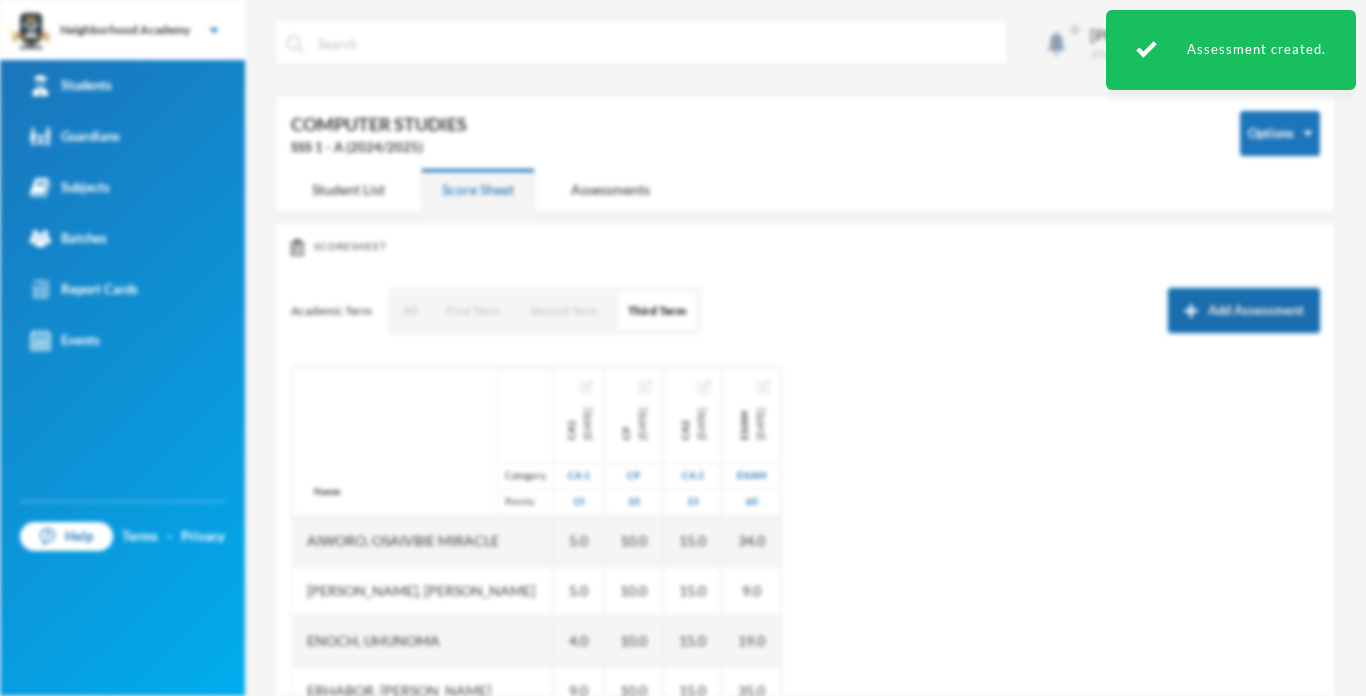 scroll, scrollTop: 0, scrollLeft: 0, axis: both 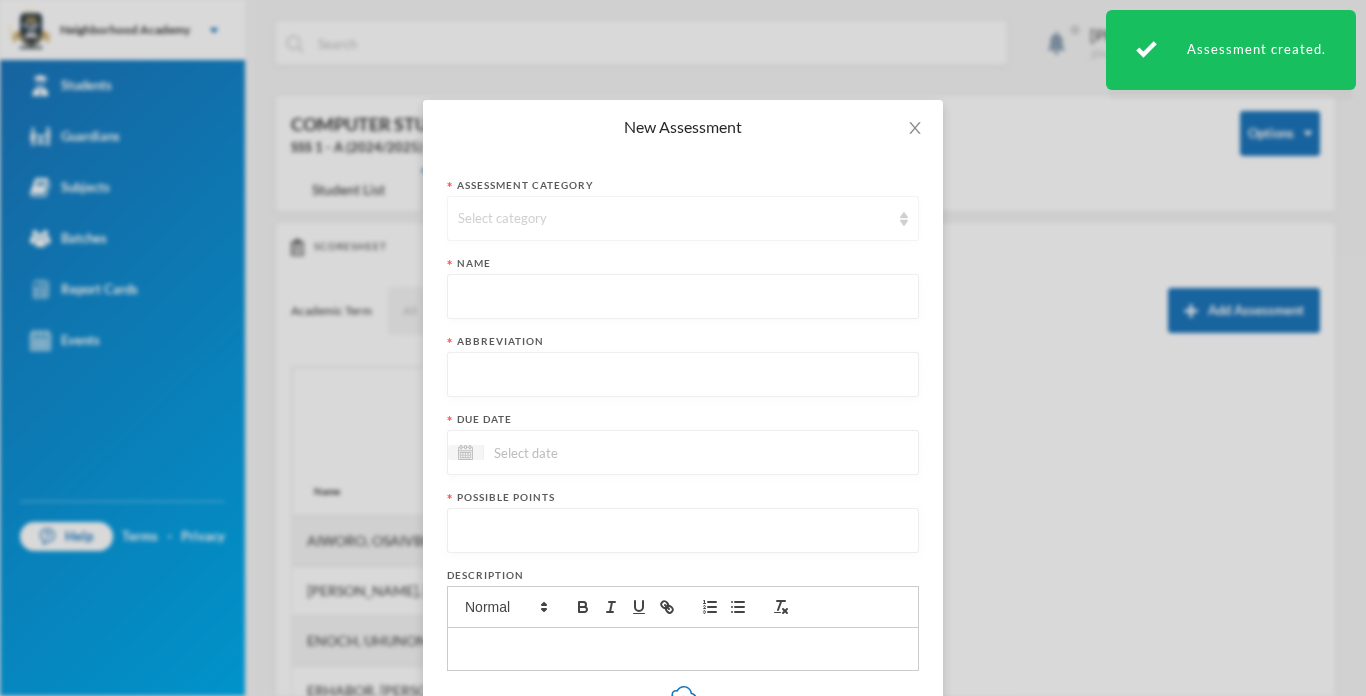 click on "Select category" at bounding box center [674, 219] 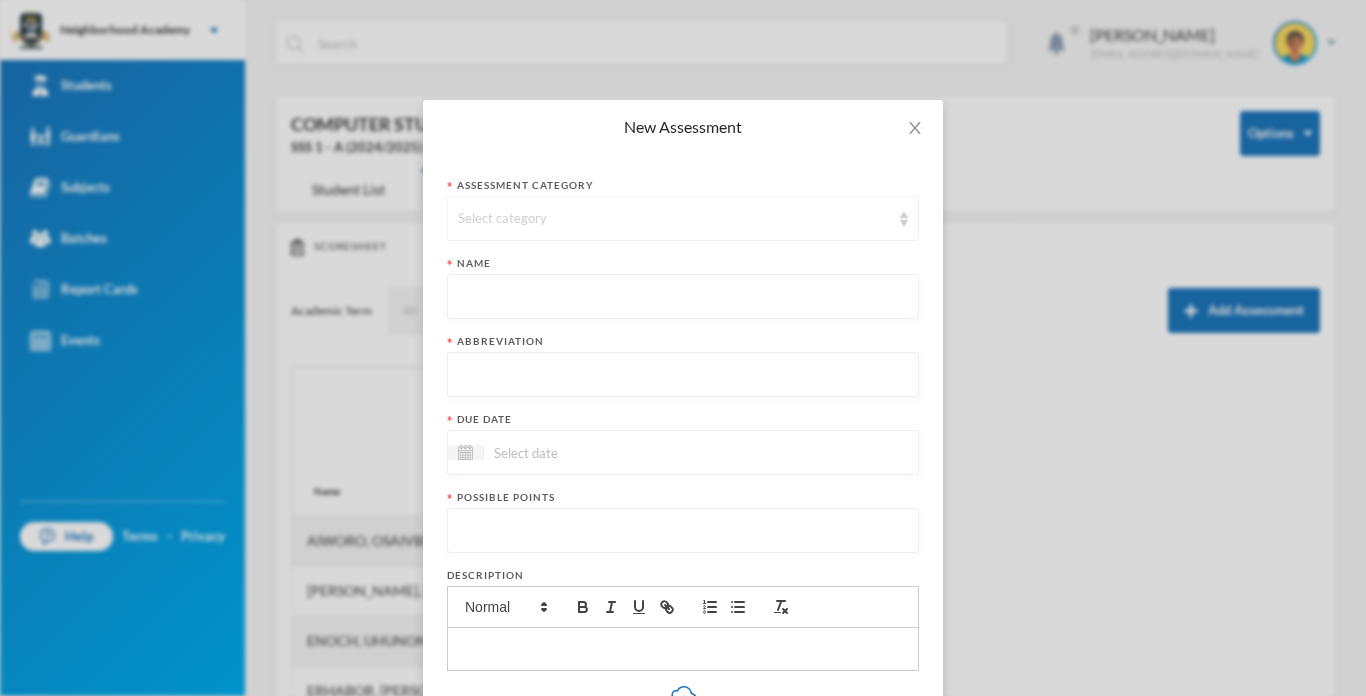 click on "Select category" at bounding box center [674, 219] 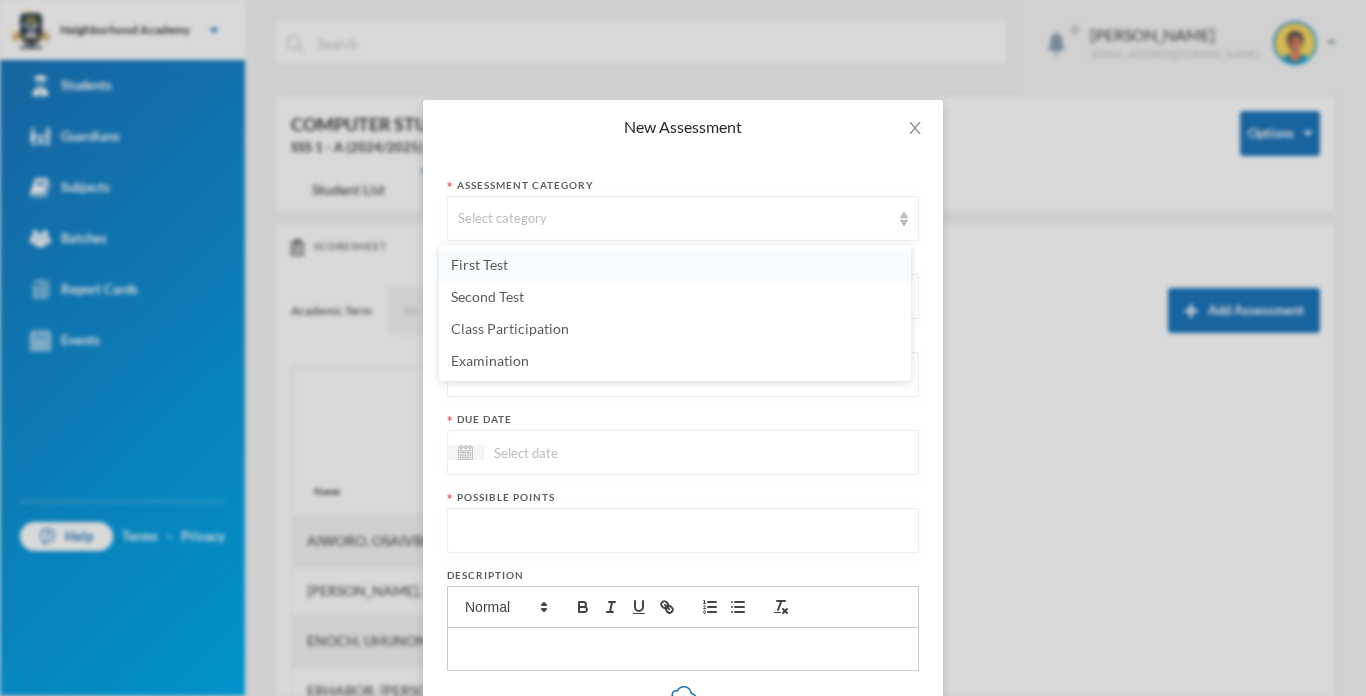 click on "First Test" at bounding box center (479, 264) 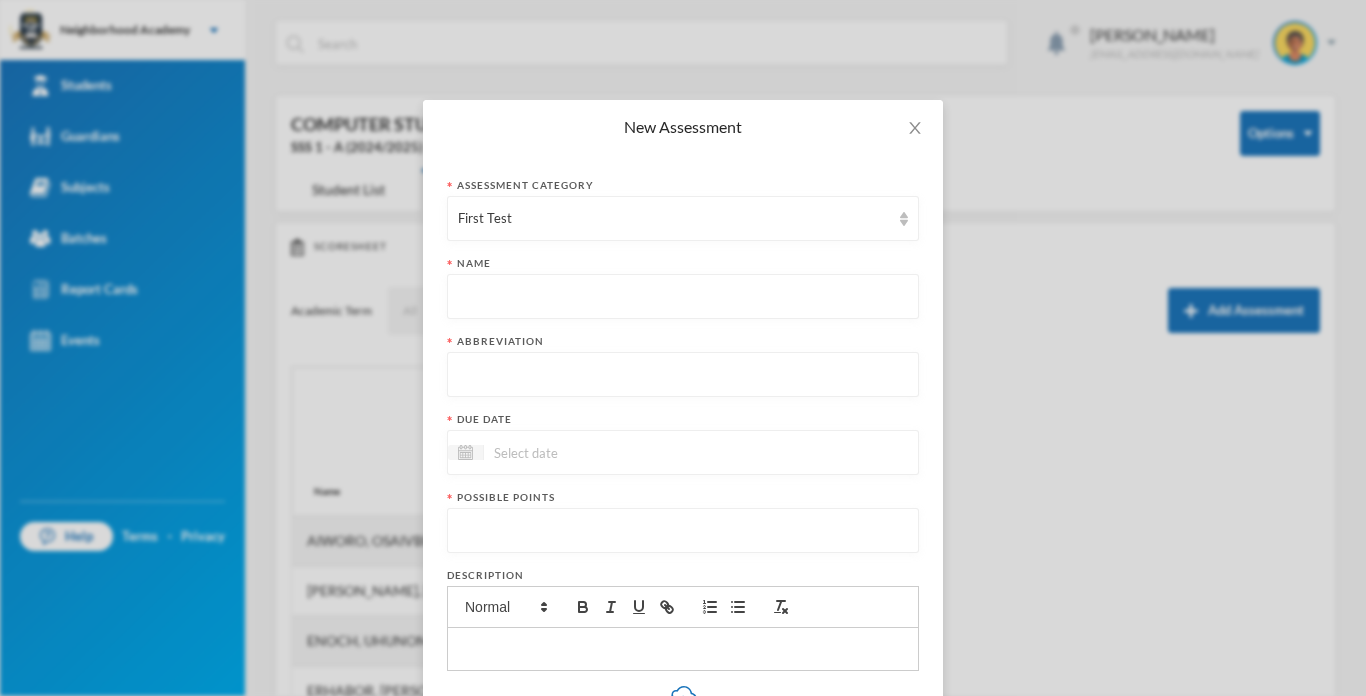 click at bounding box center (683, 297) 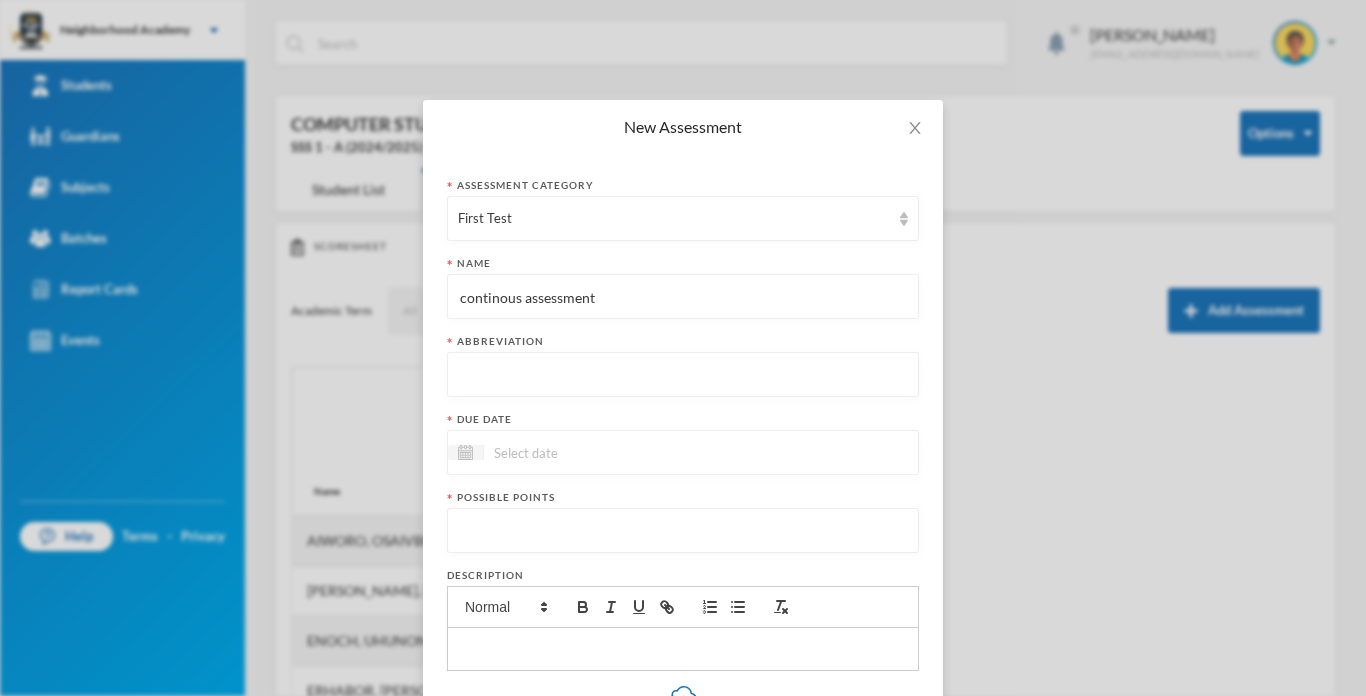 type on "continous assessment" 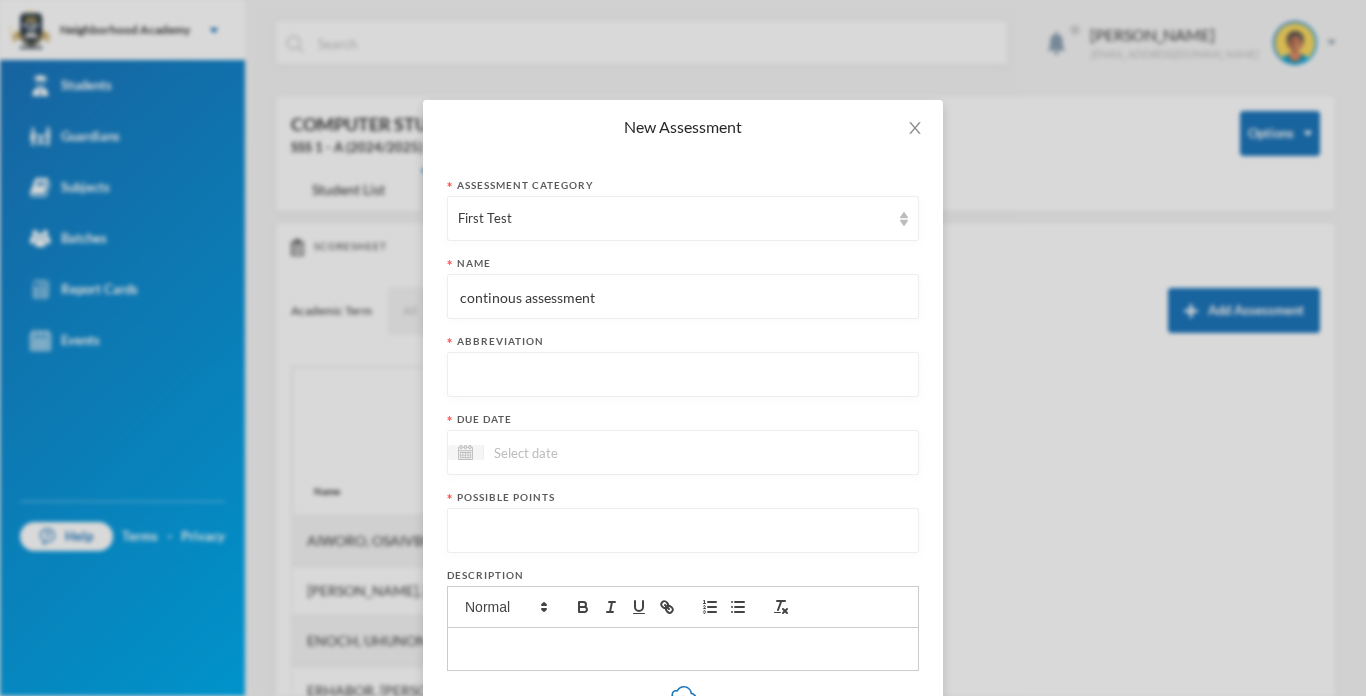 click at bounding box center [683, 375] 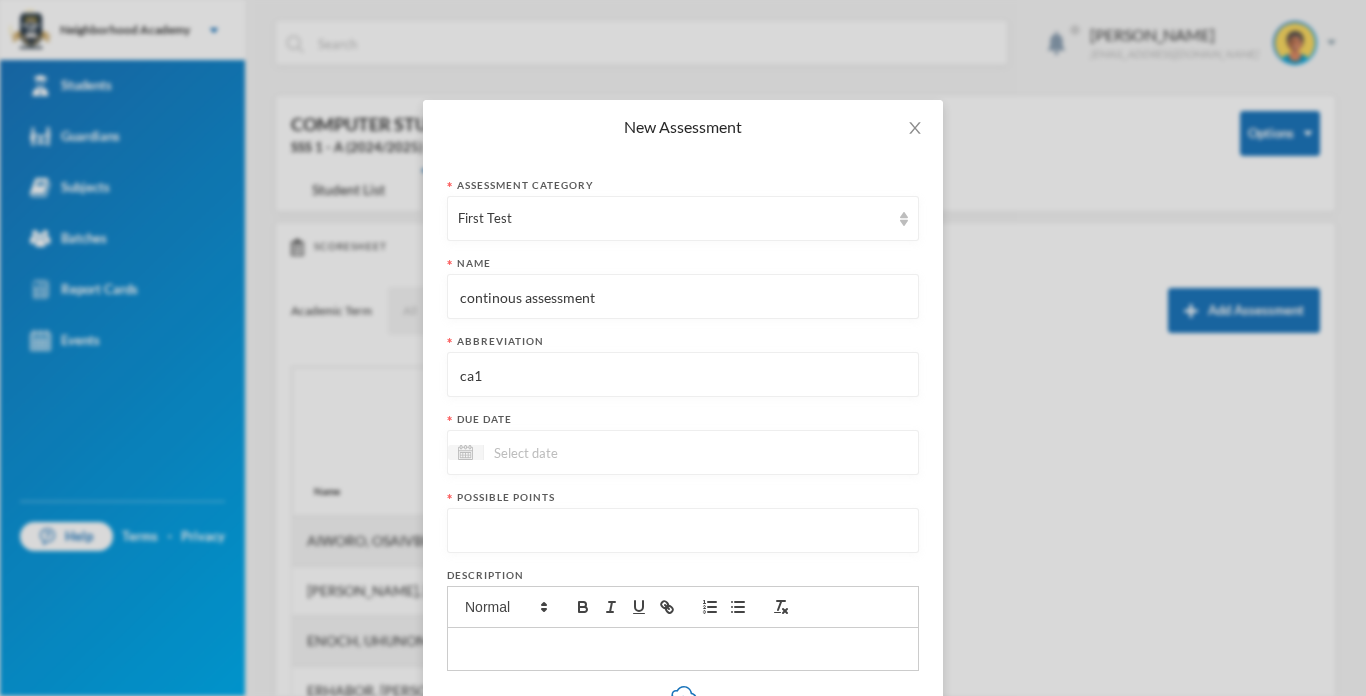 type on "ca1" 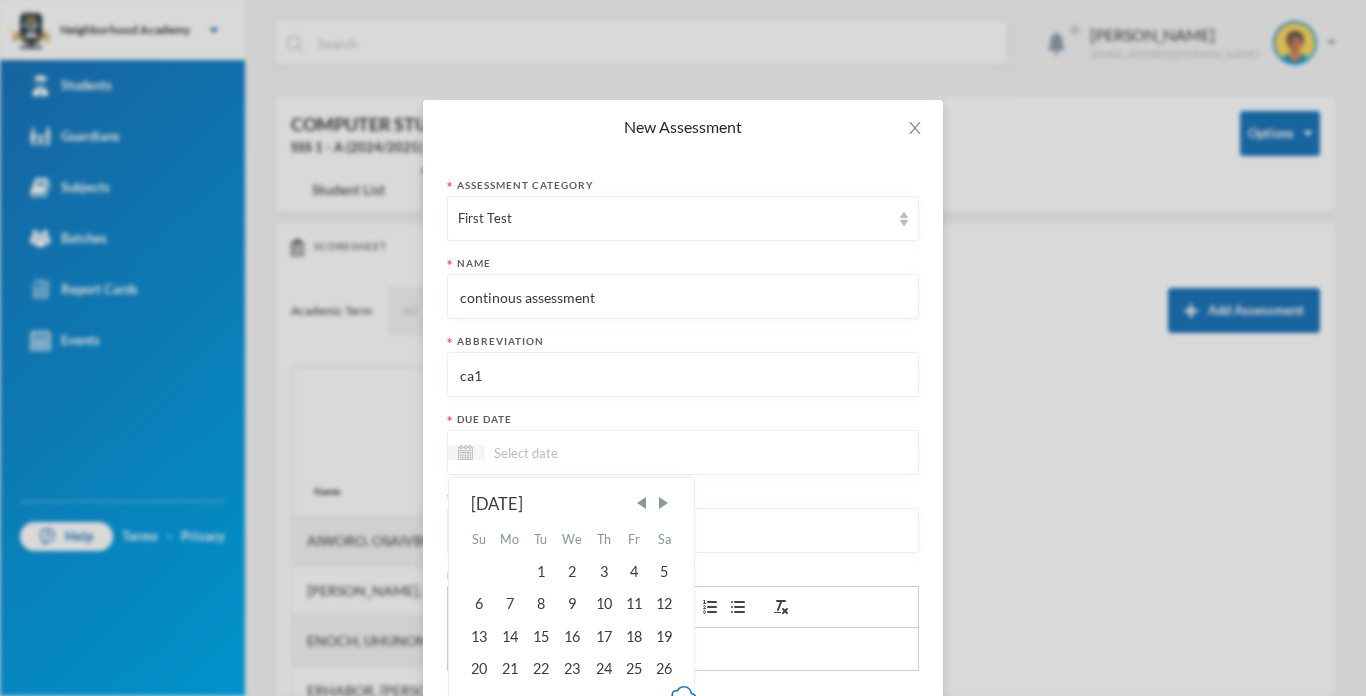 click at bounding box center [568, 452] 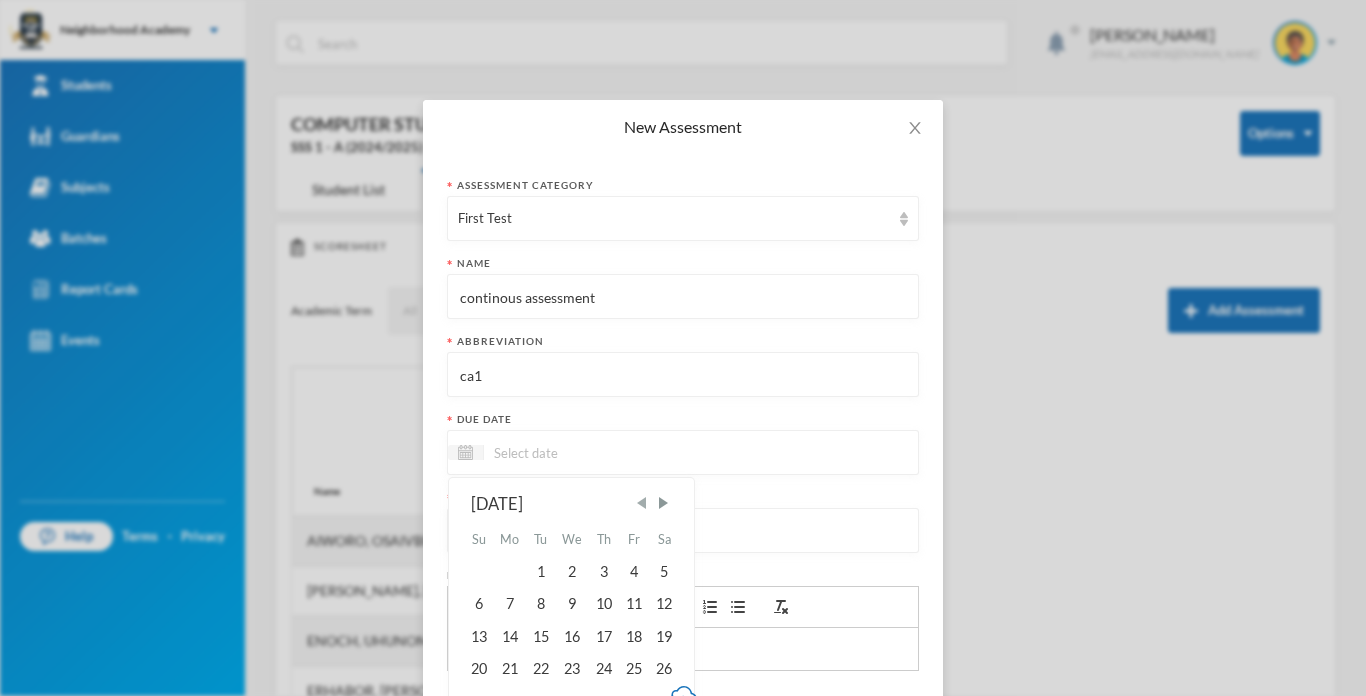 click at bounding box center [642, 503] 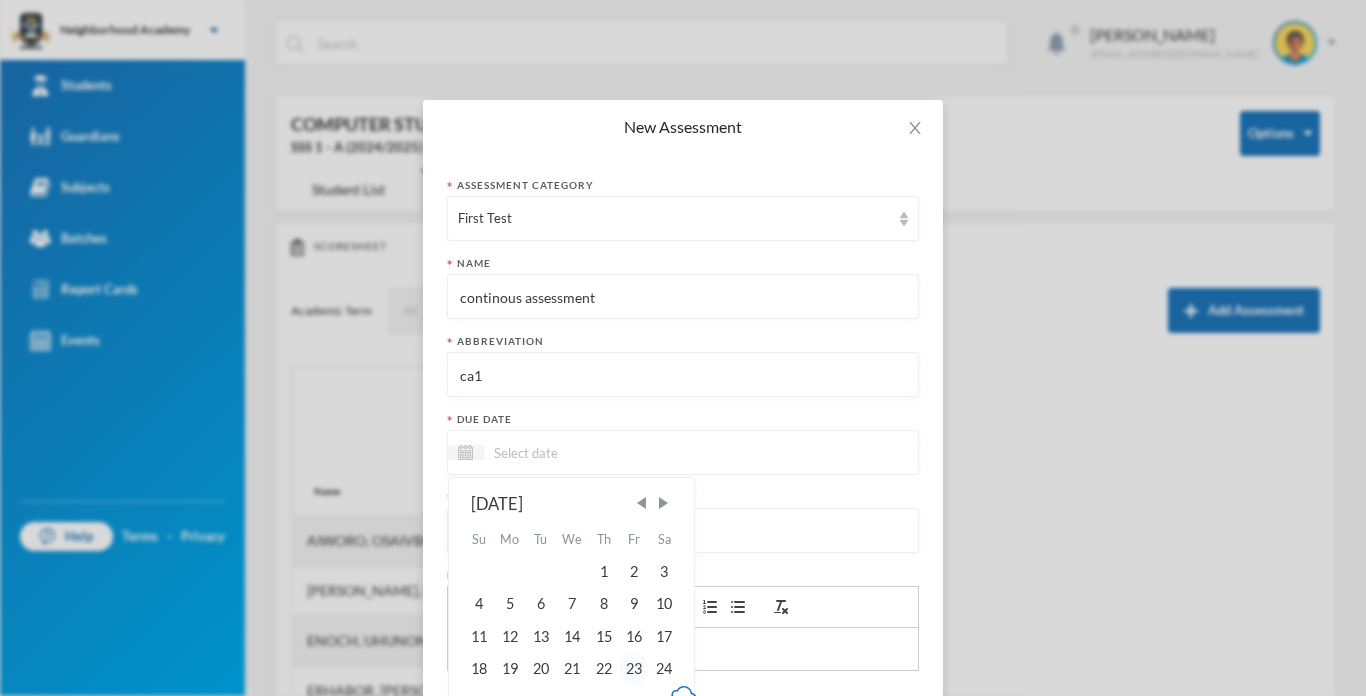 click on "23" at bounding box center [634, 669] 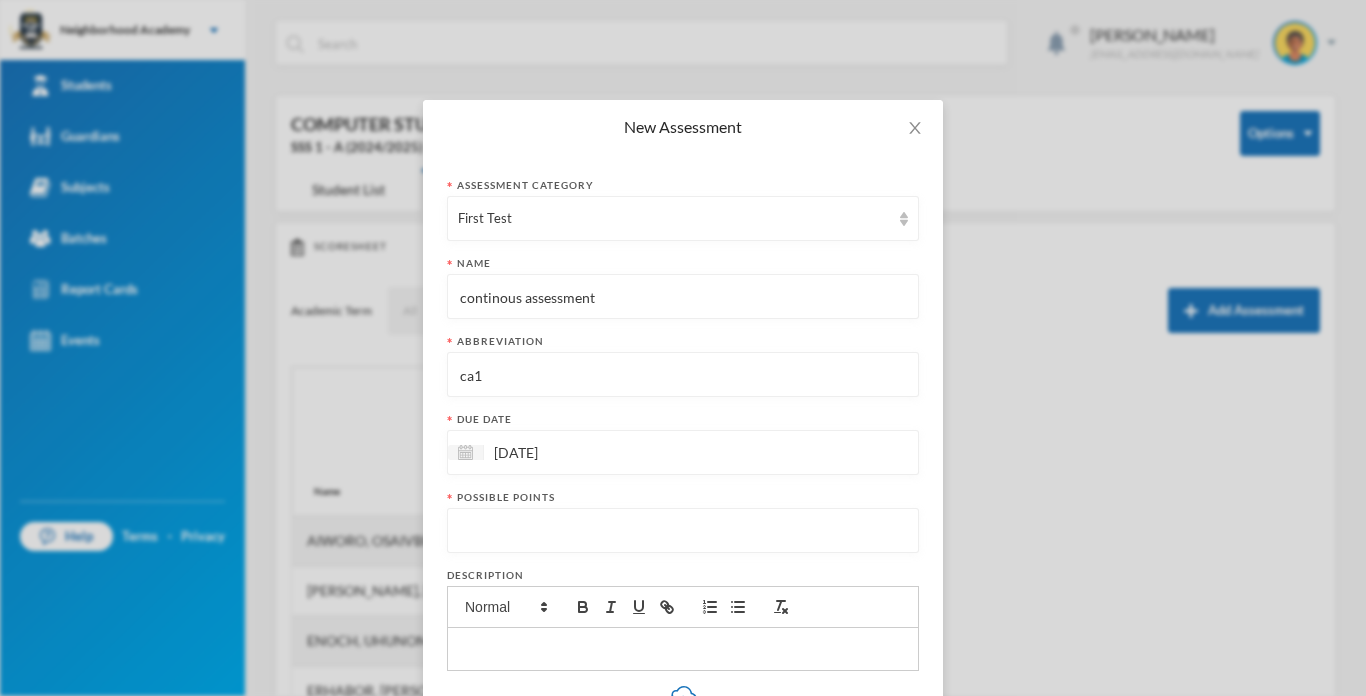 click at bounding box center [683, 531] 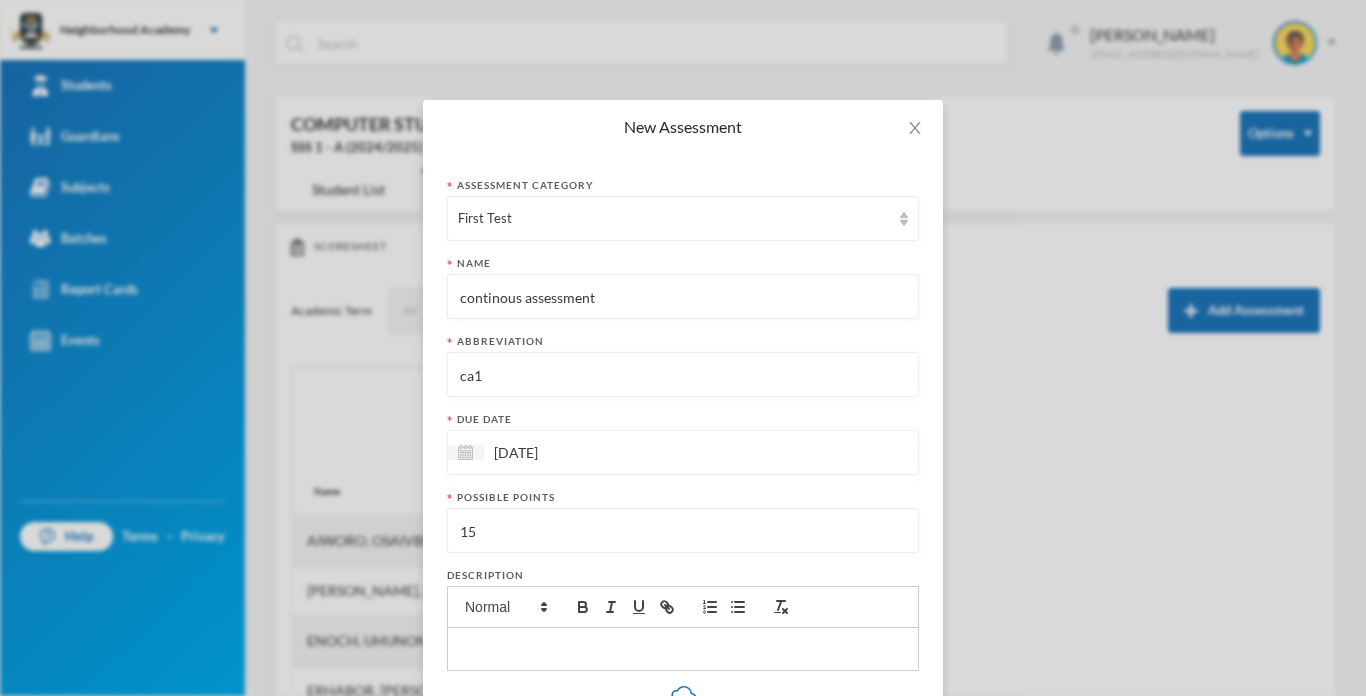 type on "15" 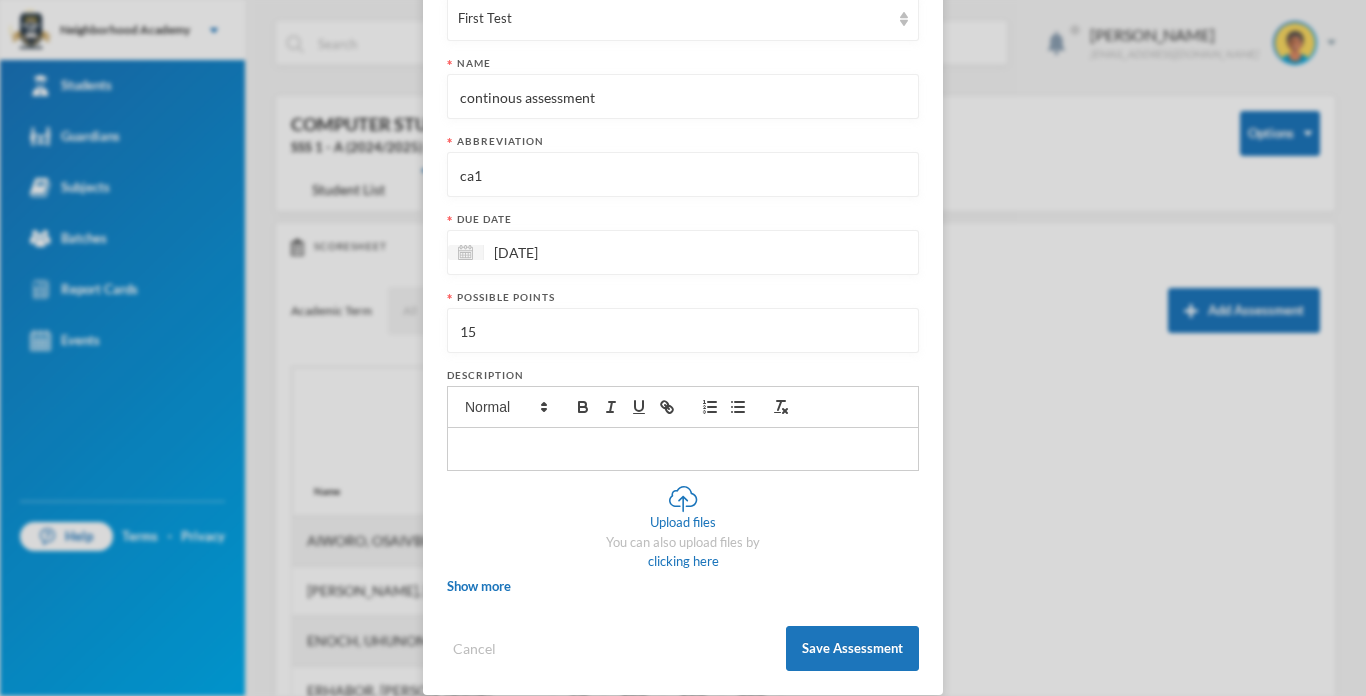 scroll, scrollTop: 223, scrollLeft: 0, axis: vertical 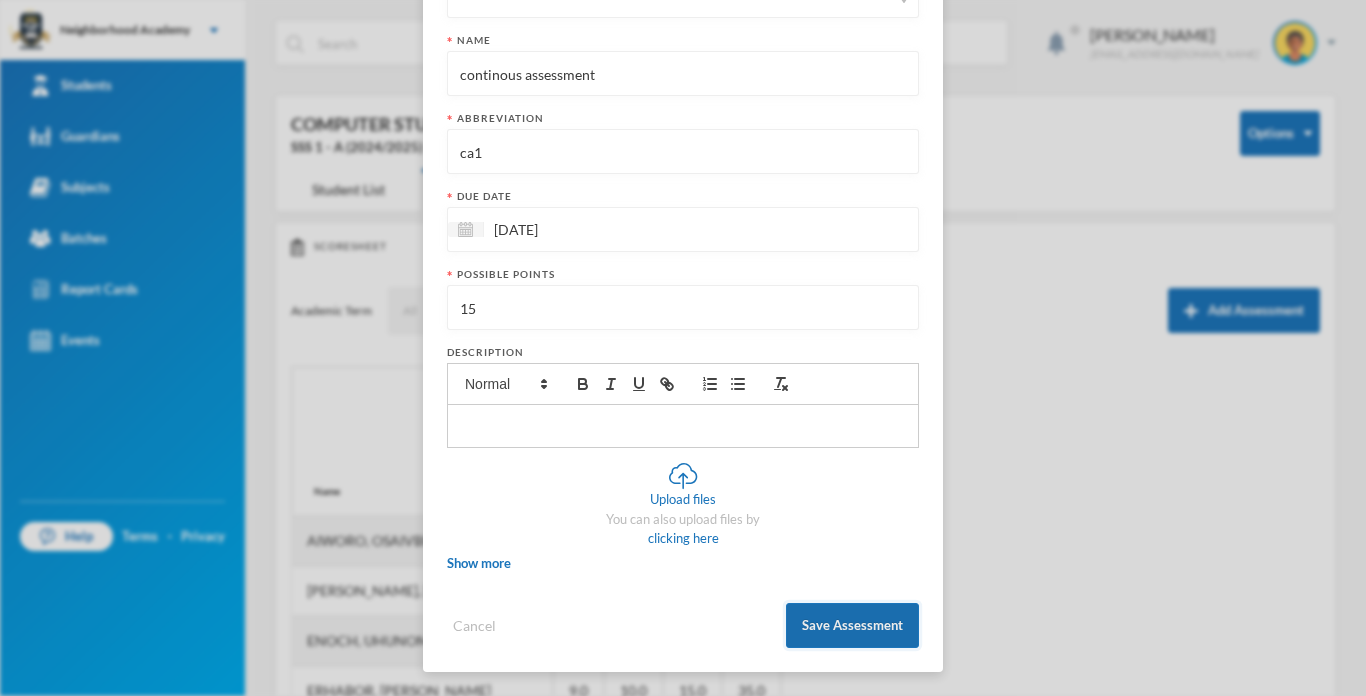click on "Save Assessment" at bounding box center (852, 625) 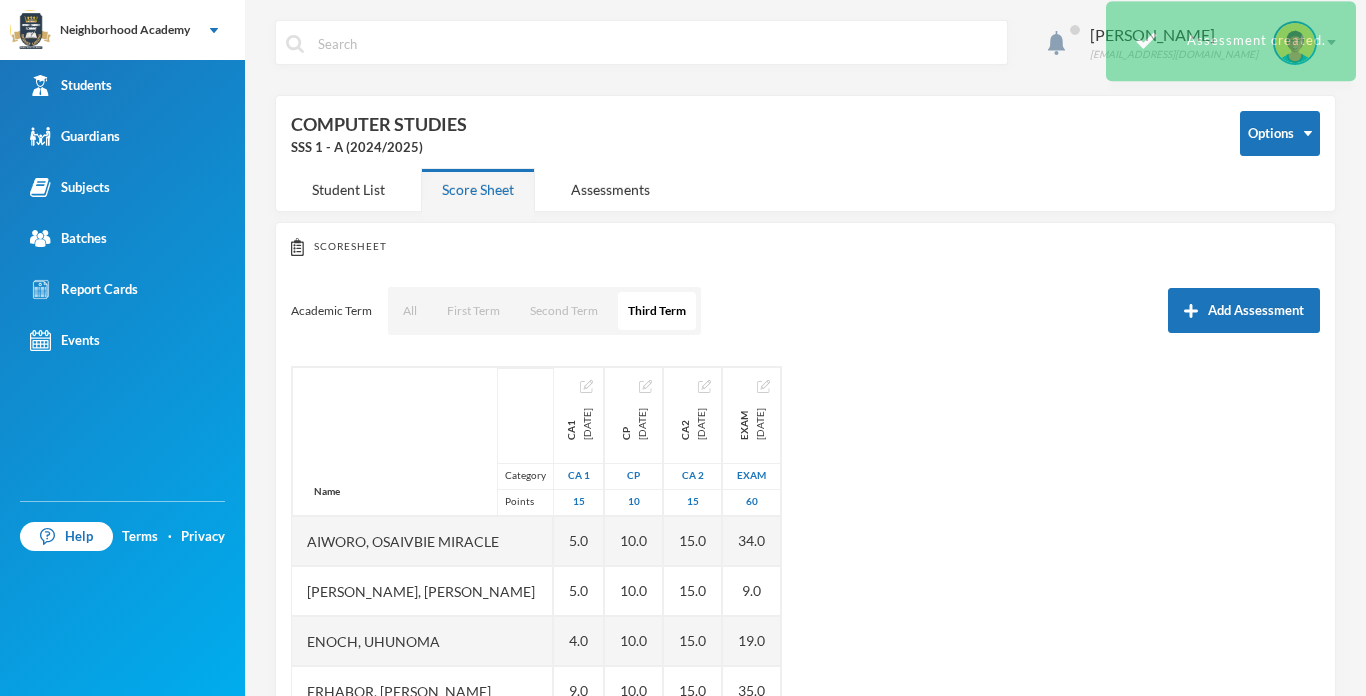 scroll, scrollTop: 123, scrollLeft: 0, axis: vertical 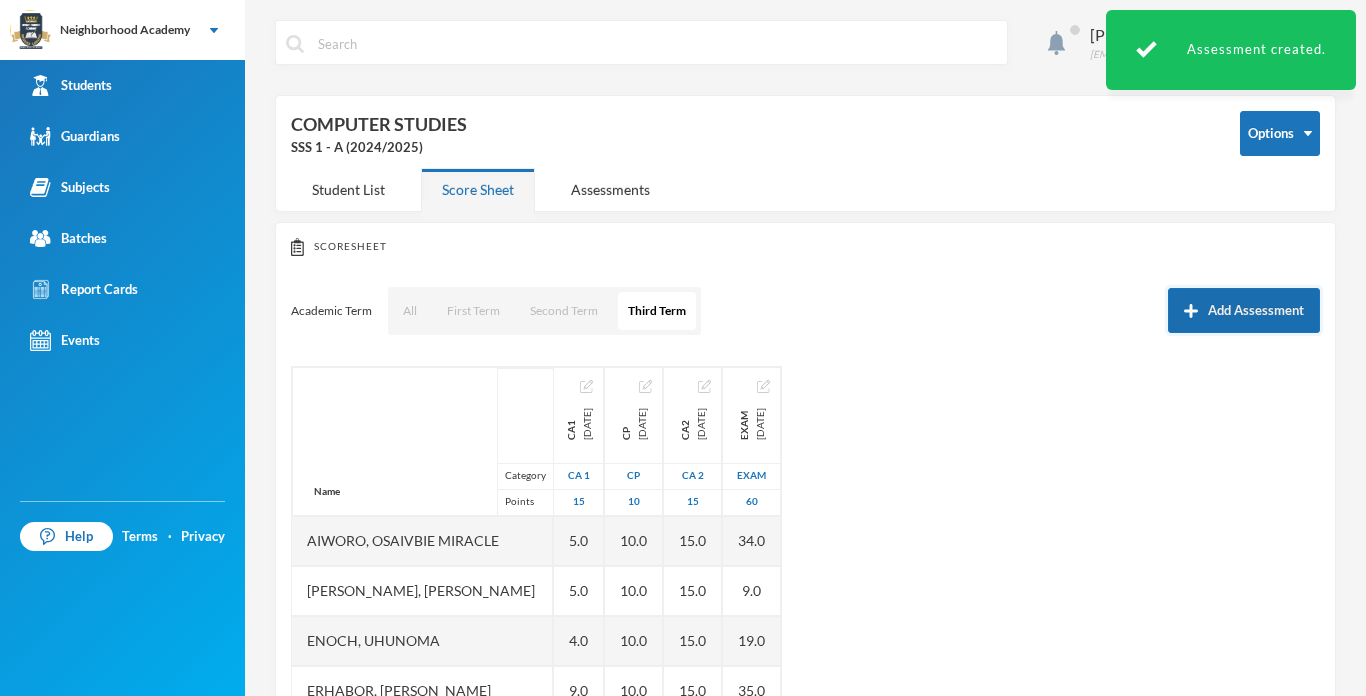 click on "Add Assessment" at bounding box center [1244, 310] 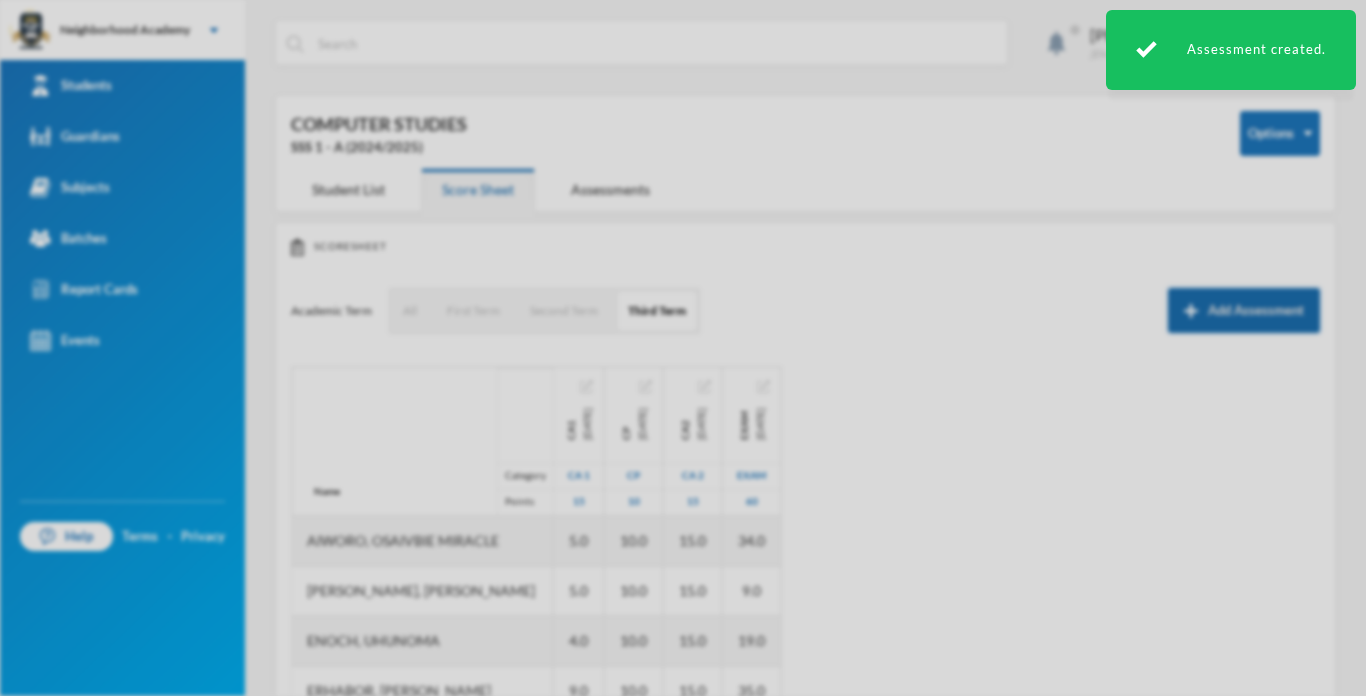 scroll, scrollTop: 0, scrollLeft: 0, axis: both 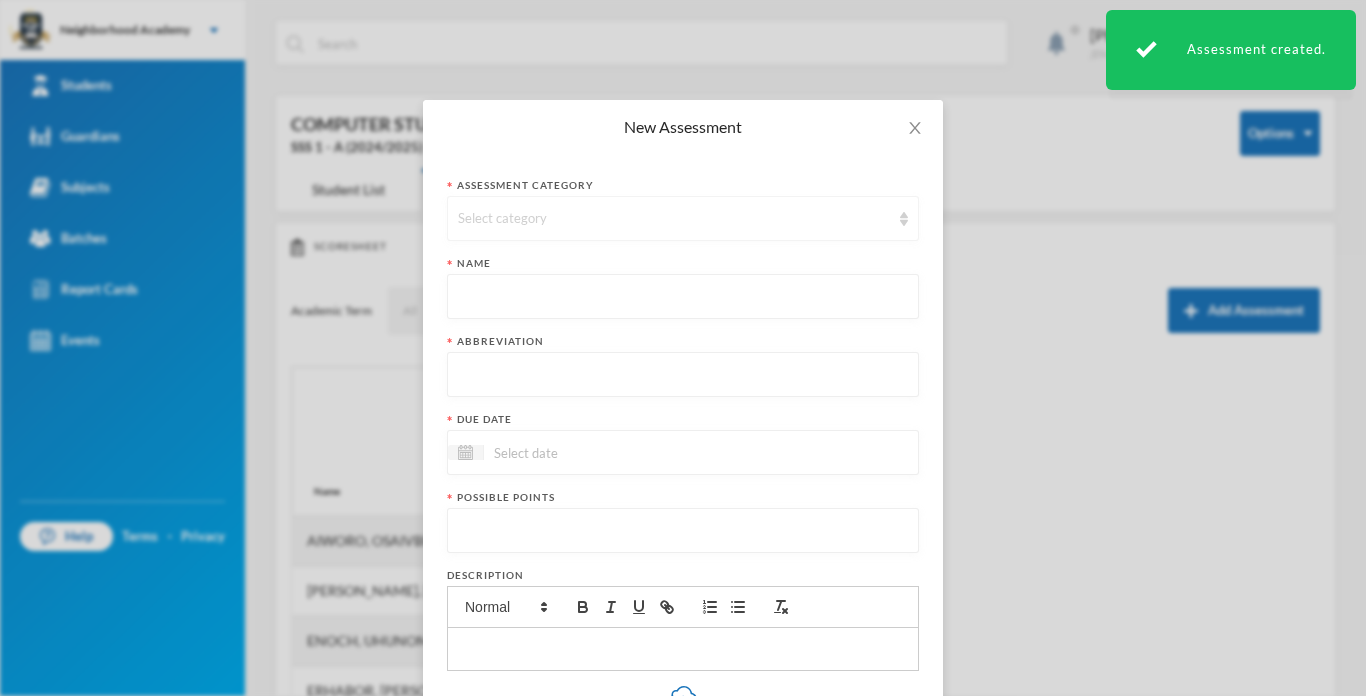 click on "Select category" at bounding box center [674, 219] 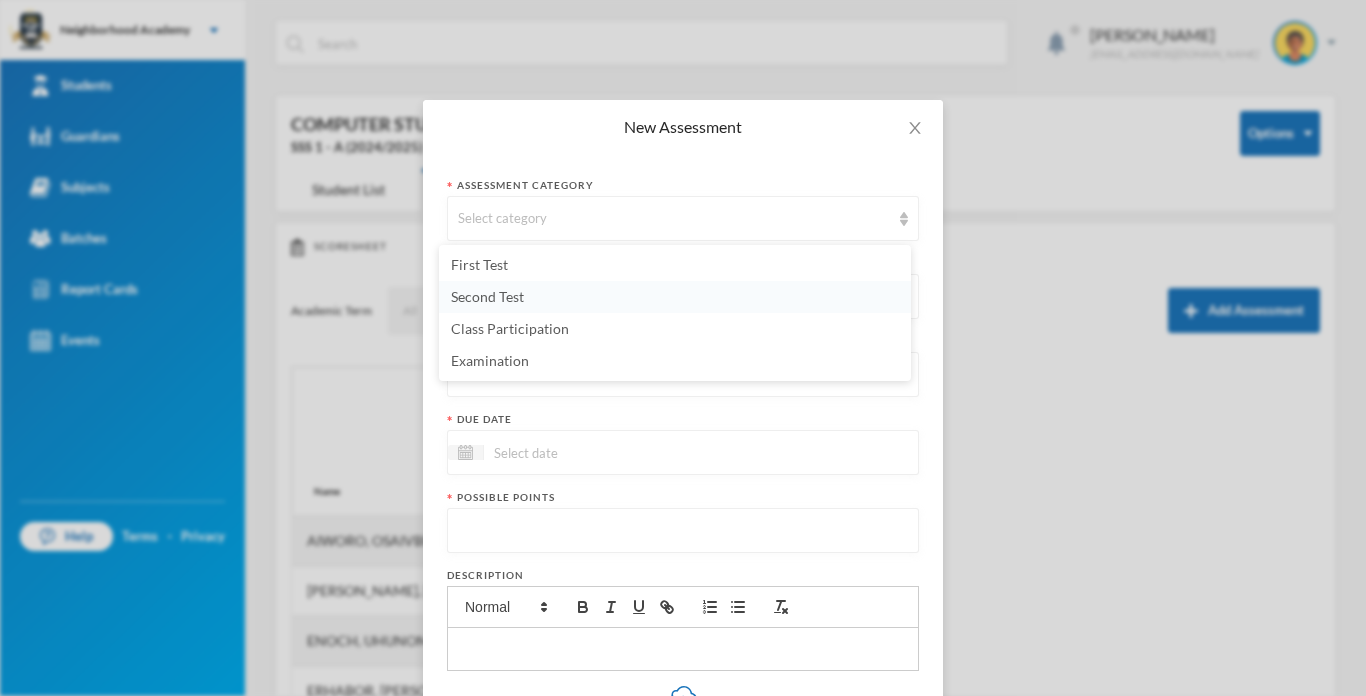 click on "Second Test" at bounding box center [487, 296] 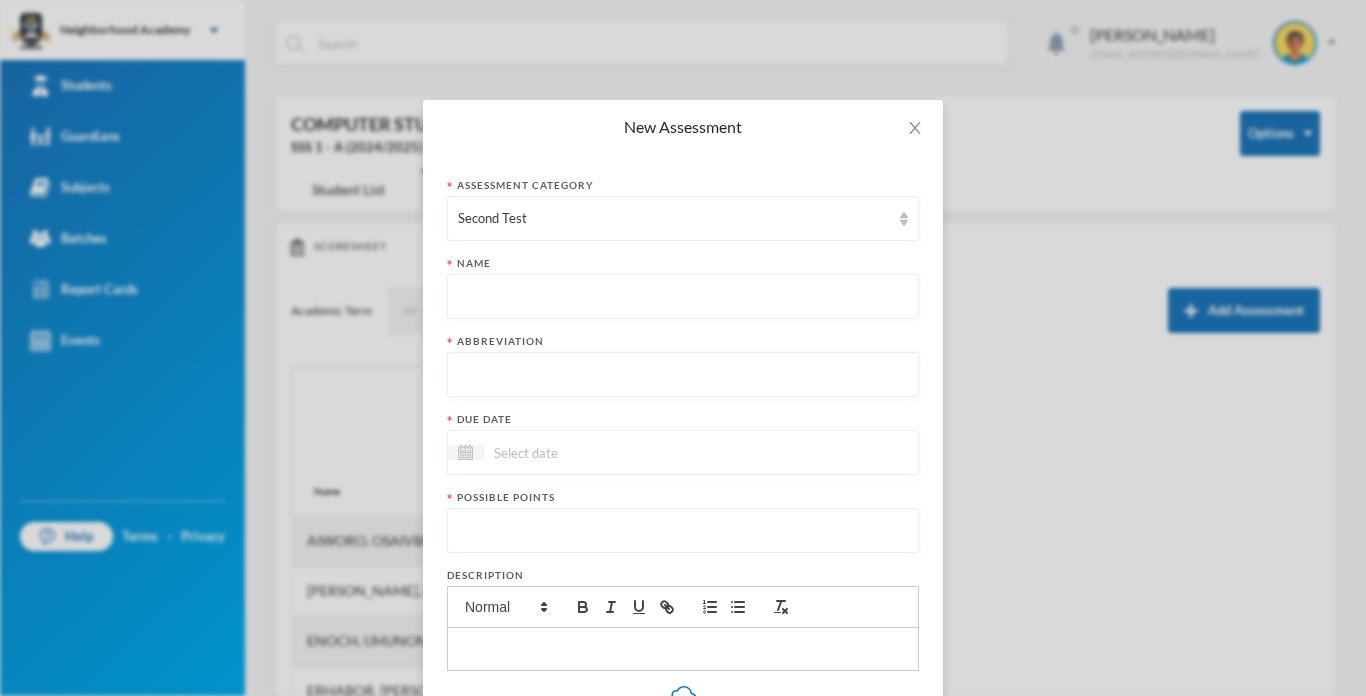 click at bounding box center (683, 297) 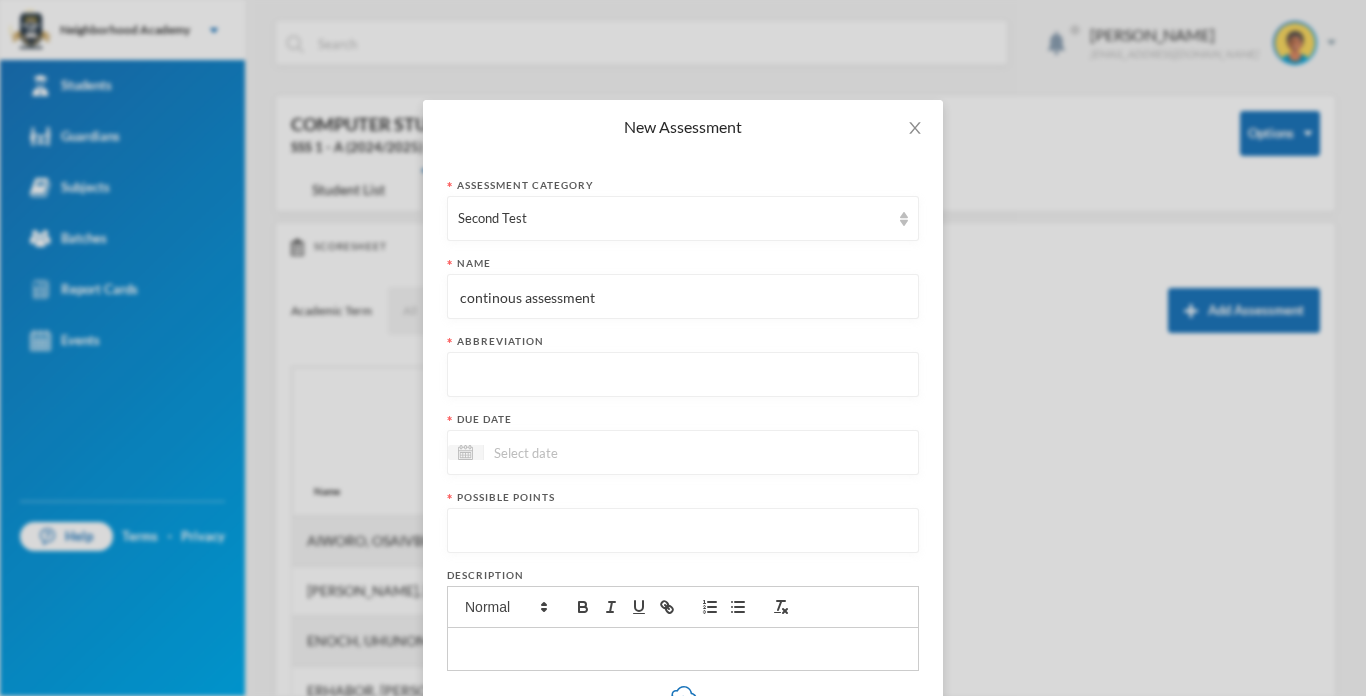 type on "continous assessment" 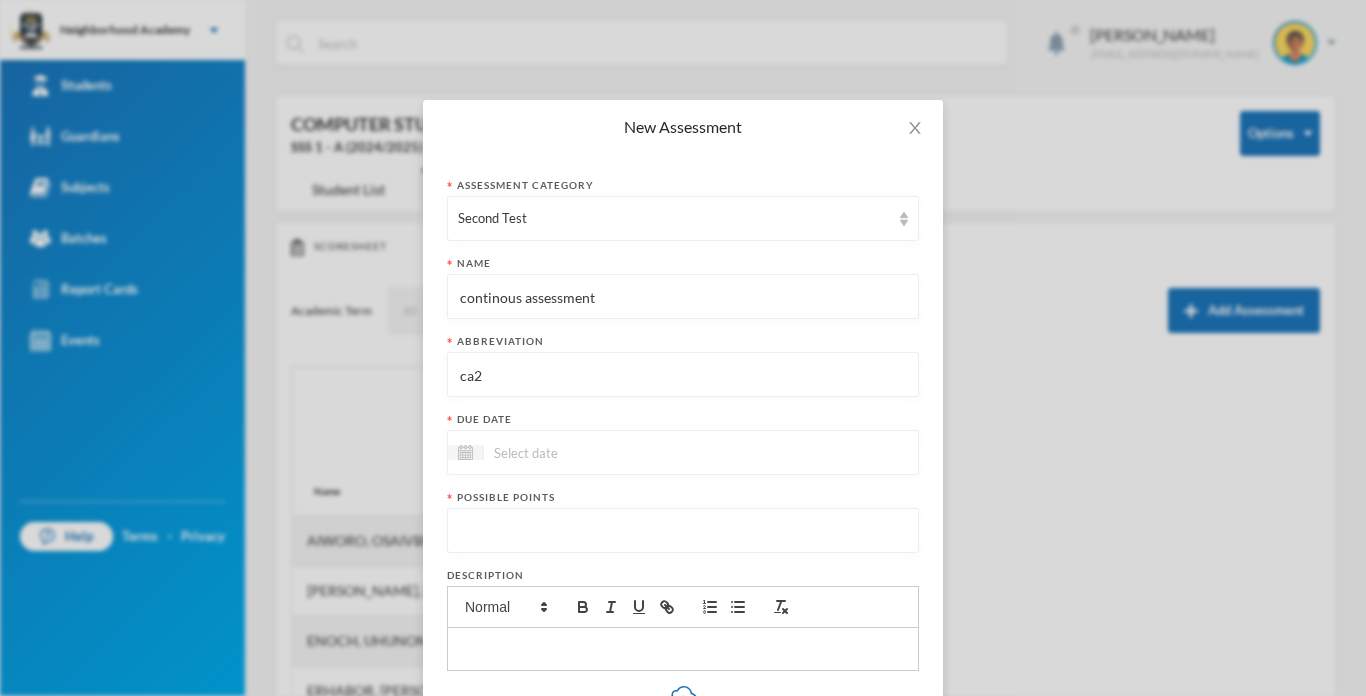 type on "ca2" 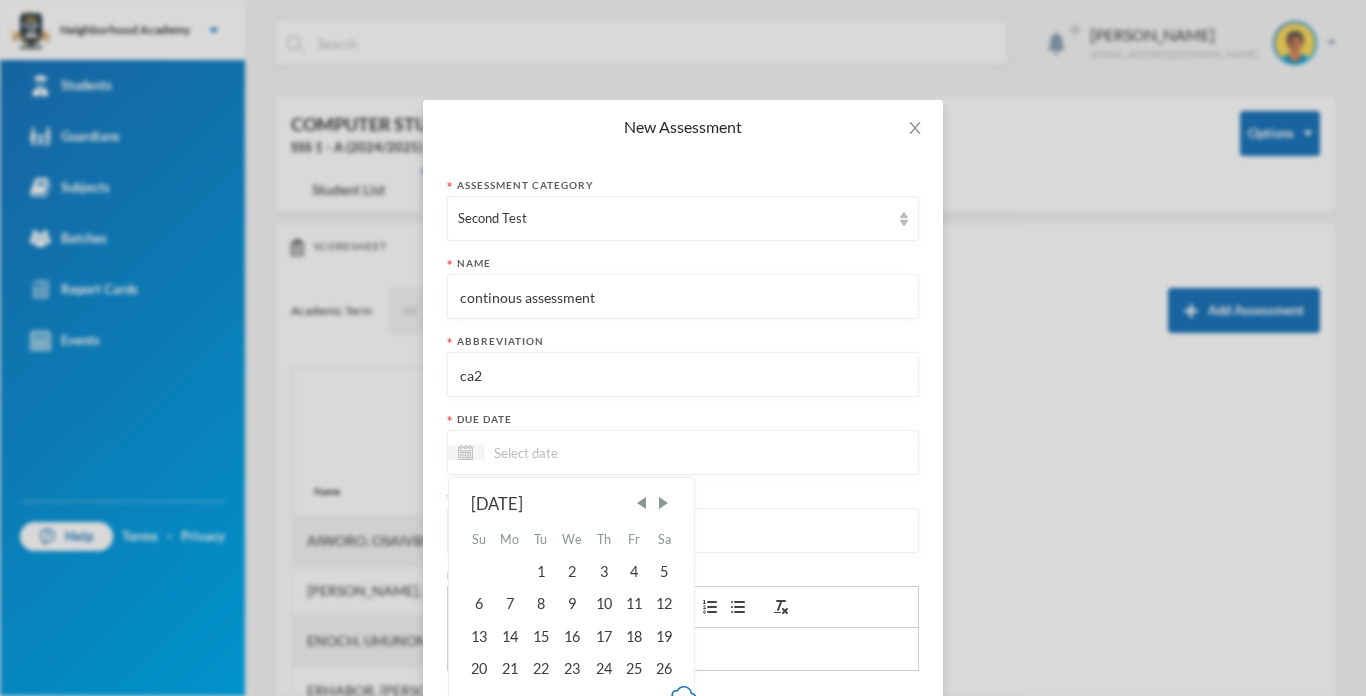 drag, startPoint x: 513, startPoint y: 448, endPoint x: 532, endPoint y: 462, distance: 23.600847 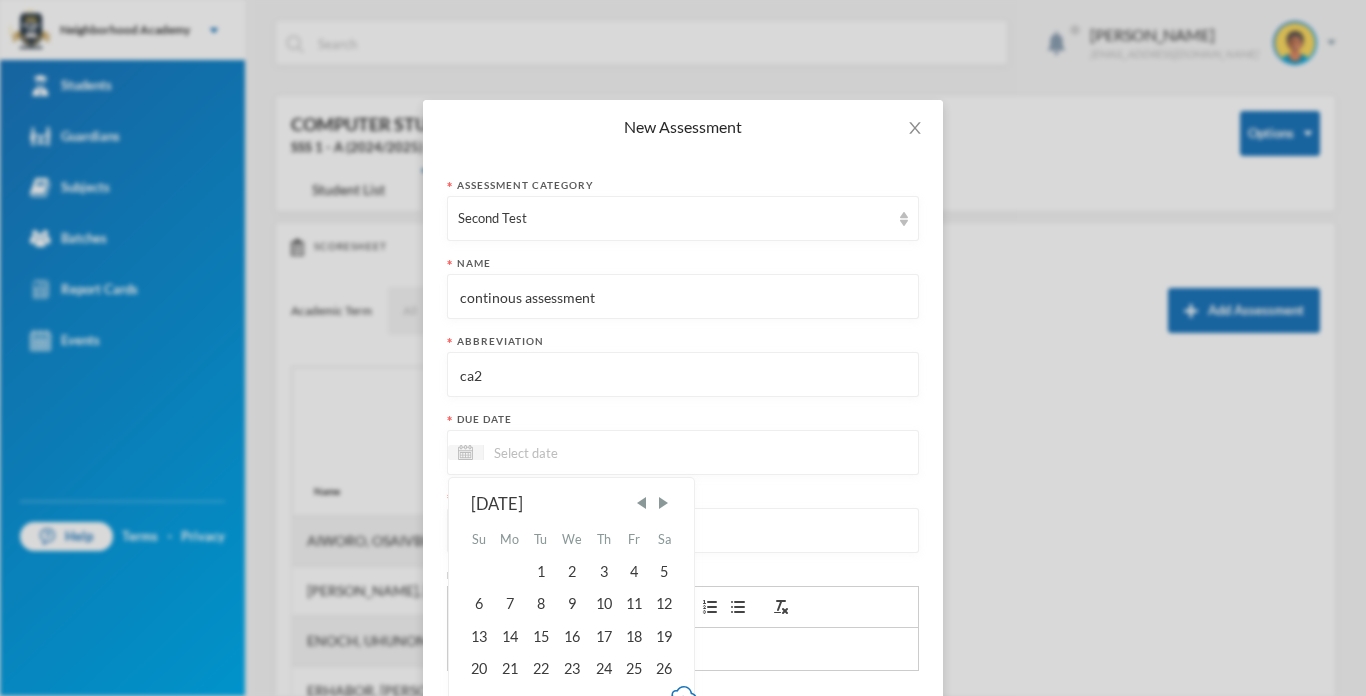 click at bounding box center (568, 452) 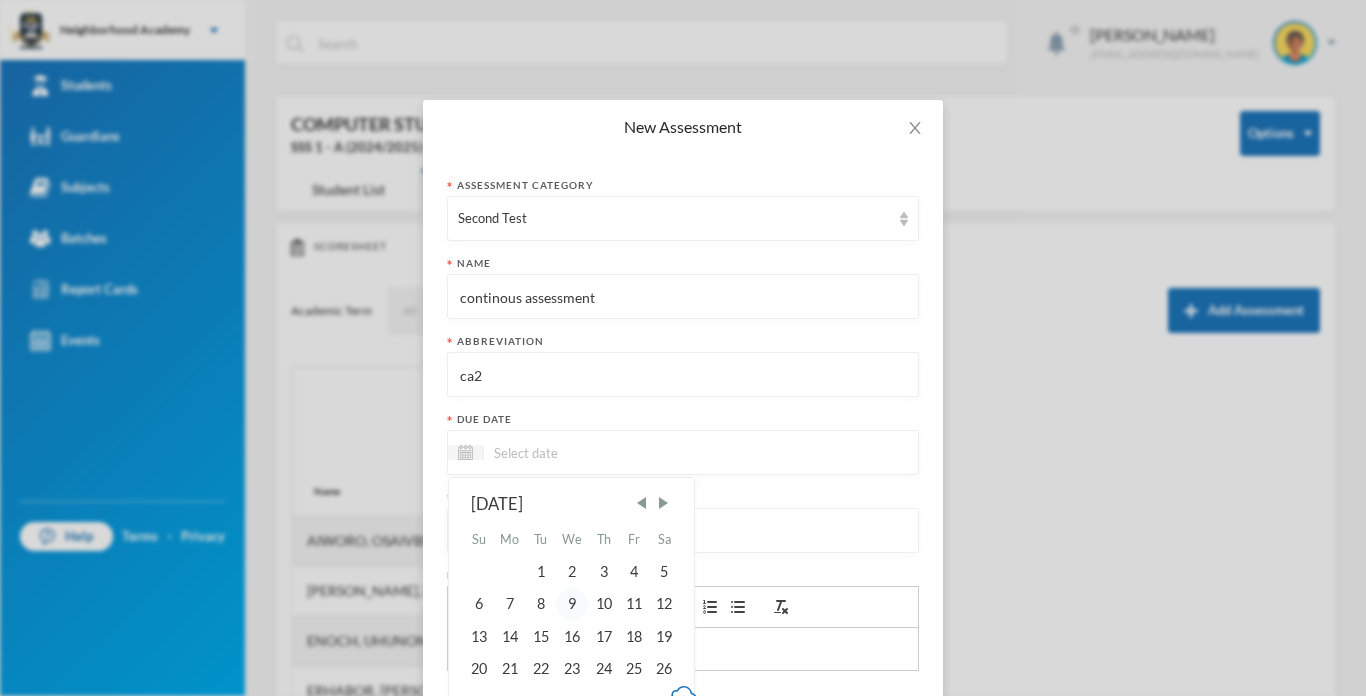 click on "9" at bounding box center [572, 604] 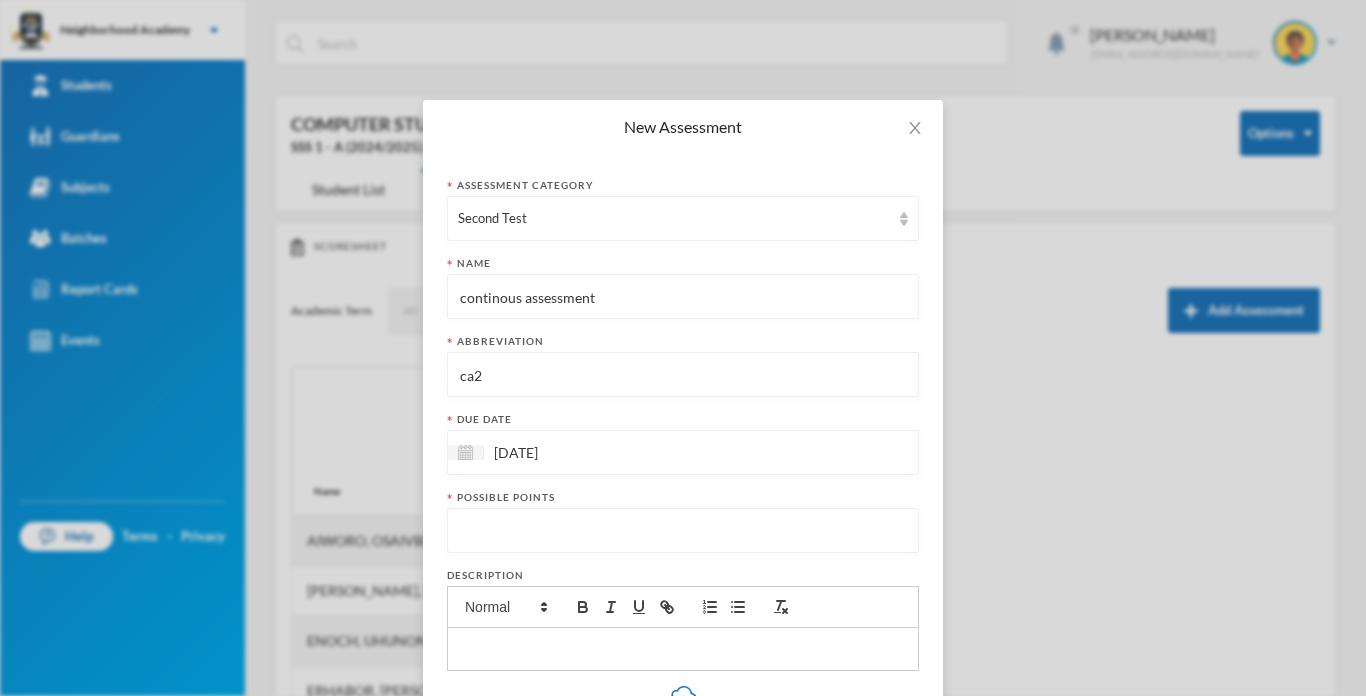 click at bounding box center [683, 531] 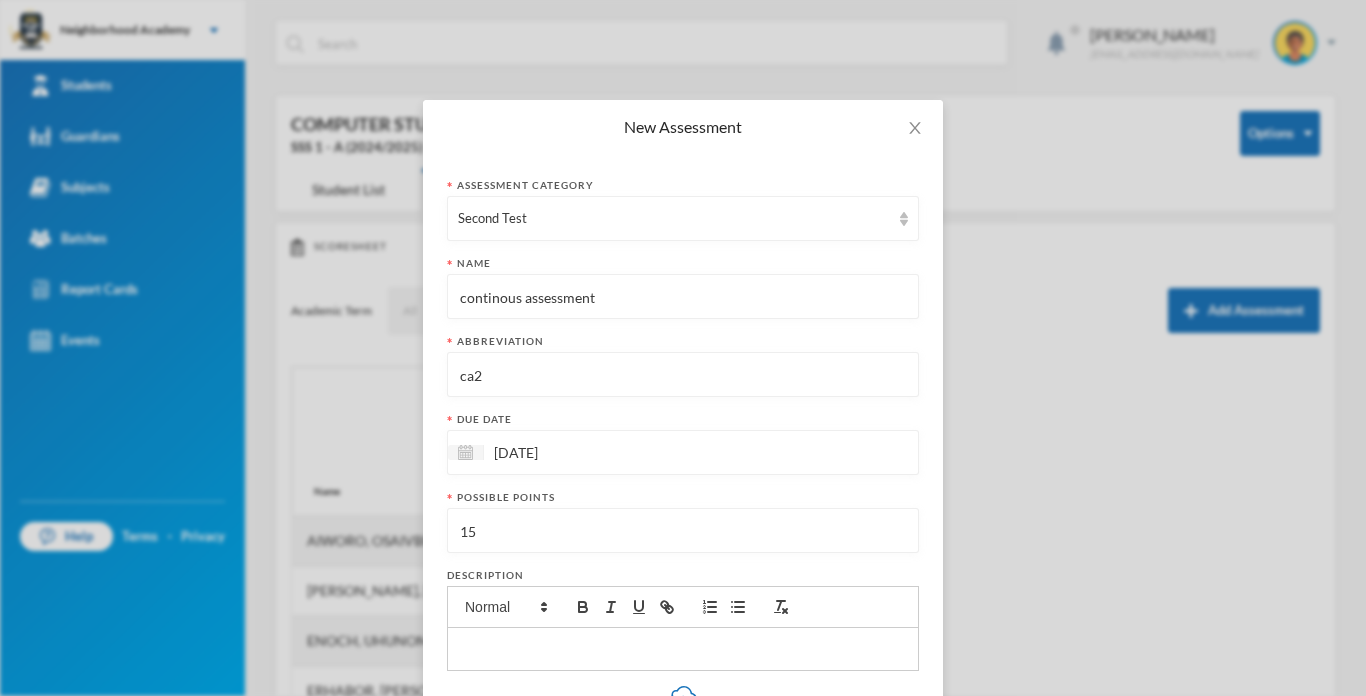 type on "15" 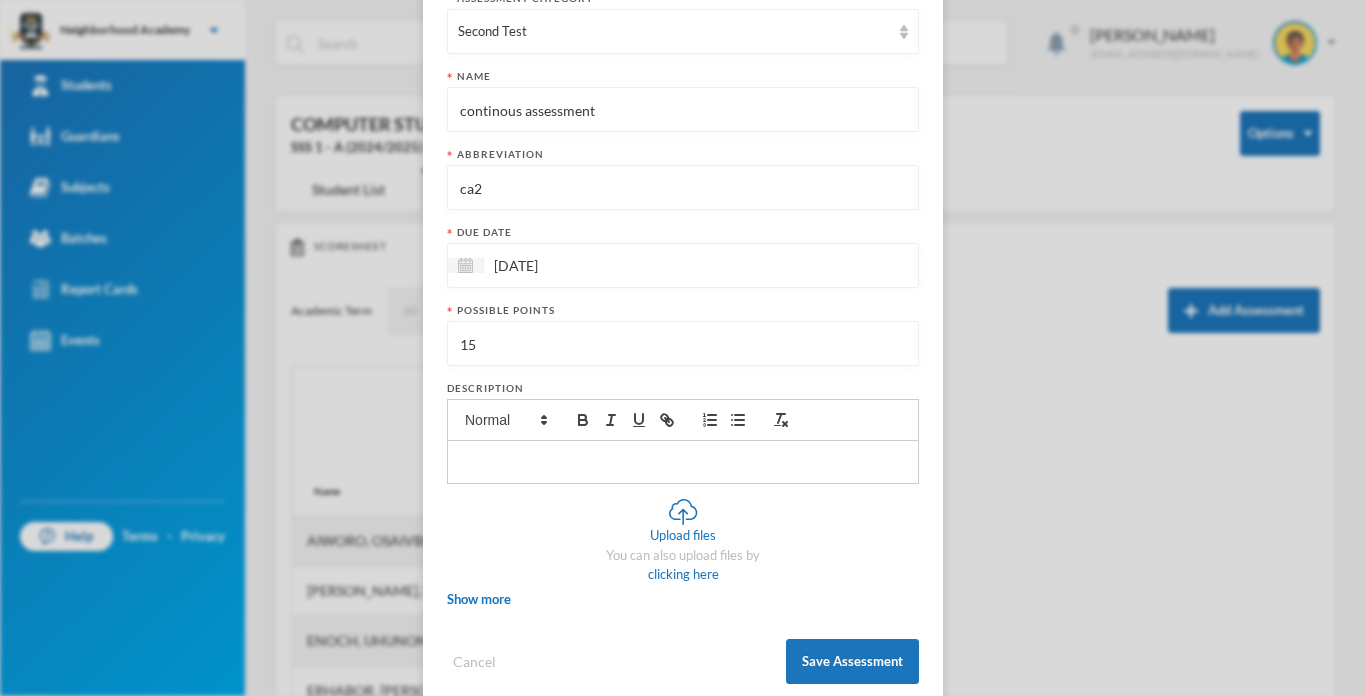 scroll, scrollTop: 223, scrollLeft: 0, axis: vertical 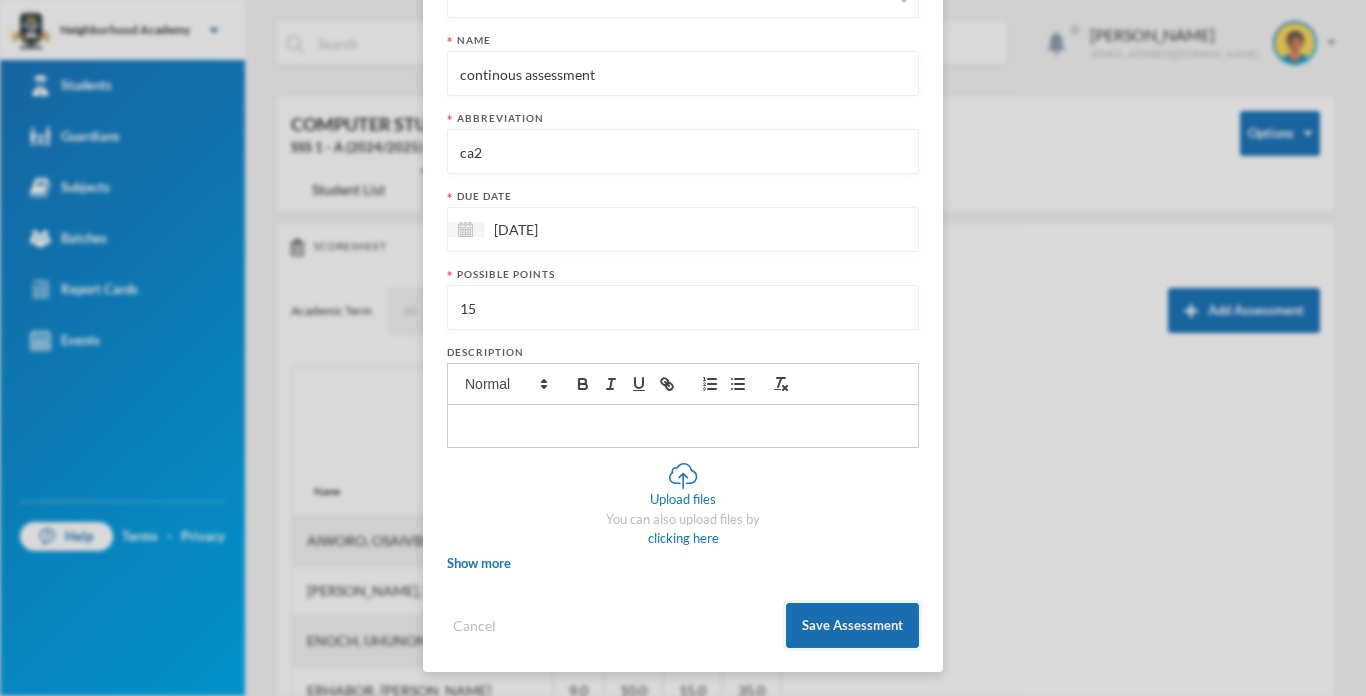click on "Save Assessment" at bounding box center [852, 625] 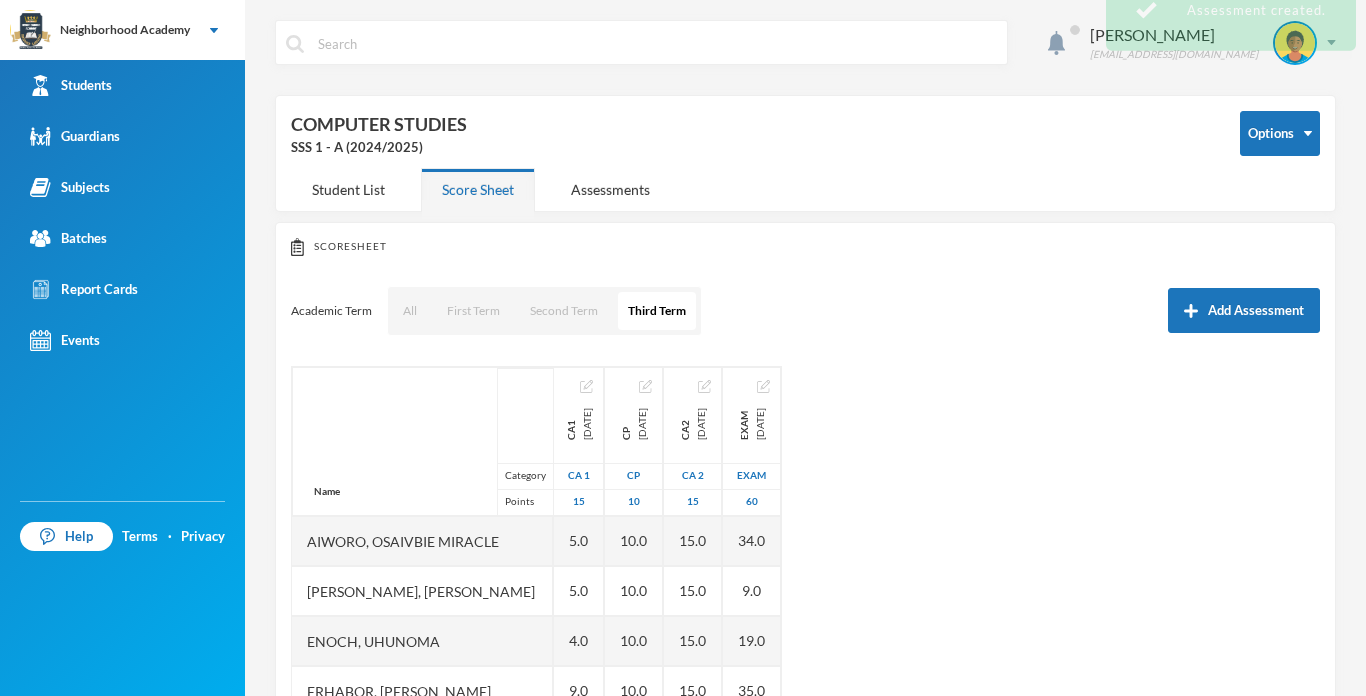 scroll, scrollTop: 123, scrollLeft: 0, axis: vertical 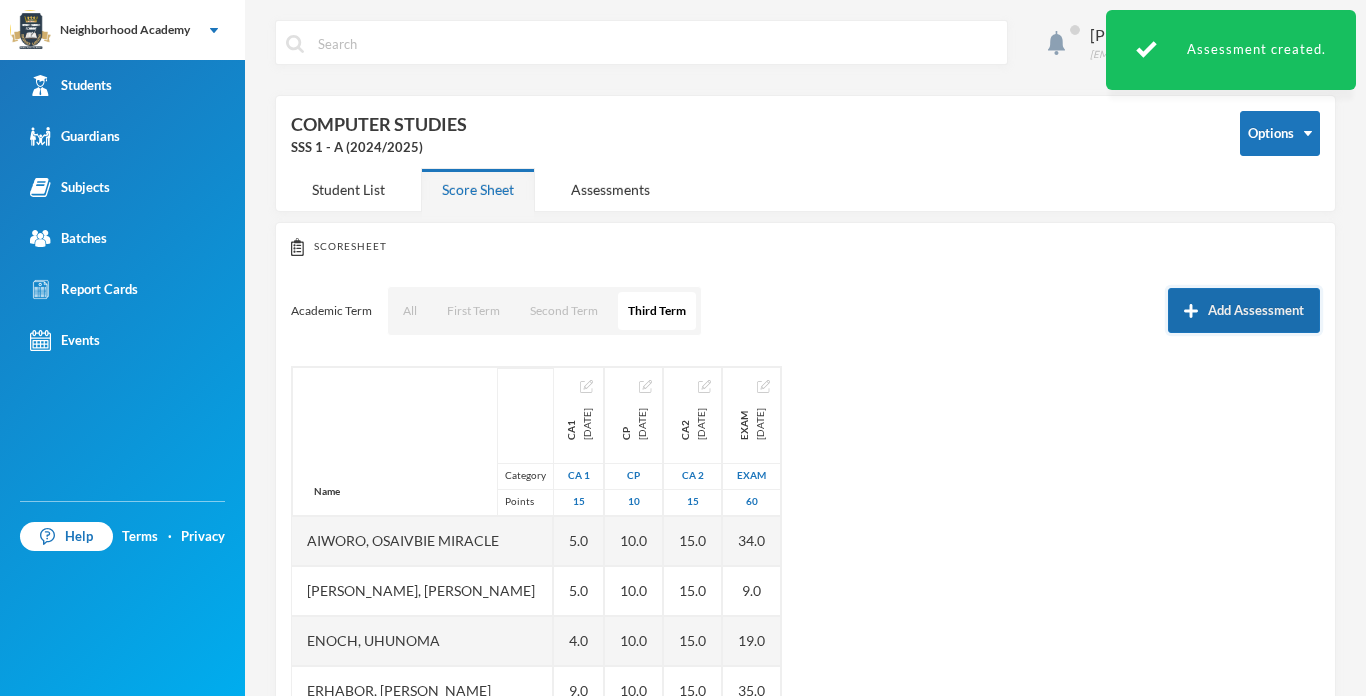 click on "Add Assessment" at bounding box center [1244, 310] 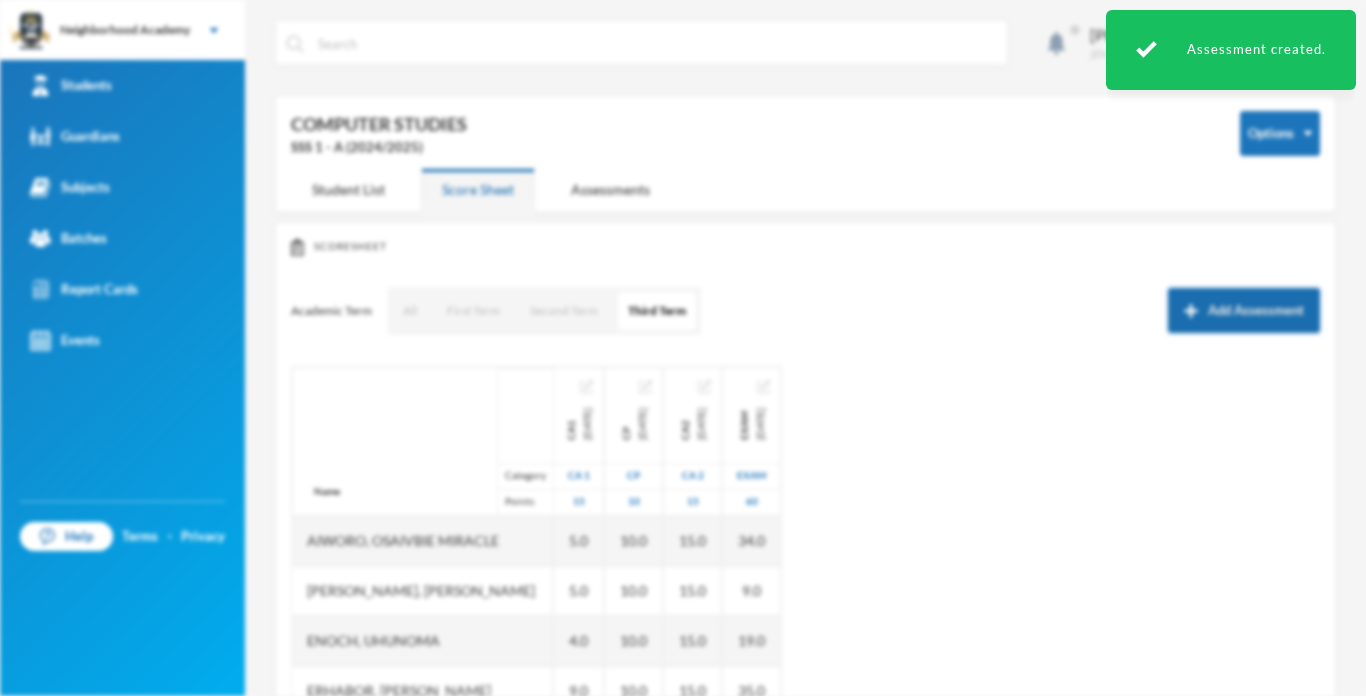 scroll, scrollTop: 0, scrollLeft: 0, axis: both 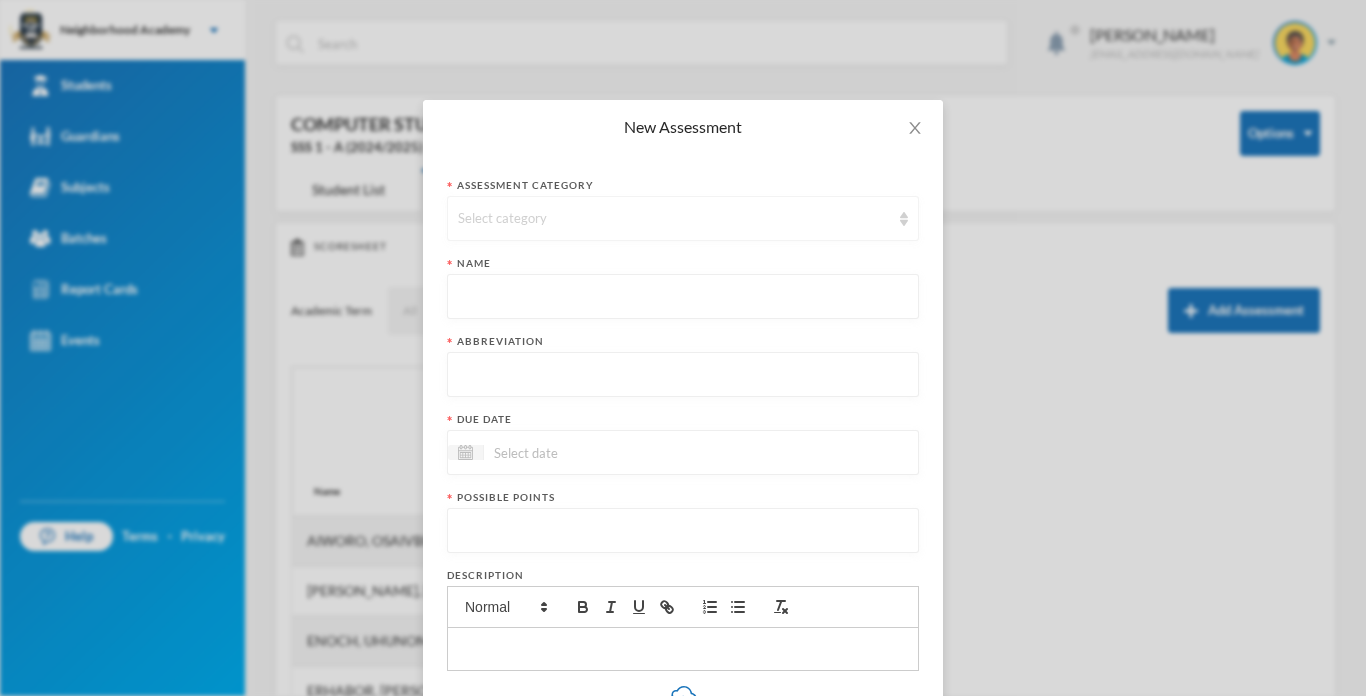 click on "Select category" at bounding box center [674, 219] 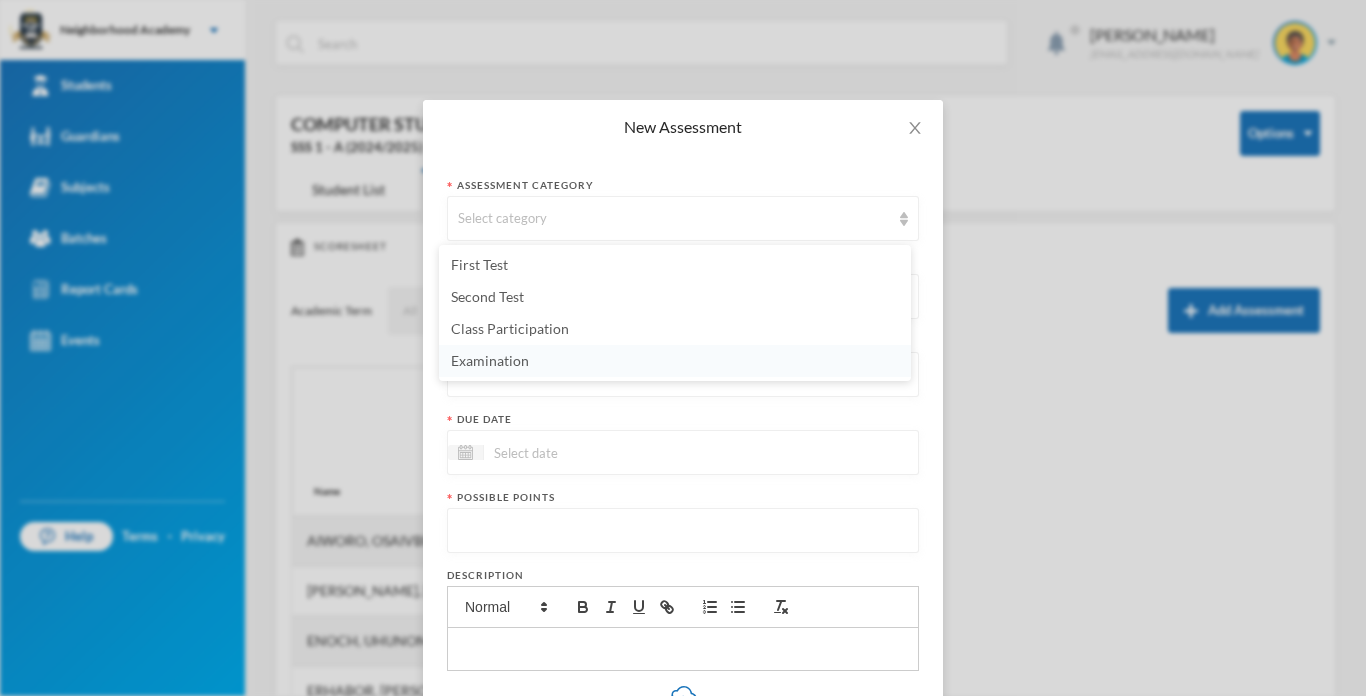 click on "Examination" at bounding box center (490, 360) 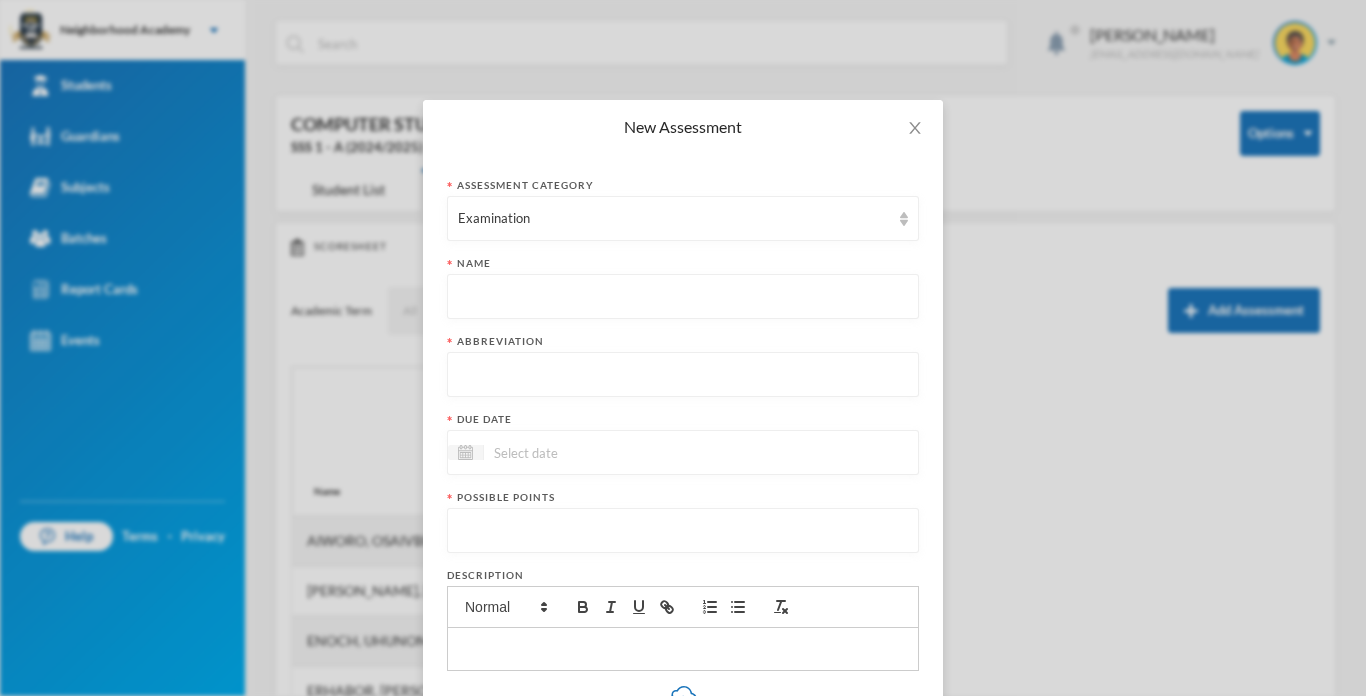 click at bounding box center (683, 297) 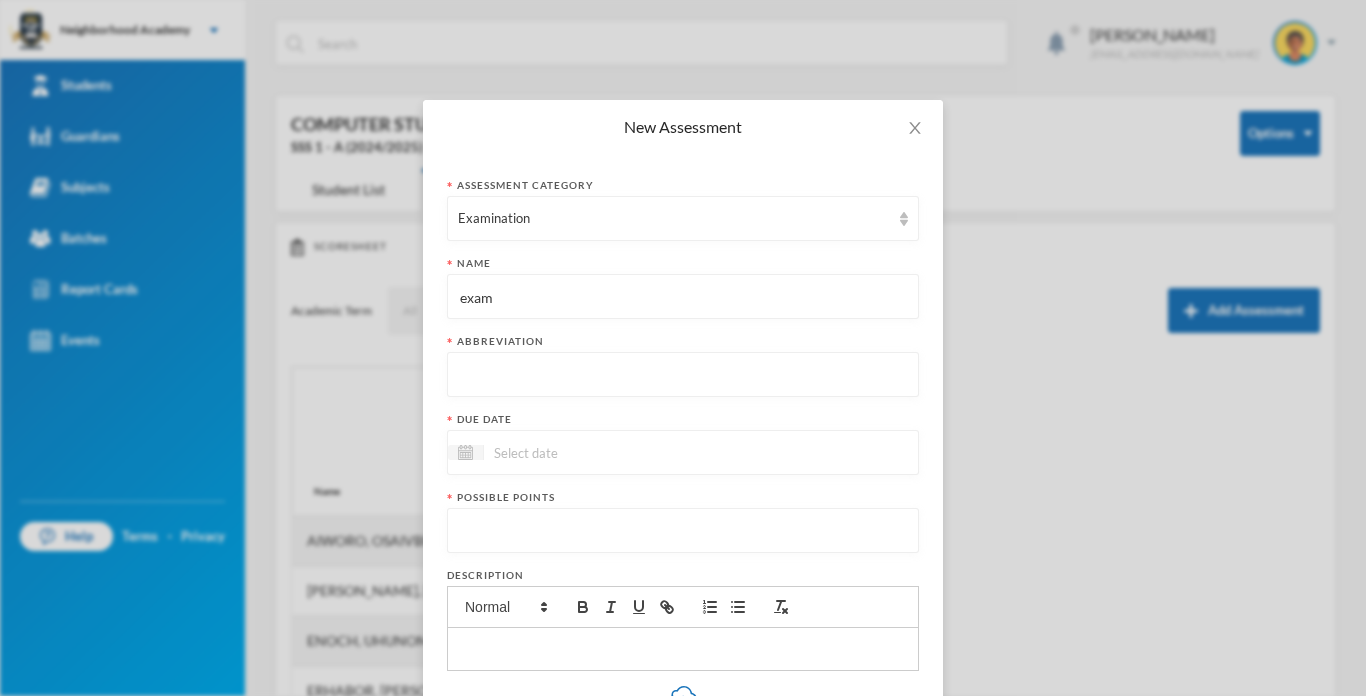 click on "exam" at bounding box center [683, 297] 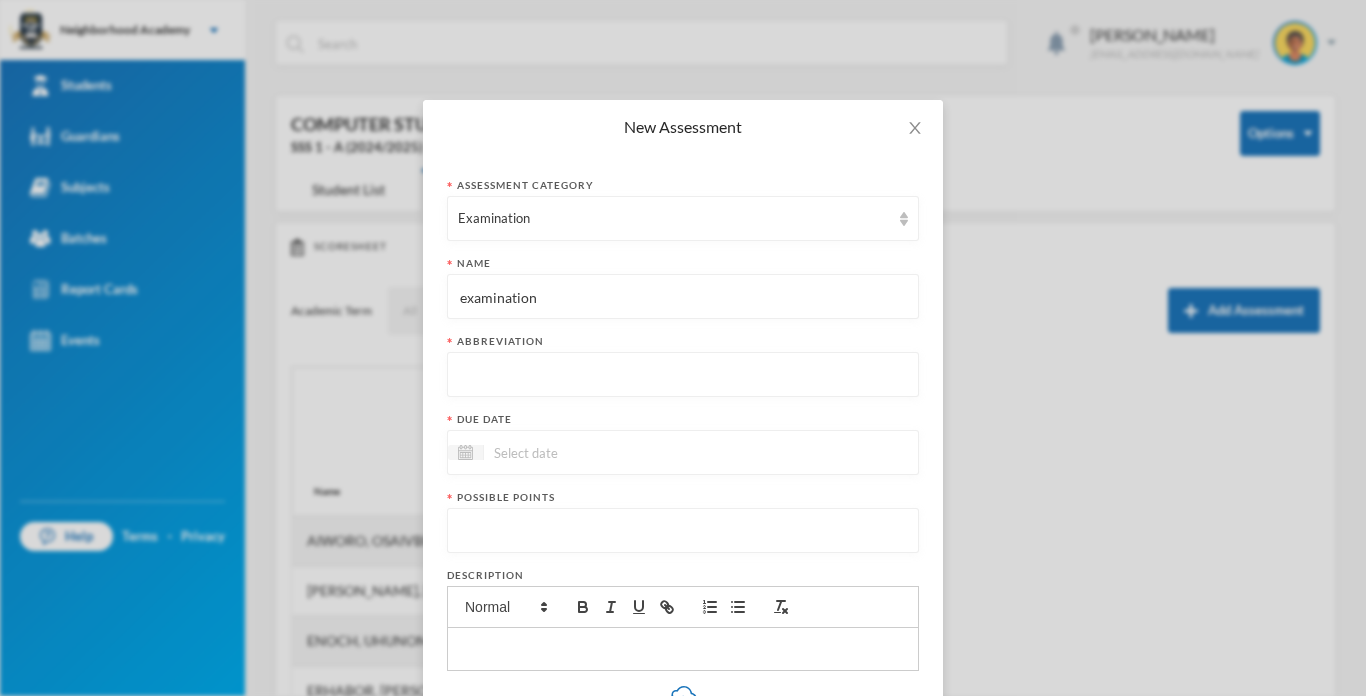 type on "examination" 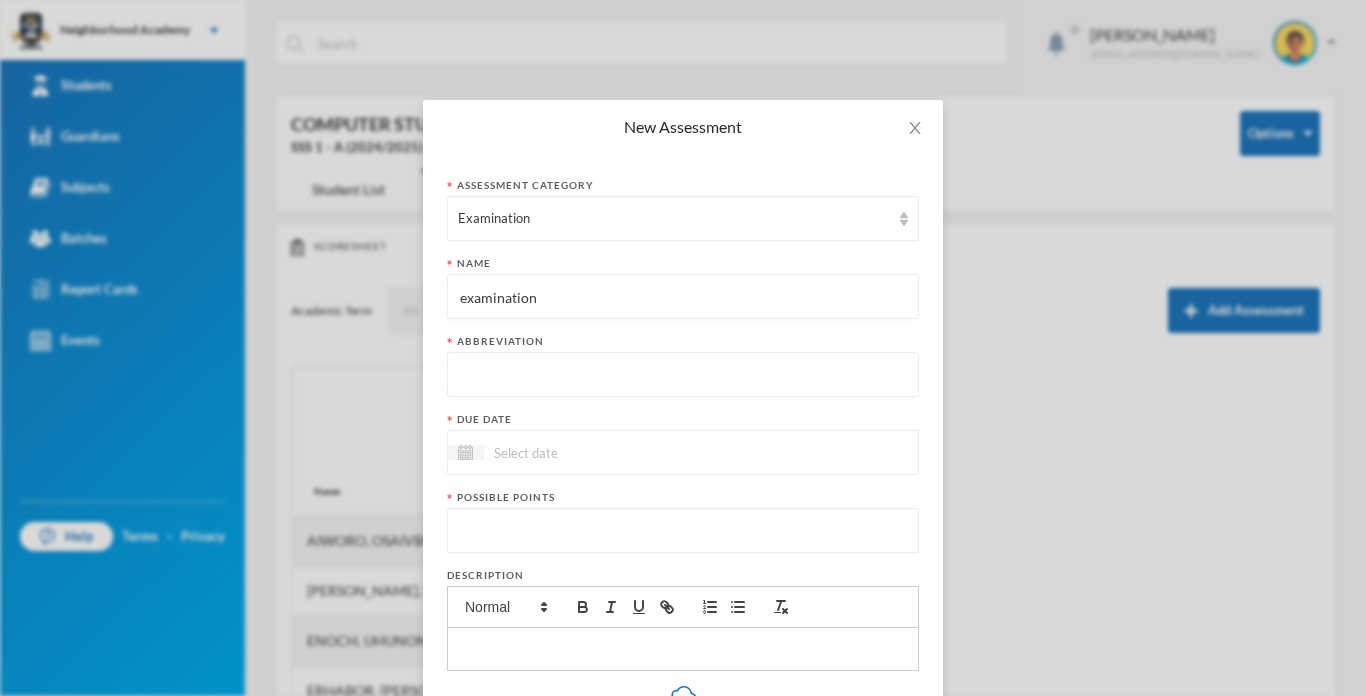 click at bounding box center [683, 375] 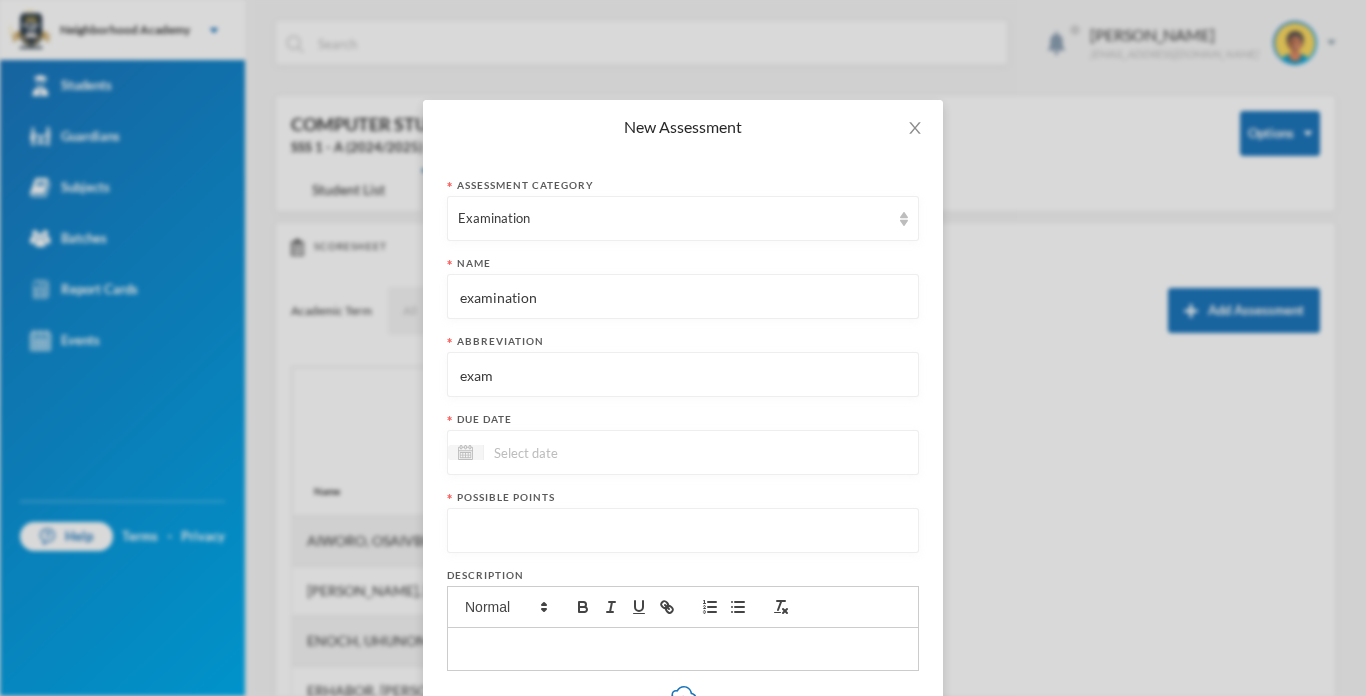 type on "exam" 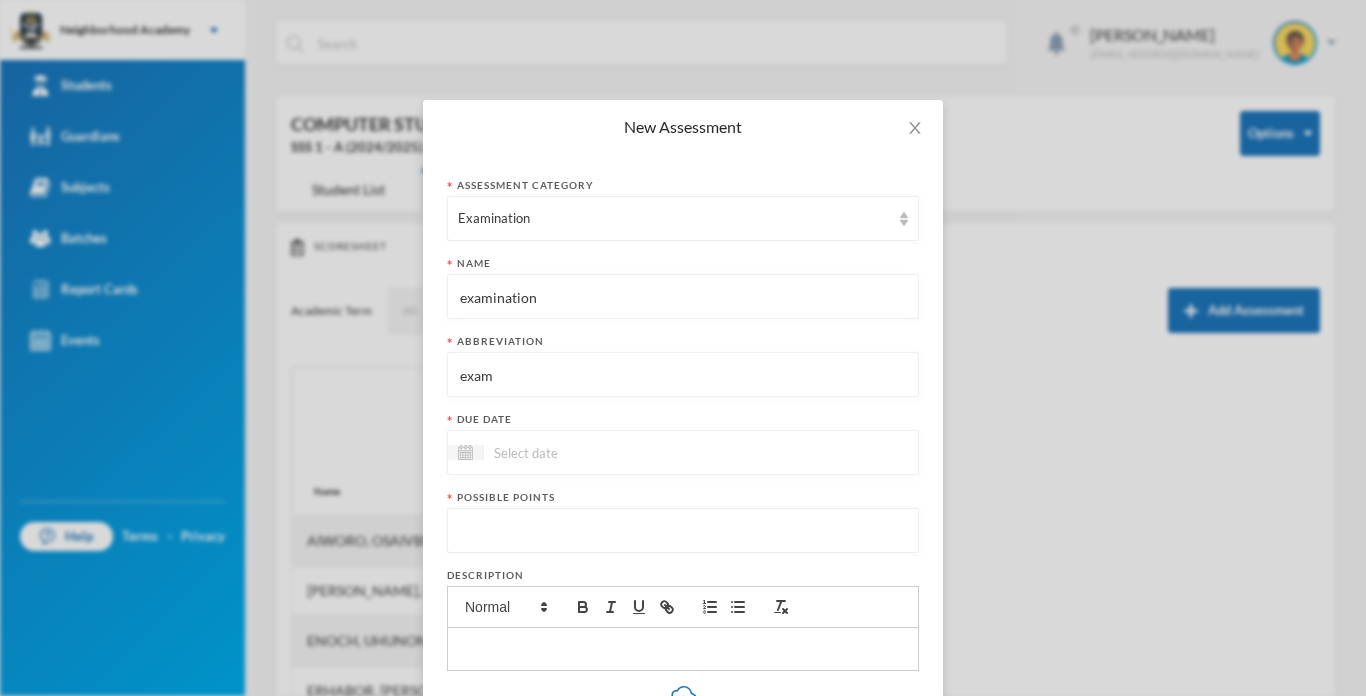 click at bounding box center (683, 452) 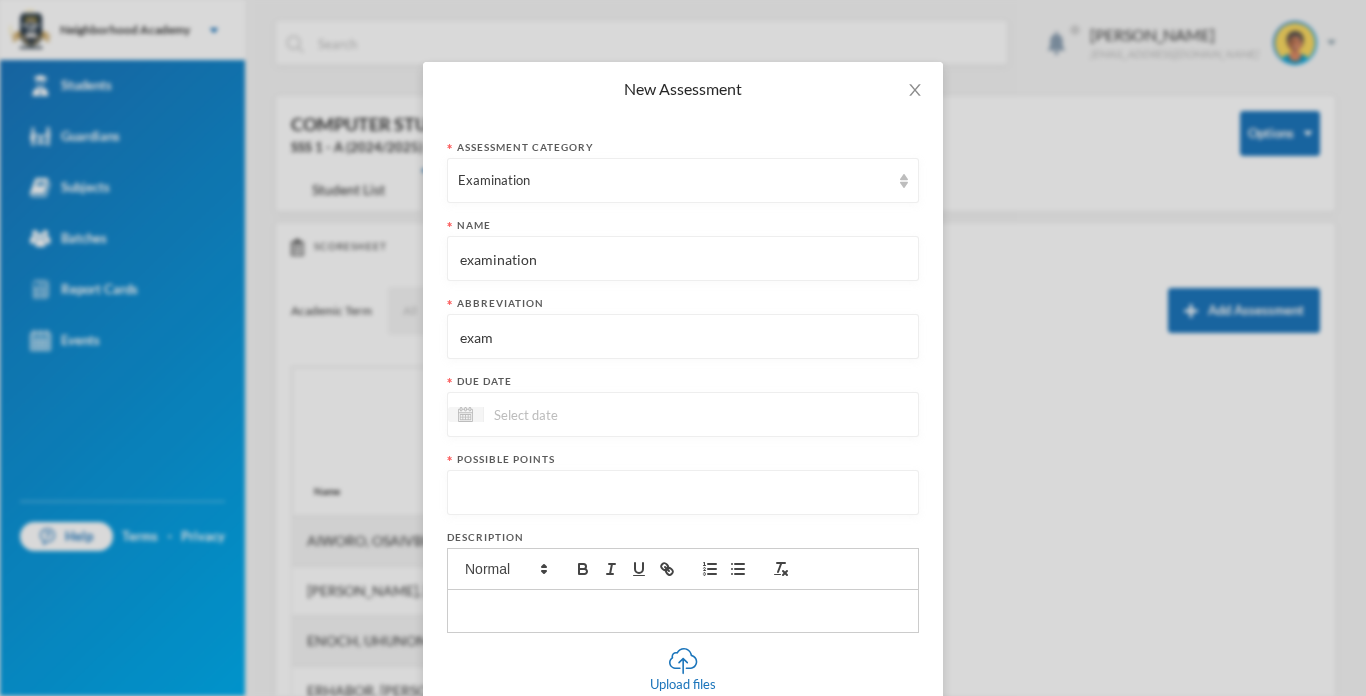 scroll, scrollTop: 80, scrollLeft: 0, axis: vertical 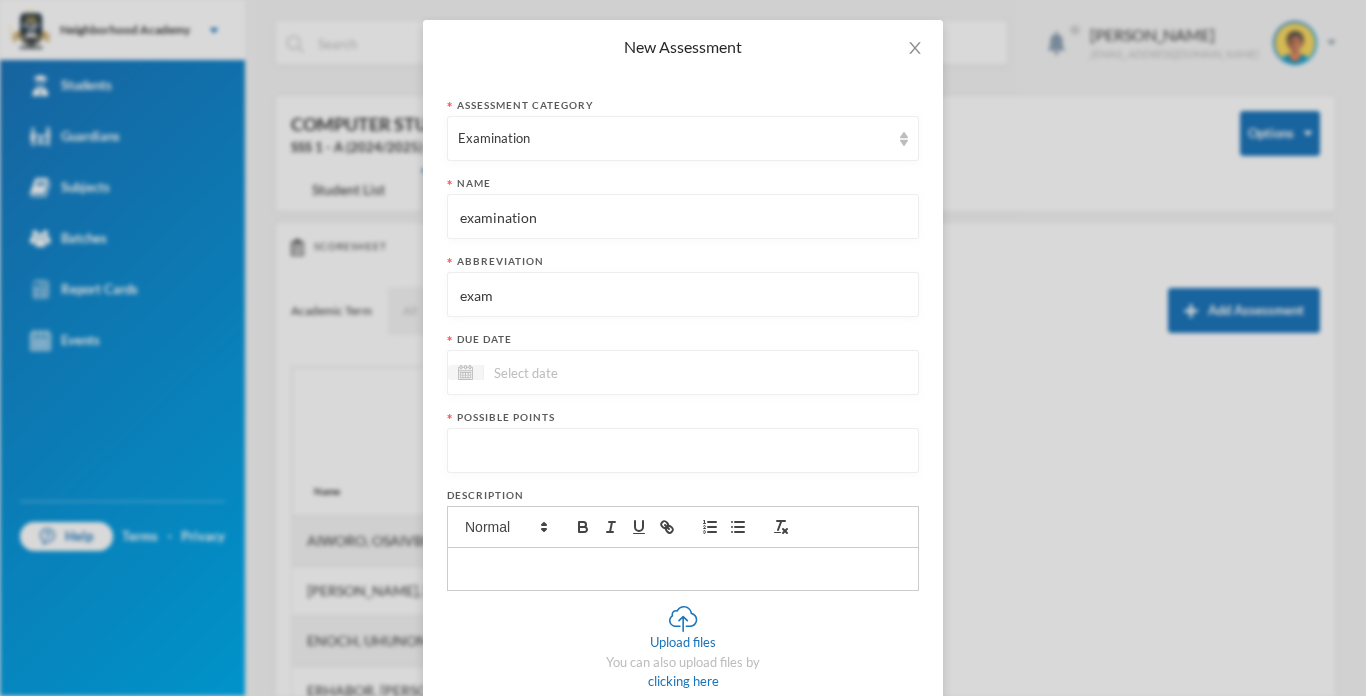 click at bounding box center (568, 372) 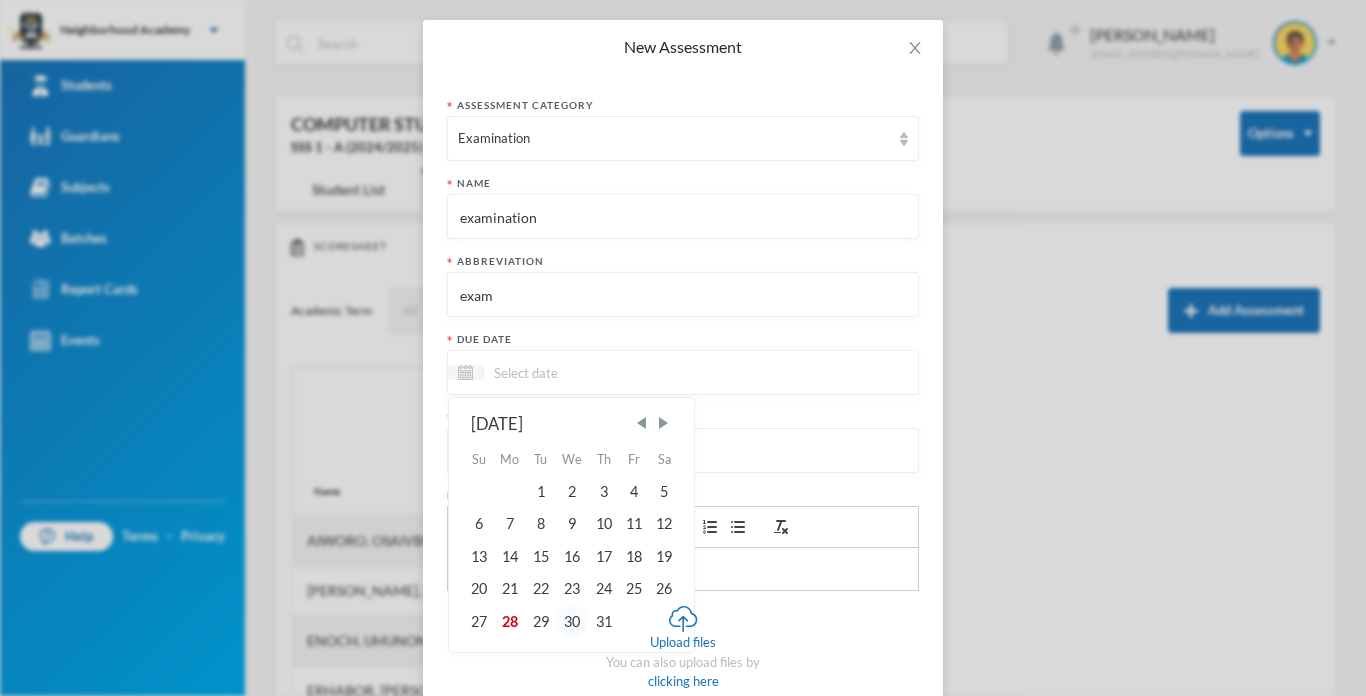 click on "30" at bounding box center [572, 621] 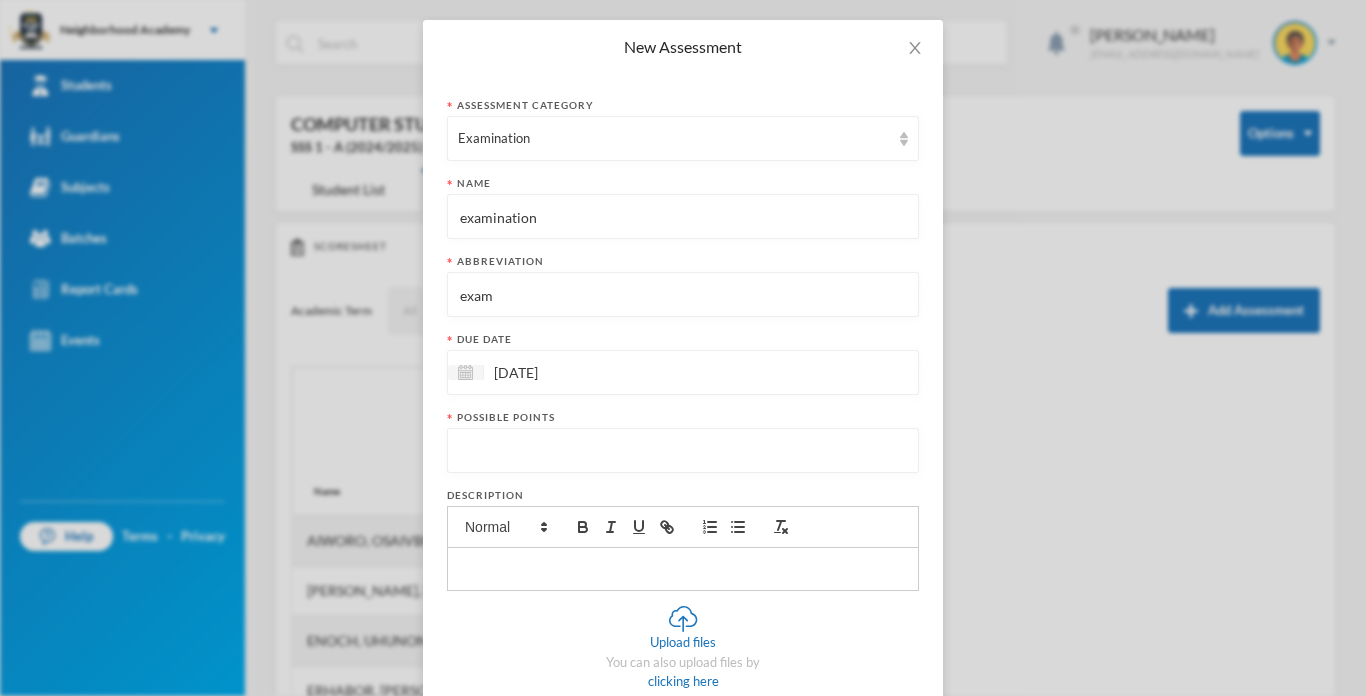 click at bounding box center (683, 451) 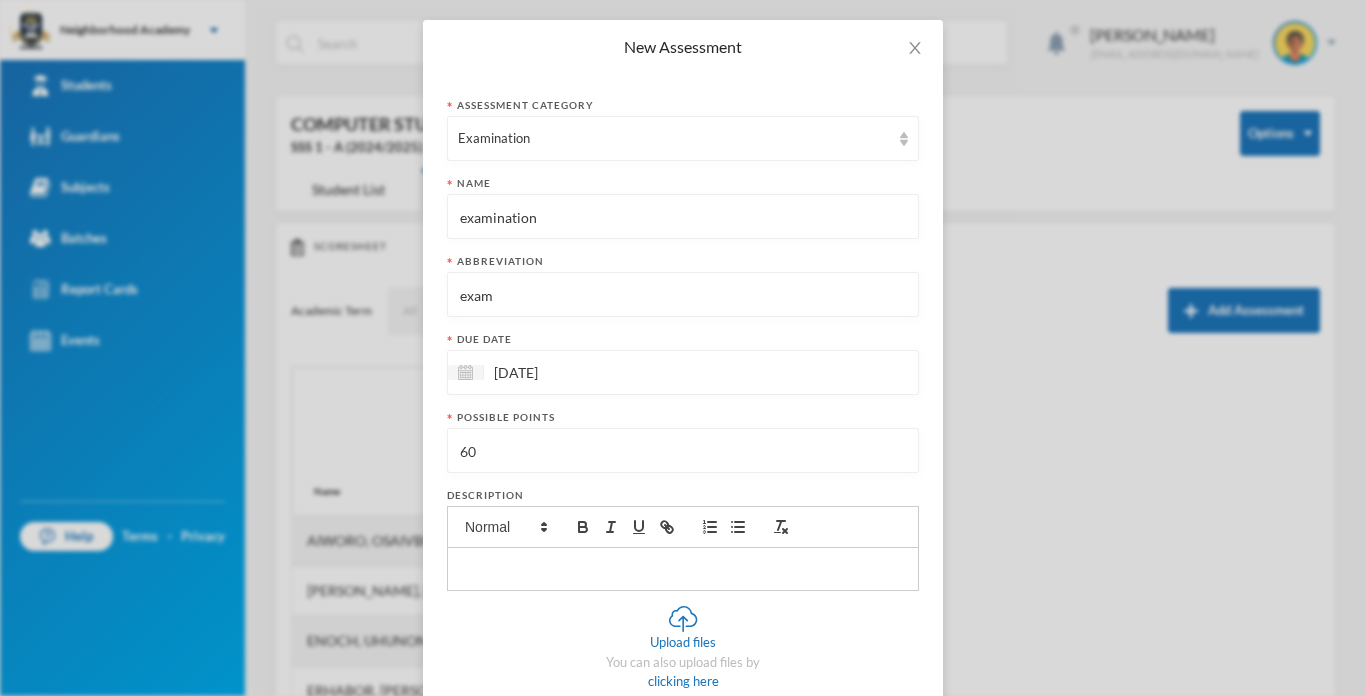 type on "60" 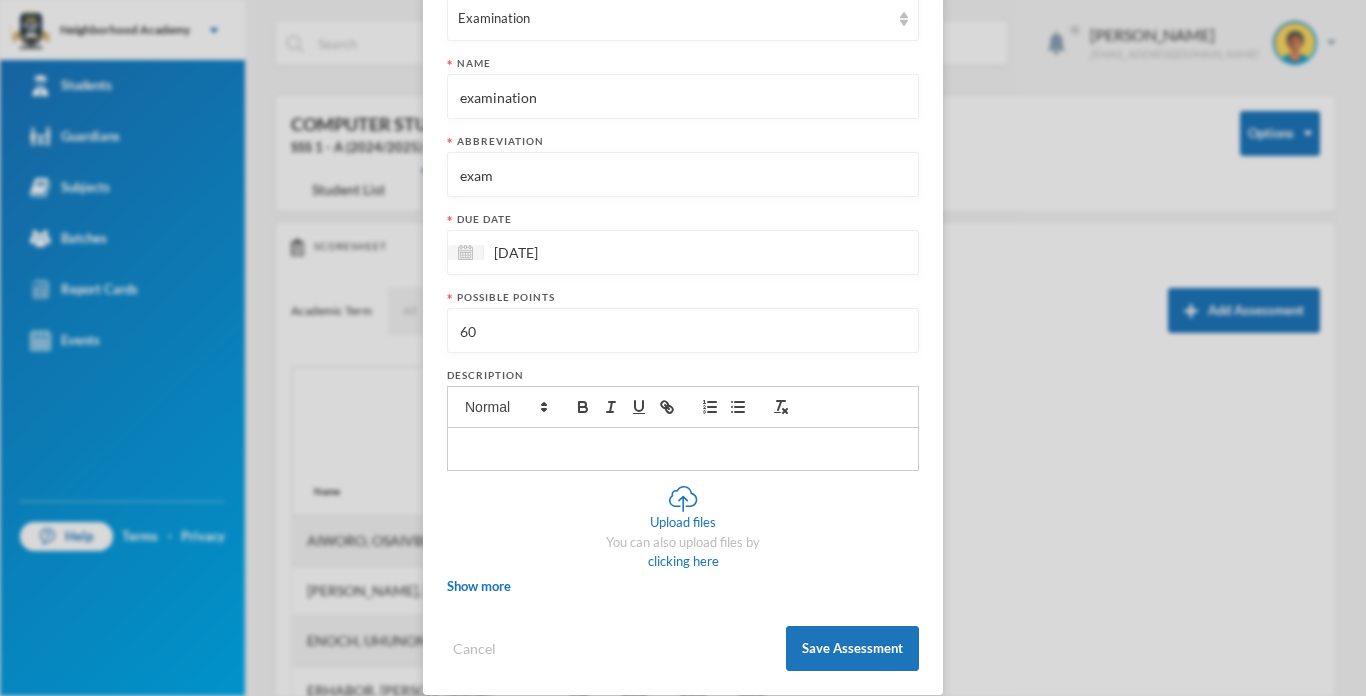 scroll, scrollTop: 223, scrollLeft: 0, axis: vertical 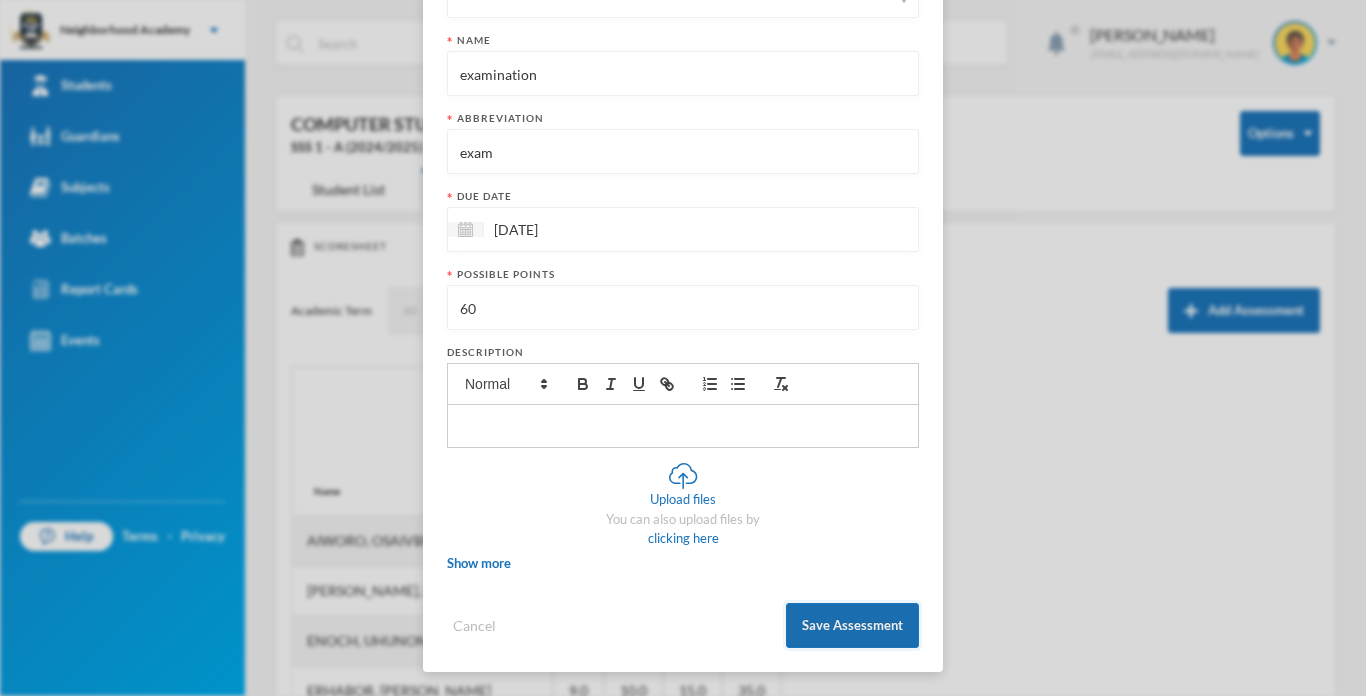 click on "Save Assessment" at bounding box center (852, 625) 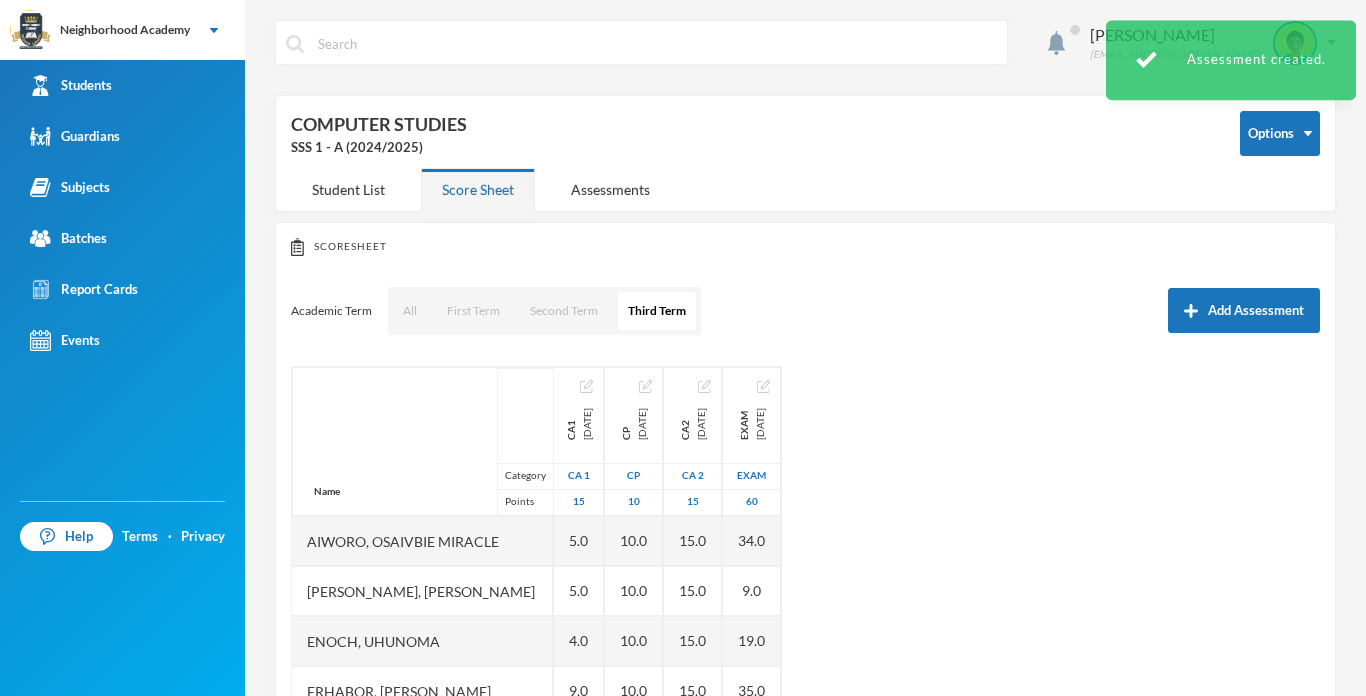 scroll, scrollTop: 0, scrollLeft: 0, axis: both 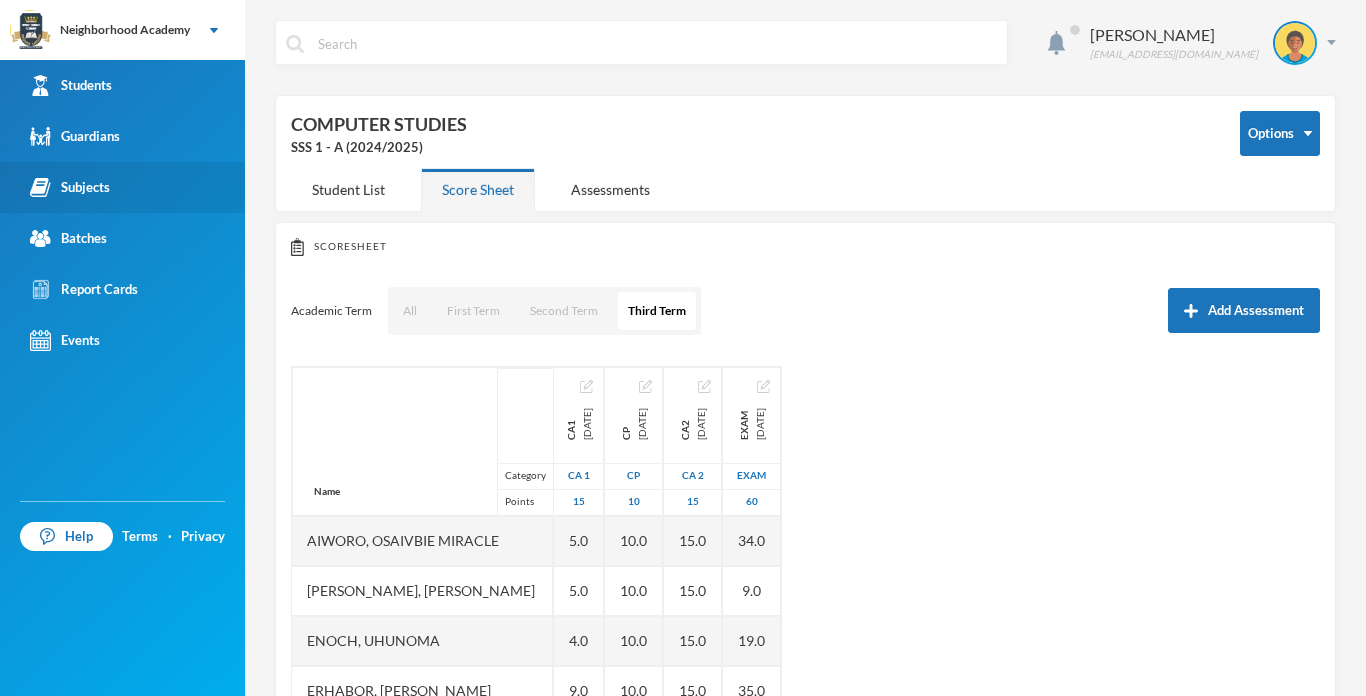 click on "Subjects" at bounding box center (70, 187) 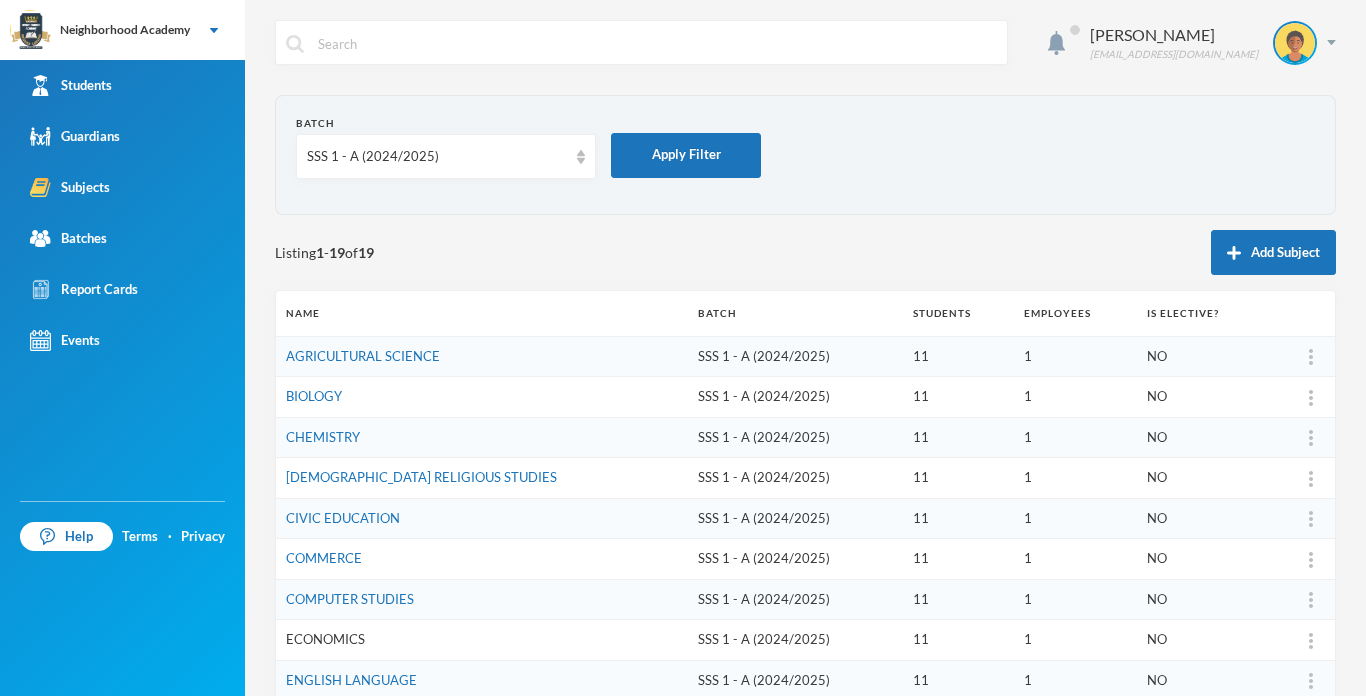 click on "ECONOMICS" at bounding box center [325, 639] 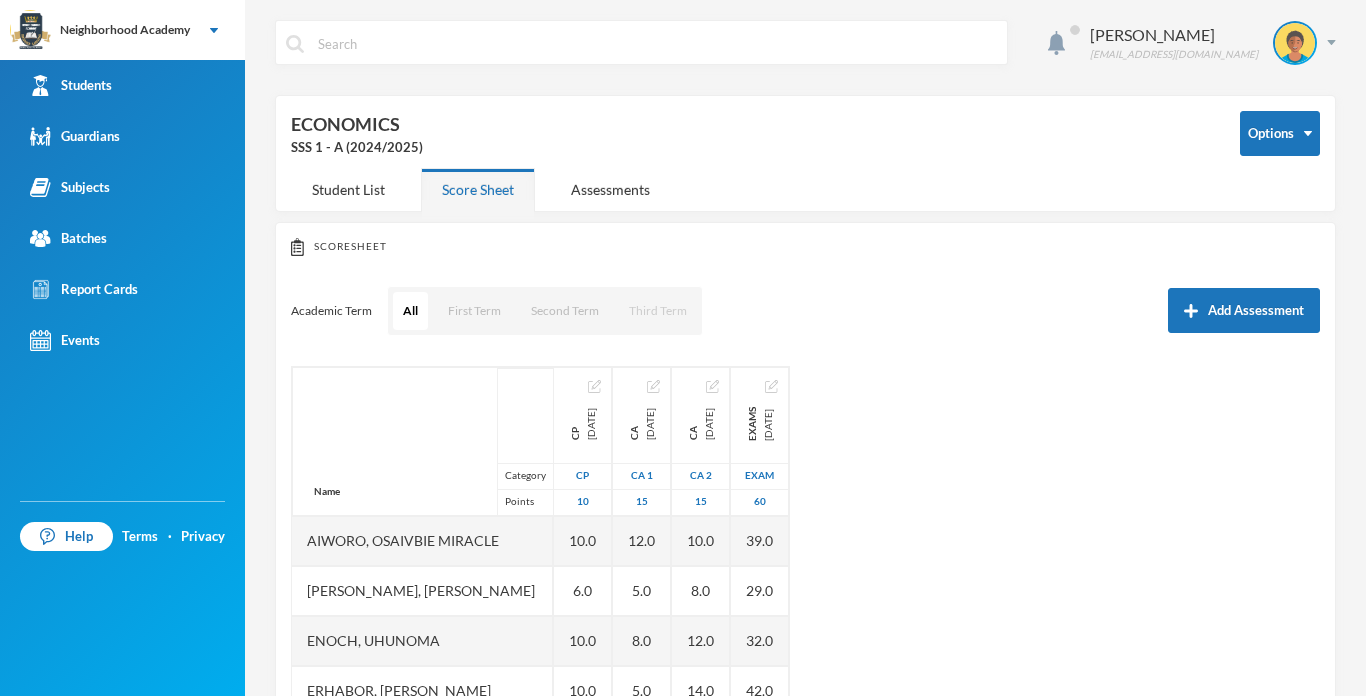 click on "Third Term" at bounding box center [658, 311] 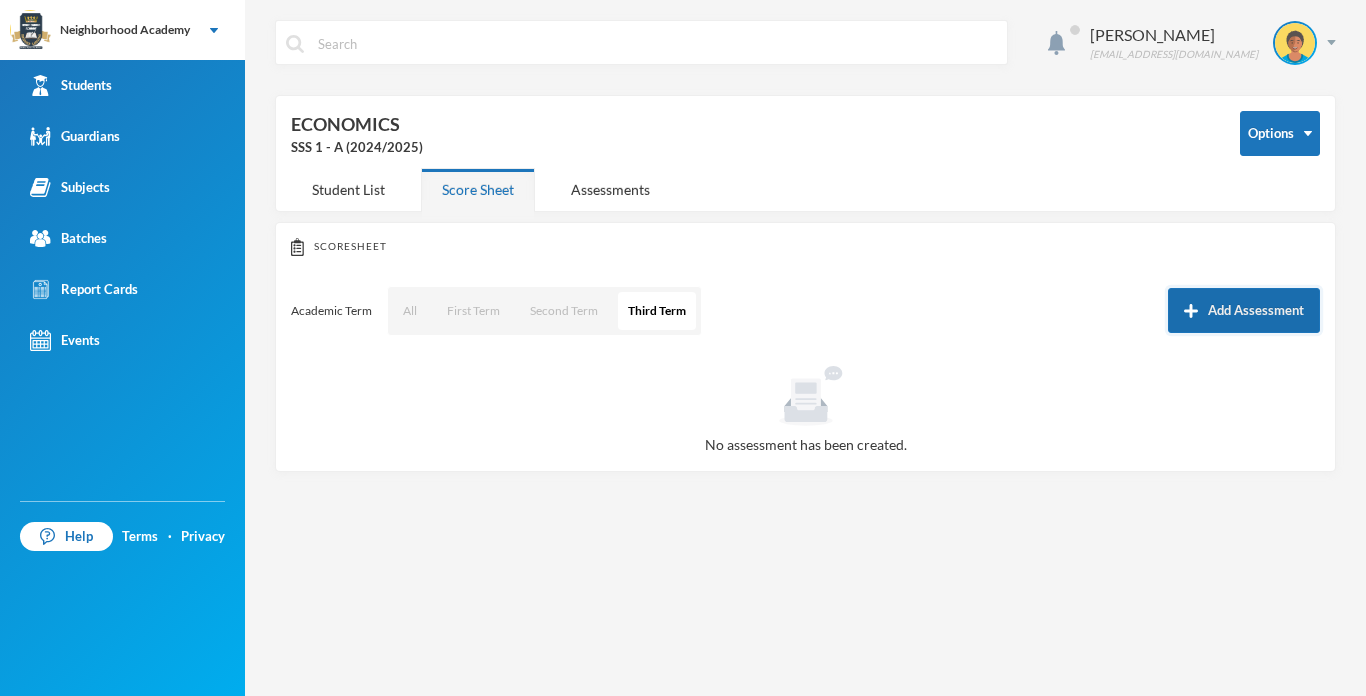 click on "Add Assessment" at bounding box center (1244, 310) 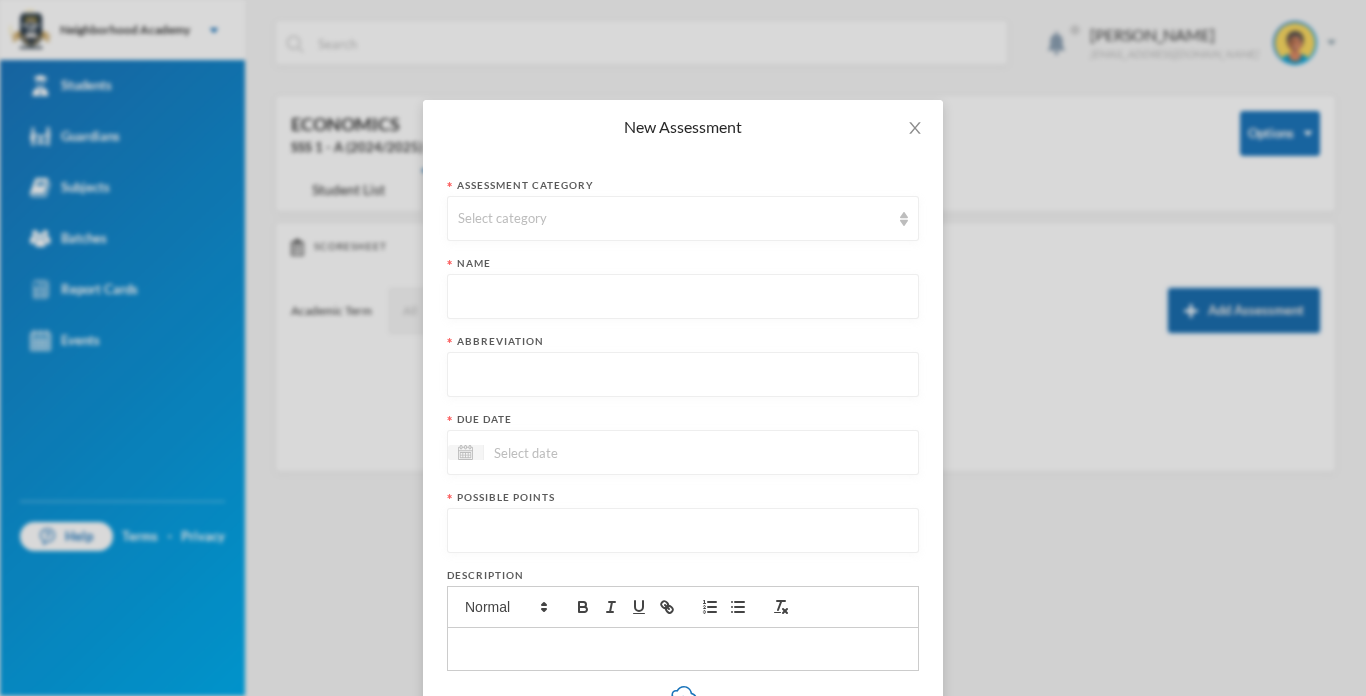 scroll, scrollTop: 0, scrollLeft: 0, axis: both 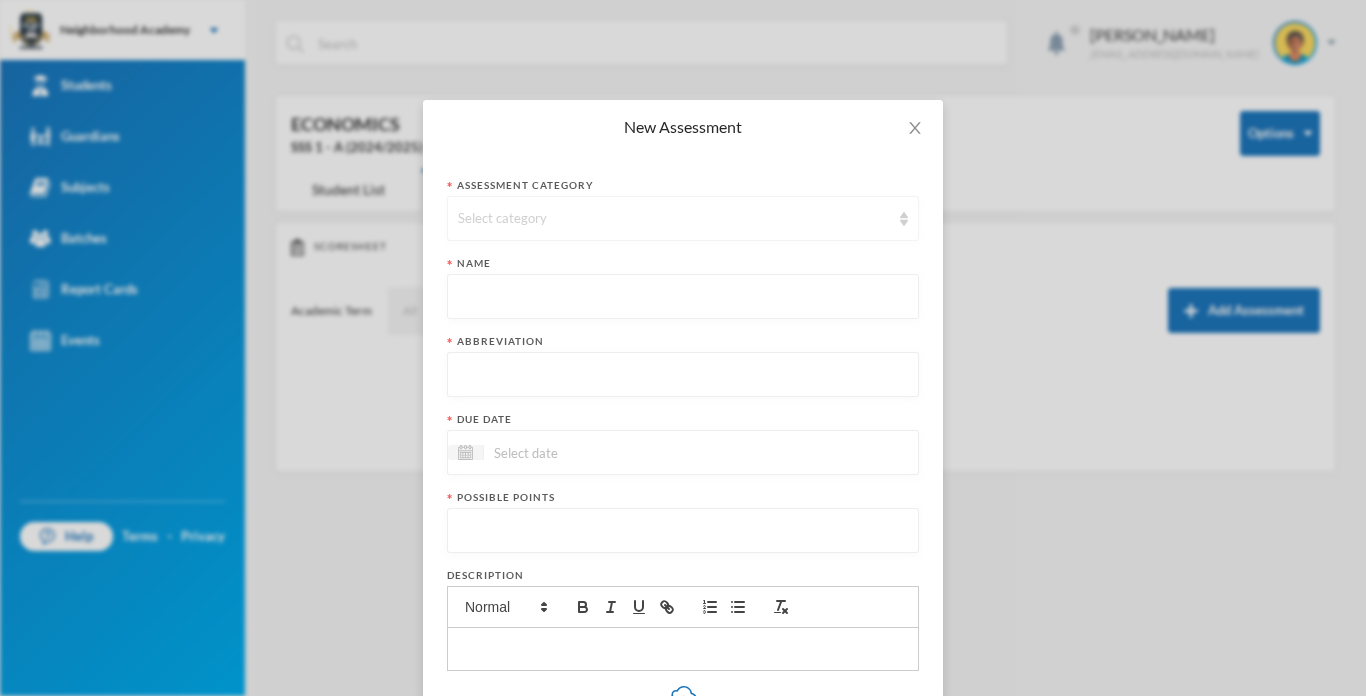 click on "Select category" at bounding box center [683, 218] 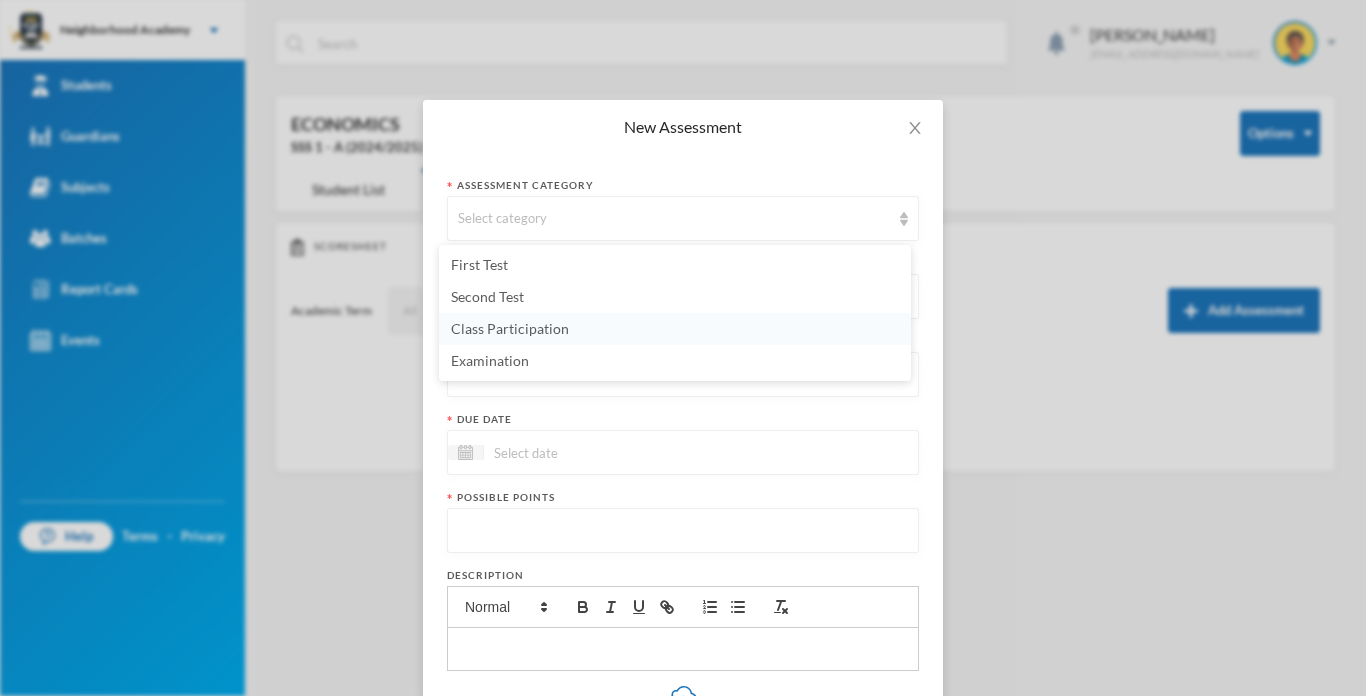 click on "Class Participation" at bounding box center (510, 328) 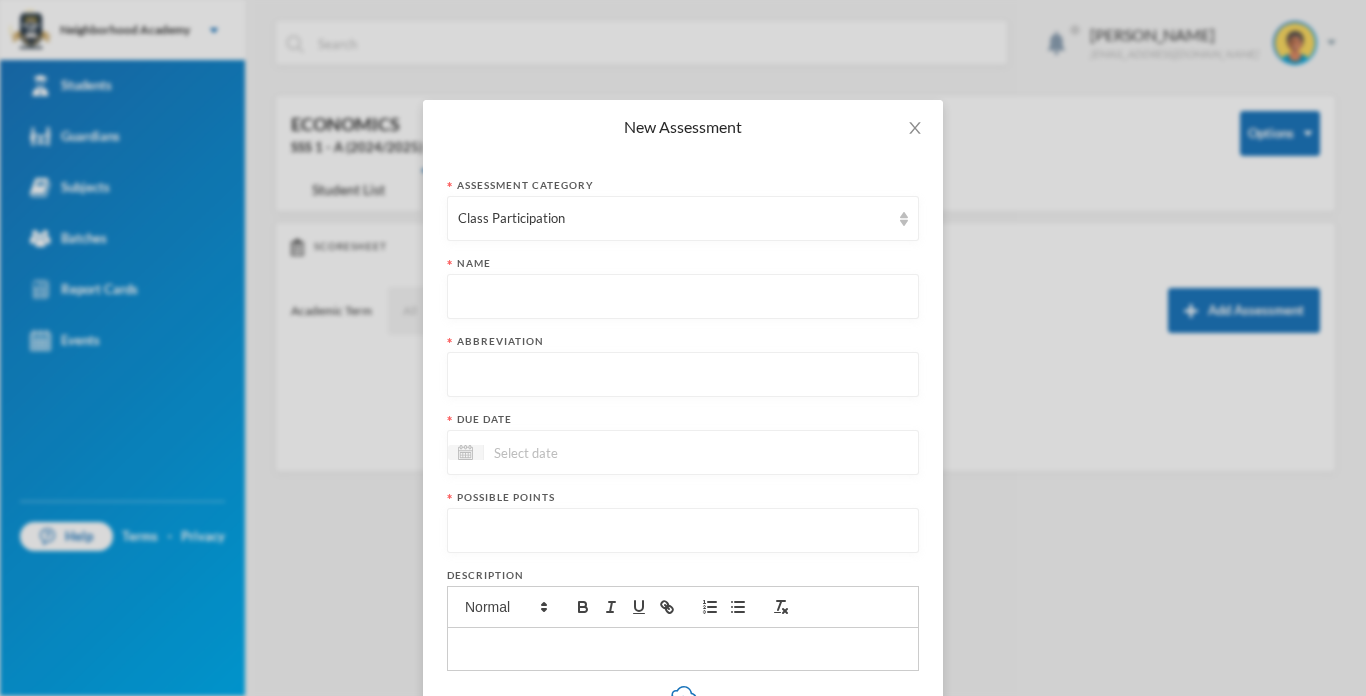 click at bounding box center (683, 297) 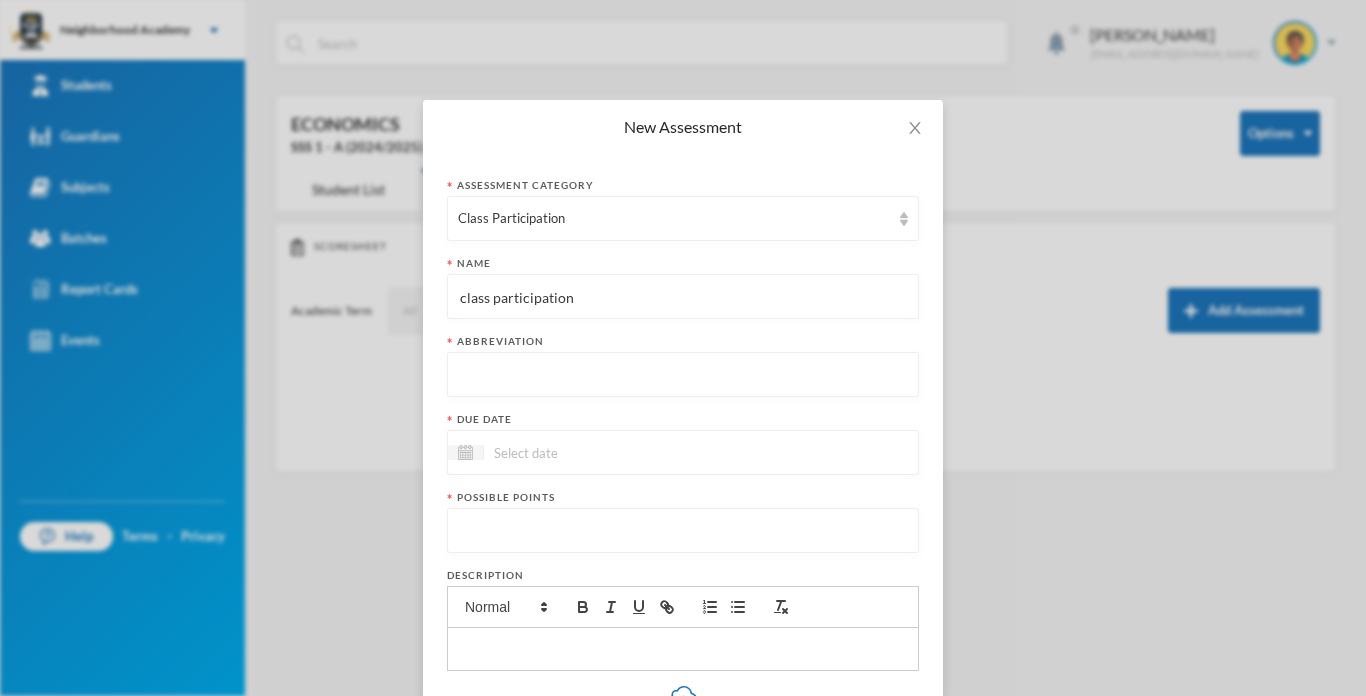 type on "class participation" 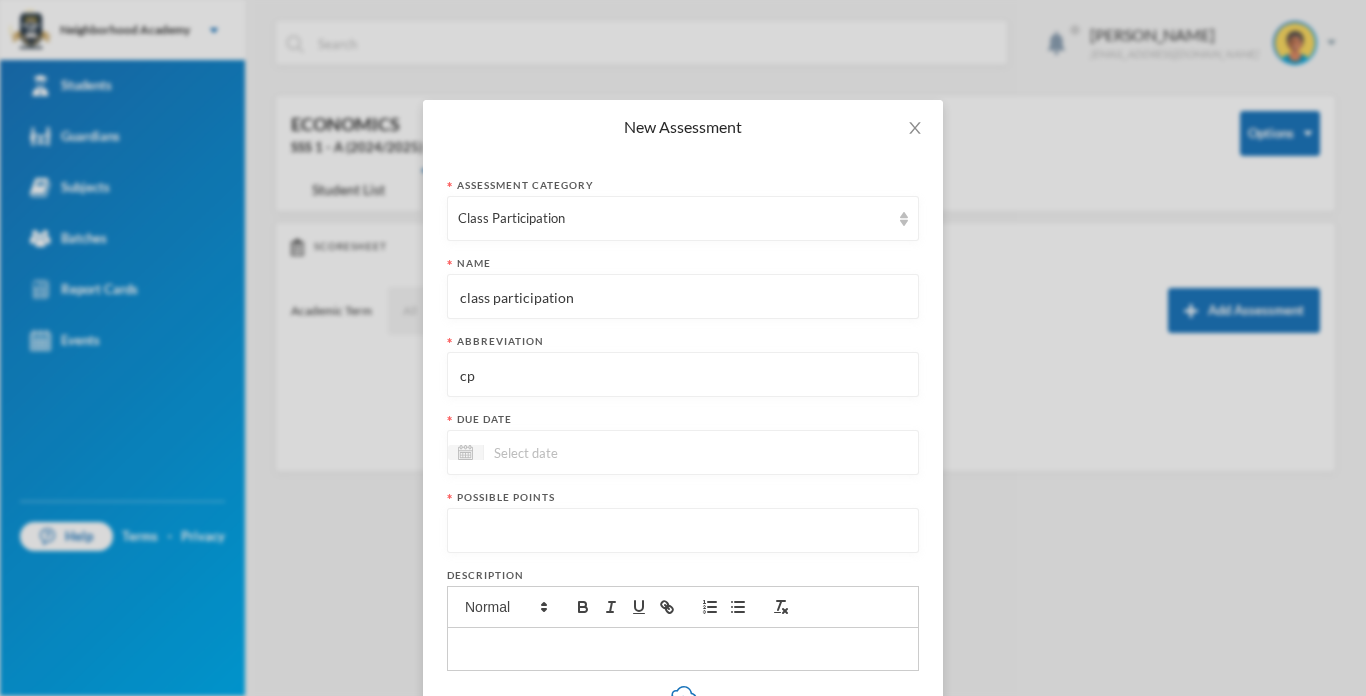 type on "cp" 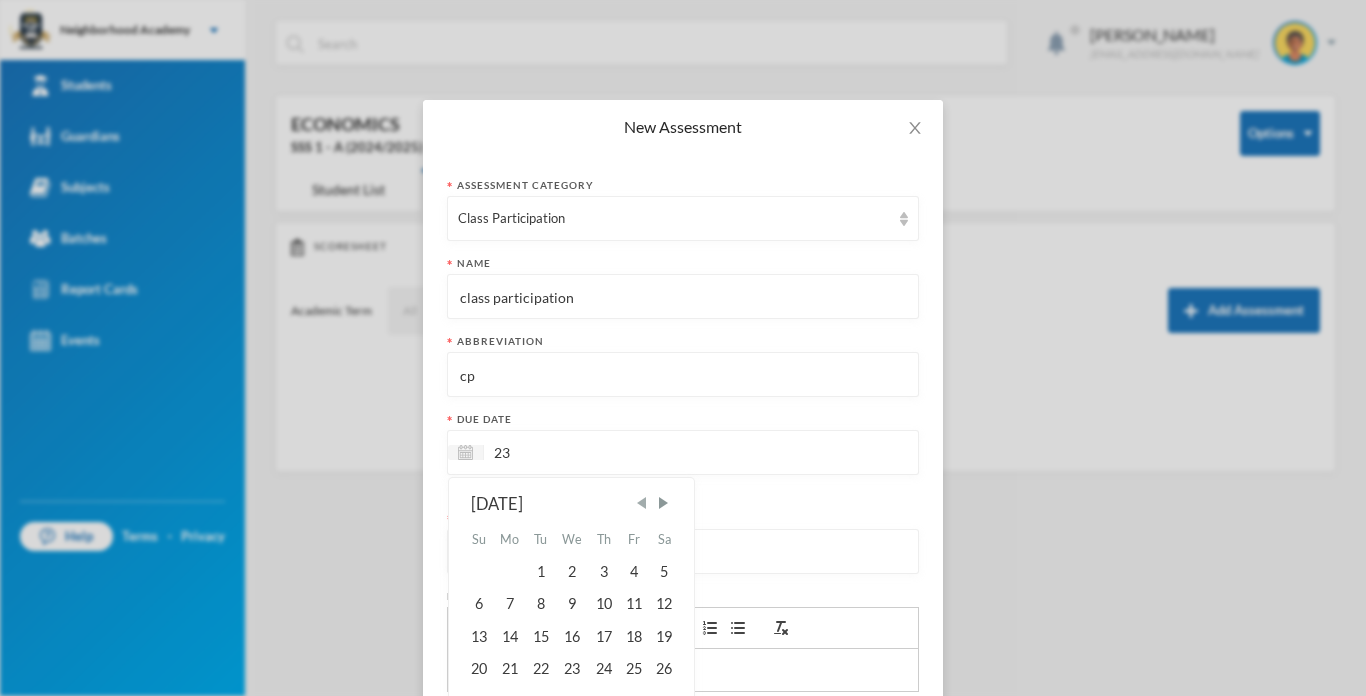click at bounding box center [642, 503] 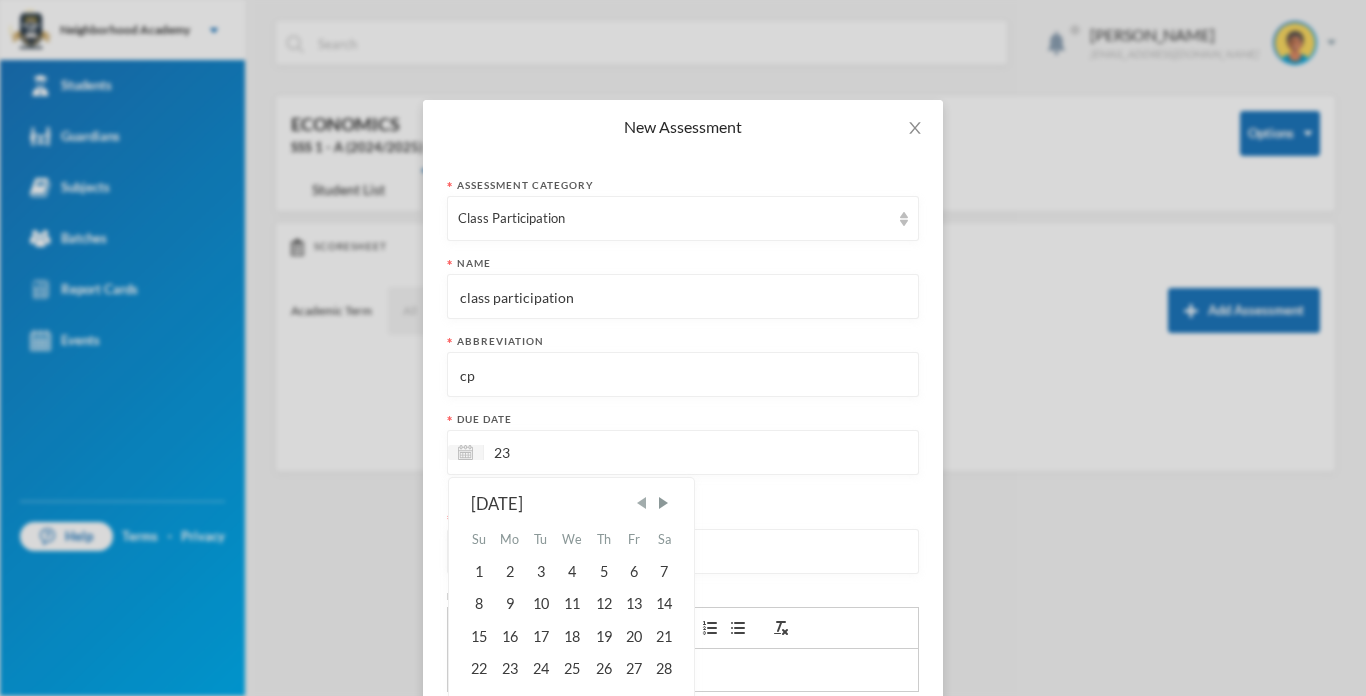 click at bounding box center [642, 503] 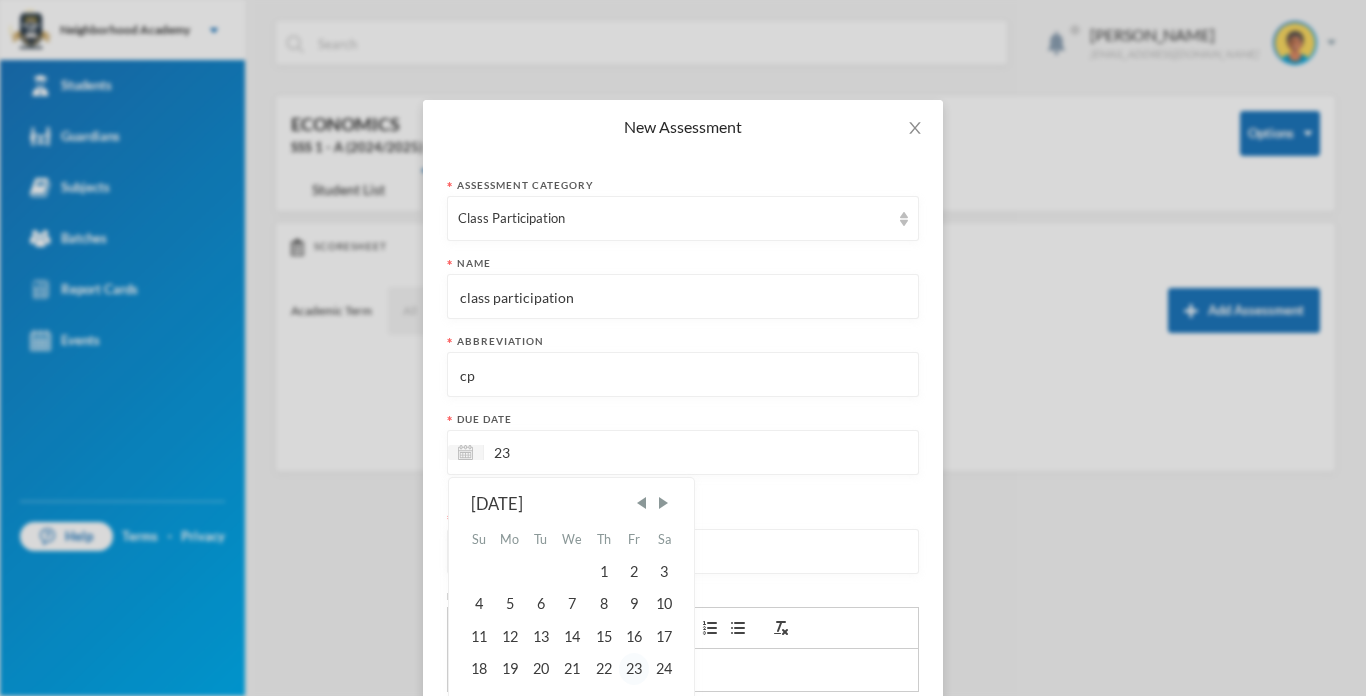click on "23" at bounding box center (634, 669) 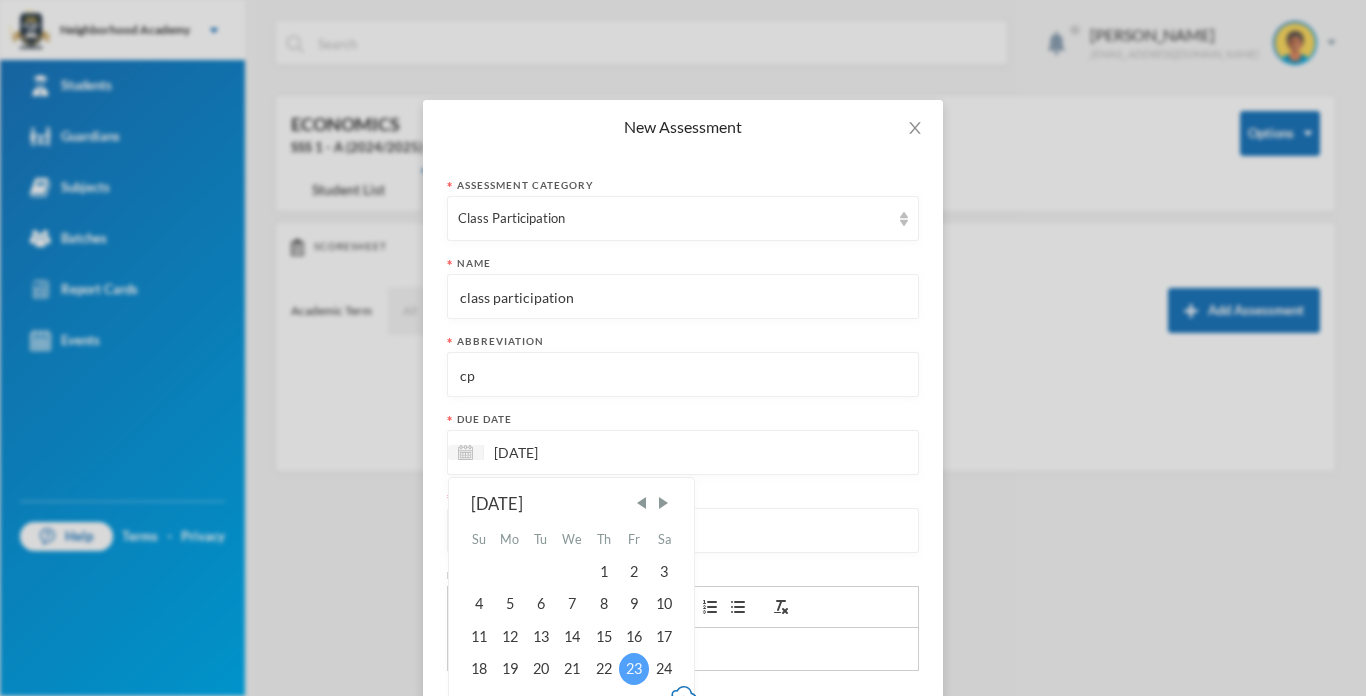 click at bounding box center (683, 649) 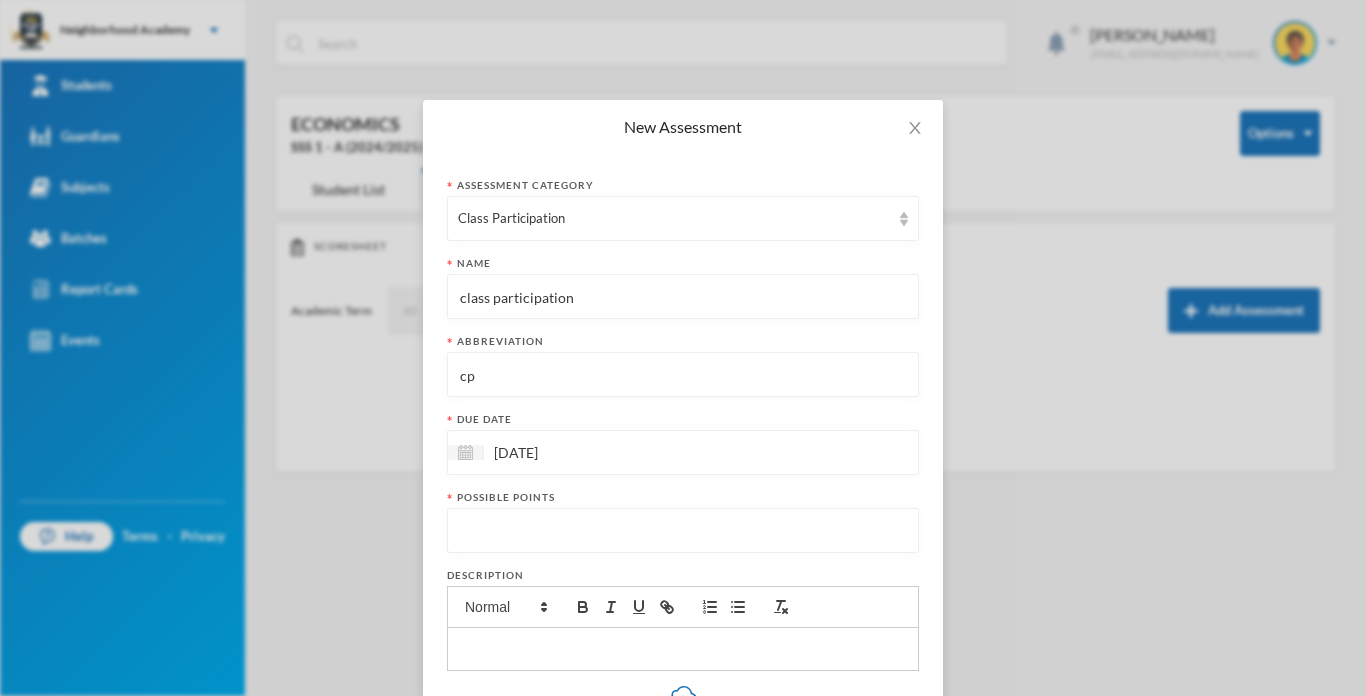 click at bounding box center (683, 531) 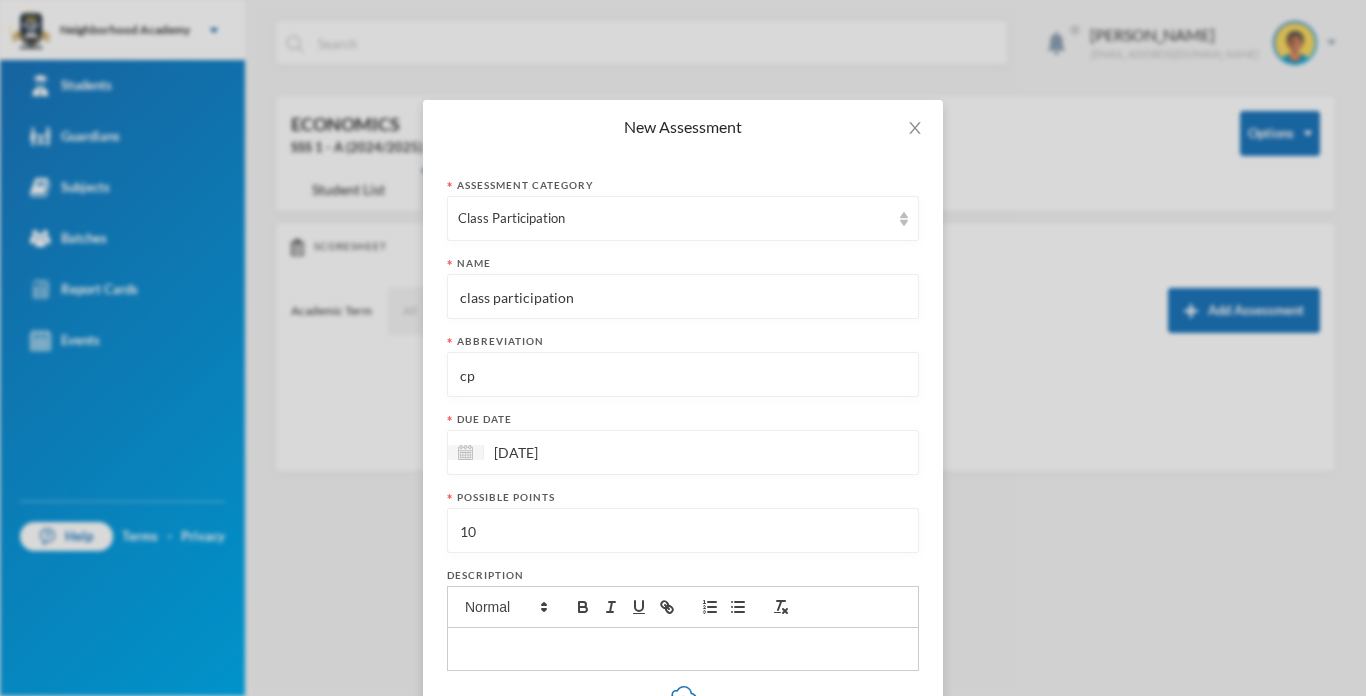 type on "10" 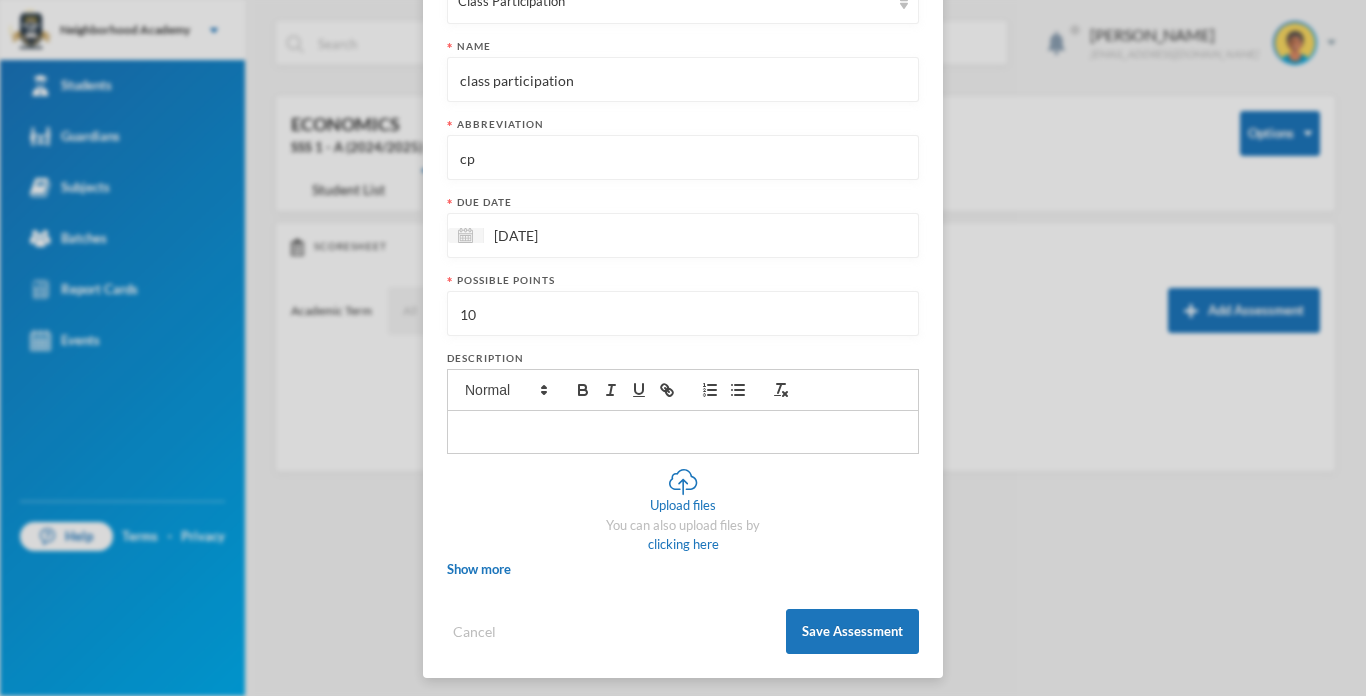 scroll, scrollTop: 223, scrollLeft: 0, axis: vertical 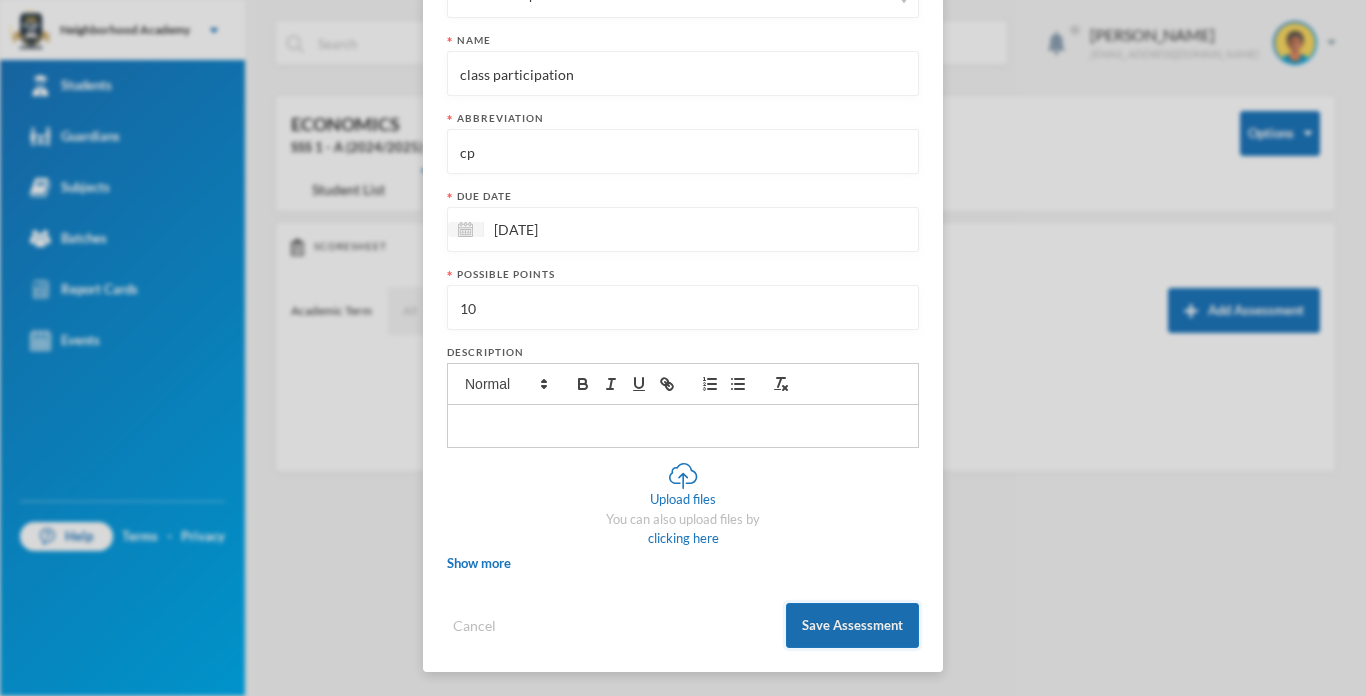 click on "Save Assessment" at bounding box center (852, 625) 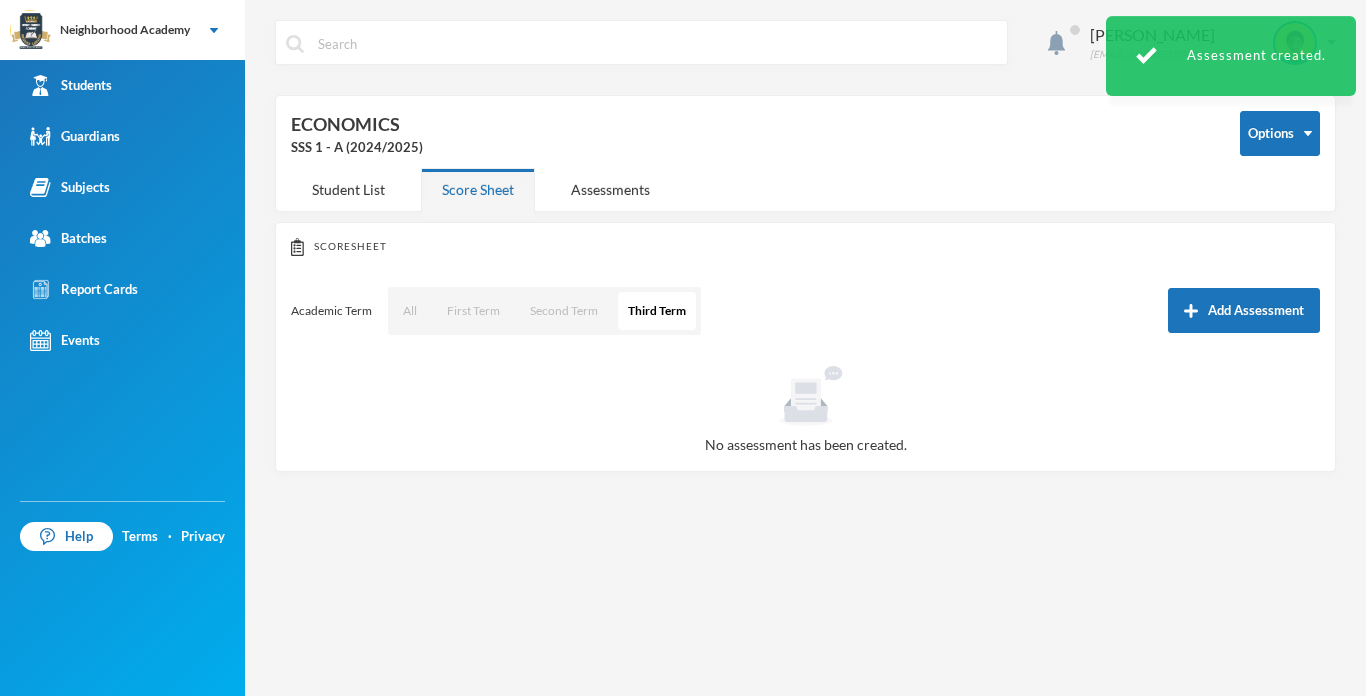 scroll, scrollTop: 0, scrollLeft: 0, axis: both 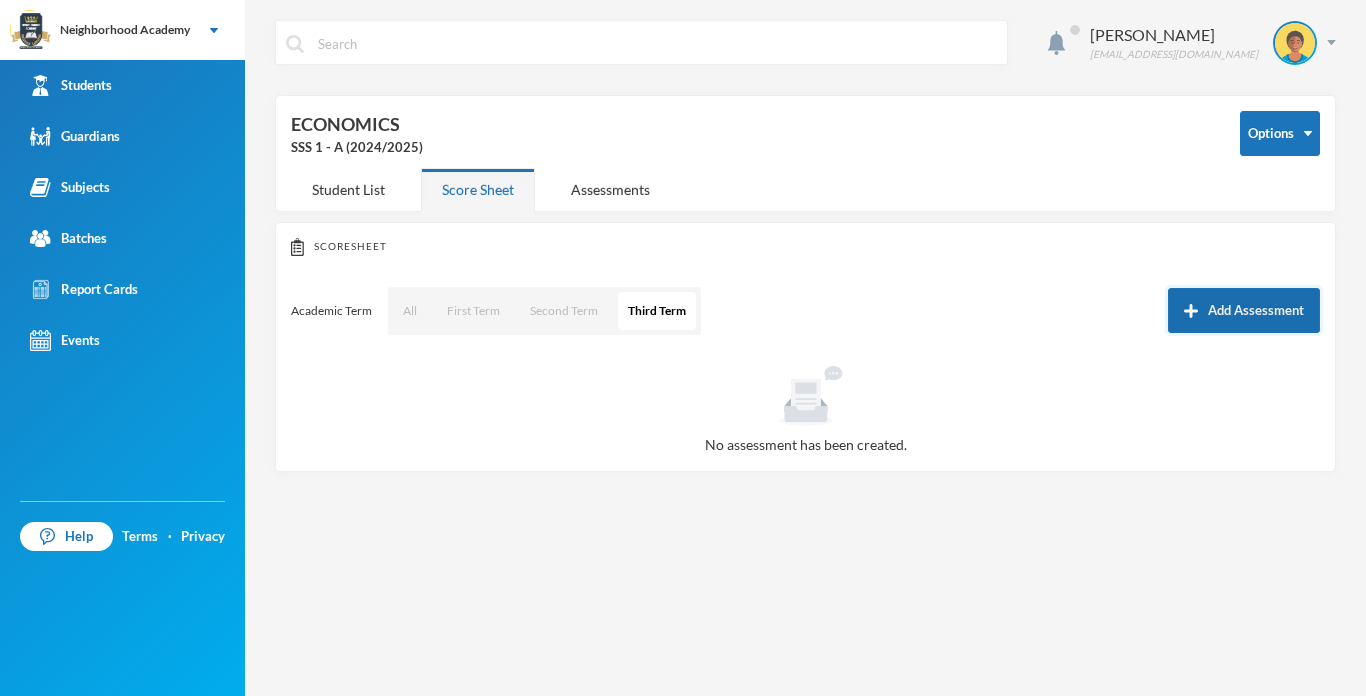 click on "Add Assessment" at bounding box center [1244, 310] 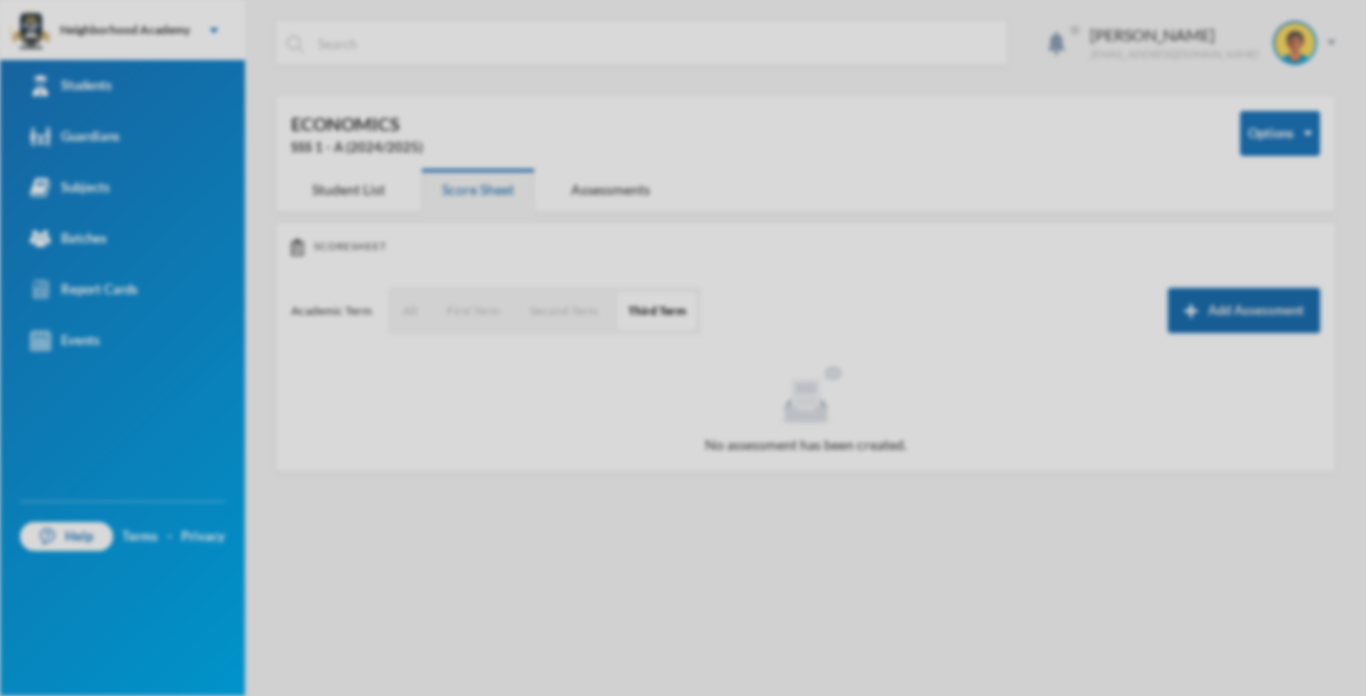 scroll, scrollTop: 0, scrollLeft: 0, axis: both 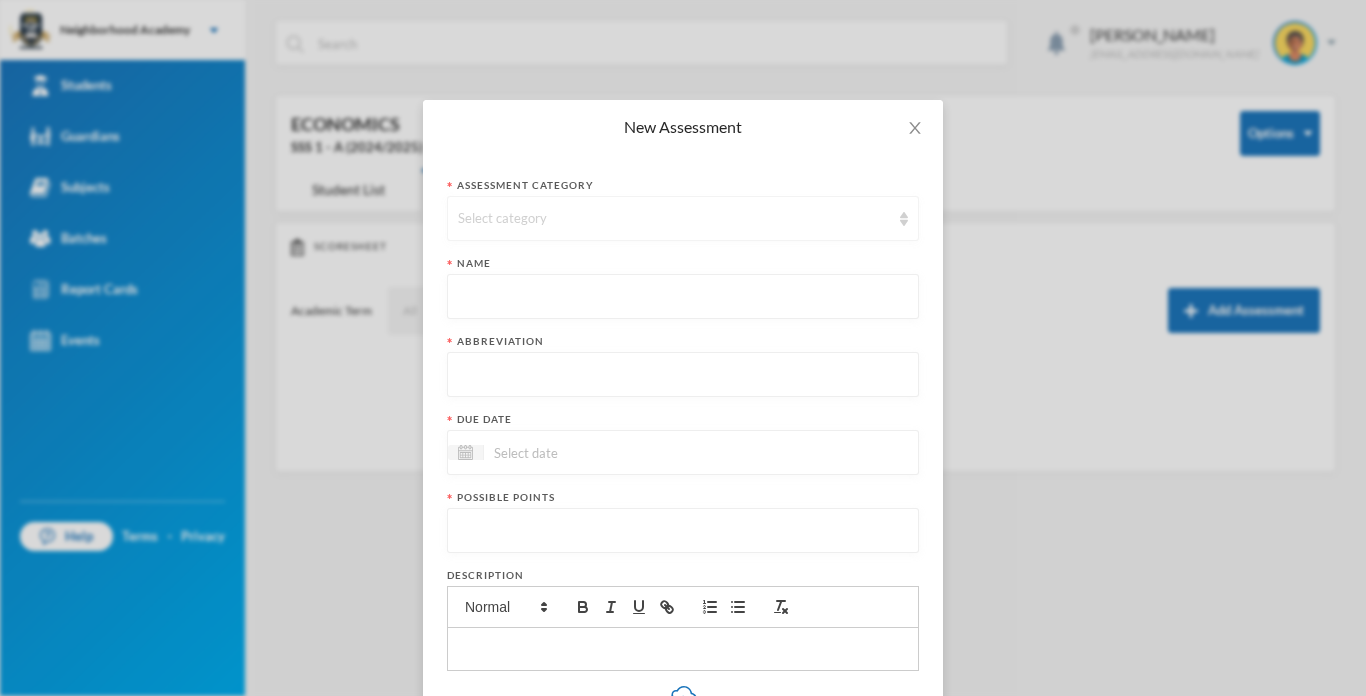 click on "Select category" at bounding box center (674, 219) 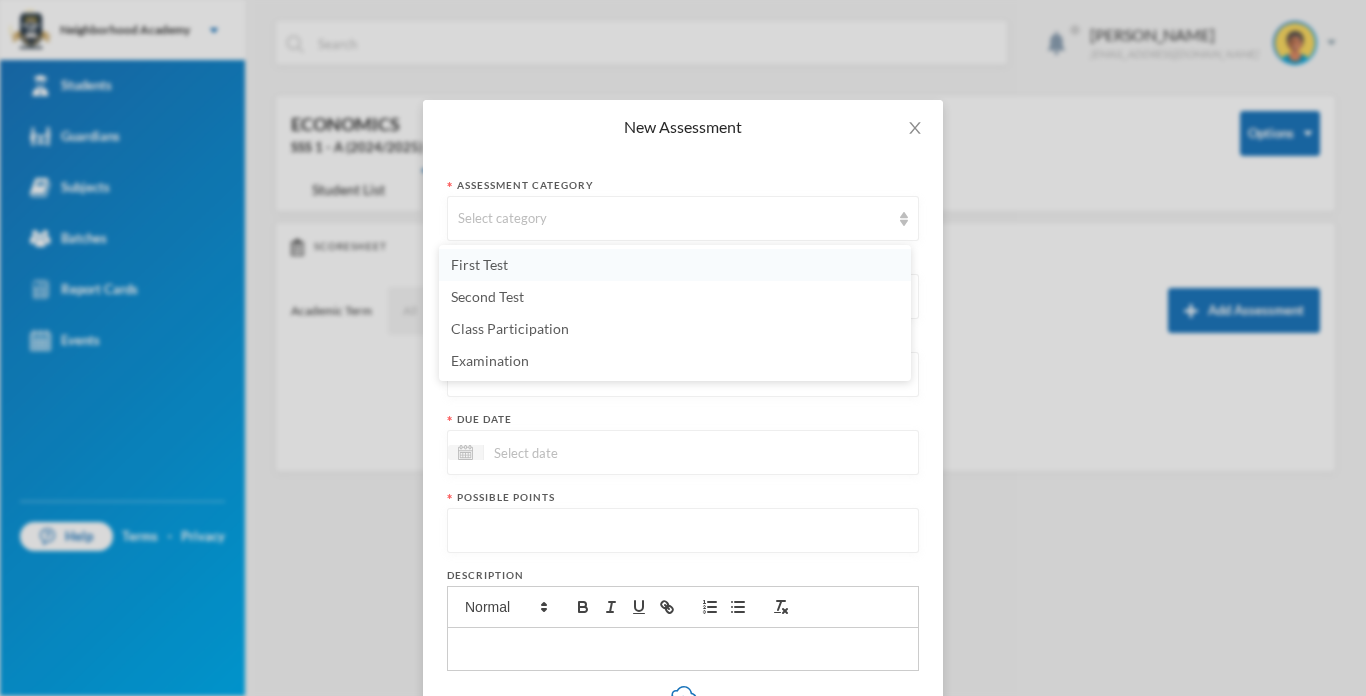 click on "First Test" at bounding box center (479, 264) 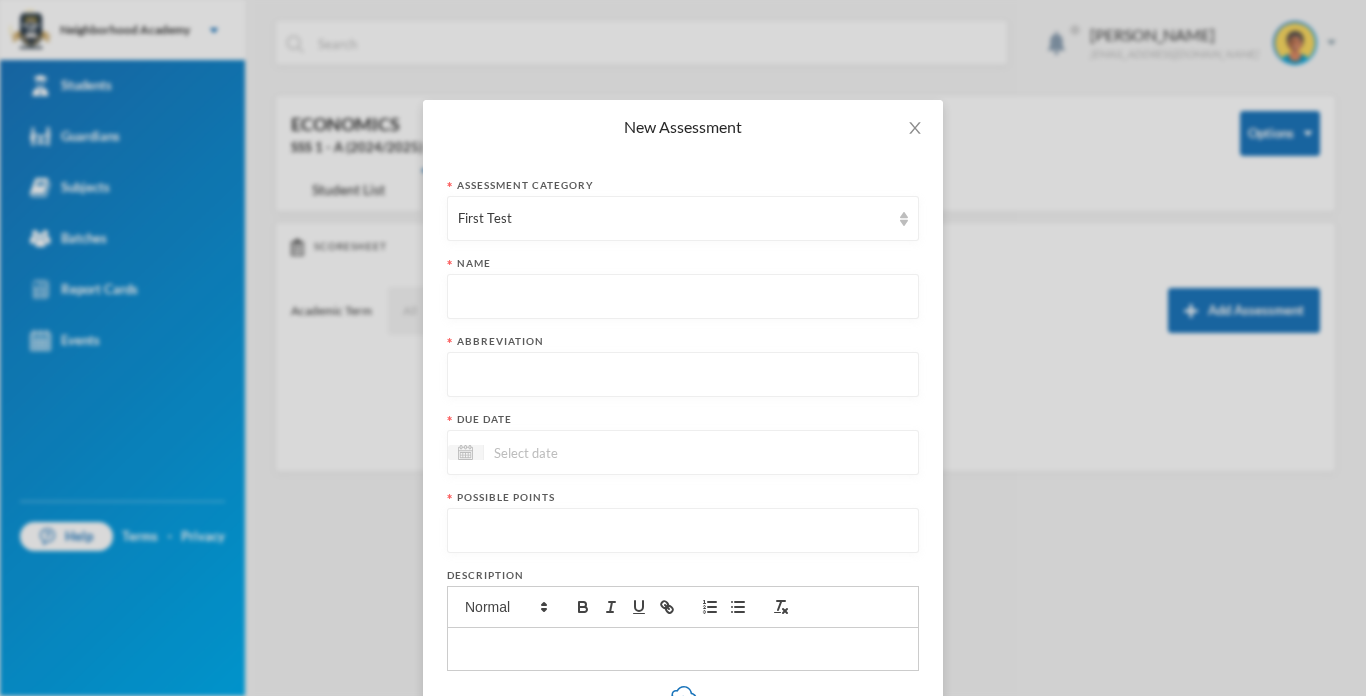 click at bounding box center (683, 297) 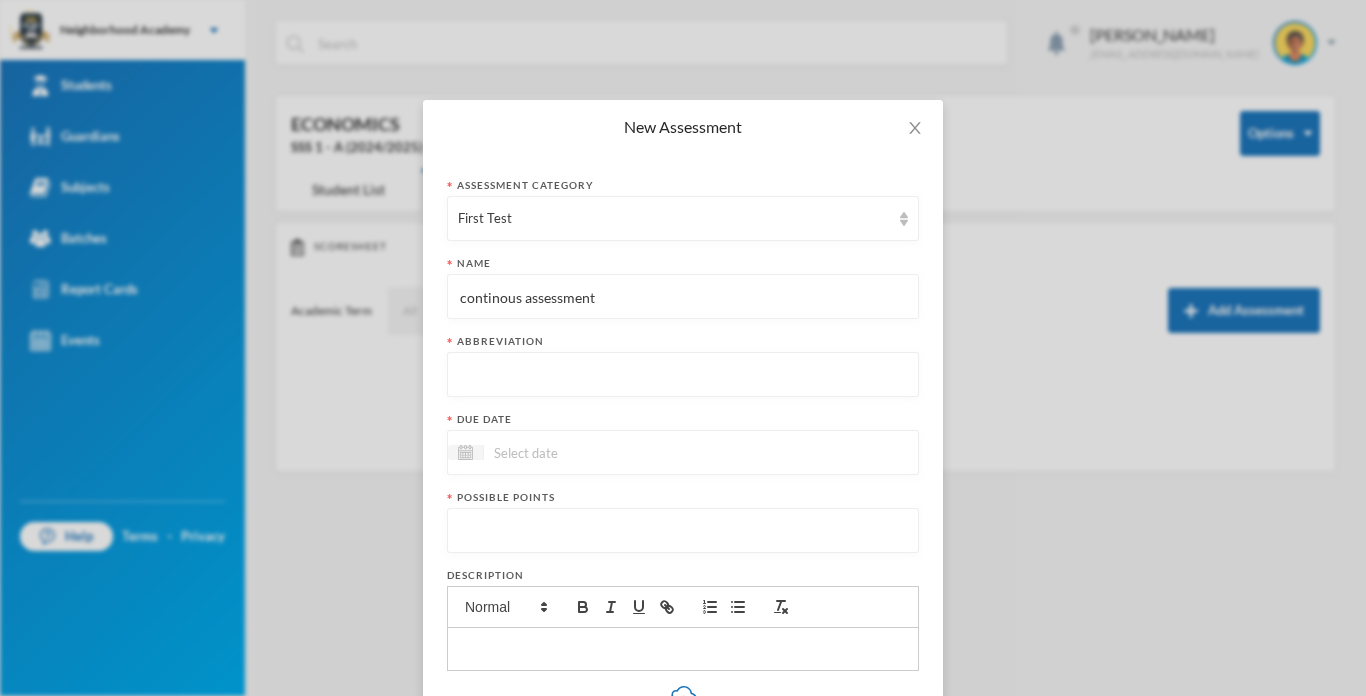type on "continous assessment" 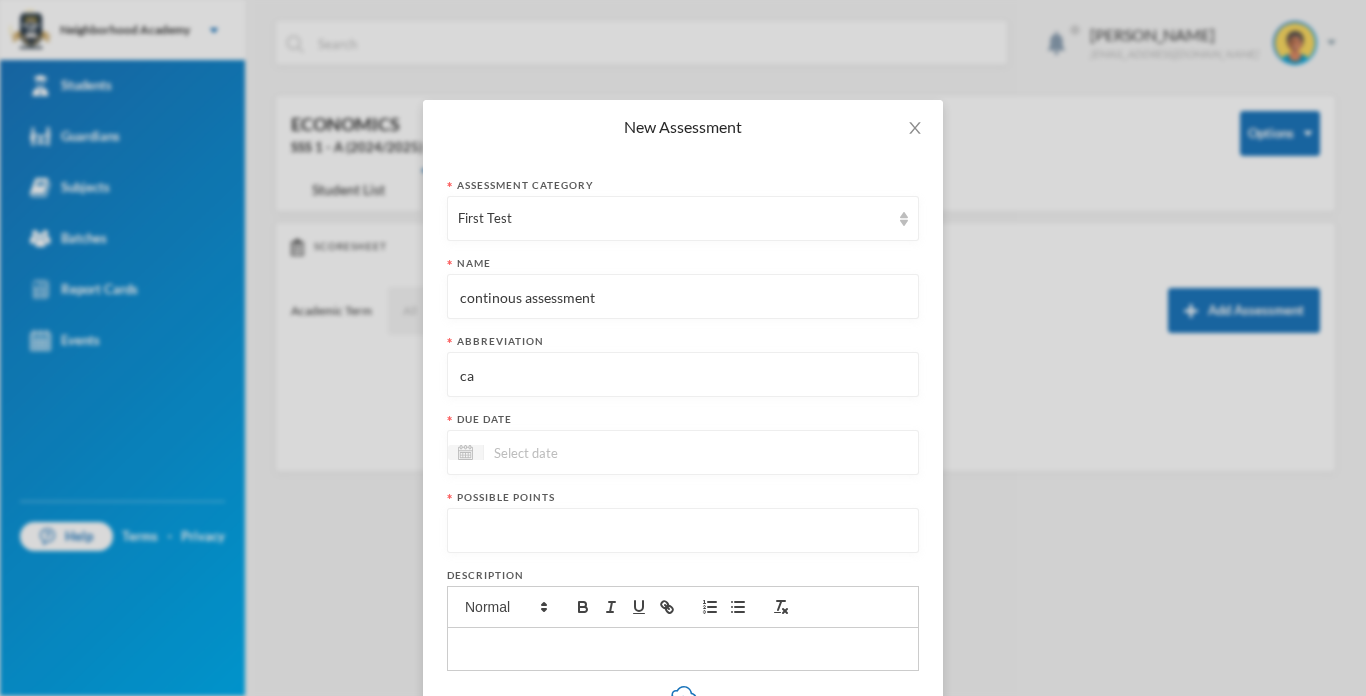 click on "ca" at bounding box center (683, 375) 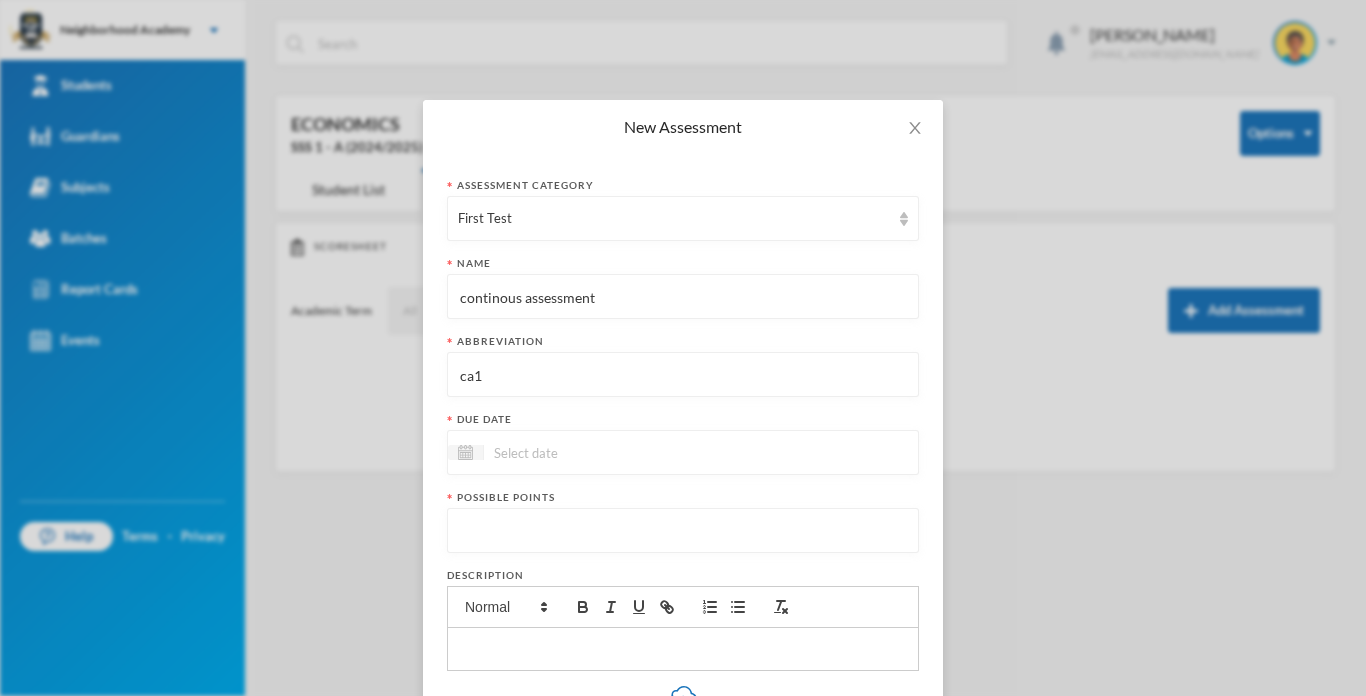 type on "ca1" 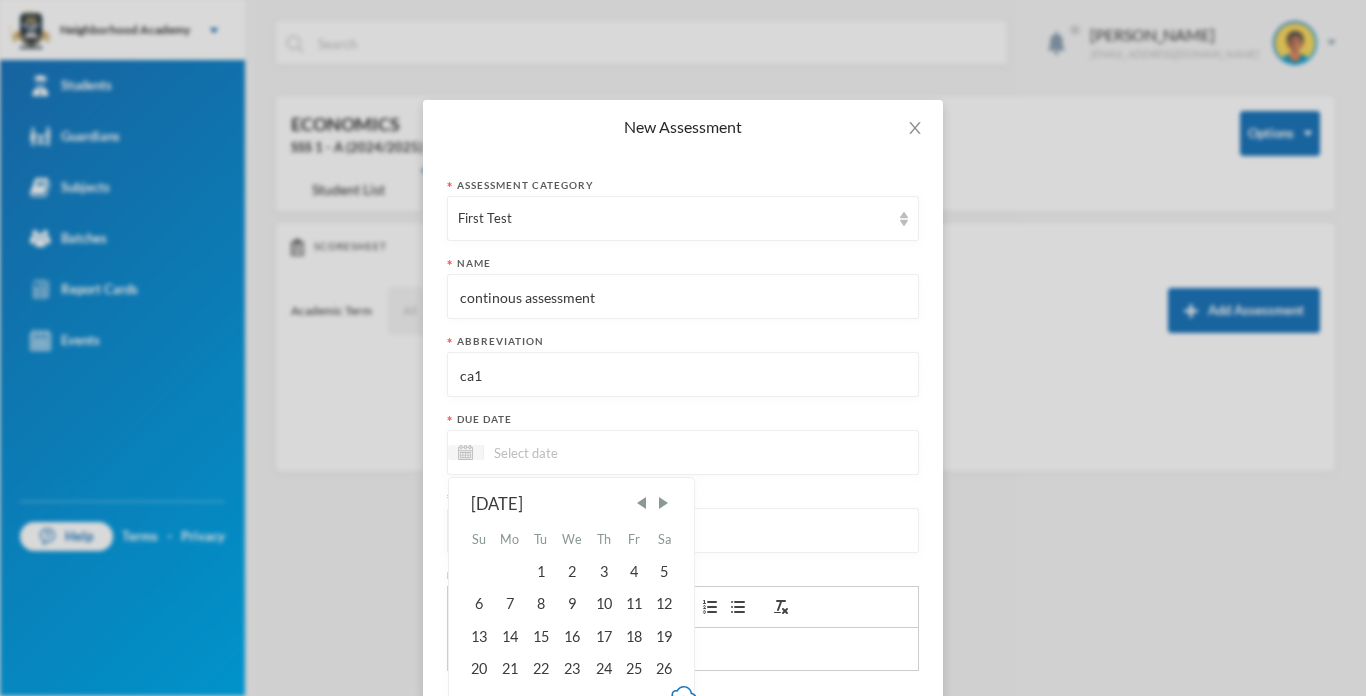 click at bounding box center (568, 452) 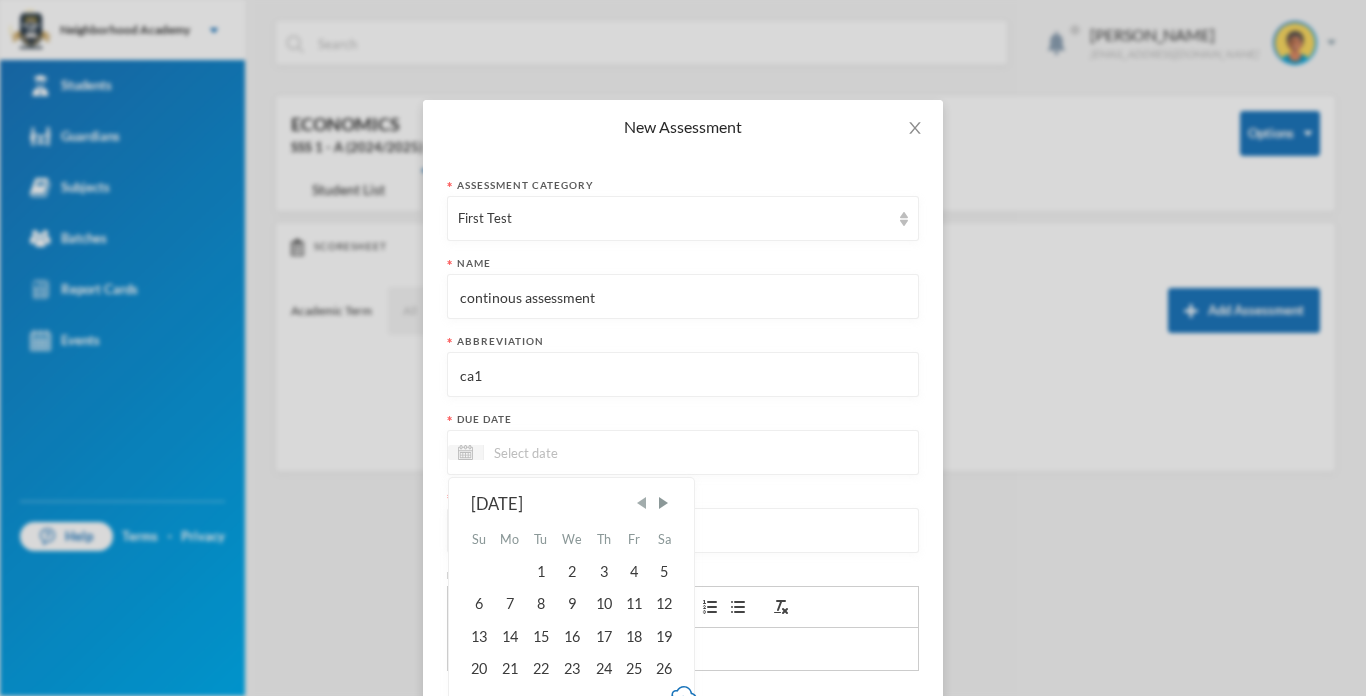 click at bounding box center (642, 503) 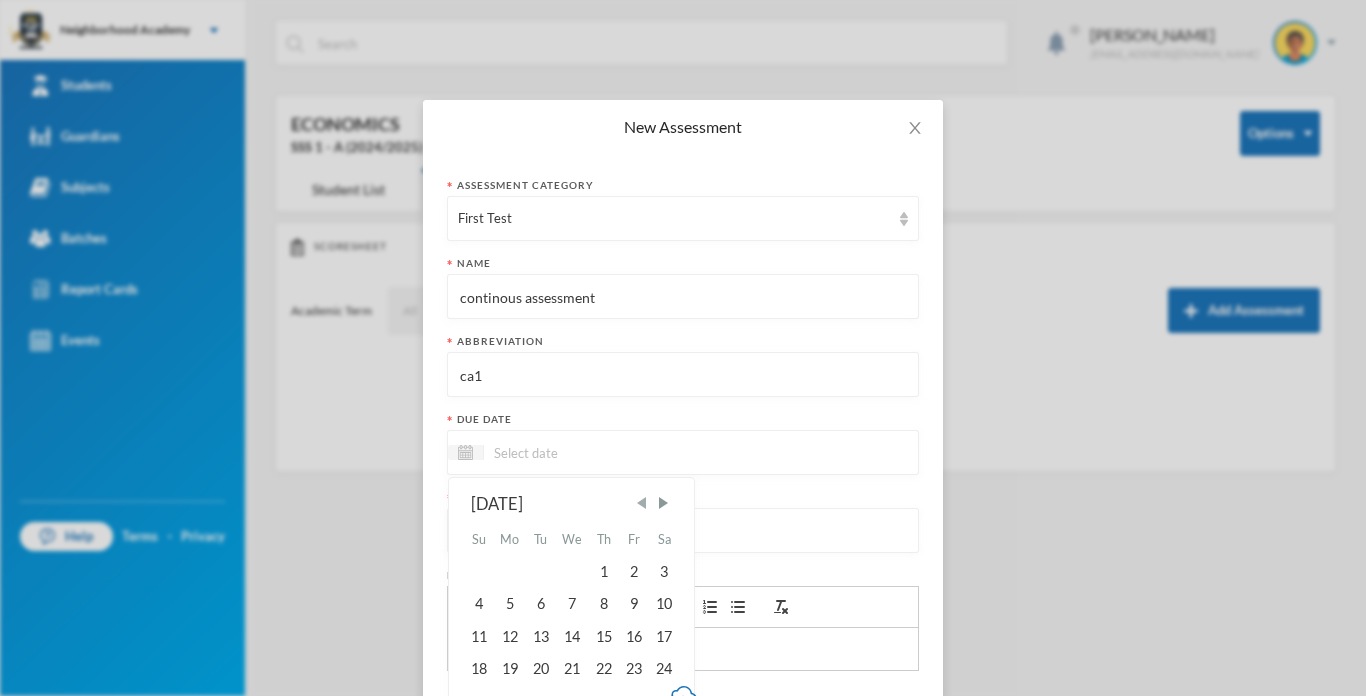 click at bounding box center (642, 503) 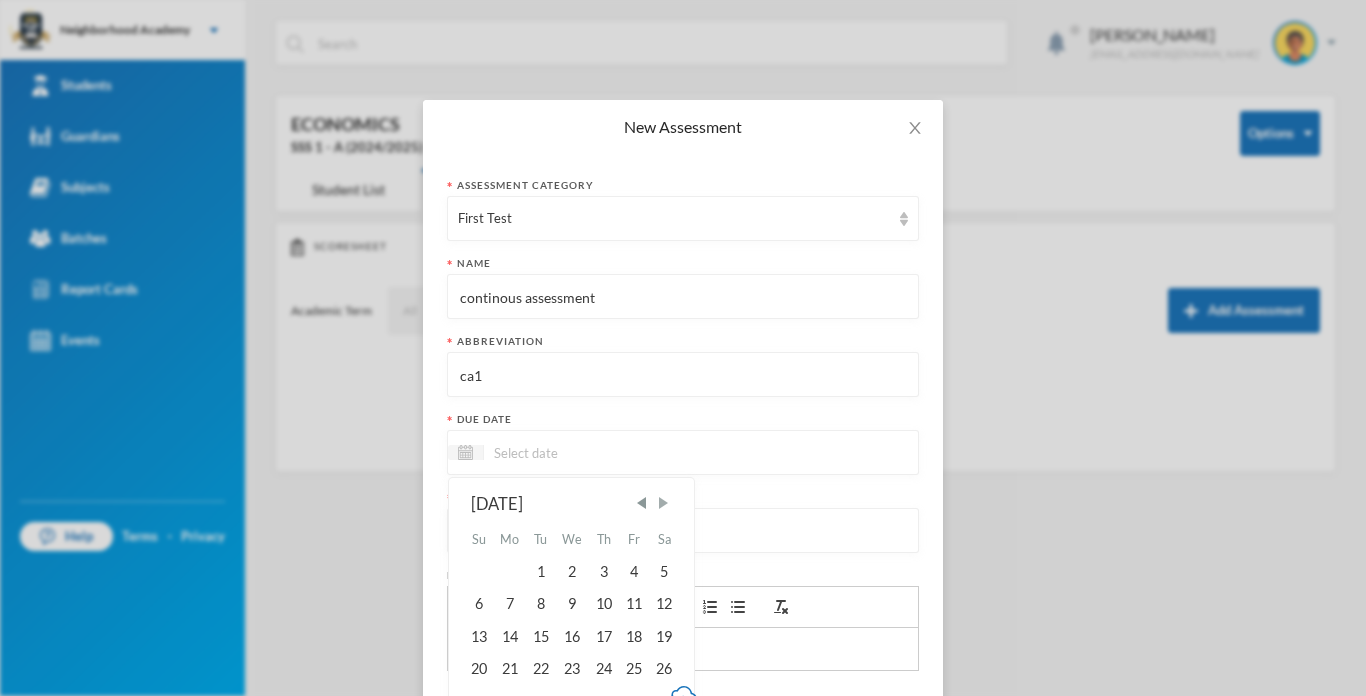 click at bounding box center (663, 503) 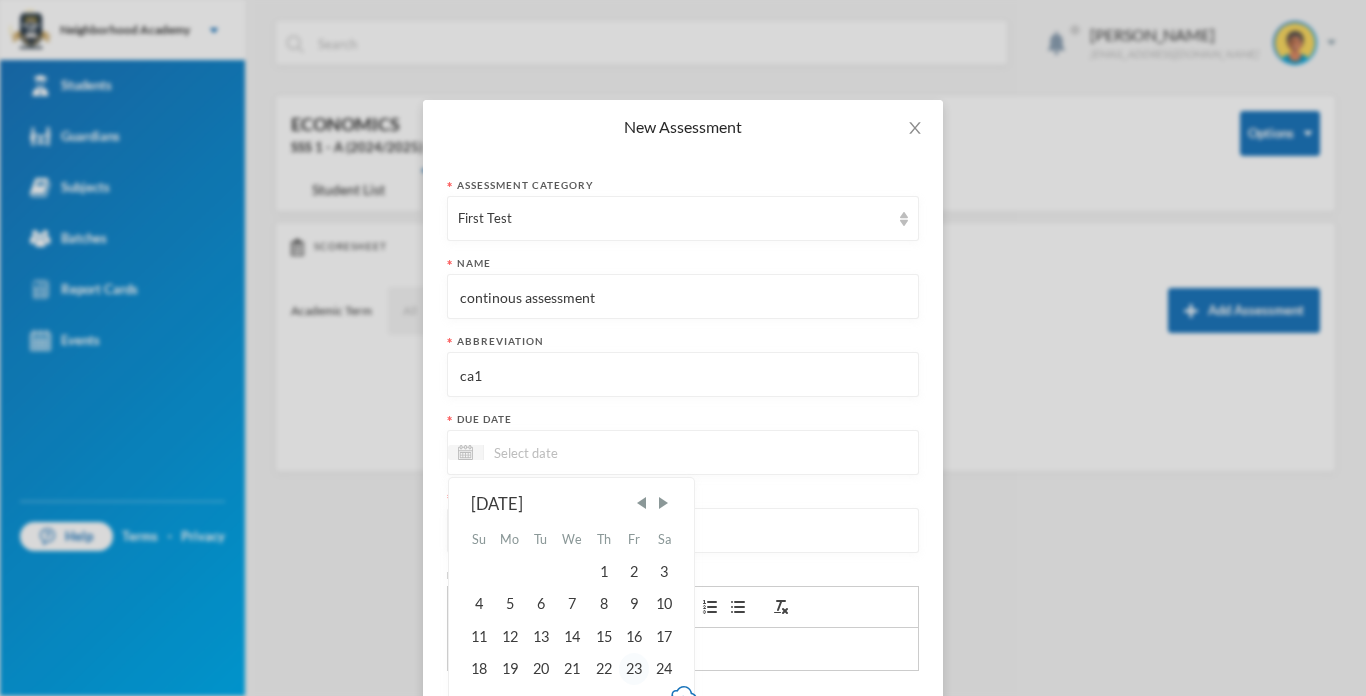 click on "23" at bounding box center (634, 669) 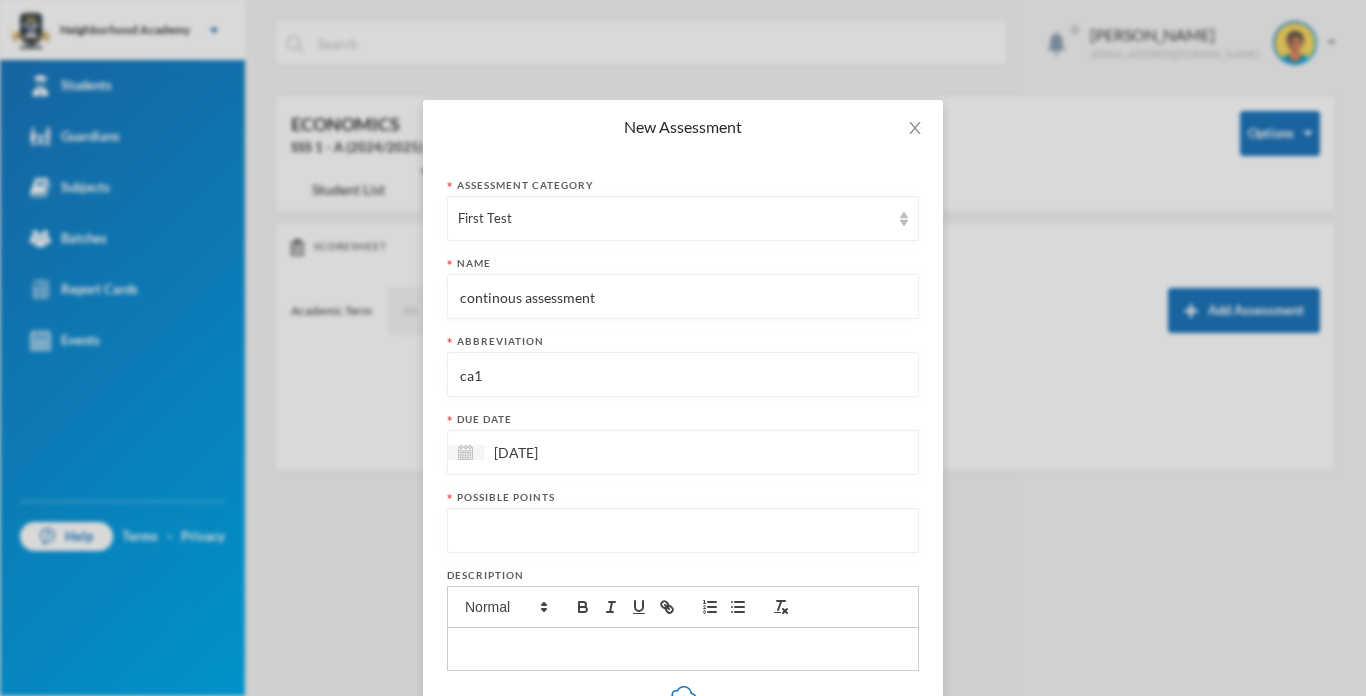click at bounding box center (683, 531) 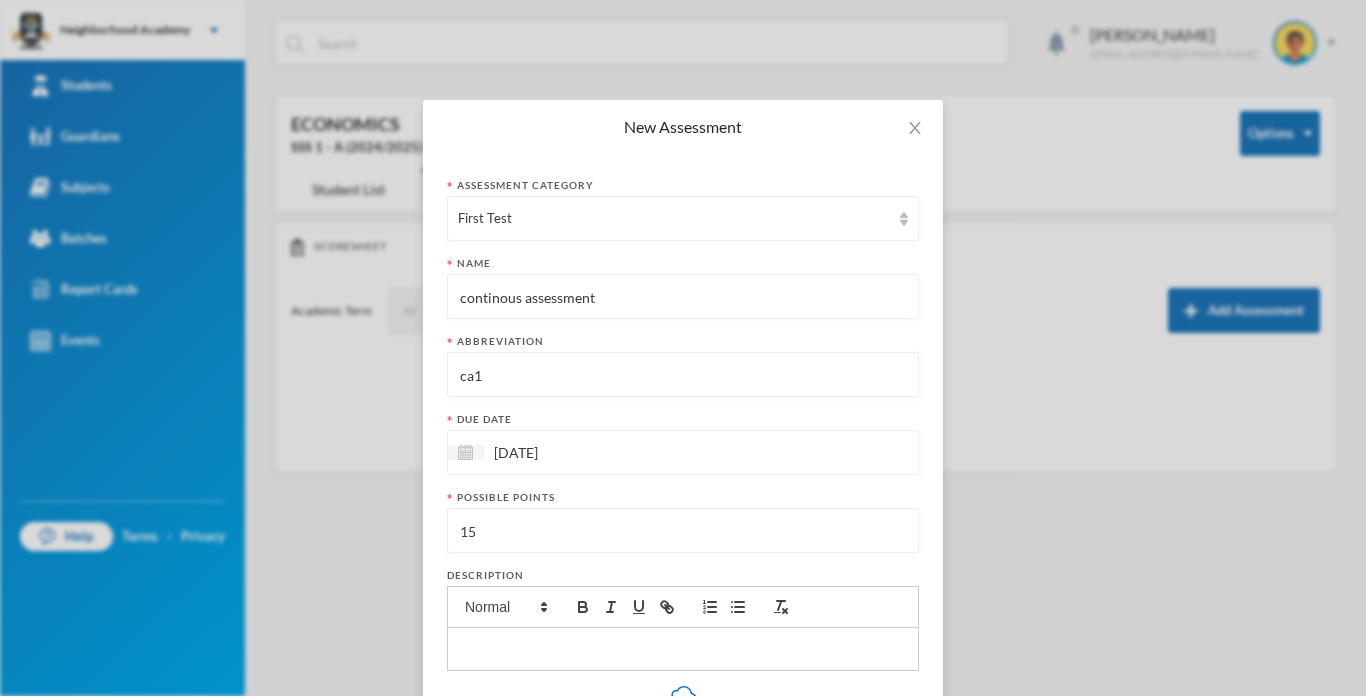 type on "15" 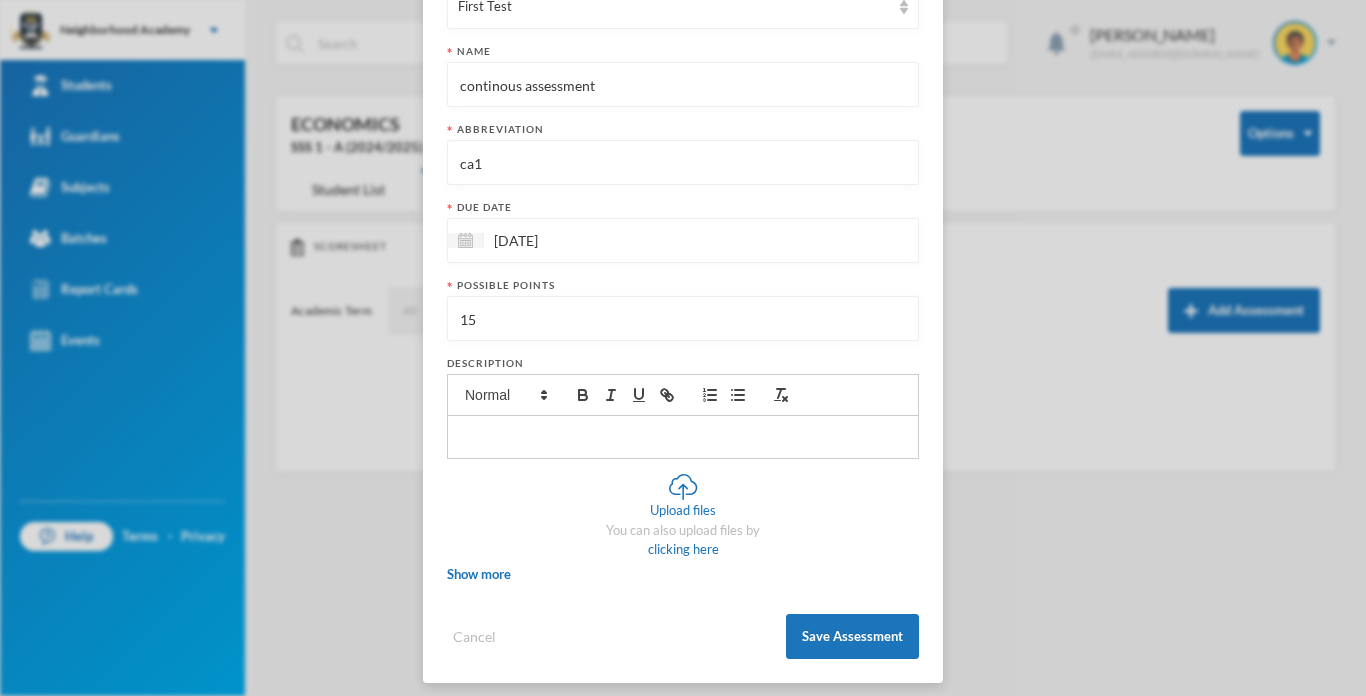 scroll, scrollTop: 223, scrollLeft: 0, axis: vertical 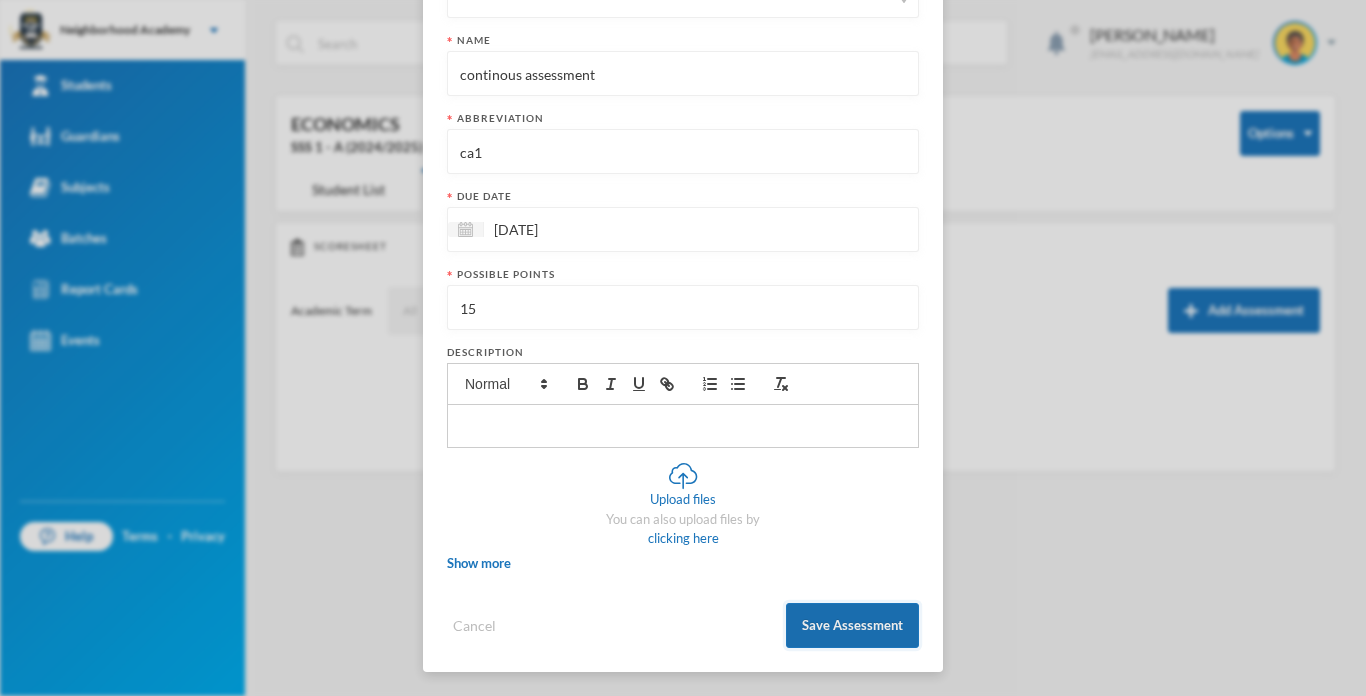 click on "Save Assessment" at bounding box center (852, 625) 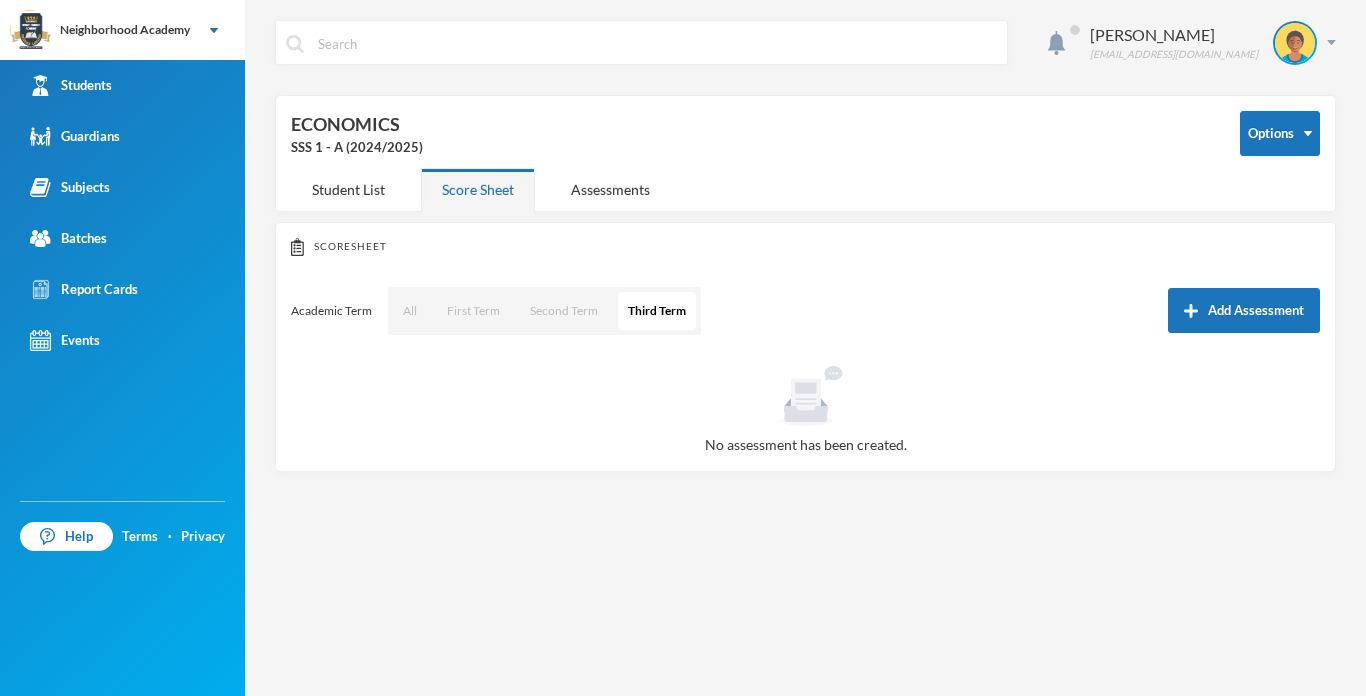 scroll, scrollTop: 123, scrollLeft: 0, axis: vertical 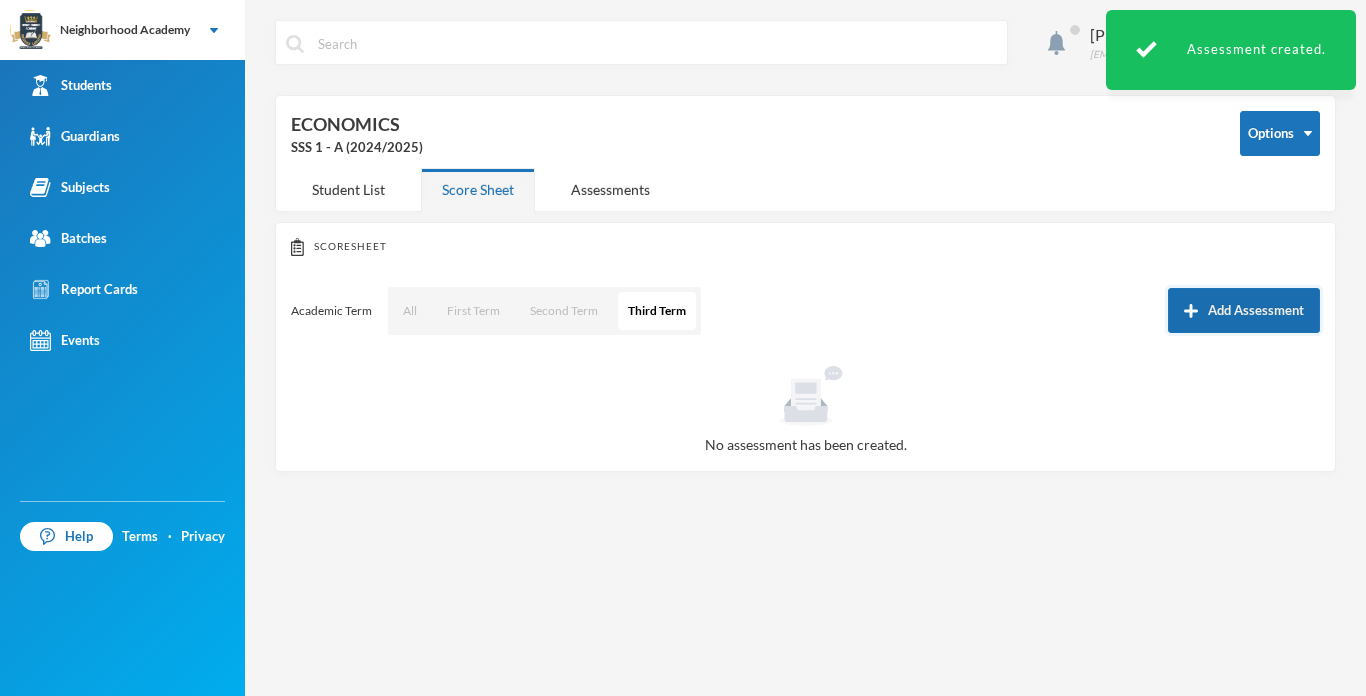 click on "Add Assessment" at bounding box center [1244, 310] 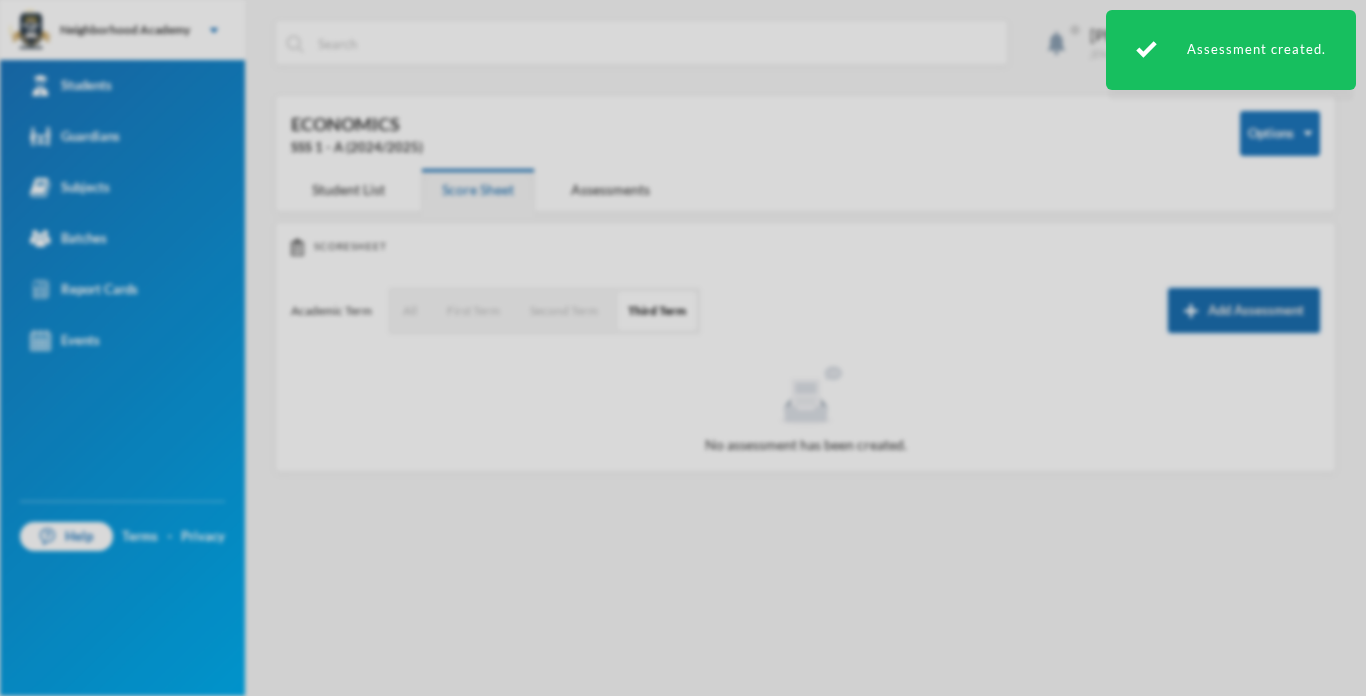 scroll, scrollTop: 0, scrollLeft: 0, axis: both 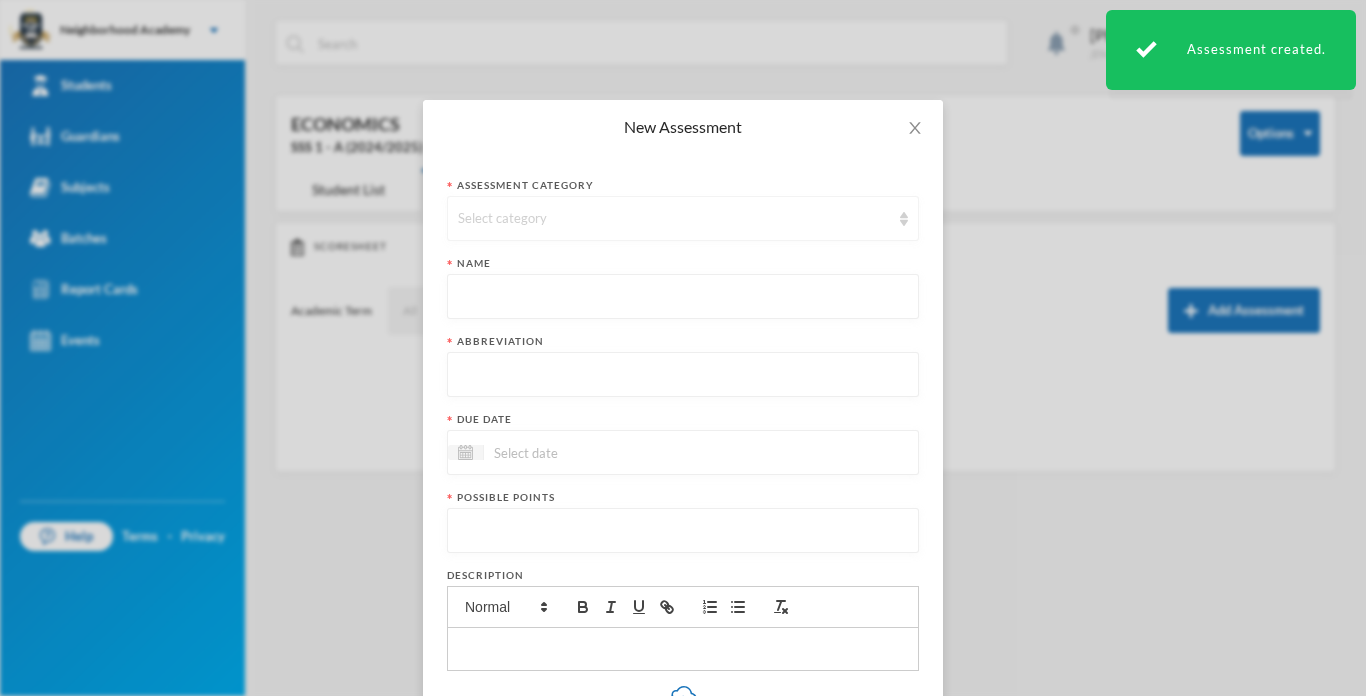 click on "Select category" at bounding box center [683, 218] 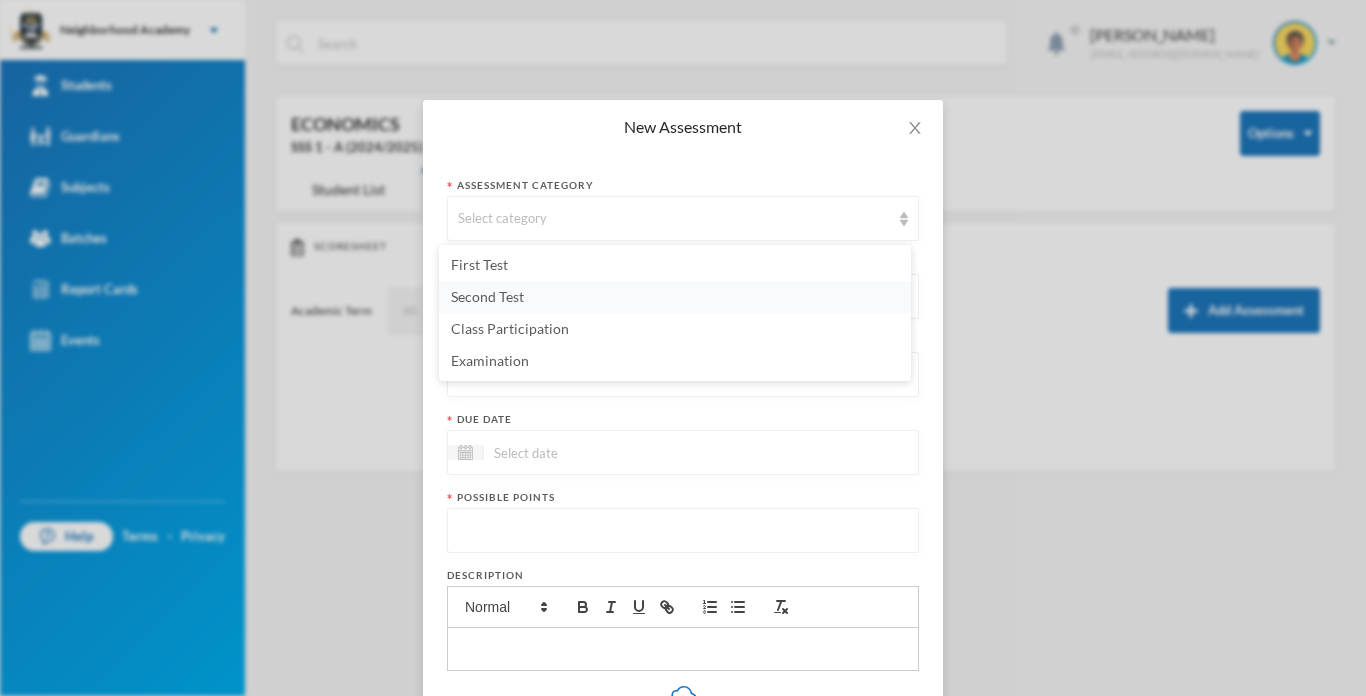 click on "Second Test" at bounding box center (487, 296) 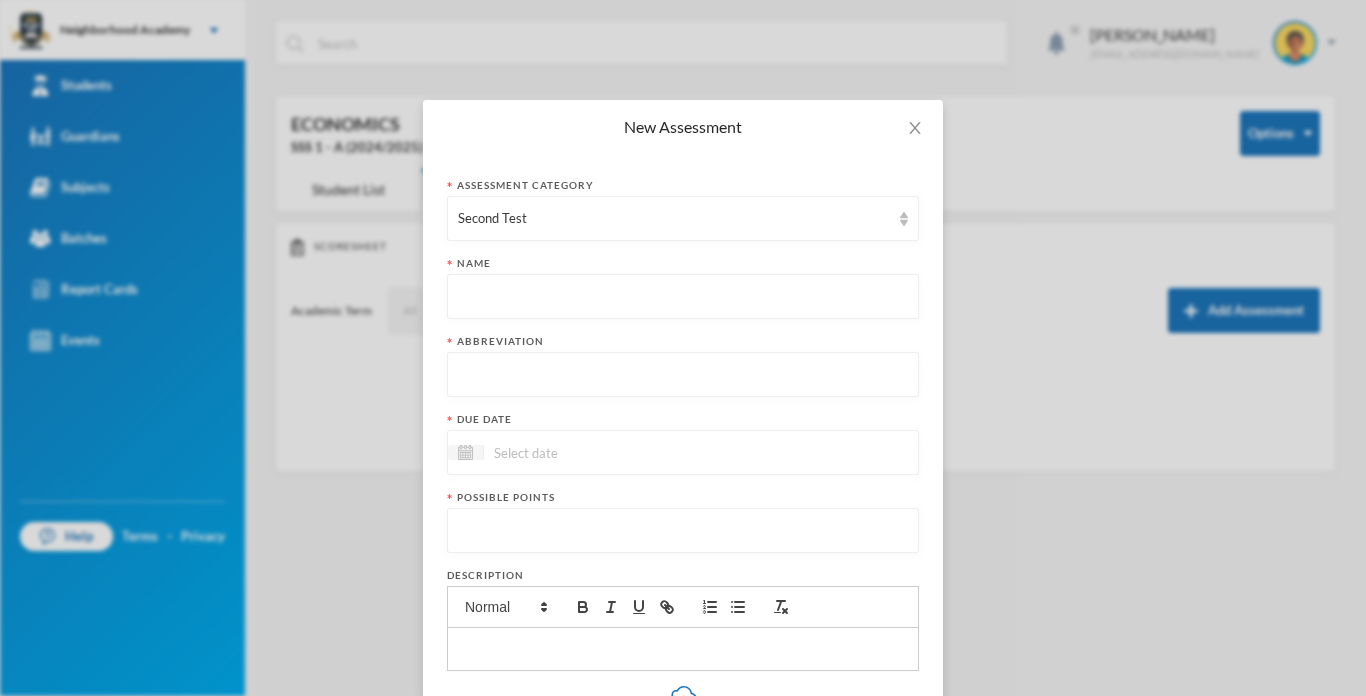 click at bounding box center [683, 297] 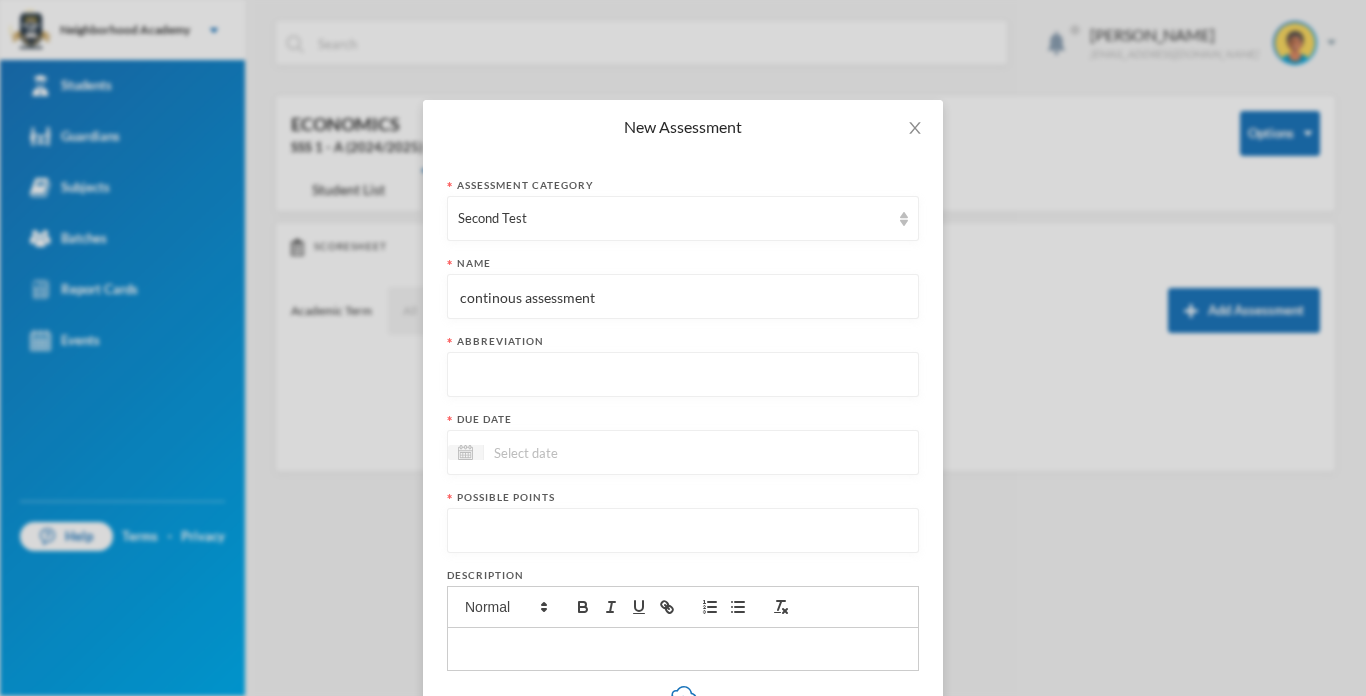 type on "continous assessment" 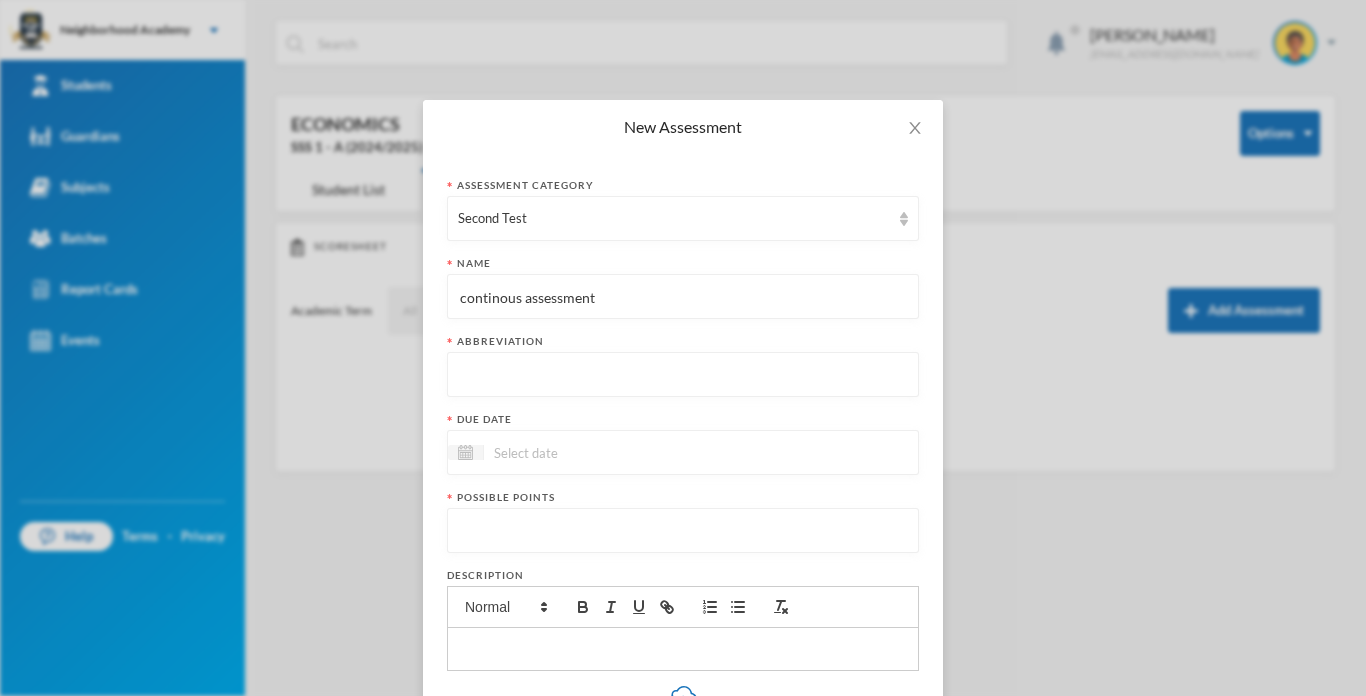 click at bounding box center [683, 375] 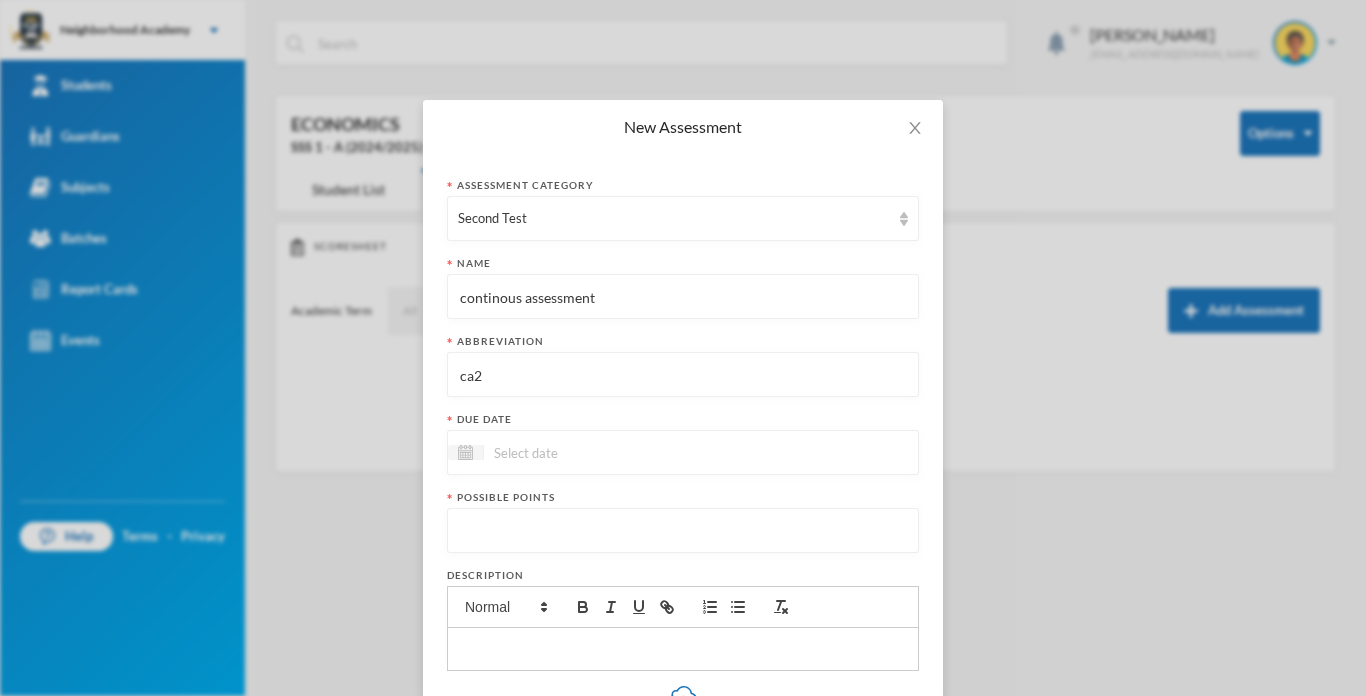 type on "ca2" 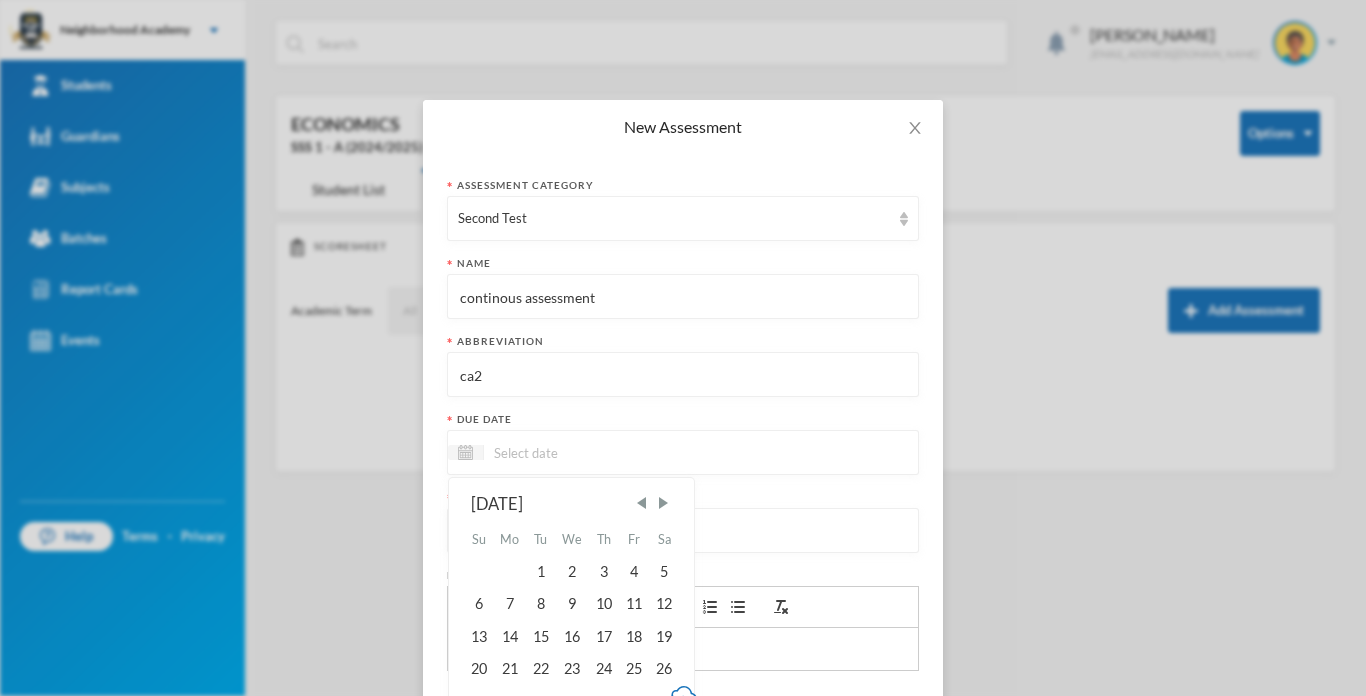 click at bounding box center [568, 452] 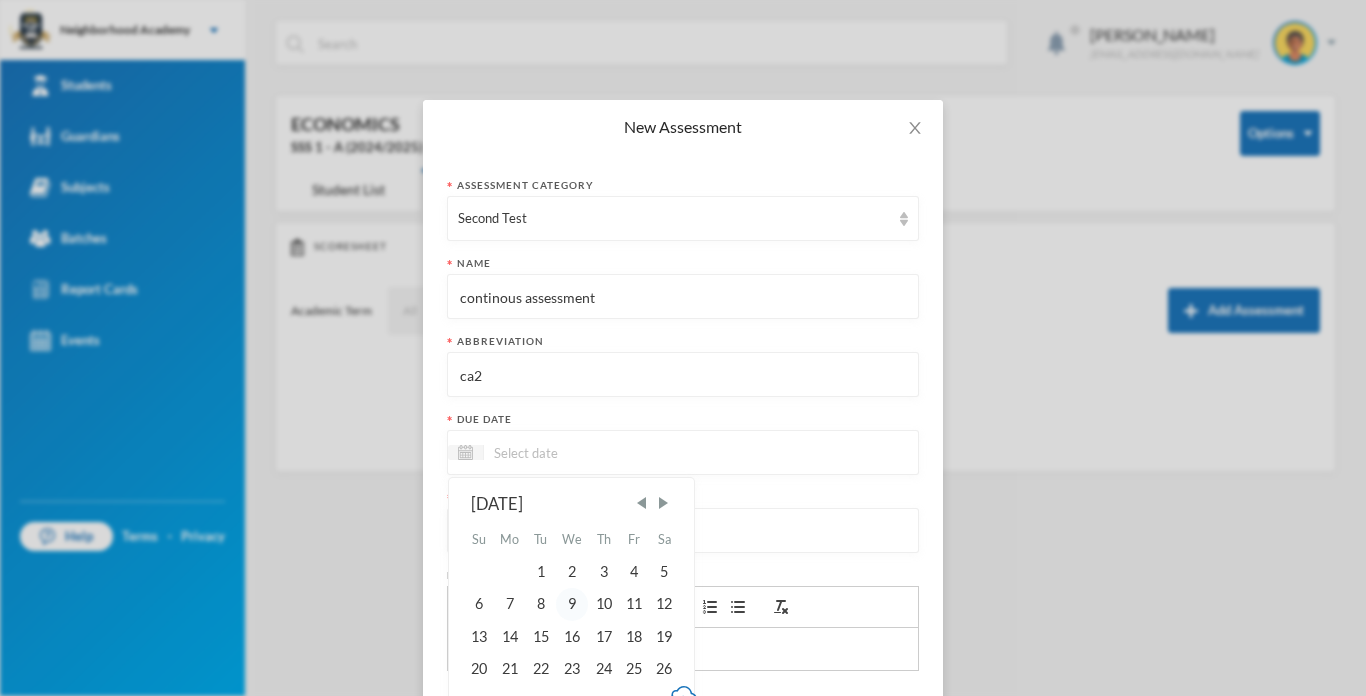 click on "9" at bounding box center (572, 604) 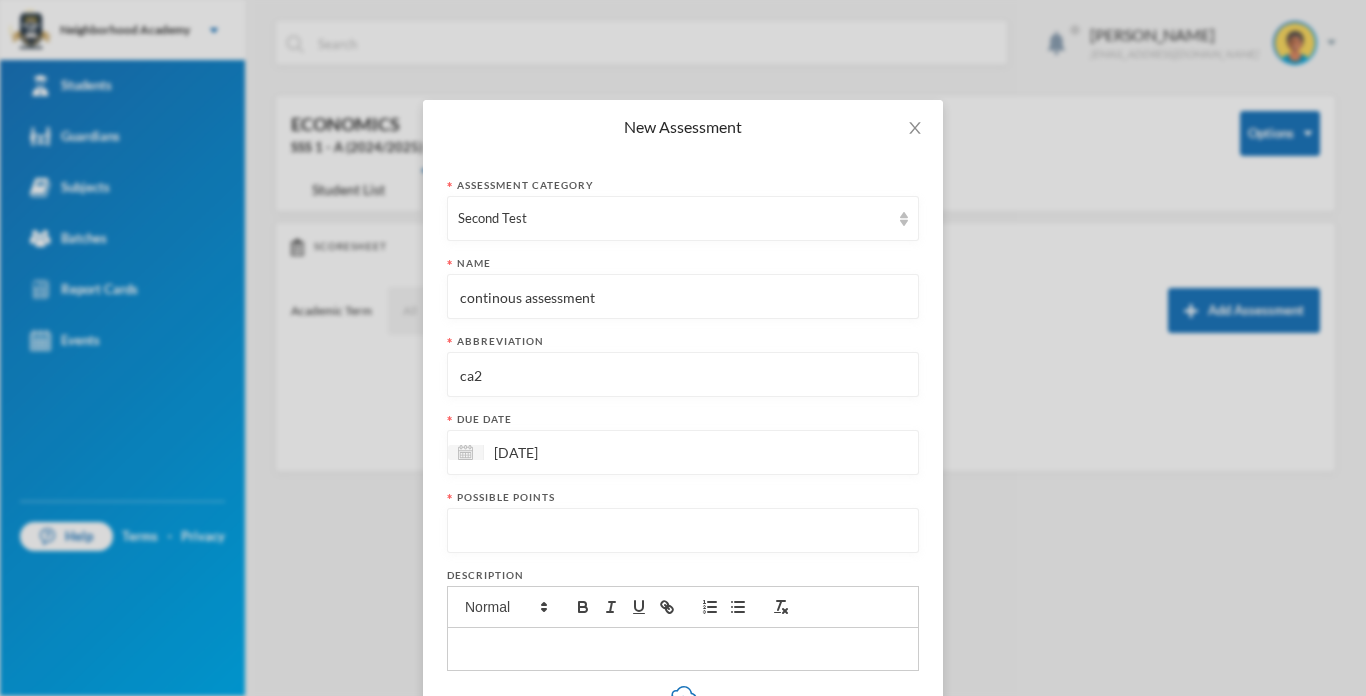 click at bounding box center (683, 531) 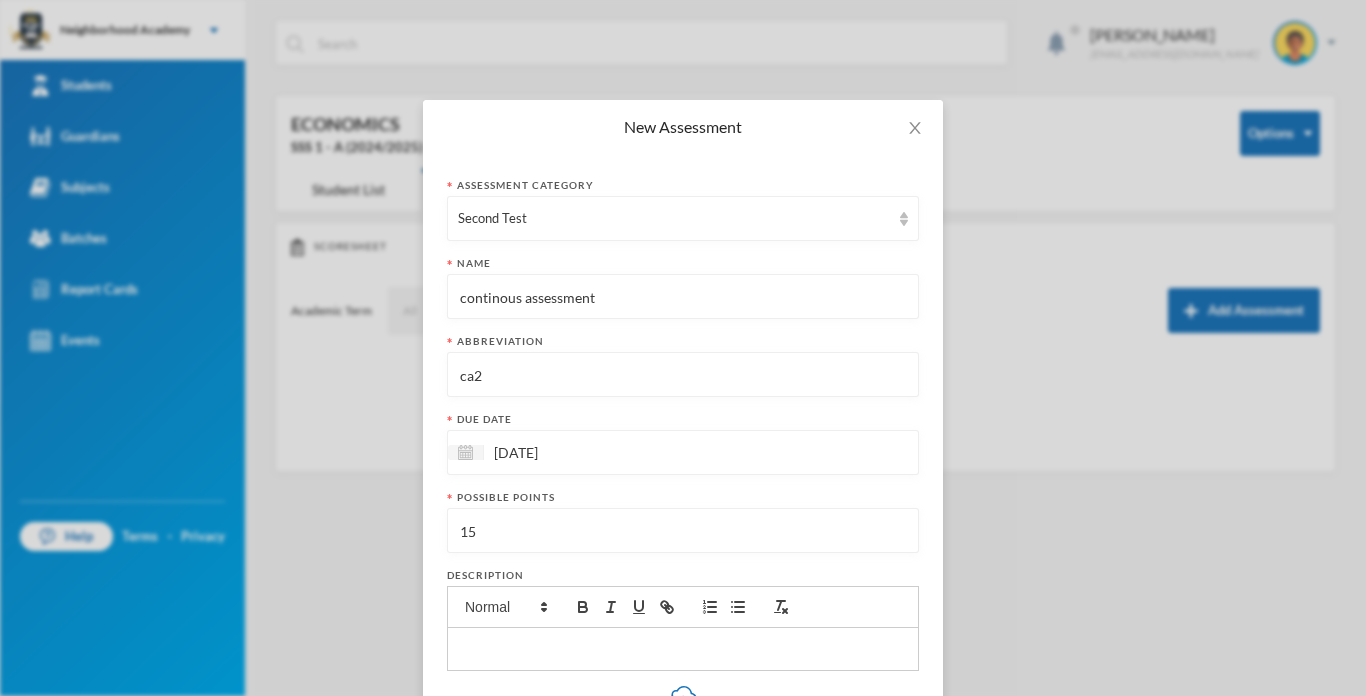 type on "15" 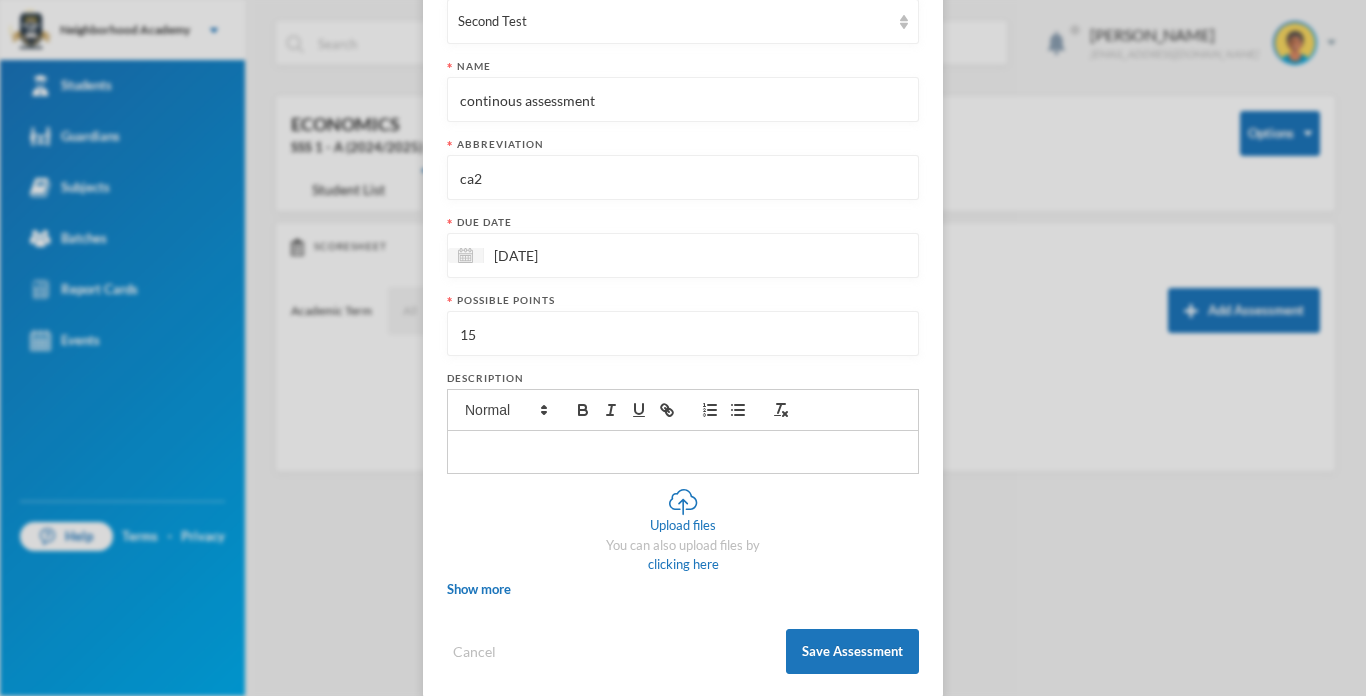 scroll, scrollTop: 223, scrollLeft: 0, axis: vertical 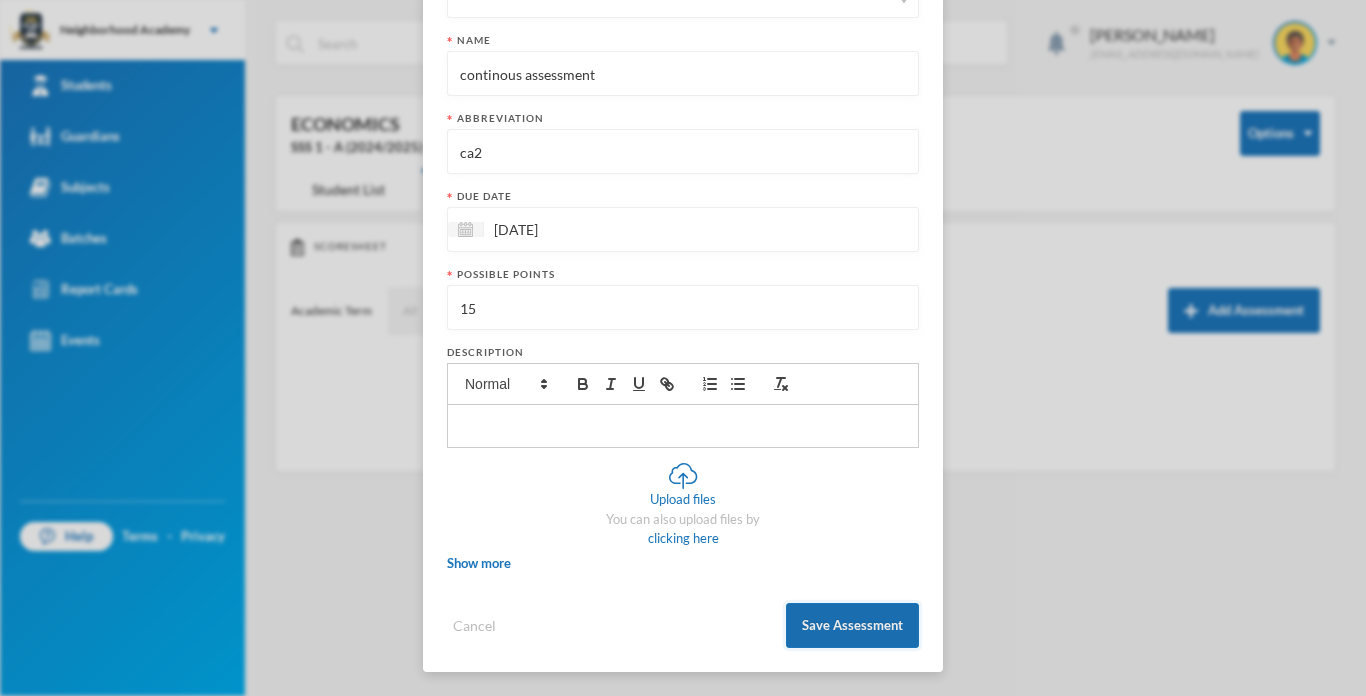 click on "Save Assessment" at bounding box center (852, 625) 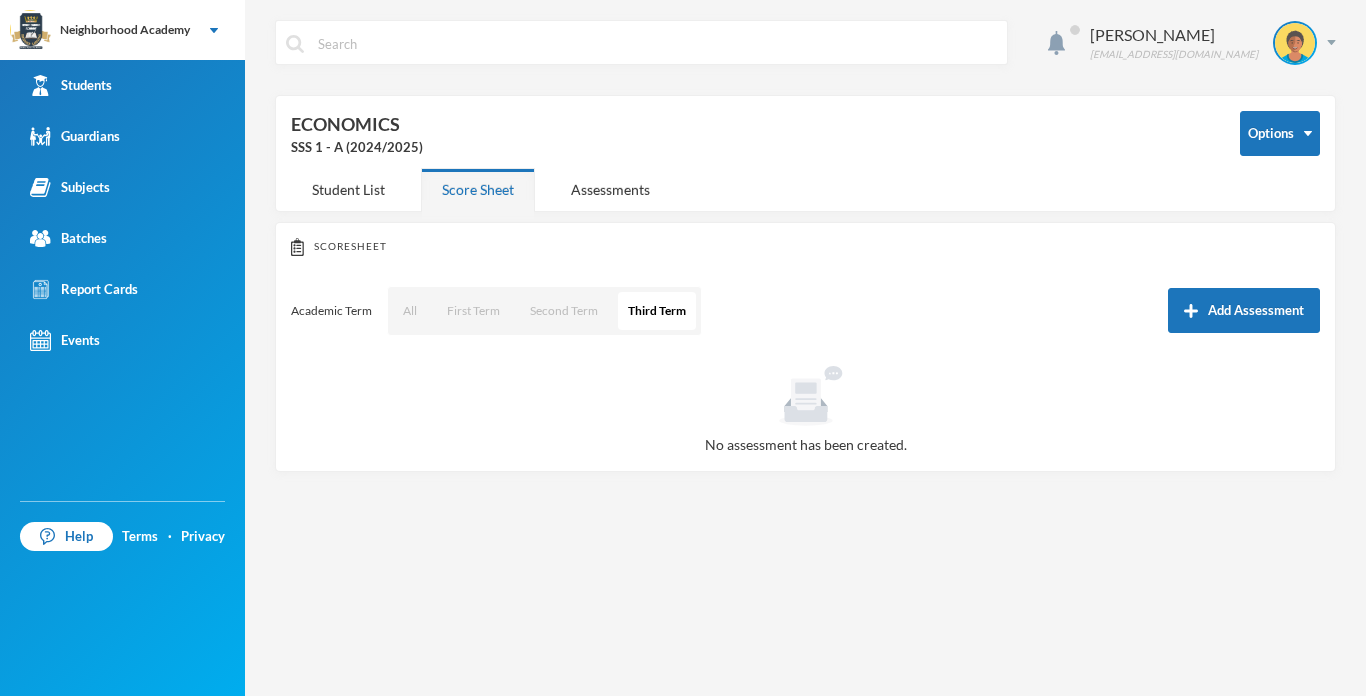 scroll, scrollTop: 123, scrollLeft: 0, axis: vertical 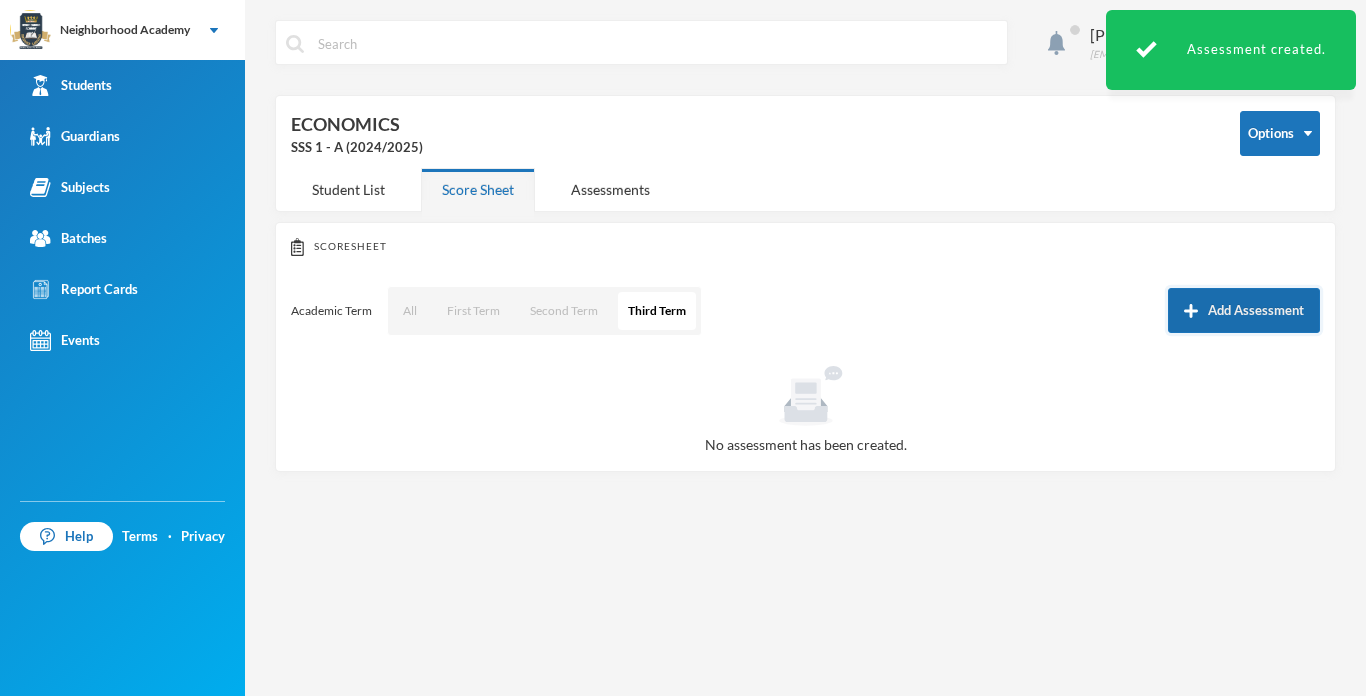 click on "Add Assessment" at bounding box center (1244, 310) 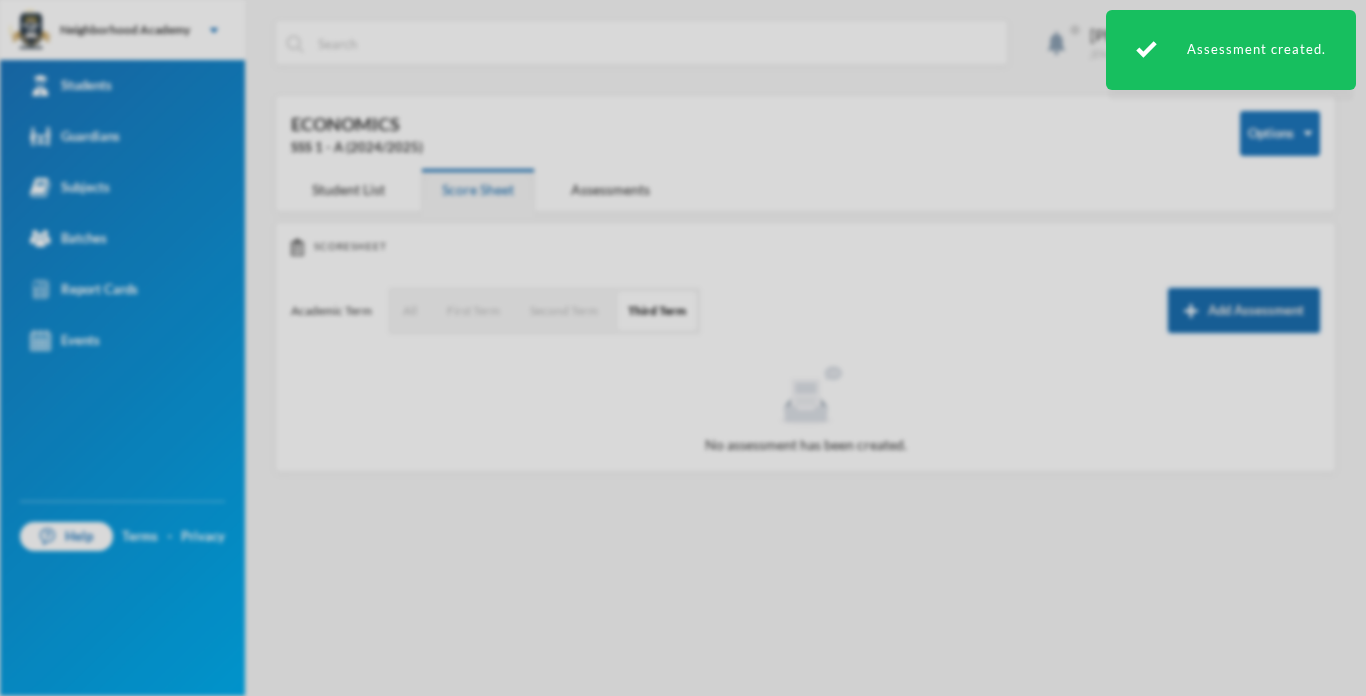 scroll, scrollTop: 0, scrollLeft: 0, axis: both 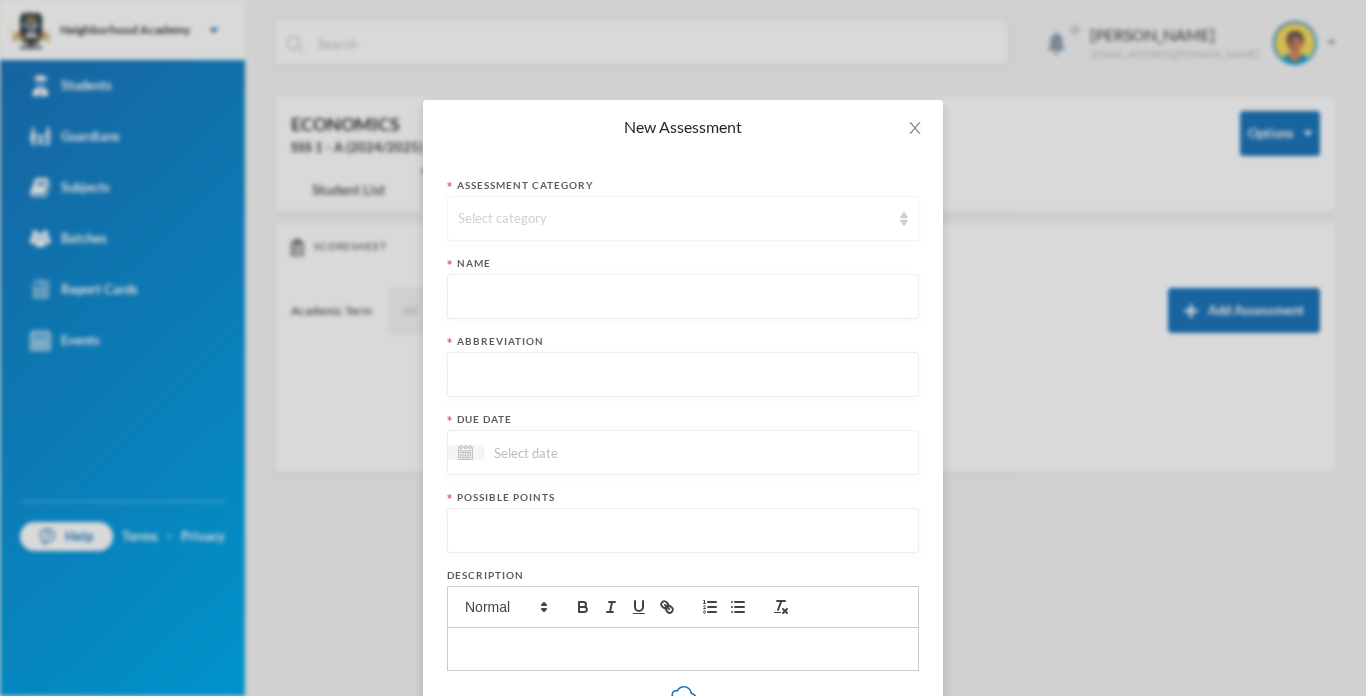 click on "Select category" at bounding box center [674, 219] 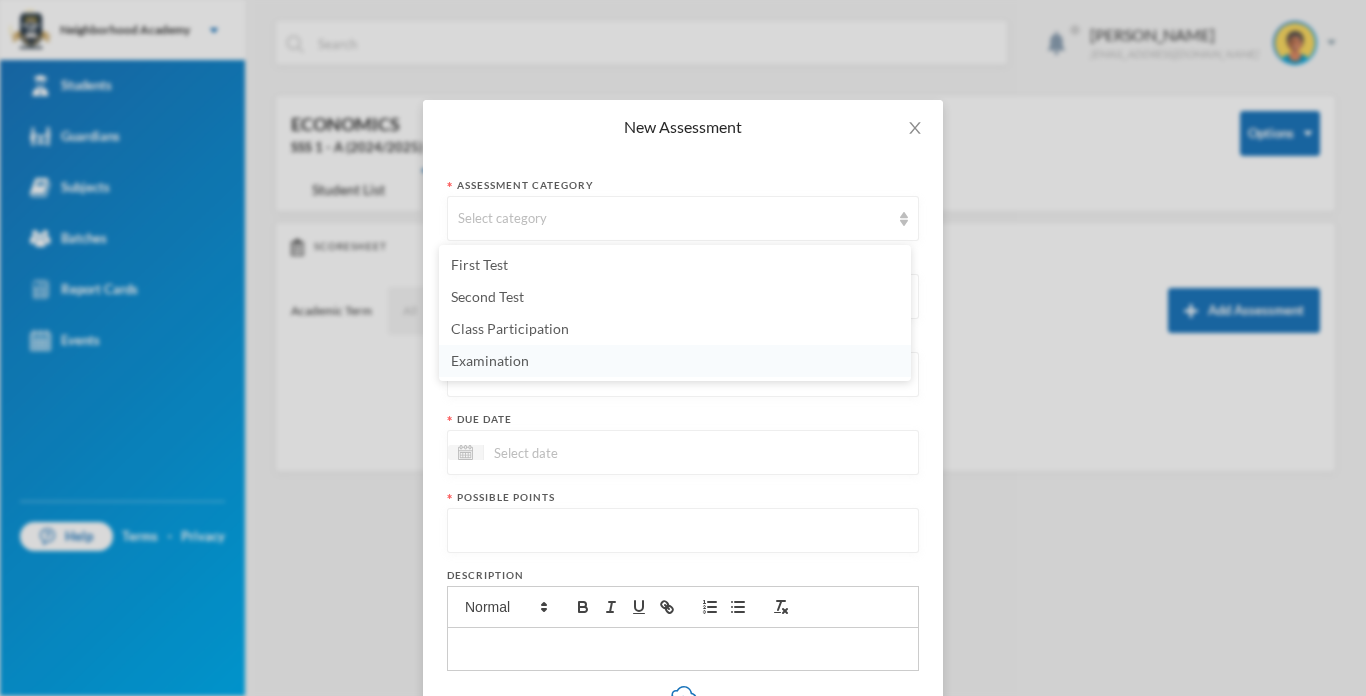 click on "Examination" at bounding box center (490, 360) 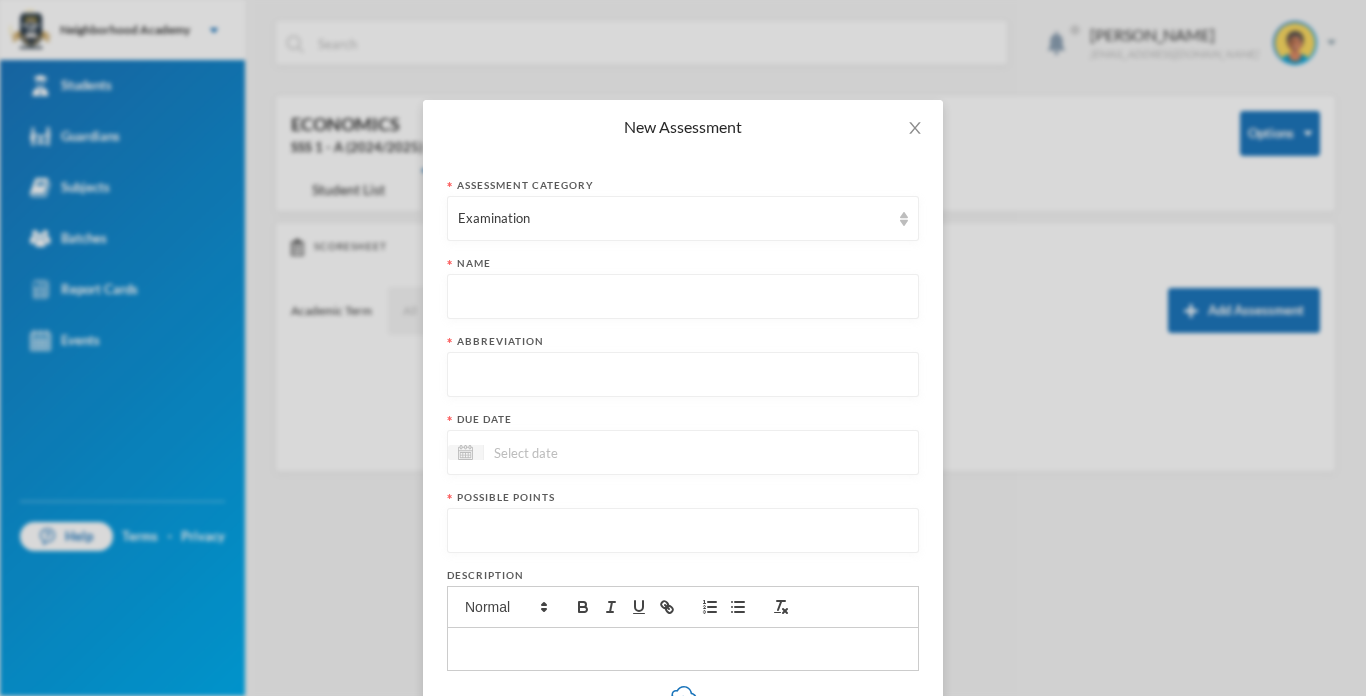 click at bounding box center [683, 297] 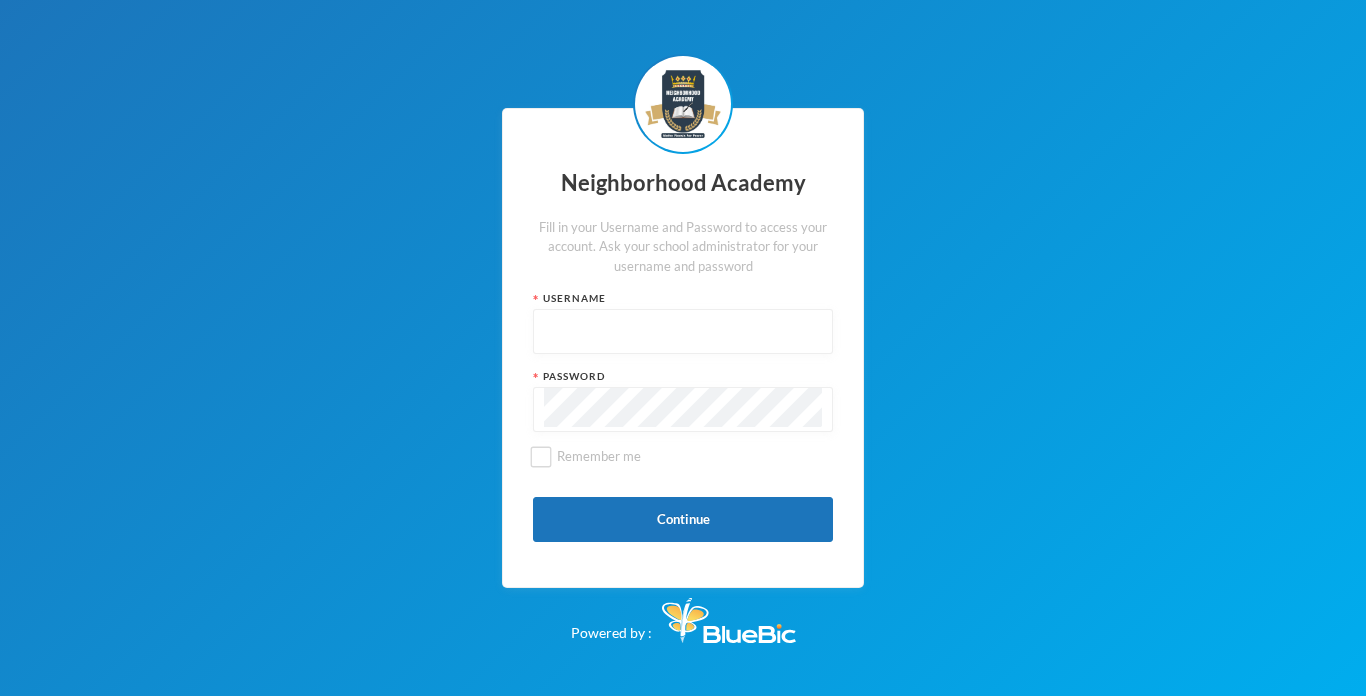 scroll, scrollTop: 0, scrollLeft: 0, axis: both 